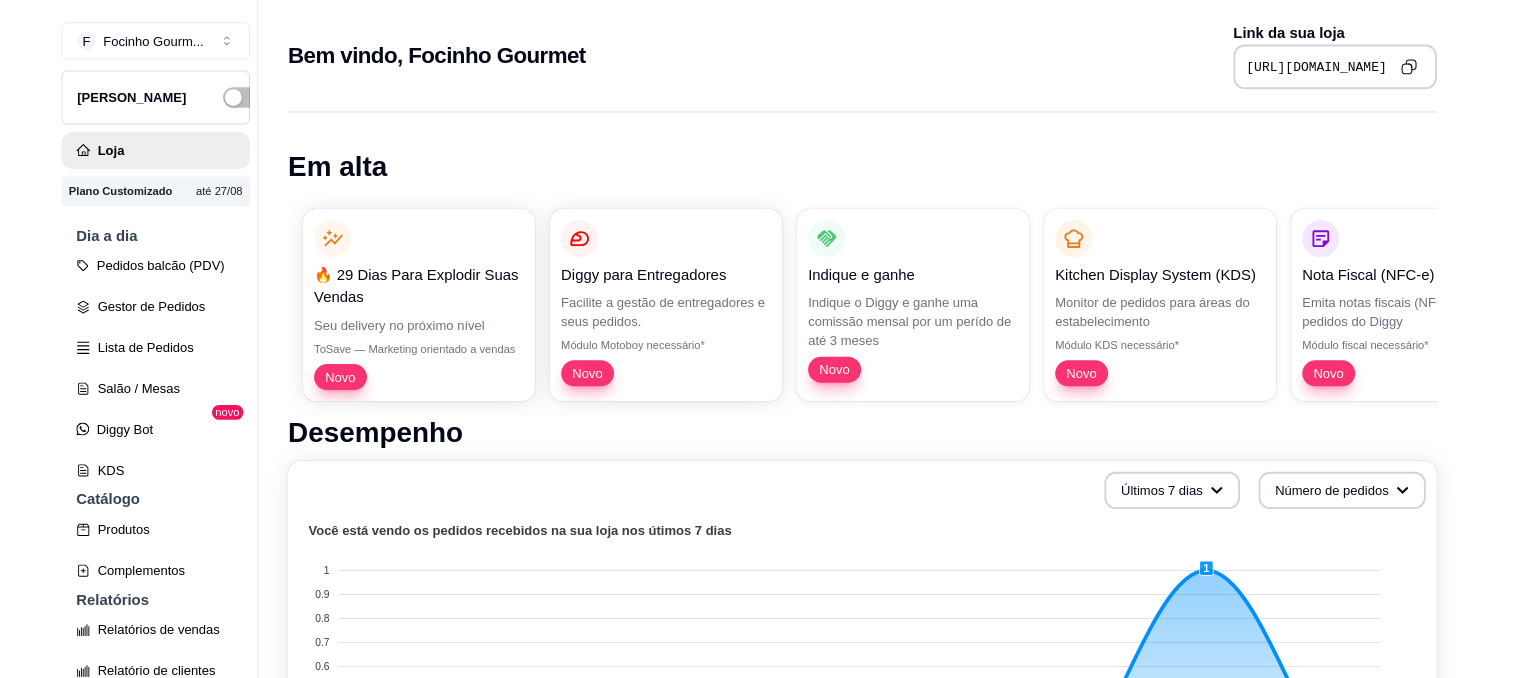 scroll, scrollTop: 0, scrollLeft: 0, axis: both 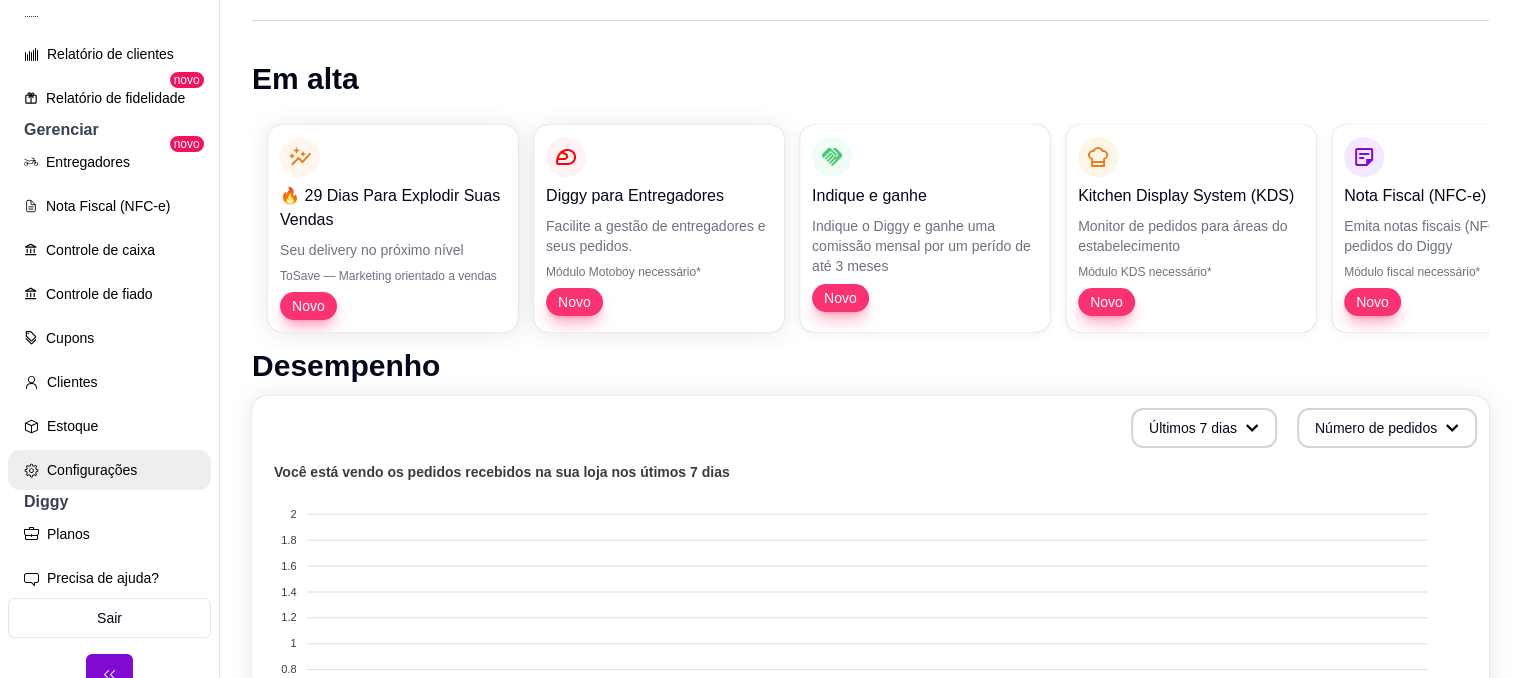 click on "Configurações" at bounding box center (109, 470) 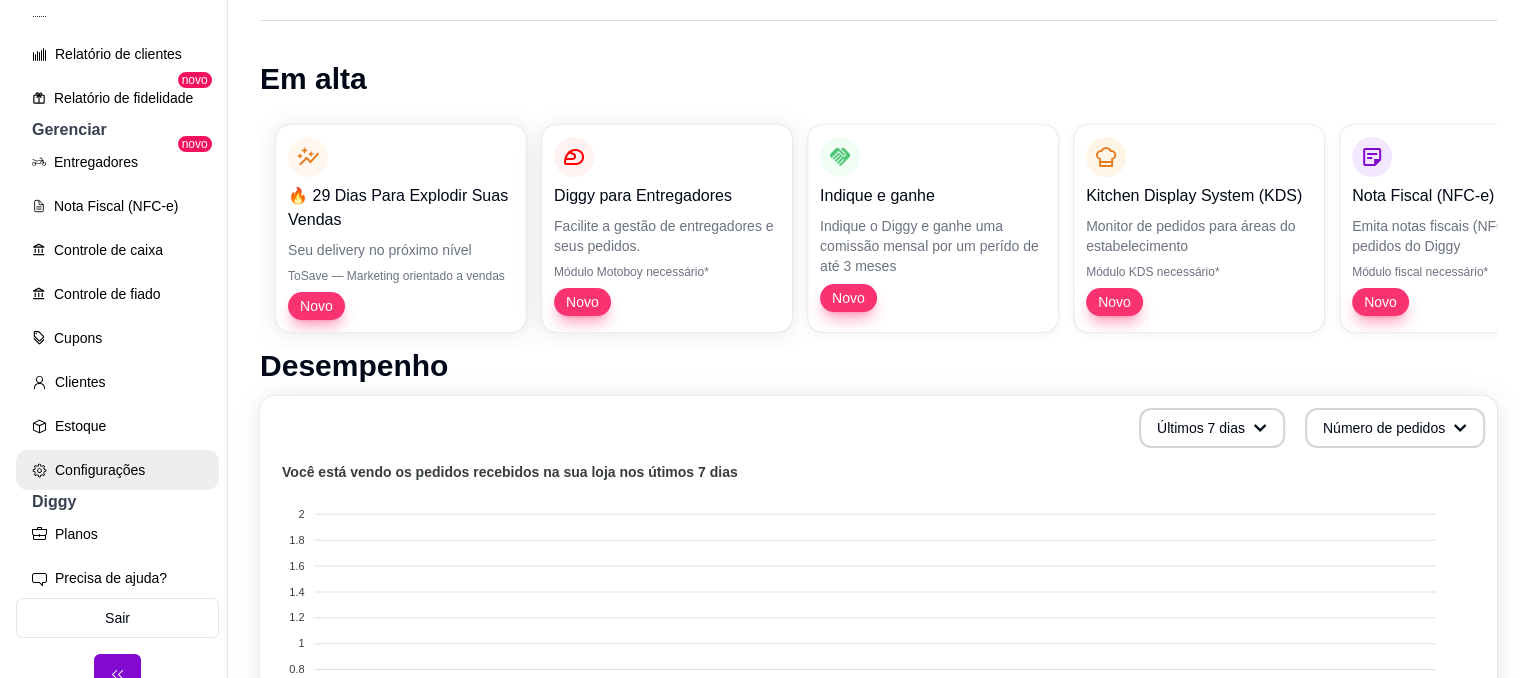 scroll, scrollTop: 0, scrollLeft: 0, axis: both 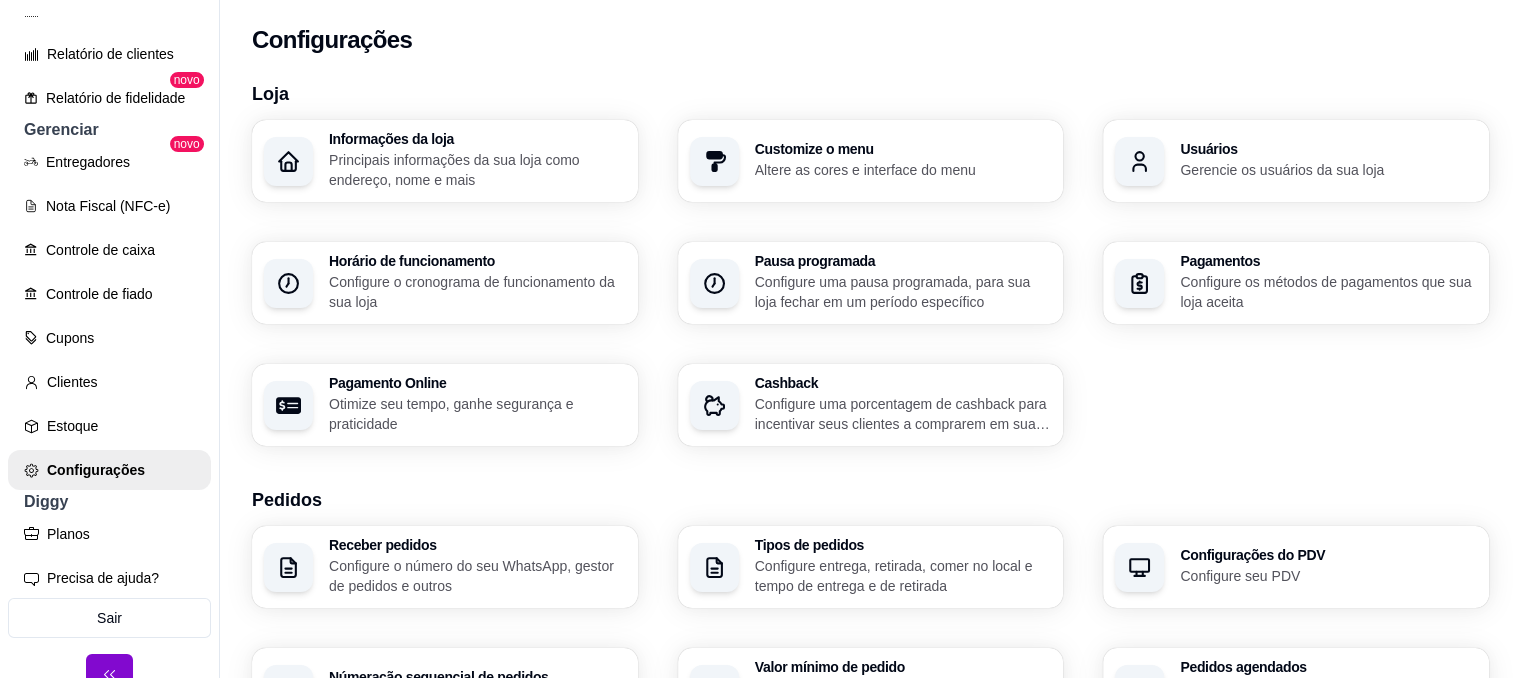 click on "Informações da loja Principais informações da sua loja como endereço, nome e mais Customize o menu Altere as cores e interface do menu Usuários Gerencie os usuários da sua loja Horário de funcionamento Configure o cronograma de funcionamento da sua loja Pausa programada Configure uma pausa programada, para sua loja fechar em um período específico Pagamentos Configure os métodos de pagamentos que sua loja aceita Pagamento Online Otimize seu tempo, ganhe segurança e praticidade Cashback Configure uma porcentagem de cashback para incentivar seus clientes a comprarem em sua loja" at bounding box center (870, 283) 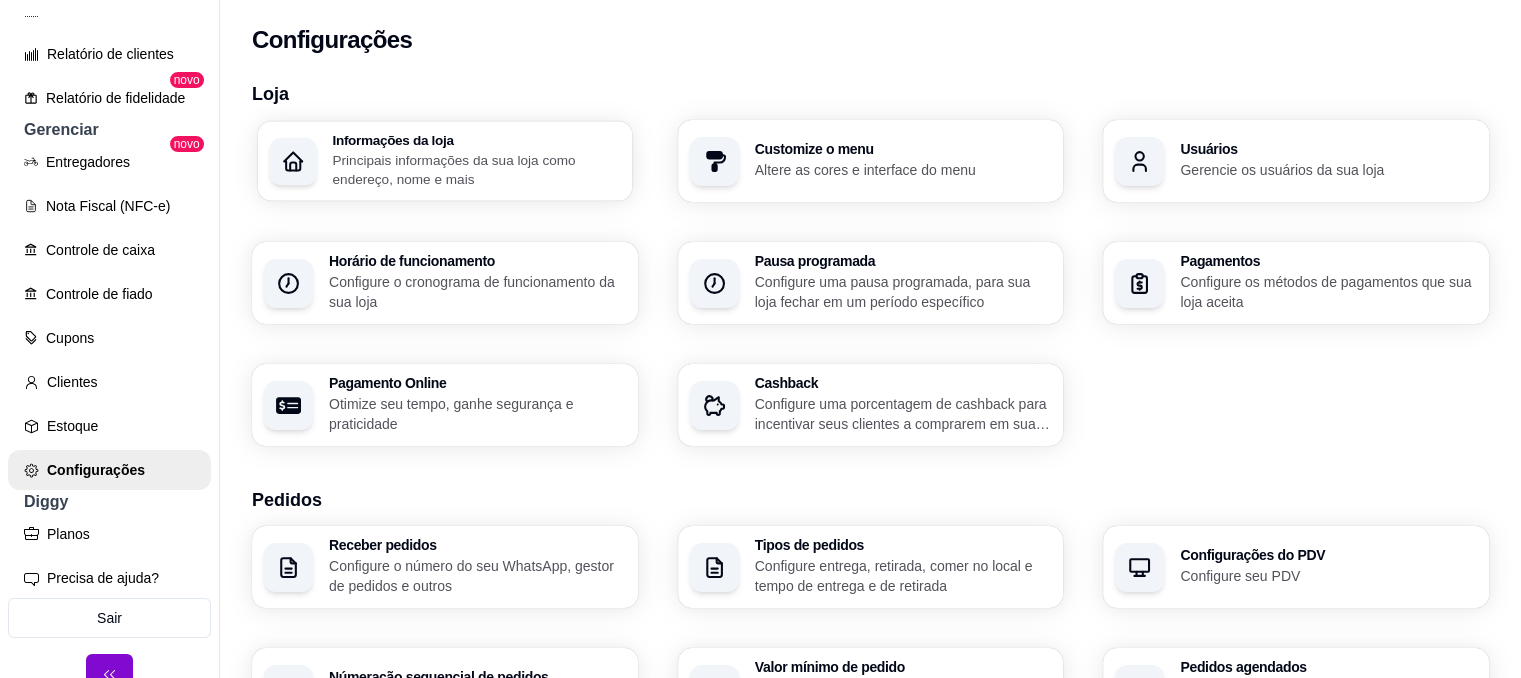 click on "Principais informações da sua loja como endereço, nome e mais" at bounding box center [476, 169] 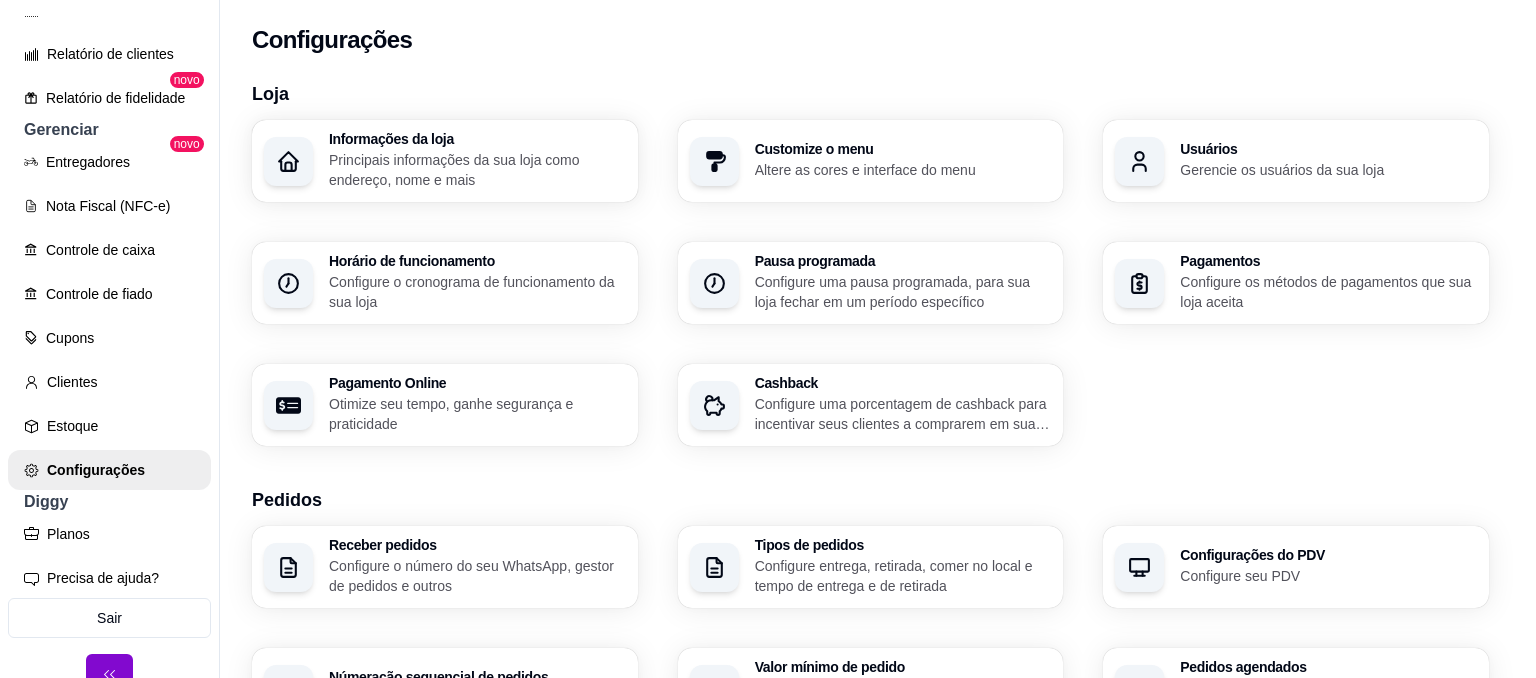 type on "Bangú" 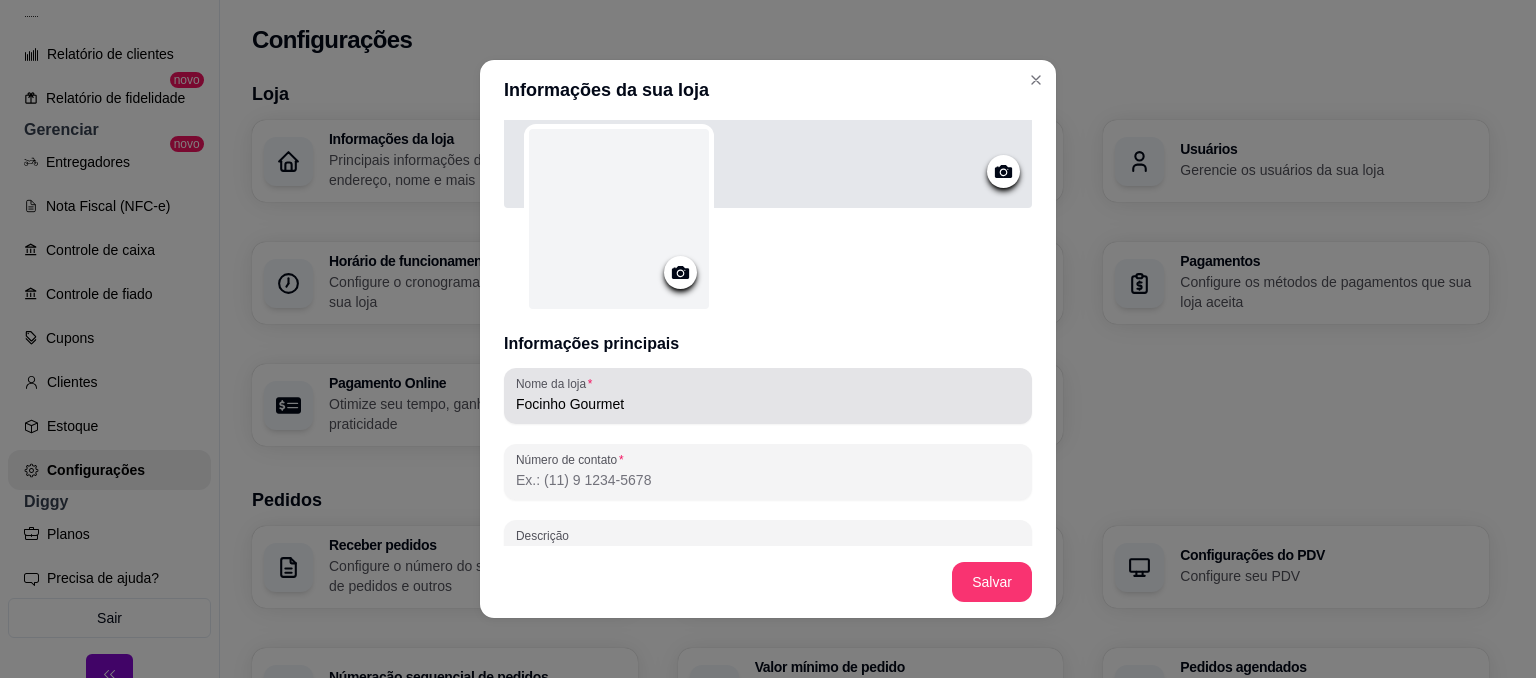 scroll, scrollTop: 200, scrollLeft: 0, axis: vertical 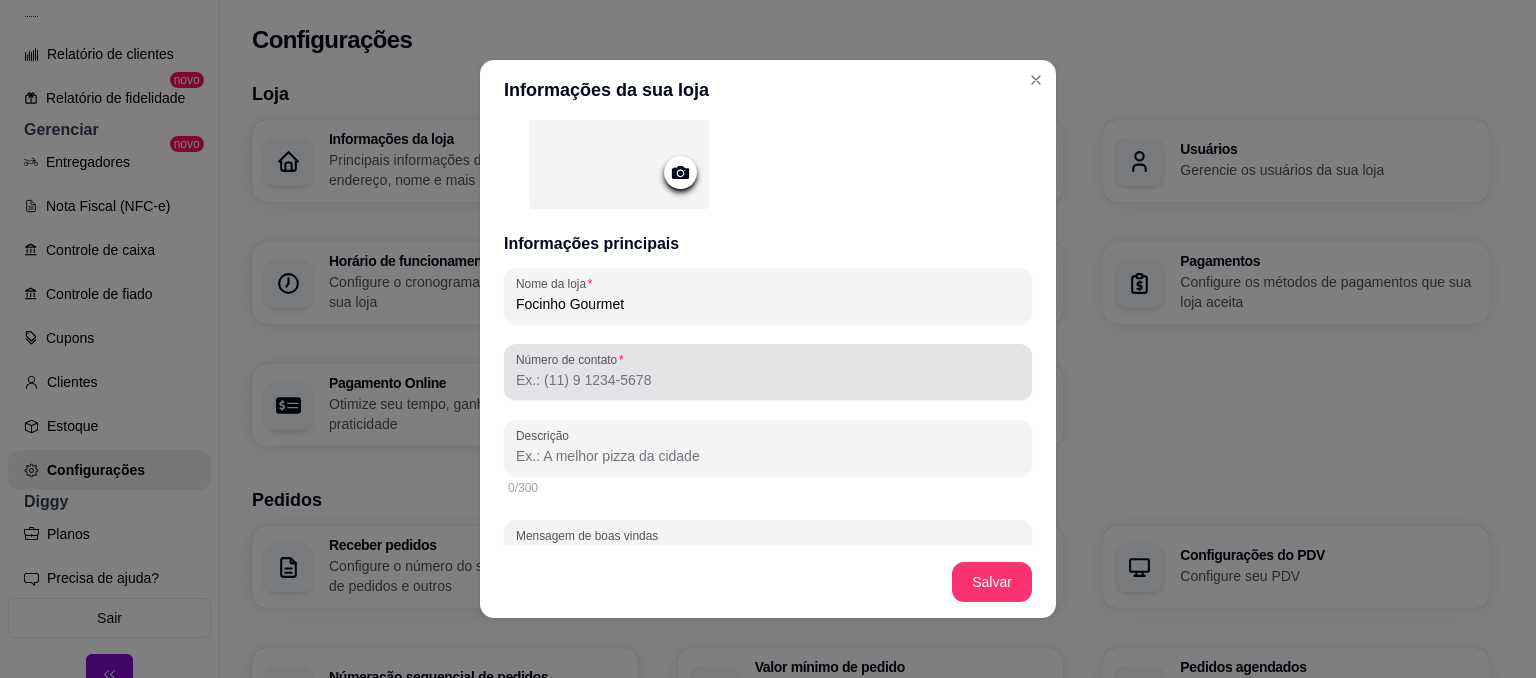 click on "Número de contato" at bounding box center (768, 380) 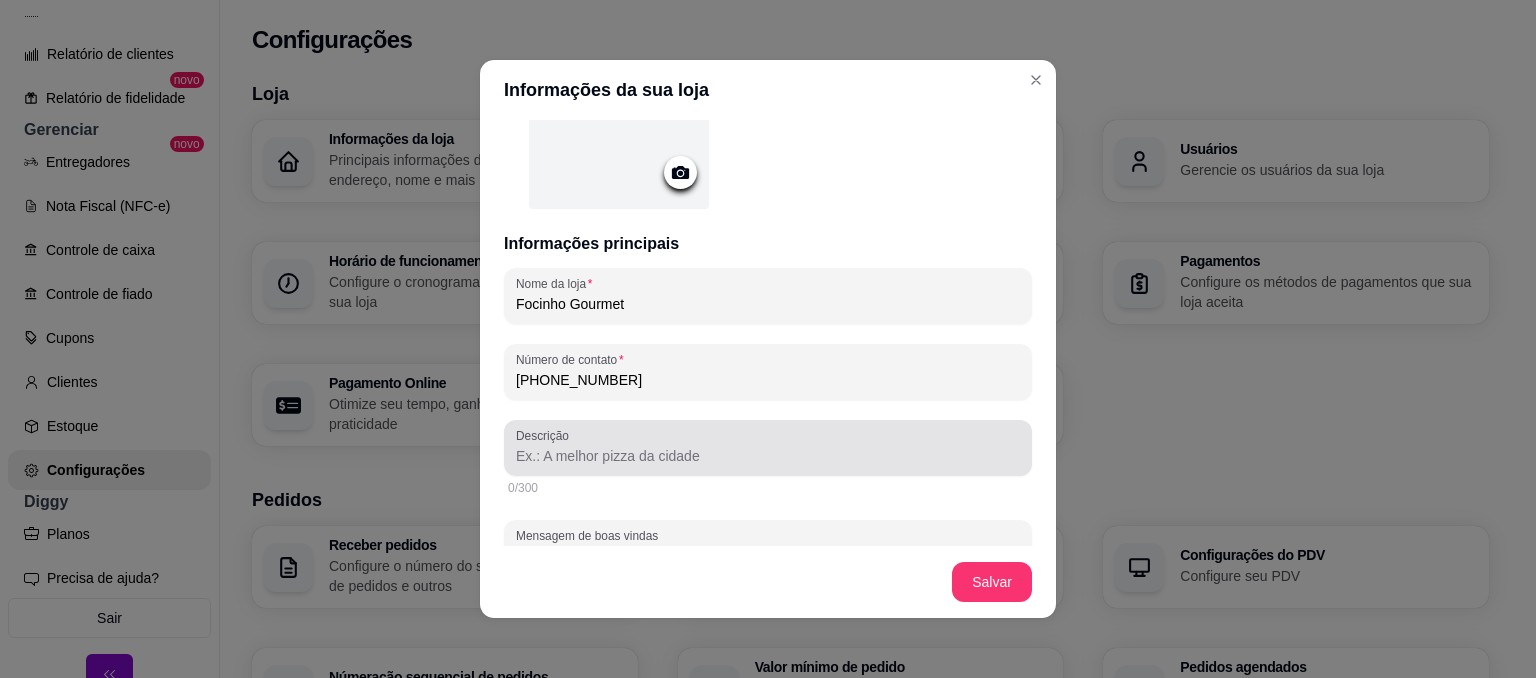 type on "[PHONE_NUMBER]" 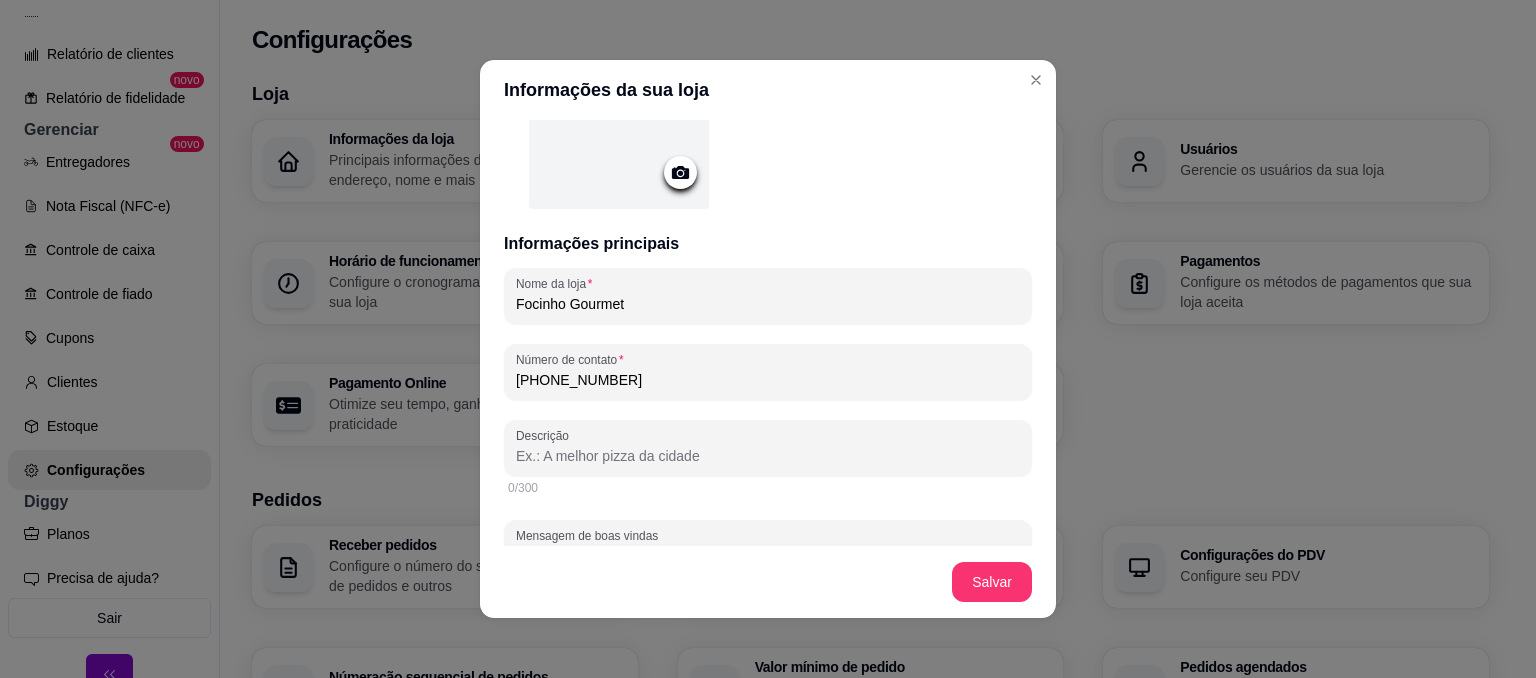 click on "Descrição" at bounding box center (768, 456) 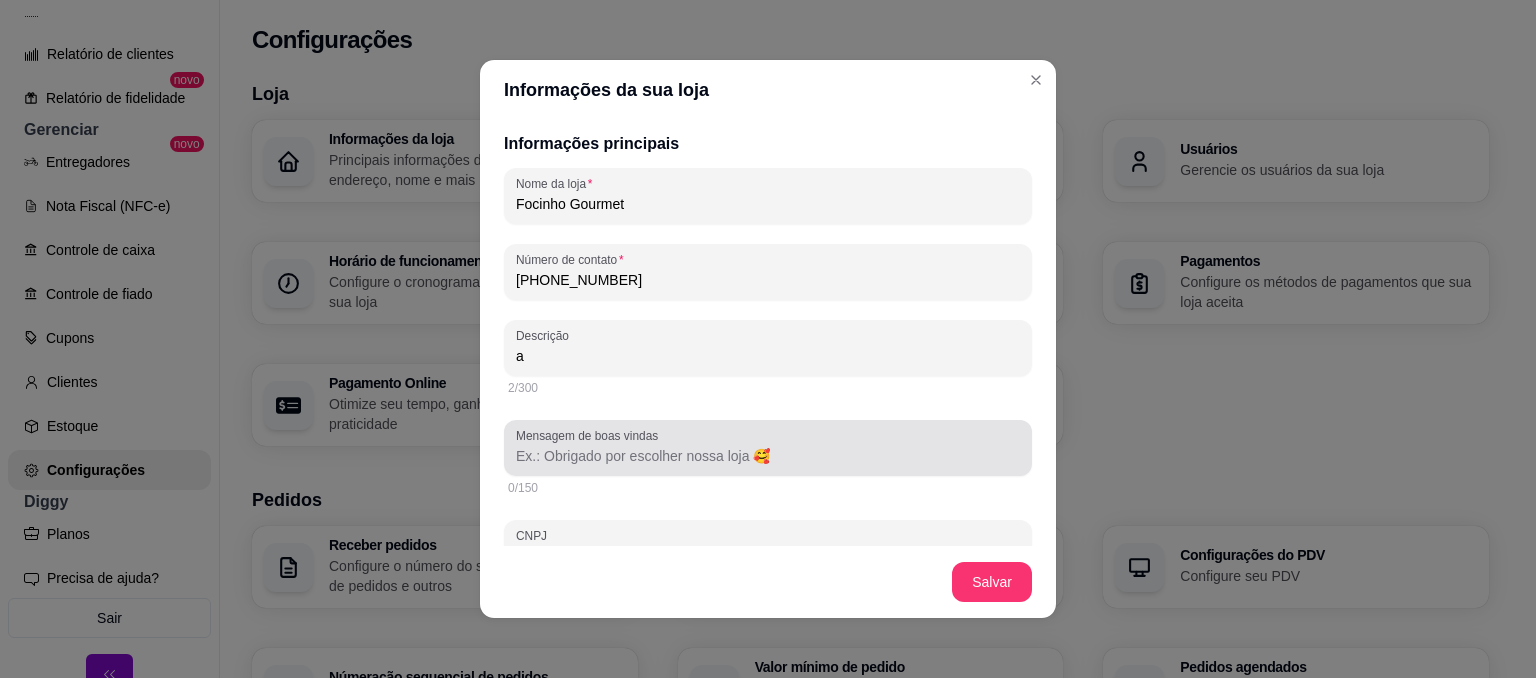 type on "a" 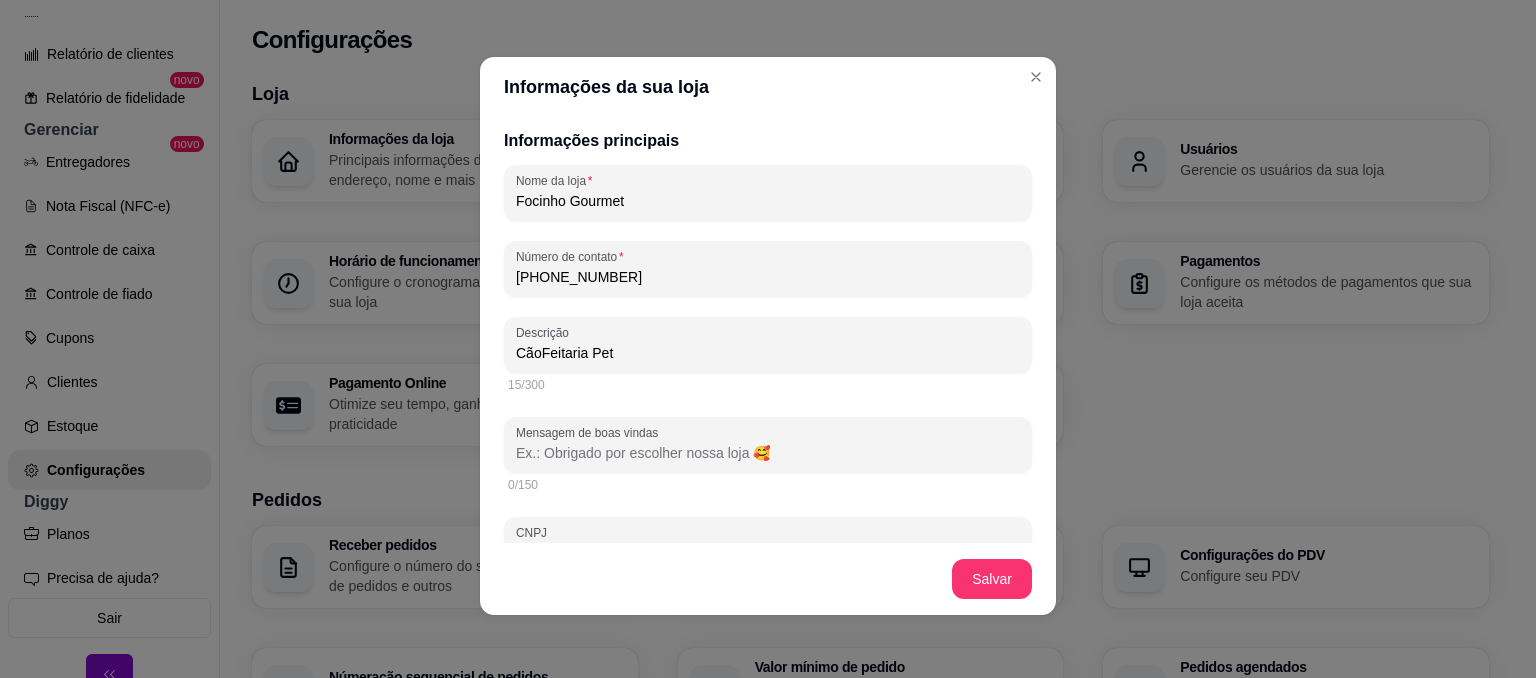 scroll, scrollTop: 4, scrollLeft: 0, axis: vertical 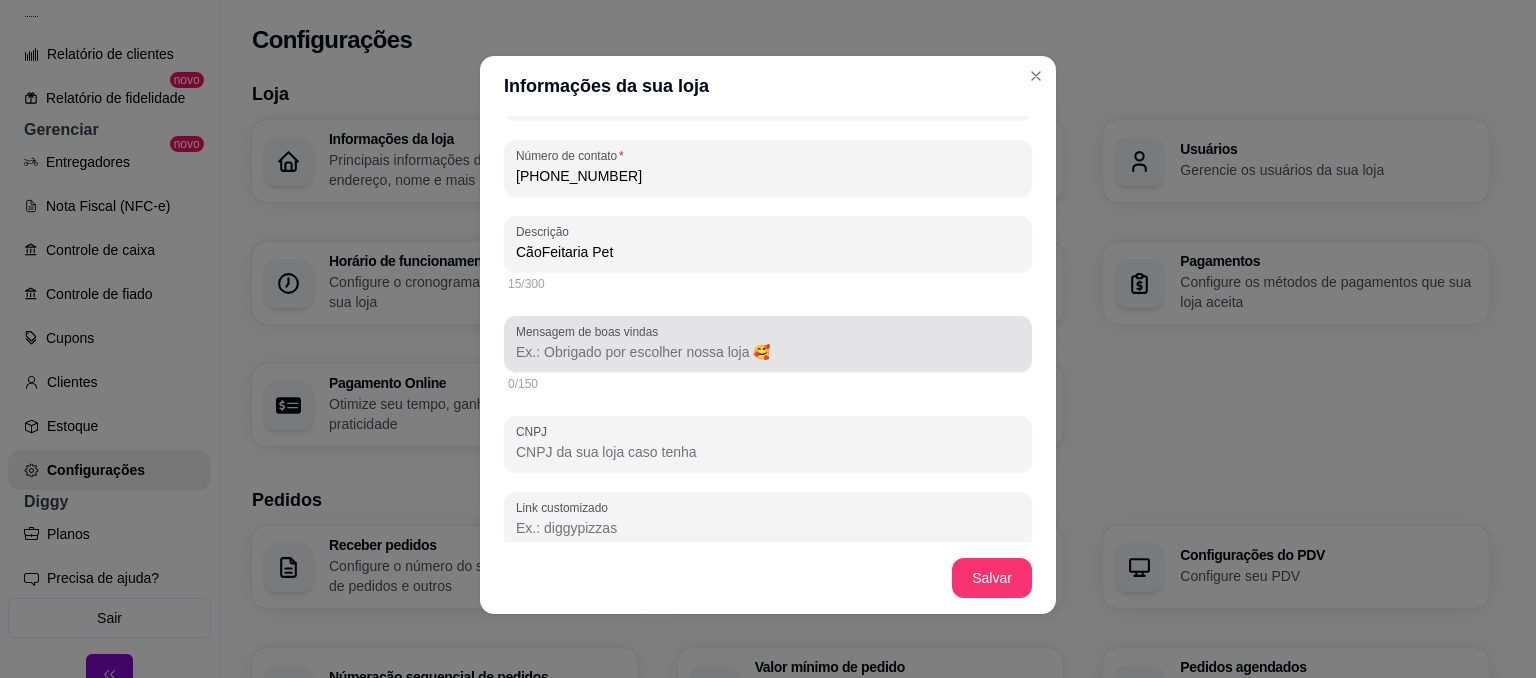 type on "CãoFeitaria Pet" 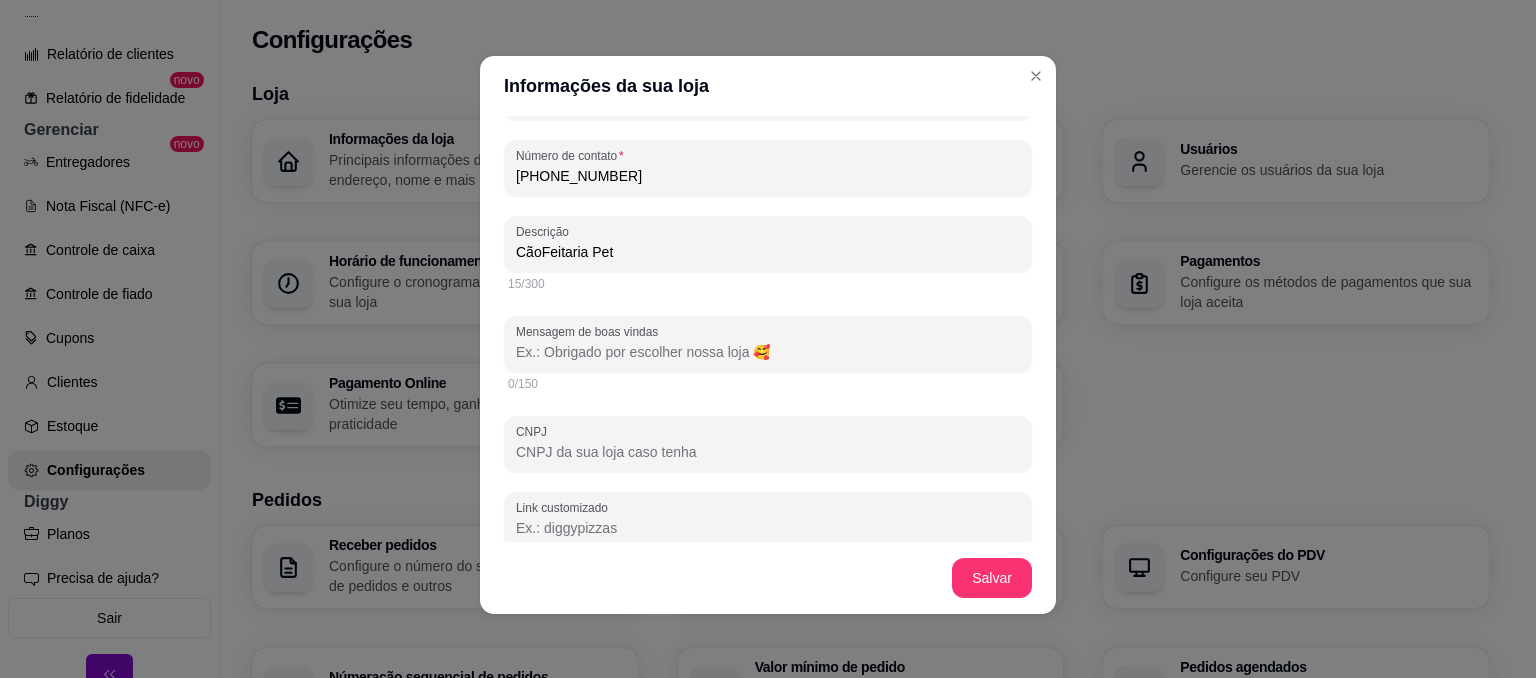 click on "0/150" at bounding box center [768, 384] 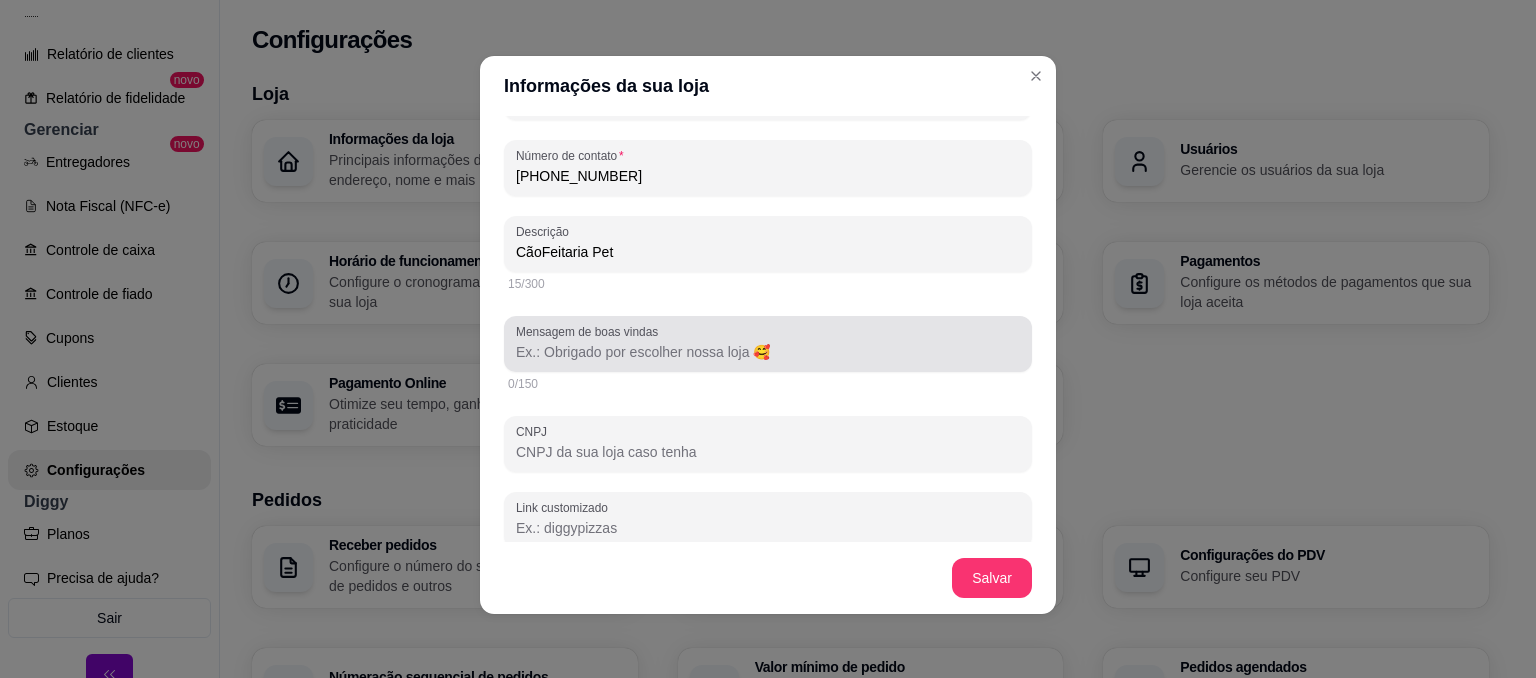 click on "Mensagem de boas vindas" at bounding box center (768, 352) 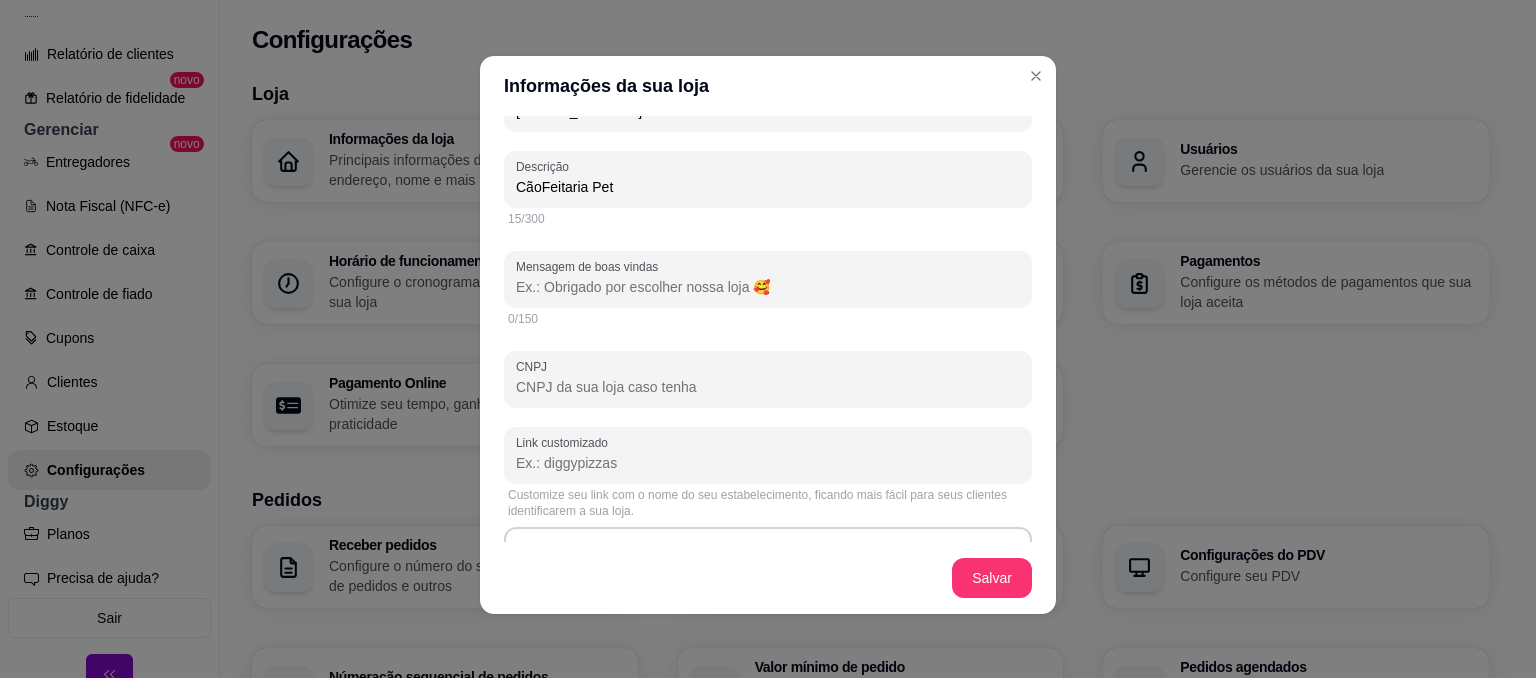 scroll, scrollTop: 500, scrollLeft: 0, axis: vertical 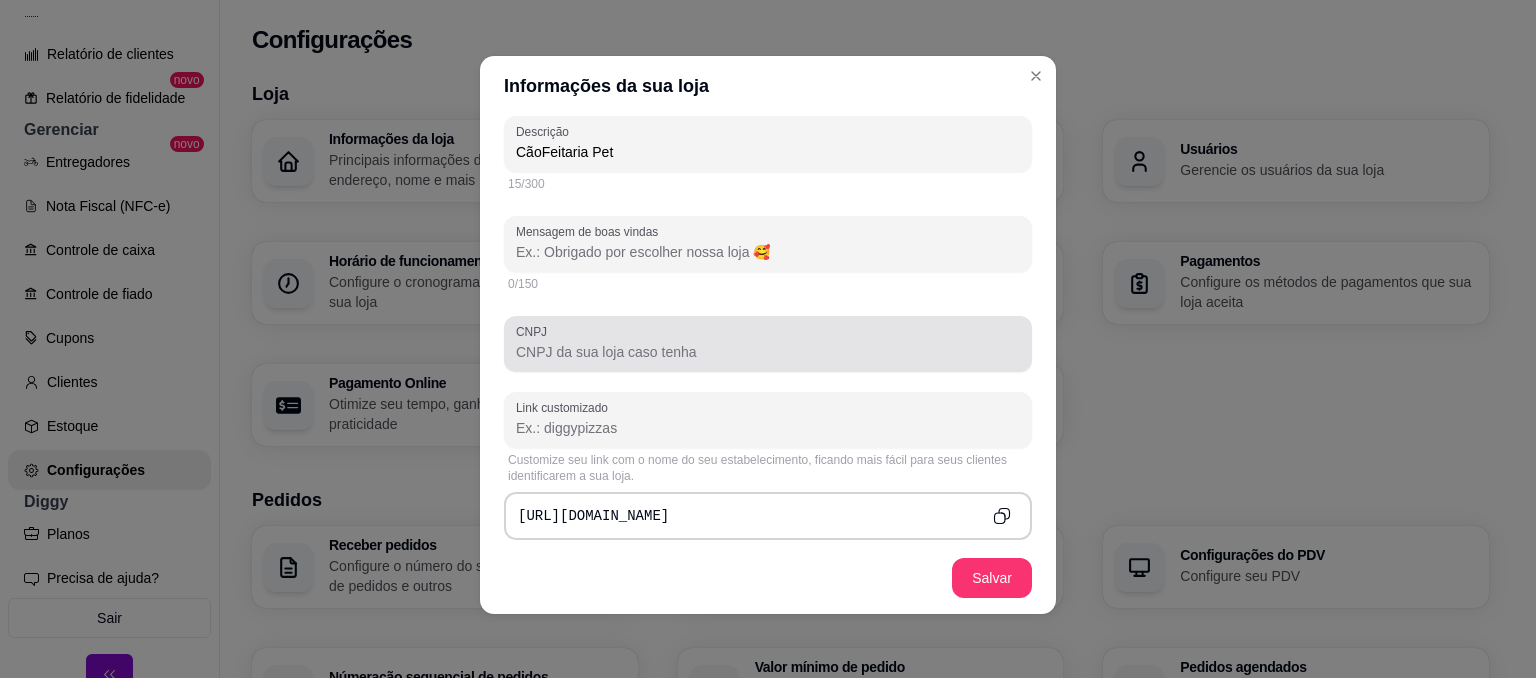 click on "CNPJ" at bounding box center [768, 352] 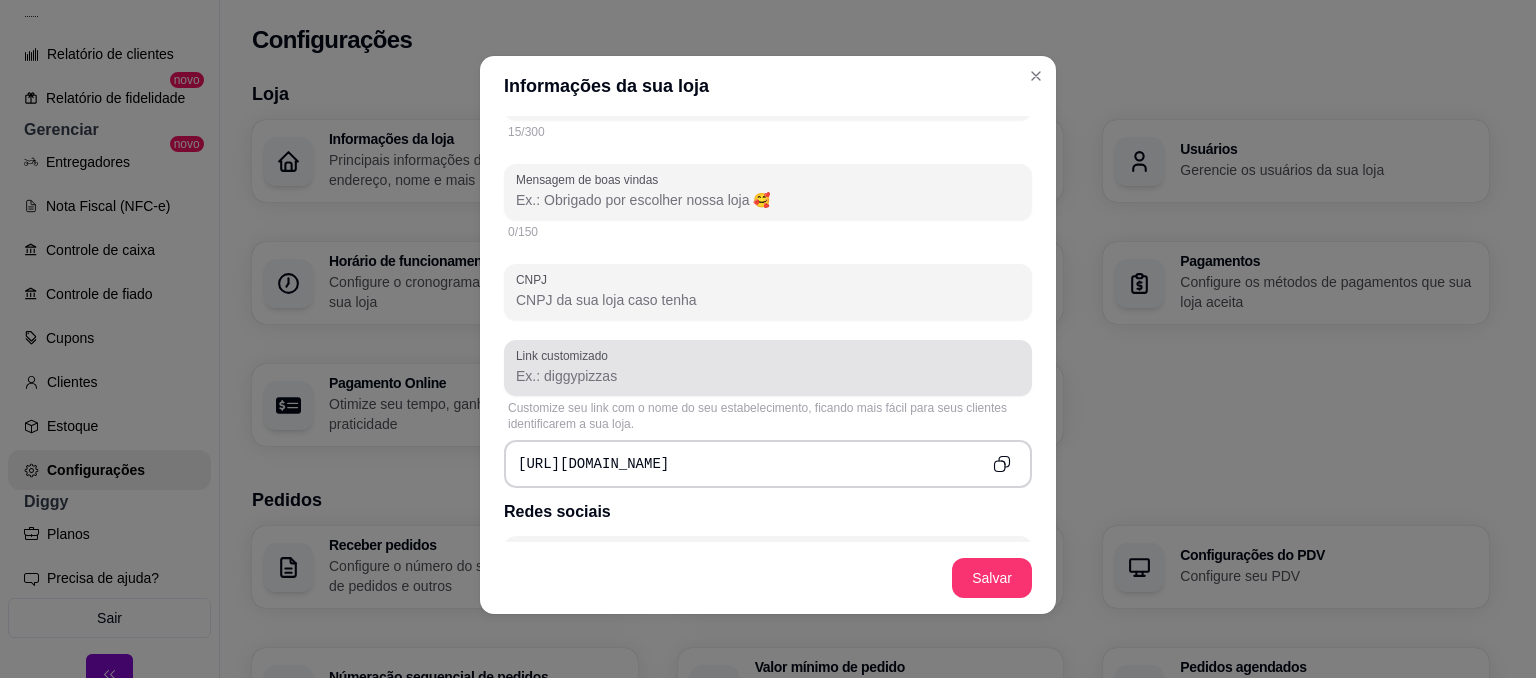 scroll, scrollTop: 600, scrollLeft: 0, axis: vertical 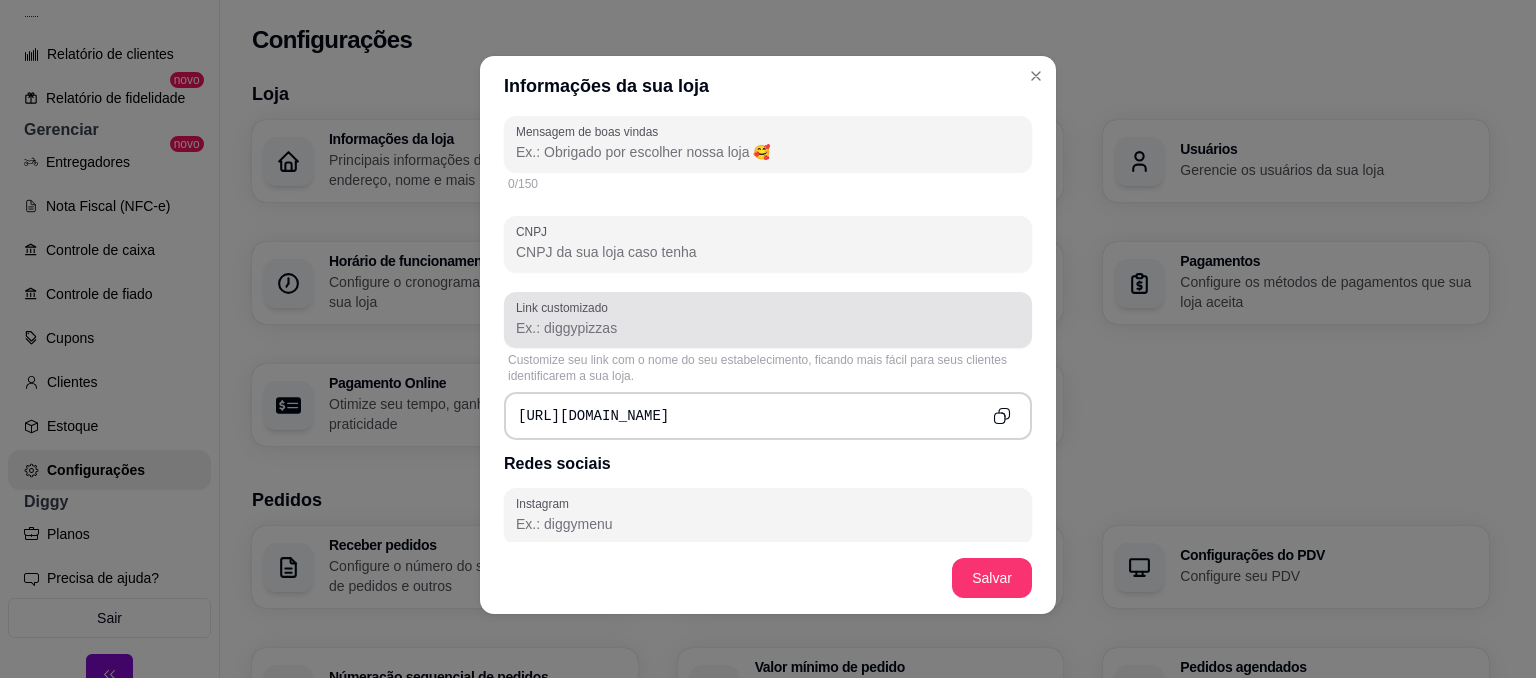 click on "Link customizado" at bounding box center [768, 328] 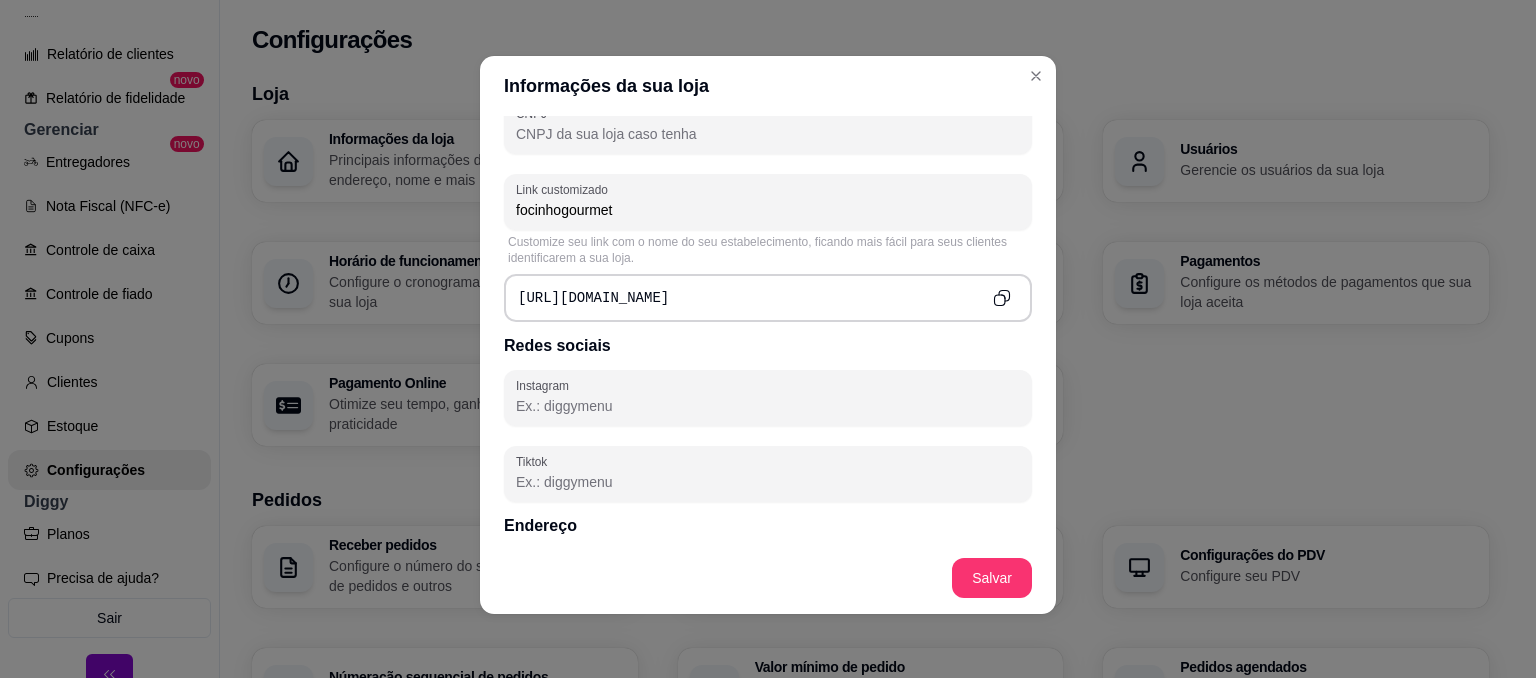 scroll, scrollTop: 700, scrollLeft: 0, axis: vertical 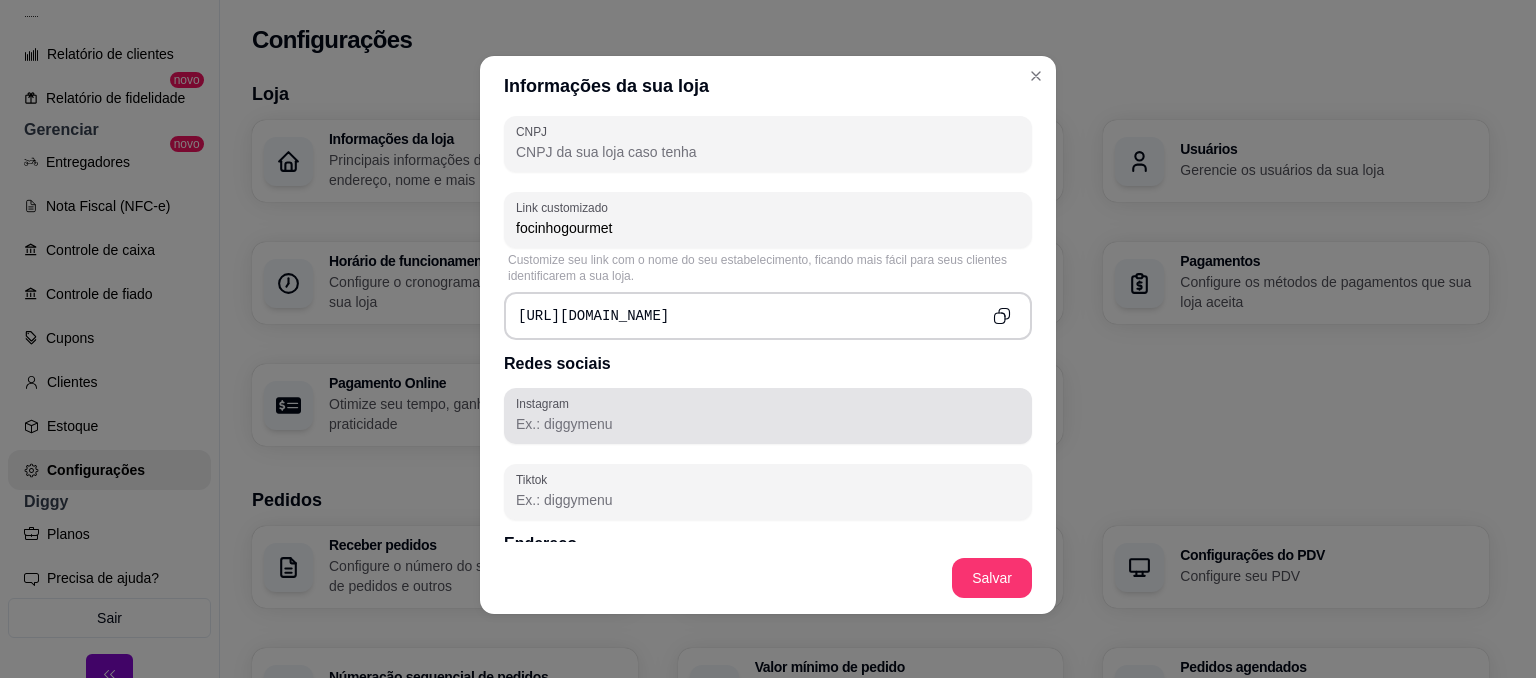 type on "focinhogourmet" 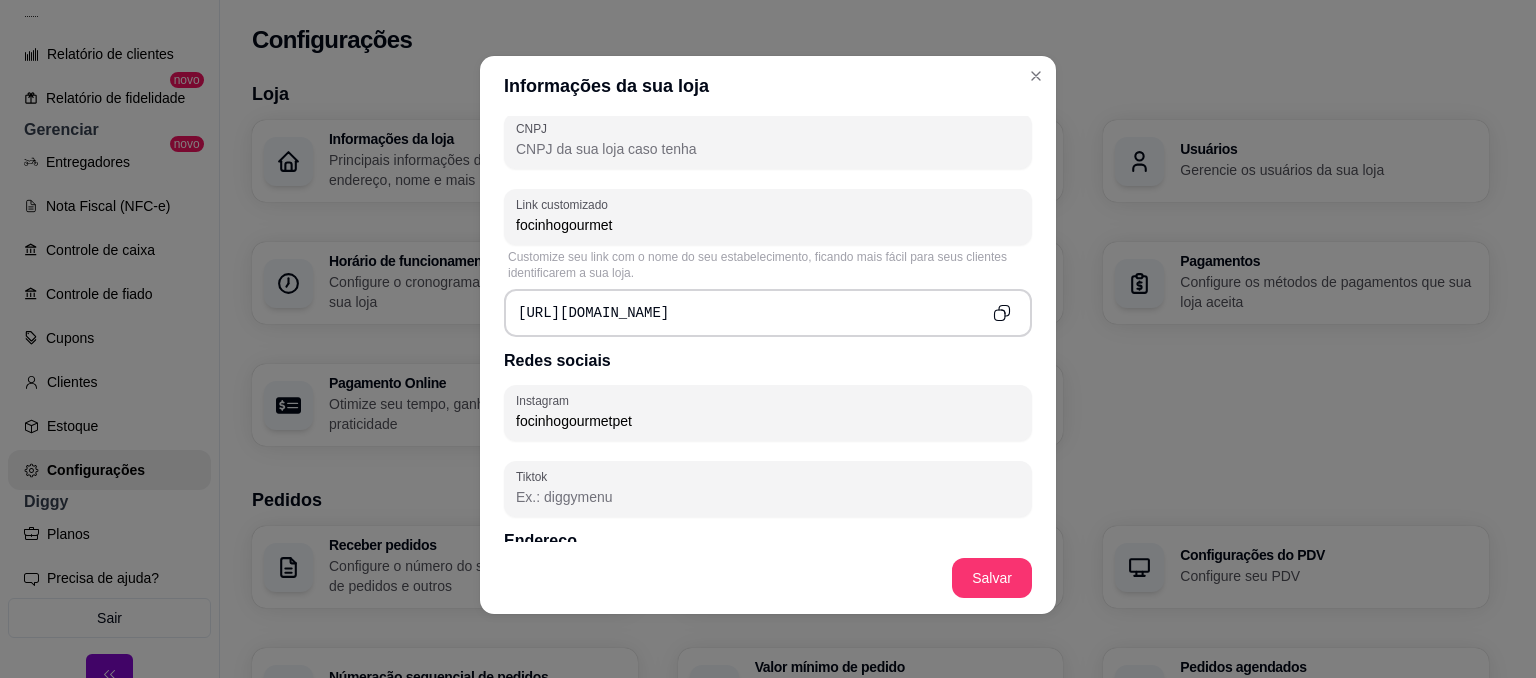 scroll, scrollTop: 600, scrollLeft: 0, axis: vertical 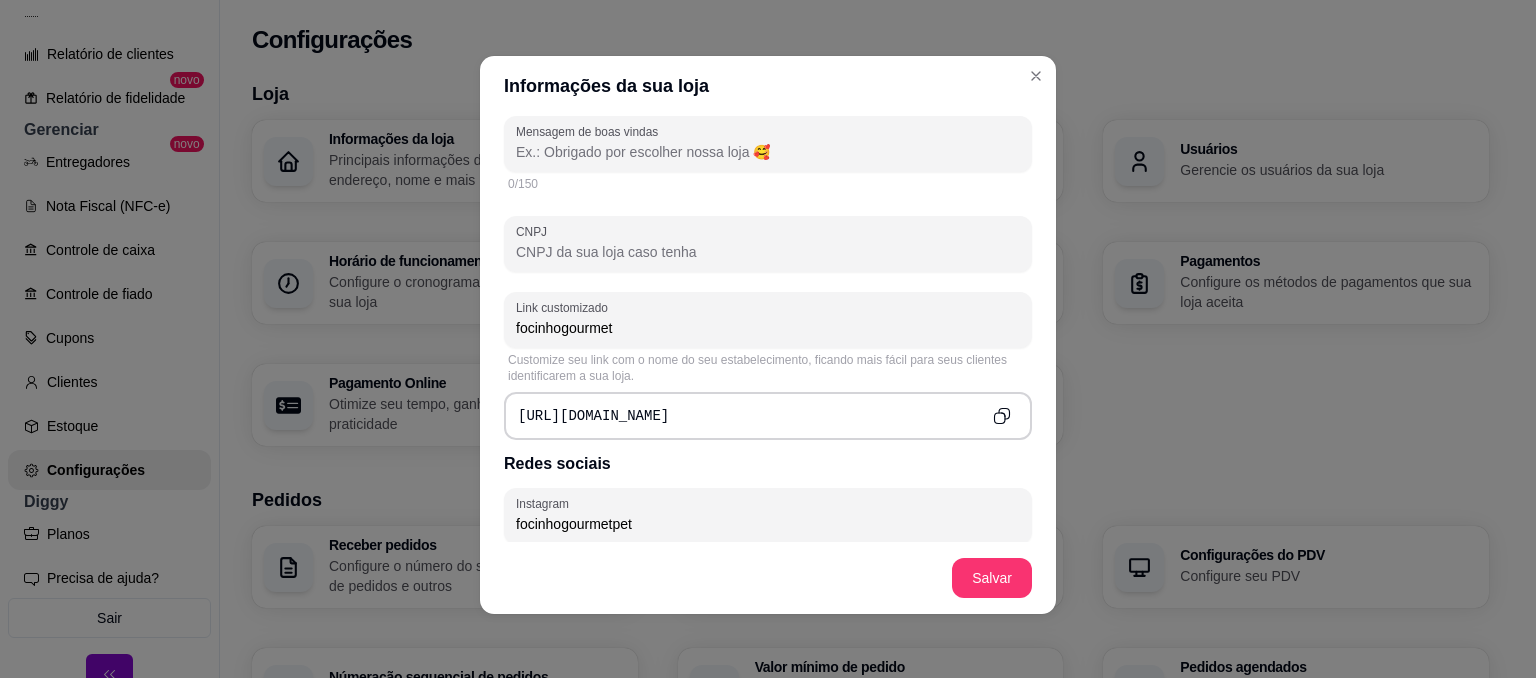 type on "focinhogourmetpet" 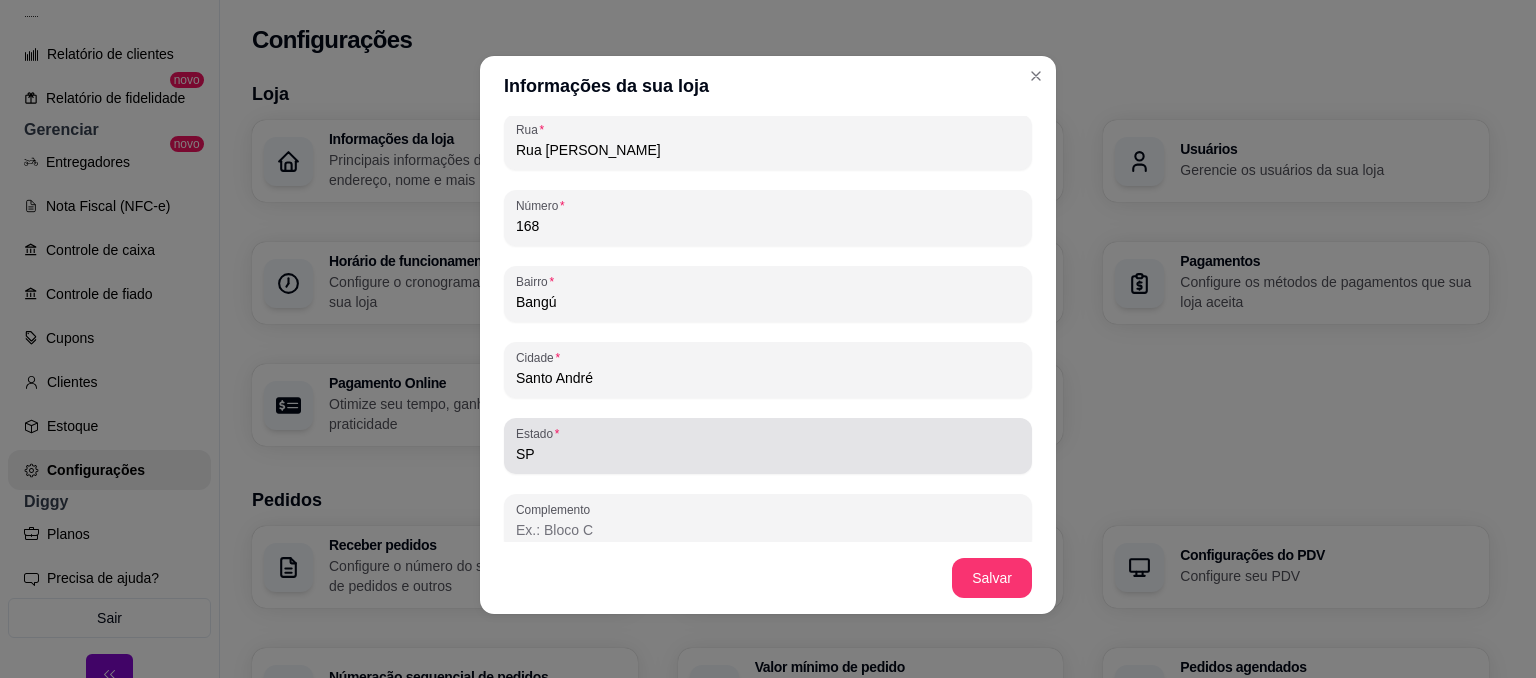 scroll, scrollTop: 1245, scrollLeft: 0, axis: vertical 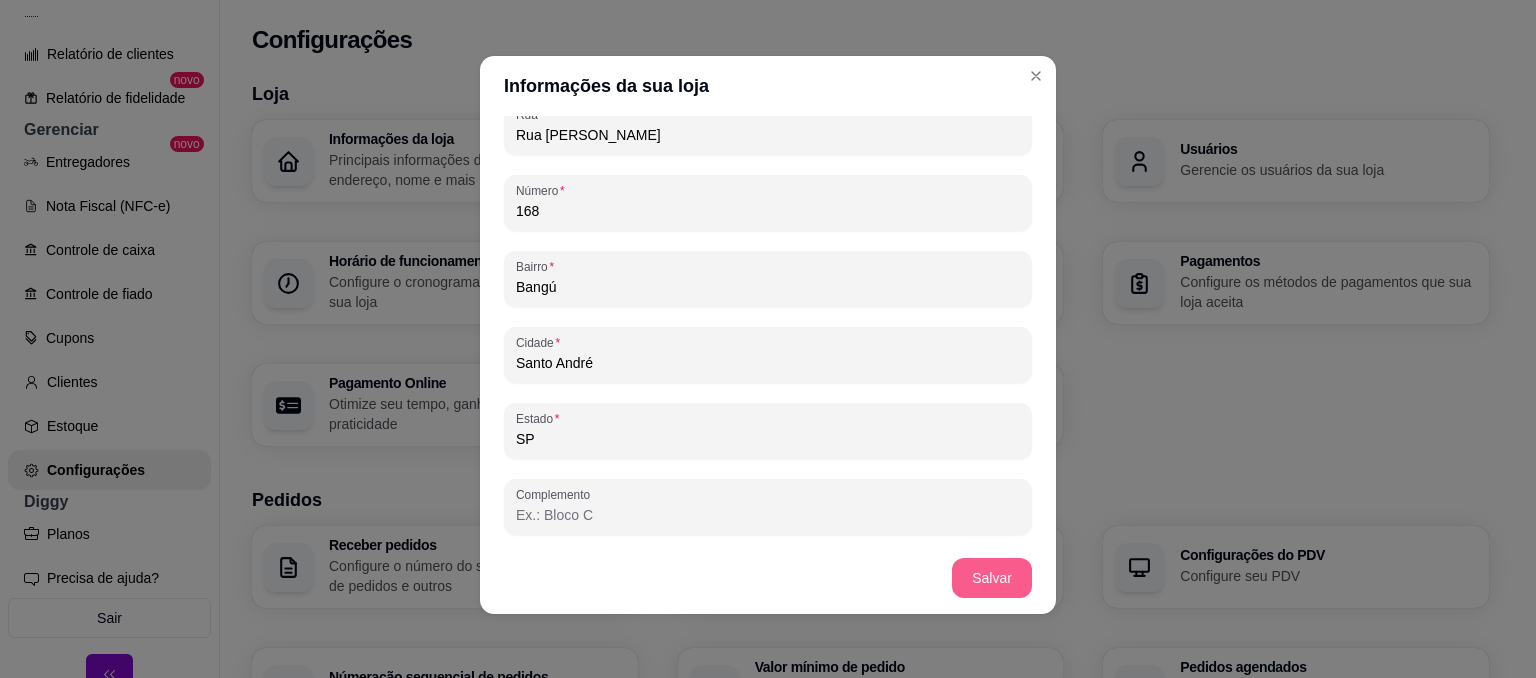 type on "36.393.721/0001-56" 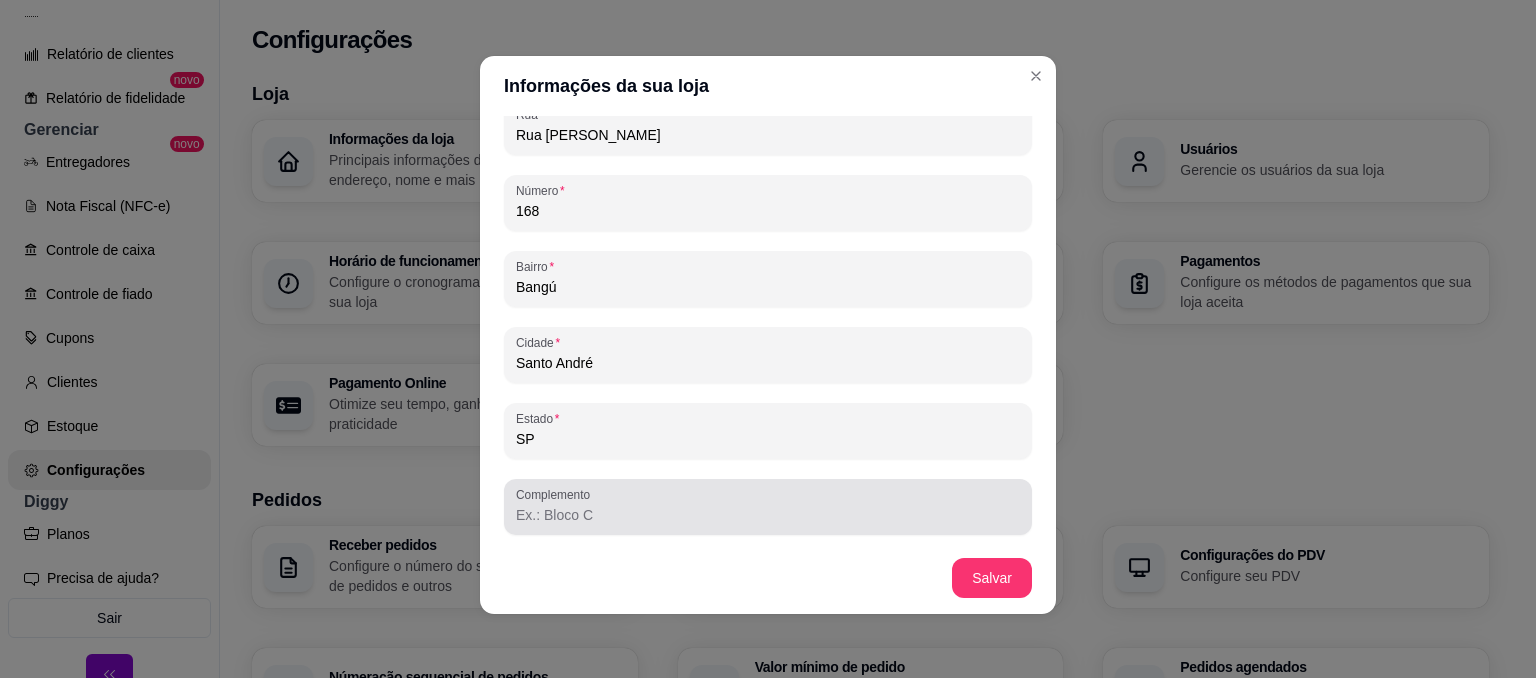 click on "Informações da sua loja Informações principais Nome da loja Focinho Gourmet Número de contato [PHONE_NUMBER] Descrição CãoFeitaria Pet 15/300 Mensagem de boas vindas 0/150 CNPJ 36.393.721/0001-56 Link customizado focinhogourmet Customize seu link com o nome do seu estabelecimento, ficando mais fácil para seus clientes identificarem a sua loja. [URL][DOMAIN_NAME] Redes sociais Instagram focinhogourmetpet Tiktok Endereço CEP 09210-220 [STREET_ADDRESS][PERSON_NAME] Complemento Salvar" at bounding box center (768, 335) 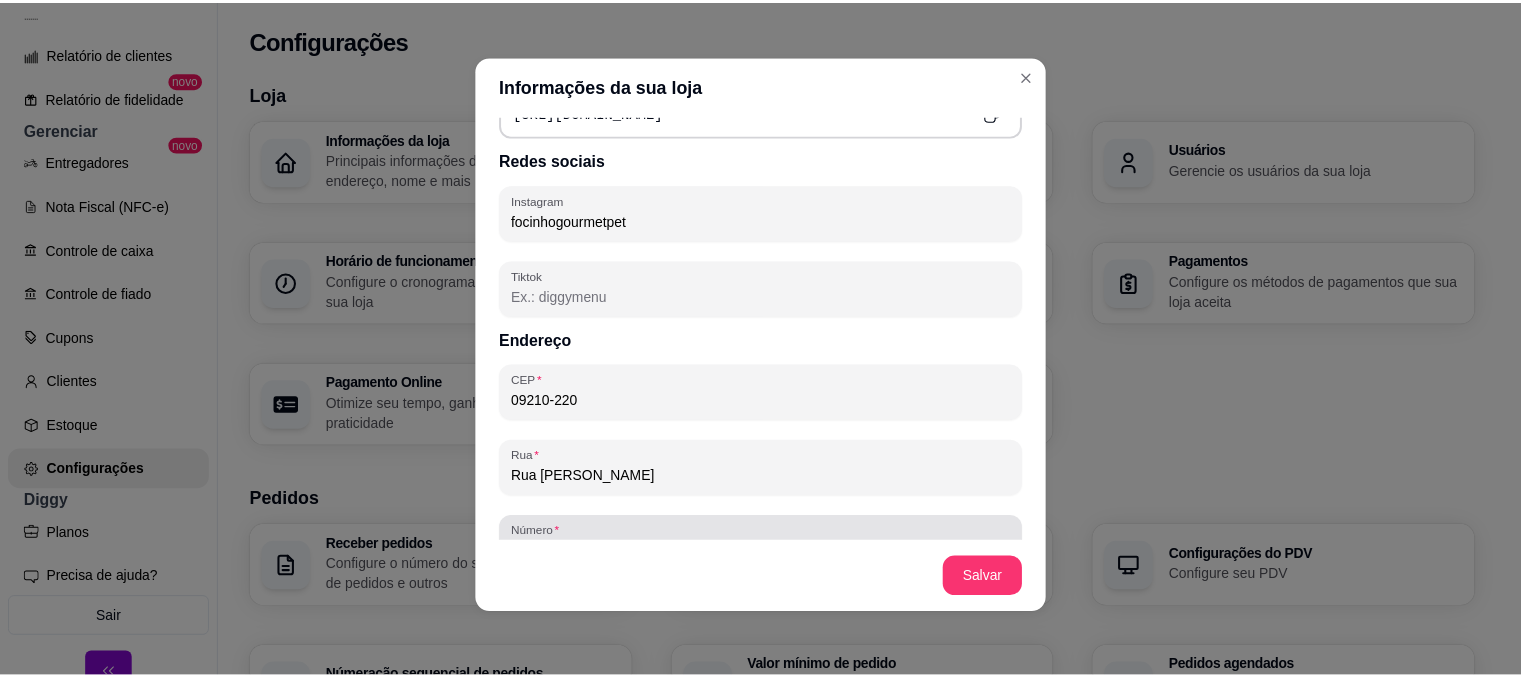 scroll, scrollTop: 1045, scrollLeft: 0, axis: vertical 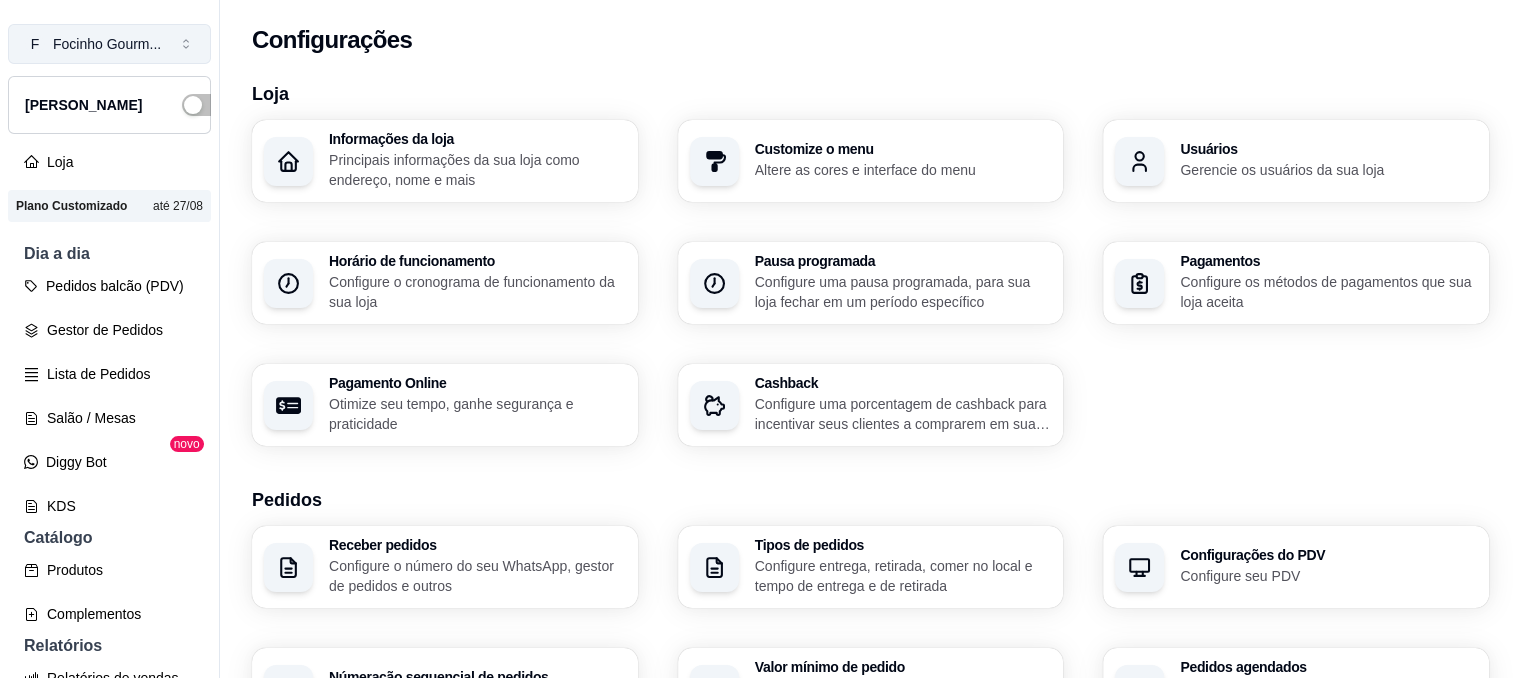 click on "Focinho Gourm ..." at bounding box center (107, 44) 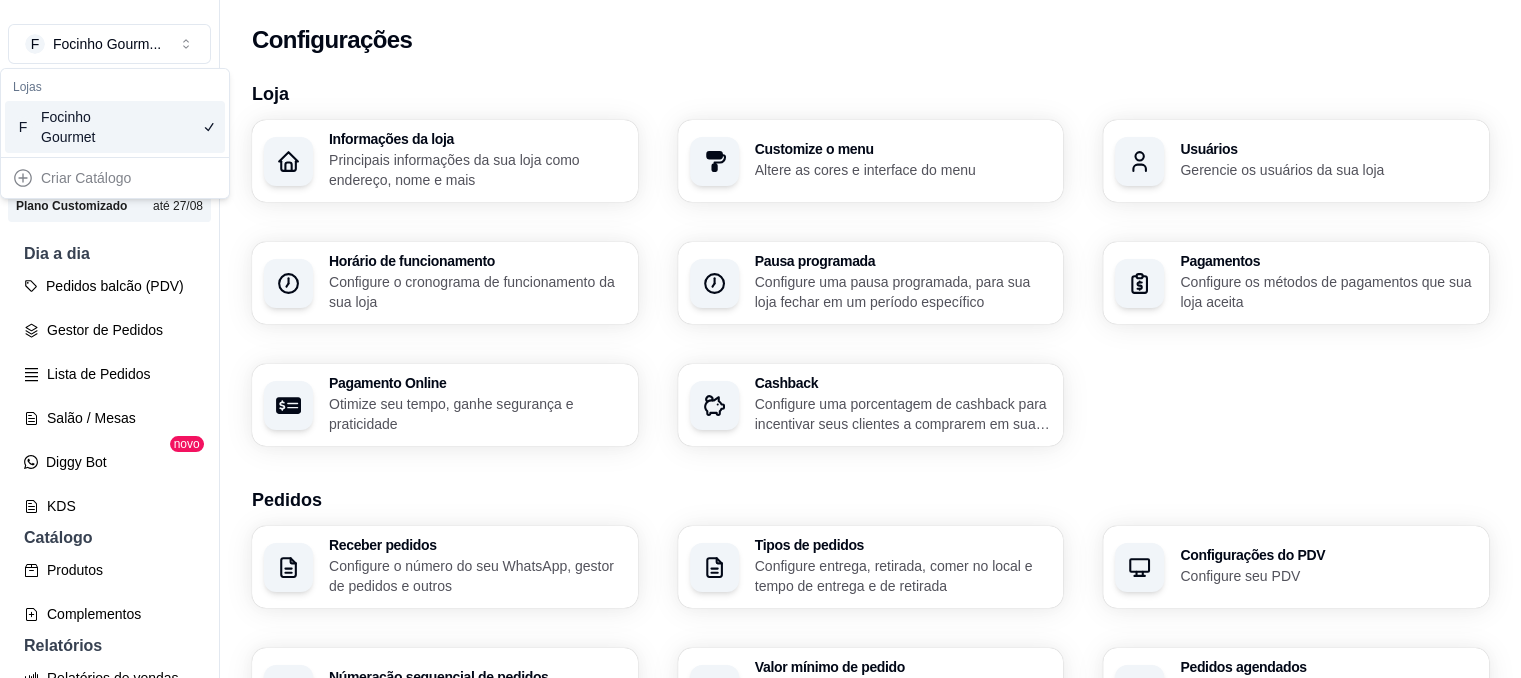 drag, startPoint x: 84, startPoint y: 261, endPoint x: 94, endPoint y: 256, distance: 11.18034 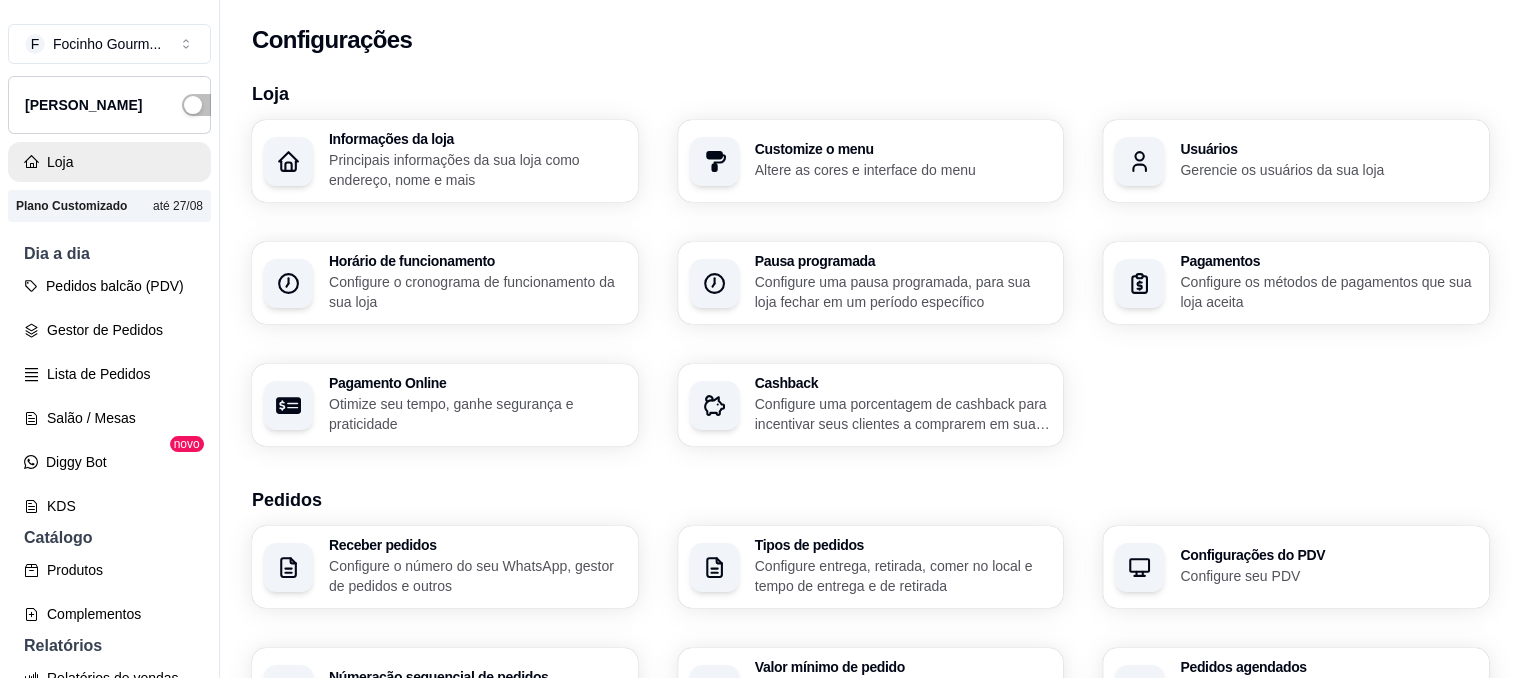 click on "Loja" at bounding box center [109, 162] 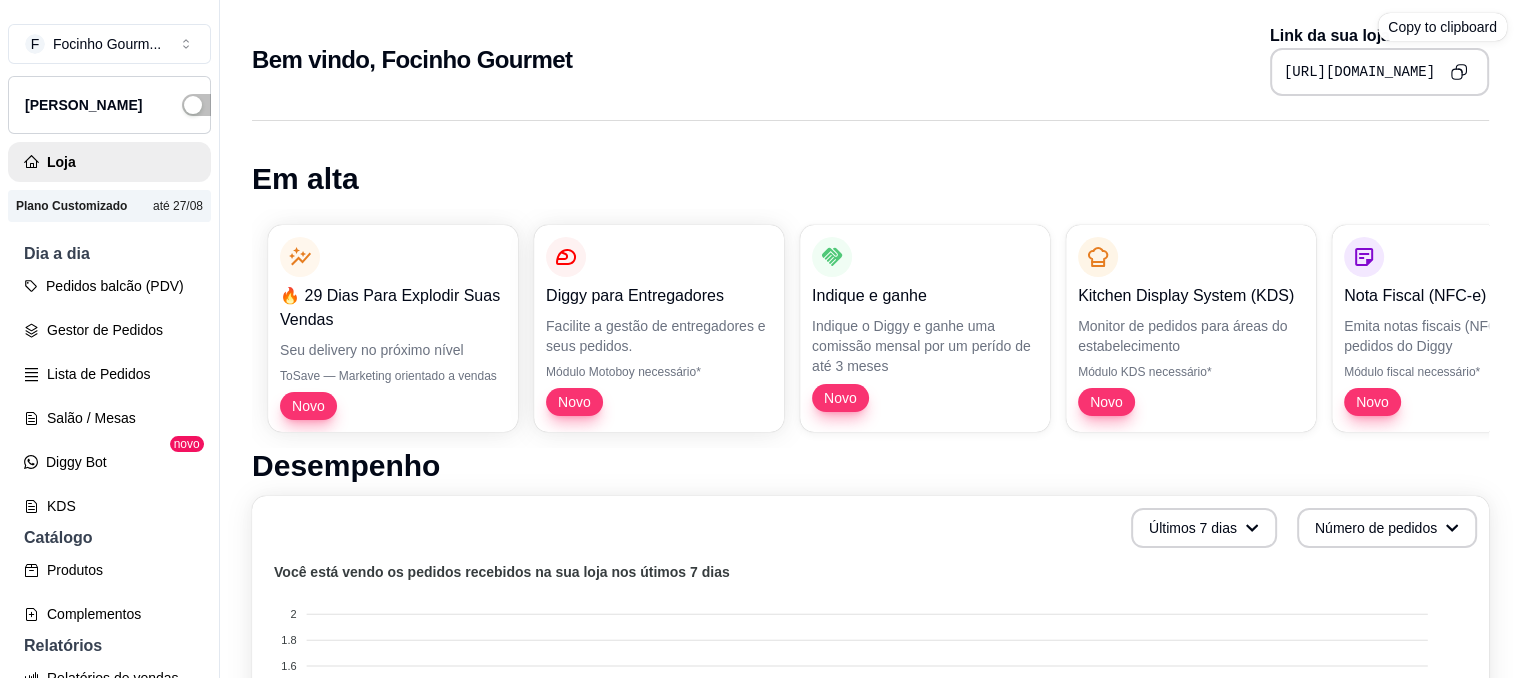 click 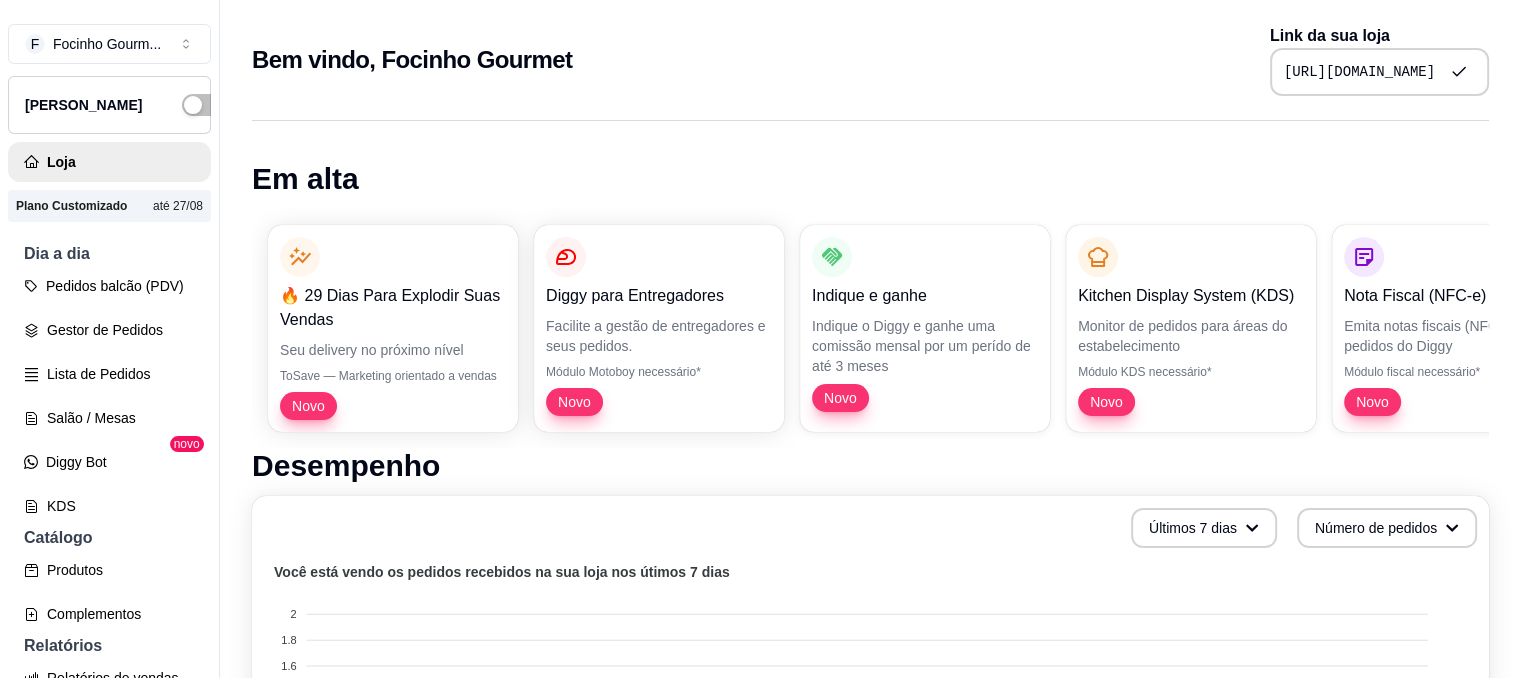 type 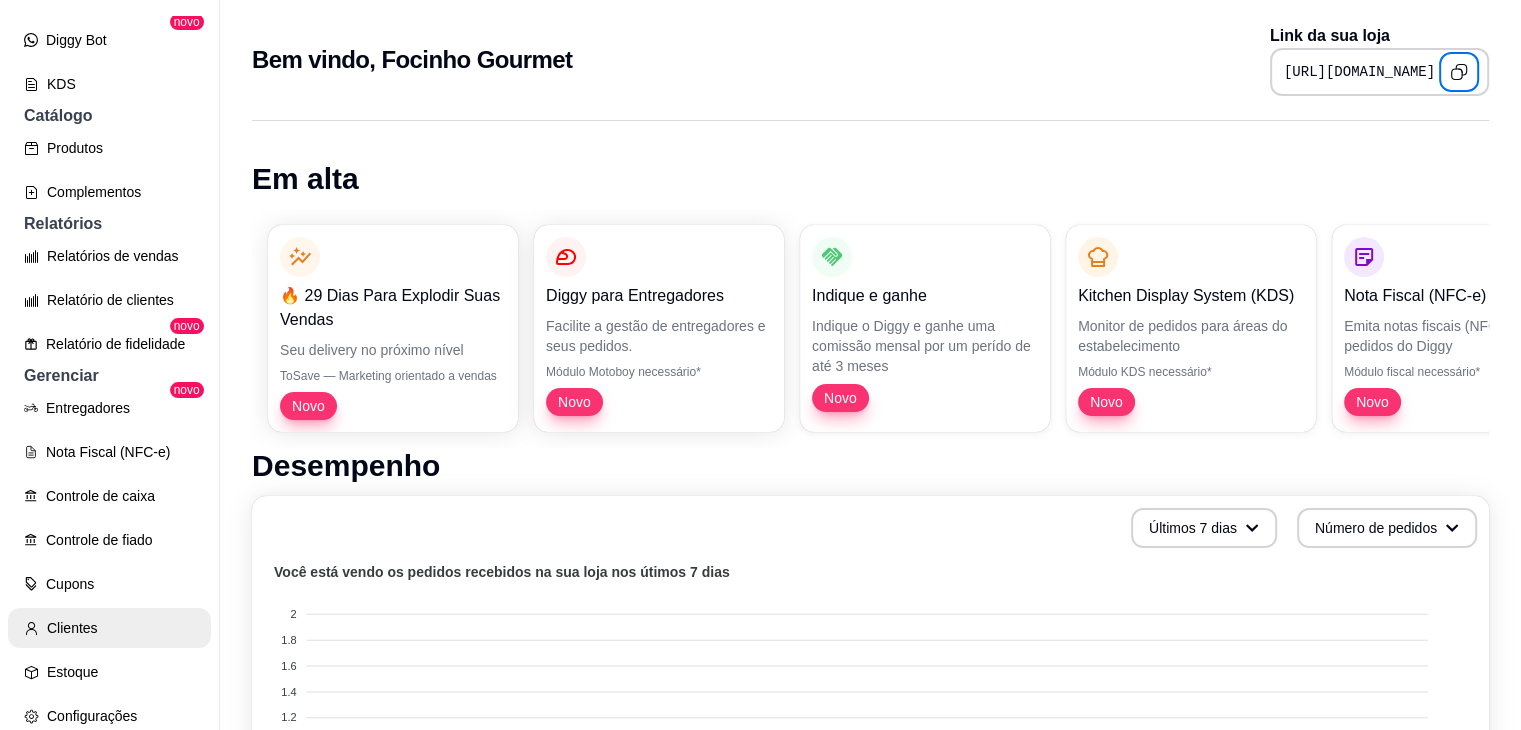 scroll, scrollTop: 640, scrollLeft: 0, axis: vertical 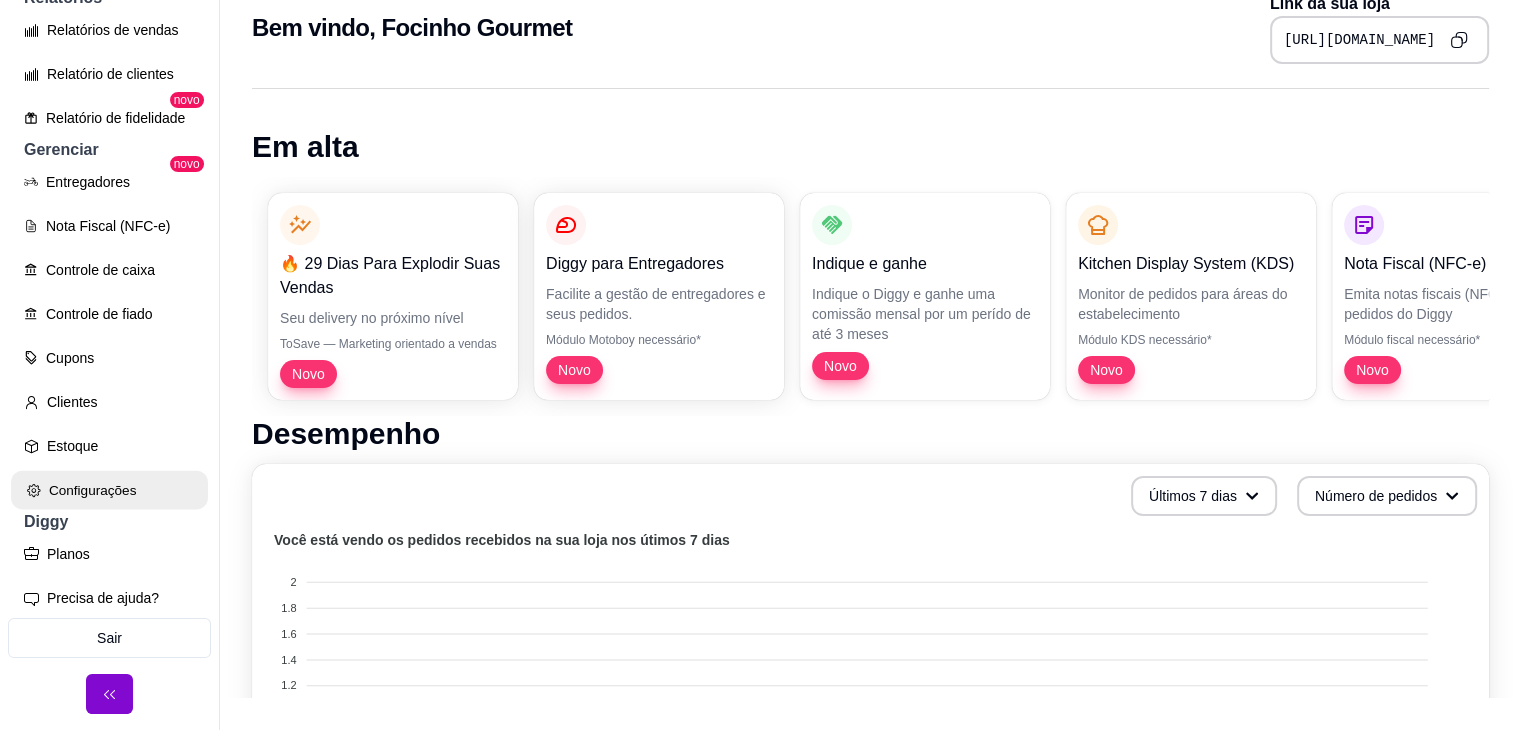 click on "Configurações" at bounding box center [109, 490] 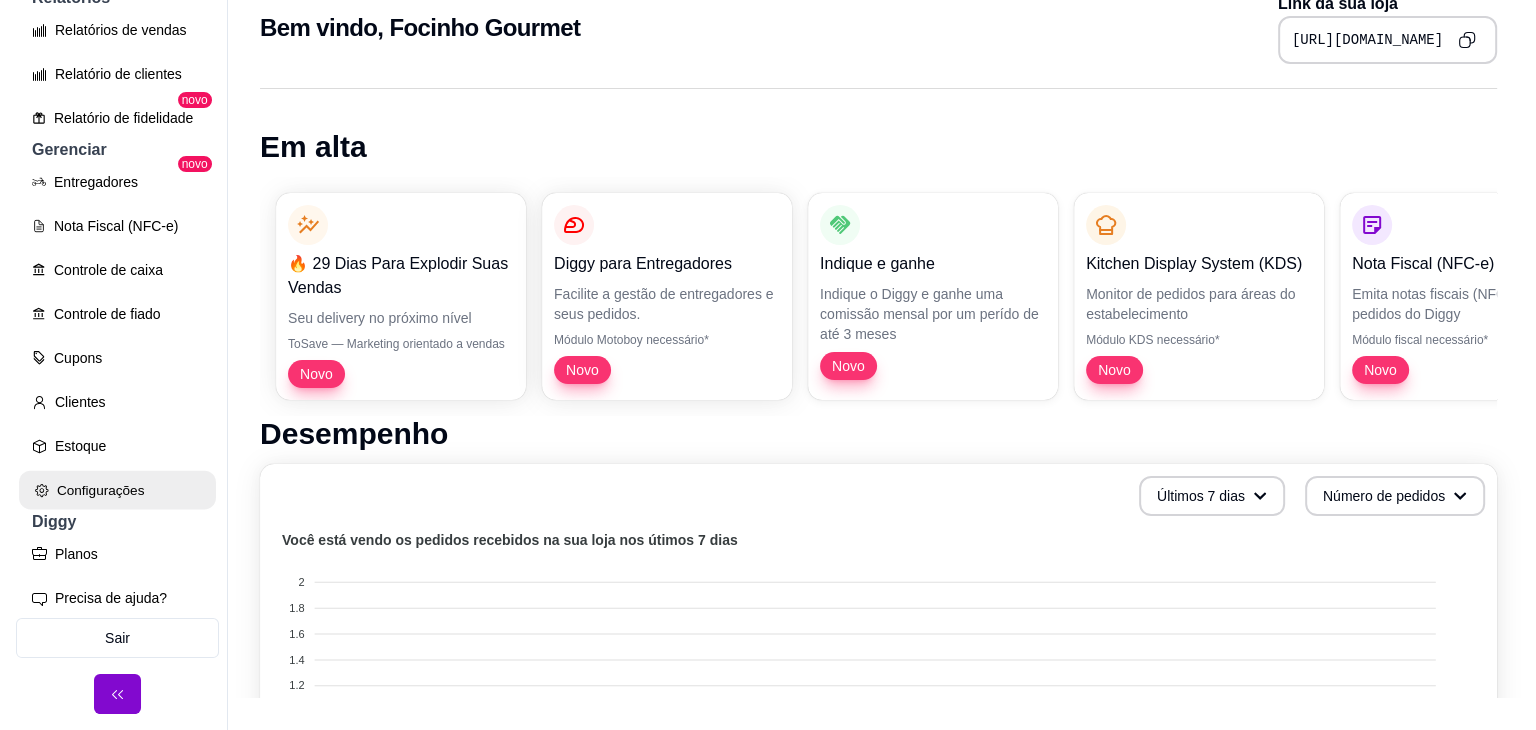 scroll, scrollTop: 0, scrollLeft: 0, axis: both 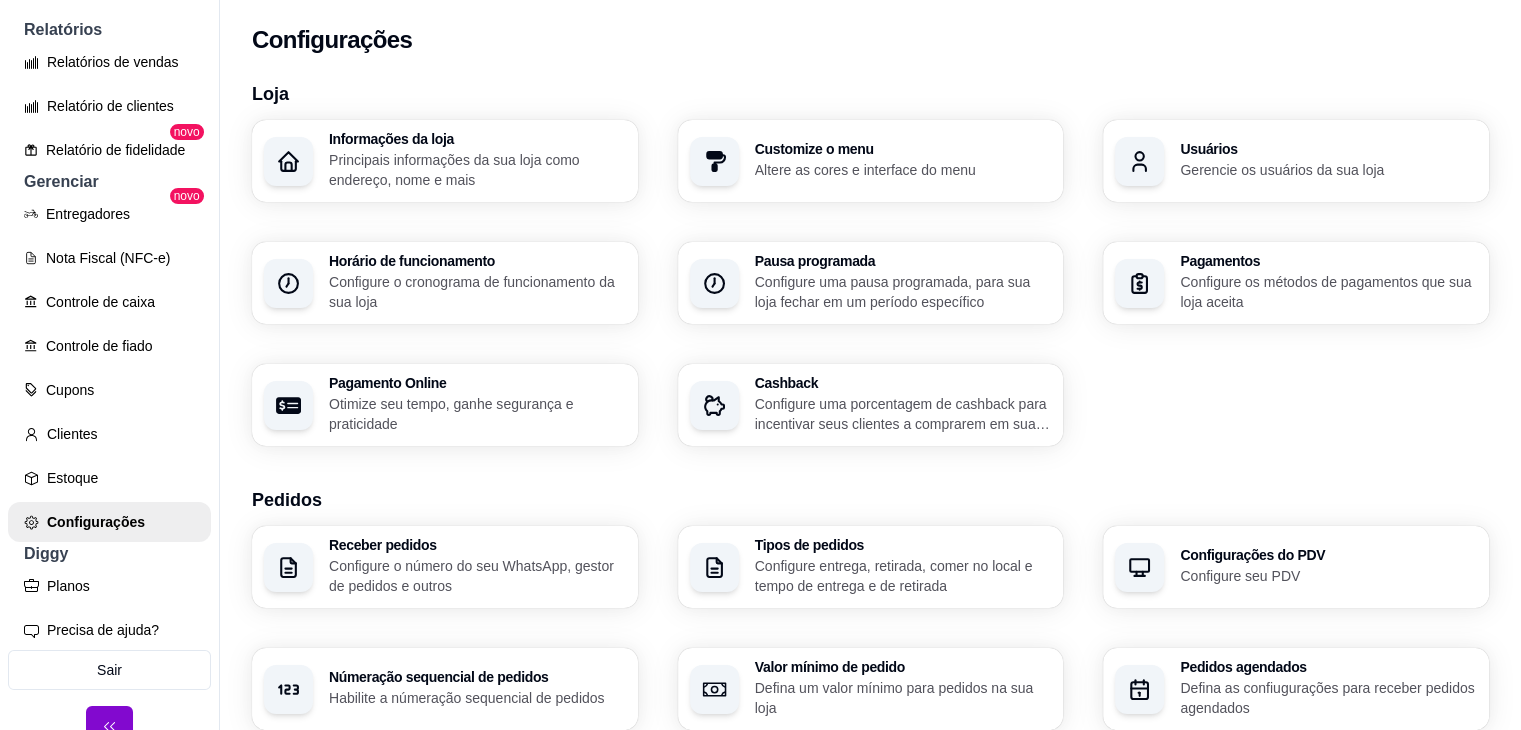click on "Altere as cores e interface do menu" at bounding box center [903, 170] 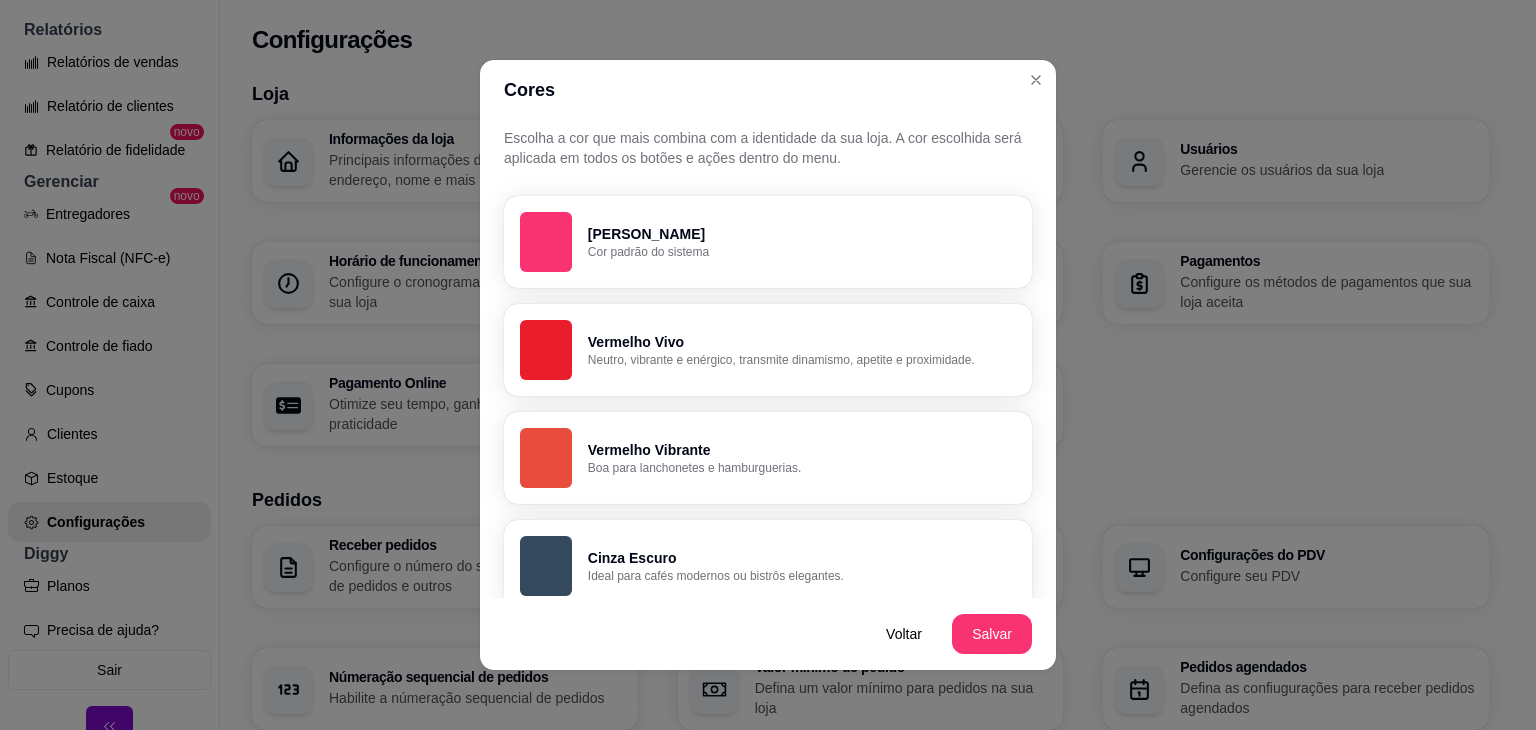 click on "Rosa Diggy Cor padrão do sistema" at bounding box center [768, 242] 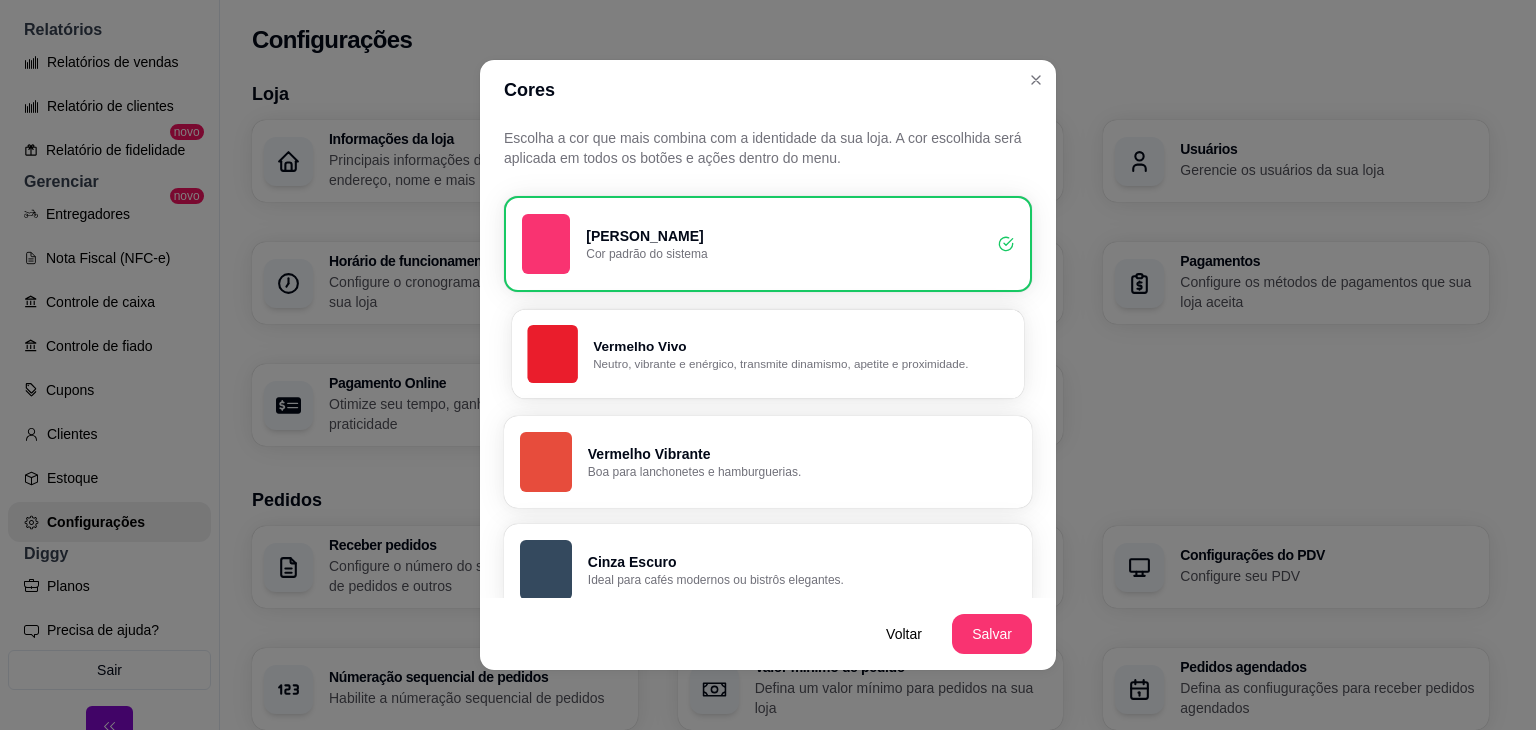 click on "Neutro, vibrante e enérgico, transmite dinamismo, apetite e proximidade." at bounding box center (800, 364) 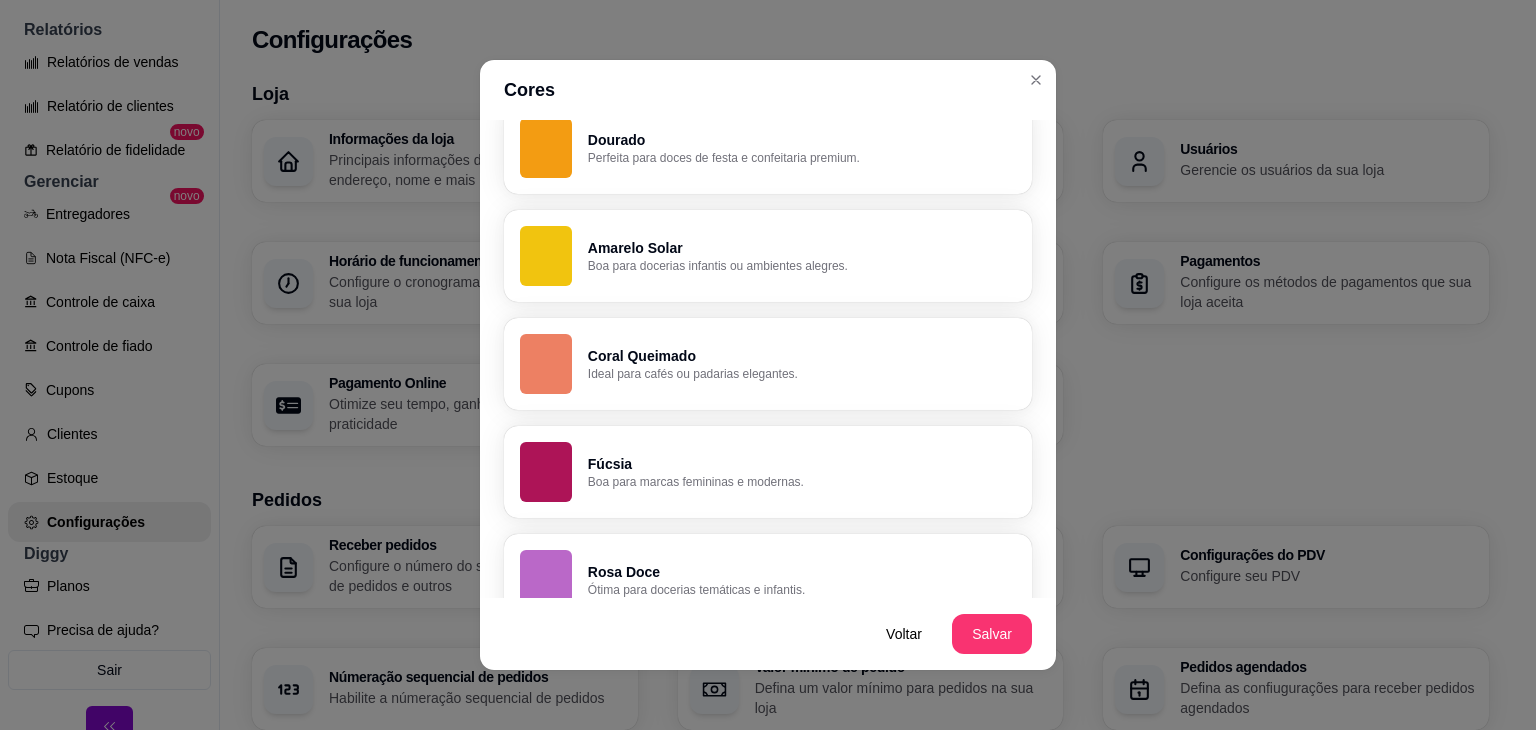 scroll, scrollTop: 1429, scrollLeft: 0, axis: vertical 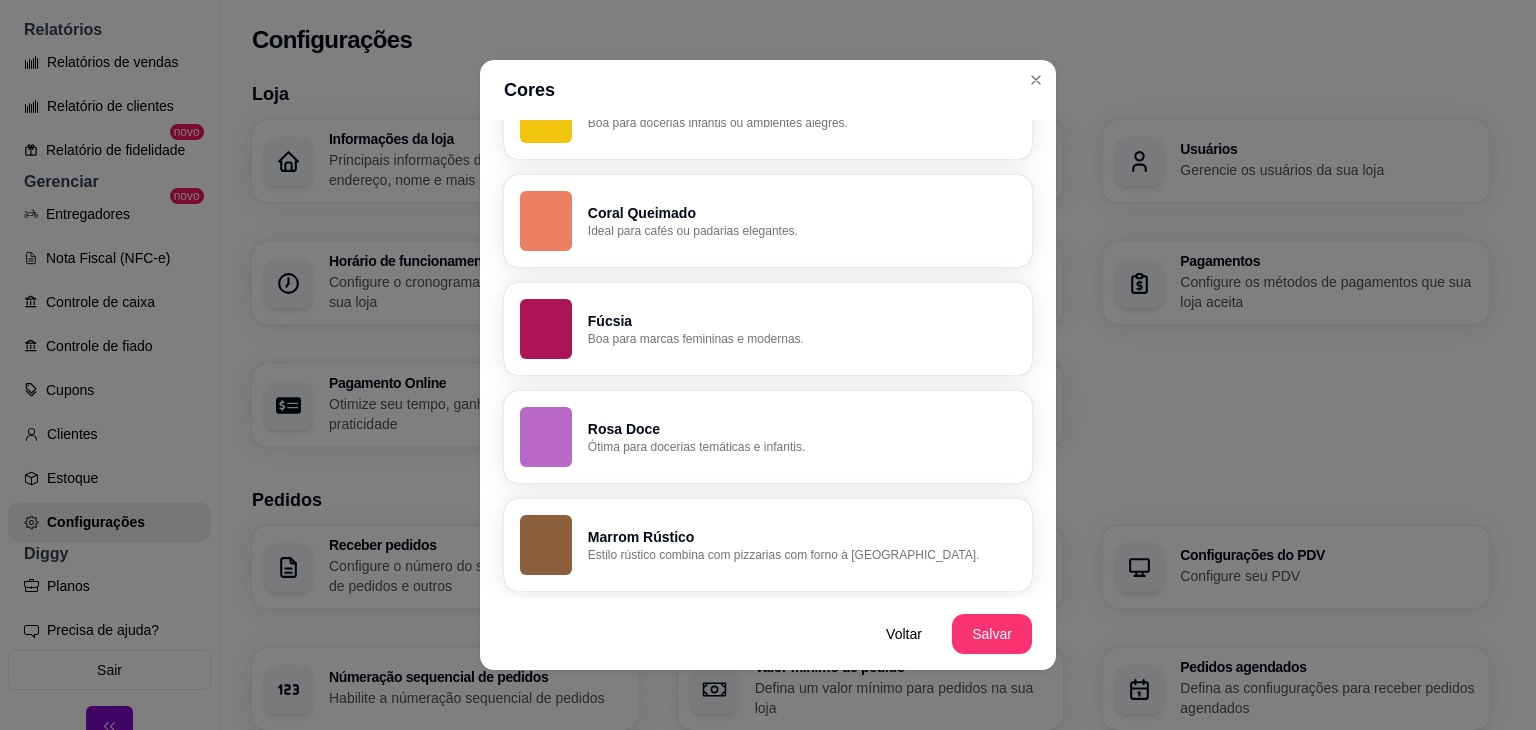 click on "Ótima para docerias temáticas e infantis." at bounding box center (802, 447) 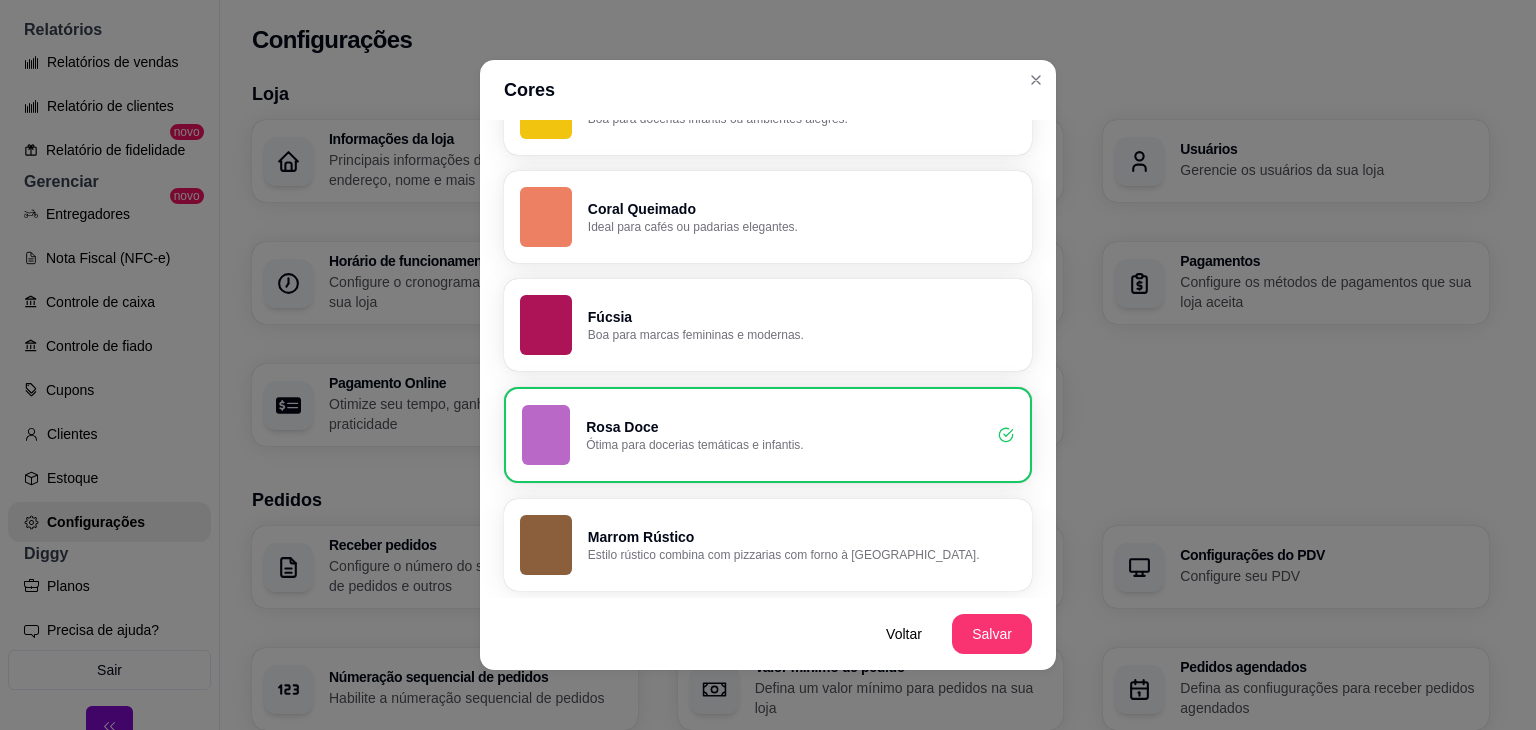 scroll, scrollTop: 1426, scrollLeft: 0, axis: vertical 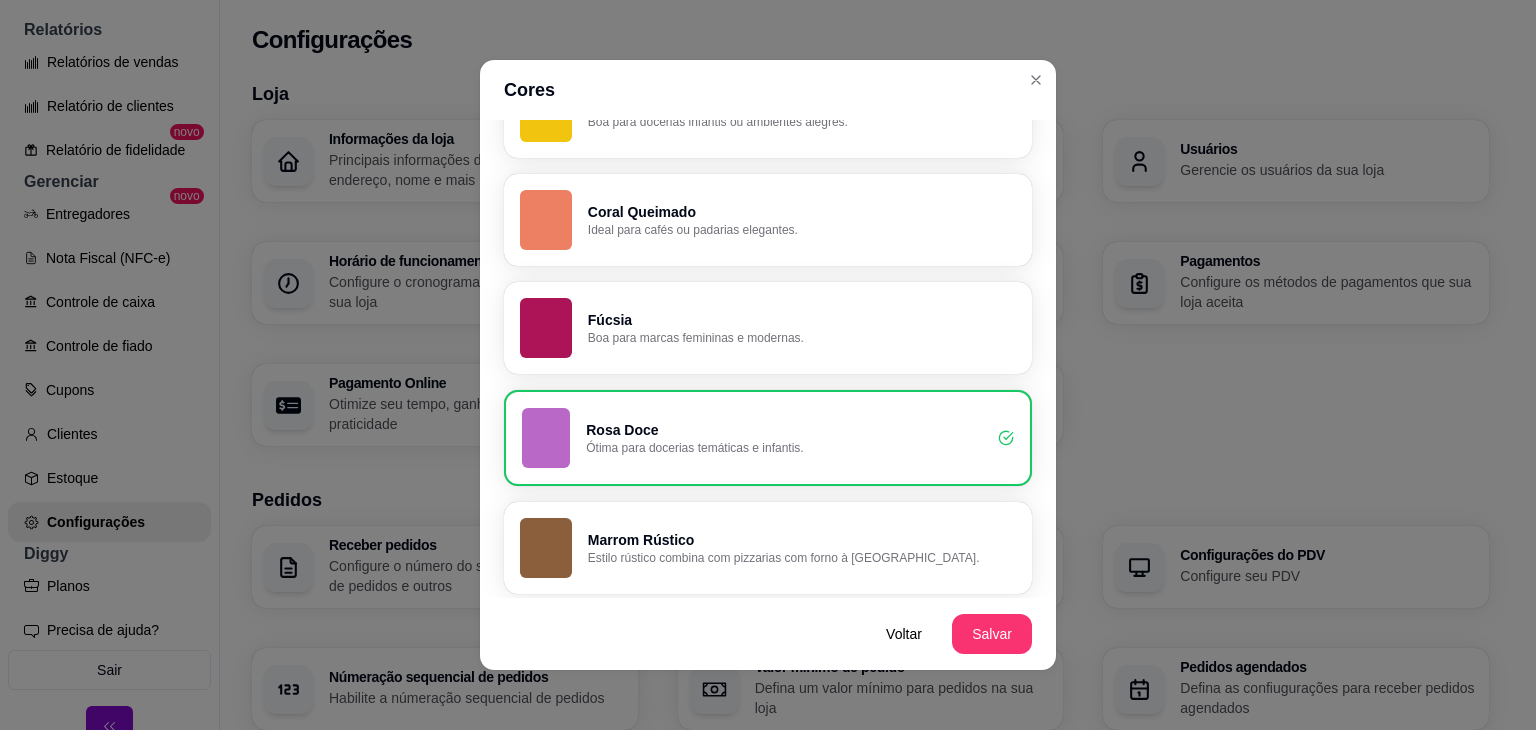 click on "Cores Escolha a cor que mais combina com a identidade da sua loja. A cor escolhida será aplicada em todos os botões e ações dentro do menu. Rosa Diggy Cor padrão do sistema Vermelho Vivo Neutro, vibrante e enérgico, transmite dinamismo, apetite e proximidade. Vermelho Vibrante Boa para lanchonetes e hamburguerias. Cinza Escuro Ideal para cafés modernos ou bistrôs elegantes. Vermelho Cereja Combina com docerias clássicas e cantinas. Verde Natural Ótima para restaurantes naturais ou veganos. Marrom Café Perfeita para cafeterias e confeitarias artesanais. Laranja Queimado Boa para padarias e ambientes aconchegantes. Azul Oceano Ideal para restaurantes de peixes ou sushi. Azul Petróleo Ideal para restaurantes de peixes ou sushi. Roxo Intenso Cor típica do açaí, perfeita para açaíterias modernas. Dourado Perfeita para doces de festa e confeitaria premium. Amarelo Solar Boa para docerias infantis ou ambientes alegres. Coral Queimado Ideal para cafés ou padarias elegantes. Fúcsia Rosa Doce Voltar" at bounding box center [768, 365] 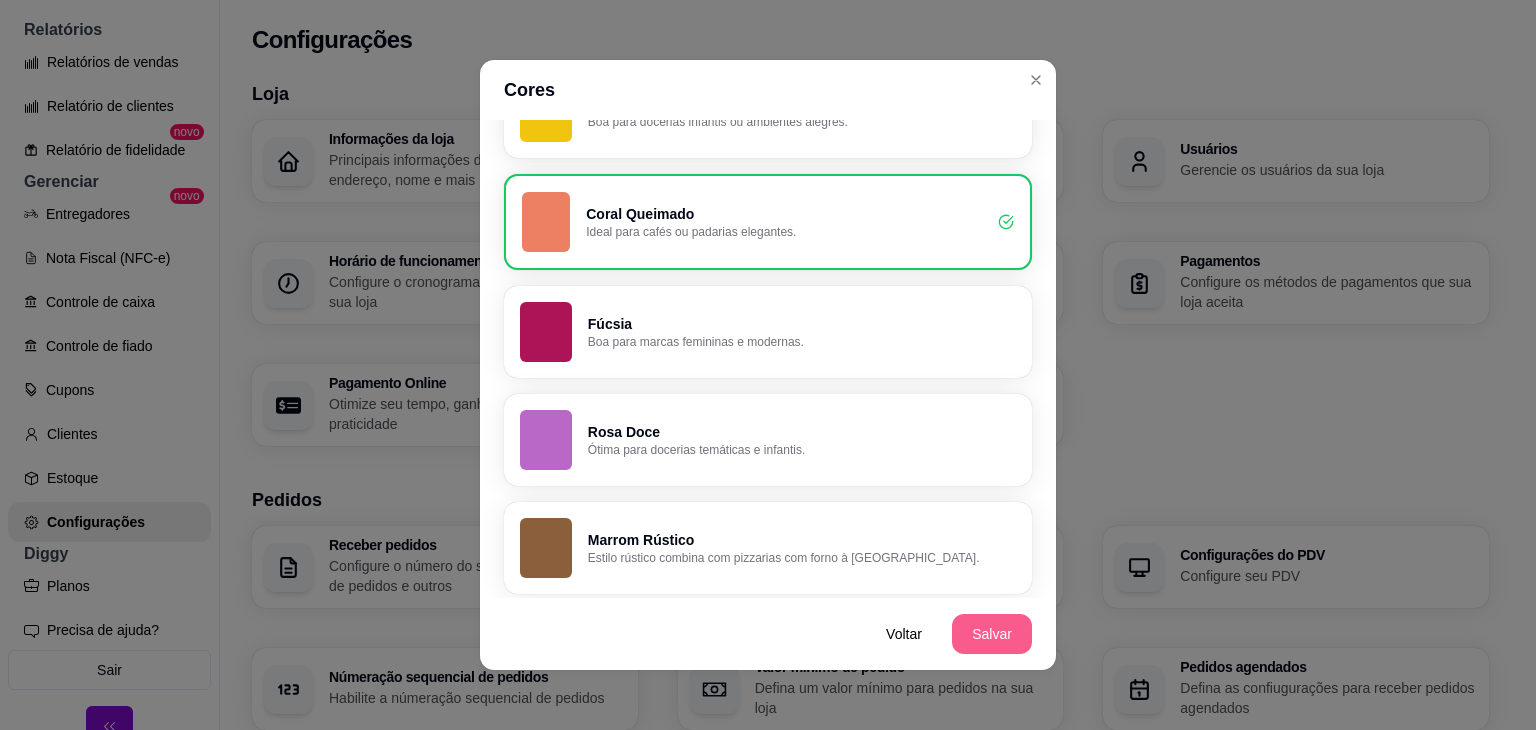click on "Salvar" at bounding box center [992, 634] 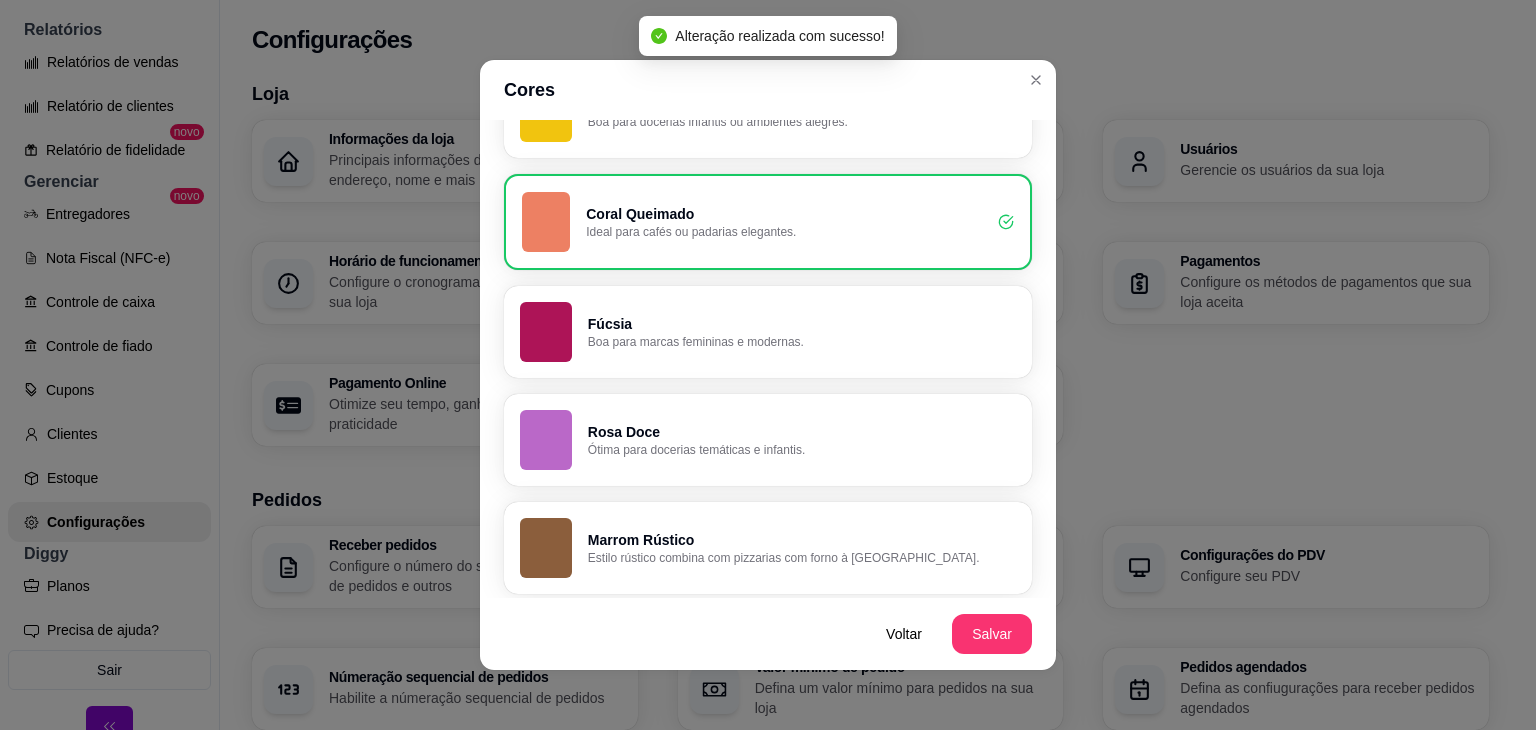 scroll, scrollTop: 1429, scrollLeft: 0, axis: vertical 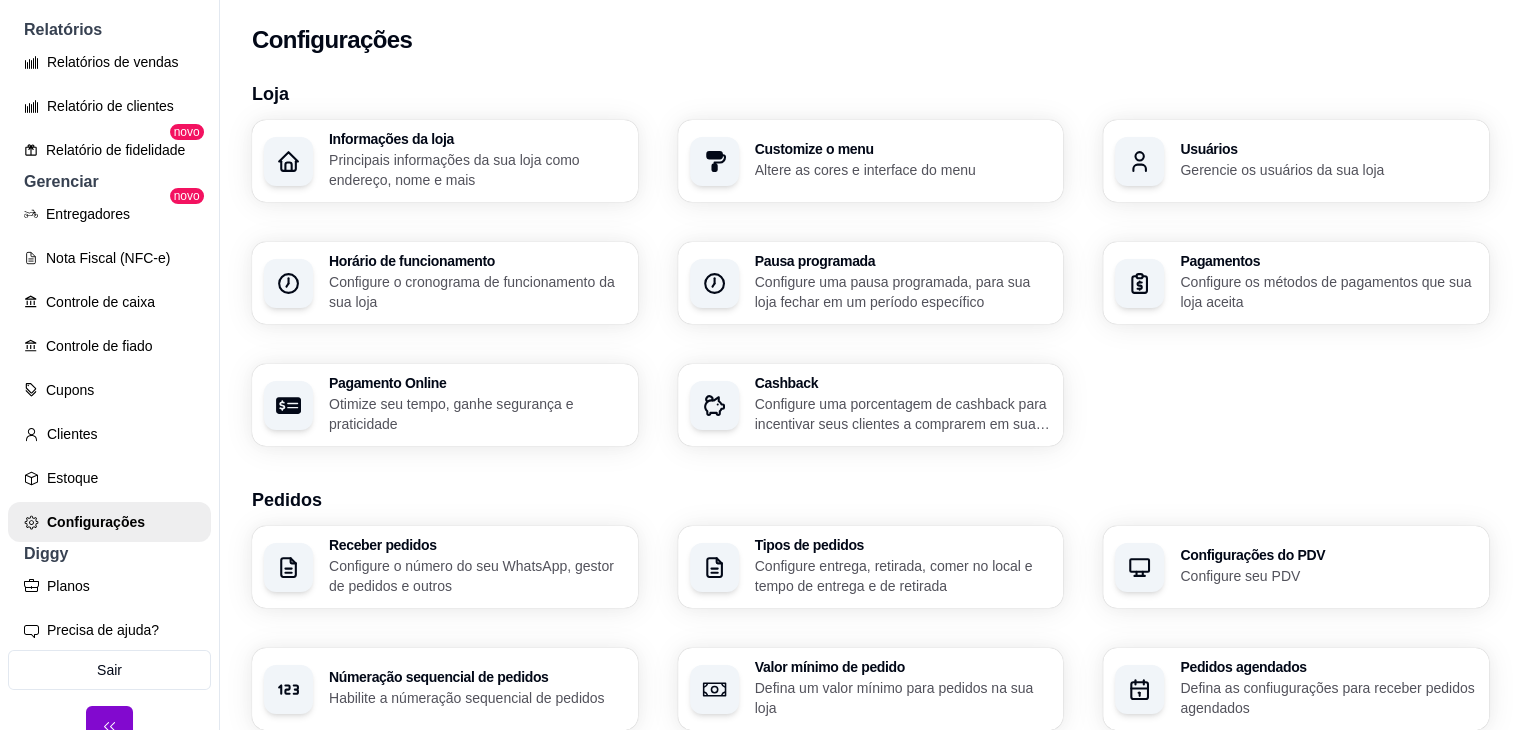 click on "Principais informações da sua loja como endereço, nome e mais" at bounding box center [477, 170] 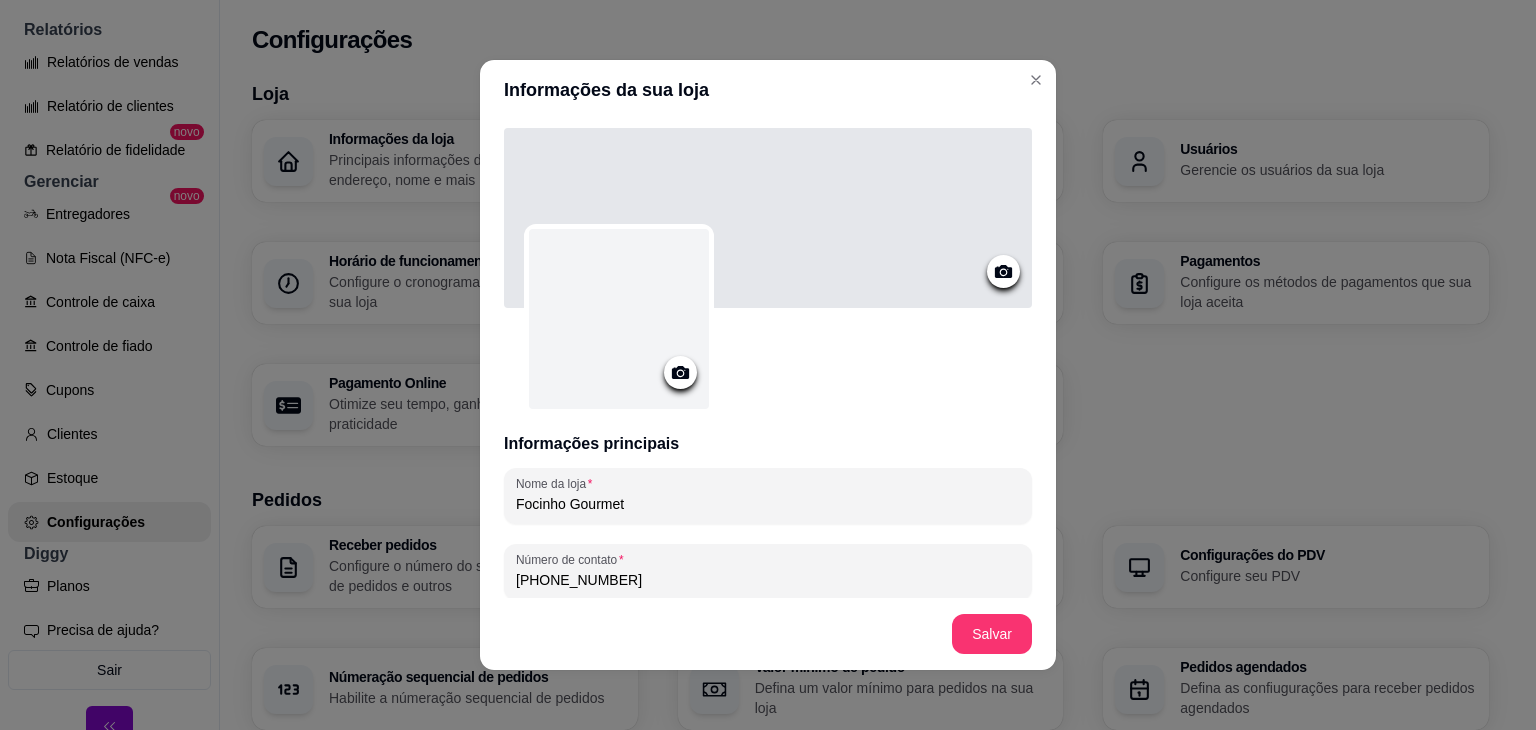 click at bounding box center [619, 319] 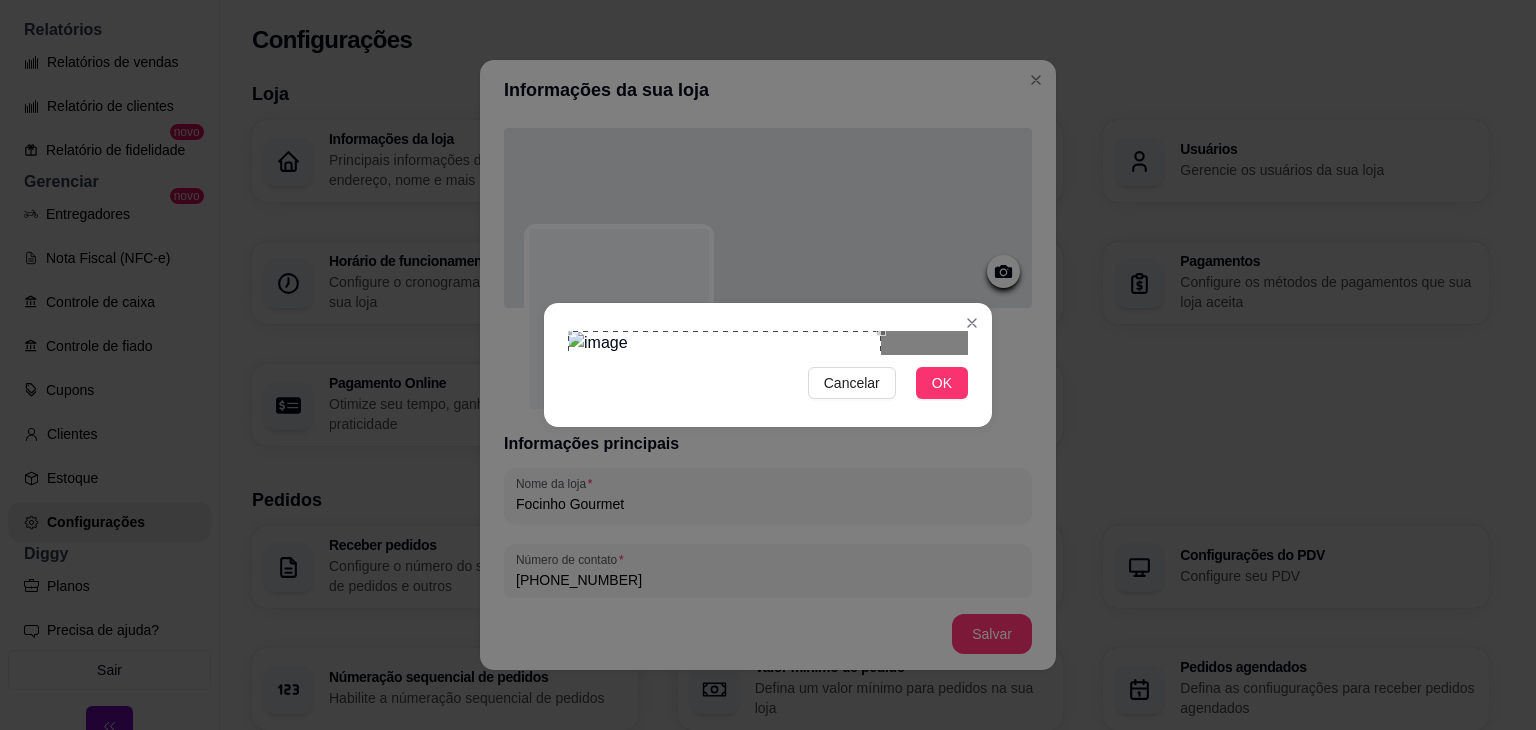 click at bounding box center (724, 390) 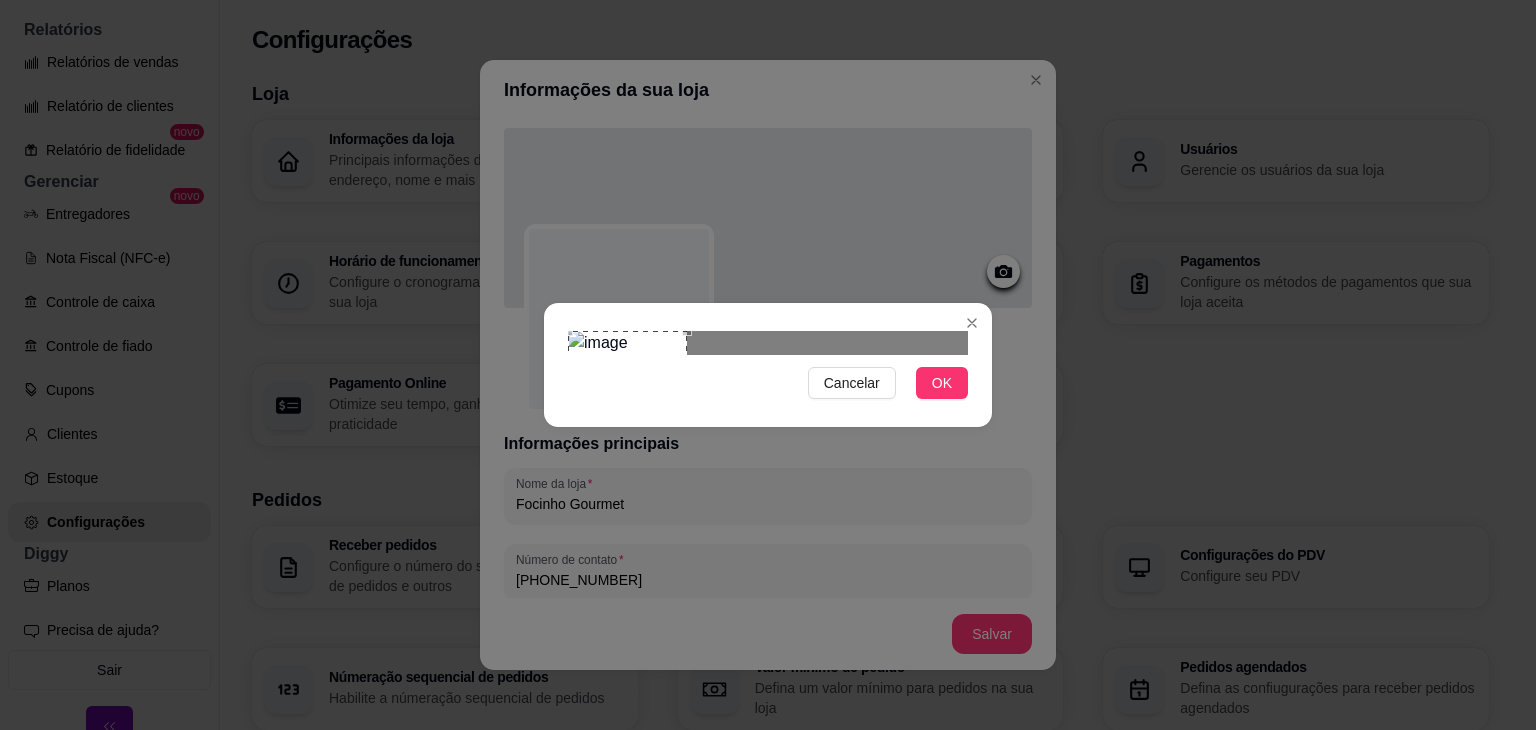 click at bounding box center [768, 343] 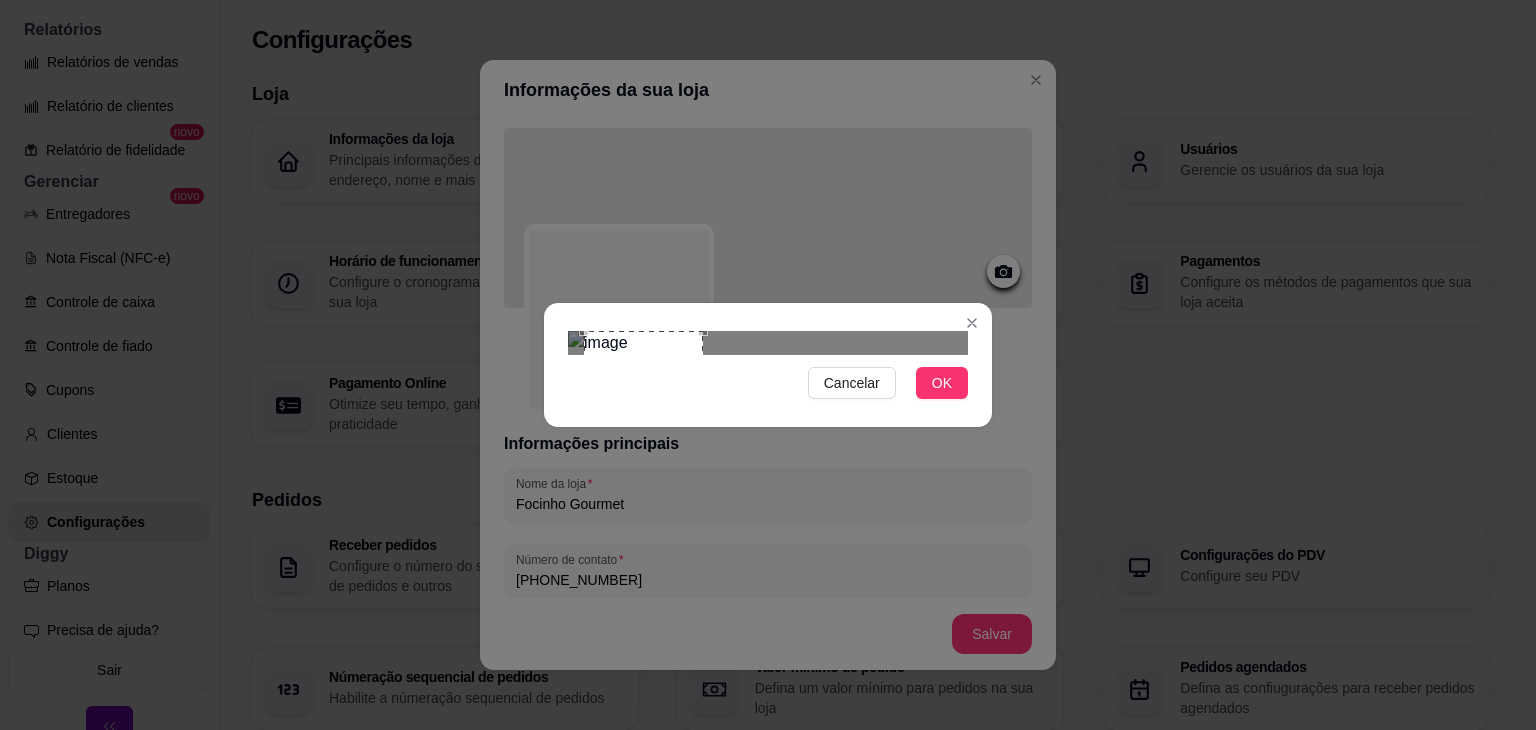 click at bounding box center [643, 390] 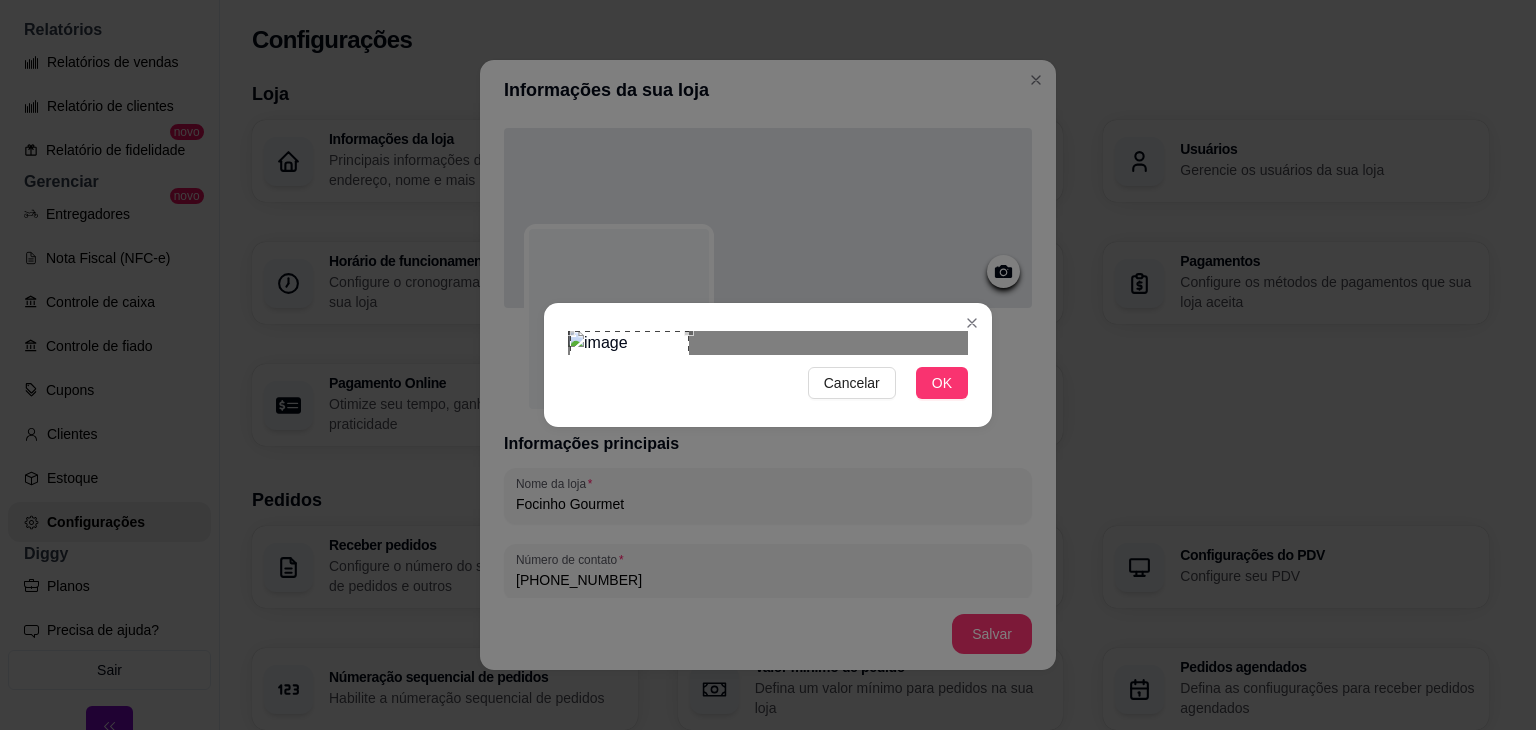 click at bounding box center (629, 390) 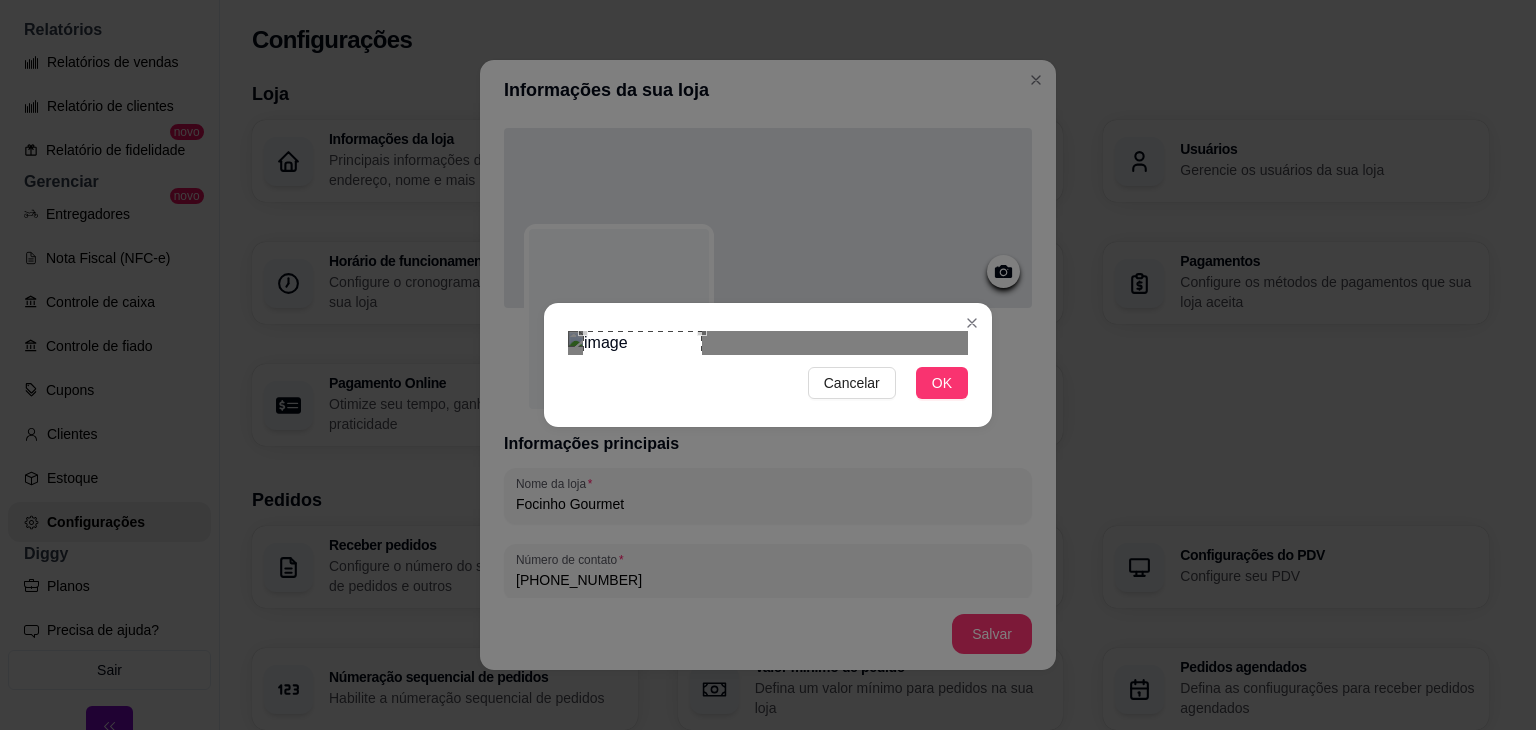 click at bounding box center [642, 390] 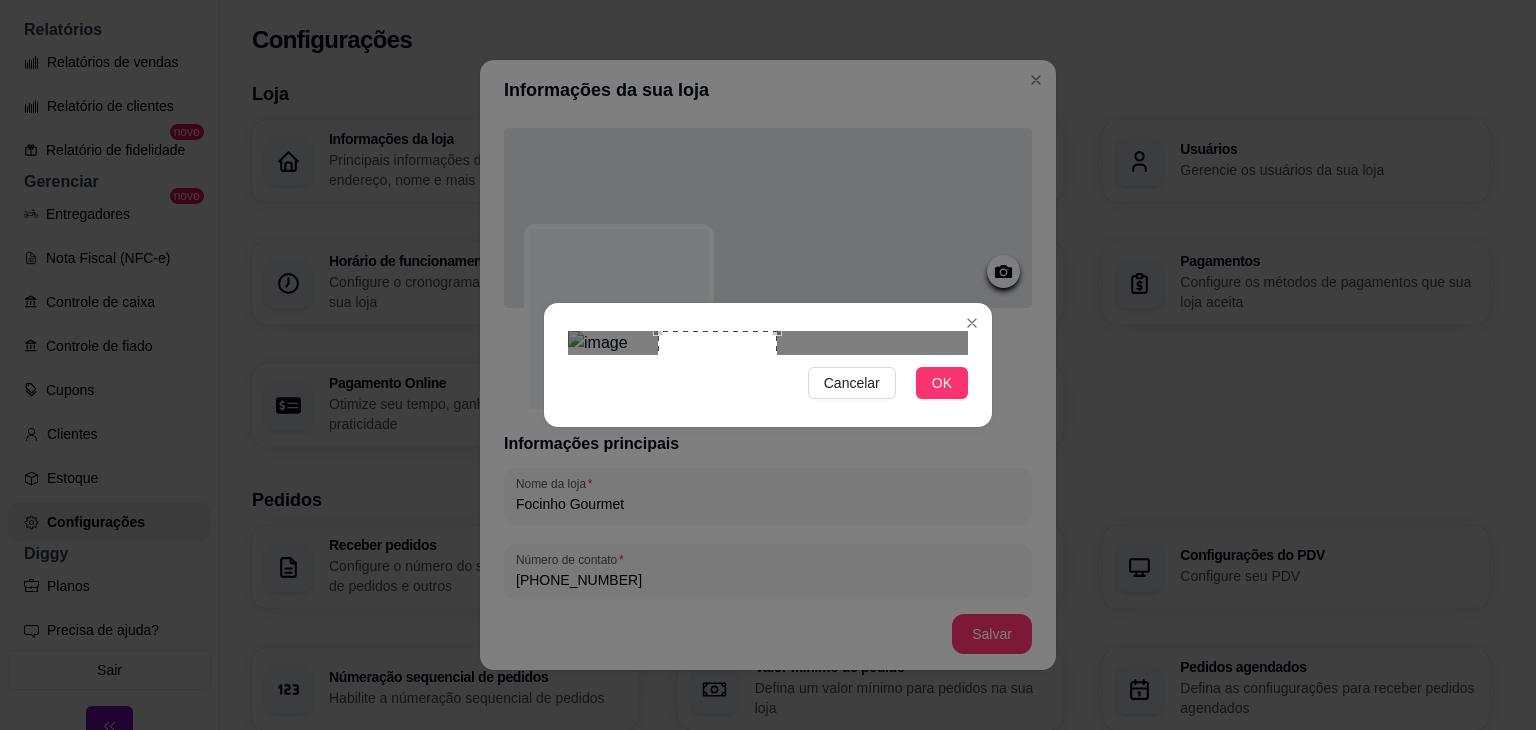 click on "Cancelar OK" at bounding box center [768, 365] 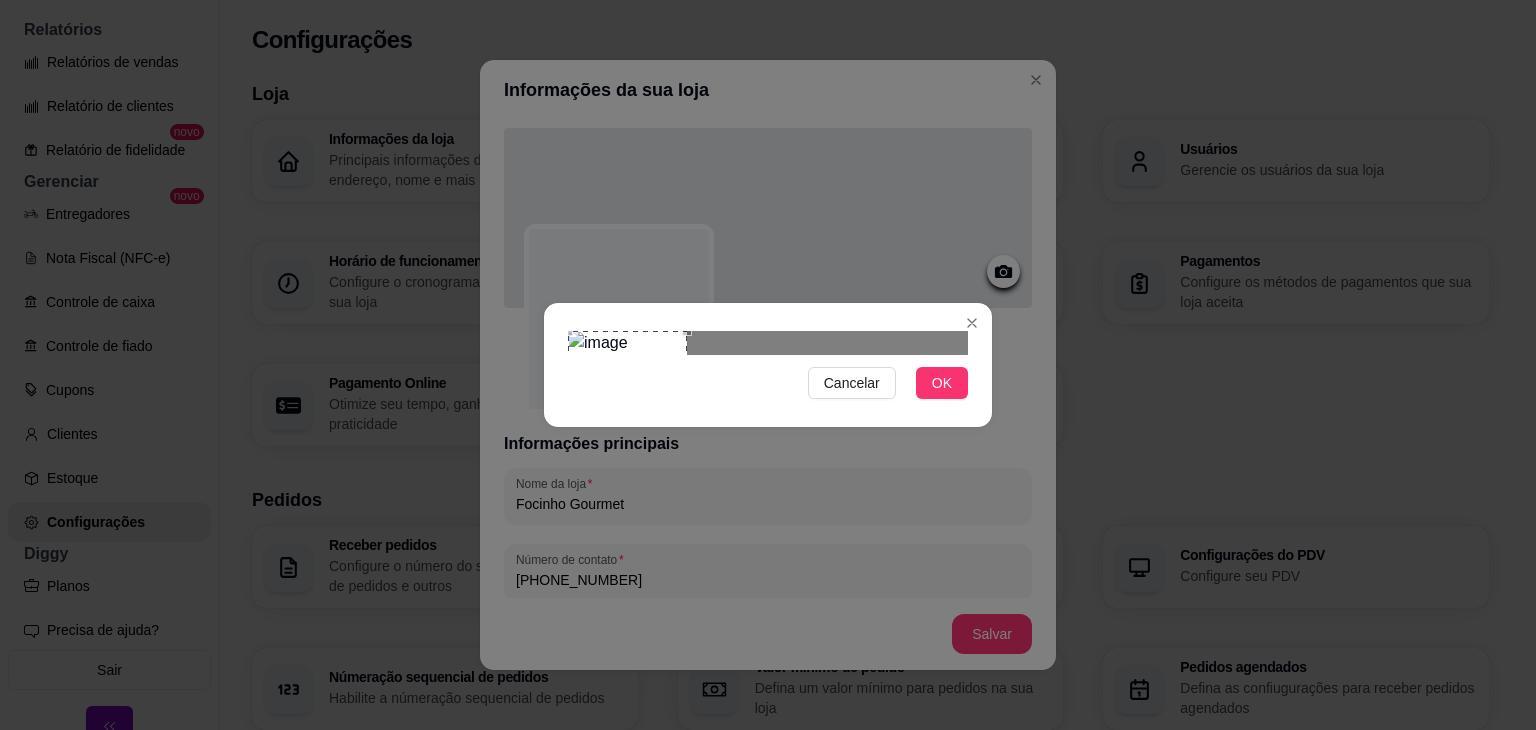 click at bounding box center [627, 390] 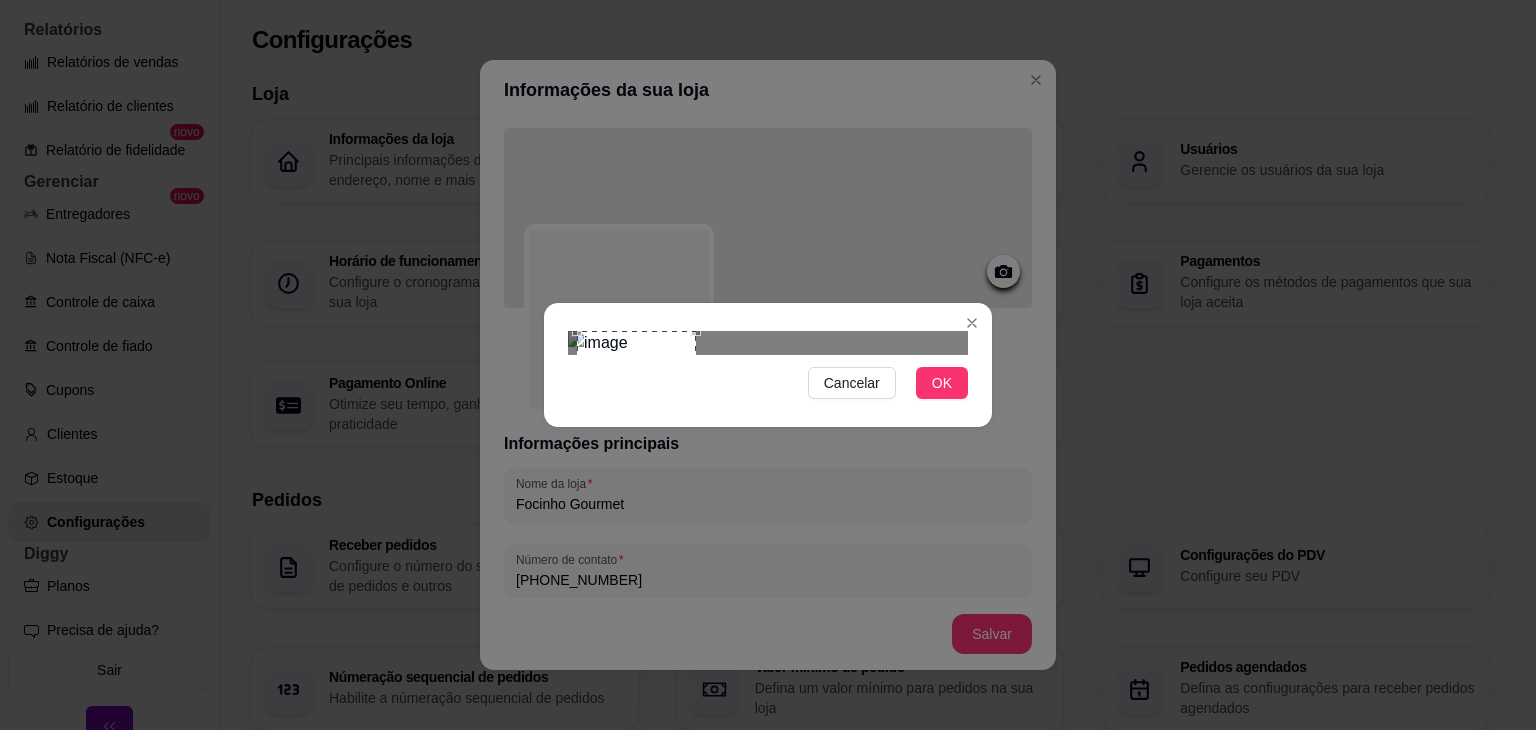 click at bounding box center [636, 390] 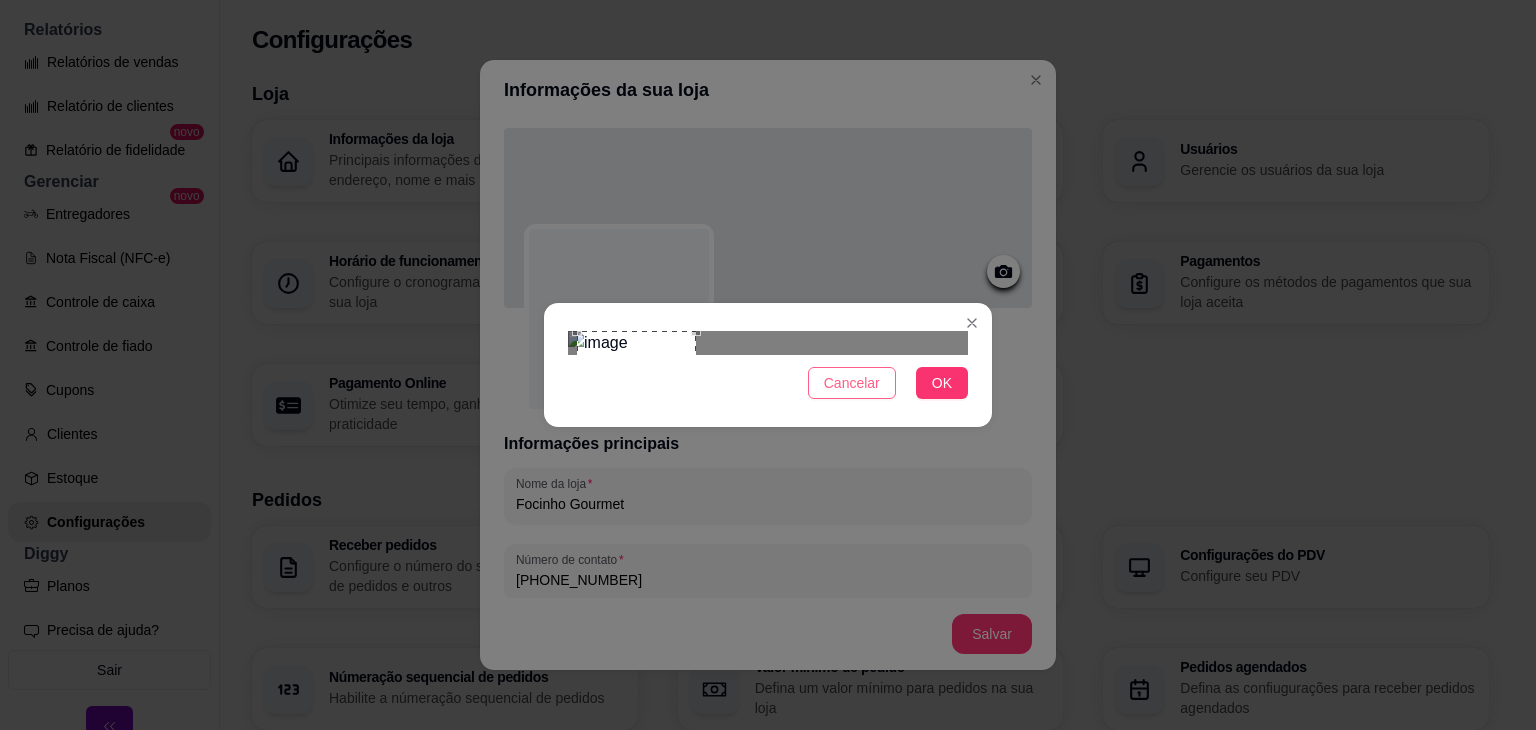 click on "Cancelar" at bounding box center [852, 383] 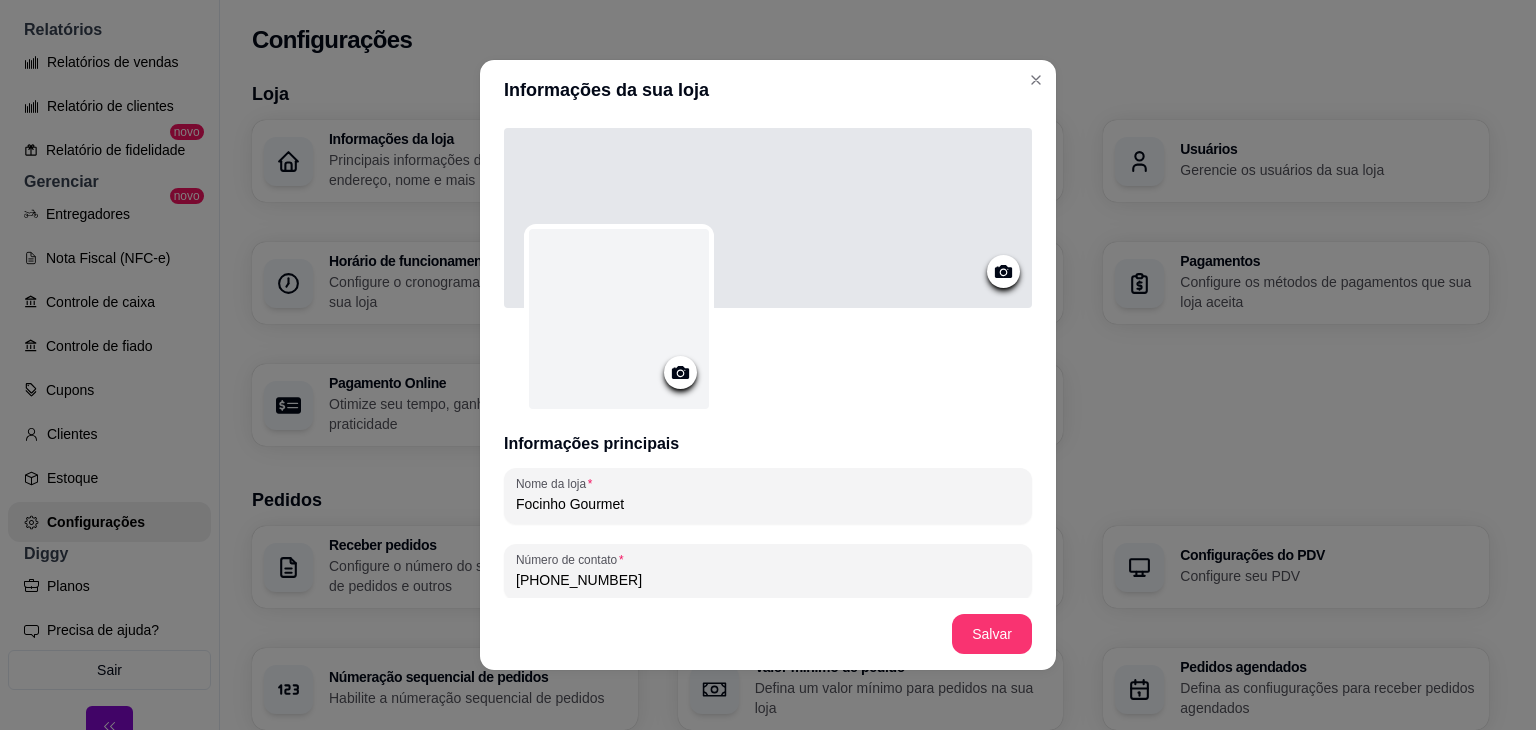 click 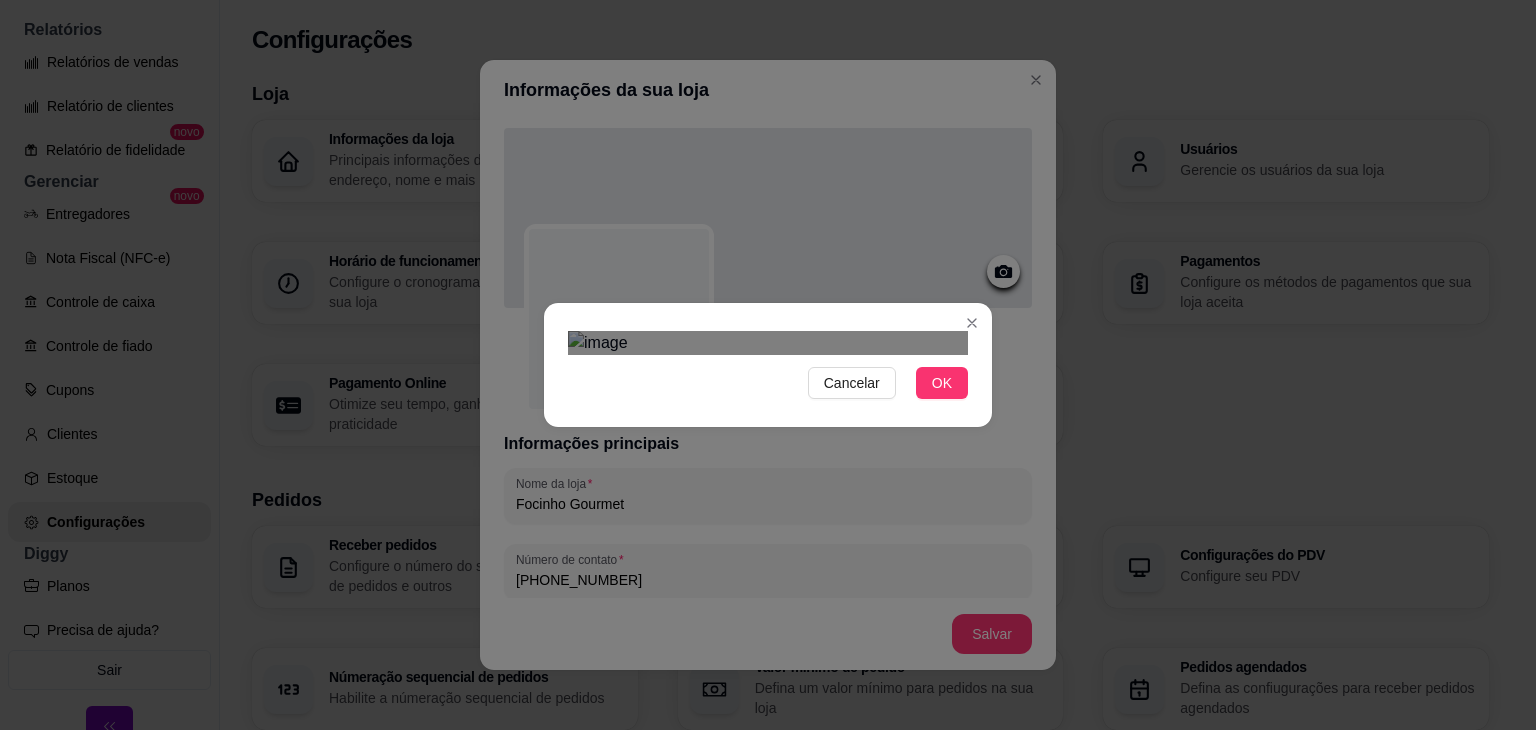 click at bounding box center (748, 427) 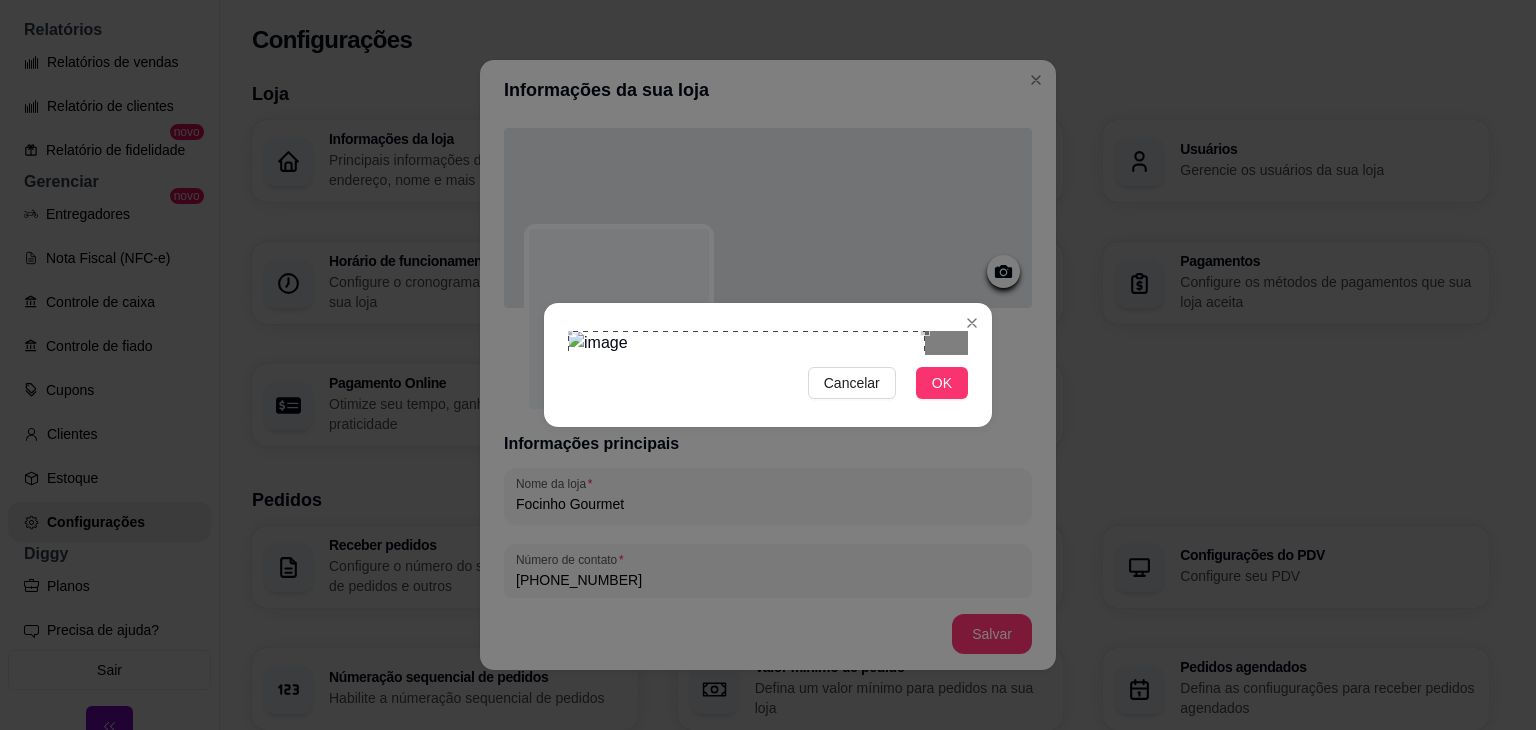 click on "Cancelar OK" at bounding box center [768, 365] 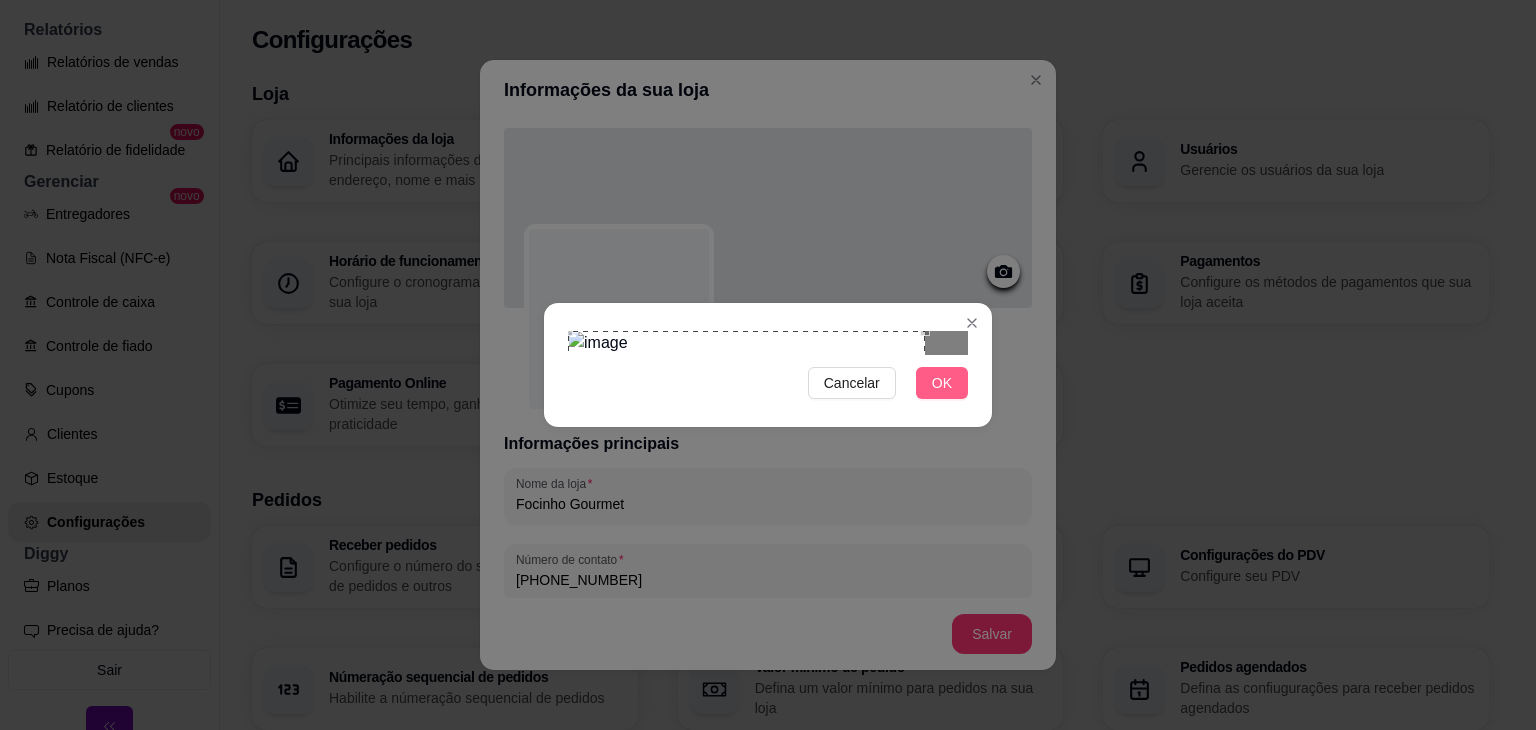 click on "Cancelar OK" at bounding box center [768, 365] 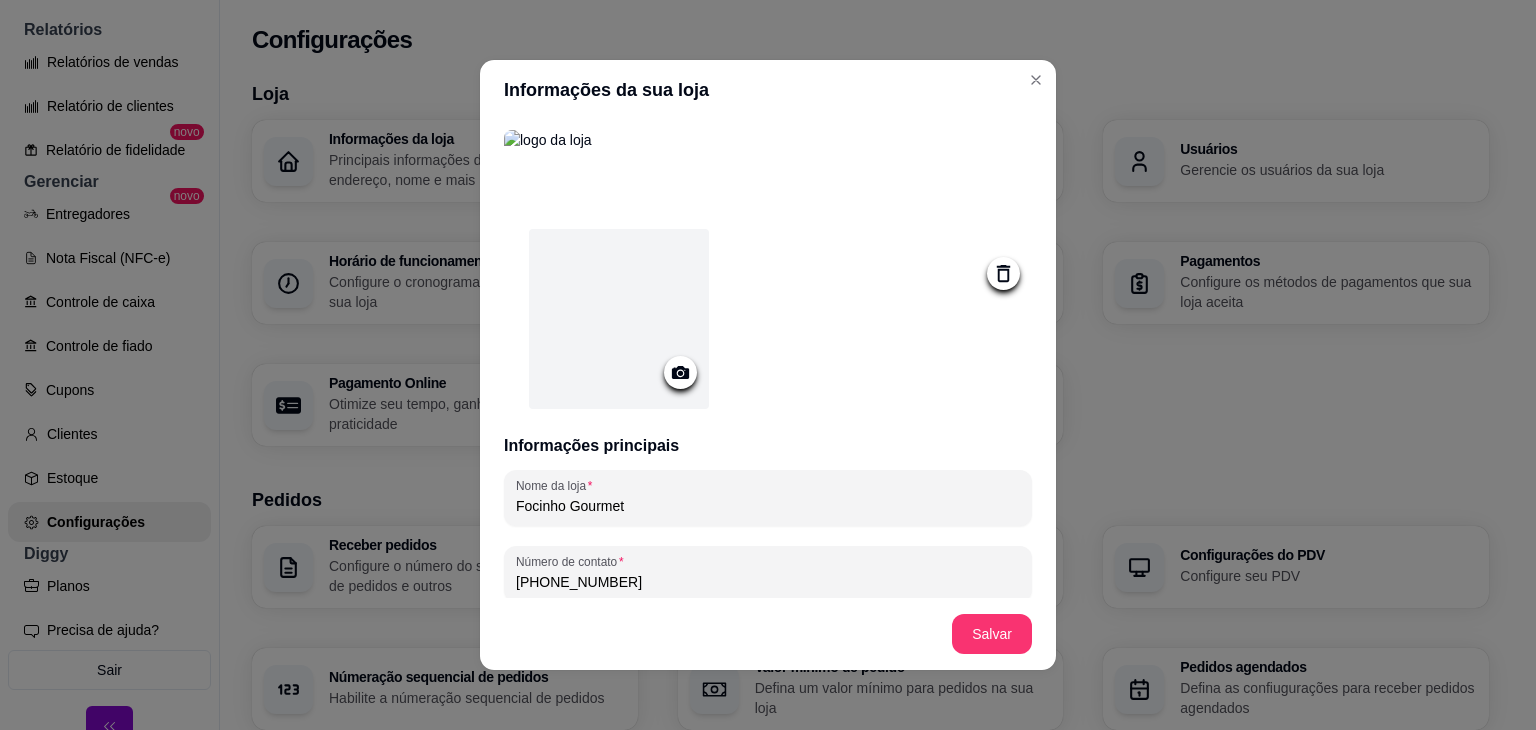 click 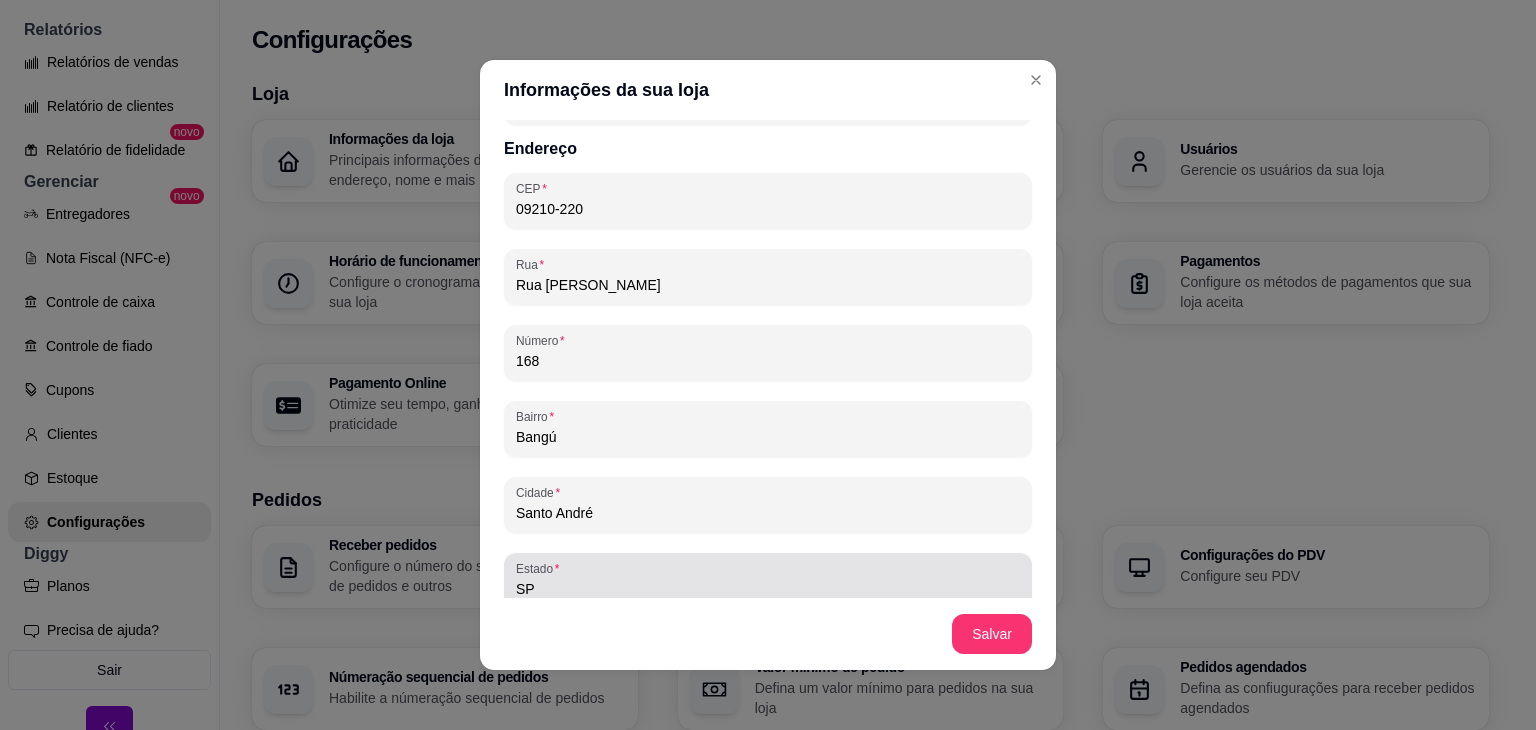 scroll, scrollTop: 1193, scrollLeft: 0, axis: vertical 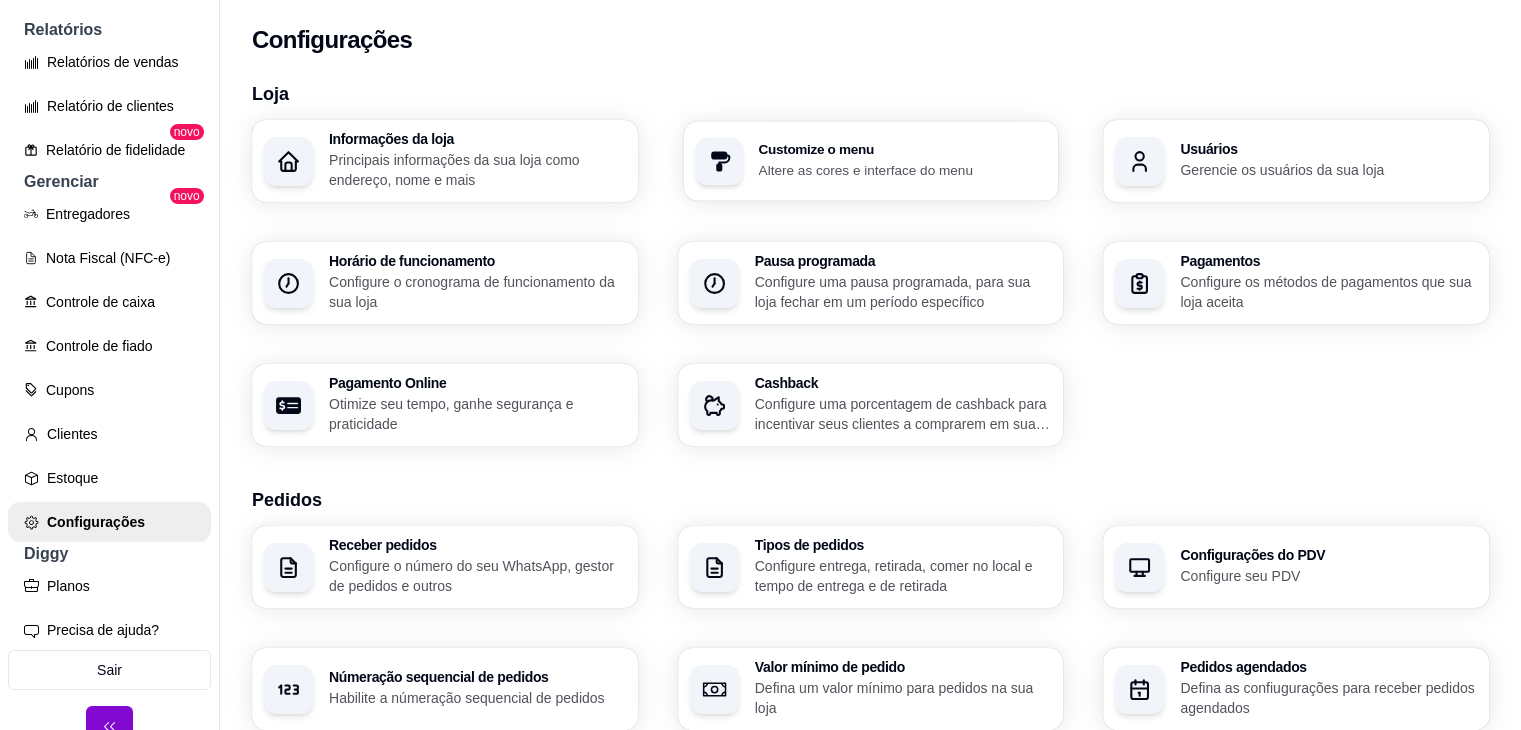 click on "Altere as cores e interface do menu" at bounding box center (902, 169) 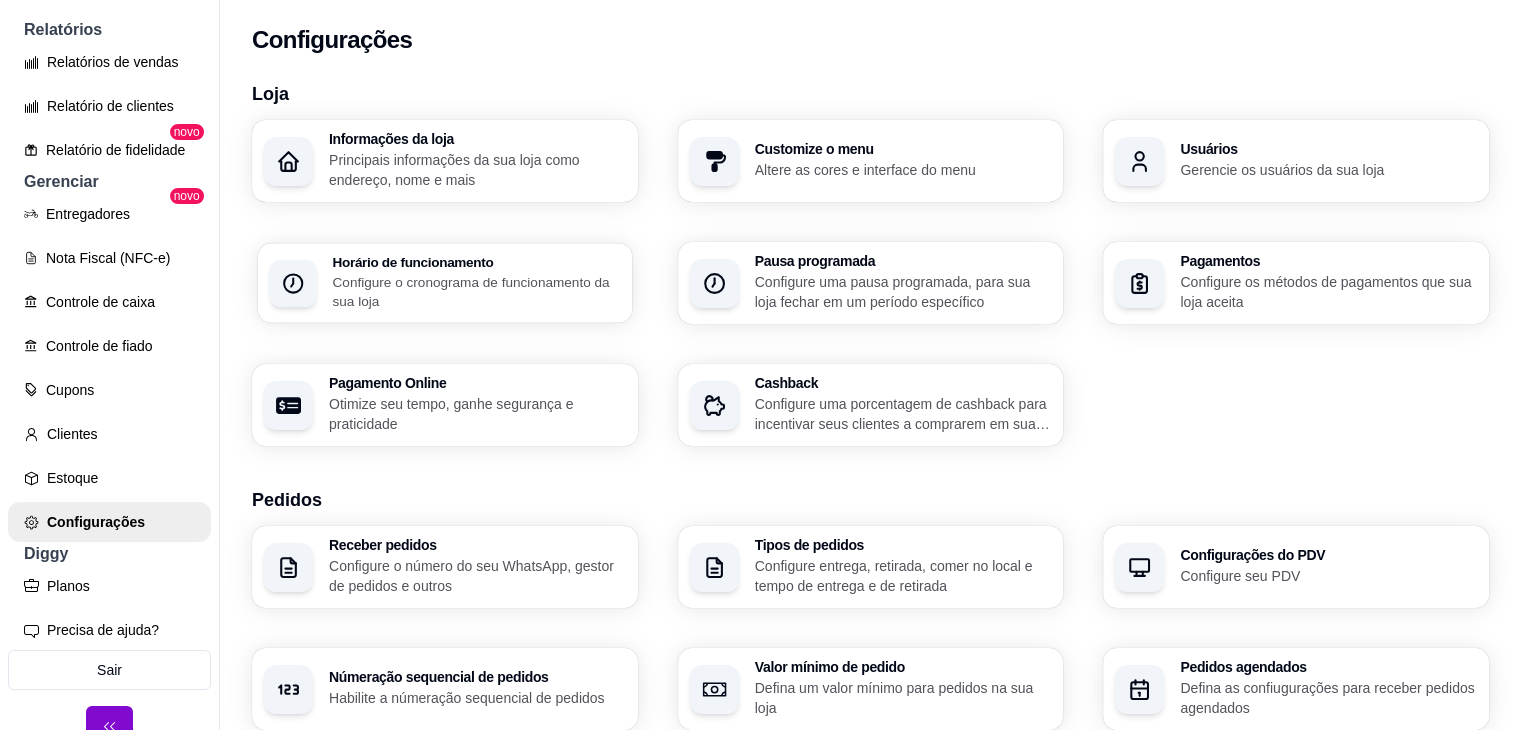 click on "Horário de funcionamento" at bounding box center [476, 262] 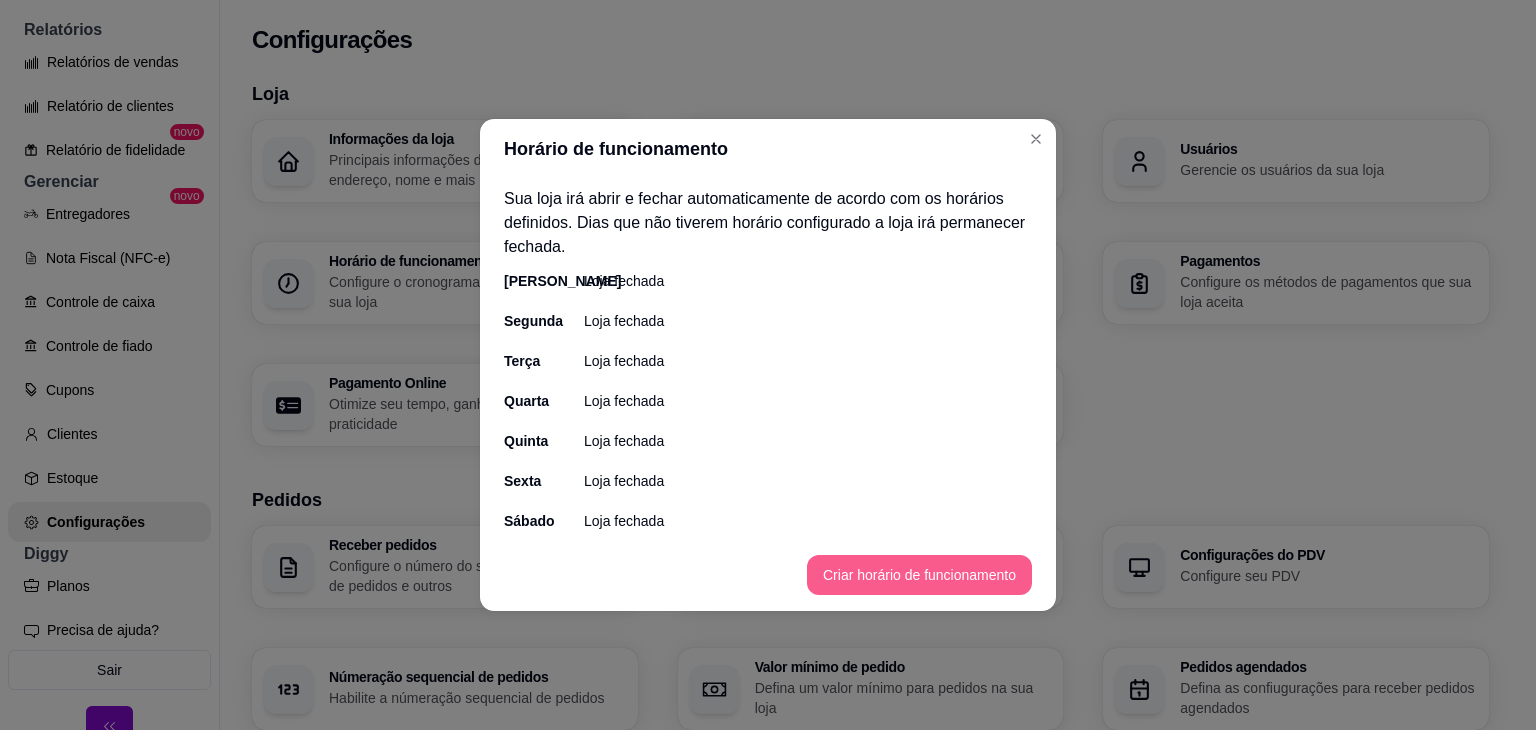 click on "Criar horário de funcionamento" at bounding box center [919, 575] 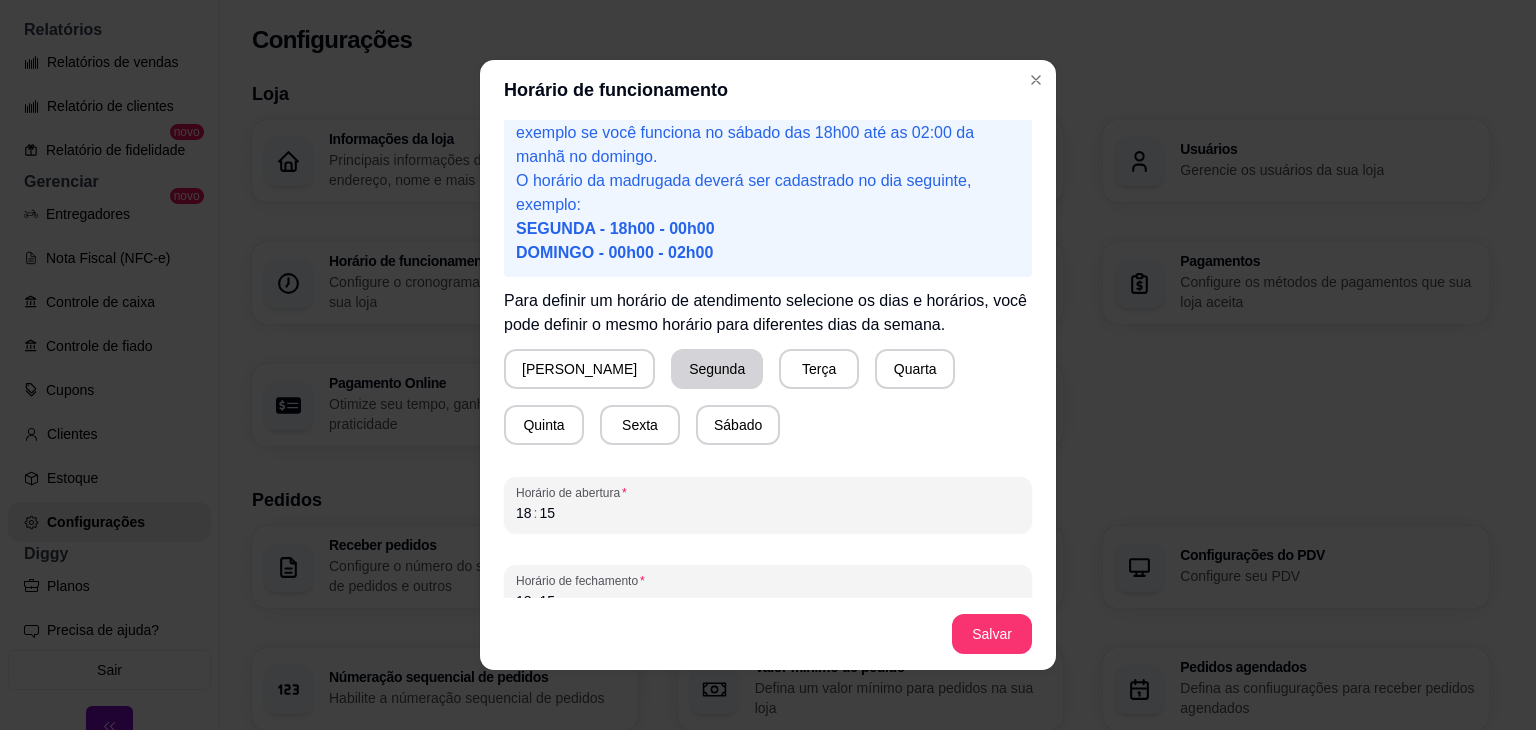 scroll, scrollTop: 98, scrollLeft: 0, axis: vertical 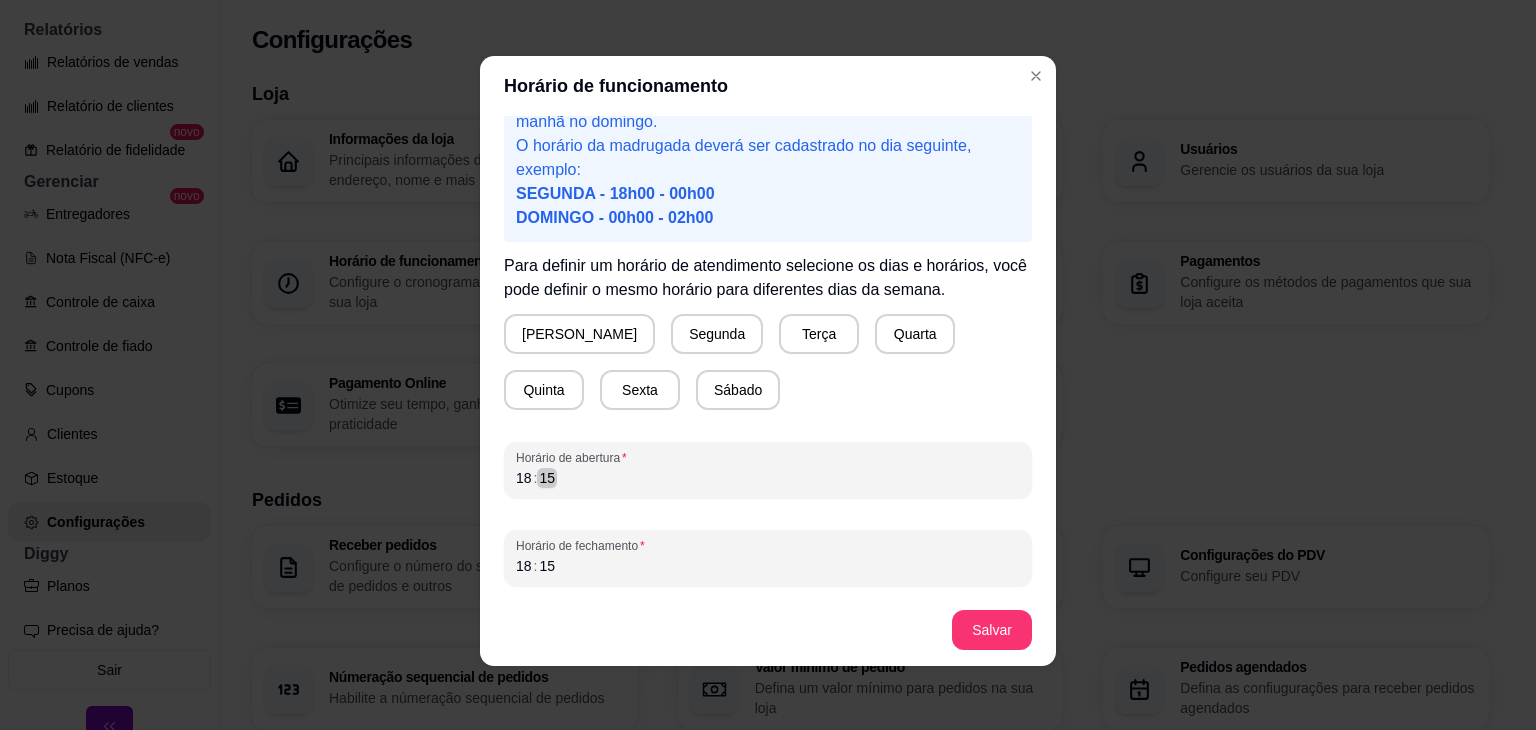 click on "Horário de funcionamento Atenção! Caso seu horário de funcionamento se estenda pela madrugada por exemplo se você funciona no sábado das 18h00 até as 02:00 da manhã no domingo. O horário da madrugada deverá ser cadastrado no dia seguinte, exemplo:  SEGUNDA - 18h00 - 00h00 DOMINGO - 00h00 - 02h00 Para definir um horário de atendimento selecione os dias e horários, você pode definir o mesmo horário para diferentes dias da semana. Domingo Segunda Terça Quarta Quinta Sexta Sábado Horário de abertura 18 : 15 Horário de fechamento 18 : 15 Salvar" at bounding box center [768, 365] 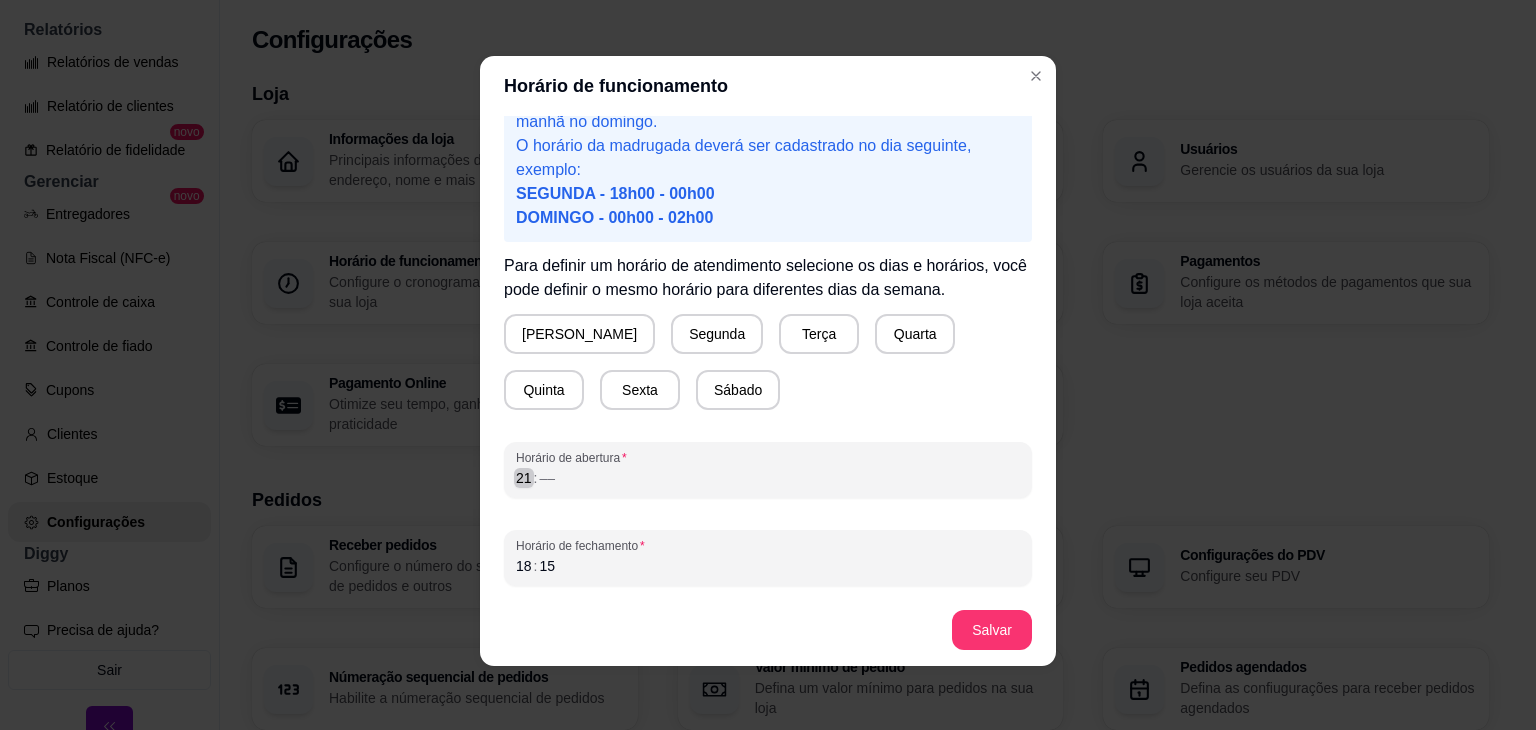 click on "21" at bounding box center (524, 478) 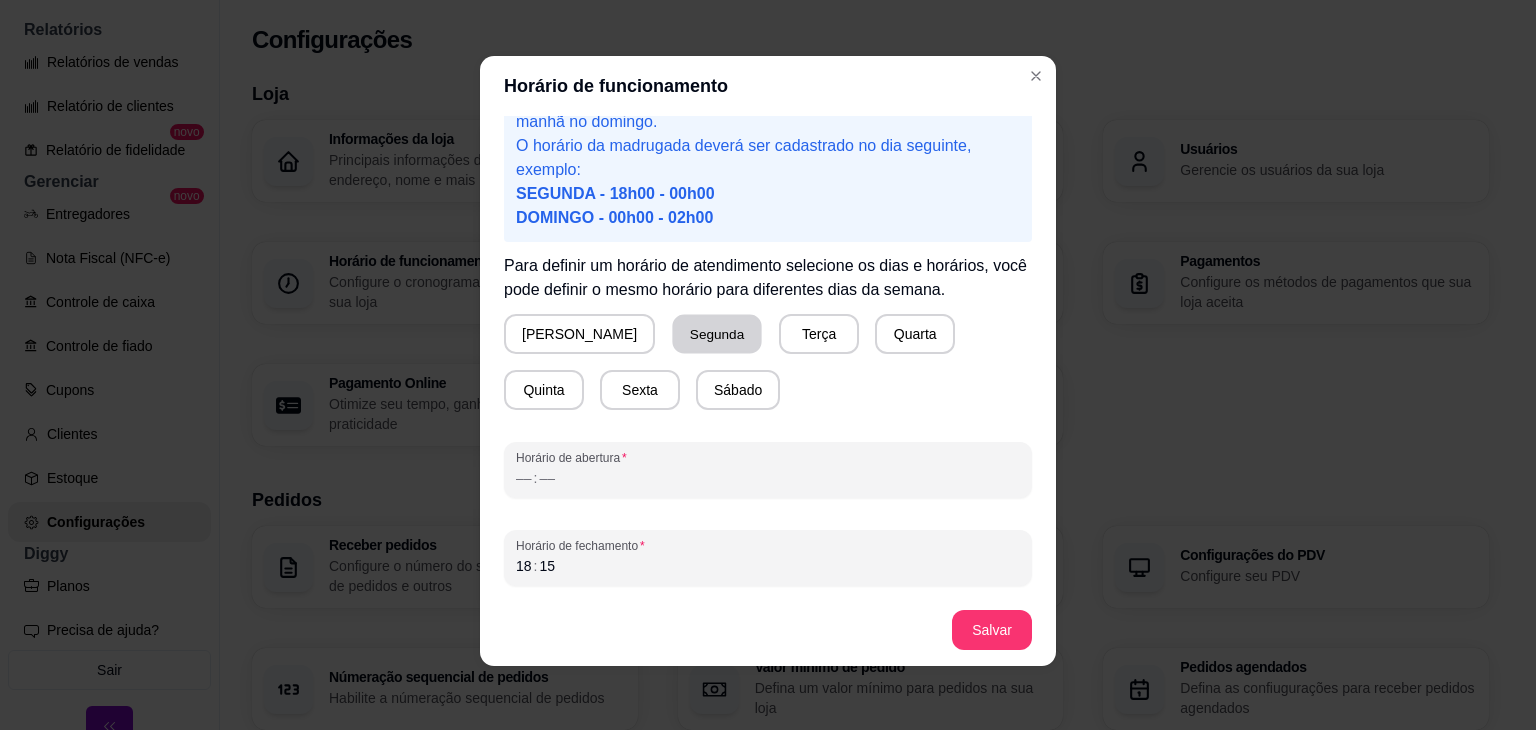click on "Segunda" at bounding box center (717, 334) 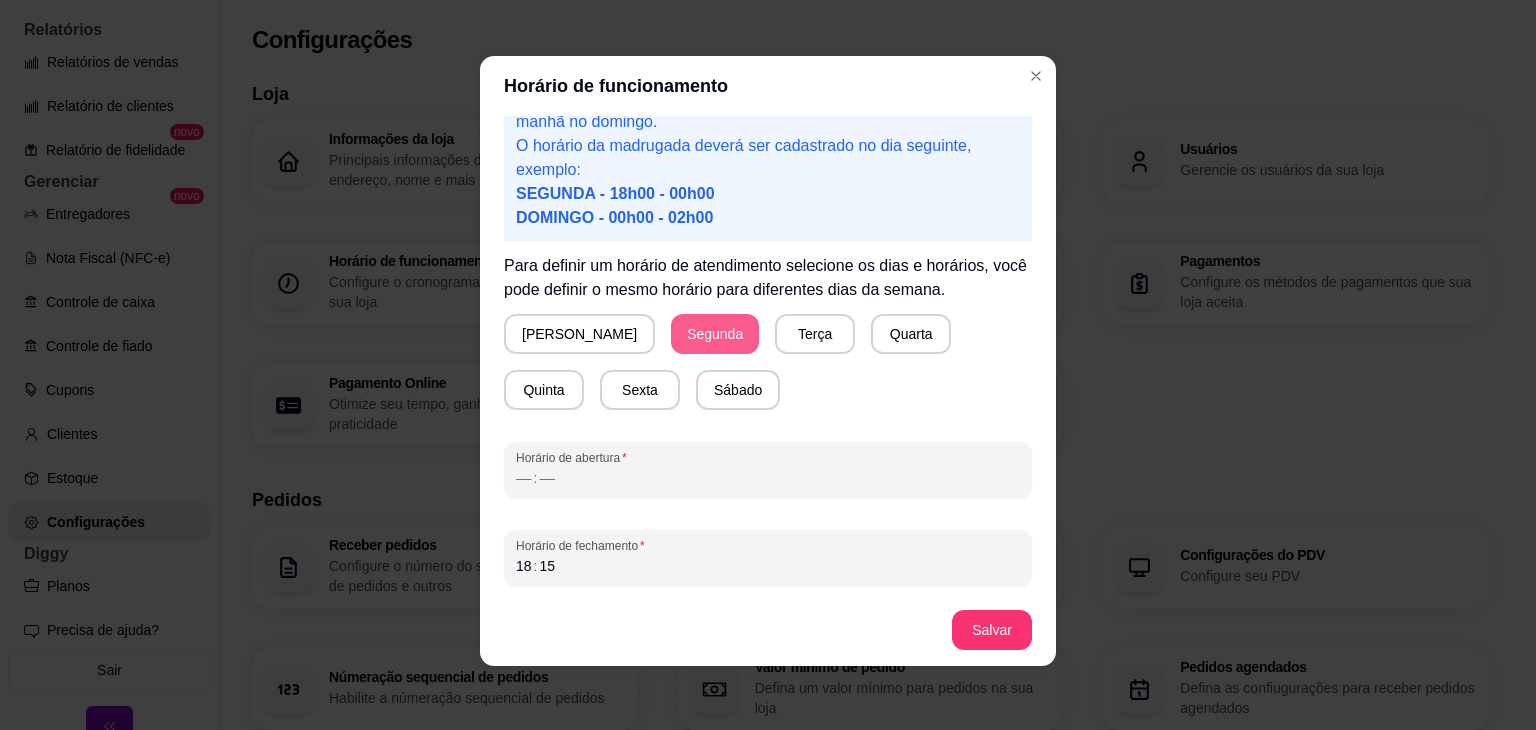 click on "Segunda" at bounding box center (715, 334) 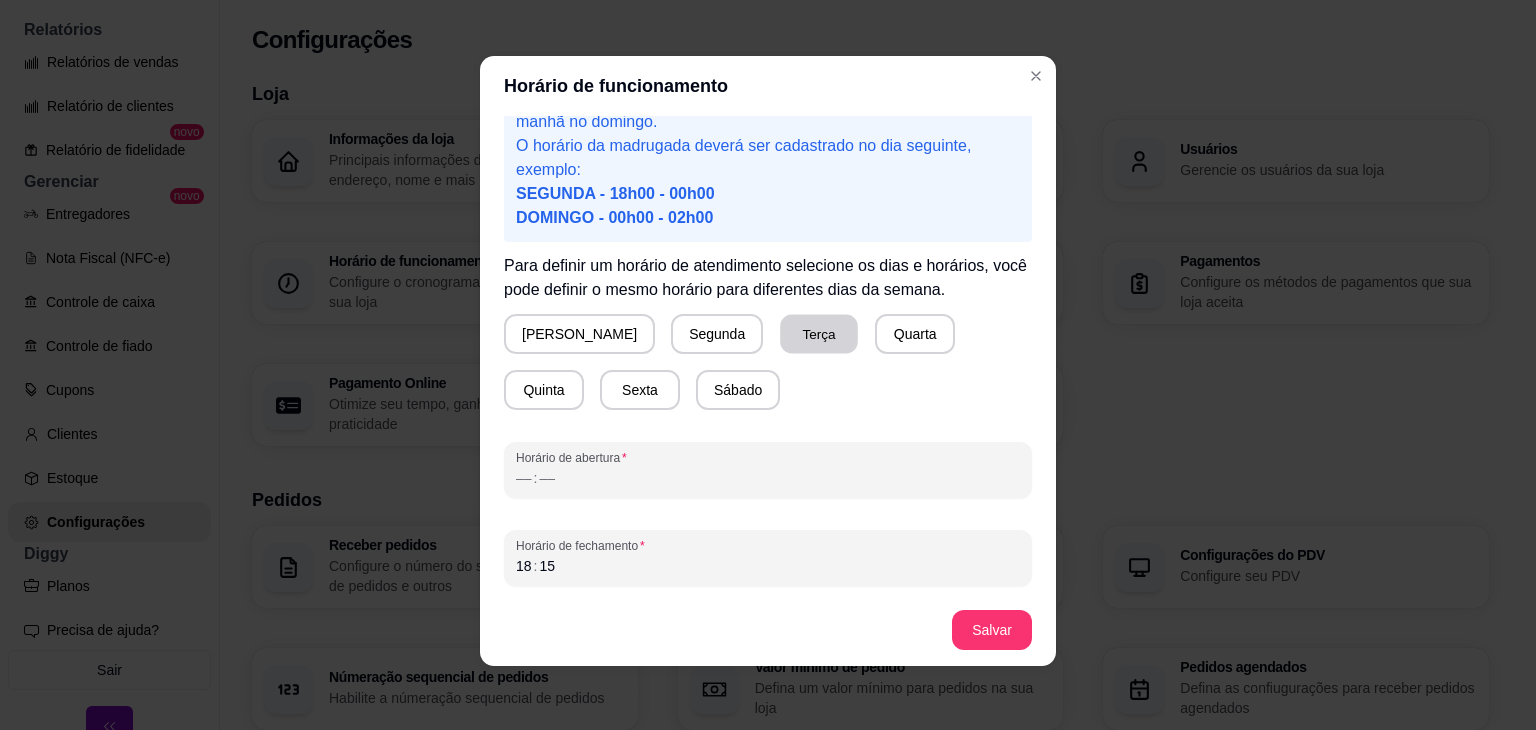 click on "Terça" at bounding box center (819, 334) 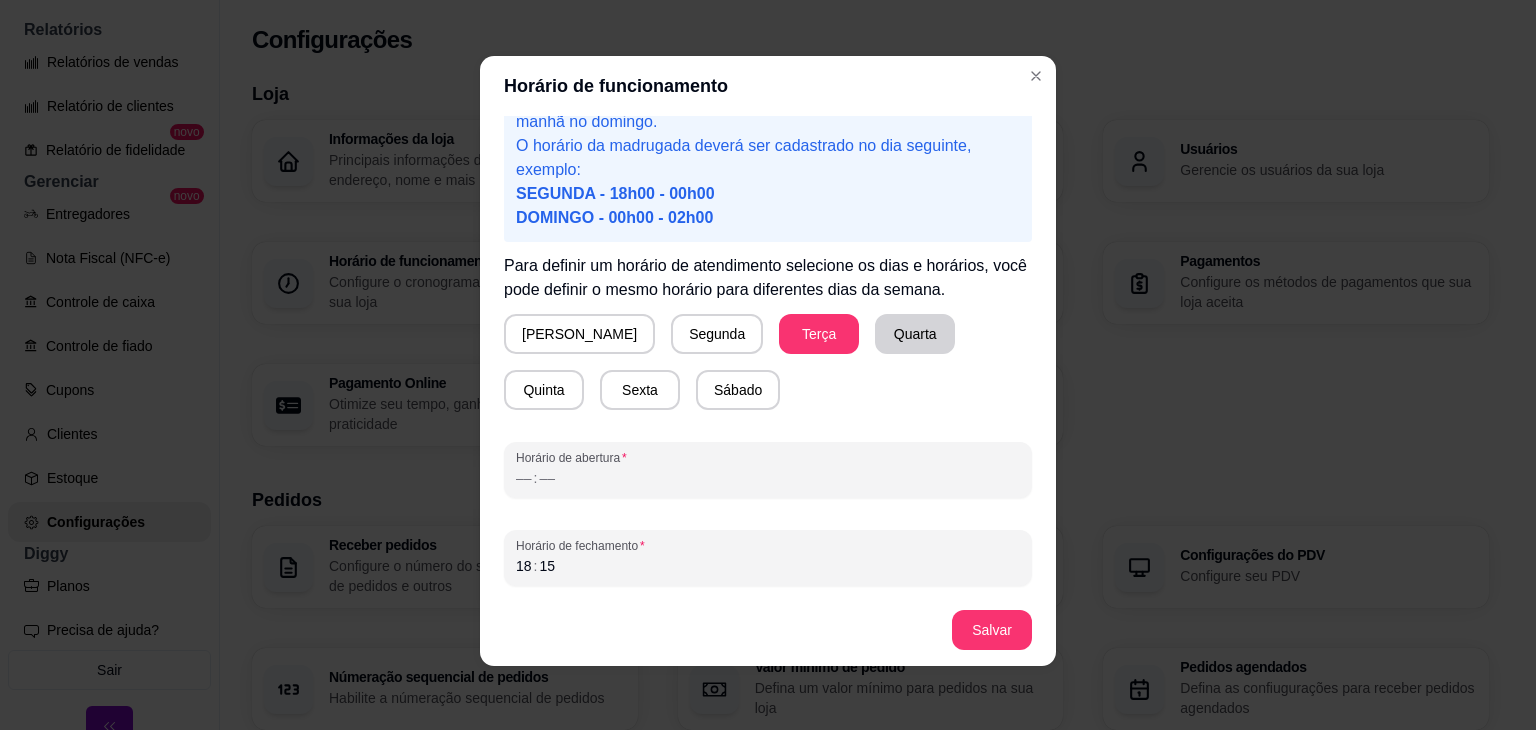 click on "Quarta" at bounding box center (915, 334) 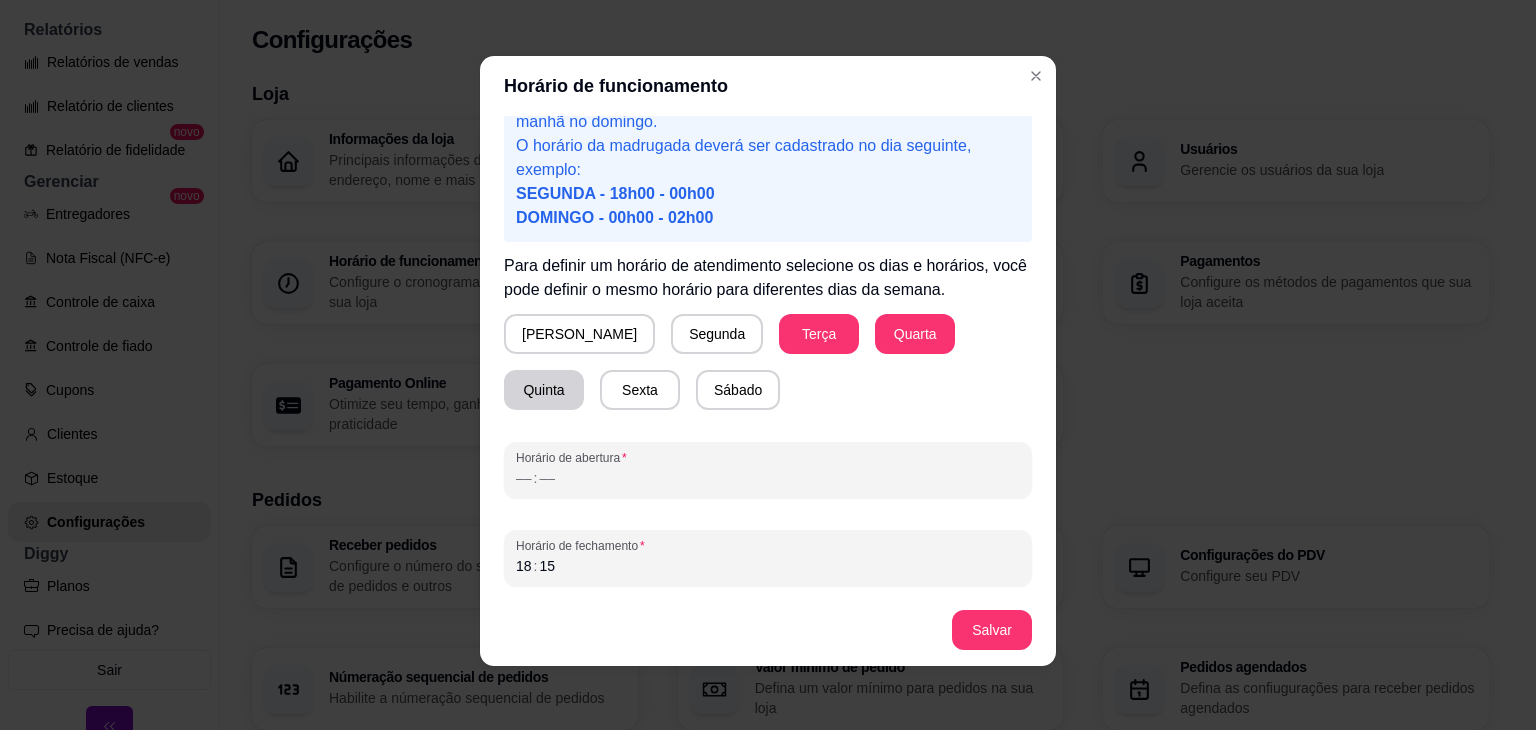 click on "Quinta" at bounding box center (544, 390) 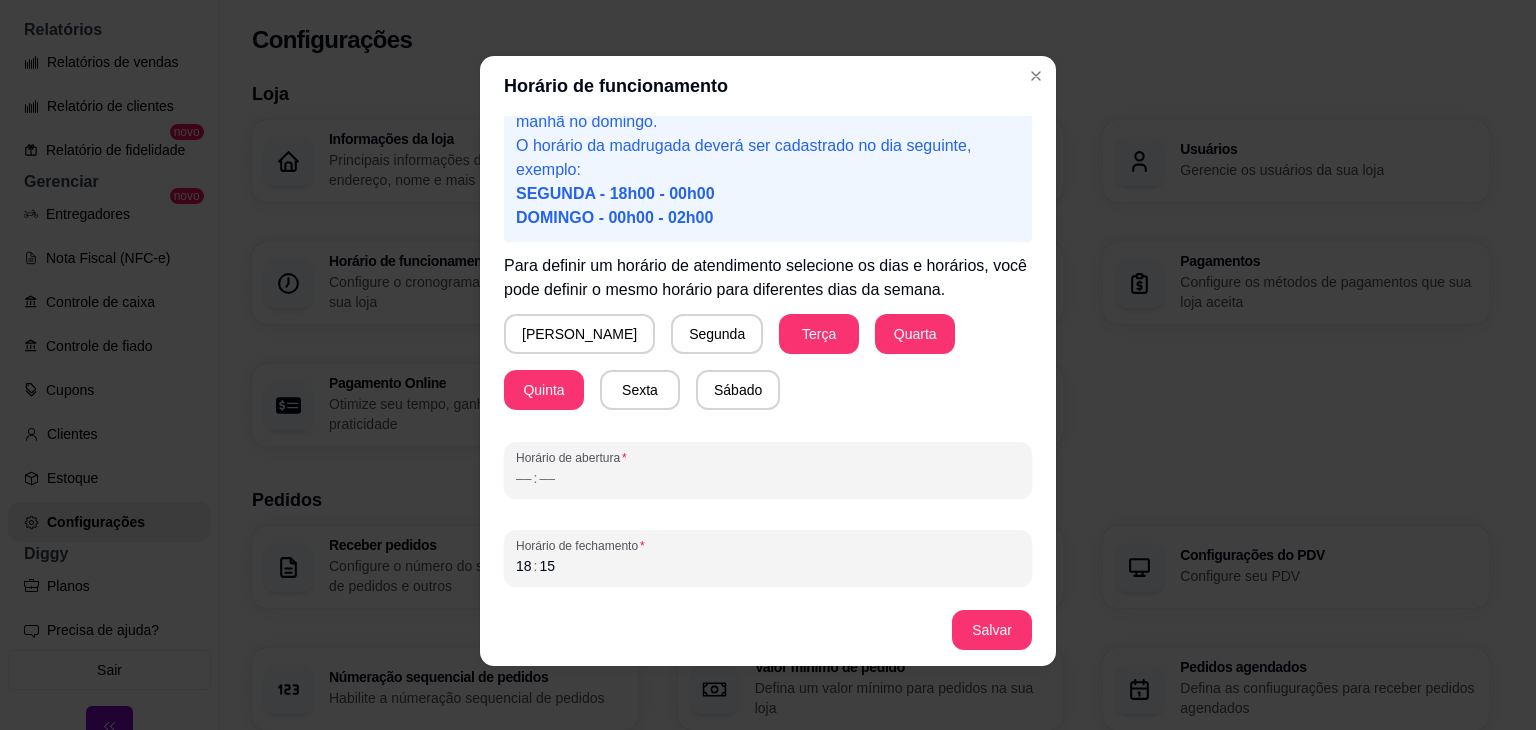 click on "Atenção! Caso seu horário de funcionamento se estenda pela madrugada por exemplo se você funciona no sábado das 18h00 até as 02:00 da manhã no domingo. O horário da madrugada deverá ser cadastrado no dia seguinte, exemplo:  SEGUNDA - 18h00 - 00h00 DOMINGO - 00h00 - 02h00 Para definir um horário de atendimento selecione os dias e horários, você pode definir o mesmo horário para diferentes dias da semana. Domingo Segunda Terça Quarta Quinta Sexta Sábado Horário de abertura –– : –– Horário de fechamento 18 : 15" at bounding box center (768, 355) 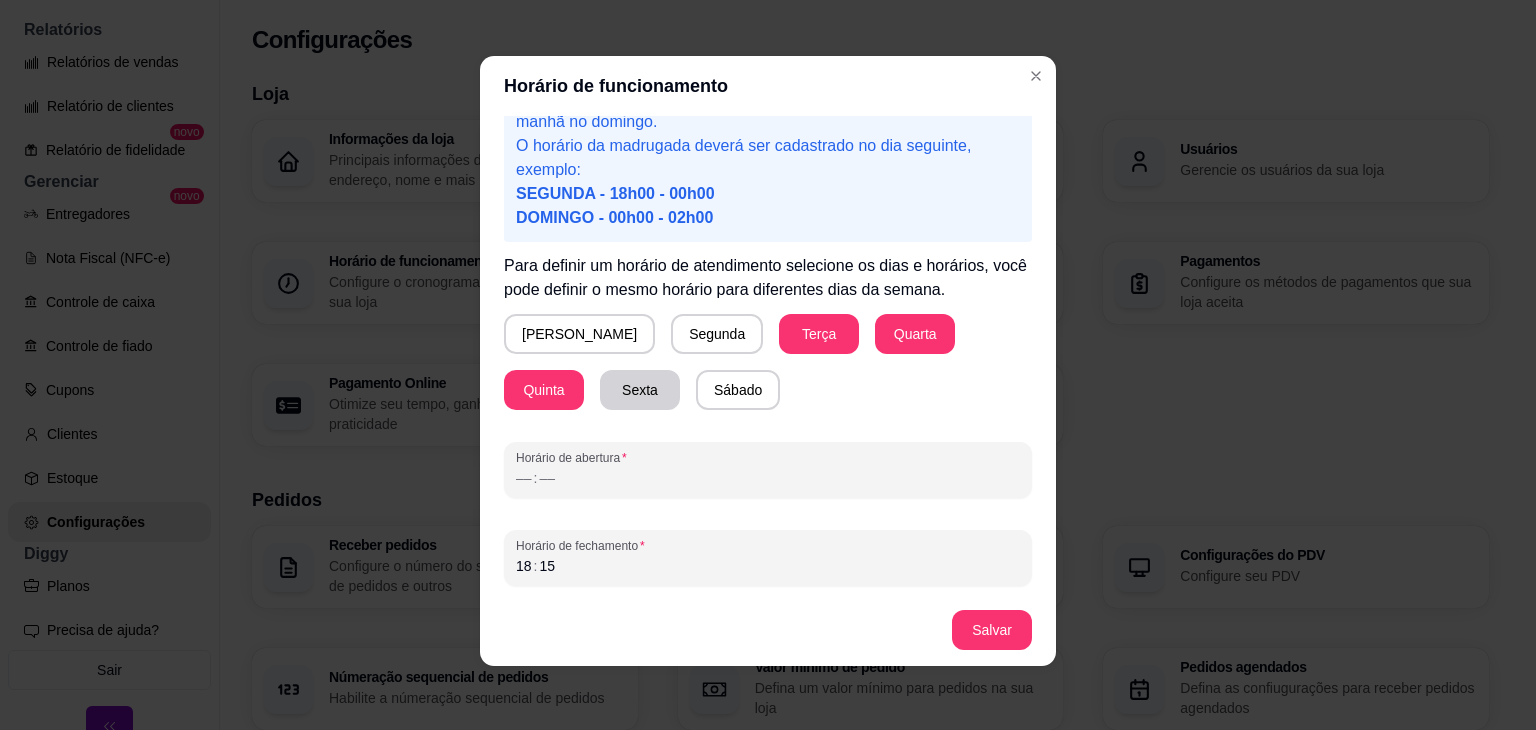 click on "Sexta" at bounding box center [640, 390] 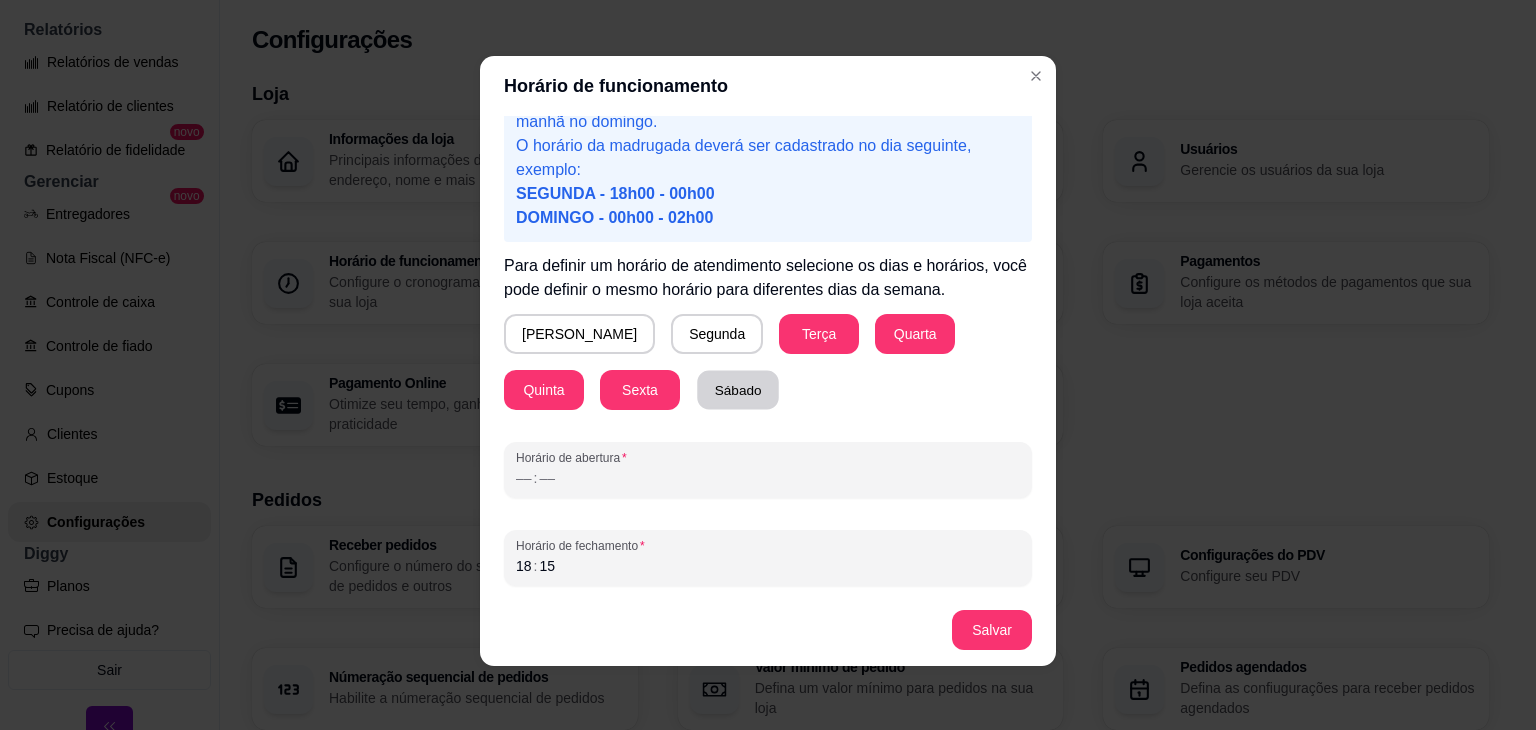 click on "Sábado" at bounding box center (738, 390) 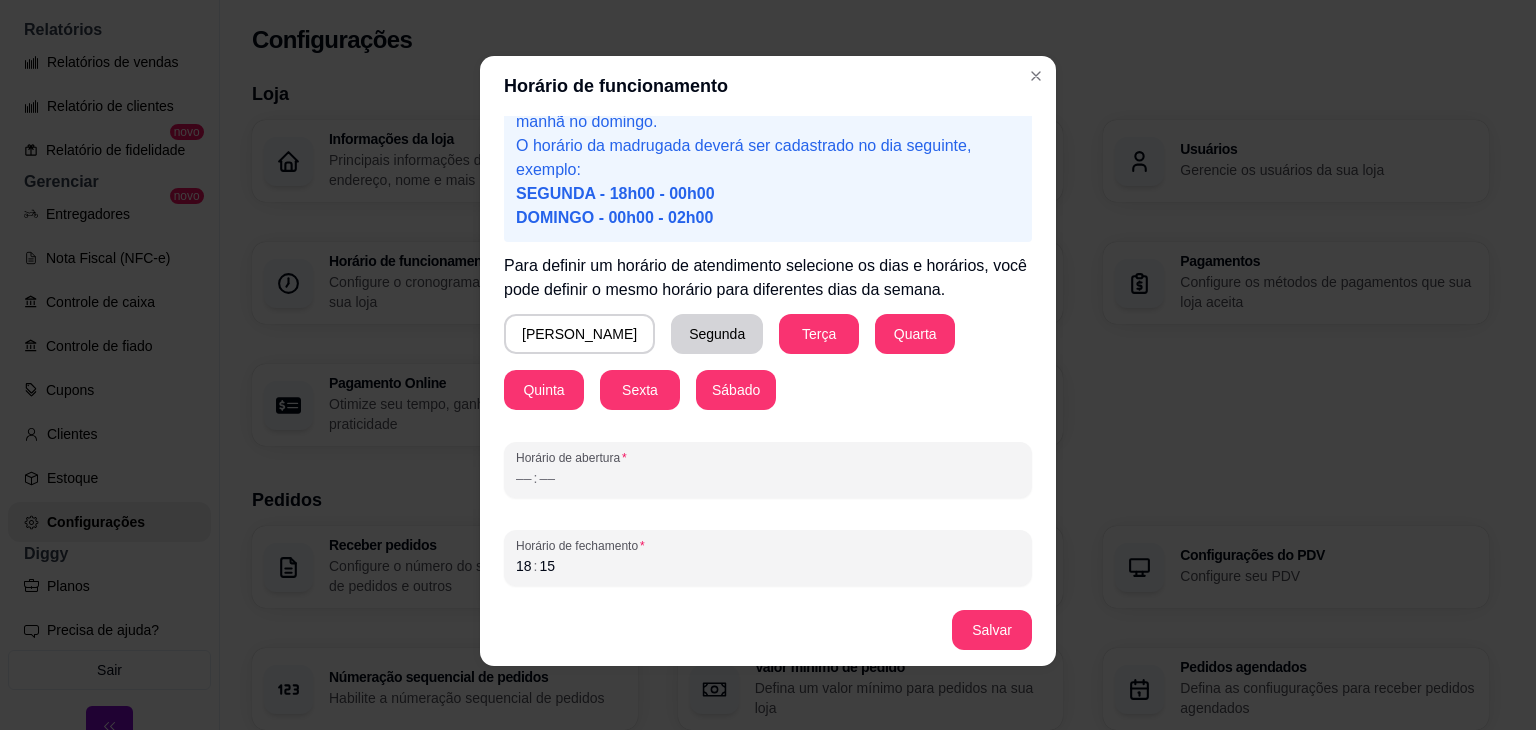 click on "Segunda" at bounding box center (717, 334) 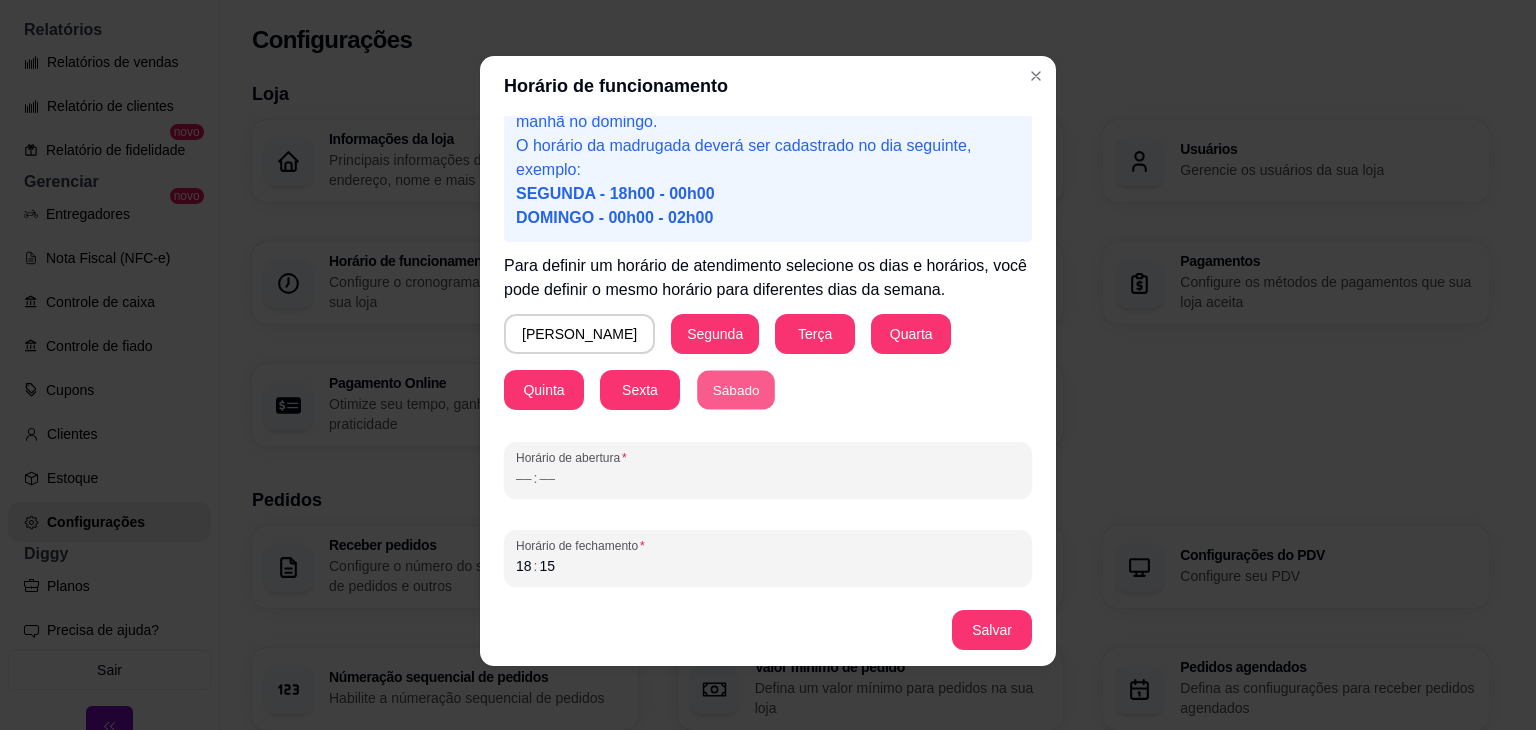 click on "Sábado" at bounding box center (736, 390) 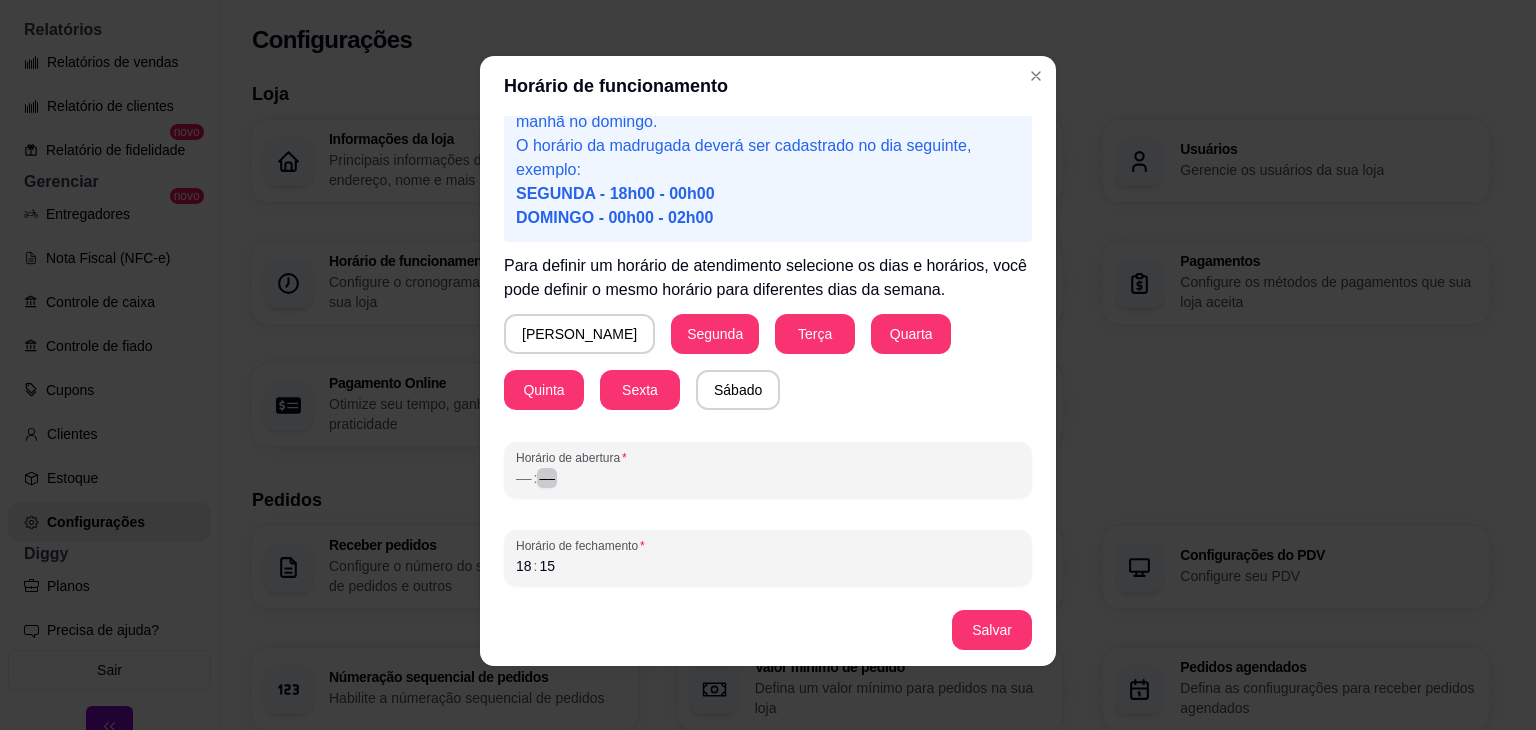 click on "Horário de abertura –– : ––" at bounding box center [768, 470] 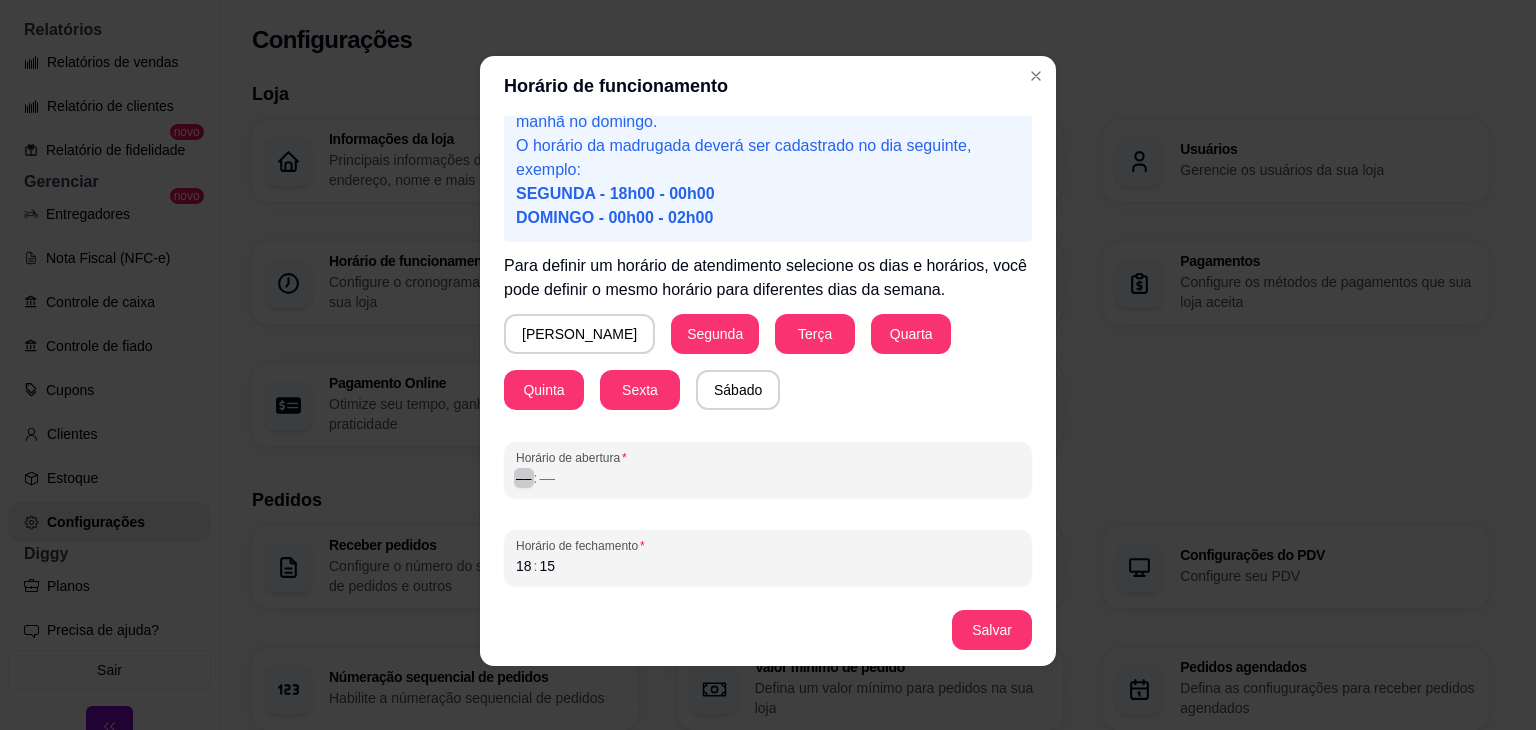 click on "––" at bounding box center (524, 478) 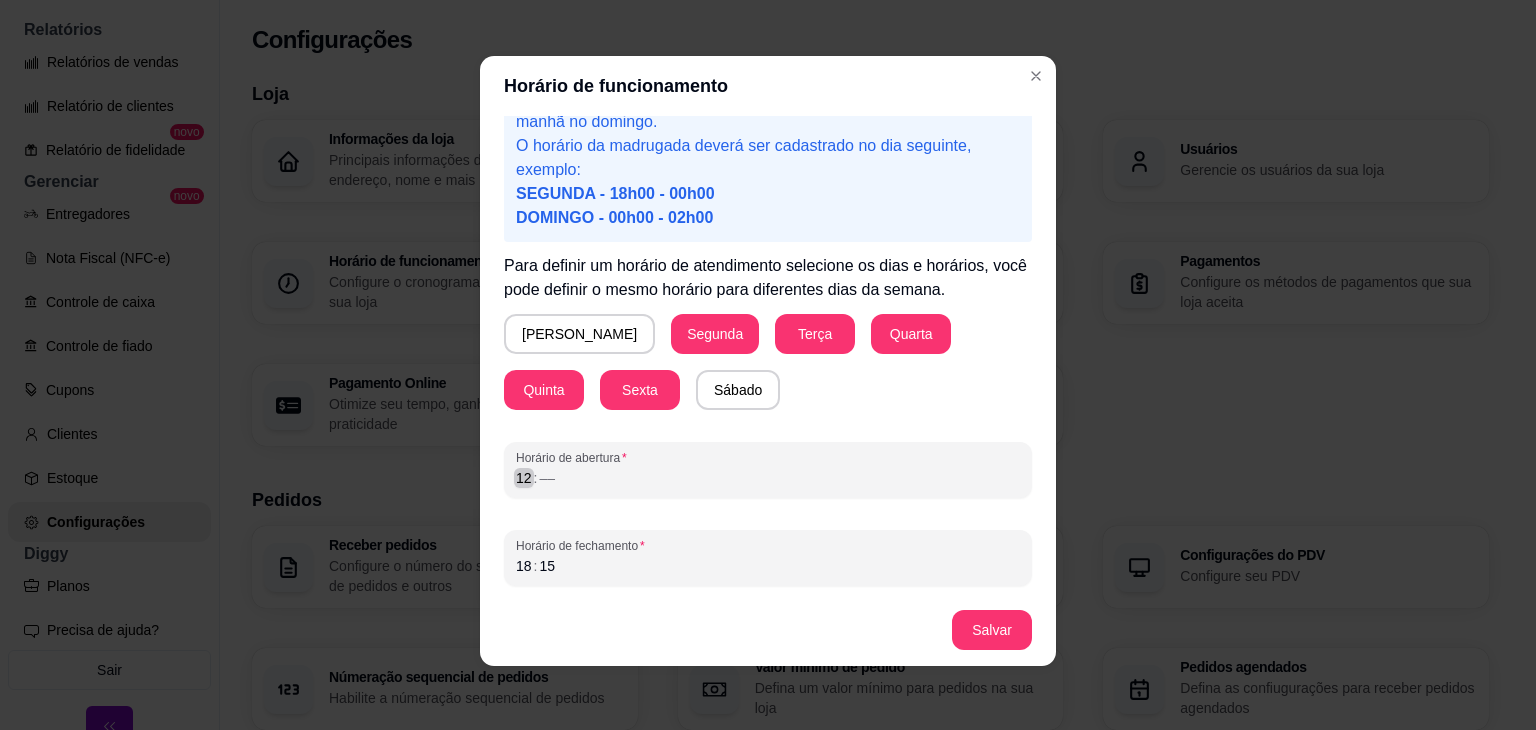 click on "12 : ––" at bounding box center [768, 478] 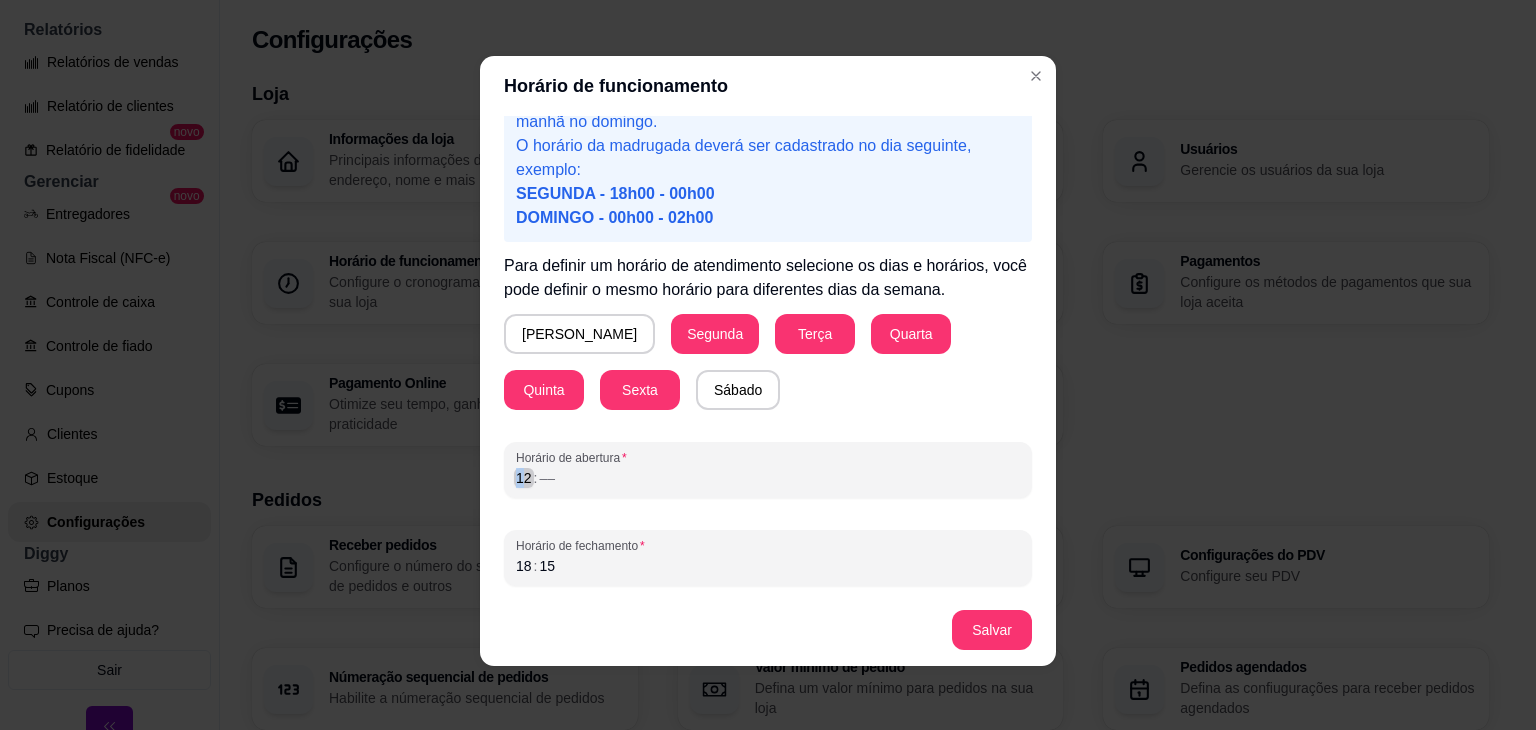 click on "12" at bounding box center (524, 478) 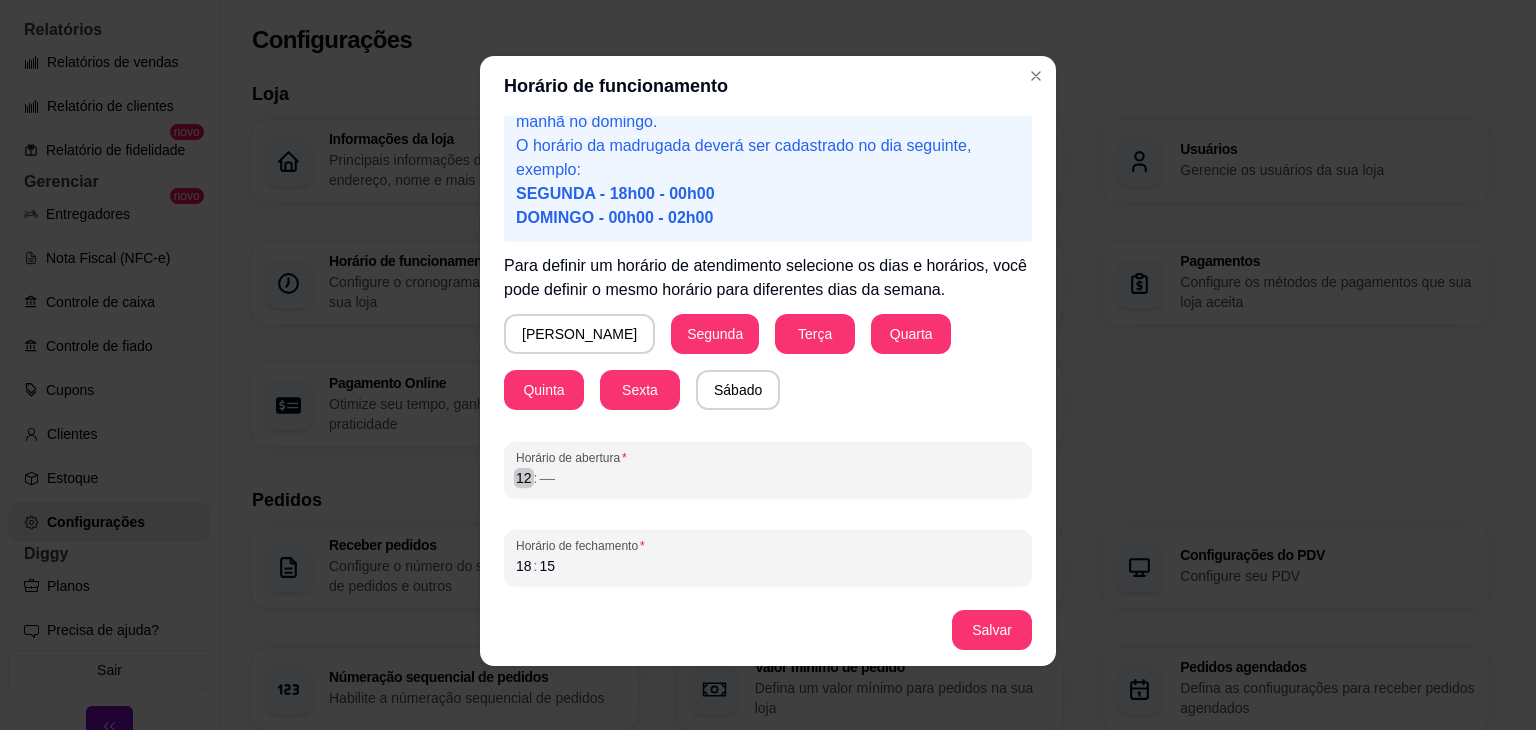 click on ":" at bounding box center [536, 478] 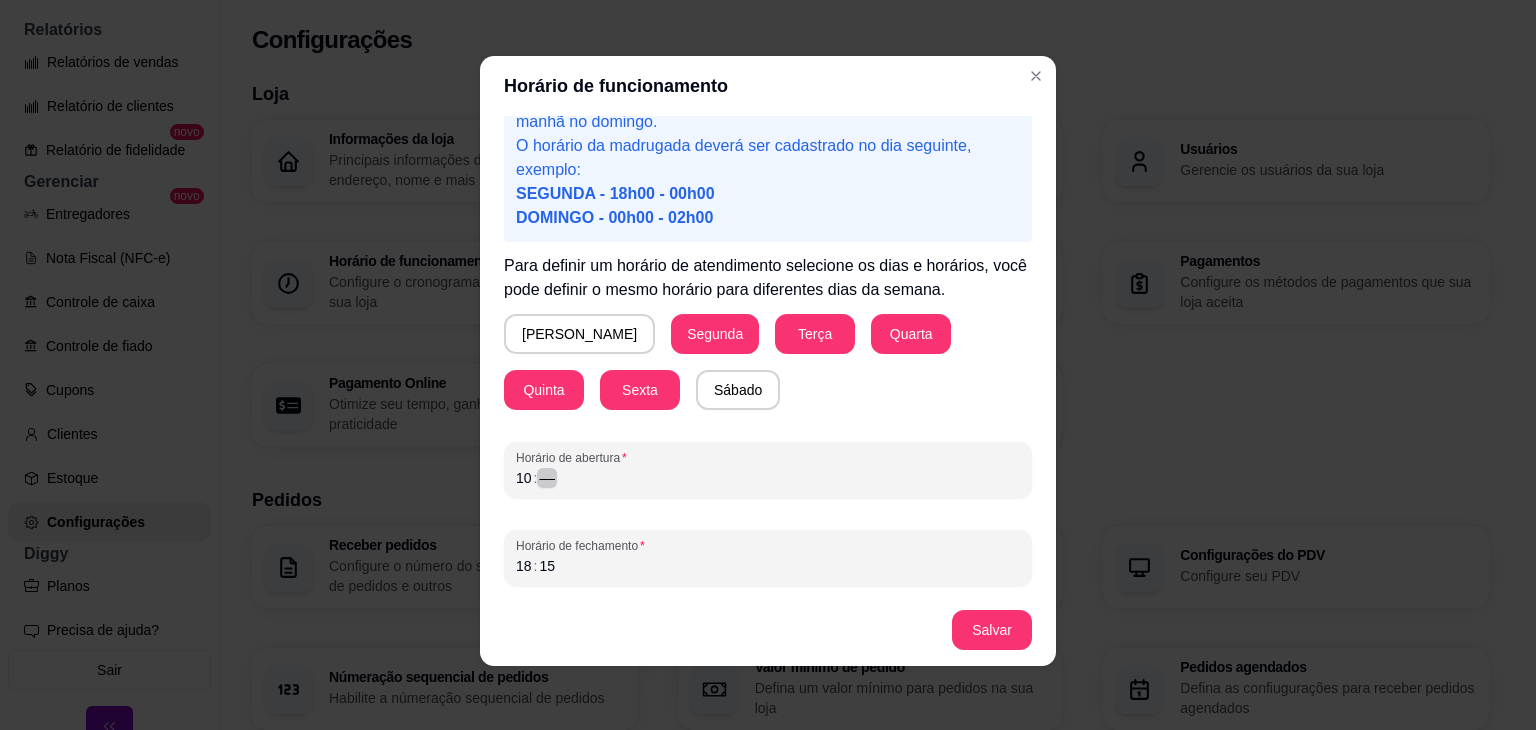 click on "10 : ––" at bounding box center [768, 478] 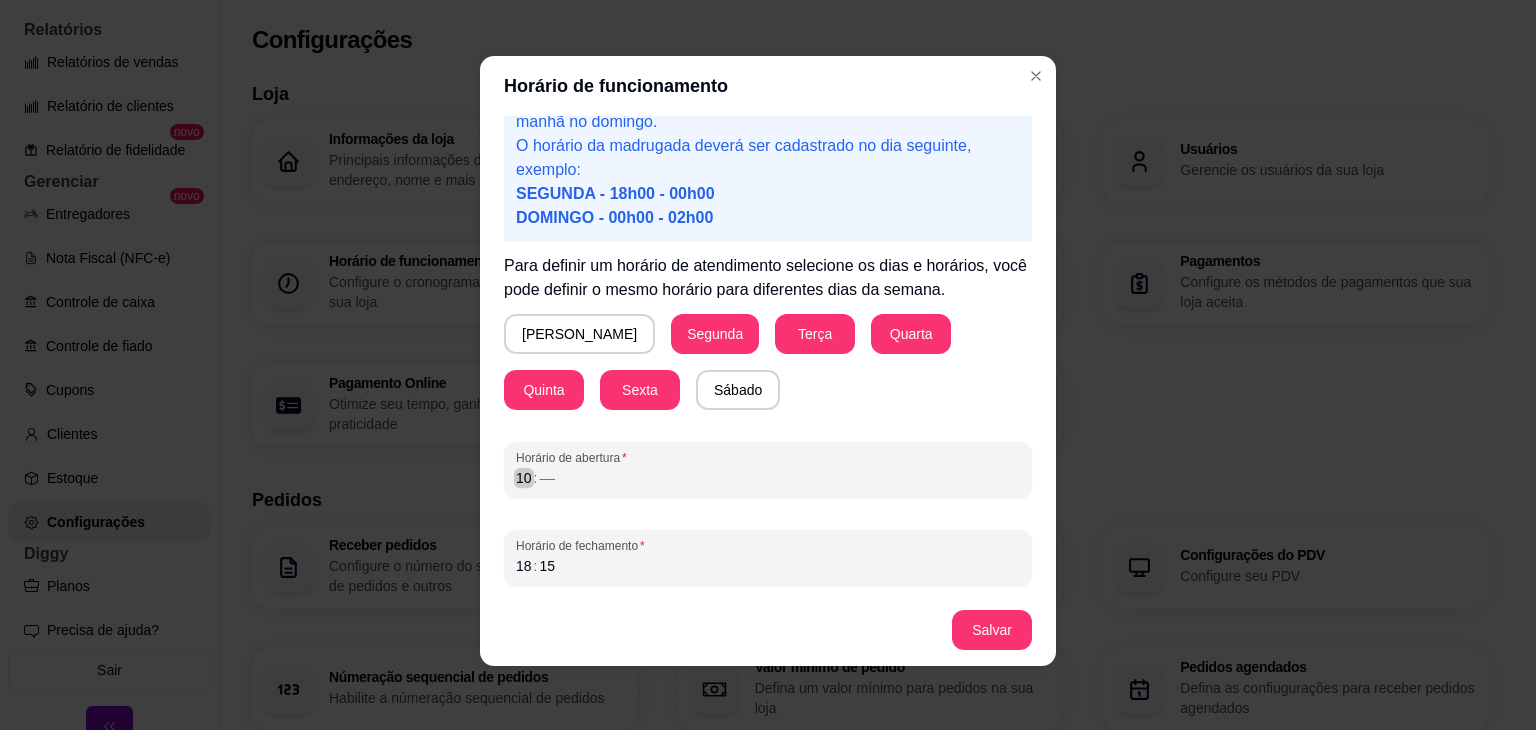 click on "10" at bounding box center [524, 478] 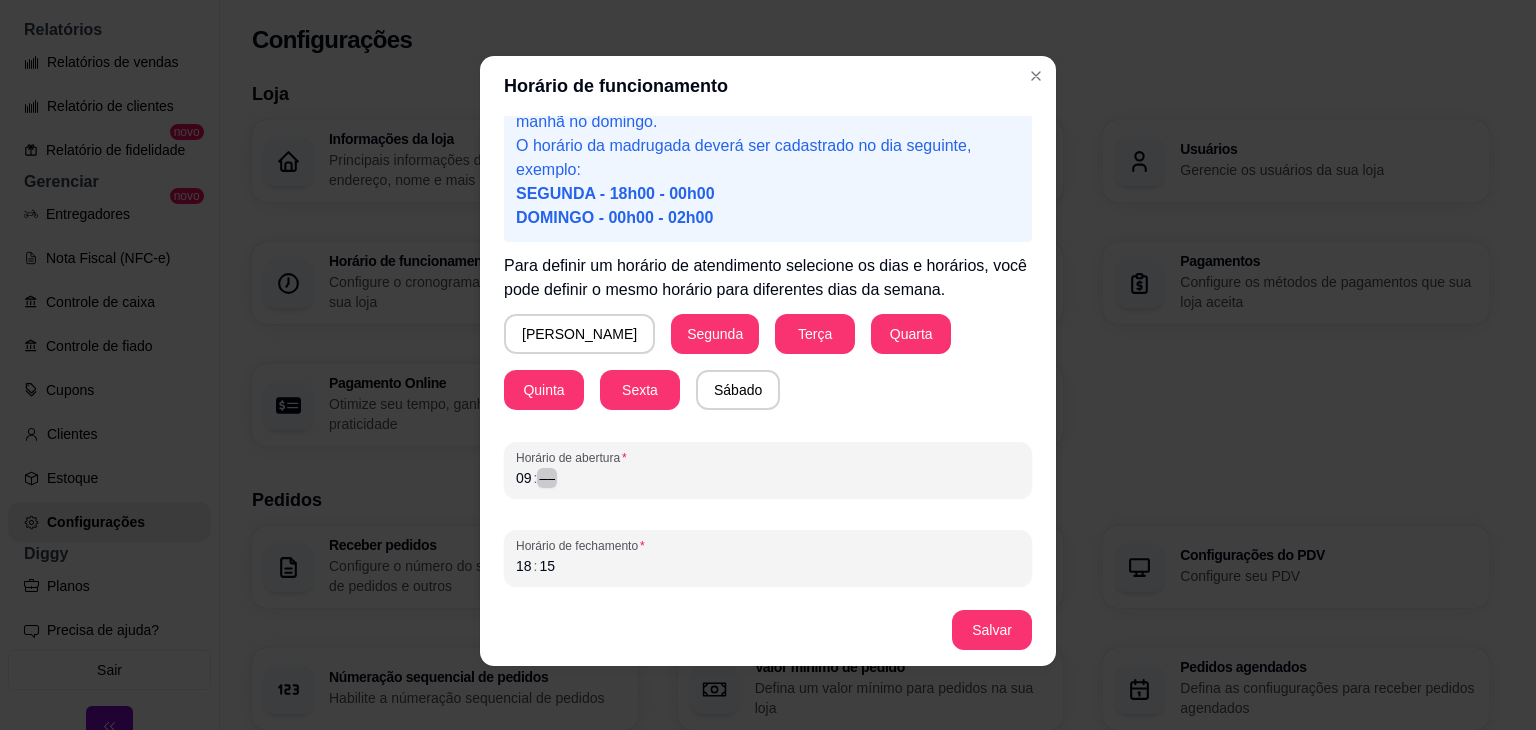click on "––" at bounding box center [547, 478] 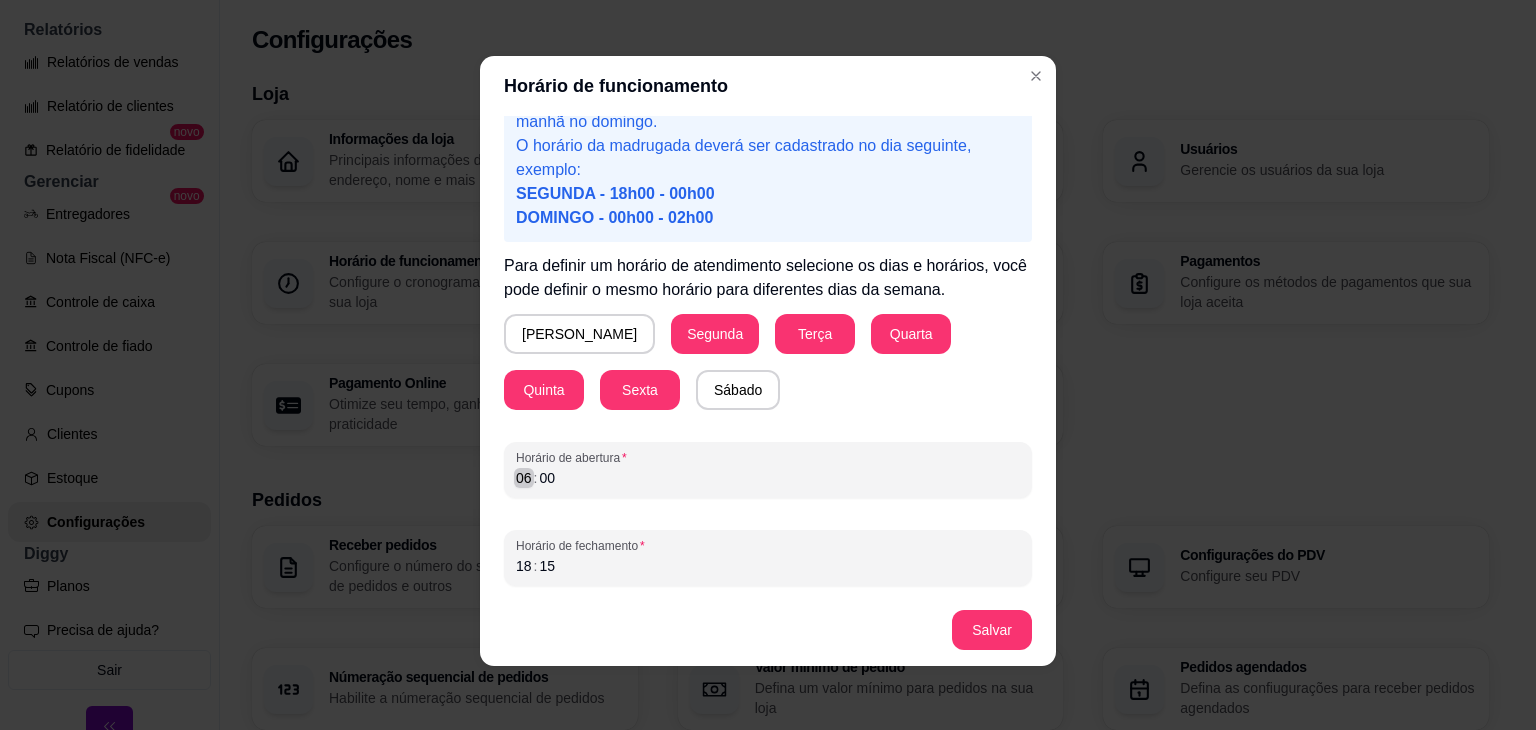 click on "06" at bounding box center [524, 478] 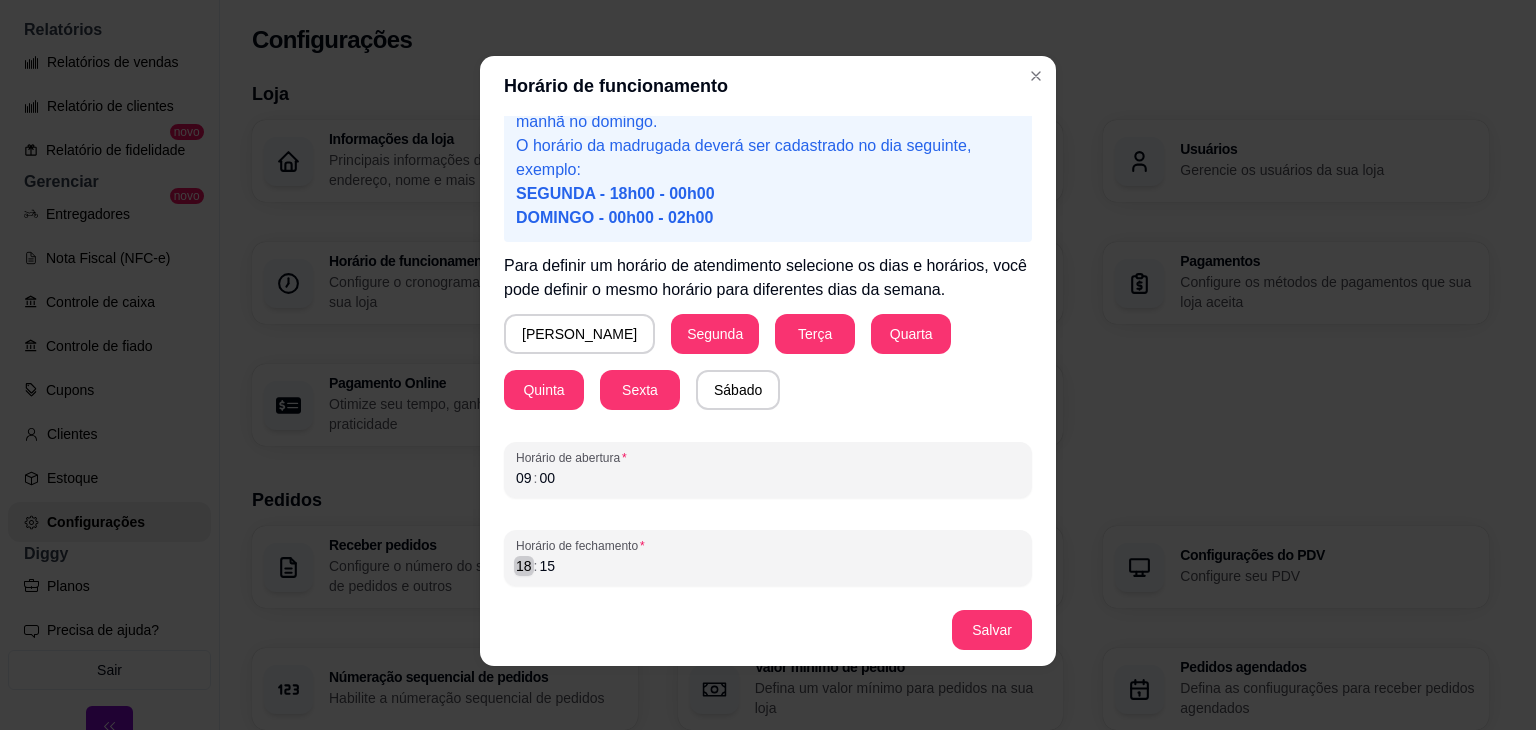 click on ":" at bounding box center [536, 566] 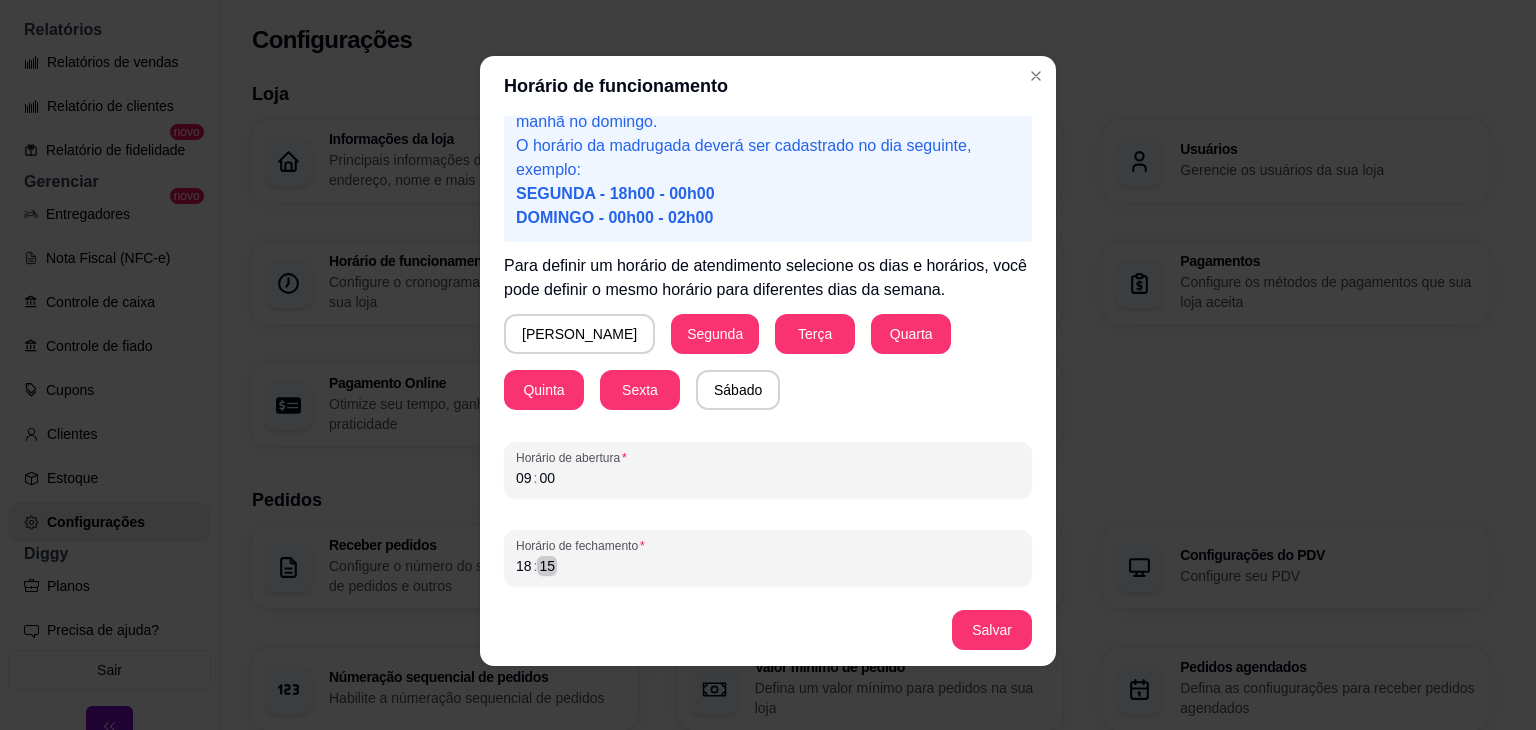 click on "18 : 15" at bounding box center (768, 566) 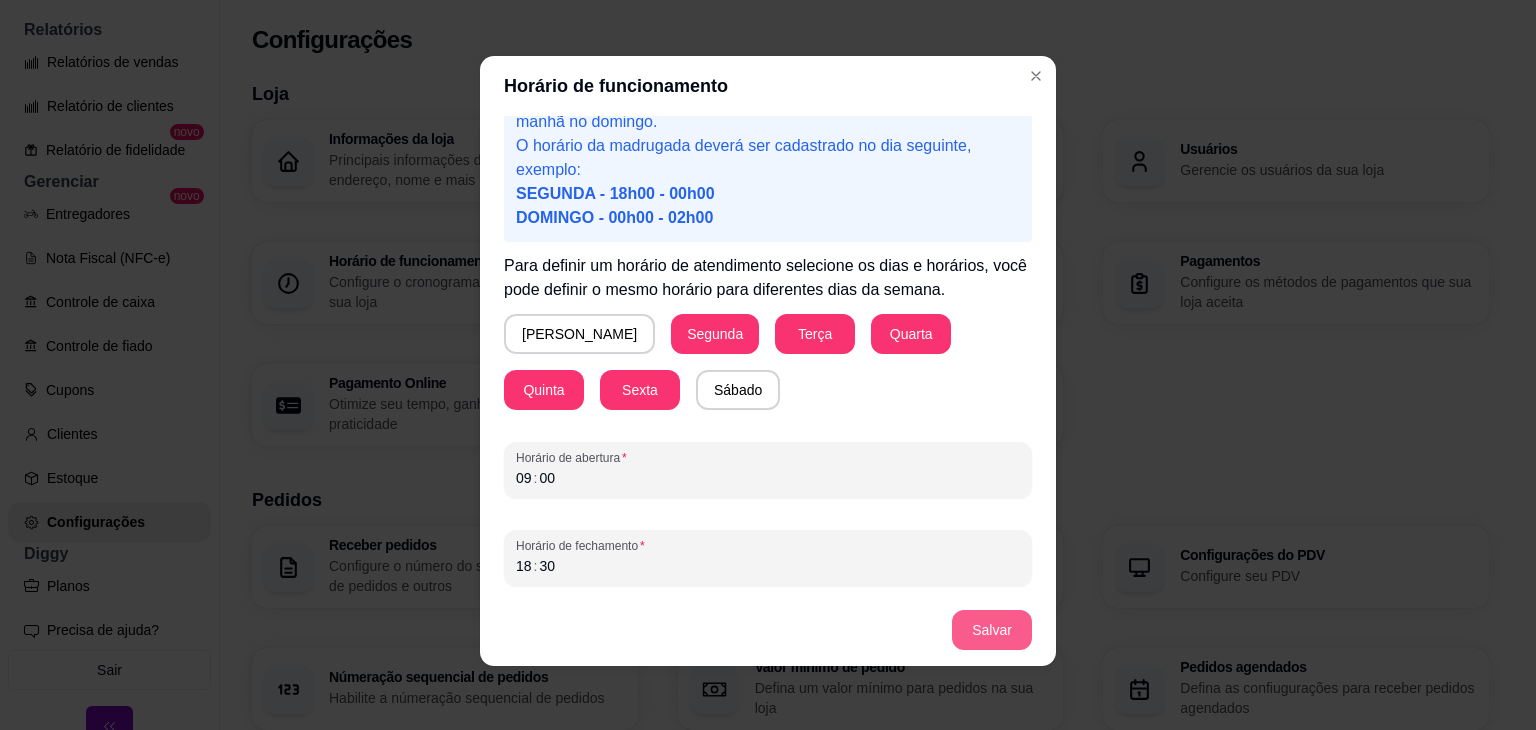 click on "Salvar" at bounding box center (768, 630) 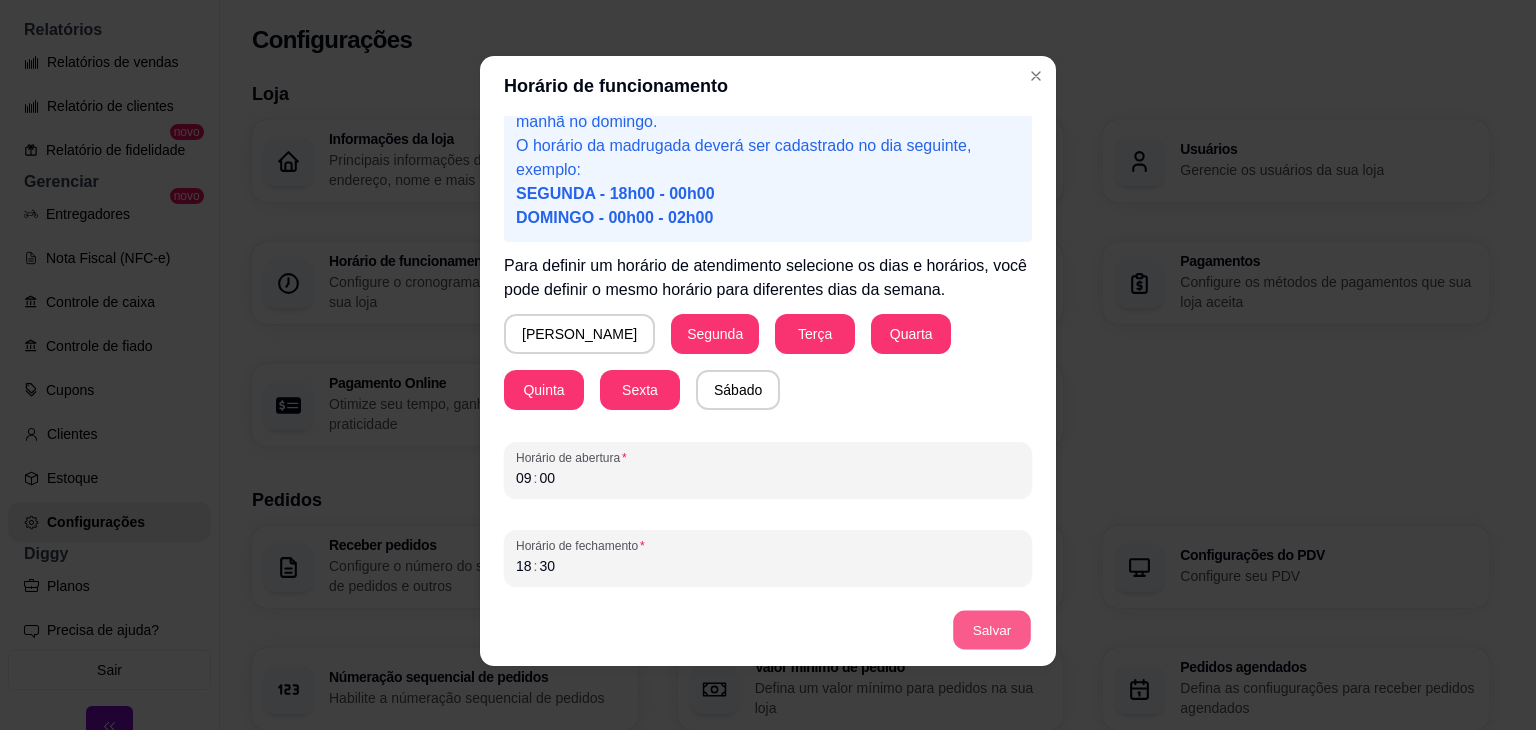 click on "Salvar" at bounding box center (992, 630) 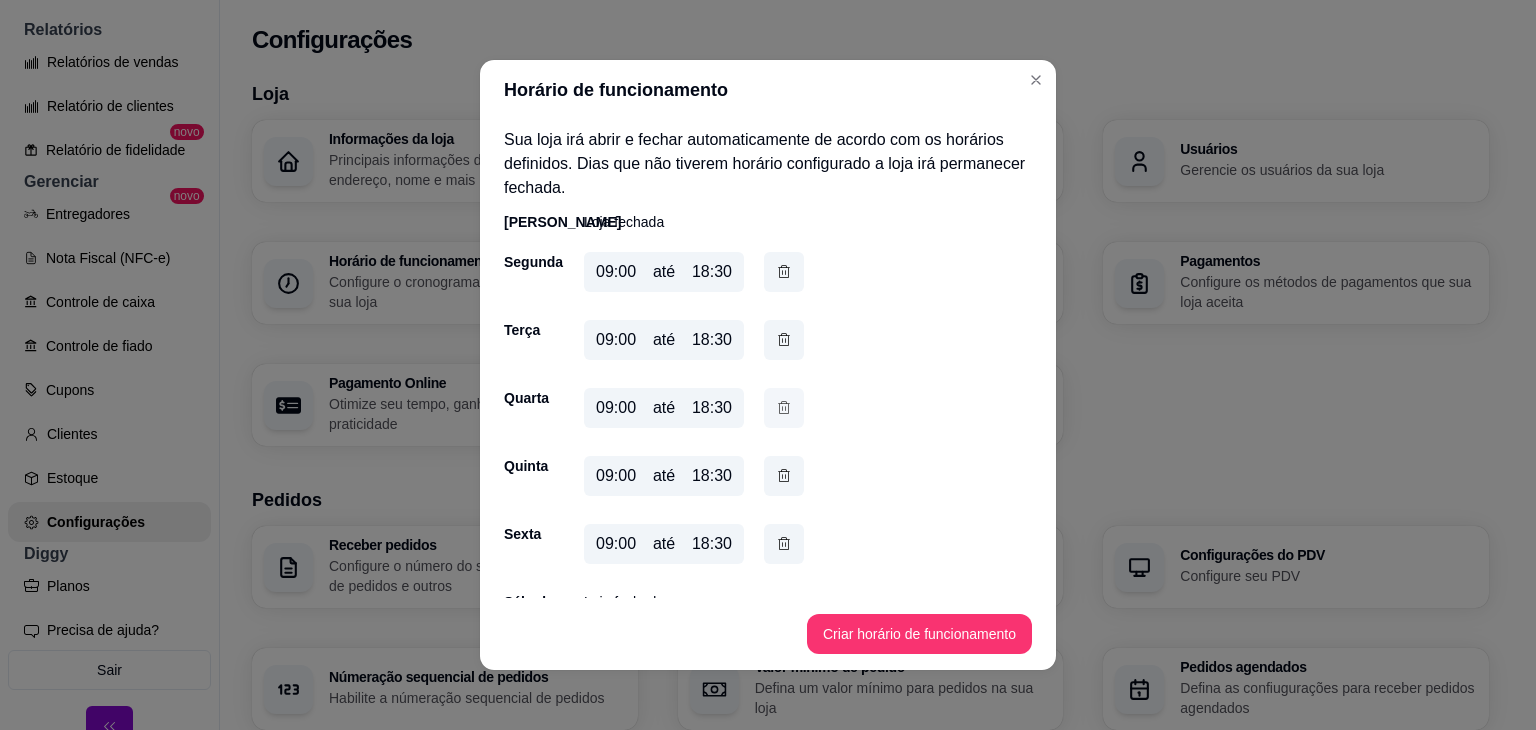 scroll, scrollTop: 22, scrollLeft: 0, axis: vertical 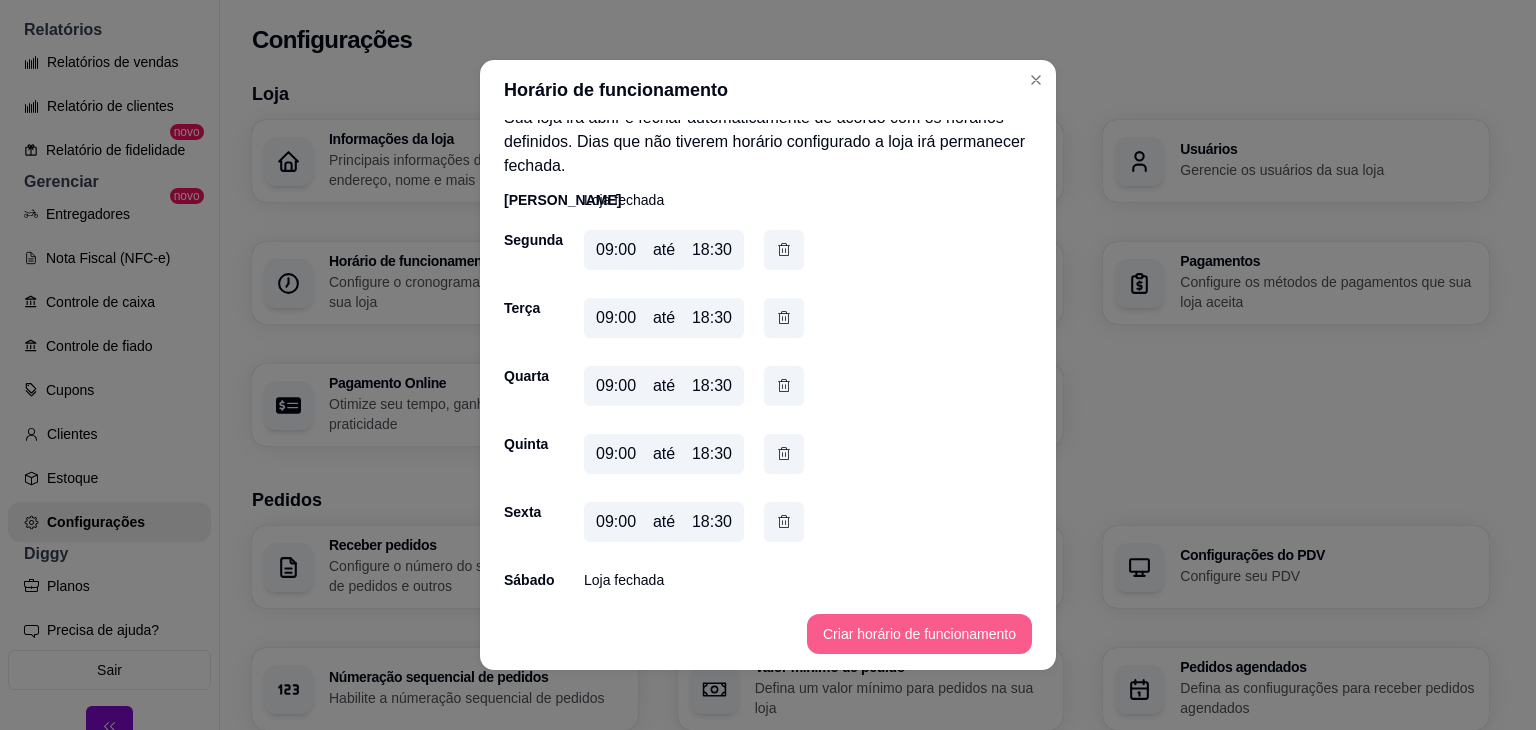 click on "Criar horário de funcionamento" at bounding box center [919, 634] 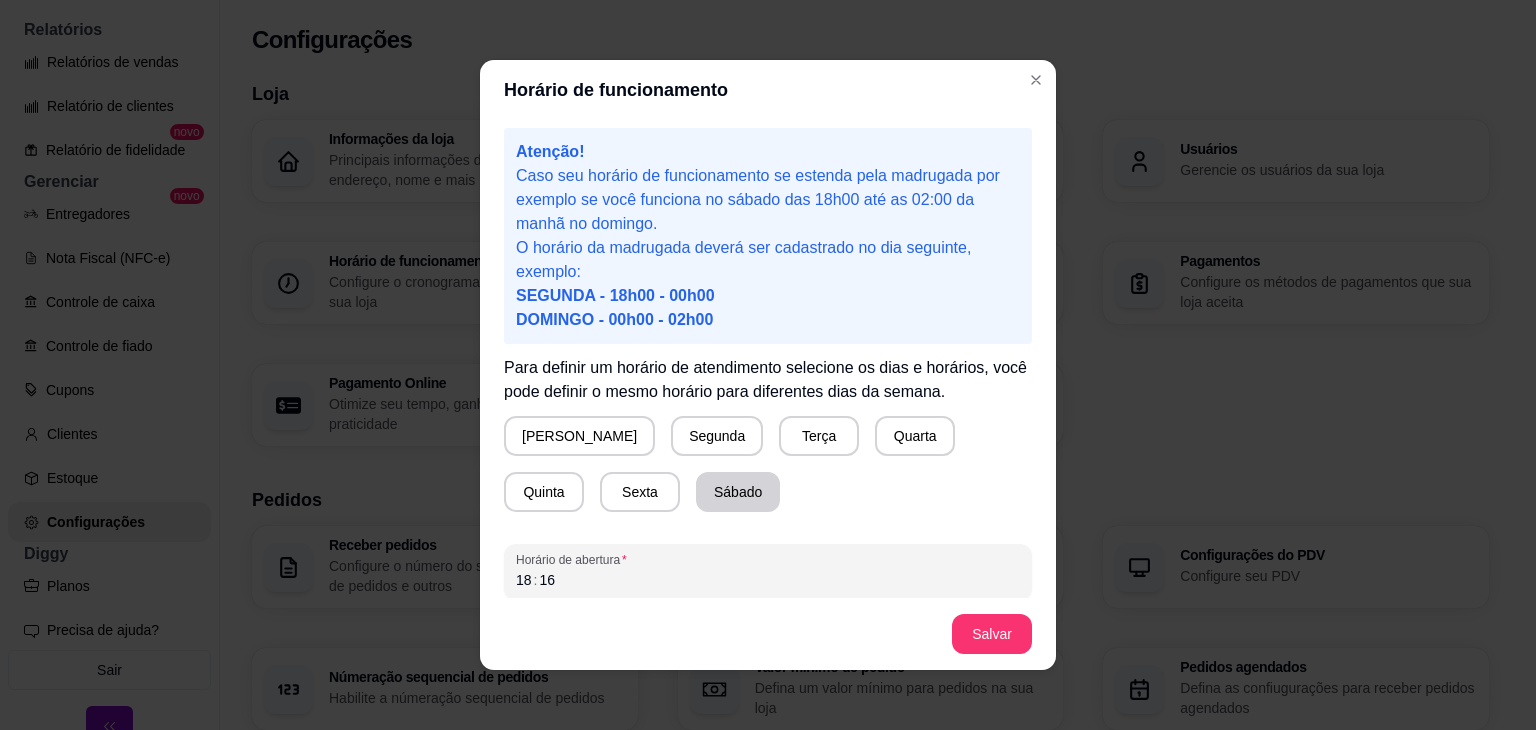 click on "Sábado" at bounding box center [738, 492] 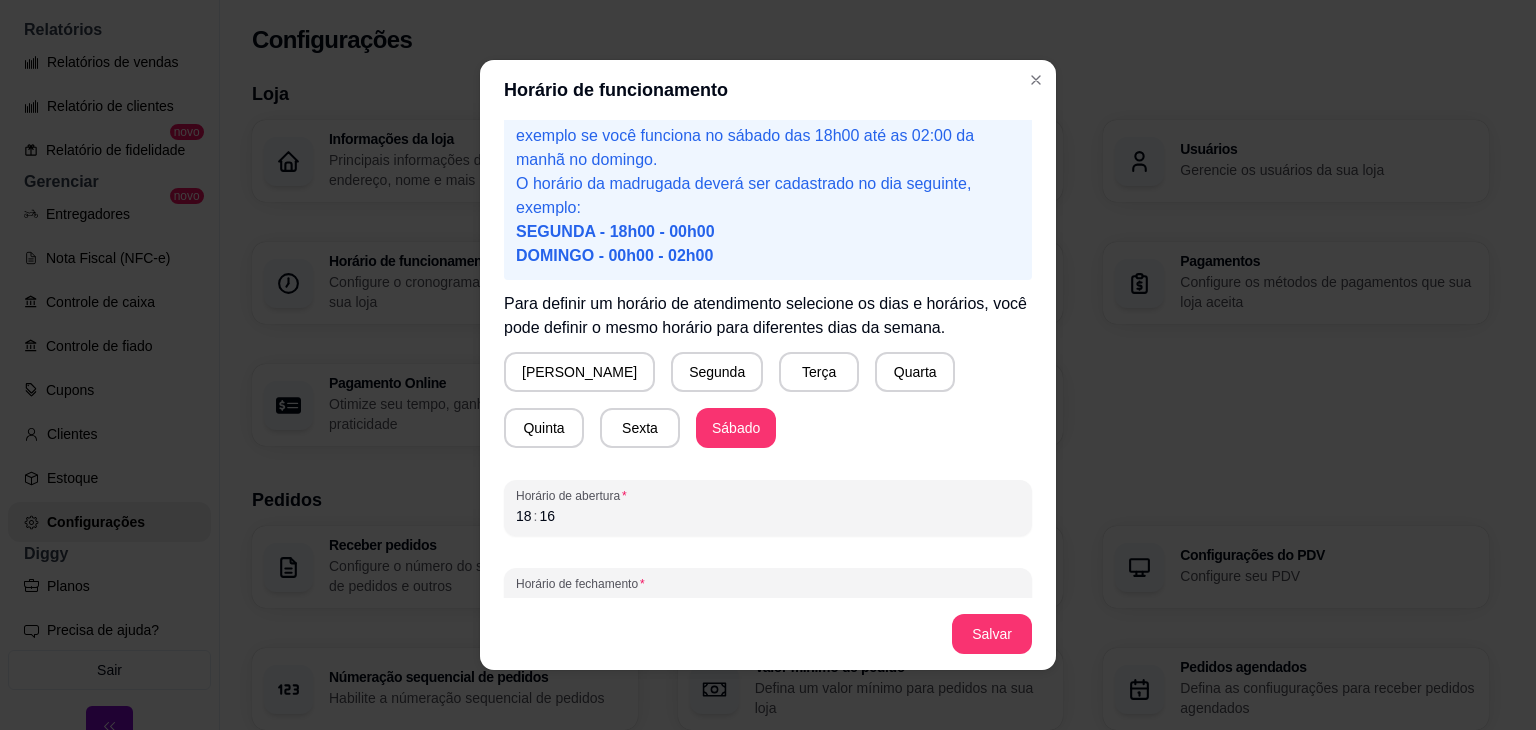 scroll, scrollTop: 98, scrollLeft: 0, axis: vertical 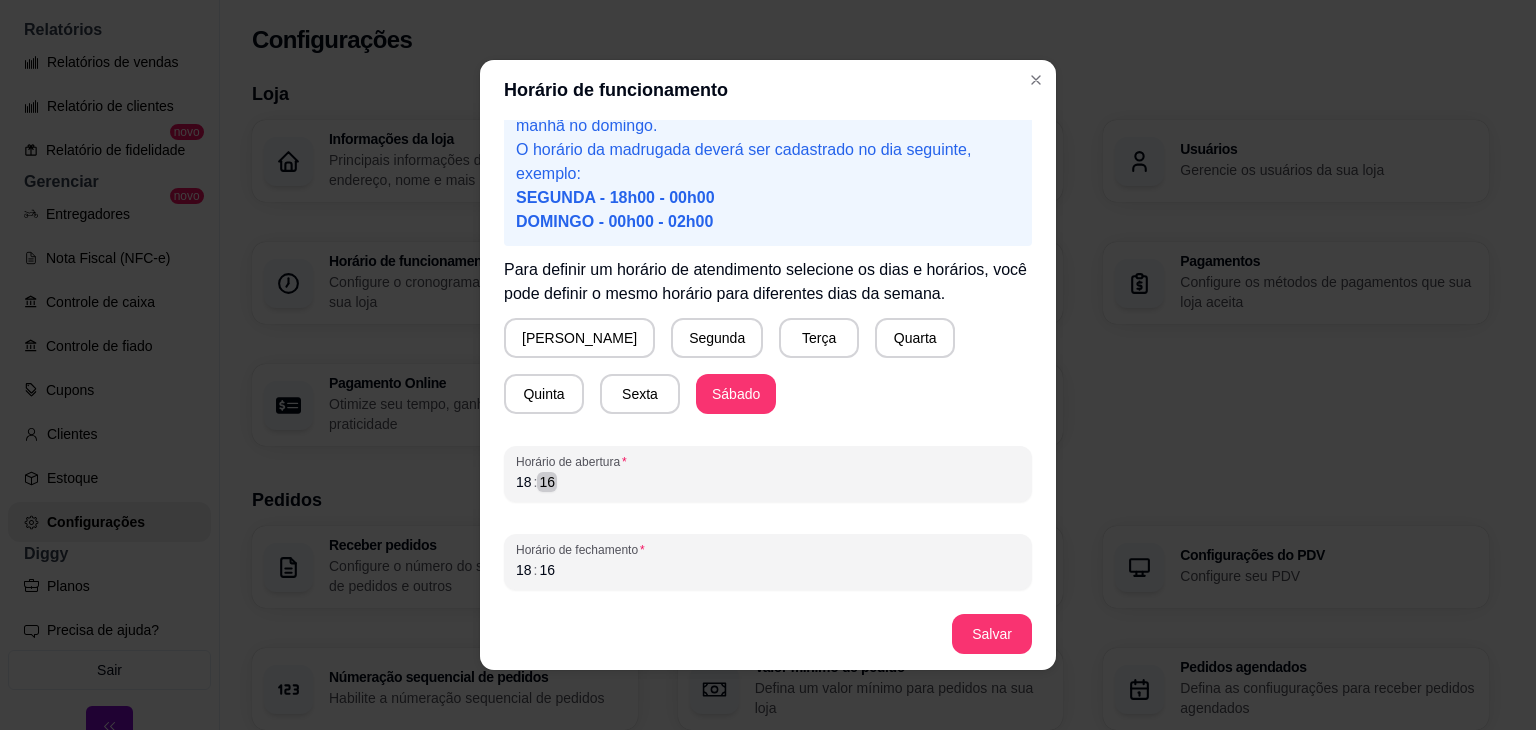 click on "Horário de abertura 18 : 16" at bounding box center (768, 474) 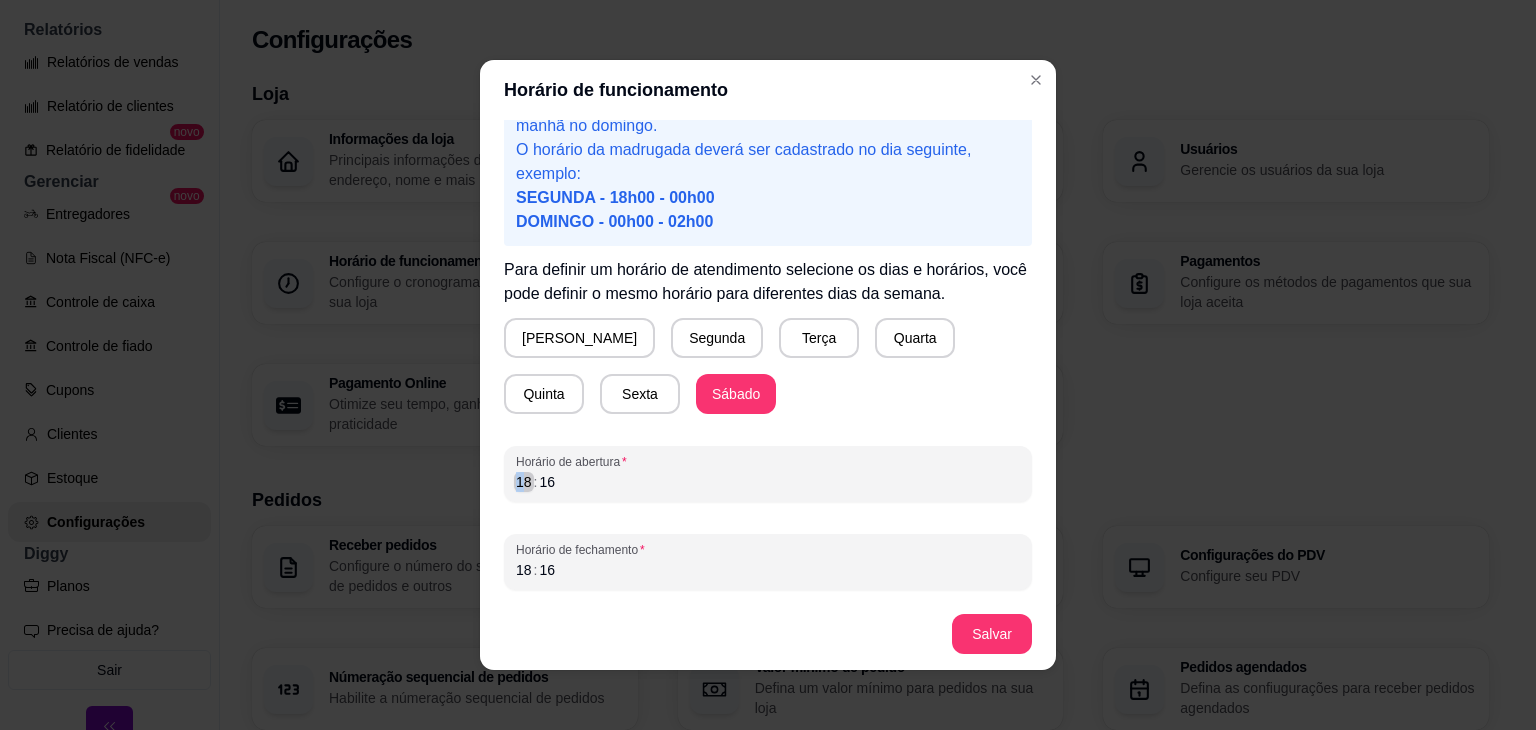 click on "18" at bounding box center (524, 482) 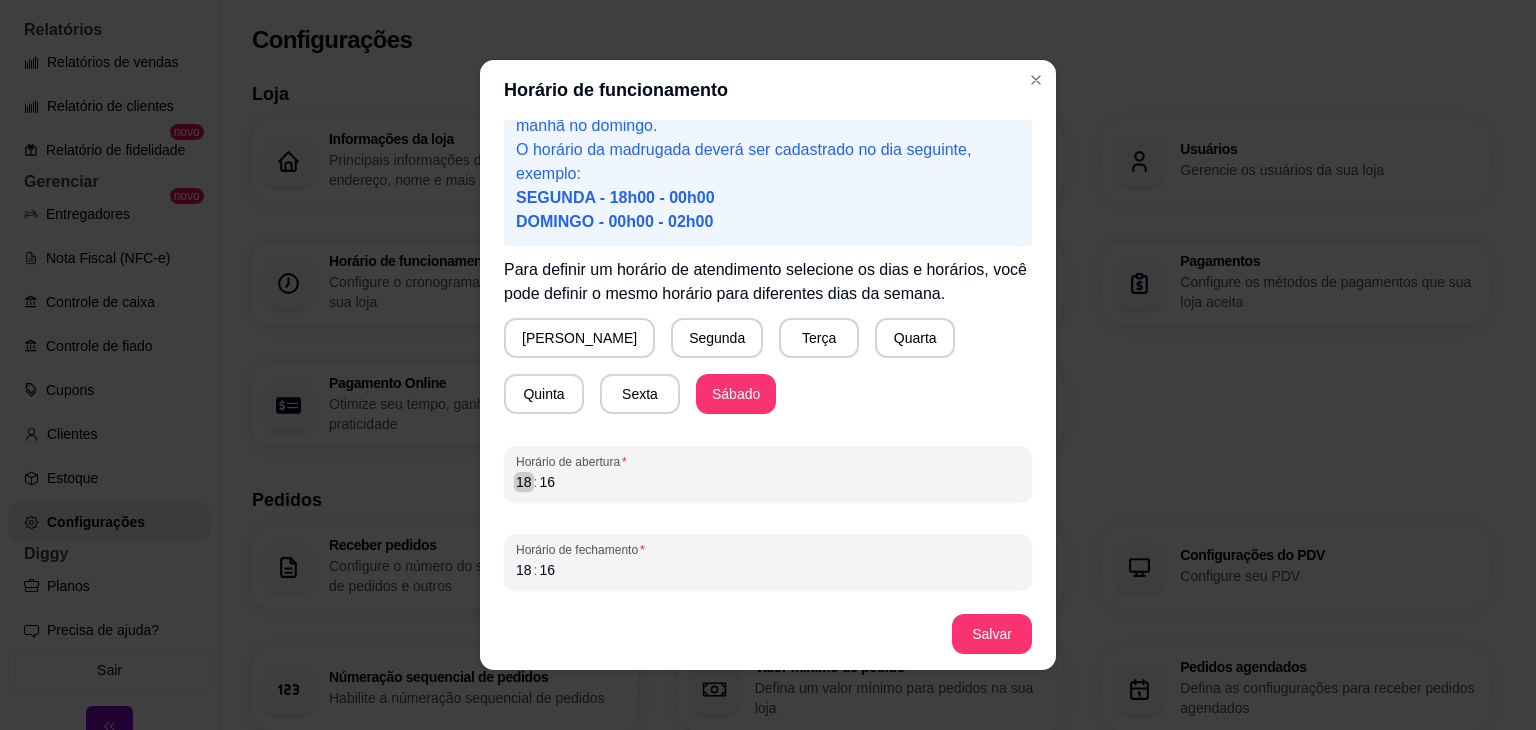 click on "18" at bounding box center [524, 482] 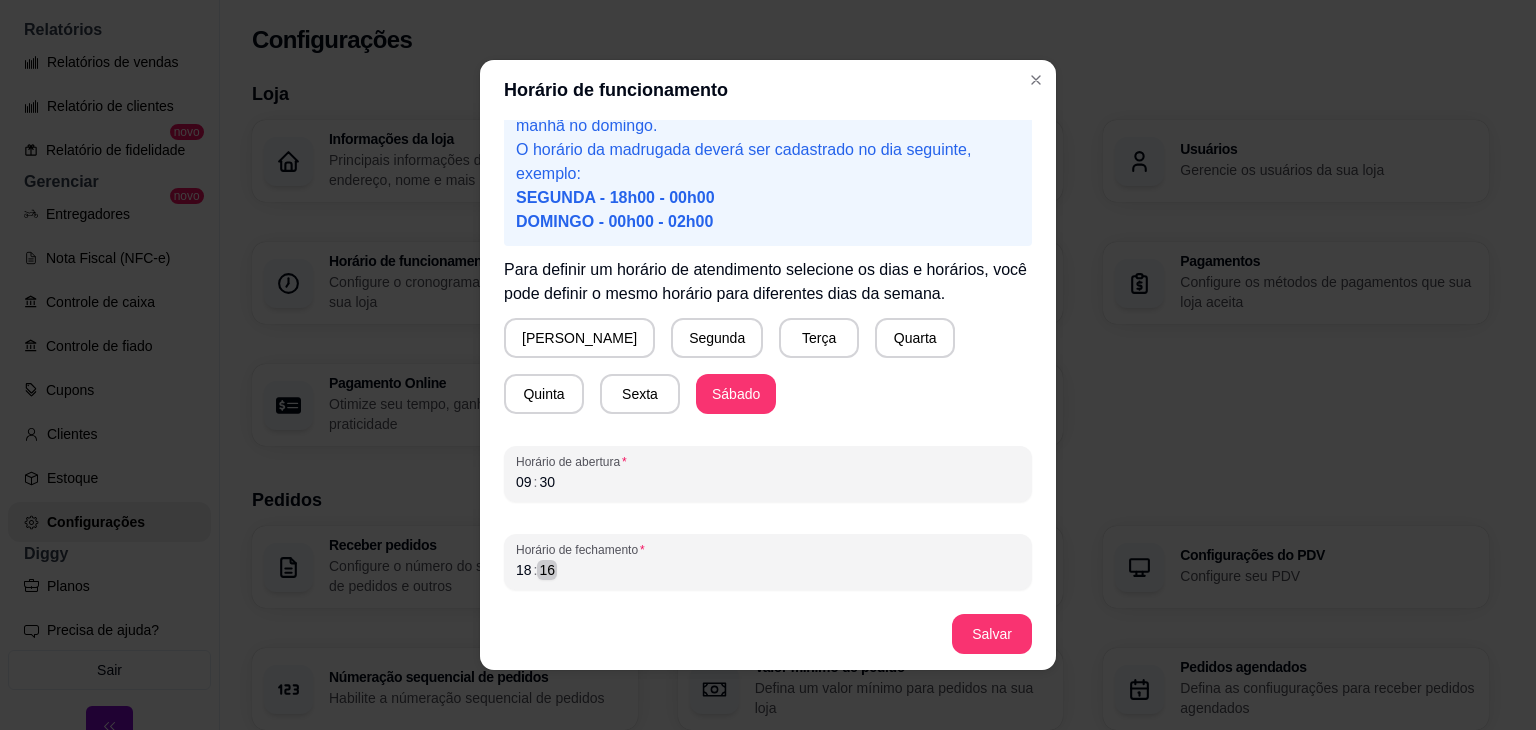 click on "16" at bounding box center (547, 570) 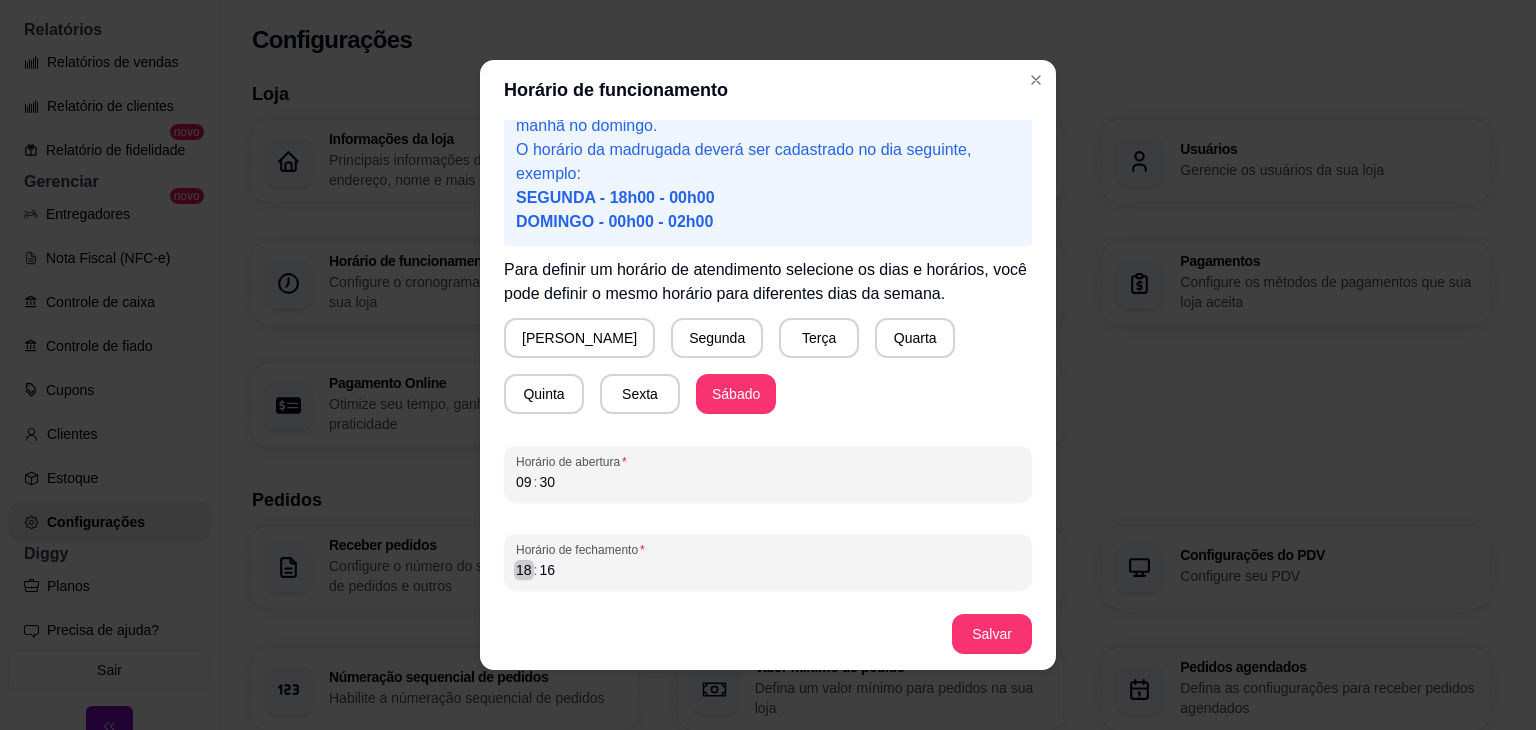 click on "18" at bounding box center [524, 570] 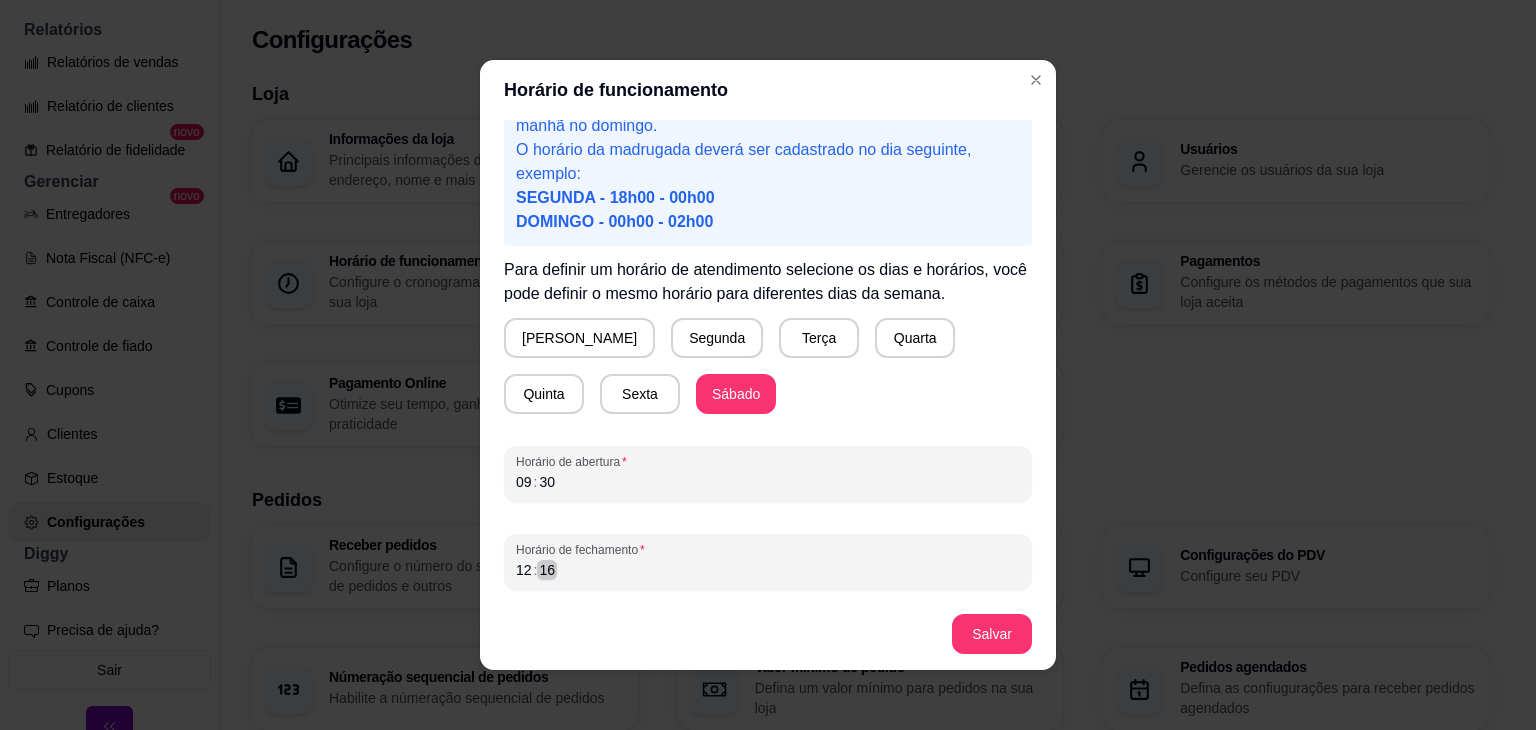 click on "16" at bounding box center (547, 570) 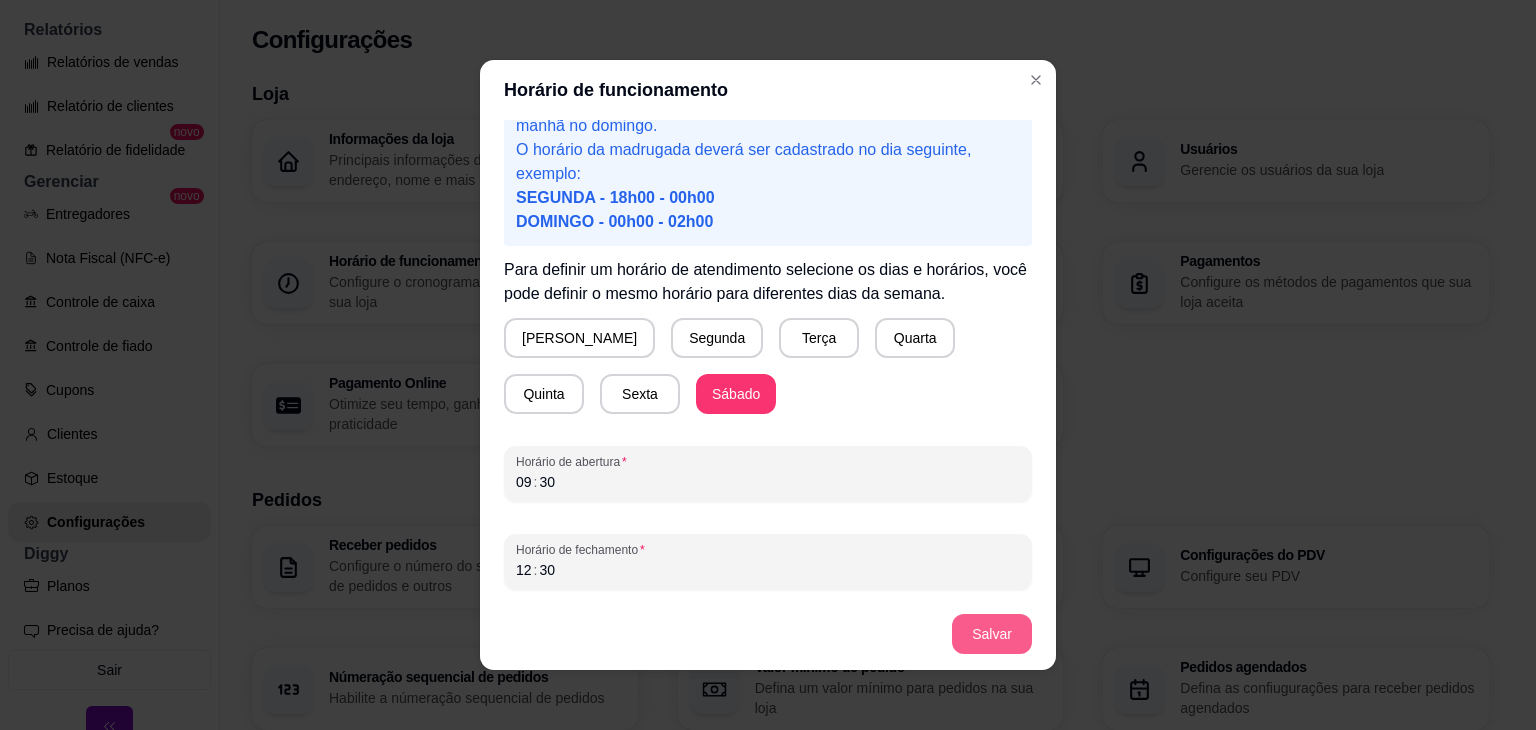 click on "Salvar" at bounding box center [992, 634] 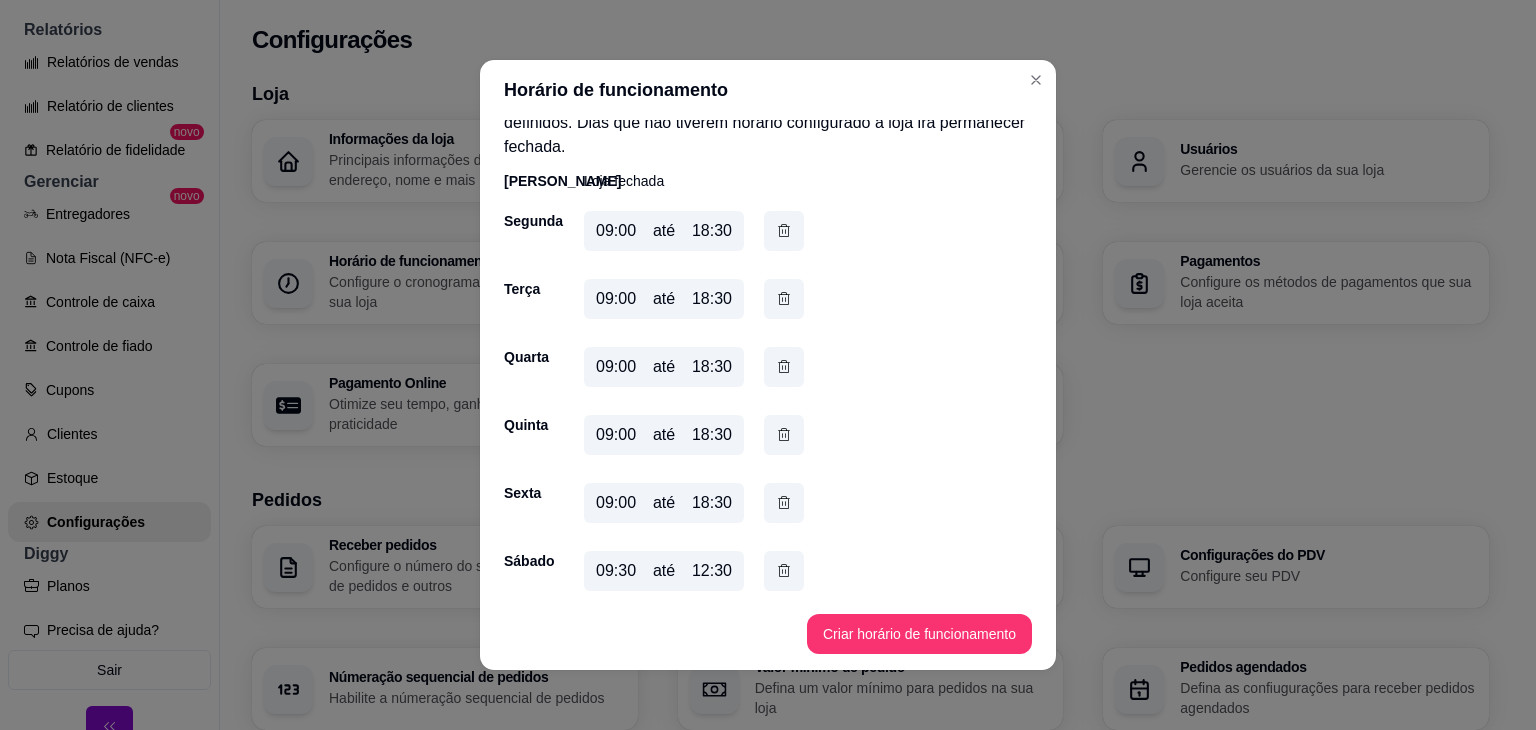scroll, scrollTop: 50, scrollLeft: 0, axis: vertical 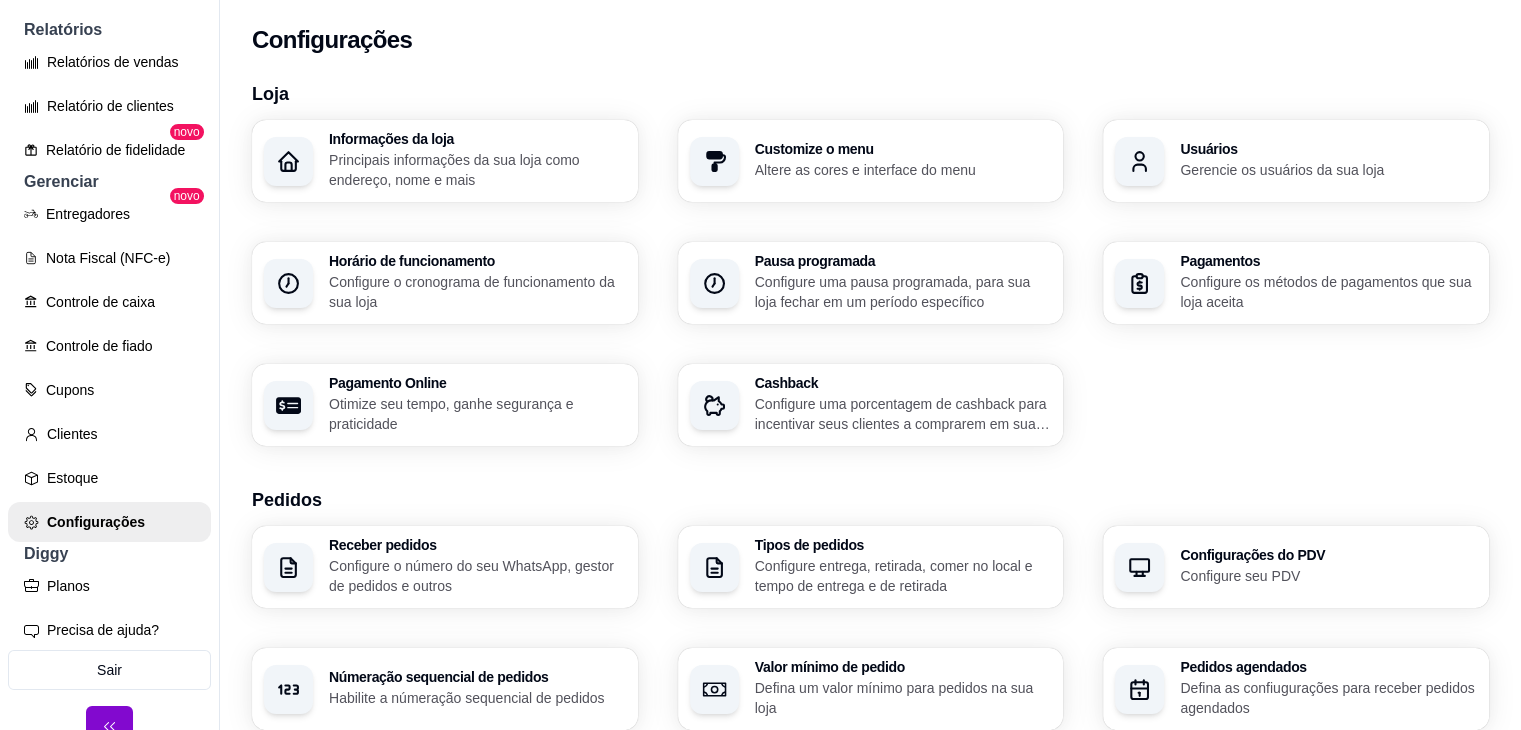click at bounding box center (1139, 283) 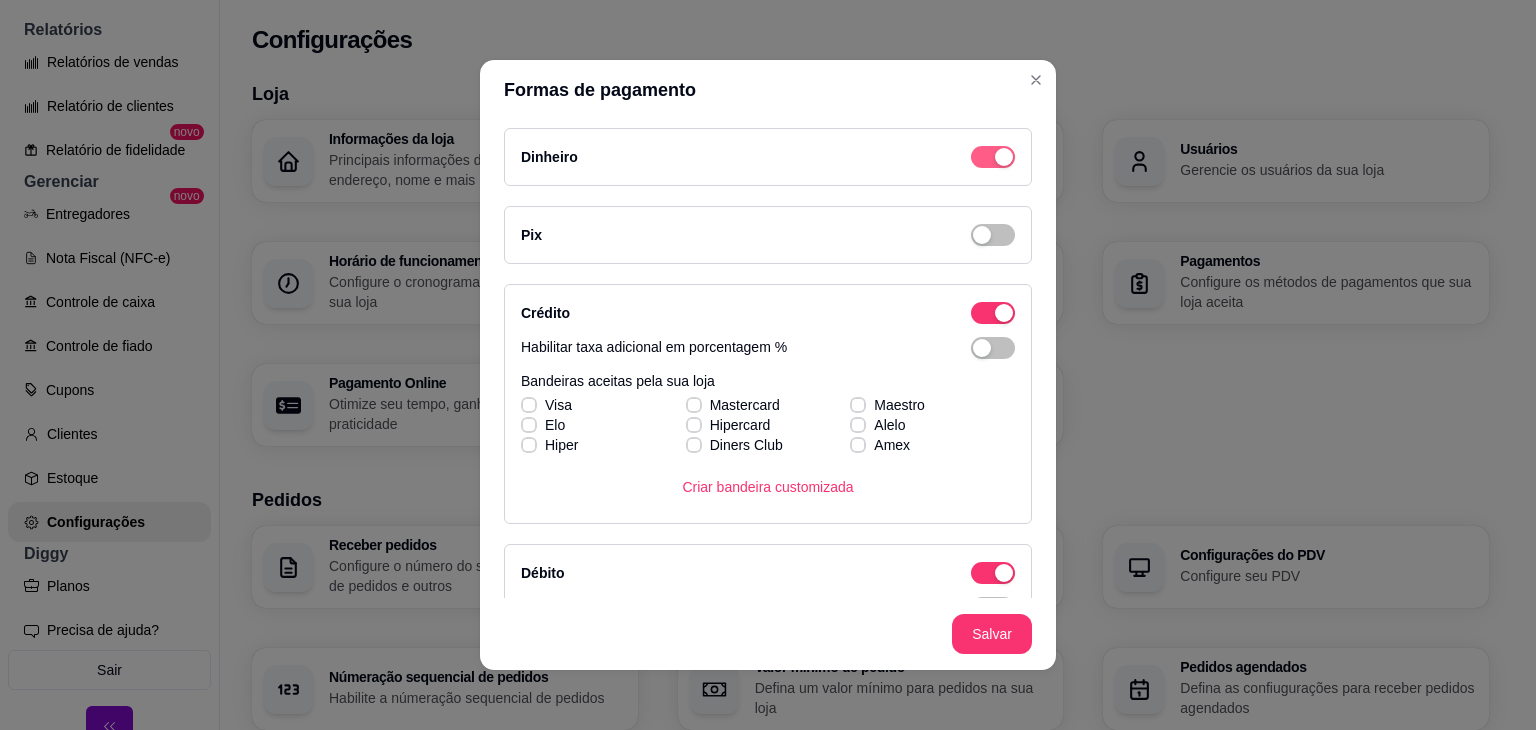 click at bounding box center (993, 157) 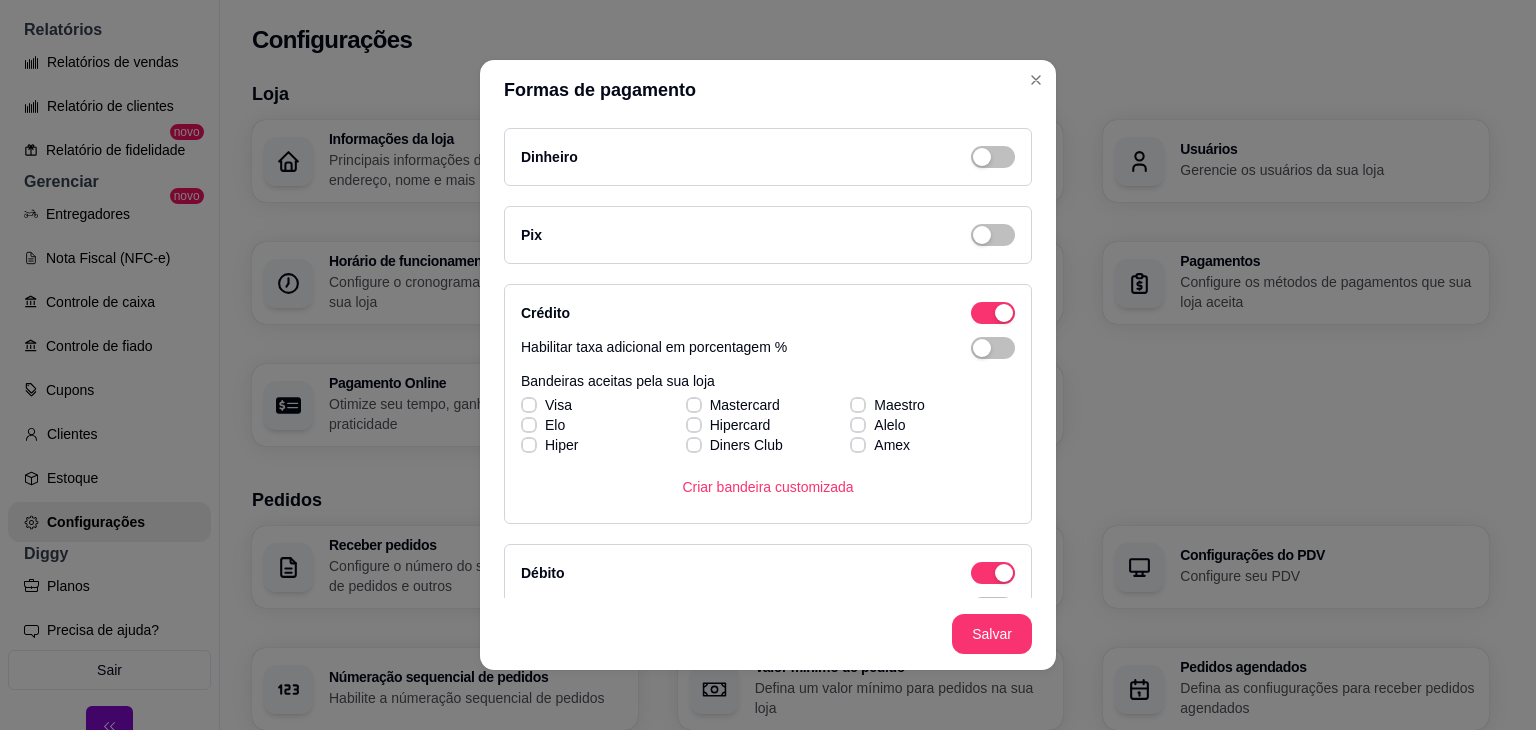 click on "Pix" at bounding box center (768, 235) 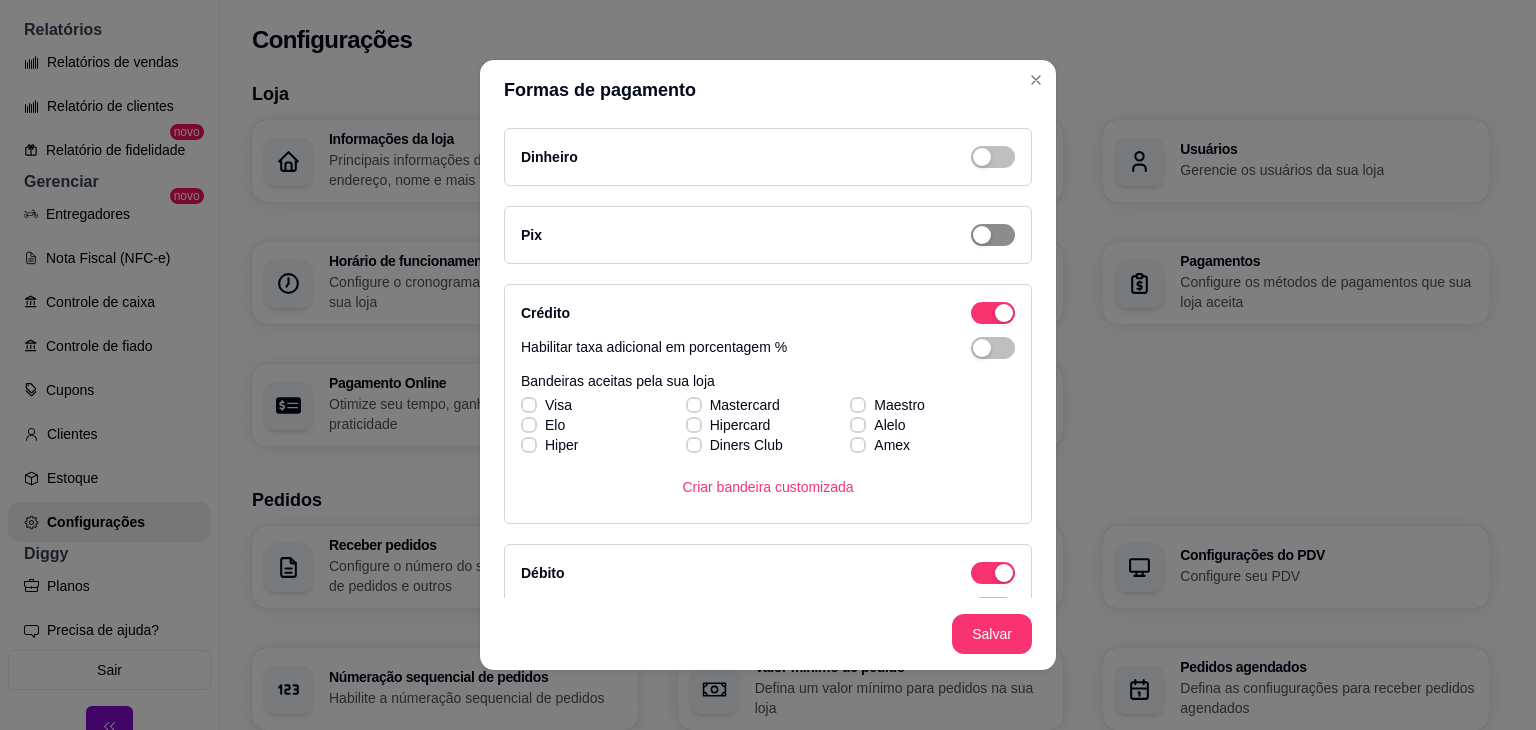 click at bounding box center [993, 235] 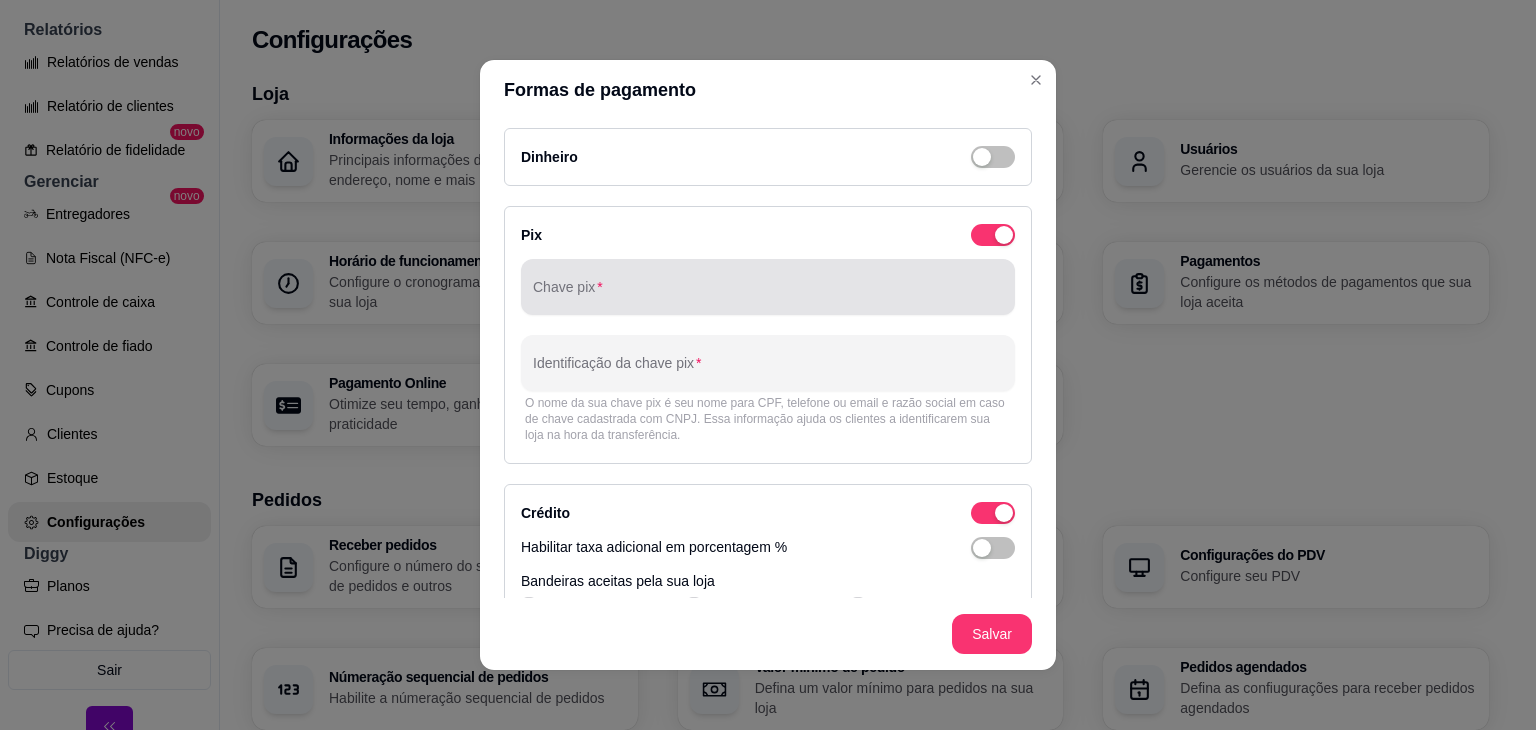 click at bounding box center (768, 287) 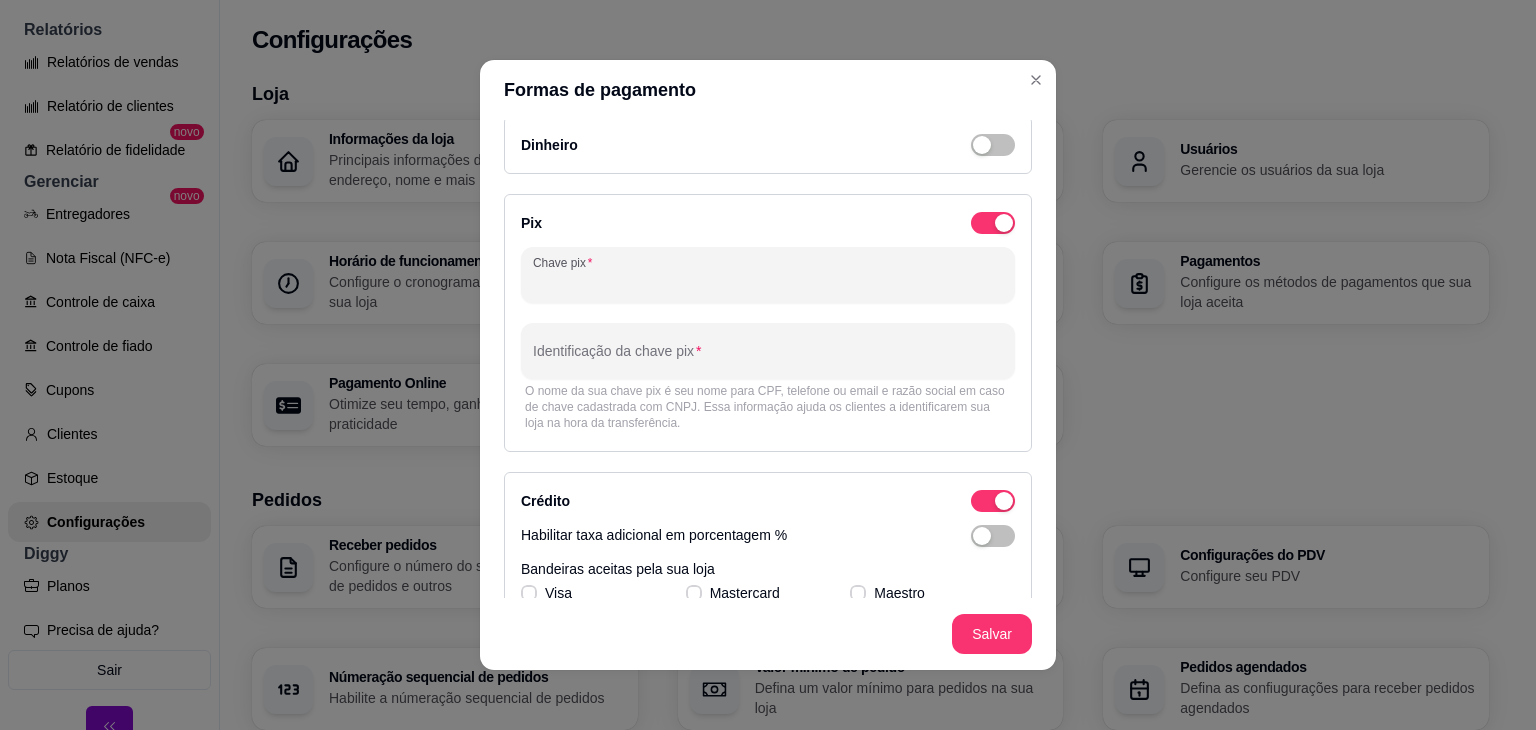 scroll, scrollTop: 0, scrollLeft: 0, axis: both 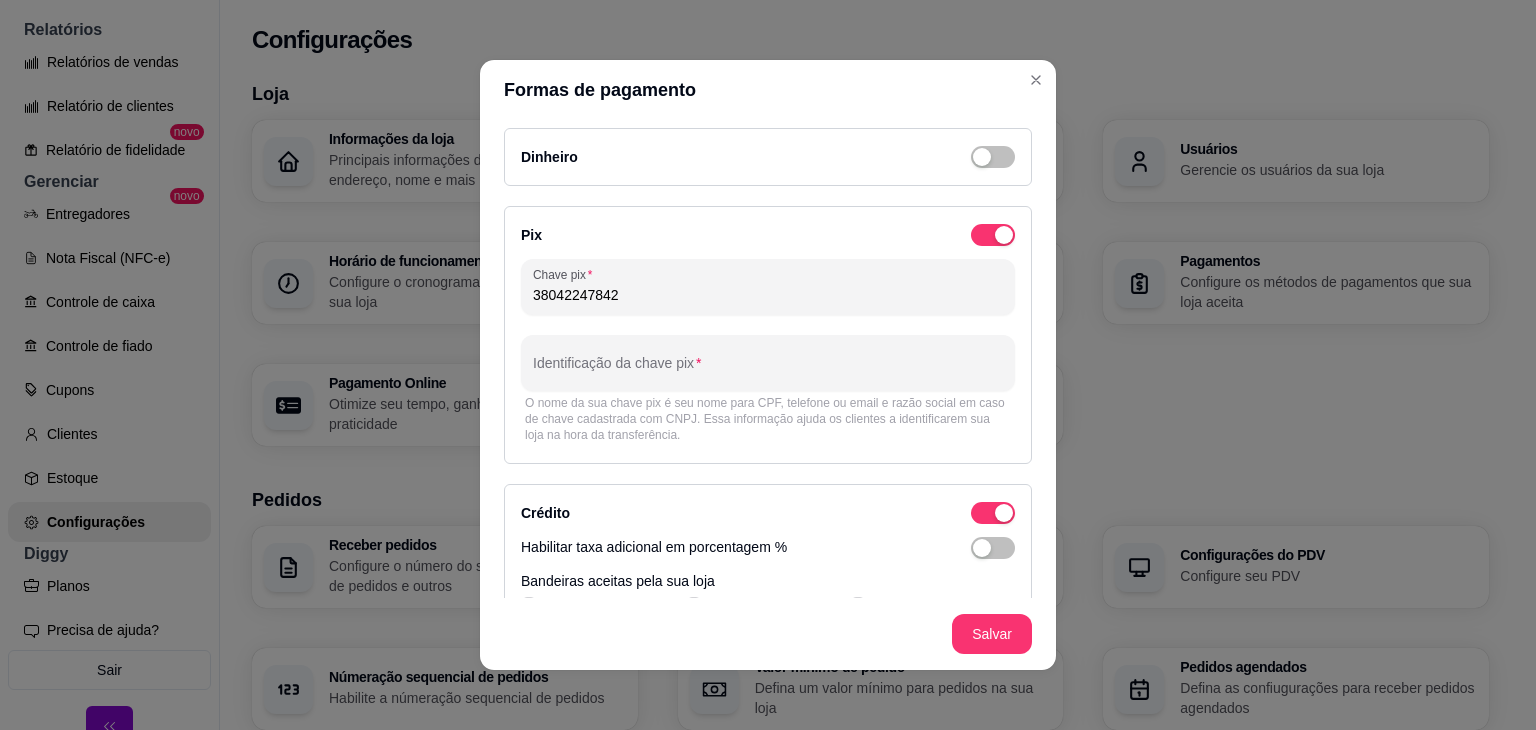 type on "38042247842" 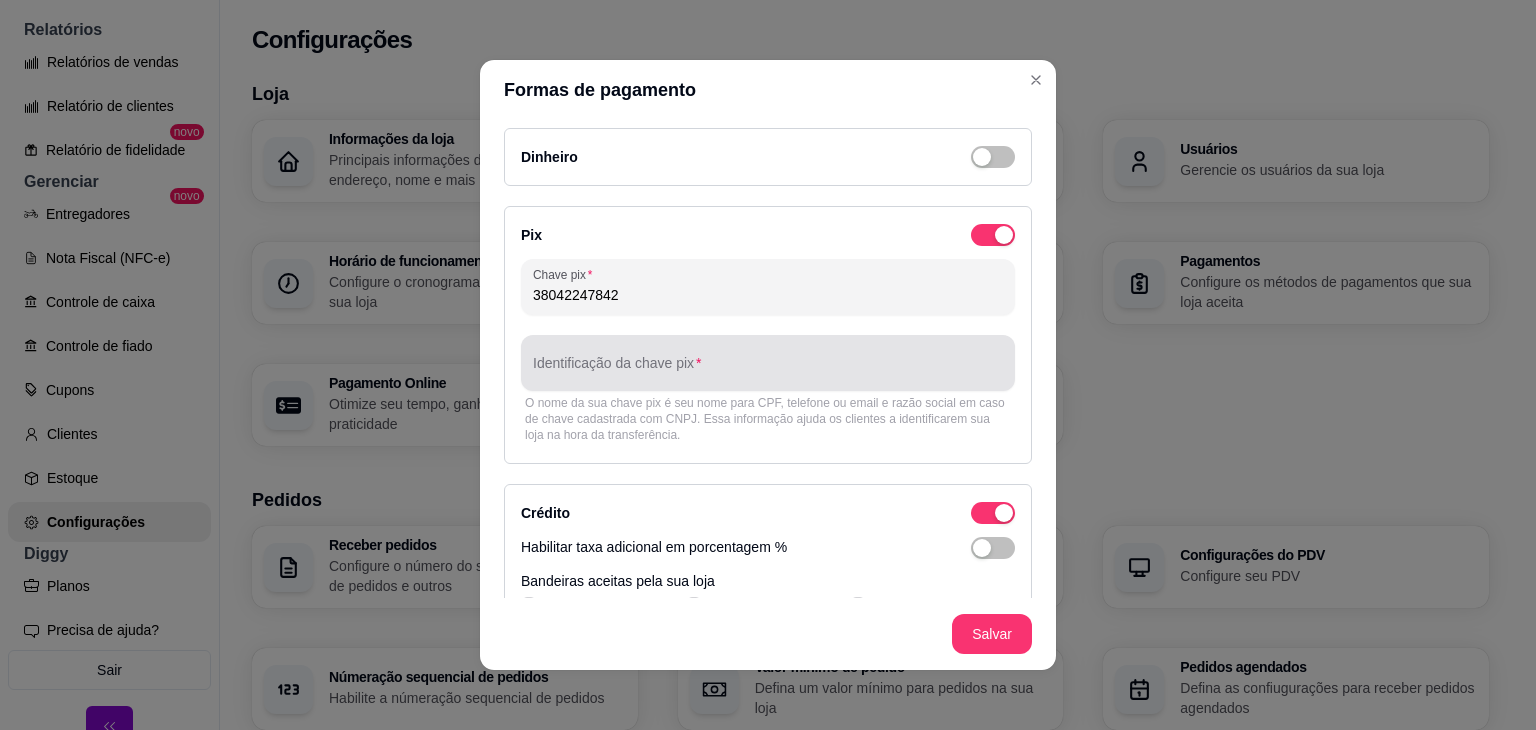 click at bounding box center [768, 363] 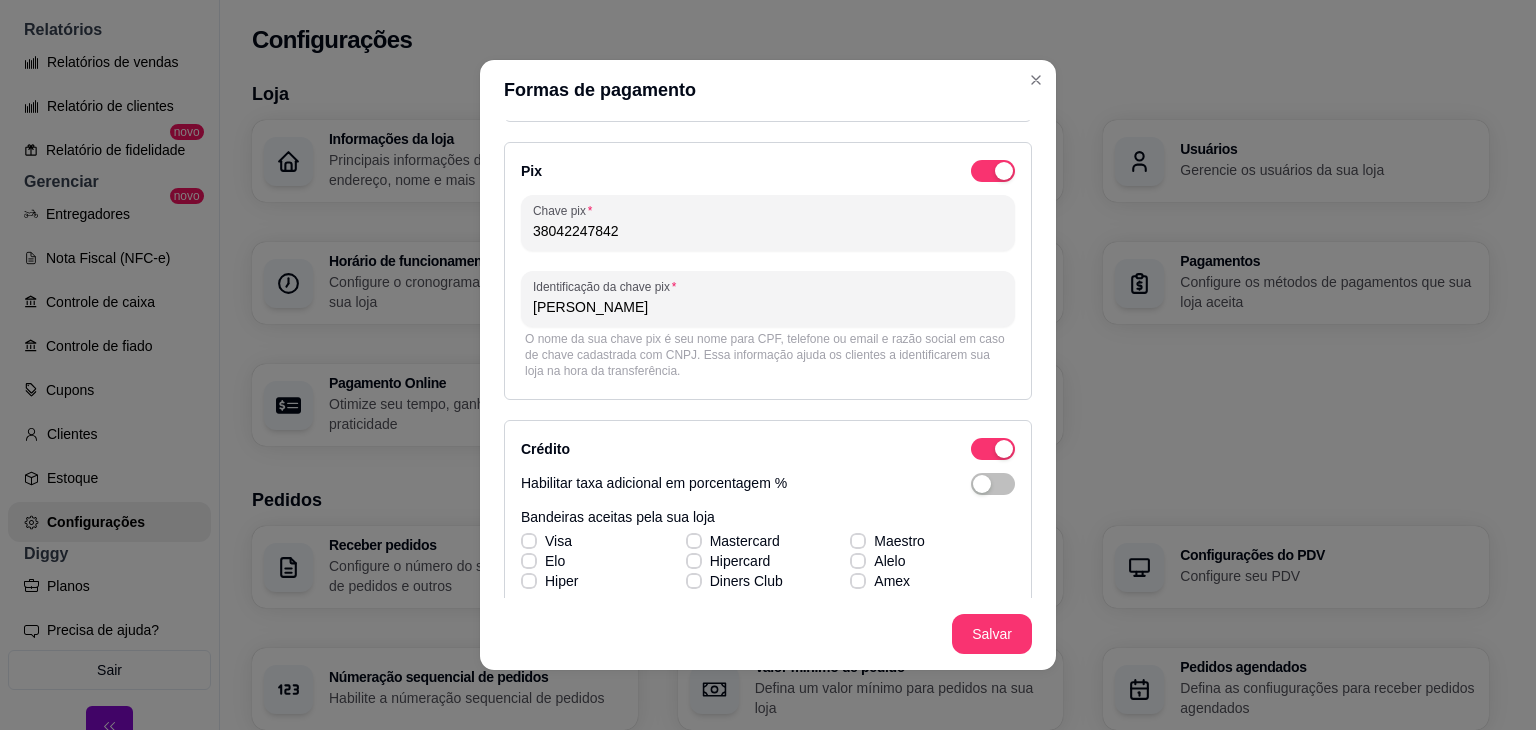 scroll, scrollTop: 200, scrollLeft: 0, axis: vertical 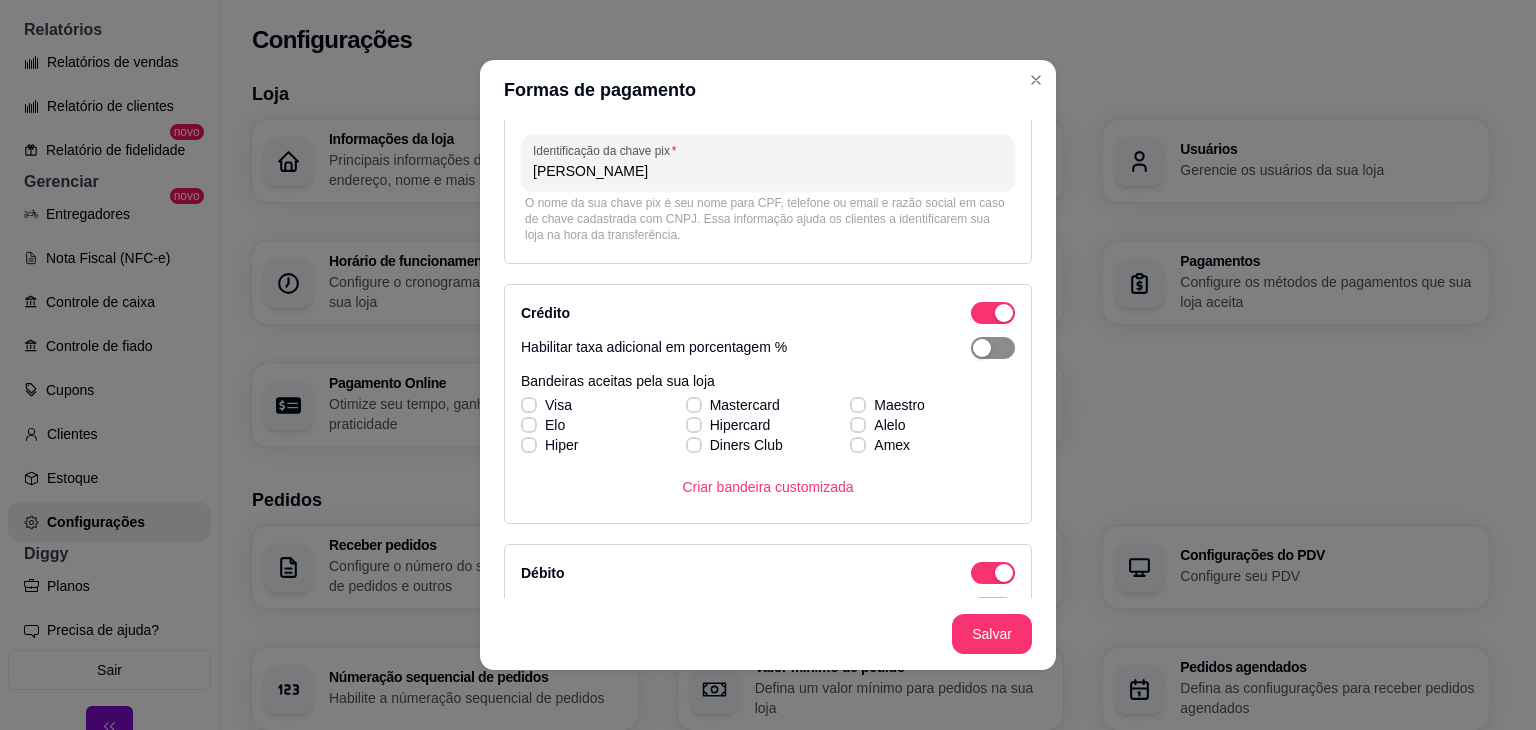 type on "[PERSON_NAME]" 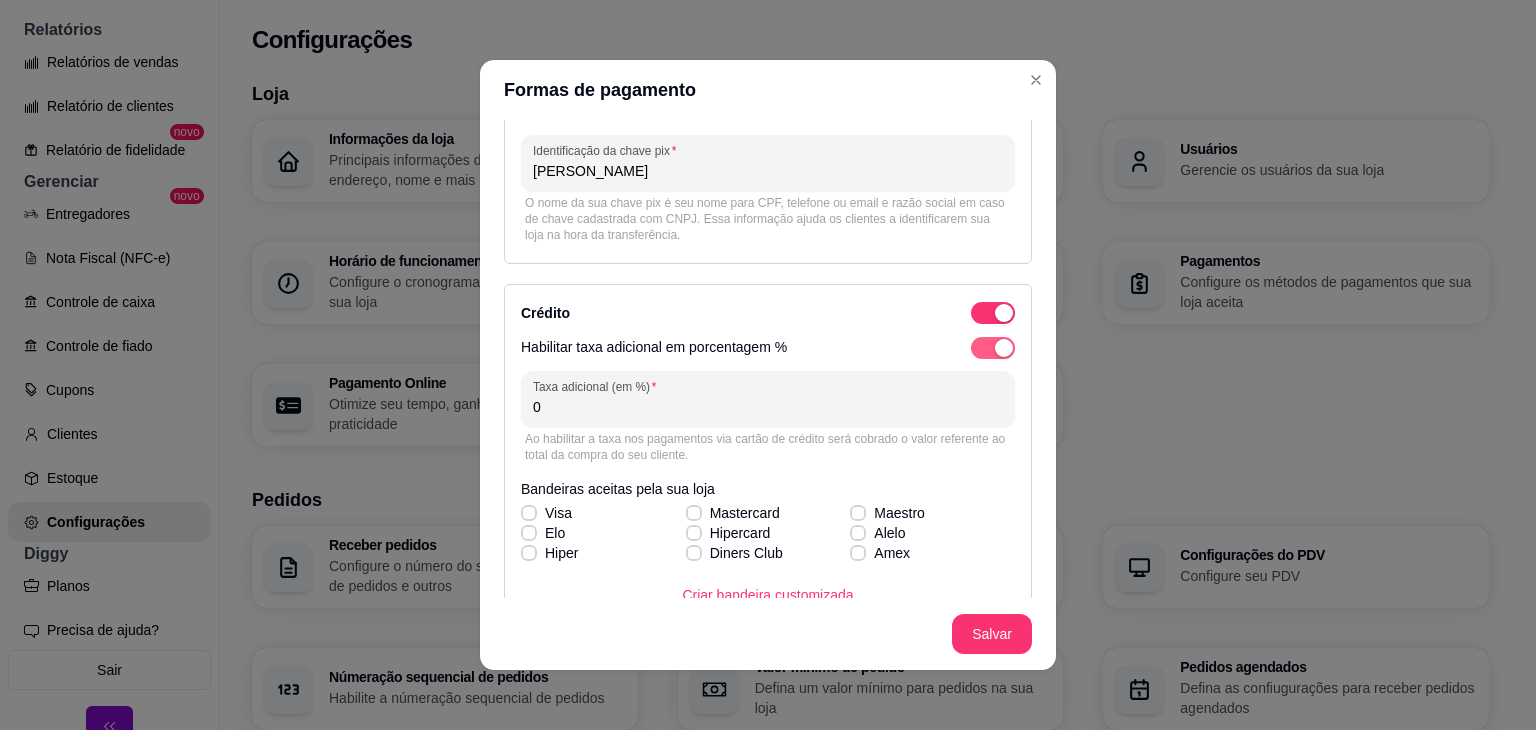 click at bounding box center [993, 348] 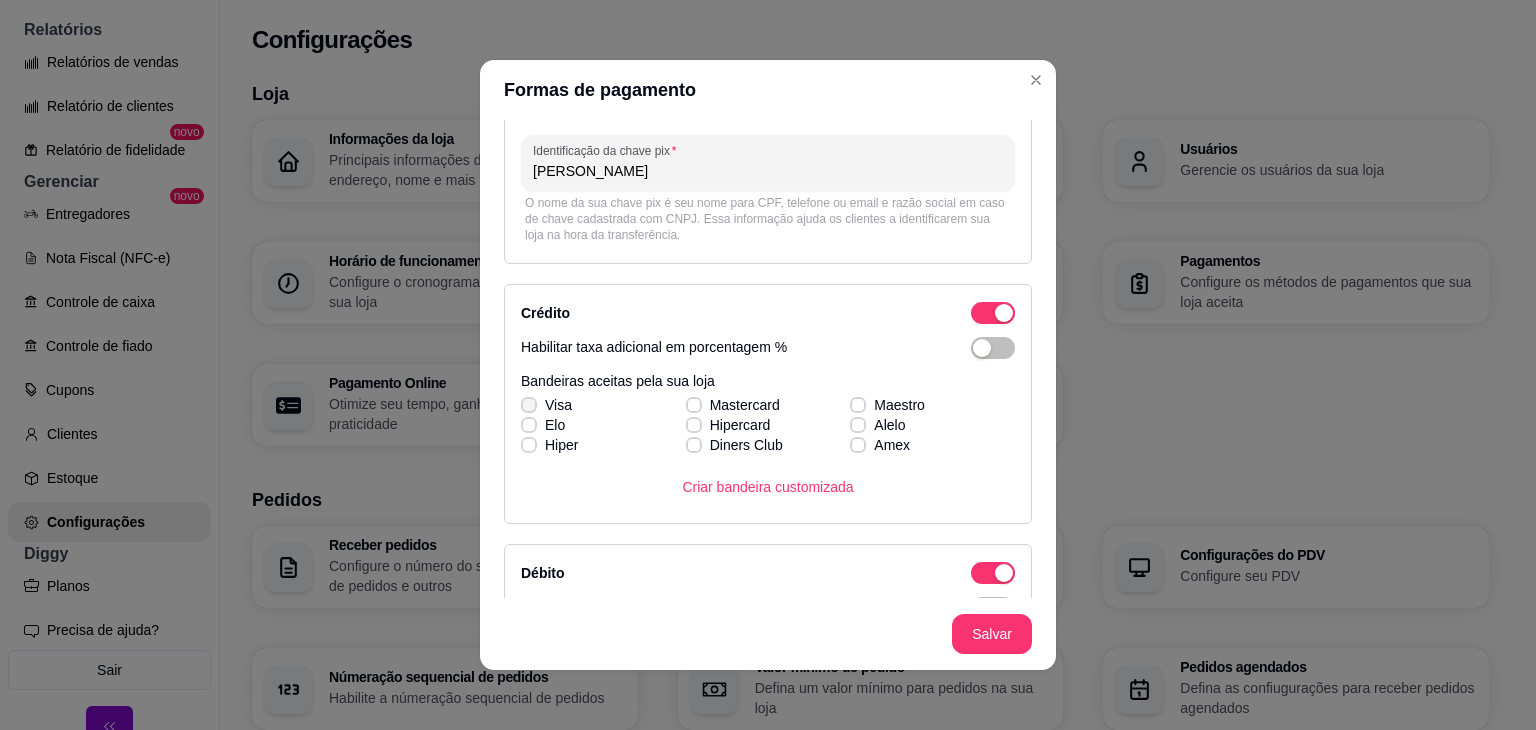 click 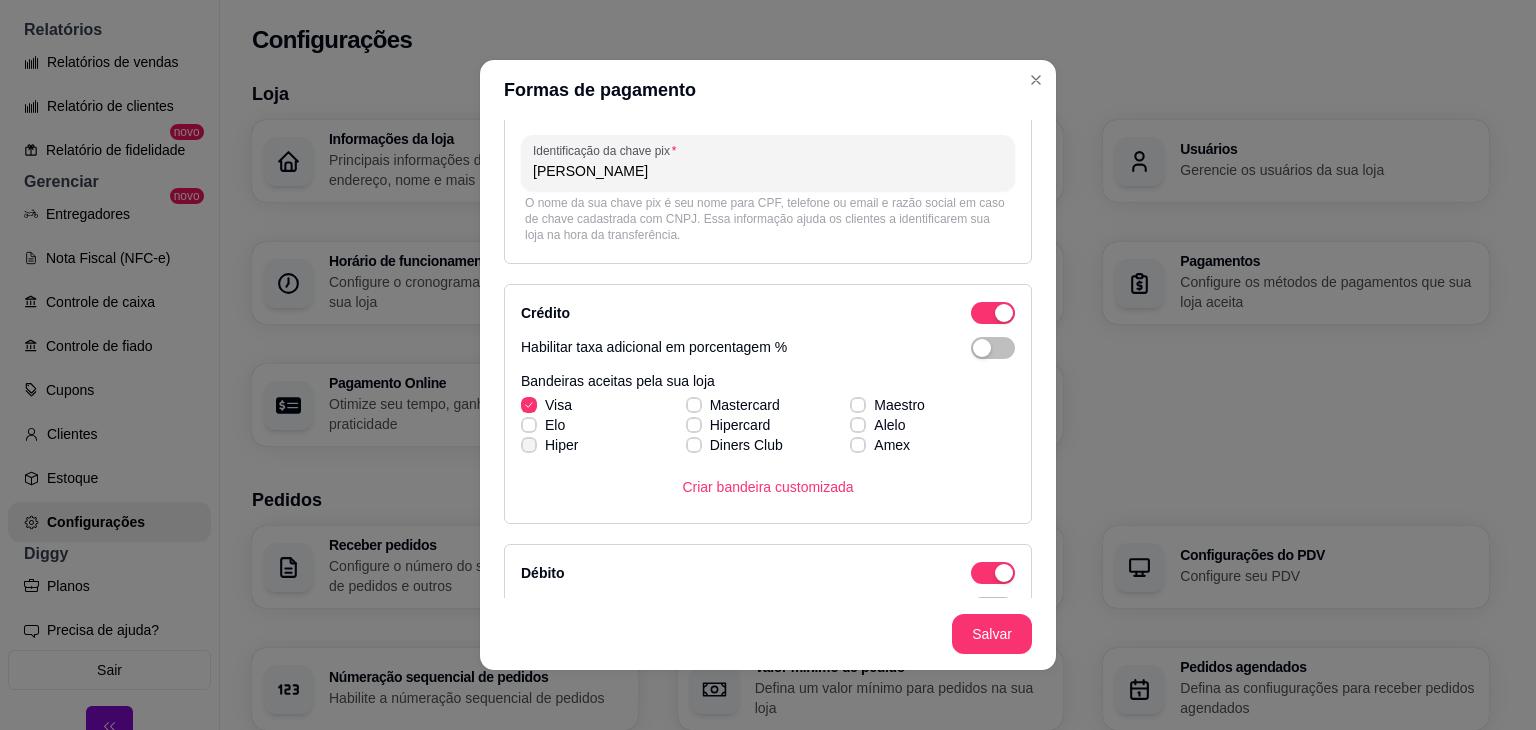 click on "Hiper" at bounding box center (549, 445) 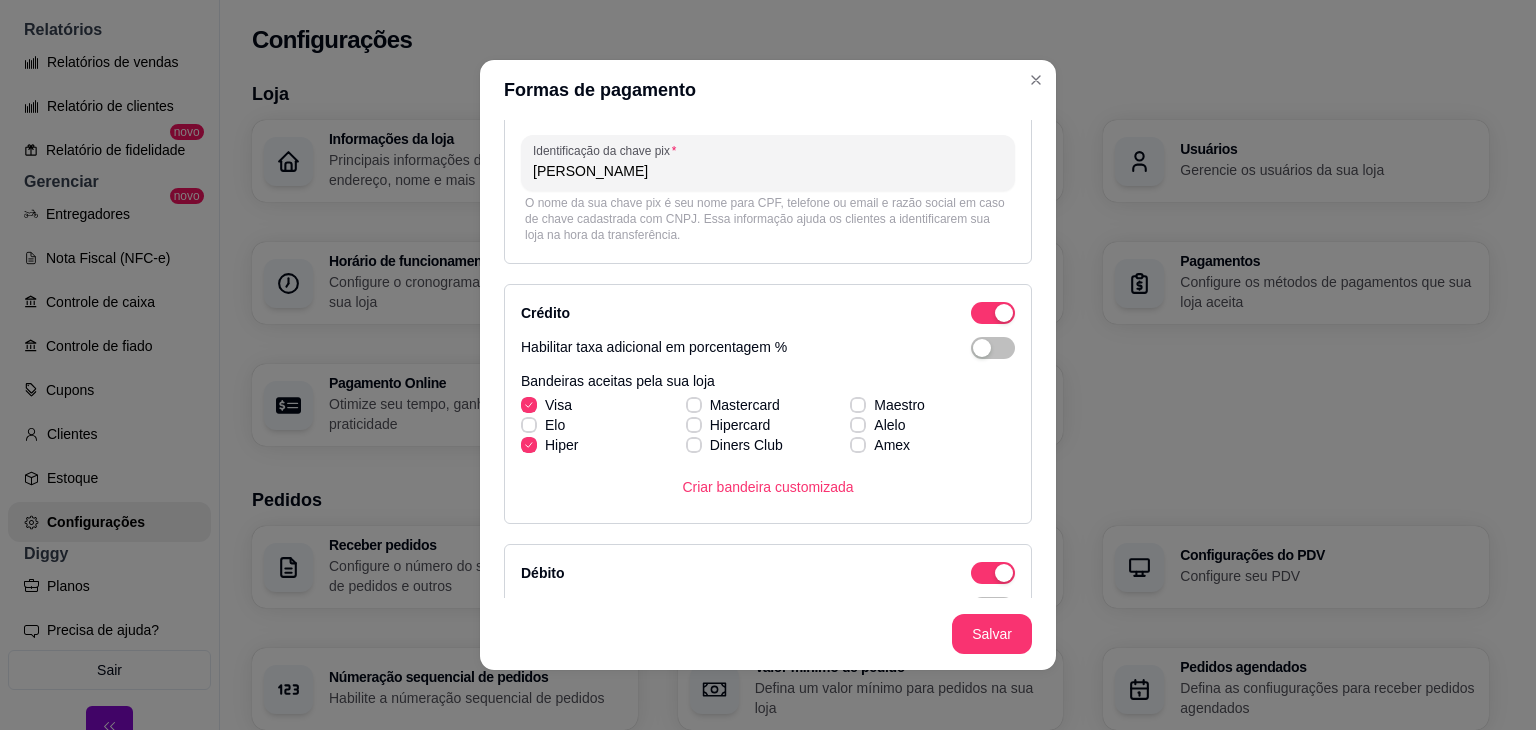 click on "Visa Mastercard Maestro [PERSON_NAME] Alelo Hiper Diners Club Amex" at bounding box center [768, 425] 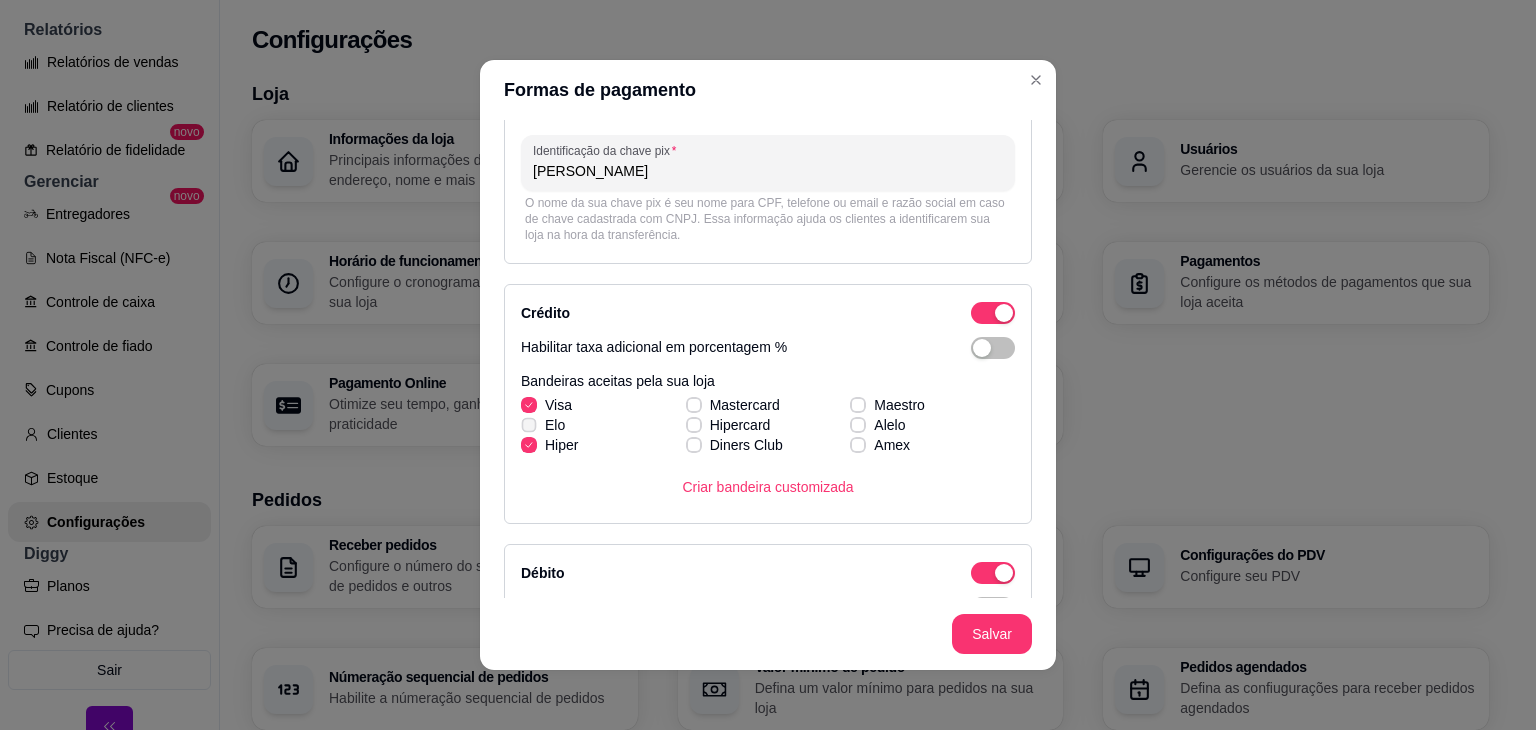 click 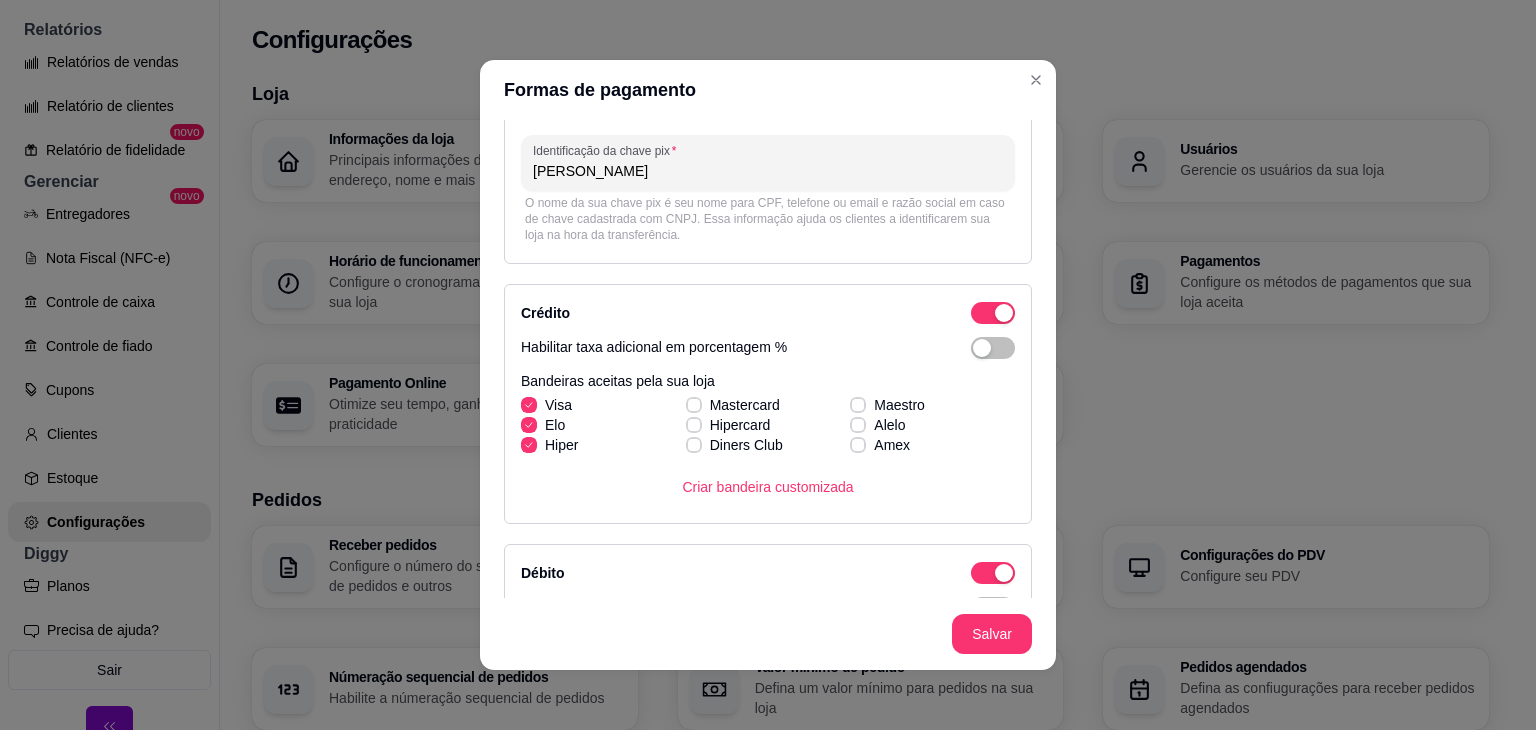 click at bounding box center (529, 445) 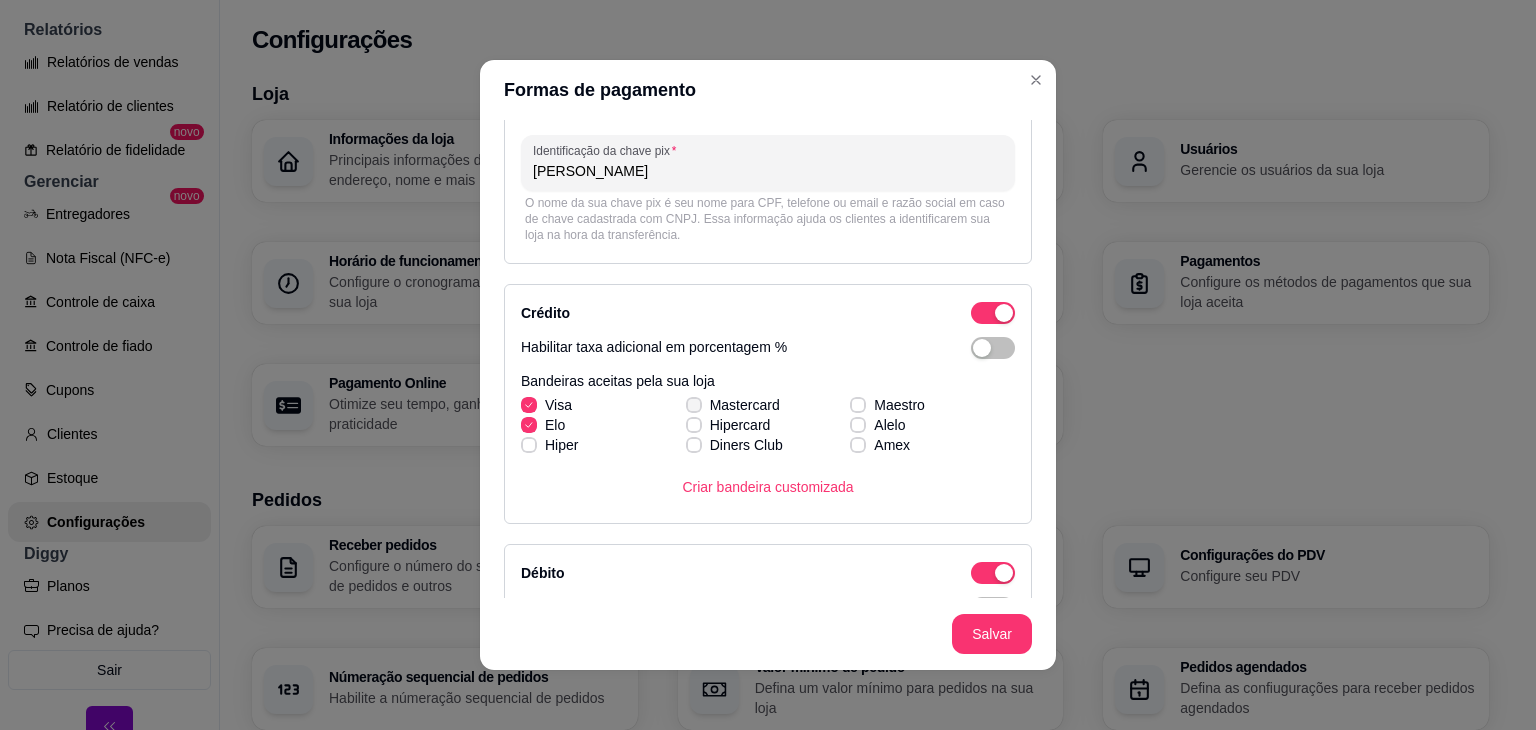 click on "Mastercard" at bounding box center (733, 405) 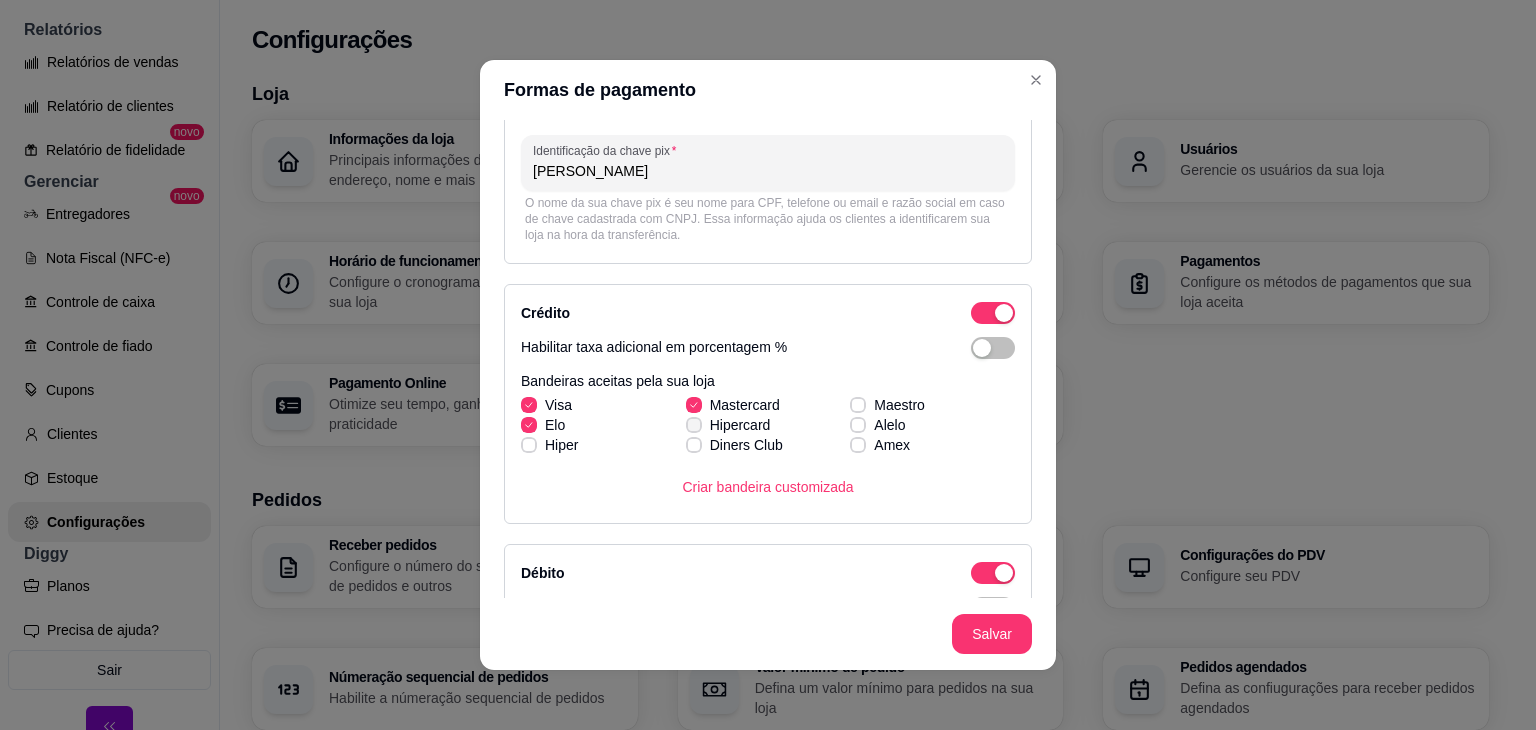 click on "Visa Mastercard Maestro [PERSON_NAME] Alelo Hiper Diners Club Amex" at bounding box center (768, 425) 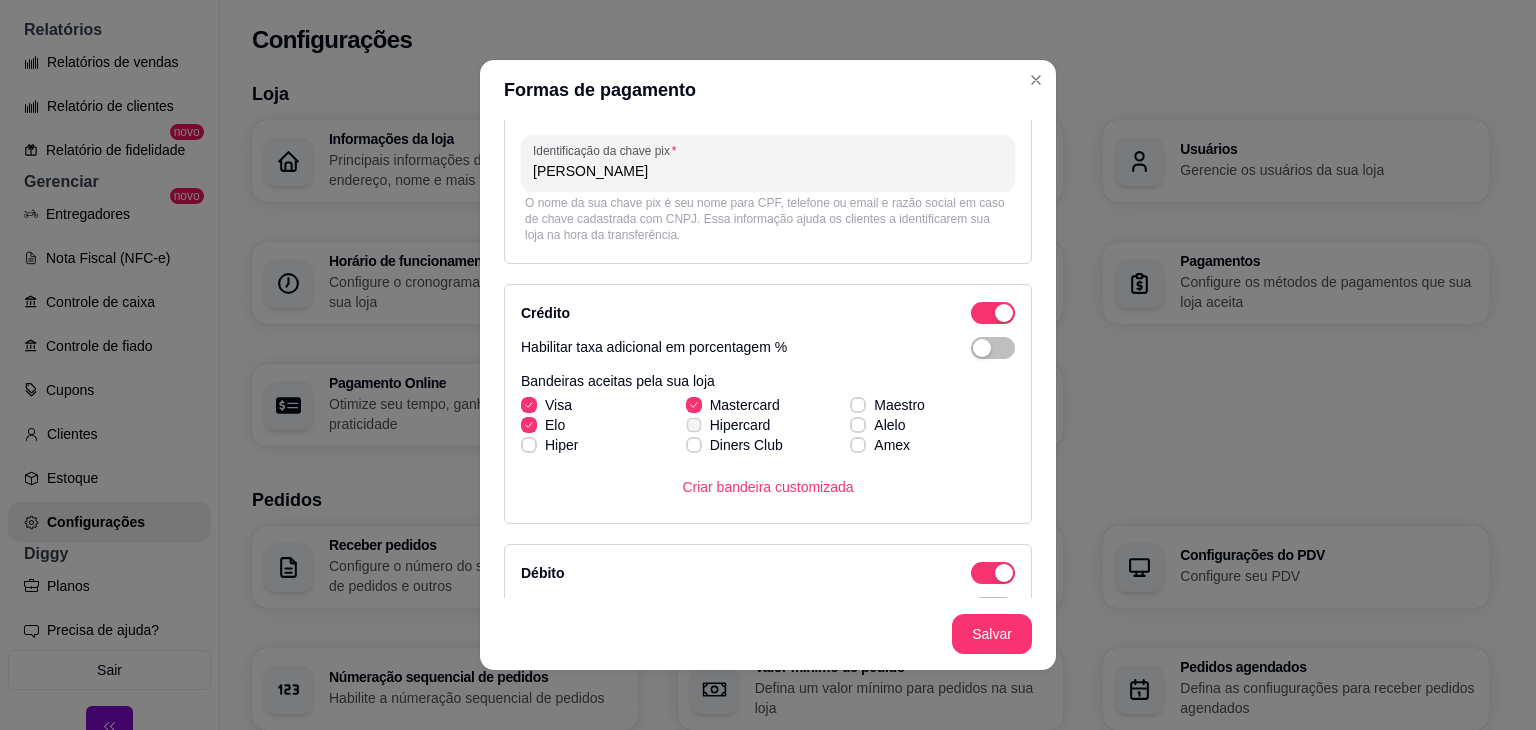 click 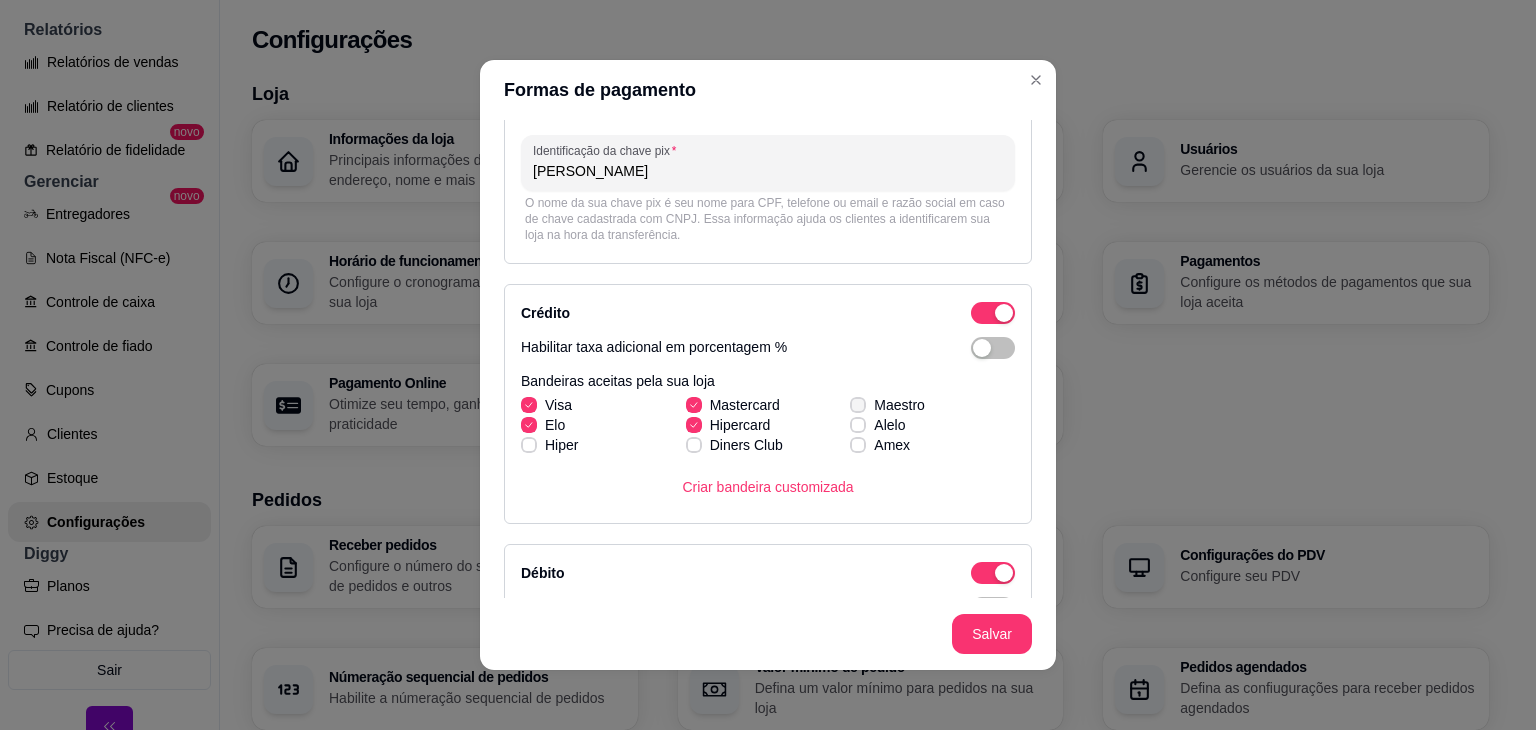 click at bounding box center [858, 405] 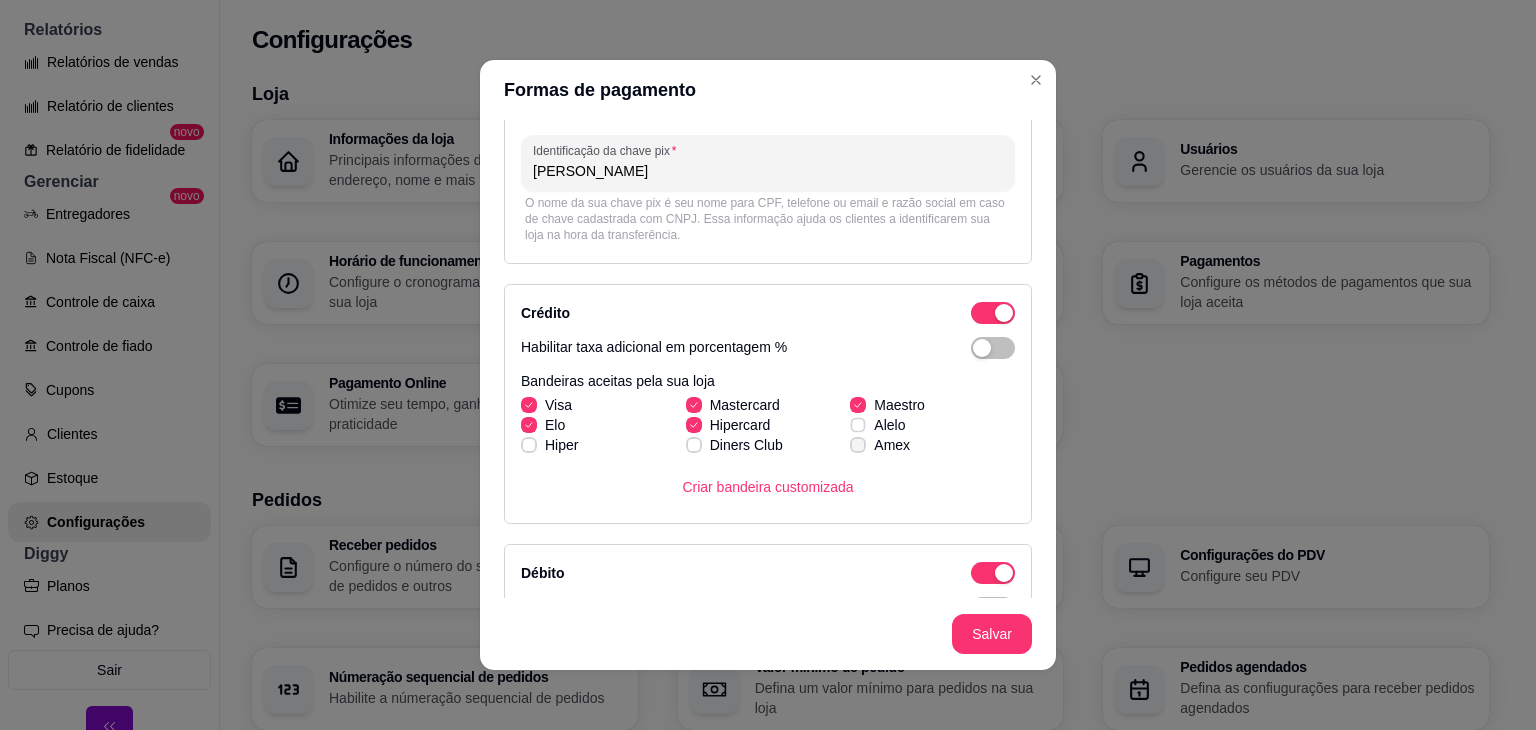 click on "Visa Mastercard Maestro [PERSON_NAME] Alelo Hiper Diners Club Amex" at bounding box center [768, 425] 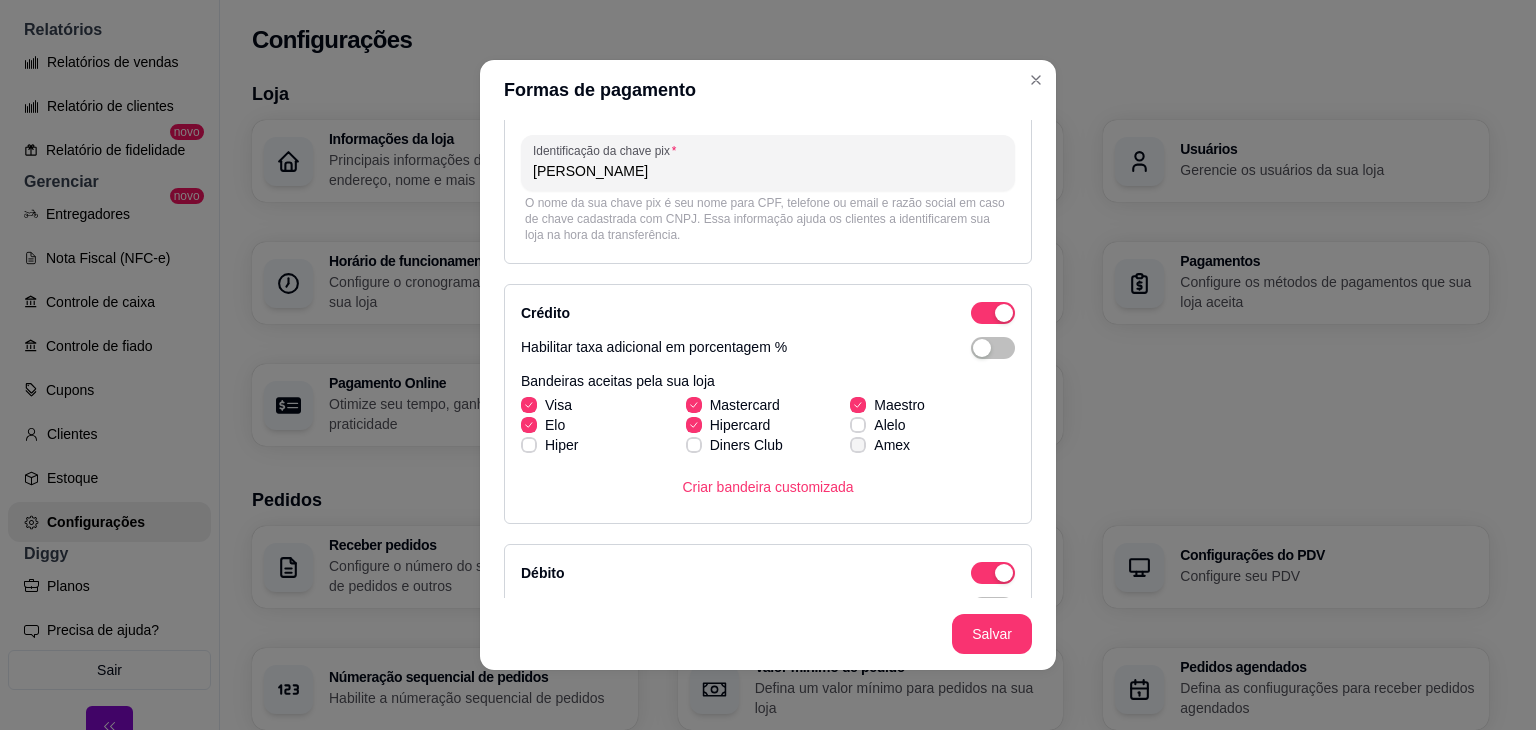click 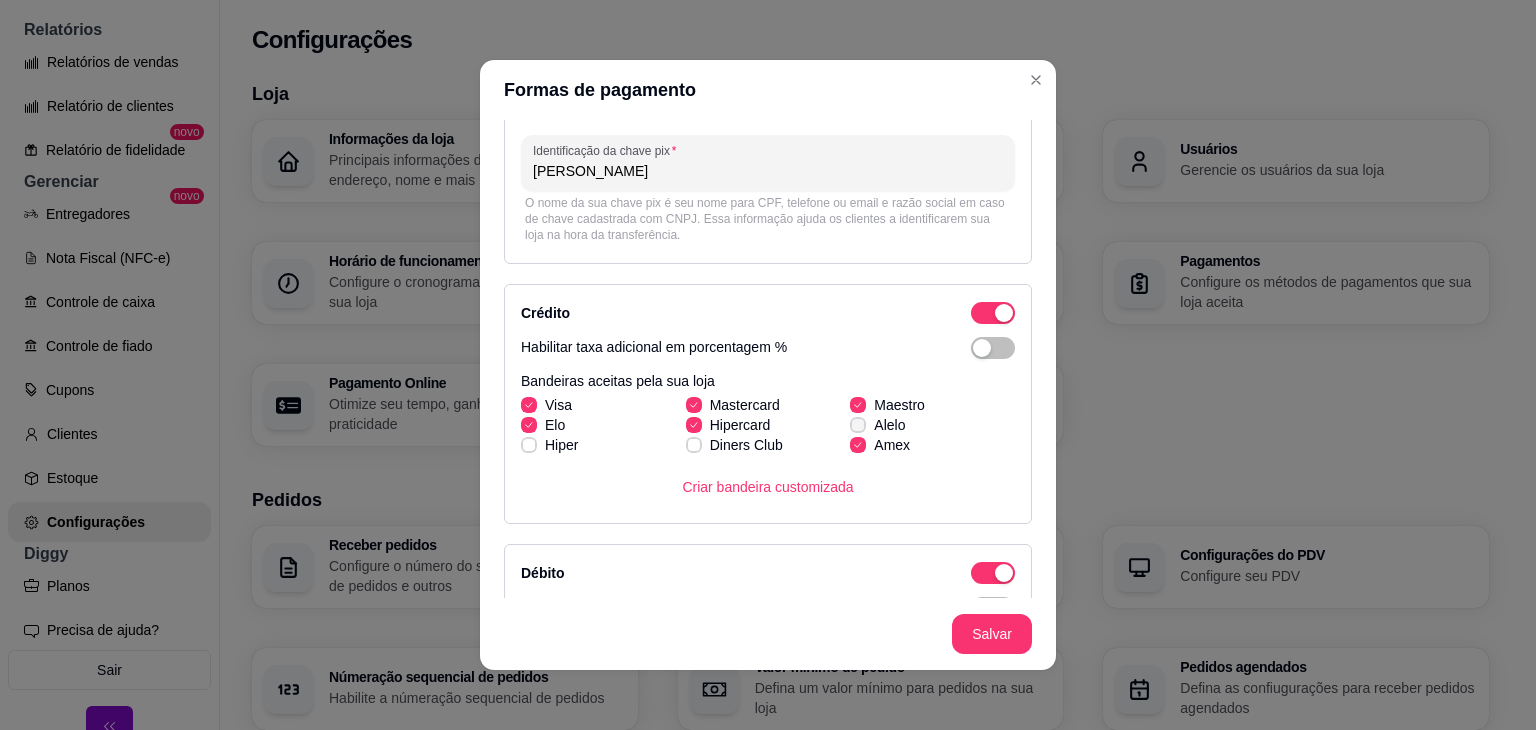 click 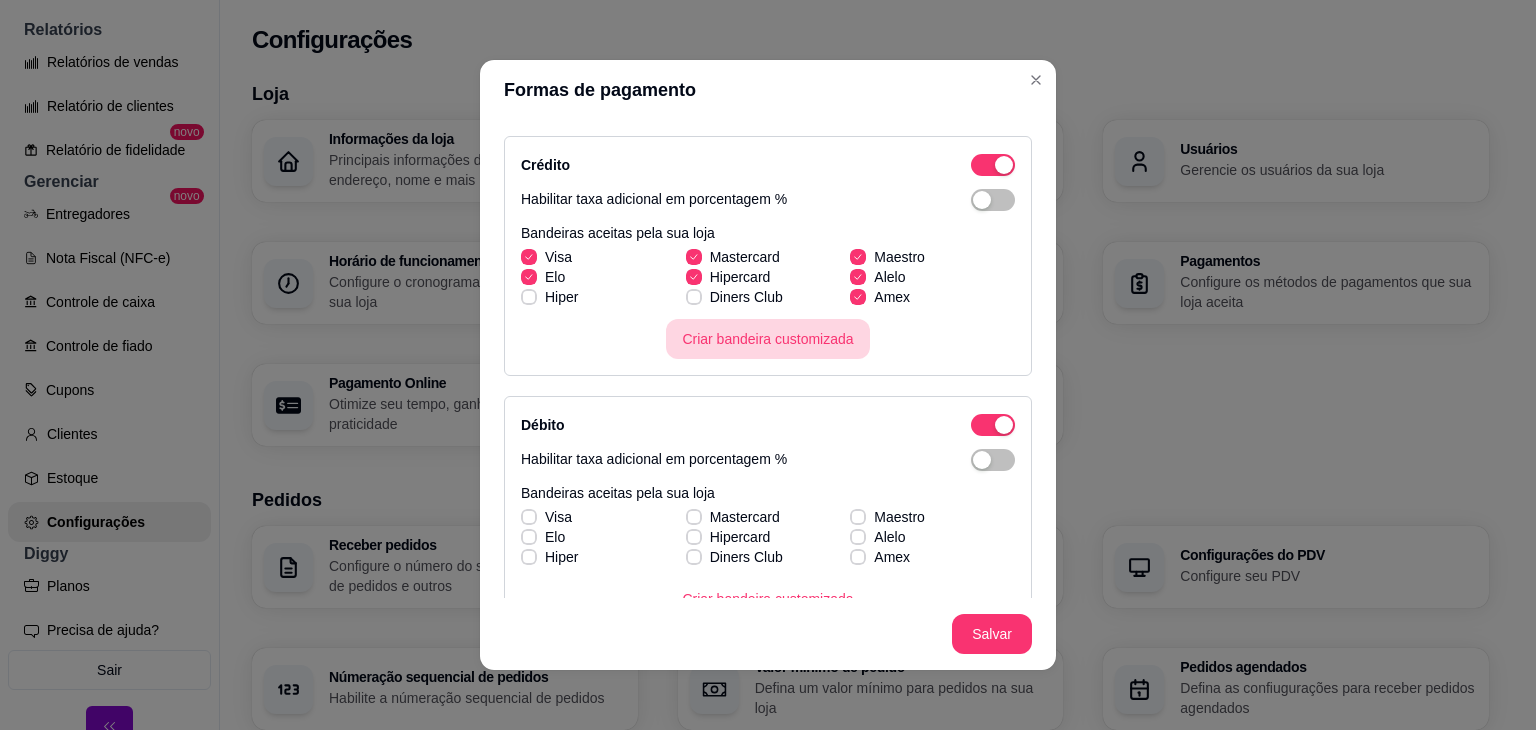 scroll, scrollTop: 348, scrollLeft: 0, axis: vertical 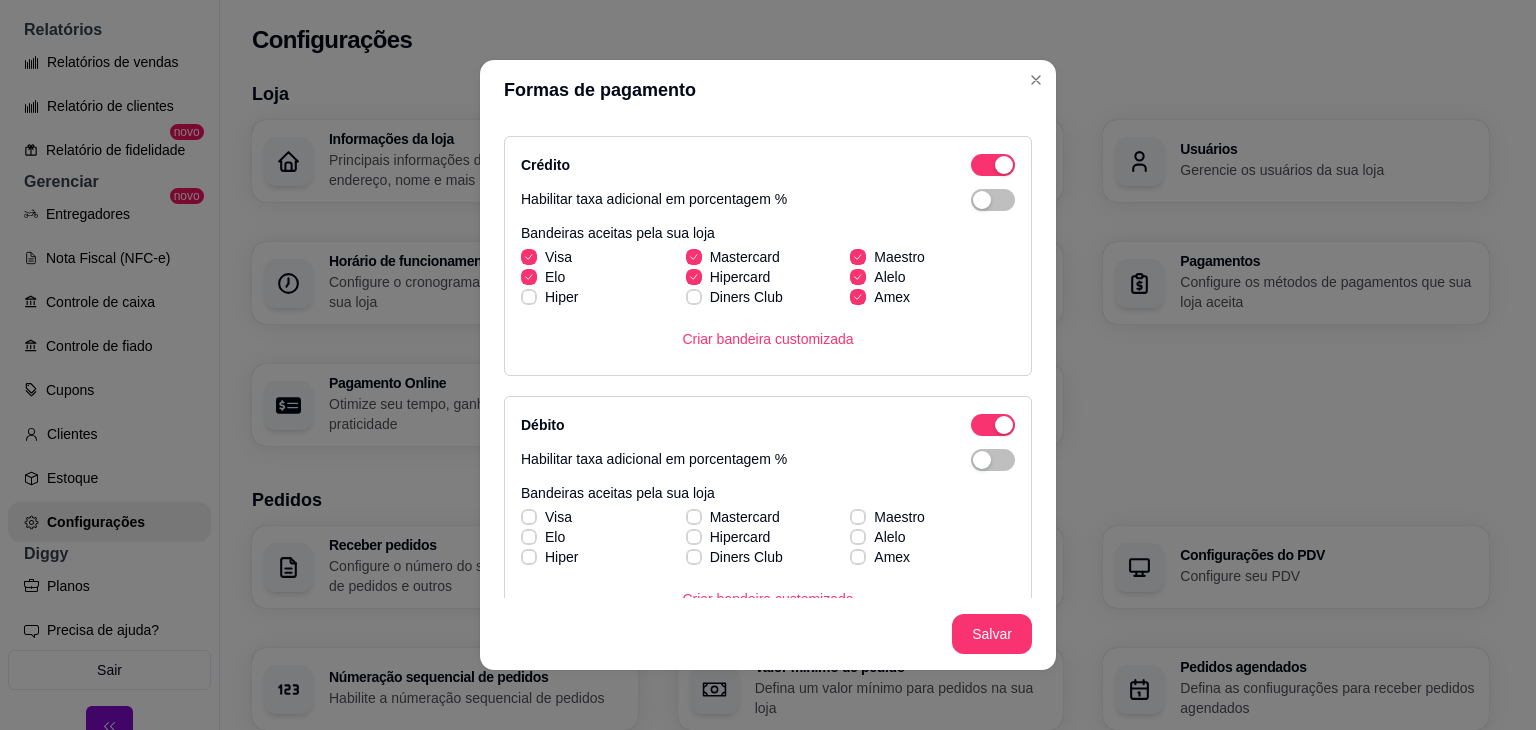 click 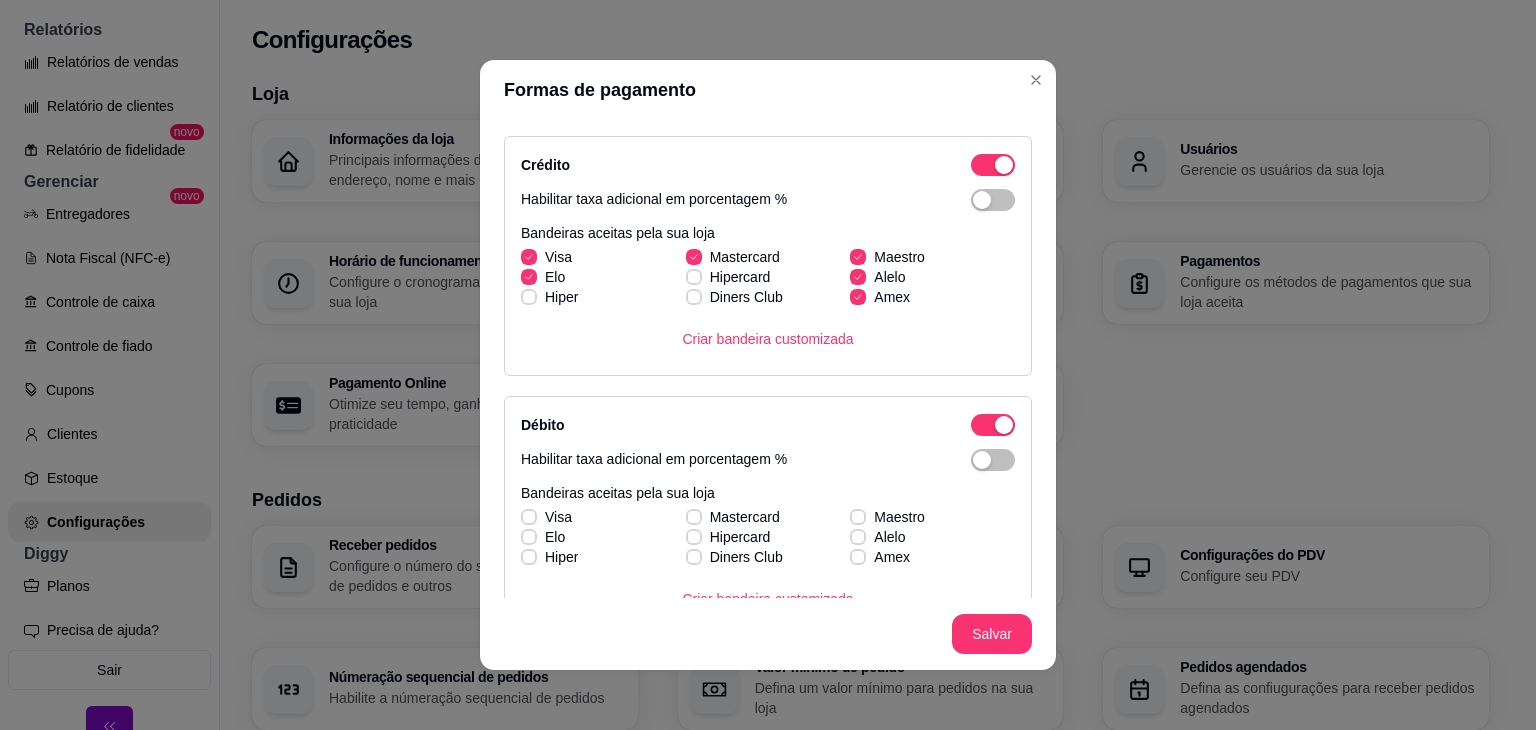 click 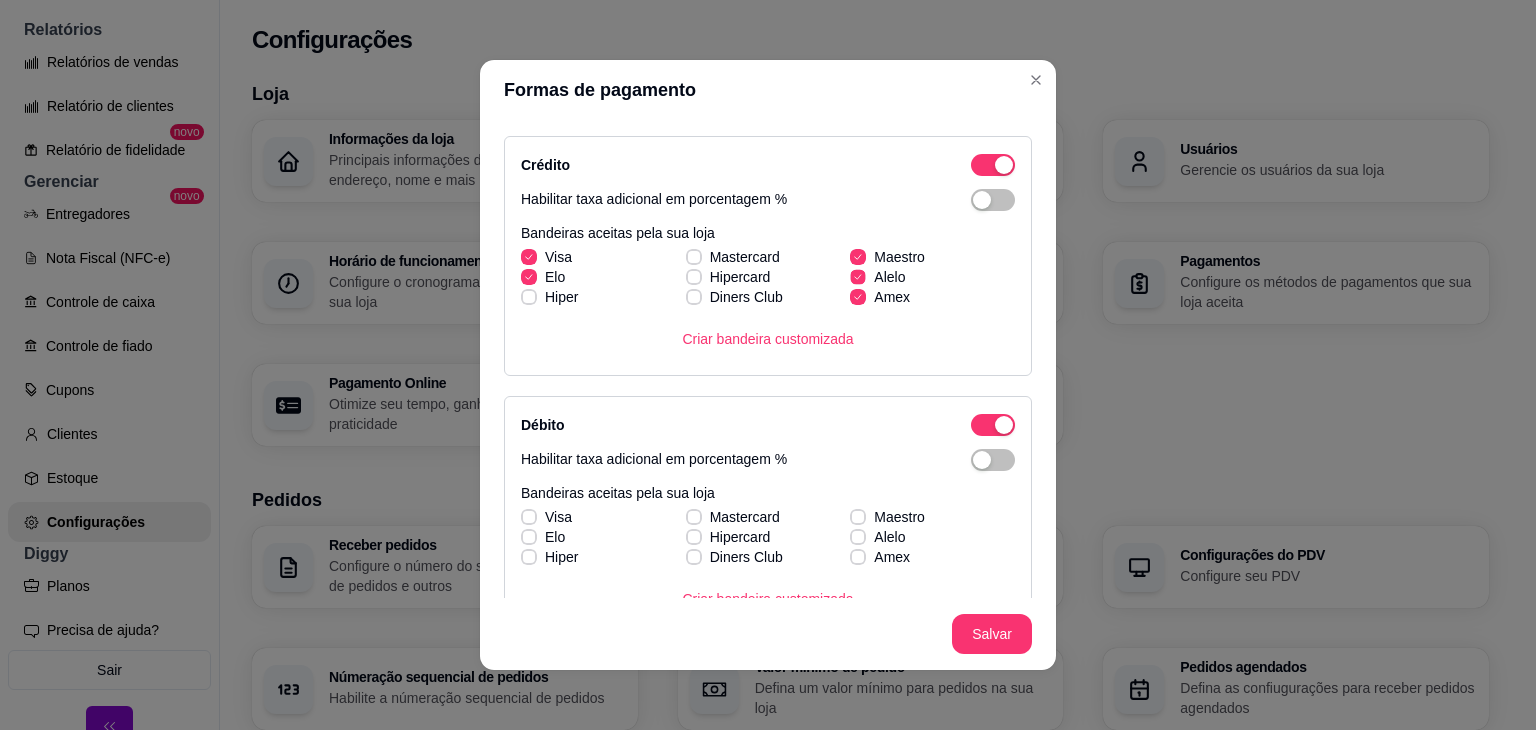 click on "Alelo" at bounding box center [877, 277] 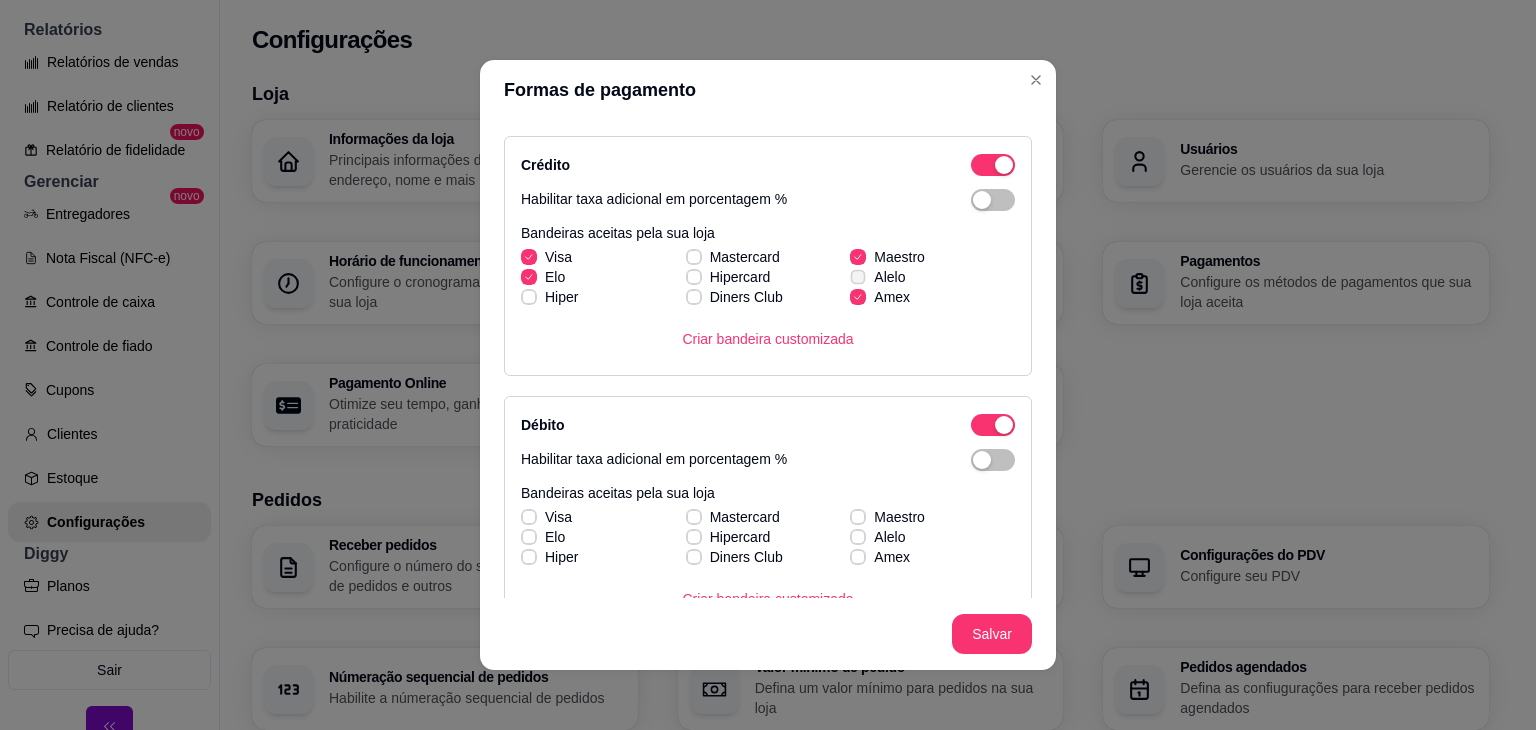 click on "Alelo" at bounding box center (877, 277) 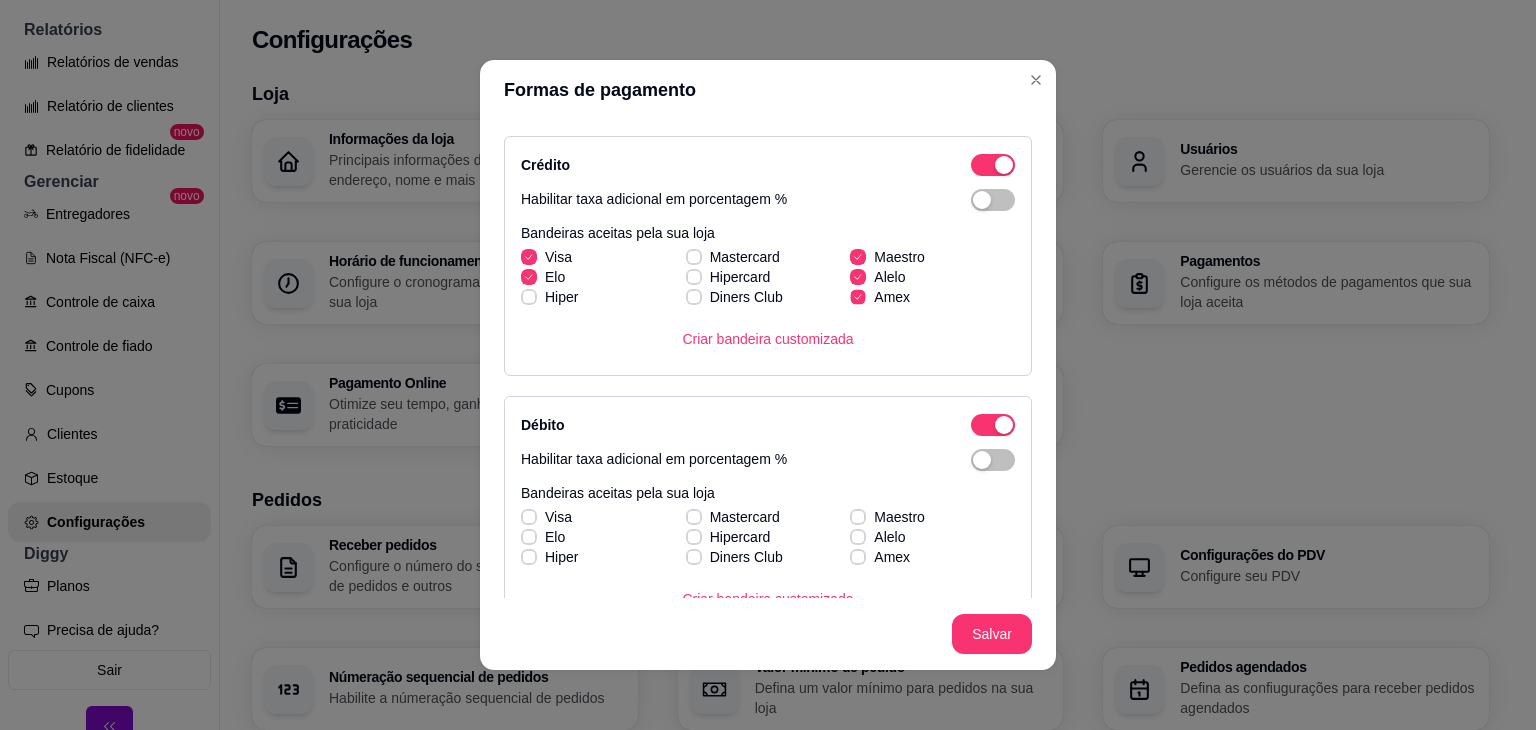 click 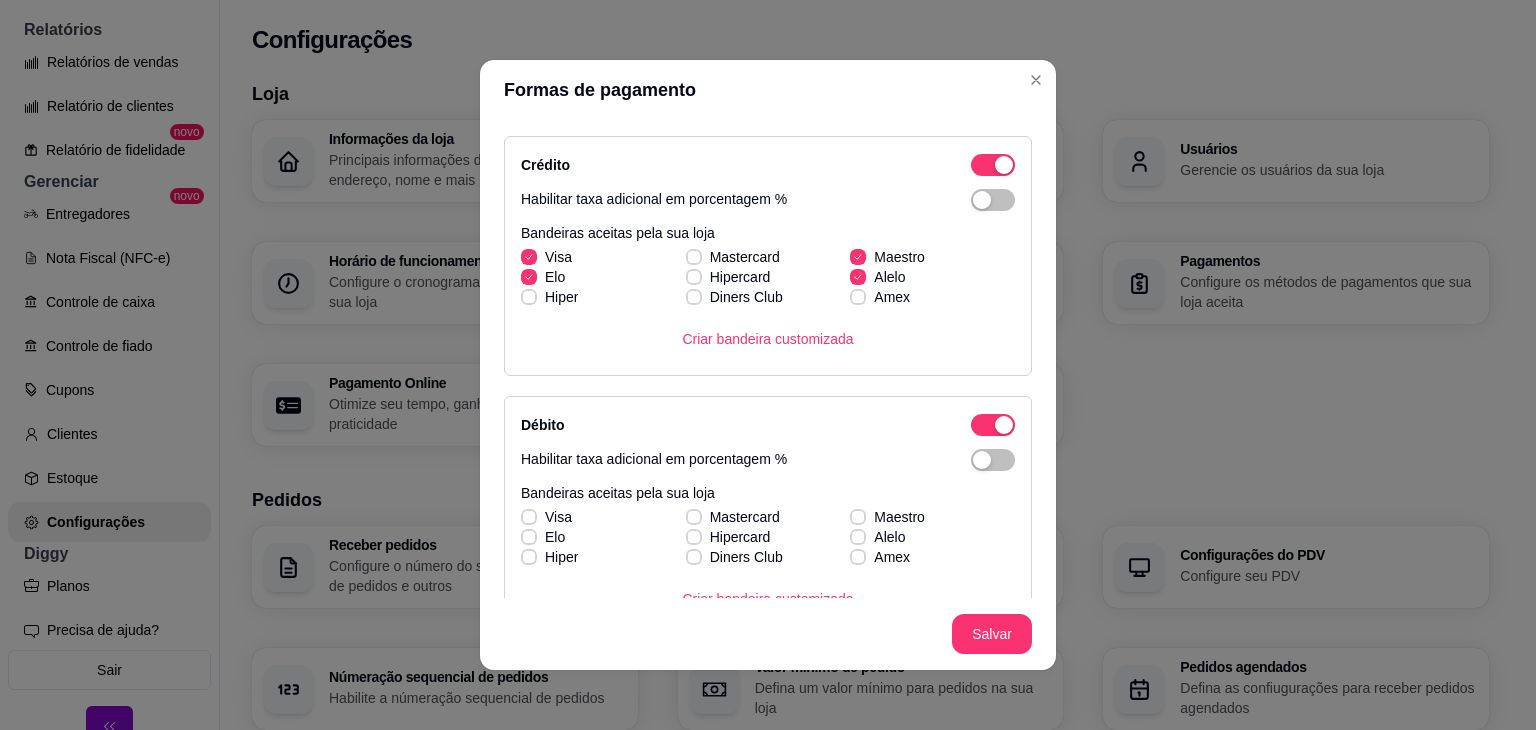 click 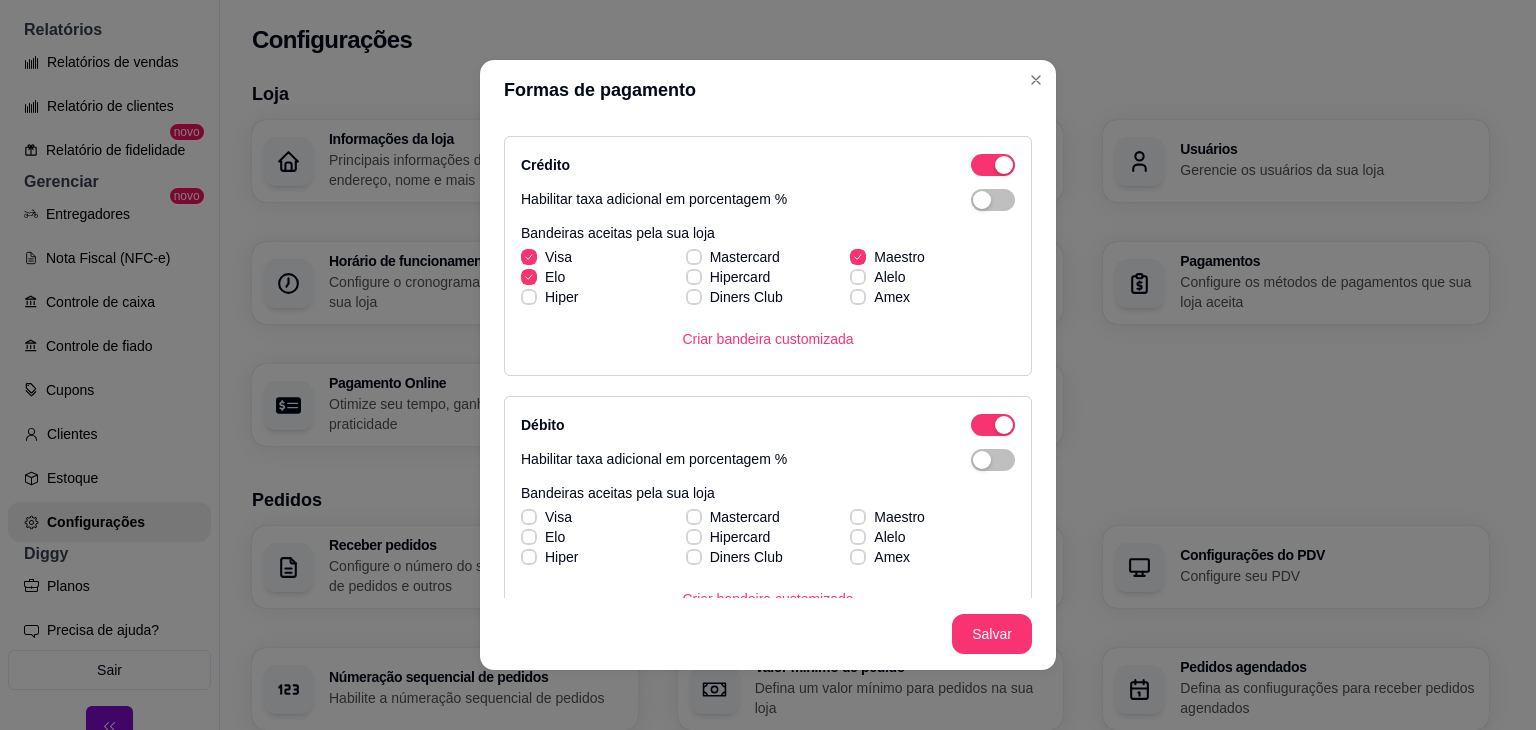 click 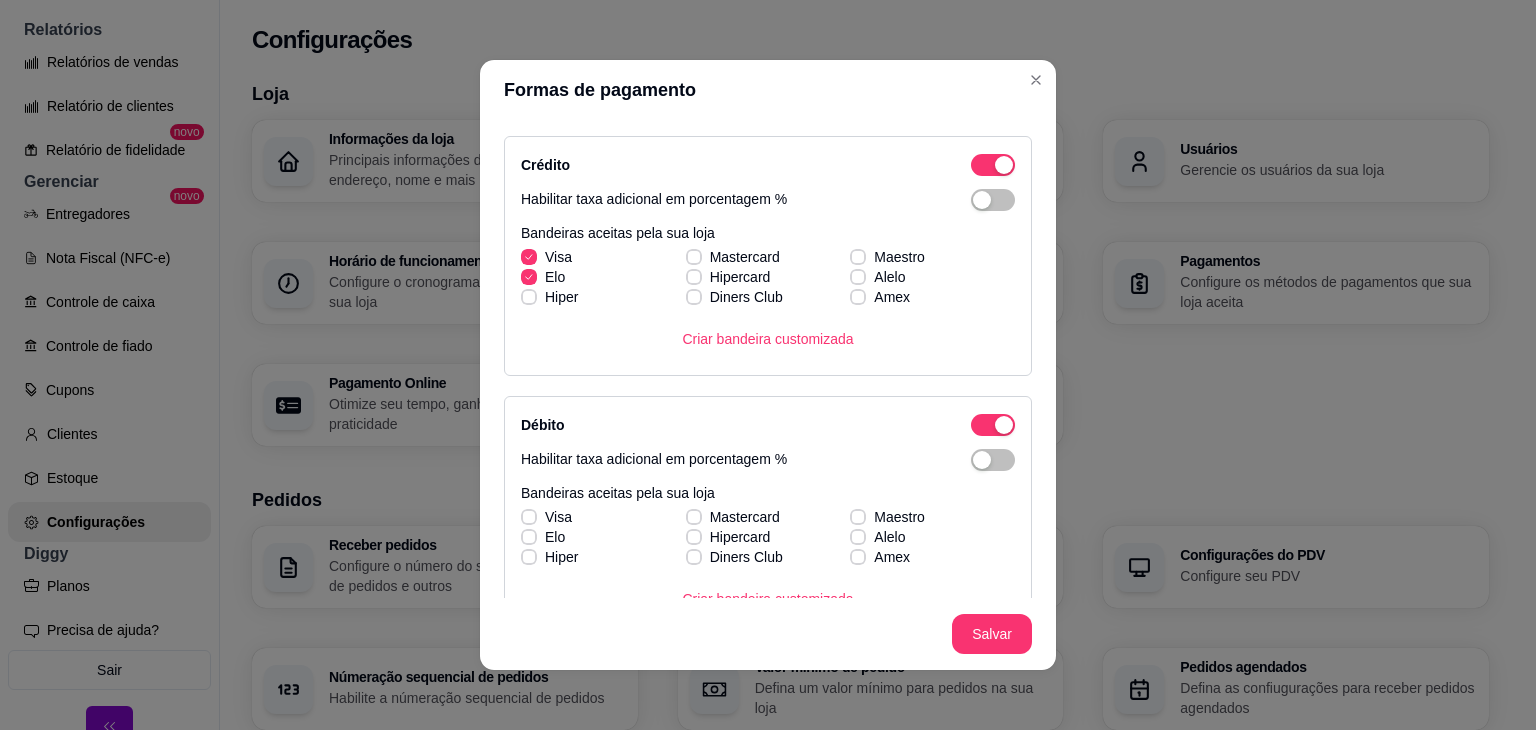 click on "Elo" at bounding box center [543, 277] 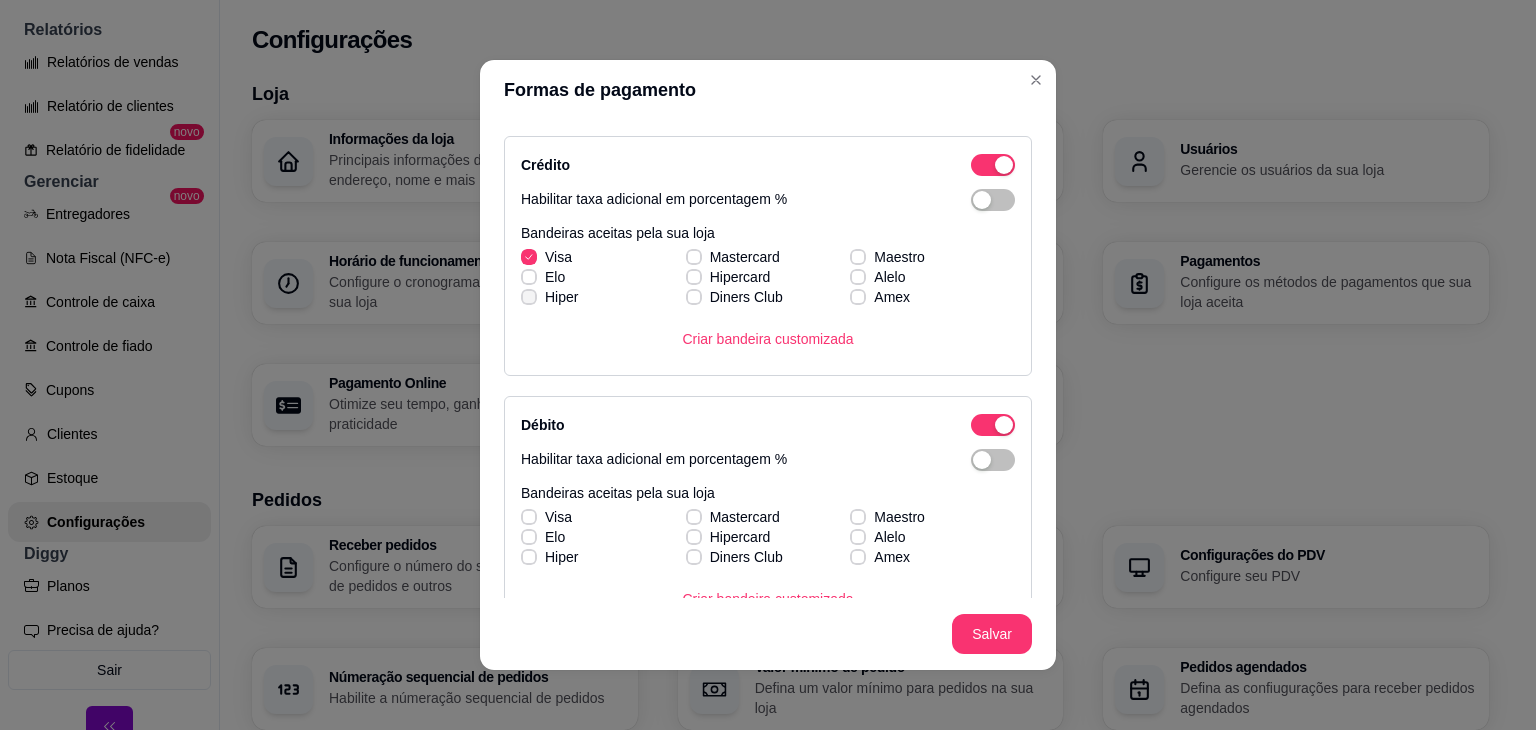 click 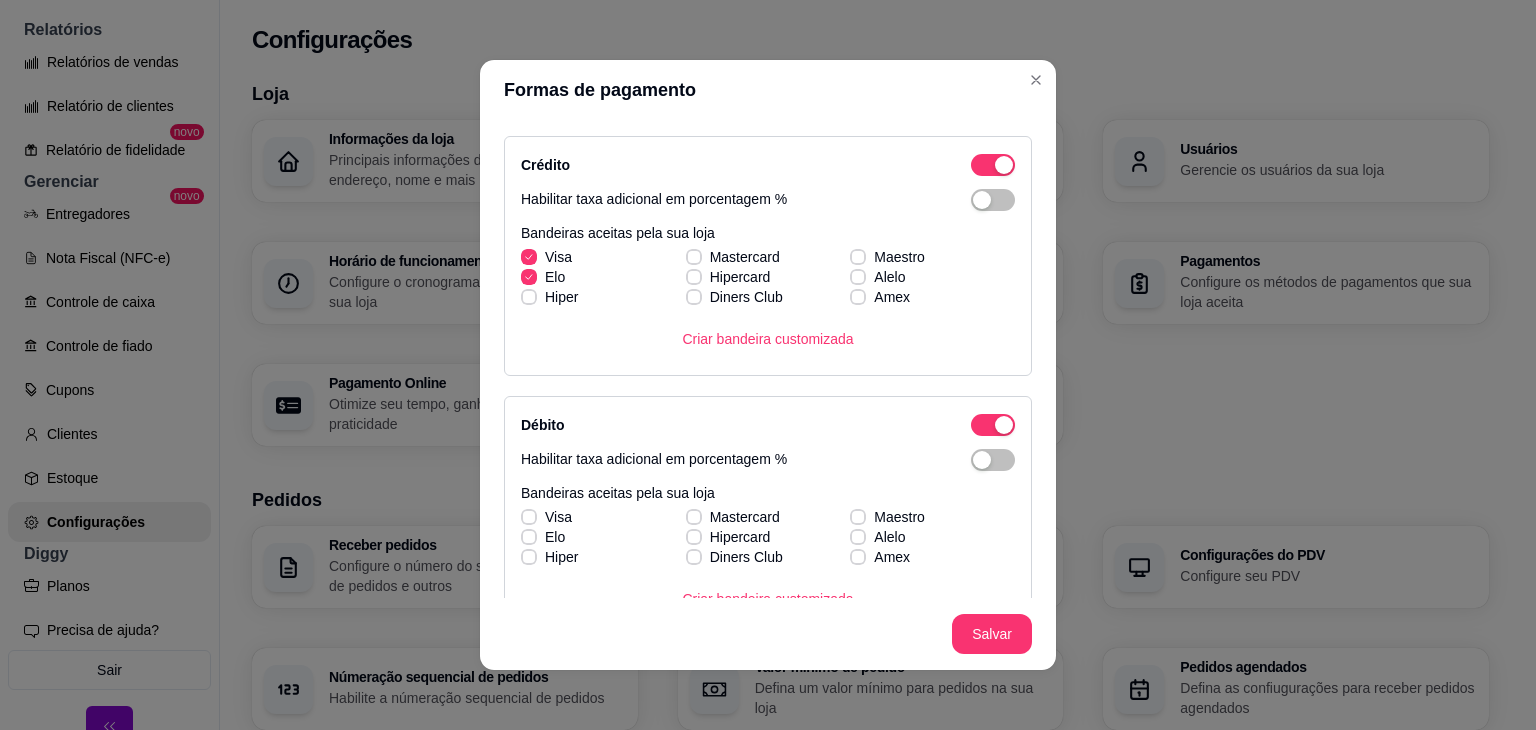 click at bounding box center [529, 257] 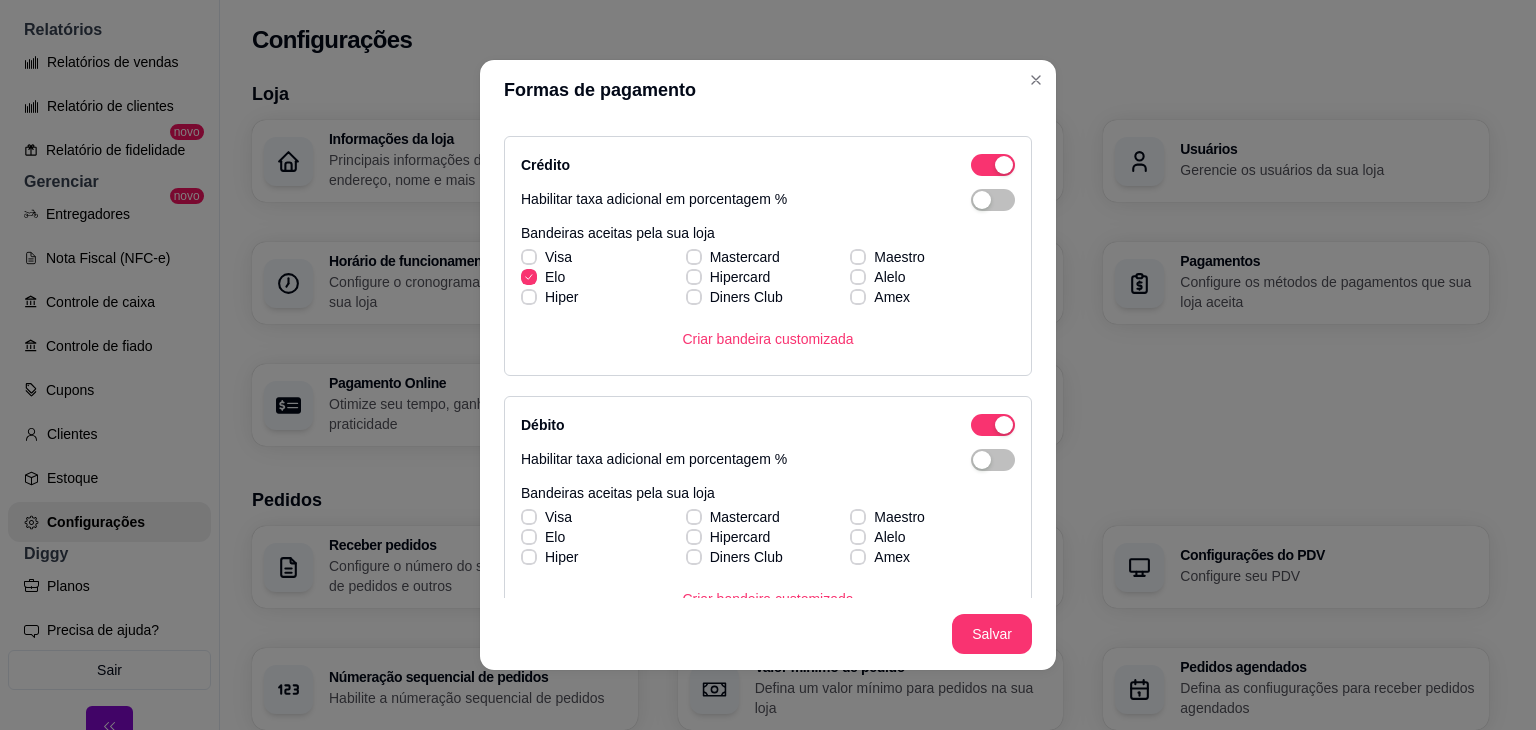 click 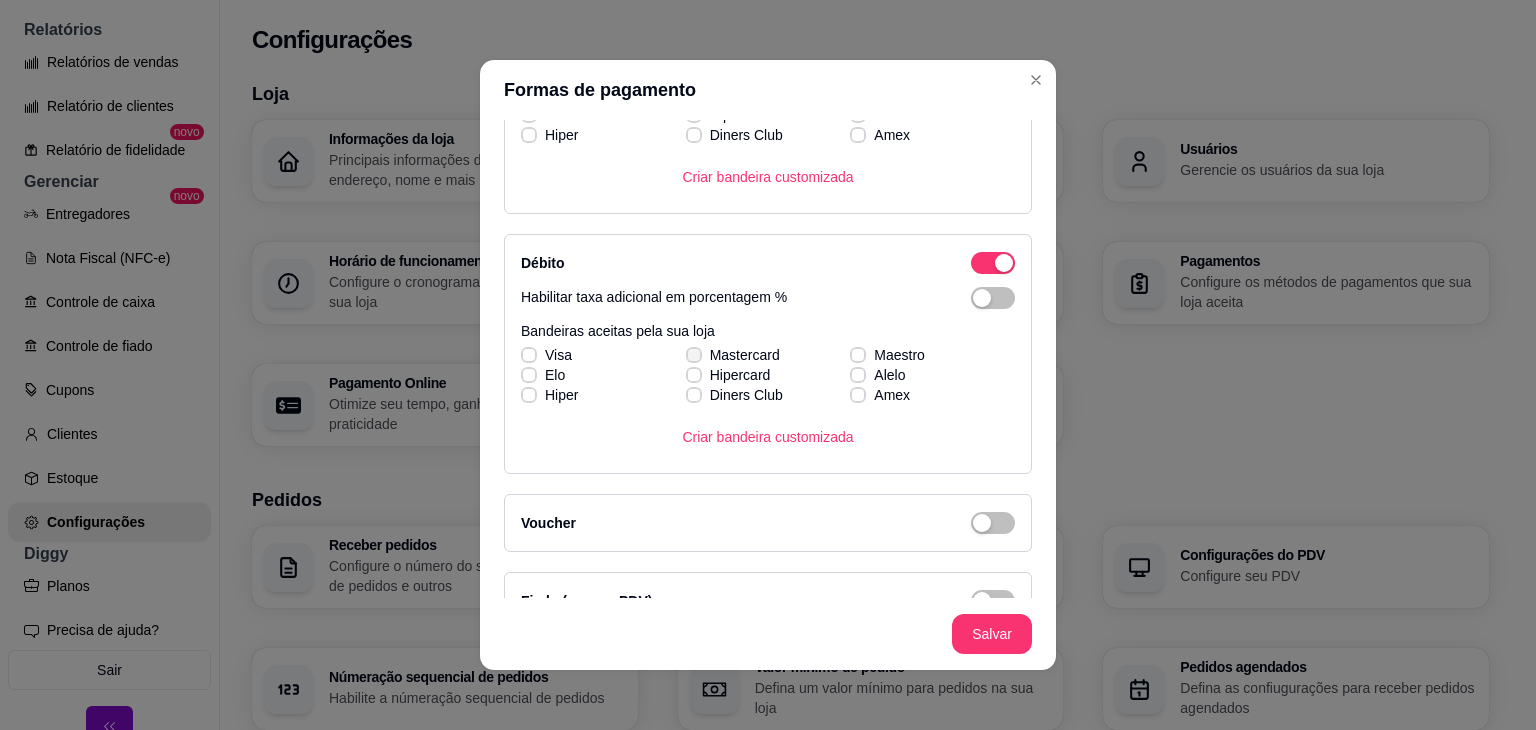 scroll, scrollTop: 548, scrollLeft: 0, axis: vertical 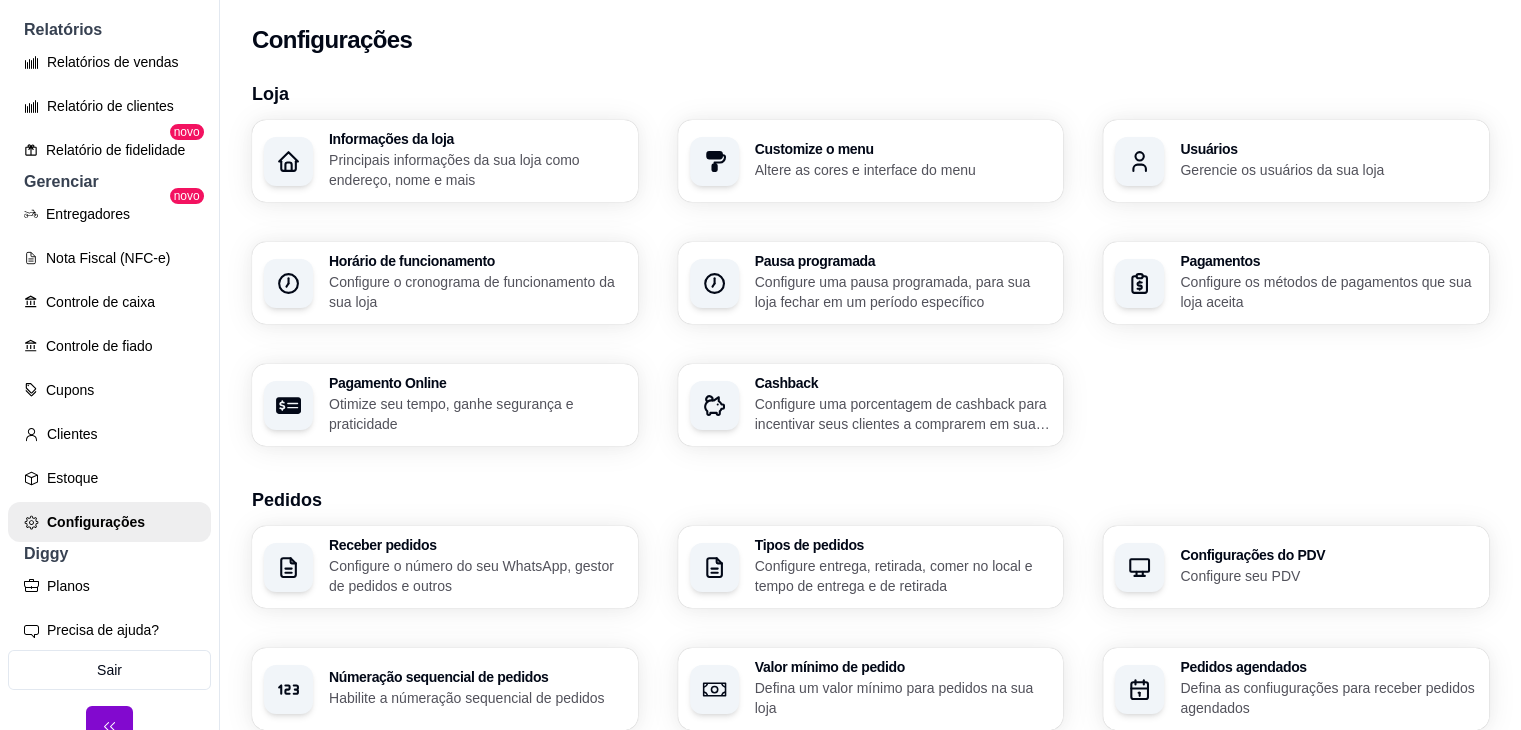 click on "Otimize seu tempo, ganhe segurança e praticidade" at bounding box center (477, 414) 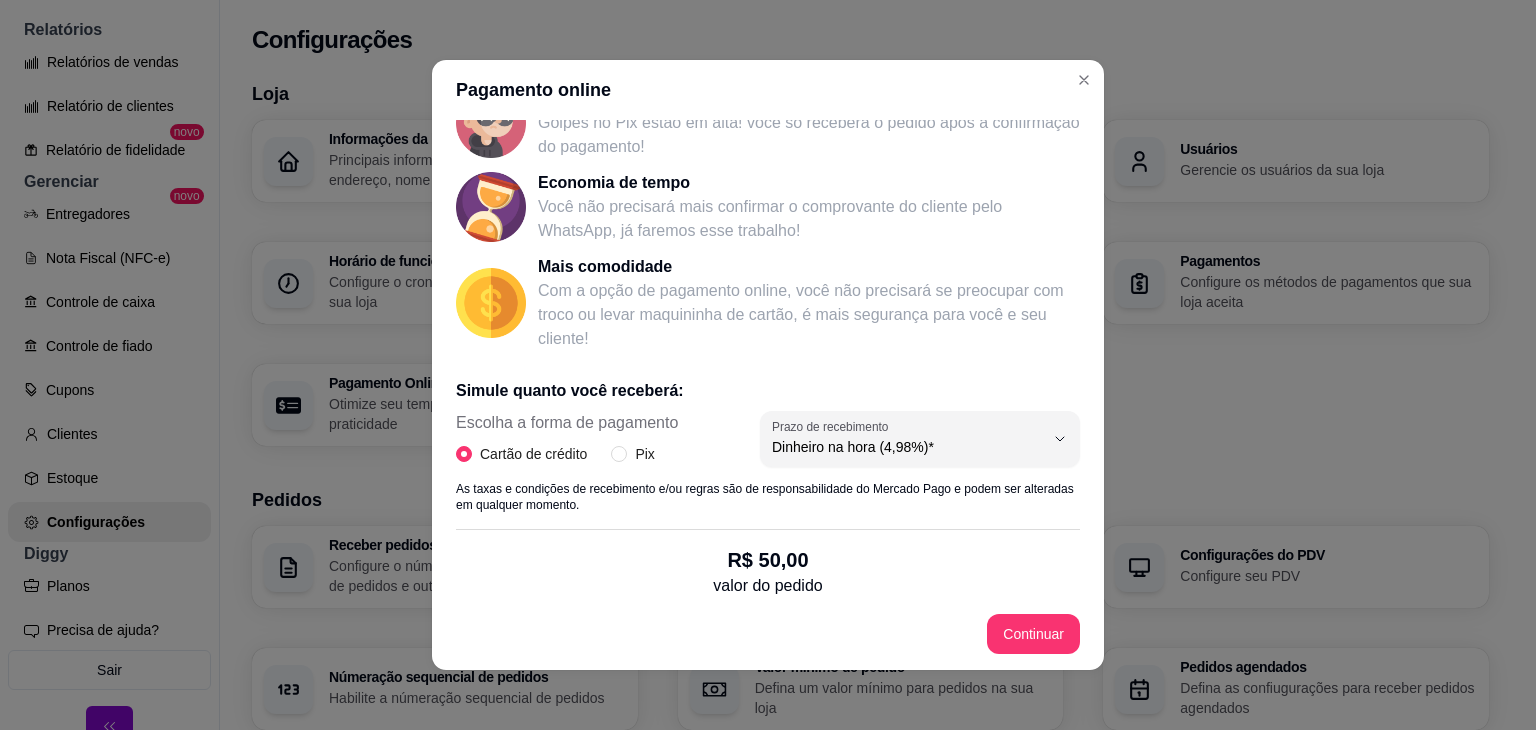 scroll, scrollTop: 327, scrollLeft: 0, axis: vertical 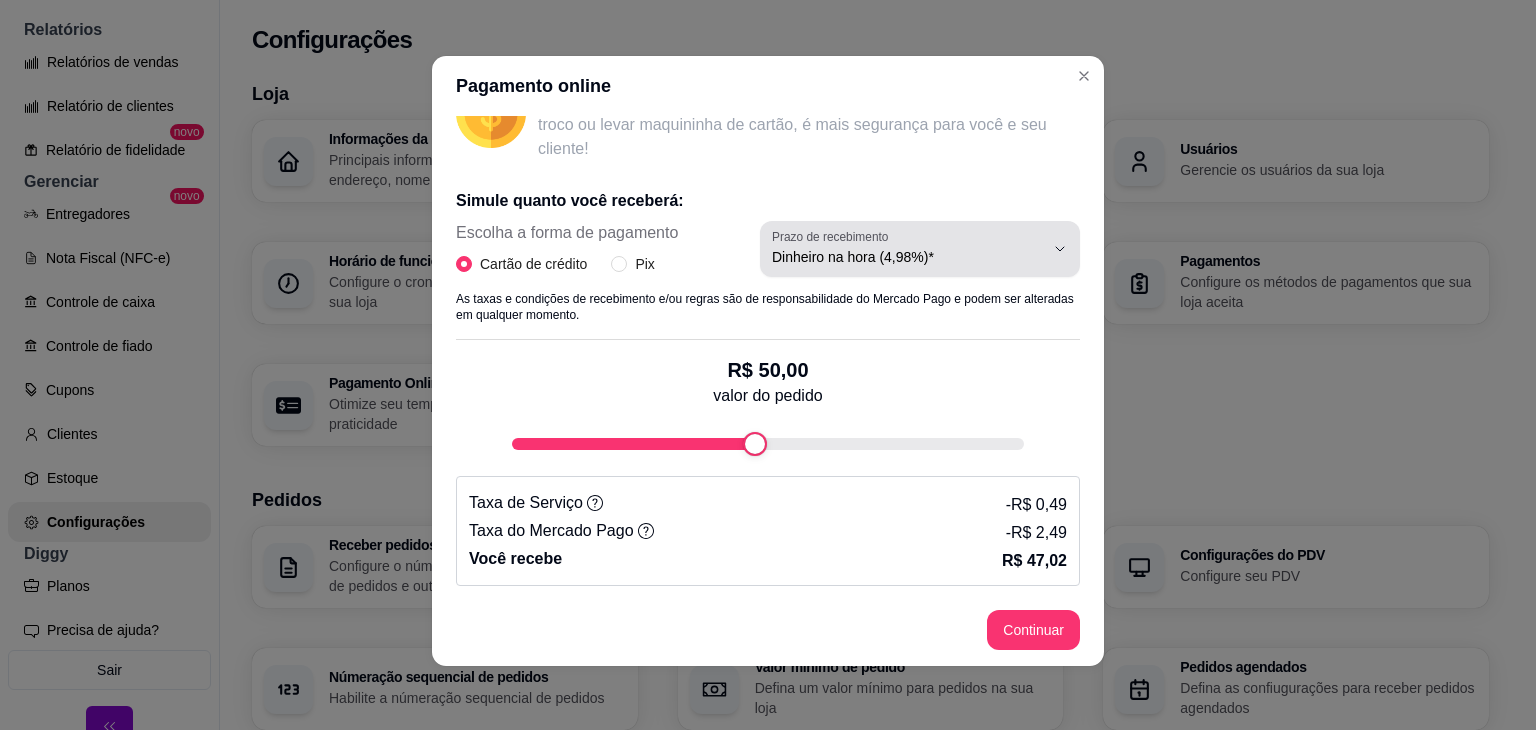 click on "Dinheiro na hora (4,98%)*" at bounding box center (908, 257) 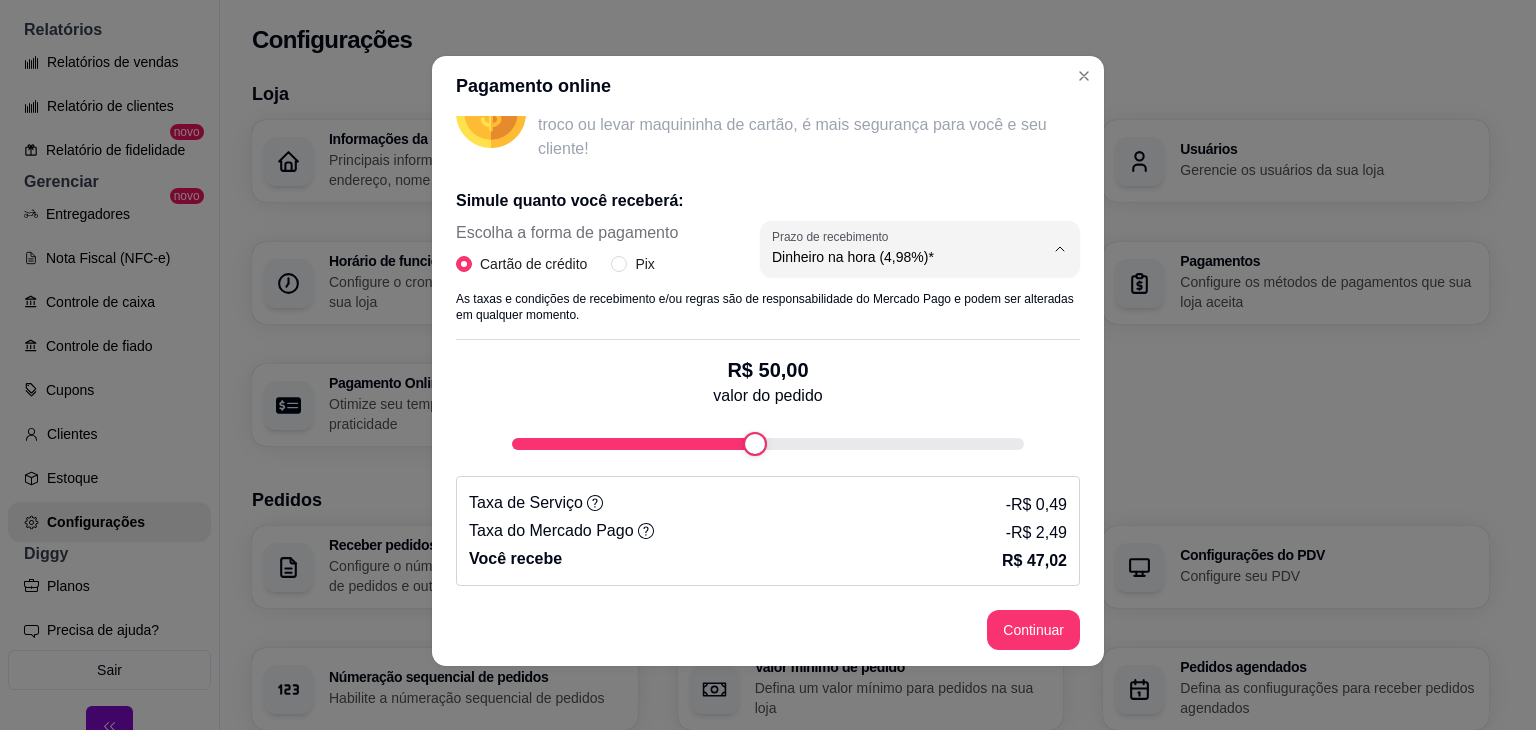 click on "Simule quanto você receberá:" at bounding box center (768, 201) 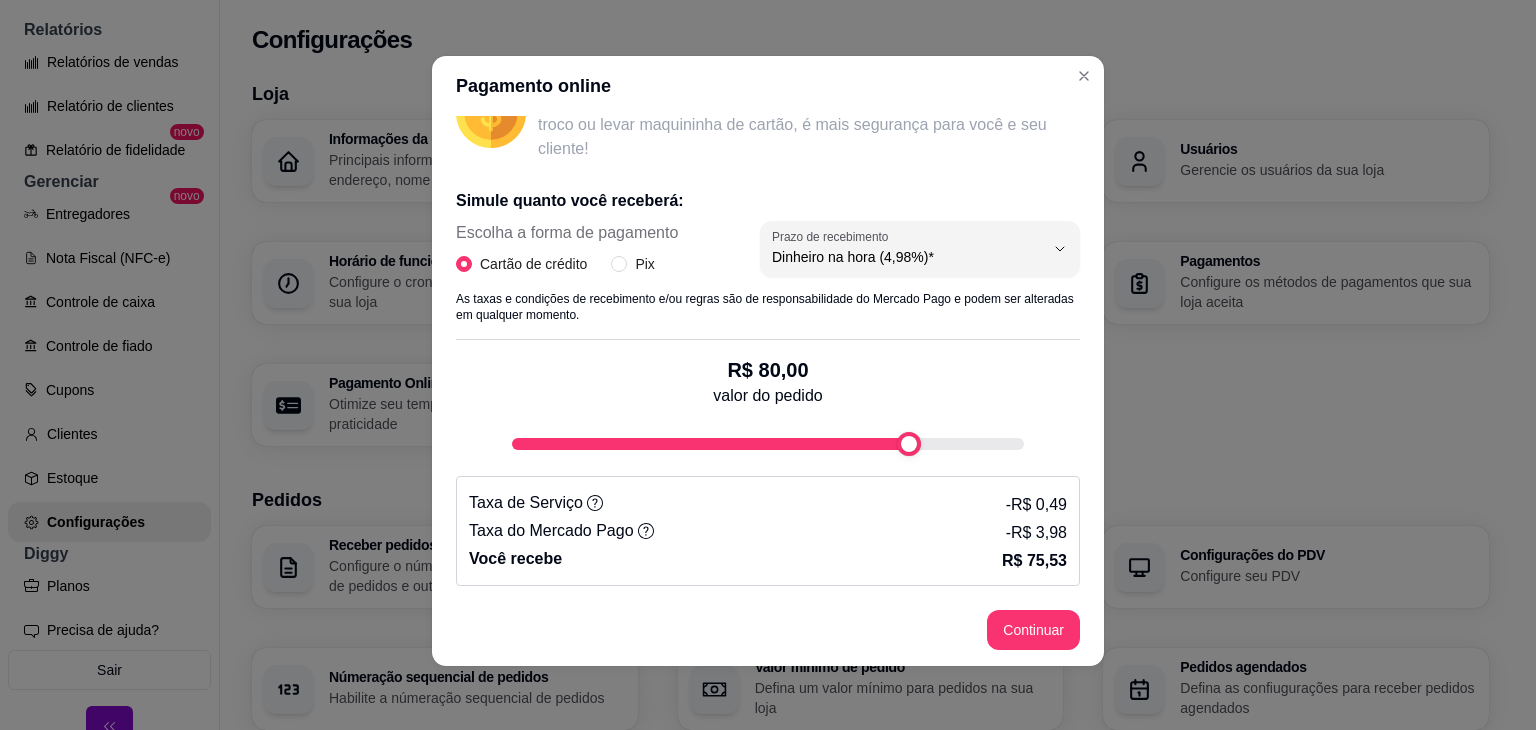 type on "100" 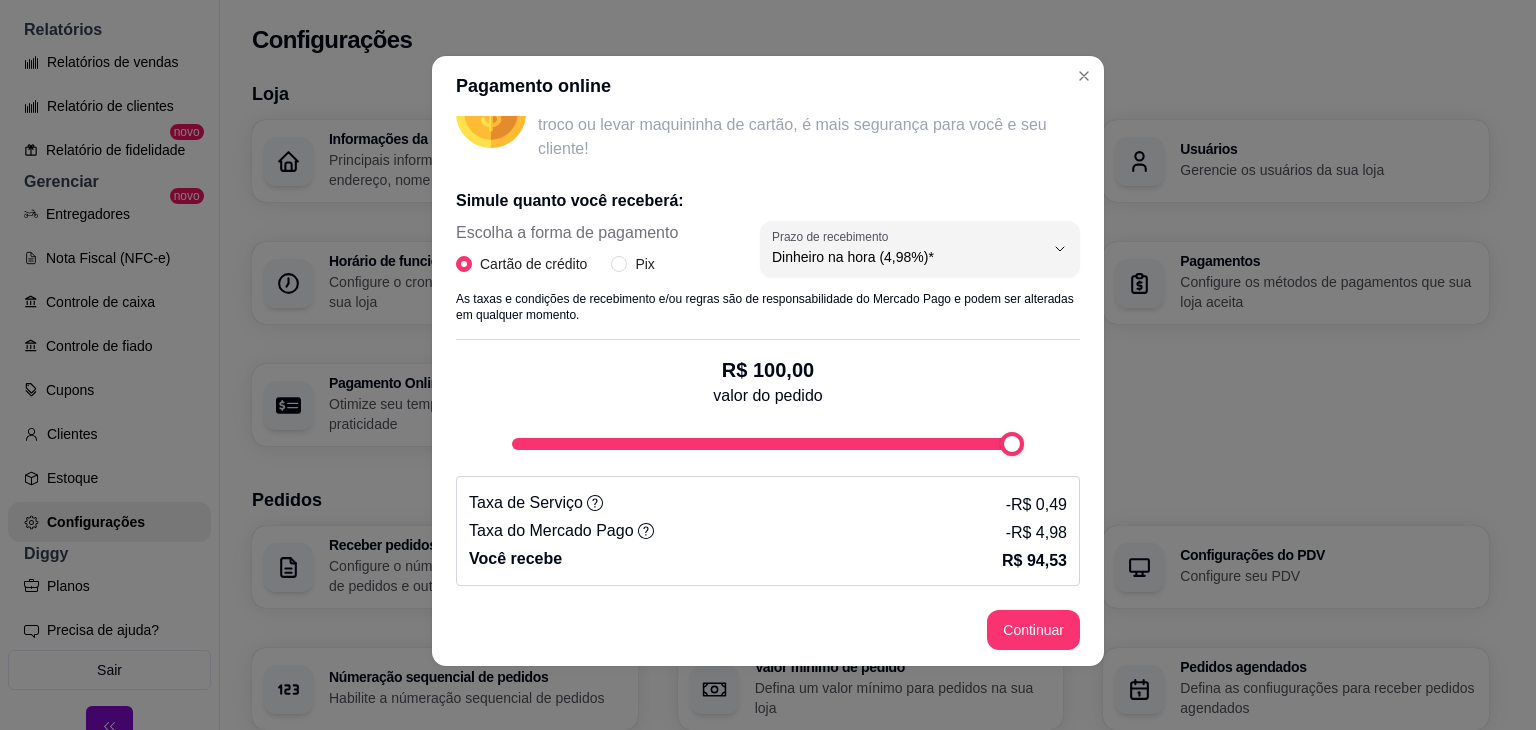 click on "Simule quanto você receberá: Escolha a forma de pagamento Cartão de crédito Pix 4.98 Prazo de recebimento Dinheiro na hora (4,98%)* Dinheiro em 14 dias (4,49%) Dinheiro em 30 dias (3,98%) Prazo de recebimento Dinheiro na hora (4,98%)* As taxas e condições de recebimento e/ou regras são de responsabilidade do Mercado Pago e podem ser alteradas em qualquer momento. R$ 100,00 valor do pedido Taxa de Serviço -  R$ 0,49 Taxa do Mercado Pago -  R$ 4,98 Você recebe R$ 94,53" at bounding box center (768, 379) 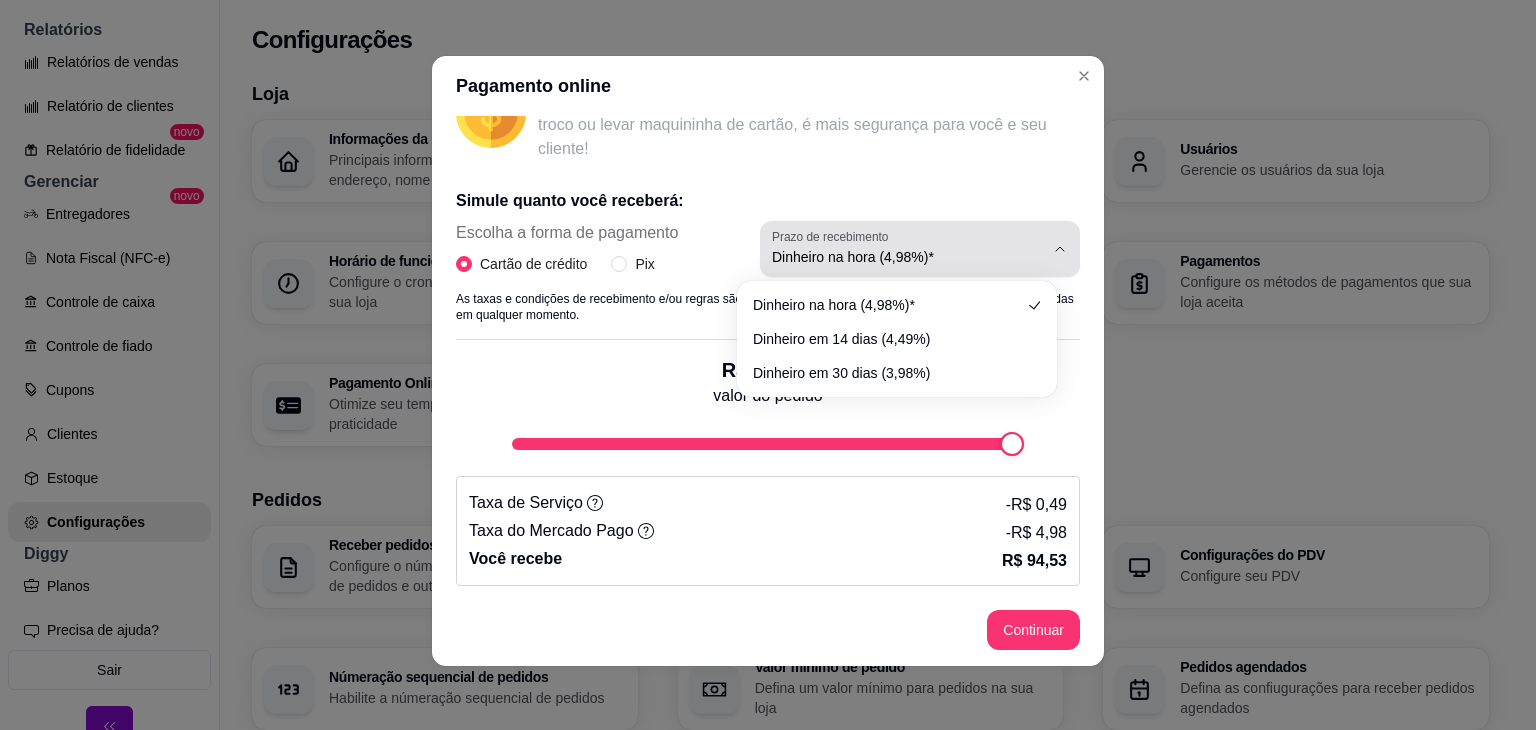 click on "Dinheiro na hora (4,98%)*" at bounding box center (908, 257) 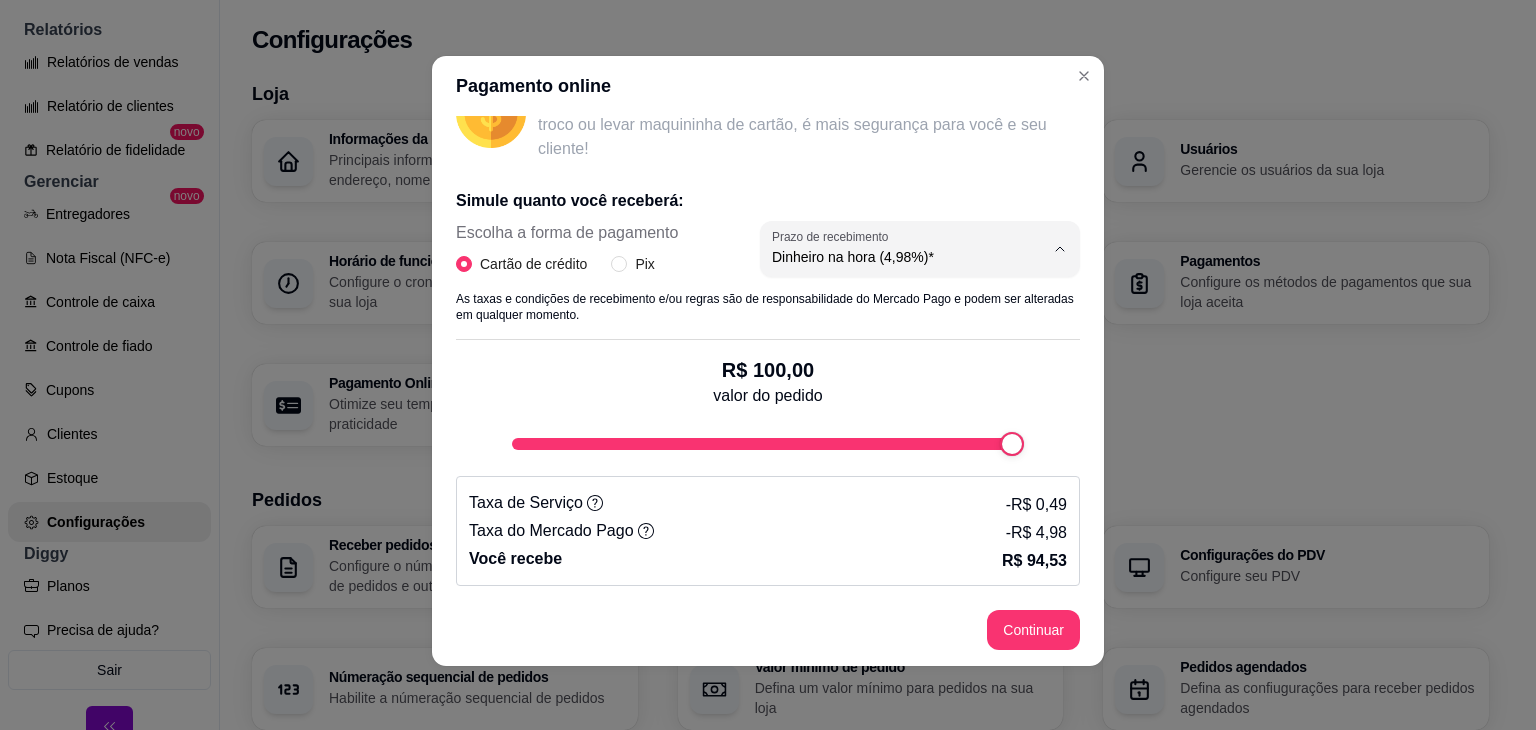 click on "Dinheiro em 30 dias (3,98%)" at bounding box center [887, 369] 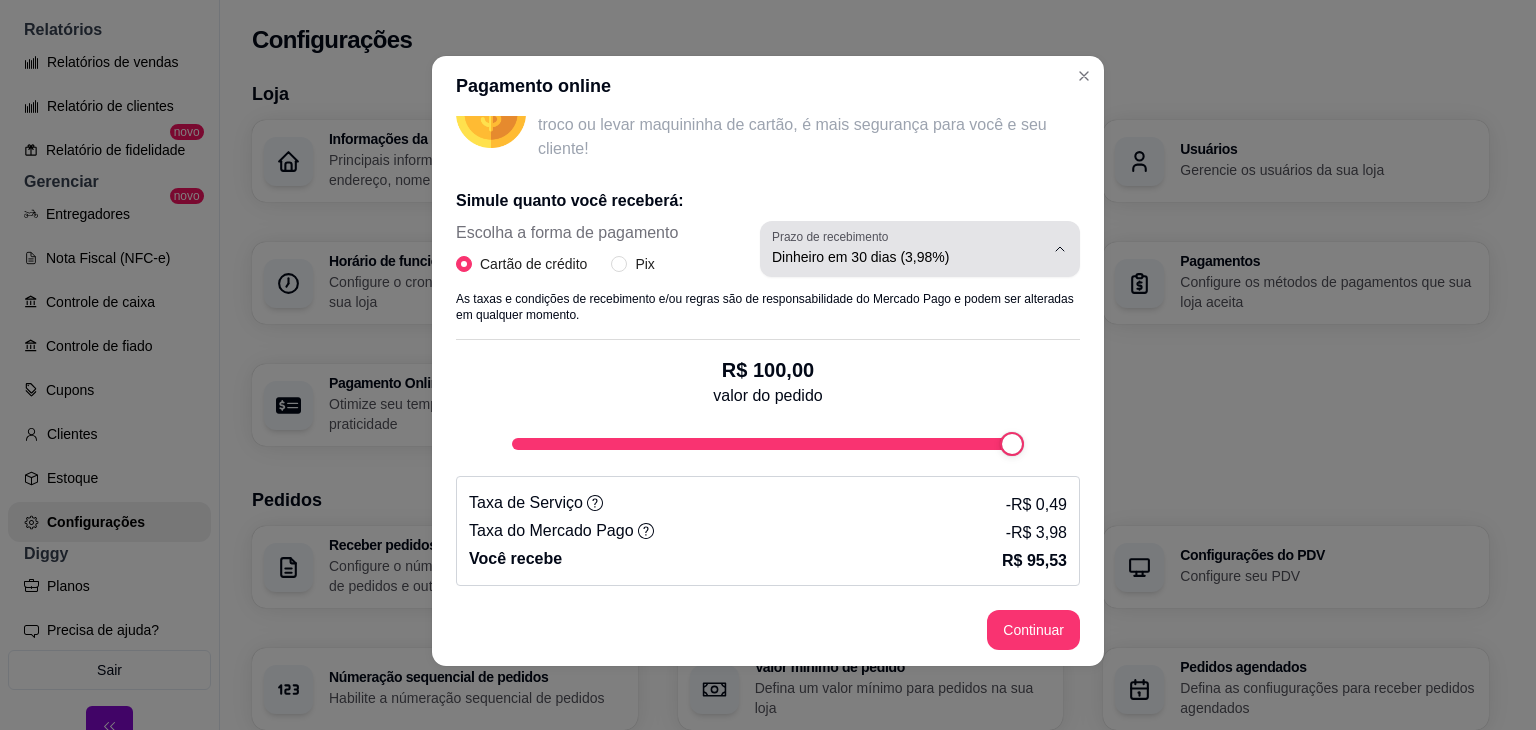 click on "Dinheiro em 30 dias (3,98%)" at bounding box center (908, 257) 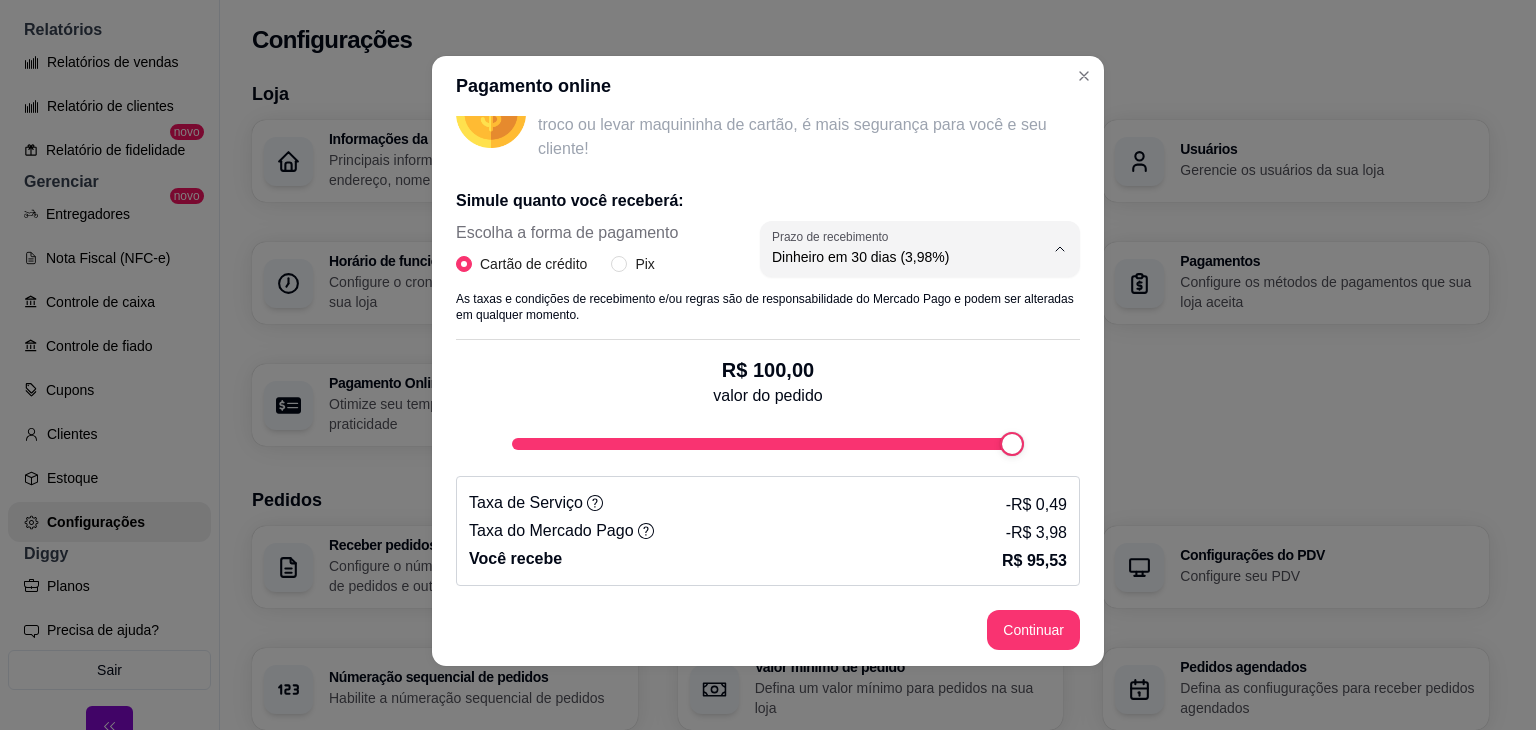 click on "Dinheiro em 14 dias (4,49%)" at bounding box center (897, 336) 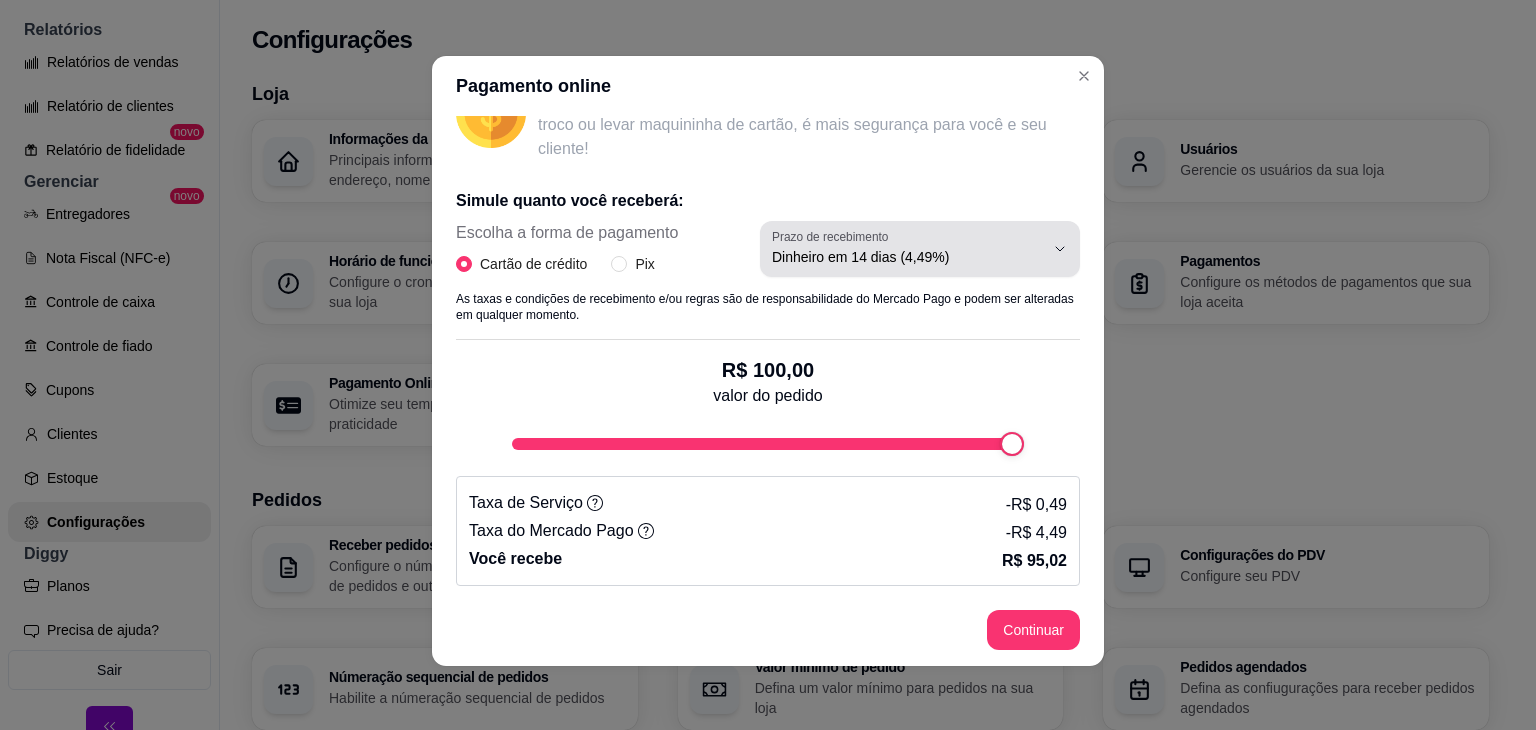 click on "Dinheiro em 14 dias (4,49%)" at bounding box center (908, 249) 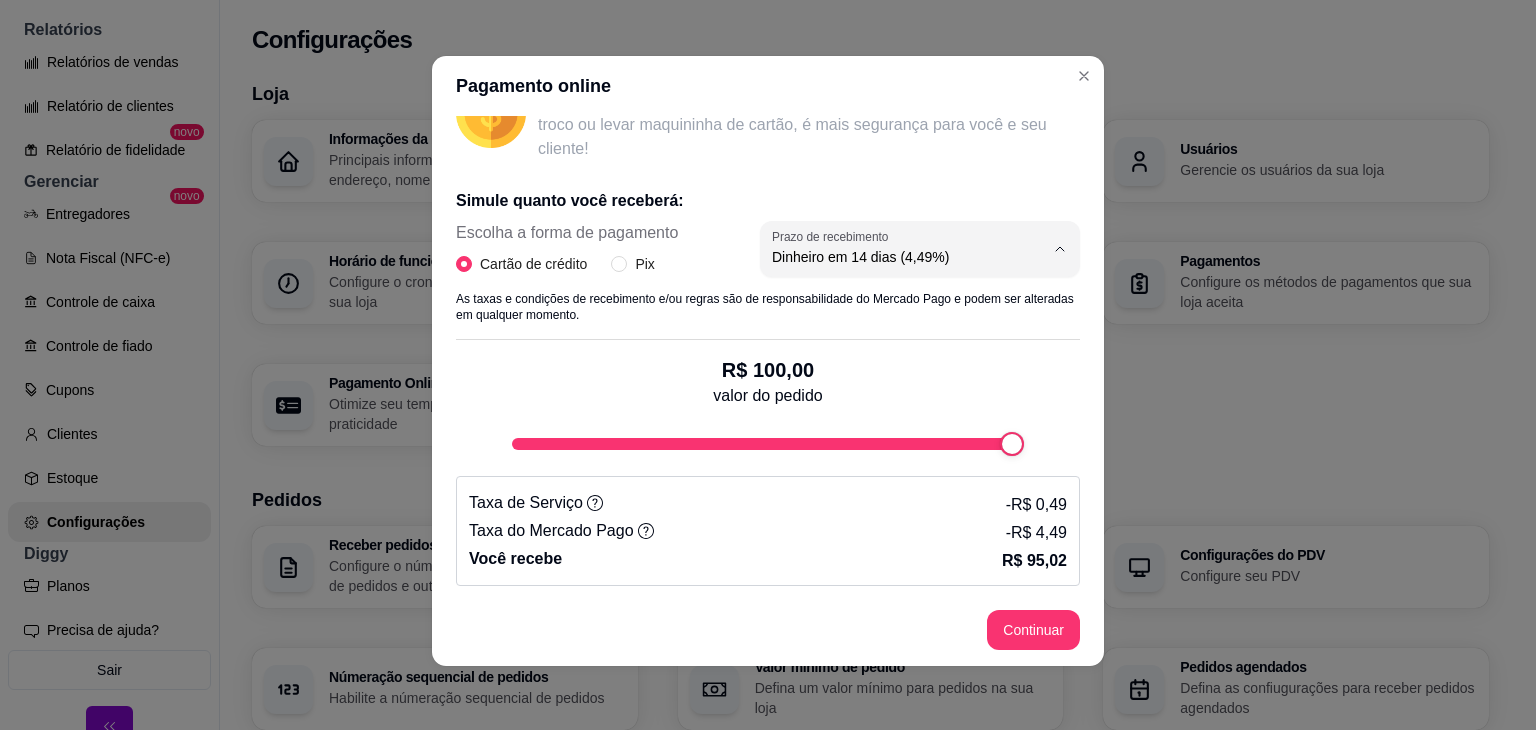 click on "Dinheiro na hora (4,98%)*" at bounding box center [887, 303] 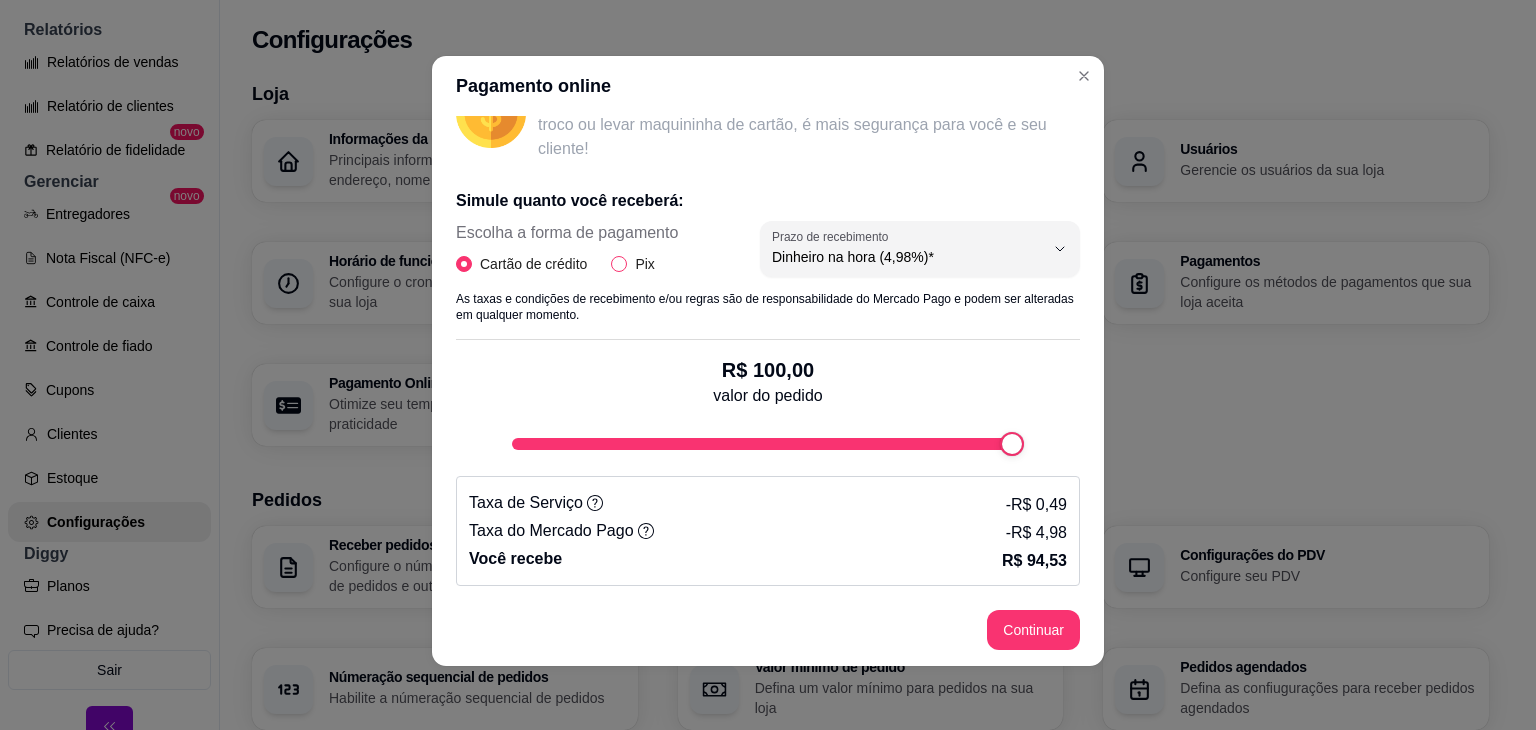 click on "Pix" at bounding box center (619, 264) 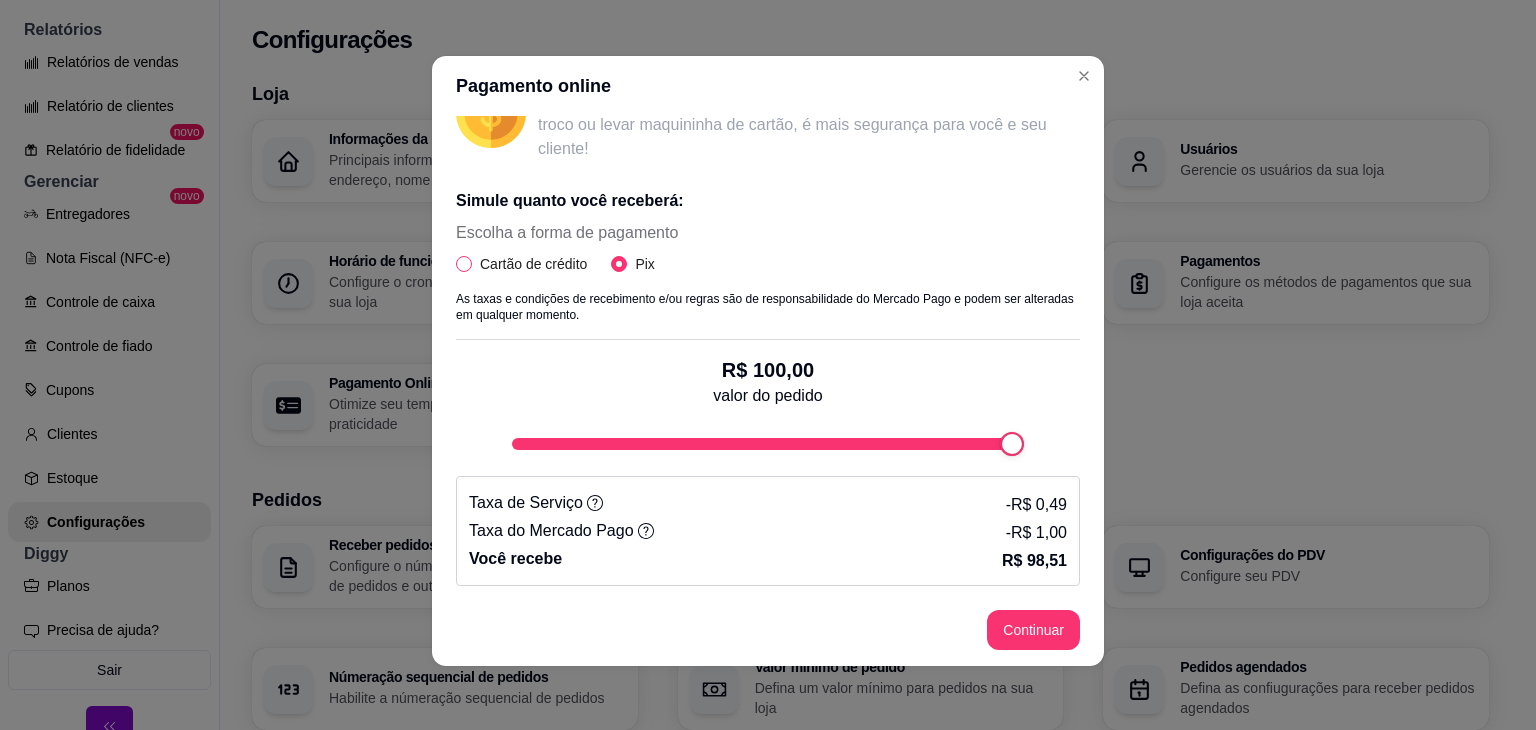 click on "Cartão de crédito" at bounding box center [533, 264] 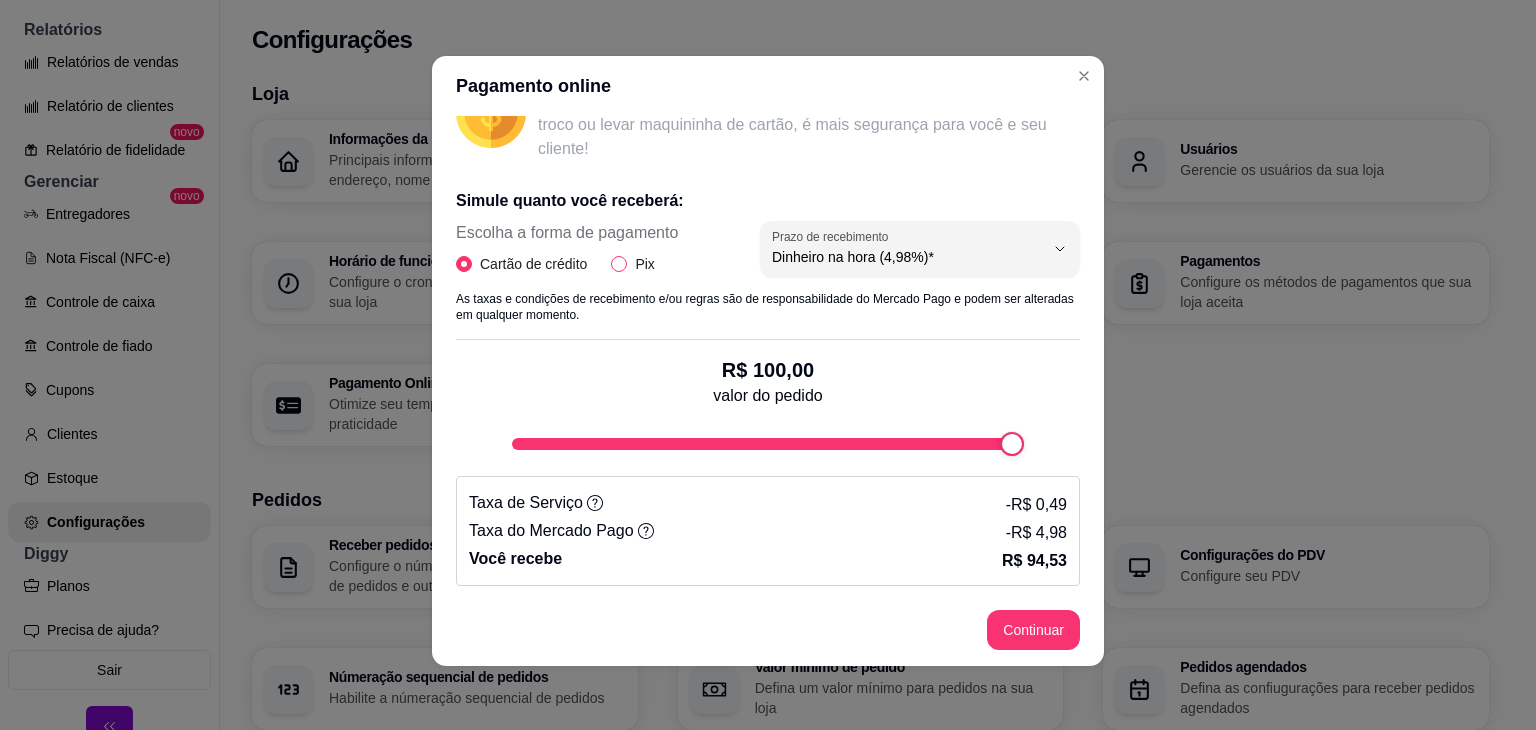 click on "Pix" at bounding box center [619, 264] 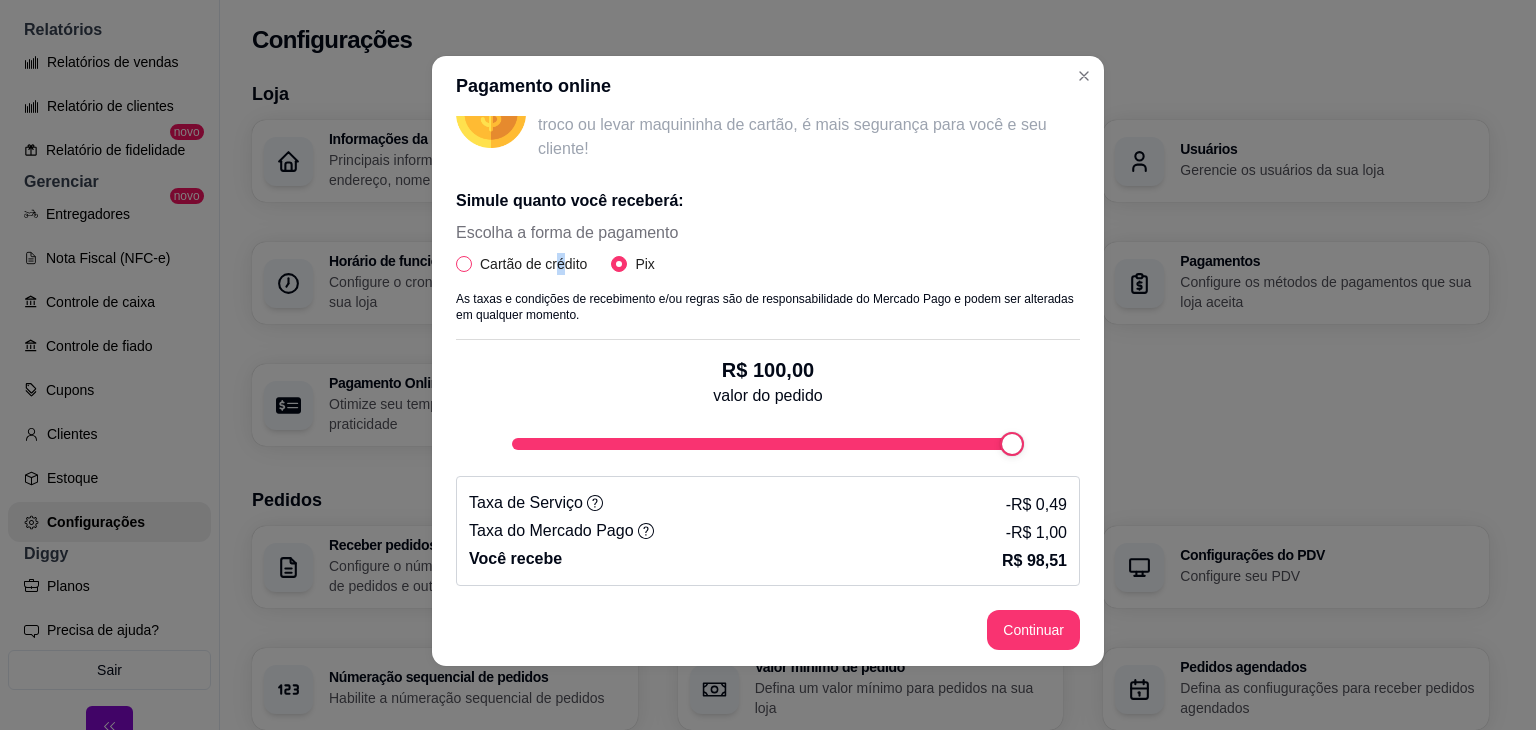 click on "Cartão de crédito" at bounding box center (533, 264) 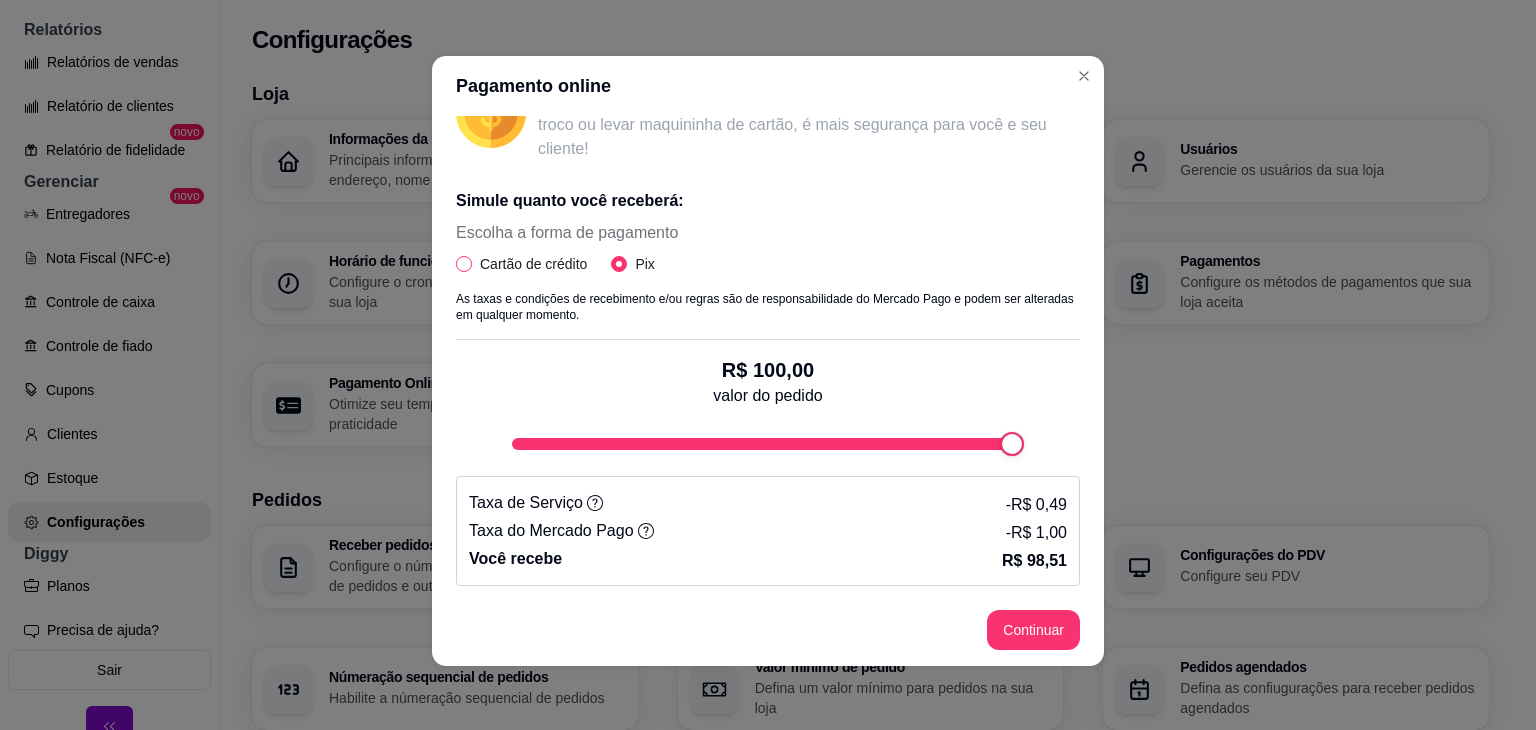 click on "Cartão de crédito" at bounding box center (533, 264) 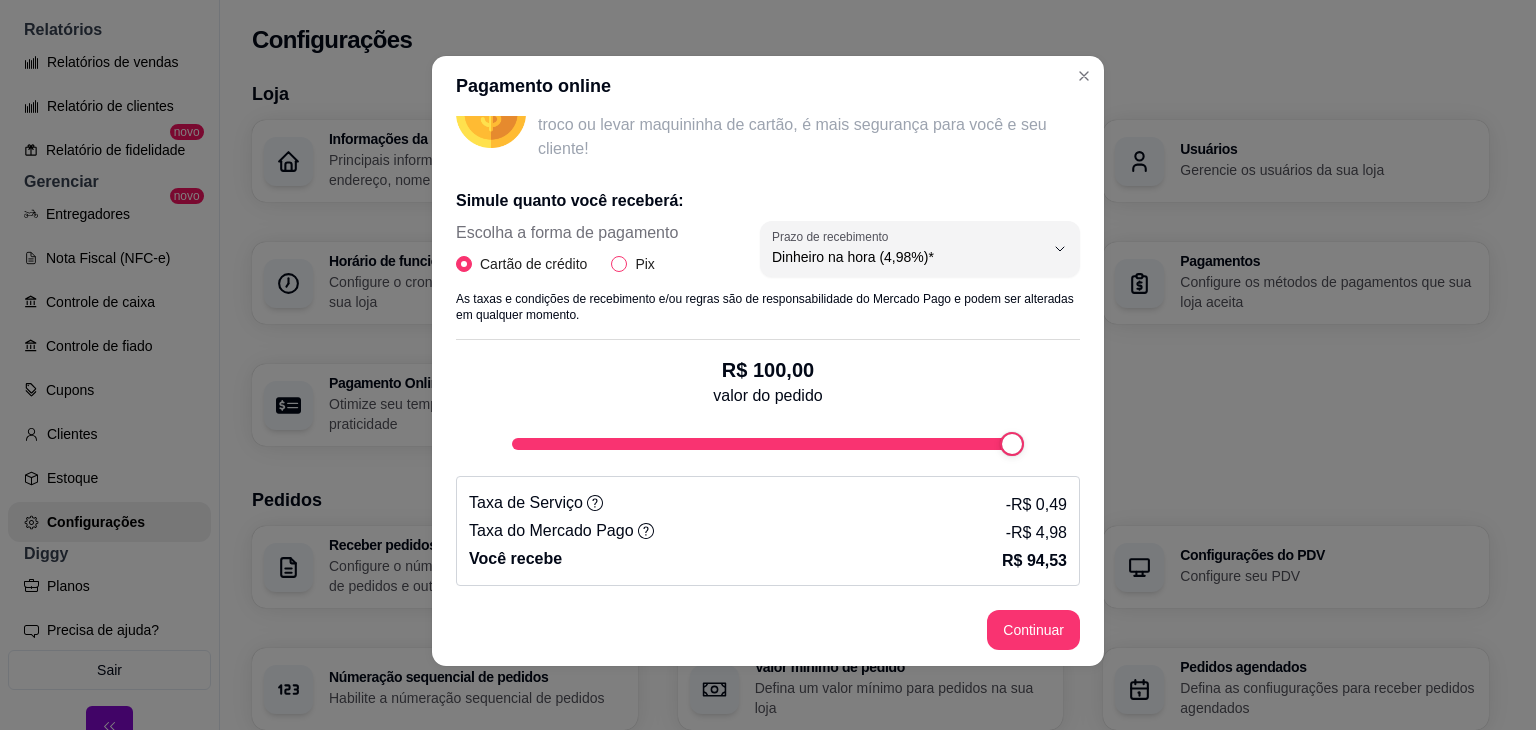 click on "Pix" at bounding box center [619, 264] 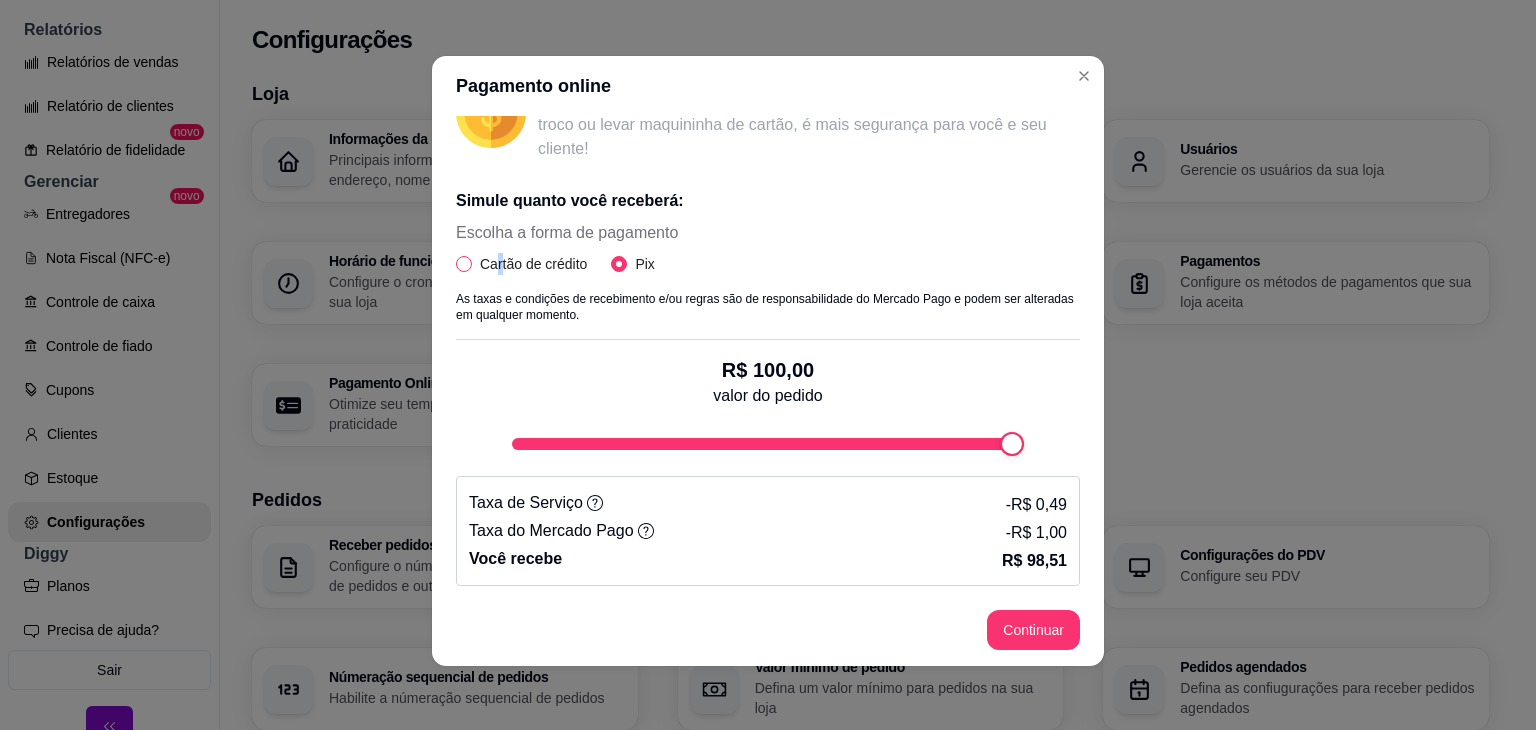 click on "Cartão de crédito" at bounding box center (533, 264) 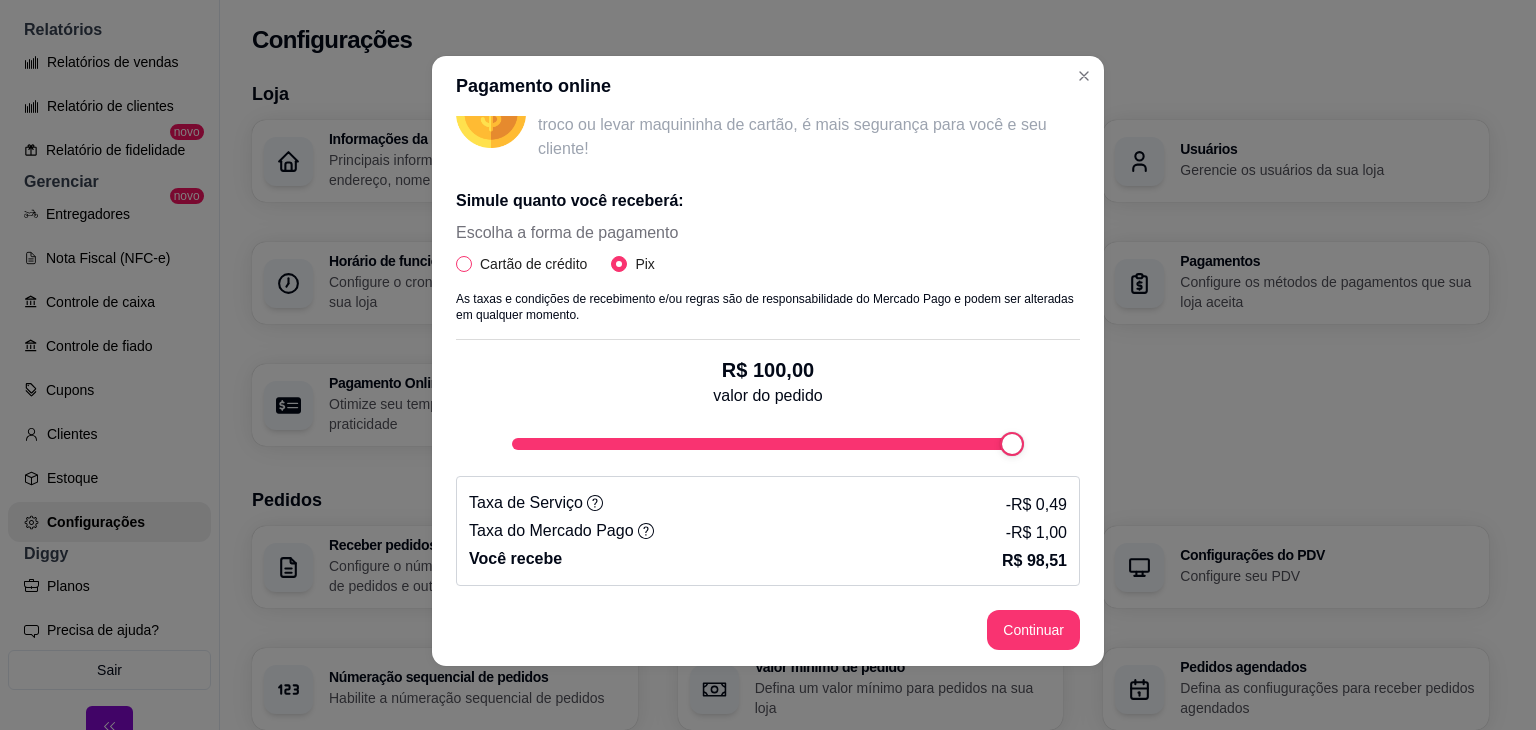 select on "4.98" 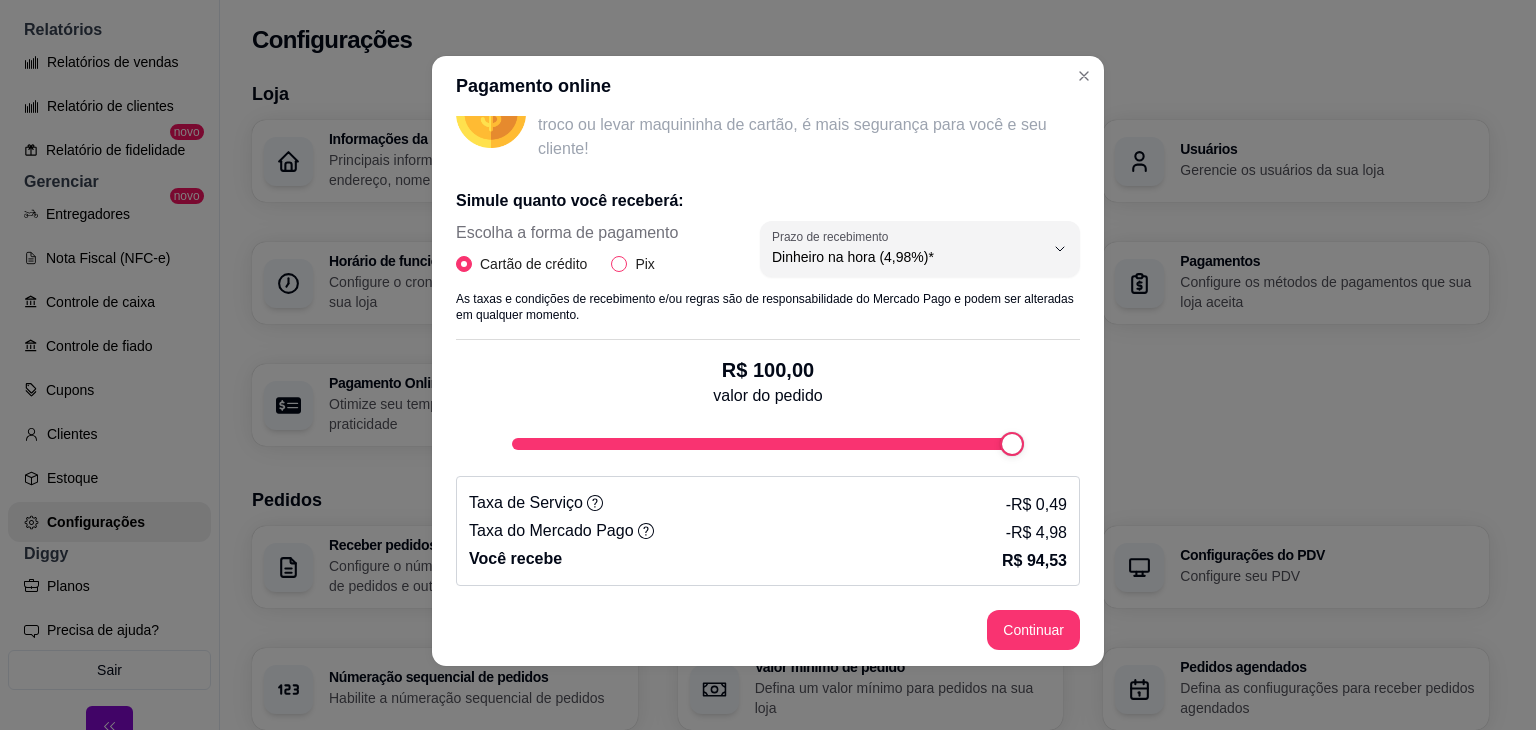 click on "Pix" at bounding box center [619, 264] 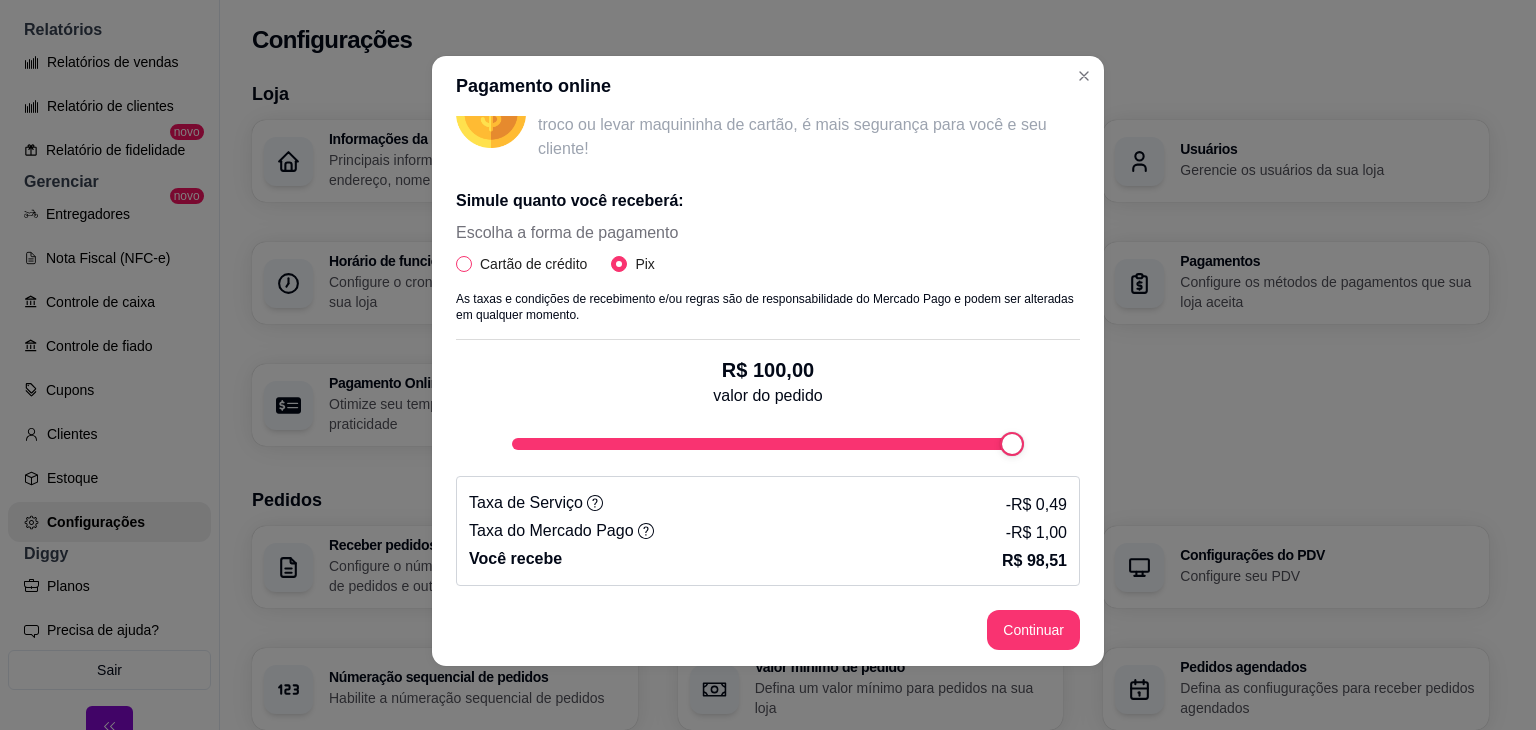 click on "Cartão de crédito" at bounding box center (464, 264) 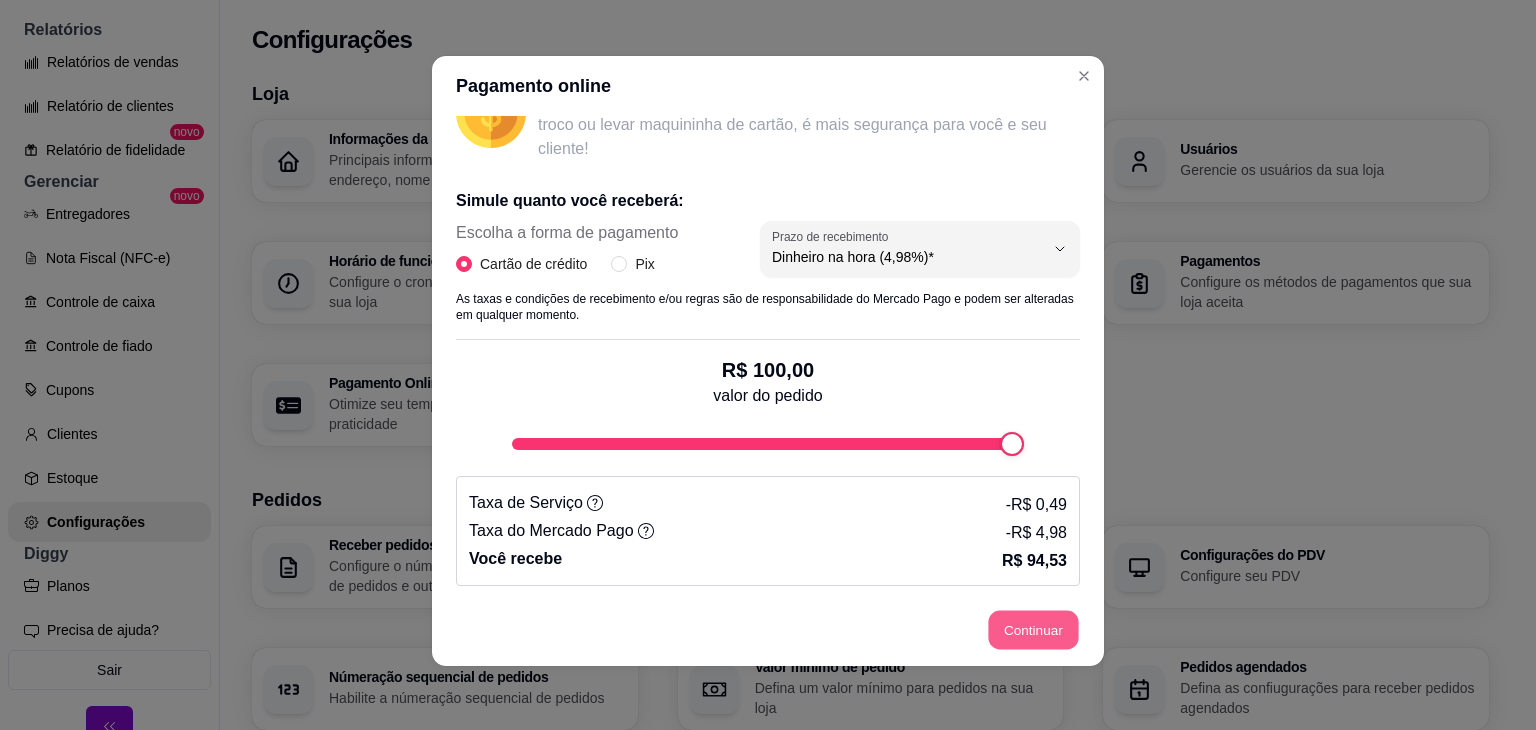 click on "Continuar" at bounding box center (1034, 630) 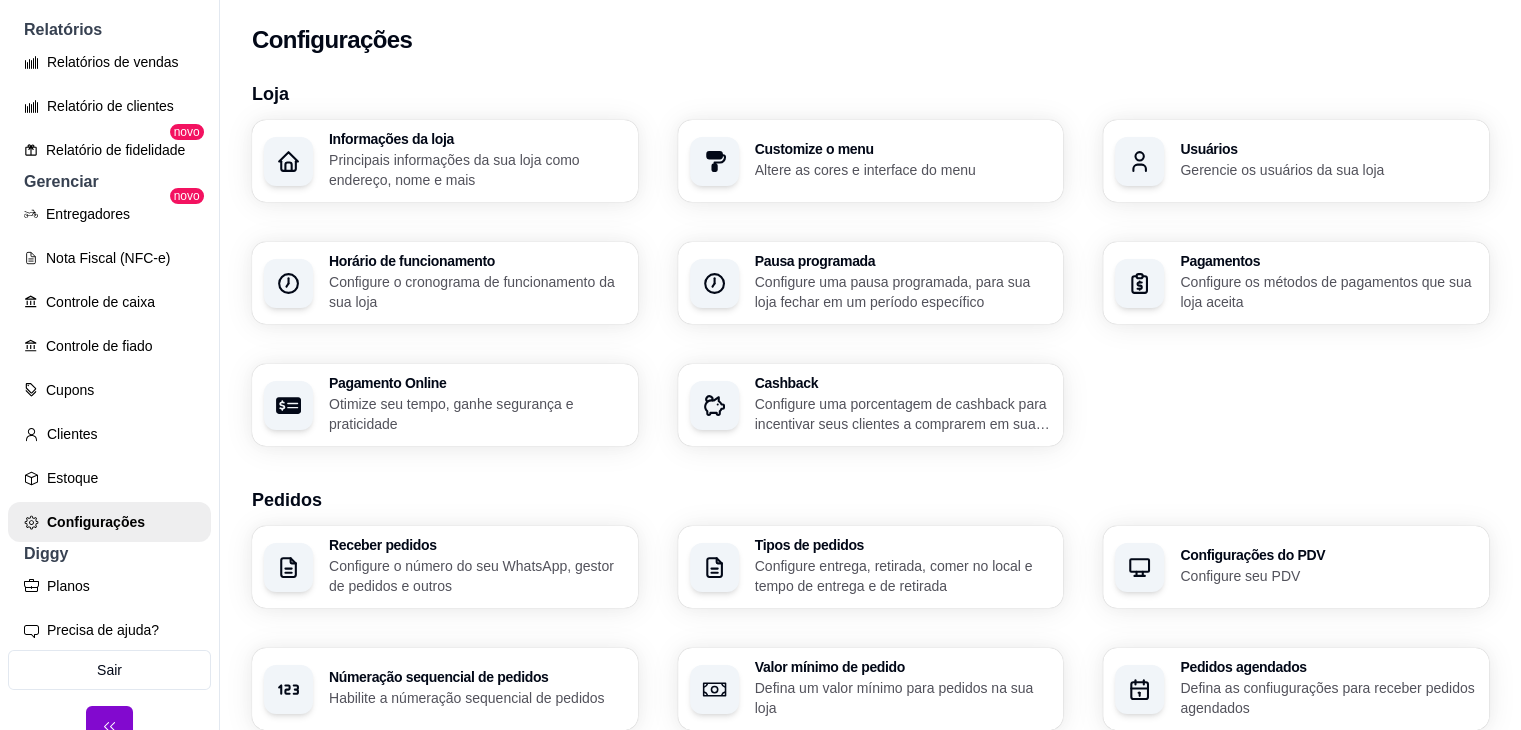 click on "Otimize seu tempo, ganhe segurança e praticidade" at bounding box center [477, 414] 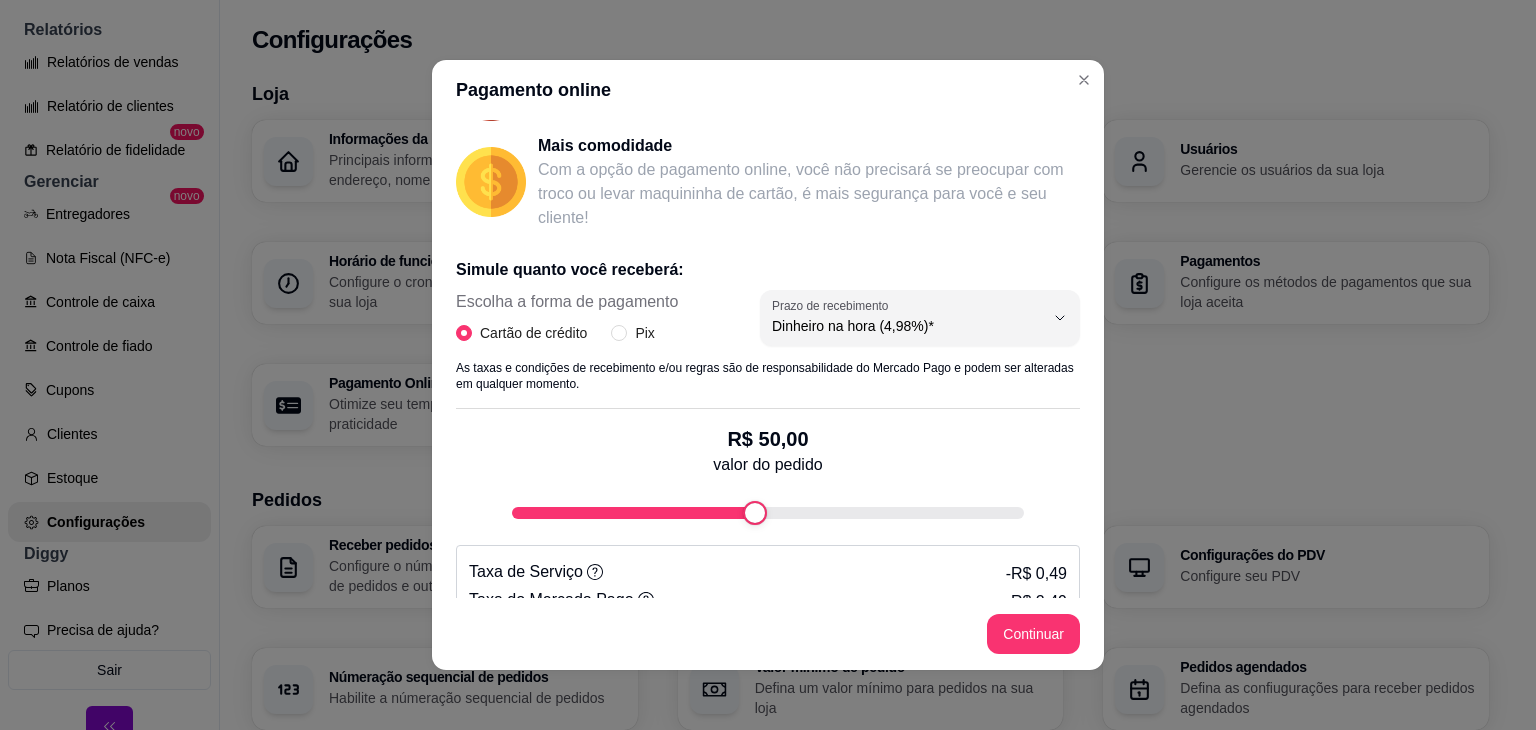 scroll, scrollTop: 327, scrollLeft: 0, axis: vertical 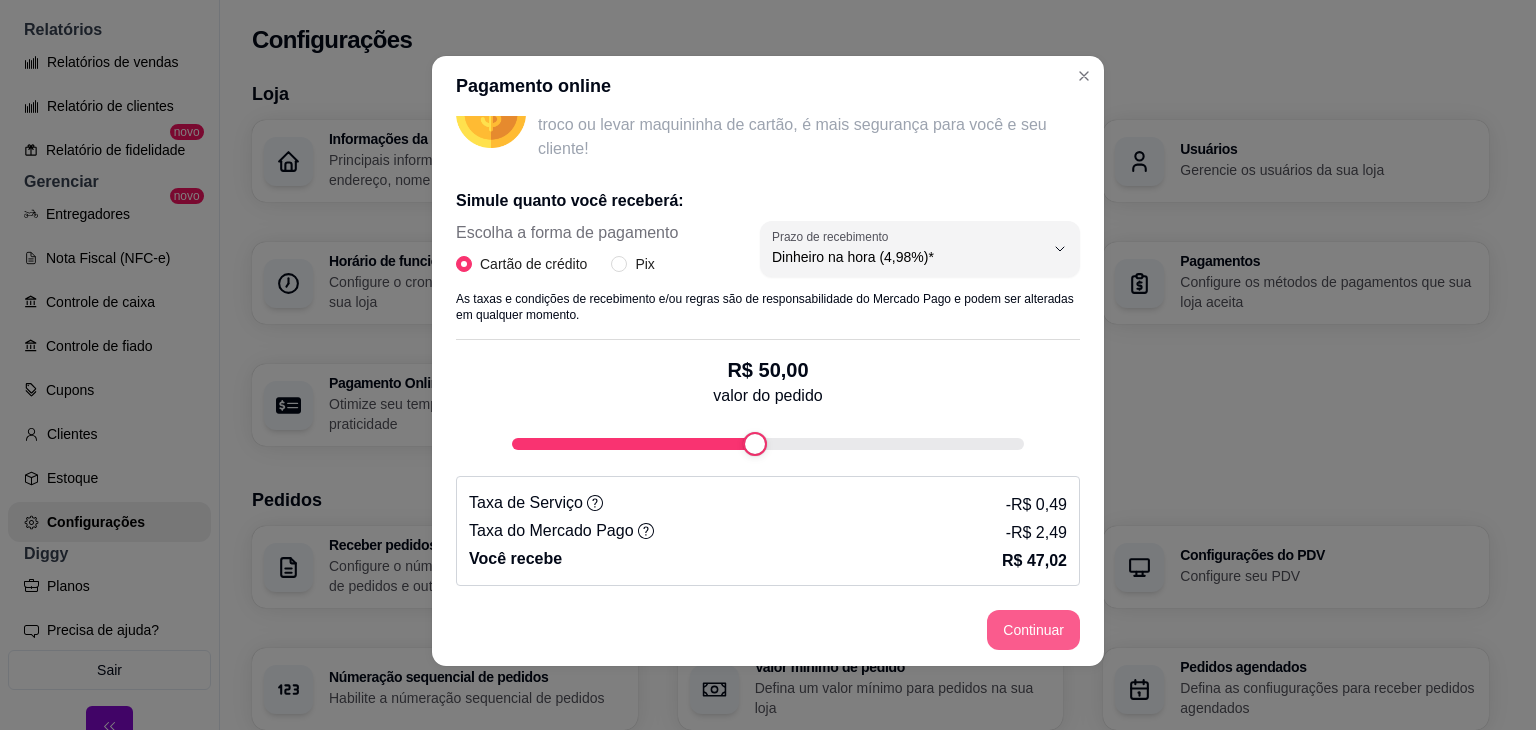 click on "Continuar" at bounding box center [1033, 630] 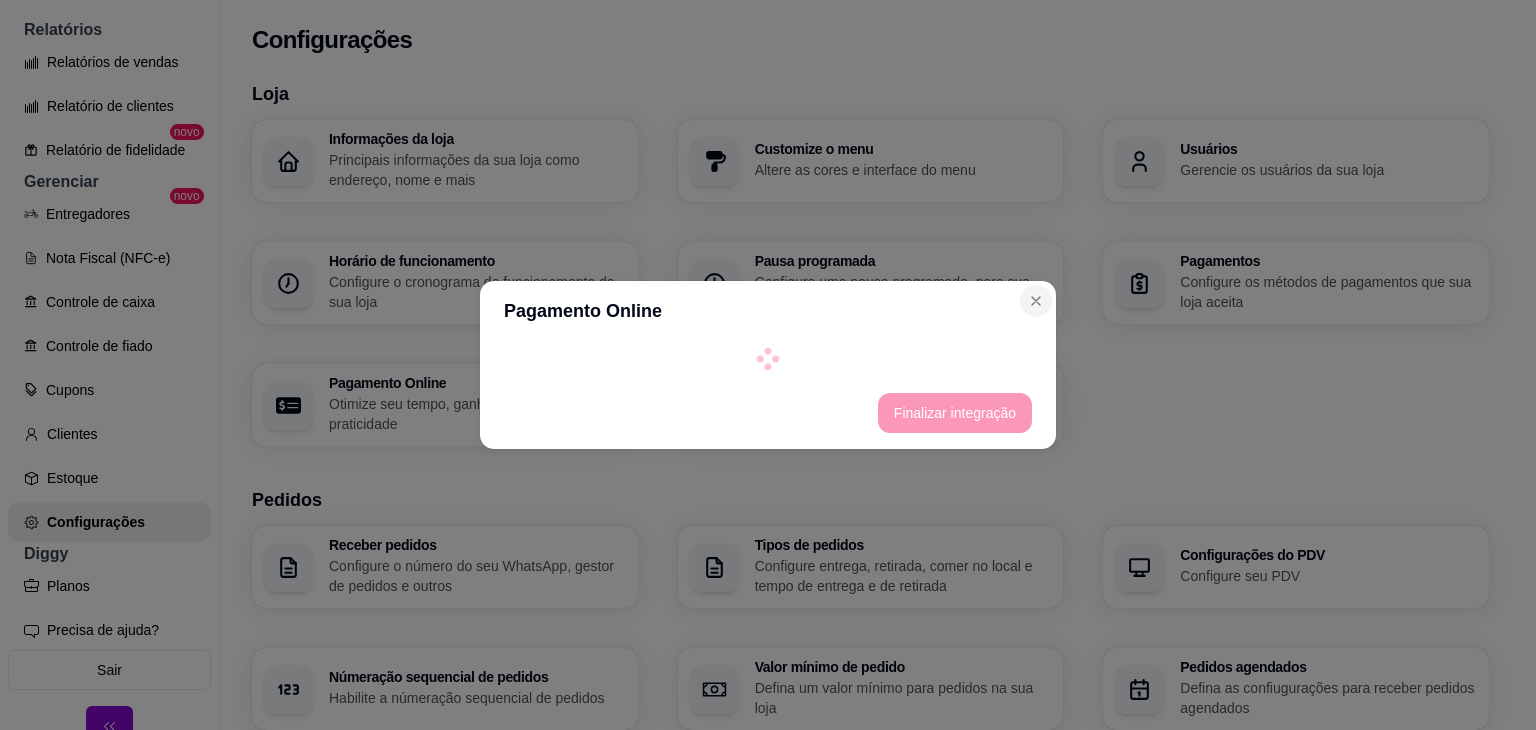 click on "Pagamento Online Finalizar integração" at bounding box center (768, 365) 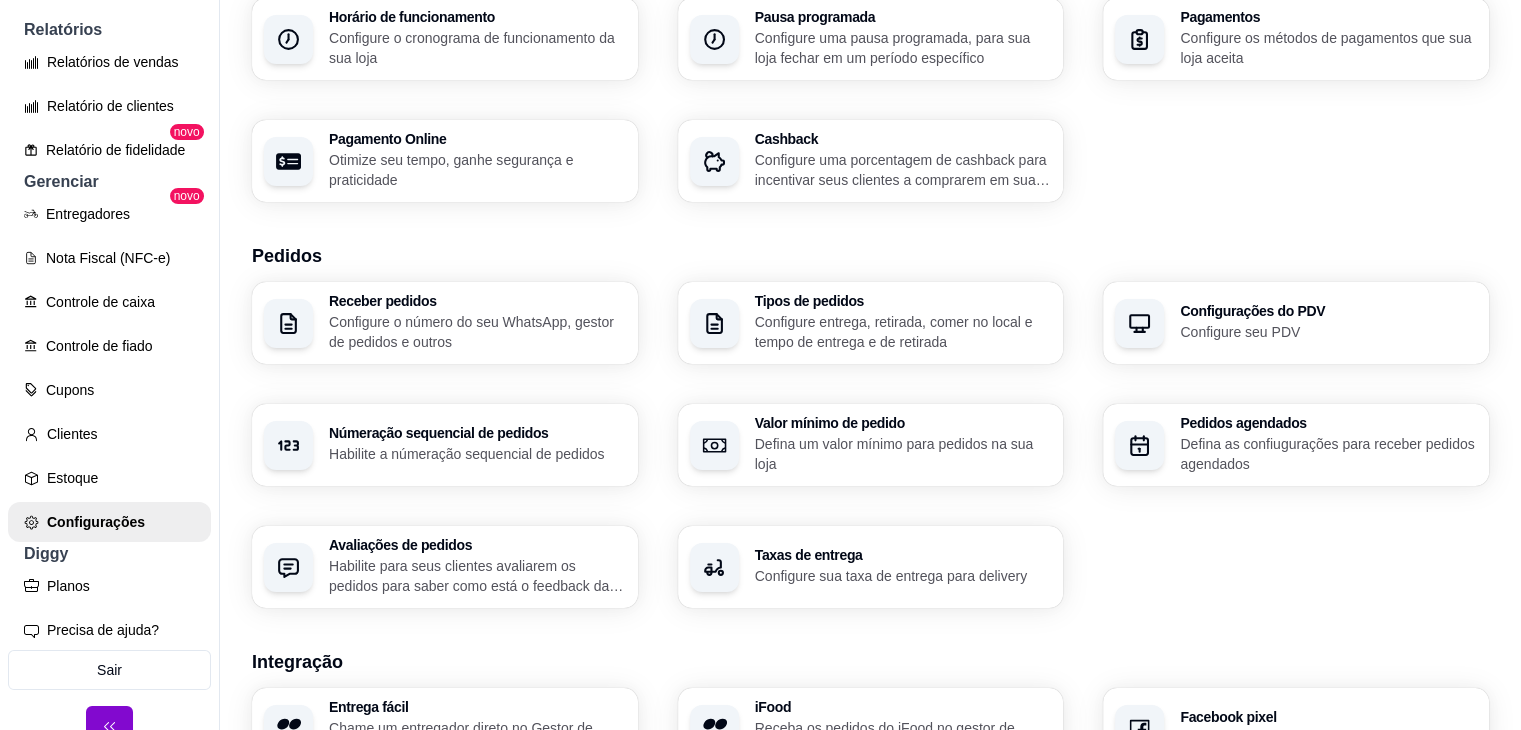 scroll, scrollTop: 200, scrollLeft: 0, axis: vertical 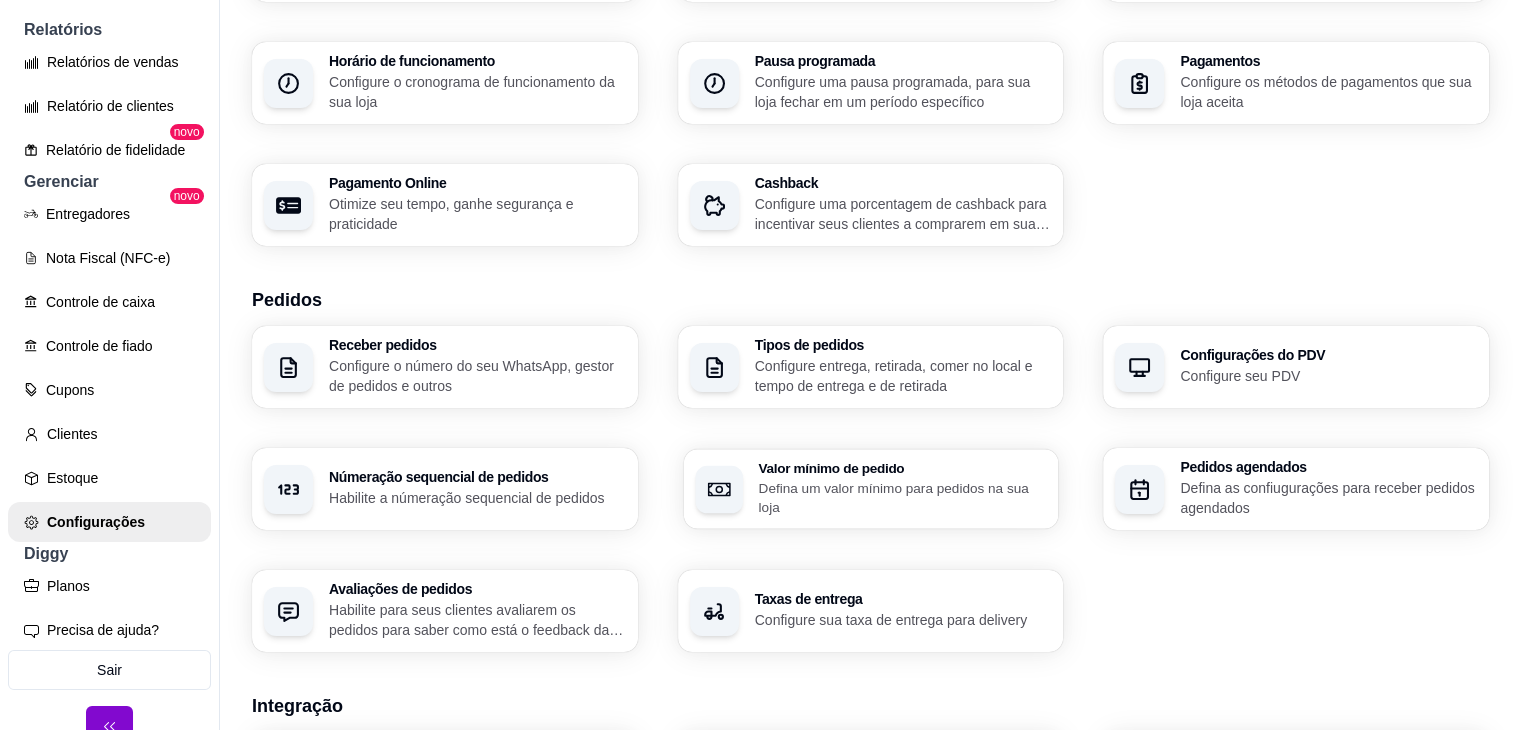 click on "Defina um valor mínimo para pedidos na sua loja" at bounding box center [902, 497] 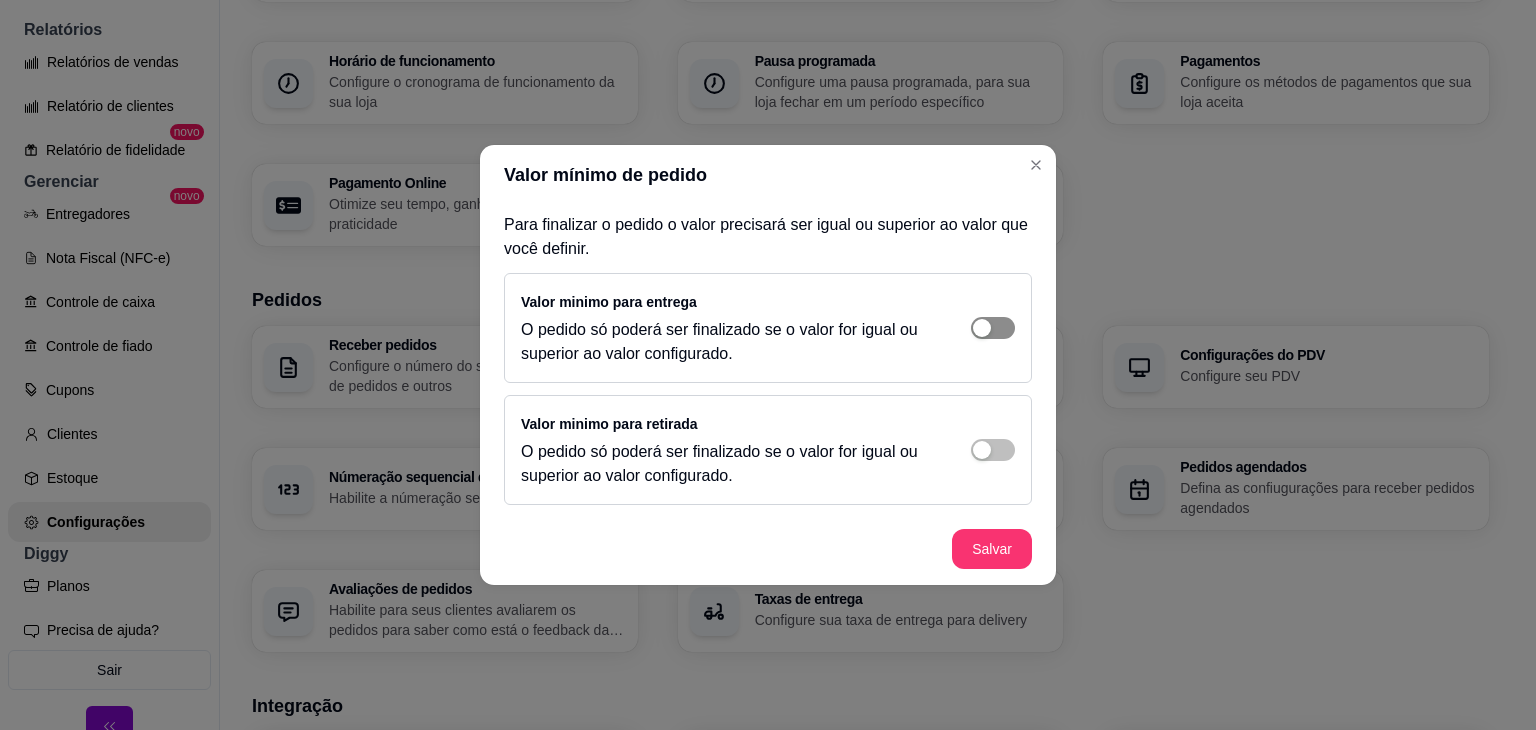 click at bounding box center [993, 328] 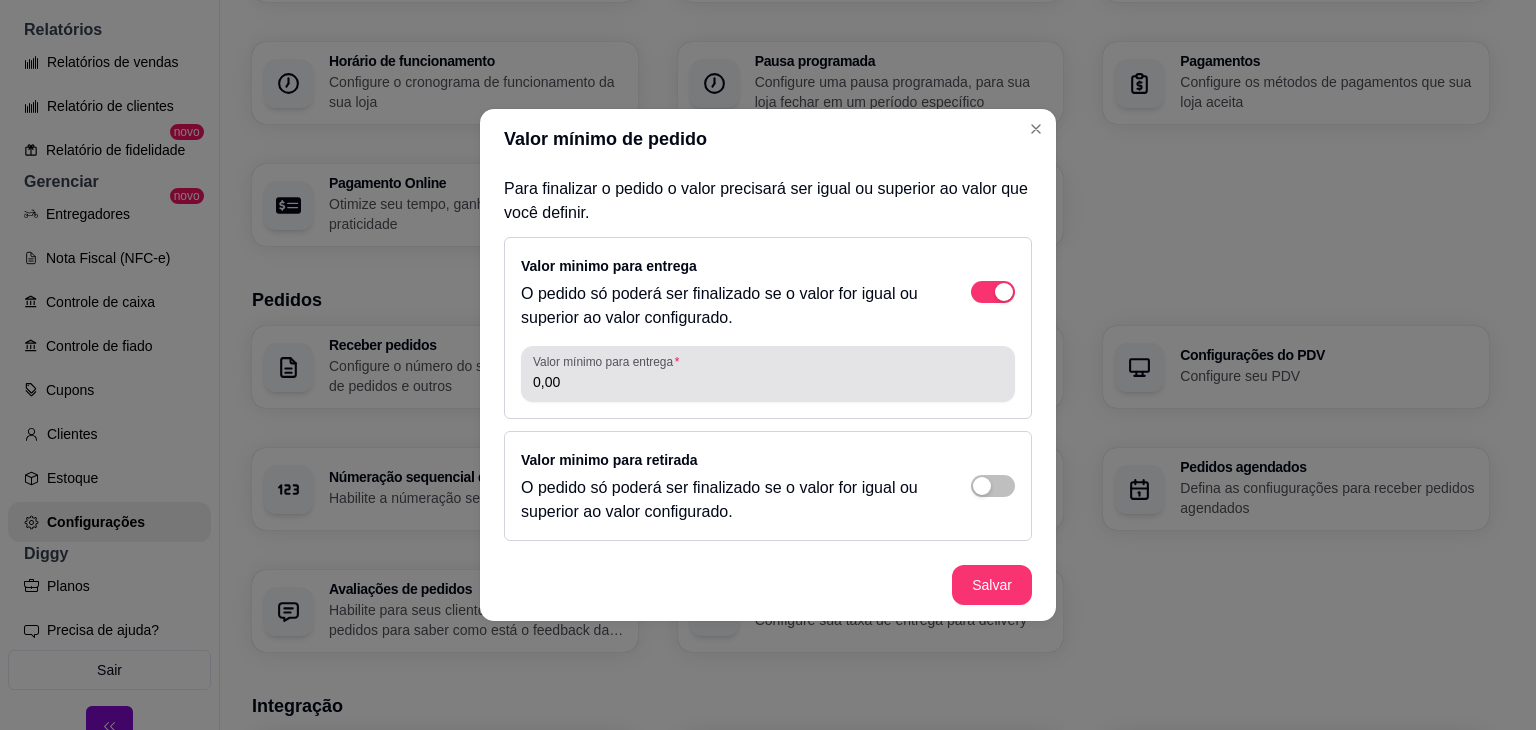 click on "0,00" at bounding box center (768, 374) 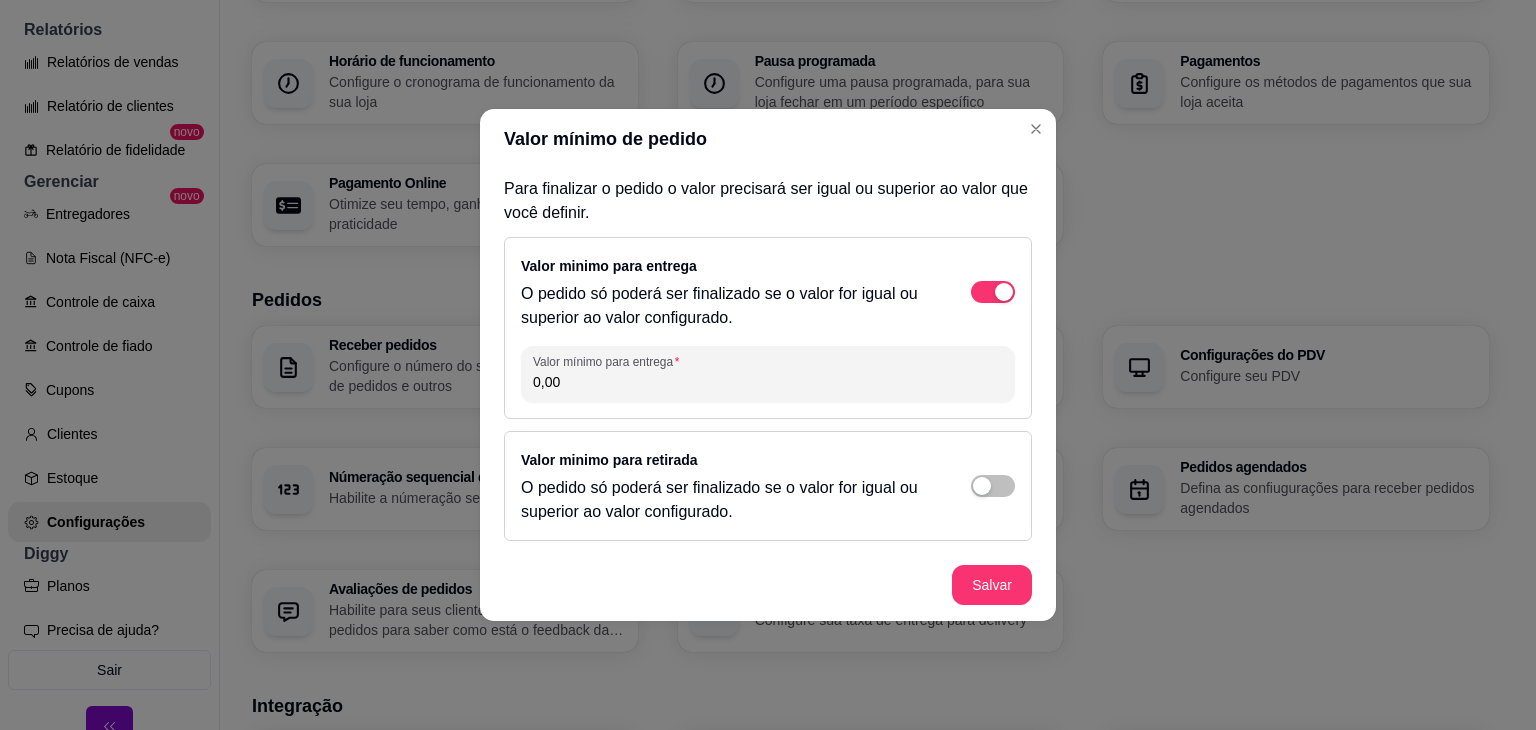 drag, startPoint x: 725, startPoint y: 381, endPoint x: 501, endPoint y: 382, distance: 224.00223 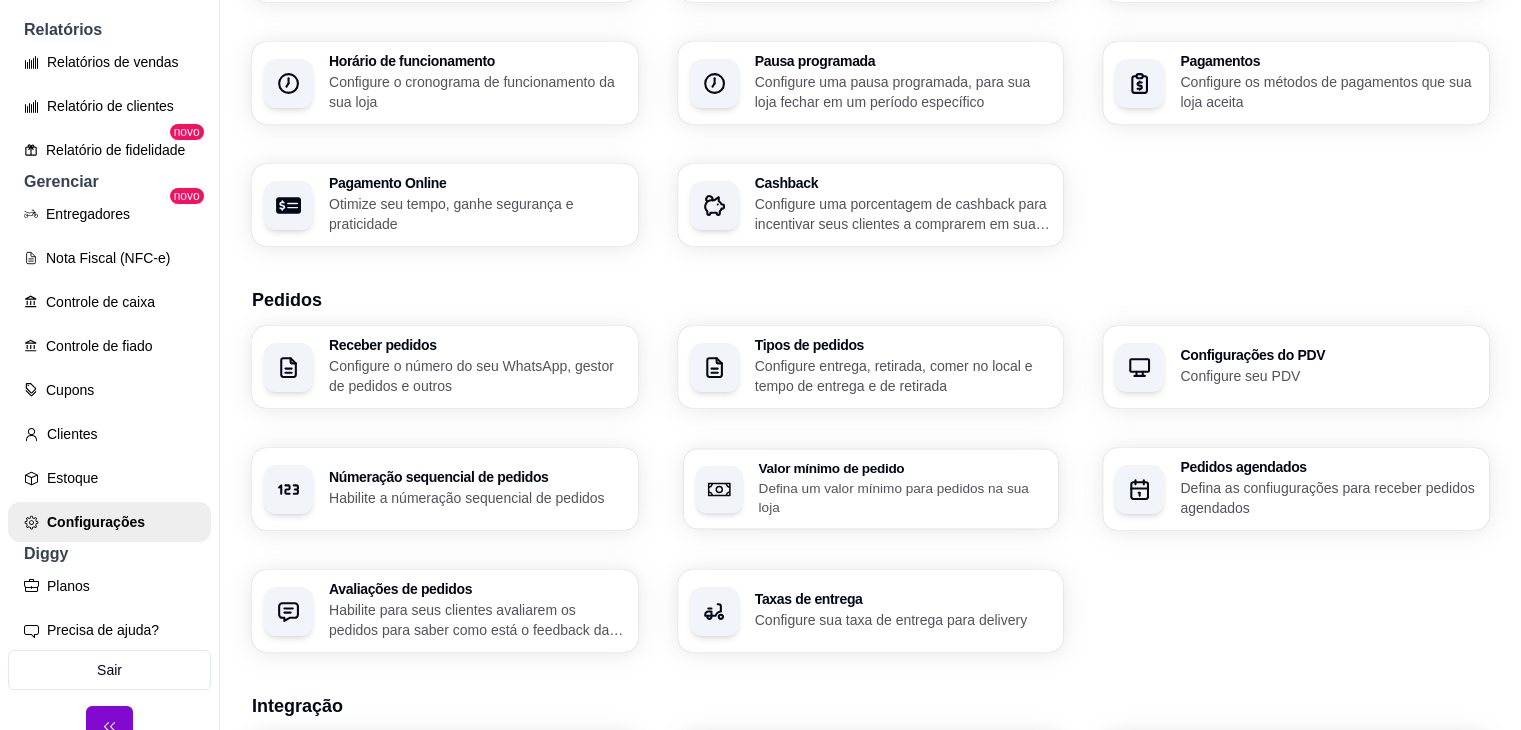 click on "Defina um valor mínimo para pedidos na sua loja" at bounding box center (902, 497) 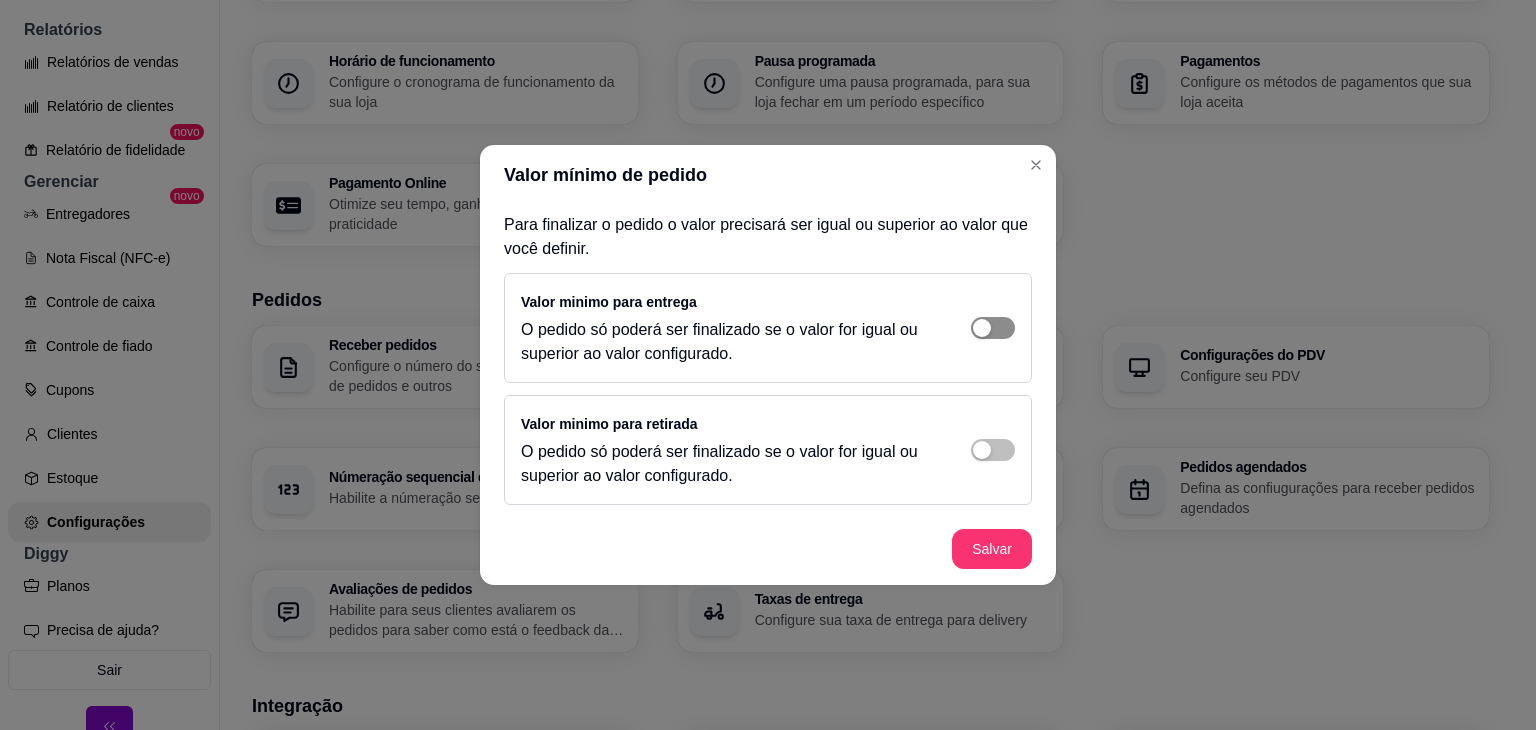 click on "Valor minimo para entrega O pedido só poderá ser finalizado se o valor for igual ou superior ao valor configurado." at bounding box center [768, 328] 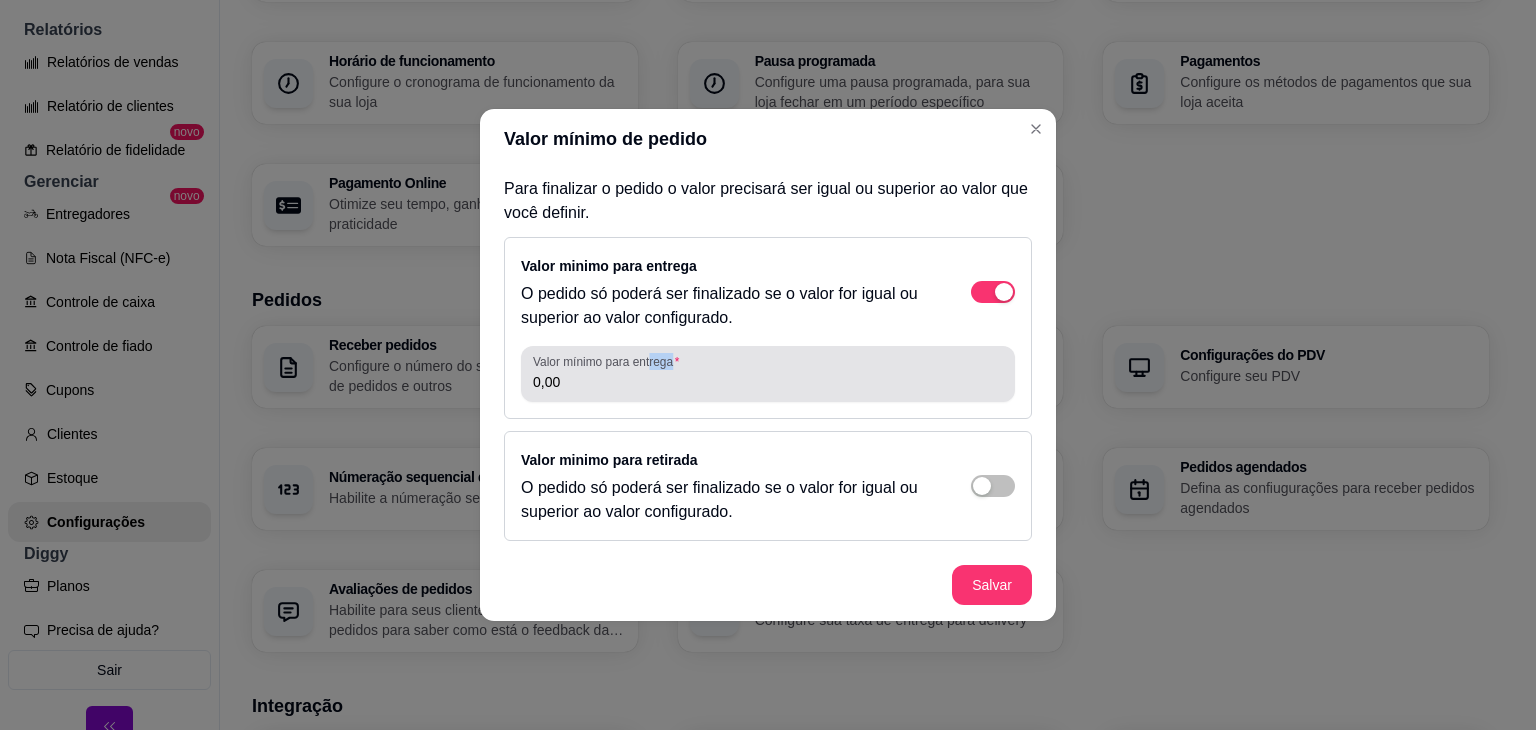 drag, startPoint x: 645, startPoint y: 371, endPoint x: 524, endPoint y: 382, distance: 121.49897 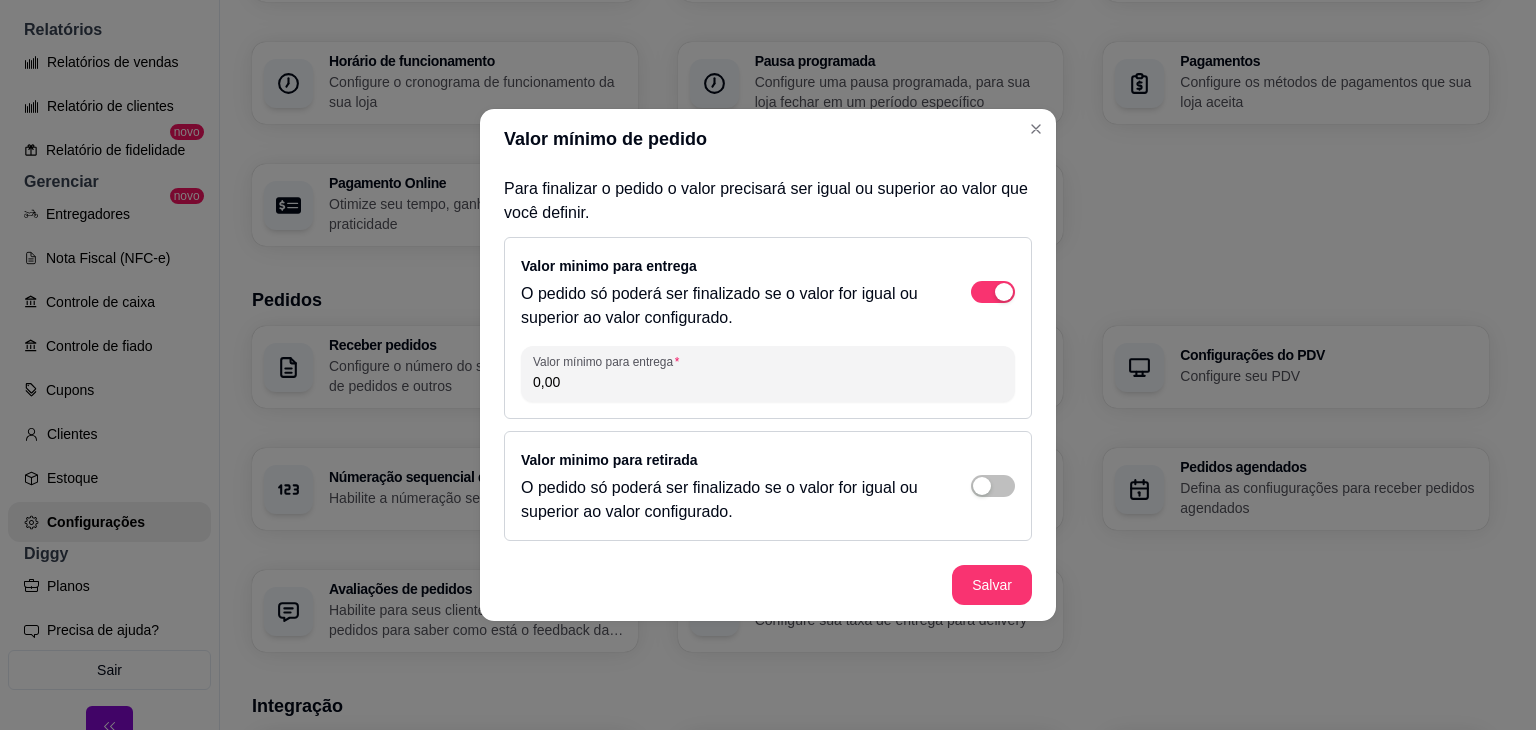 click on "Valor mínimo para entrega 0,00" at bounding box center [768, 374] 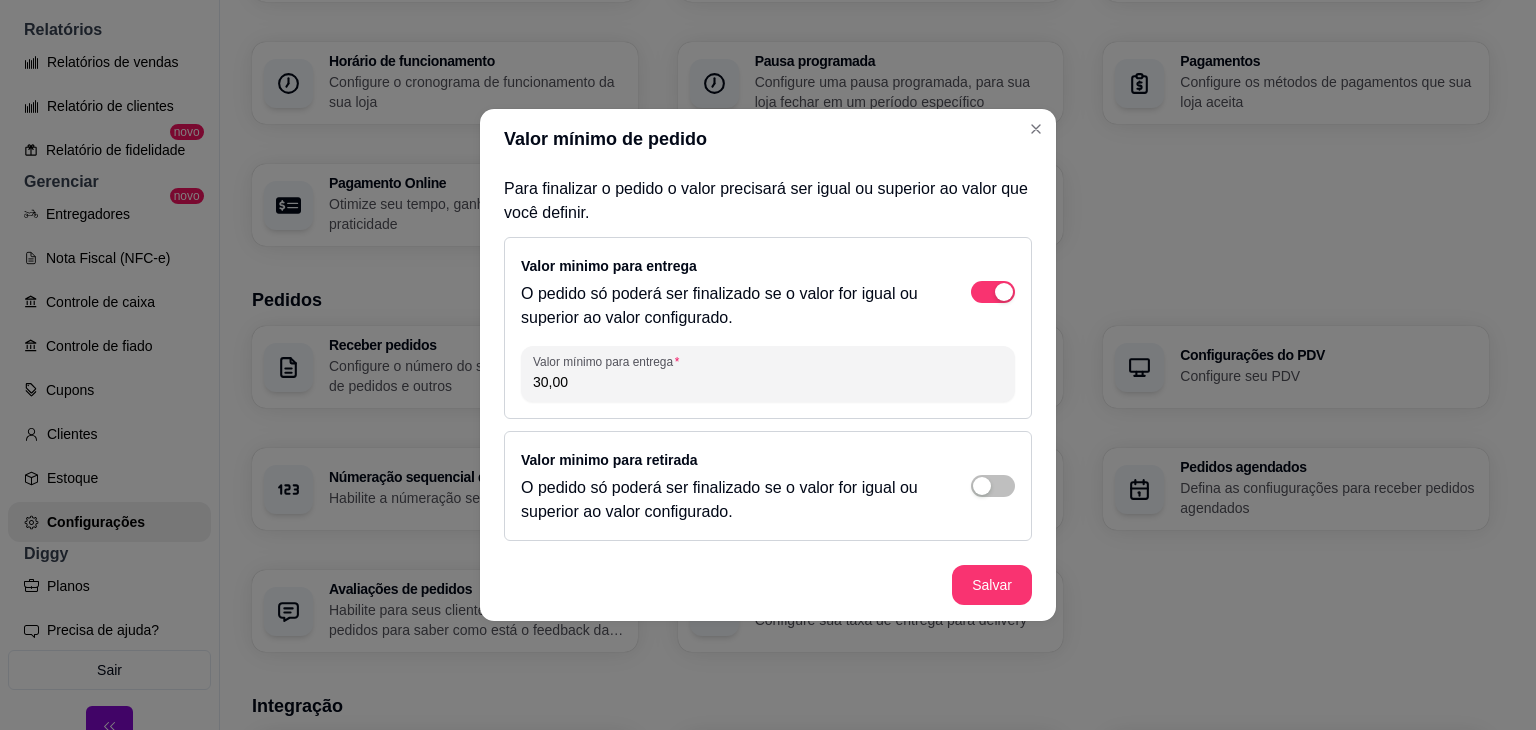 type on "30,00" 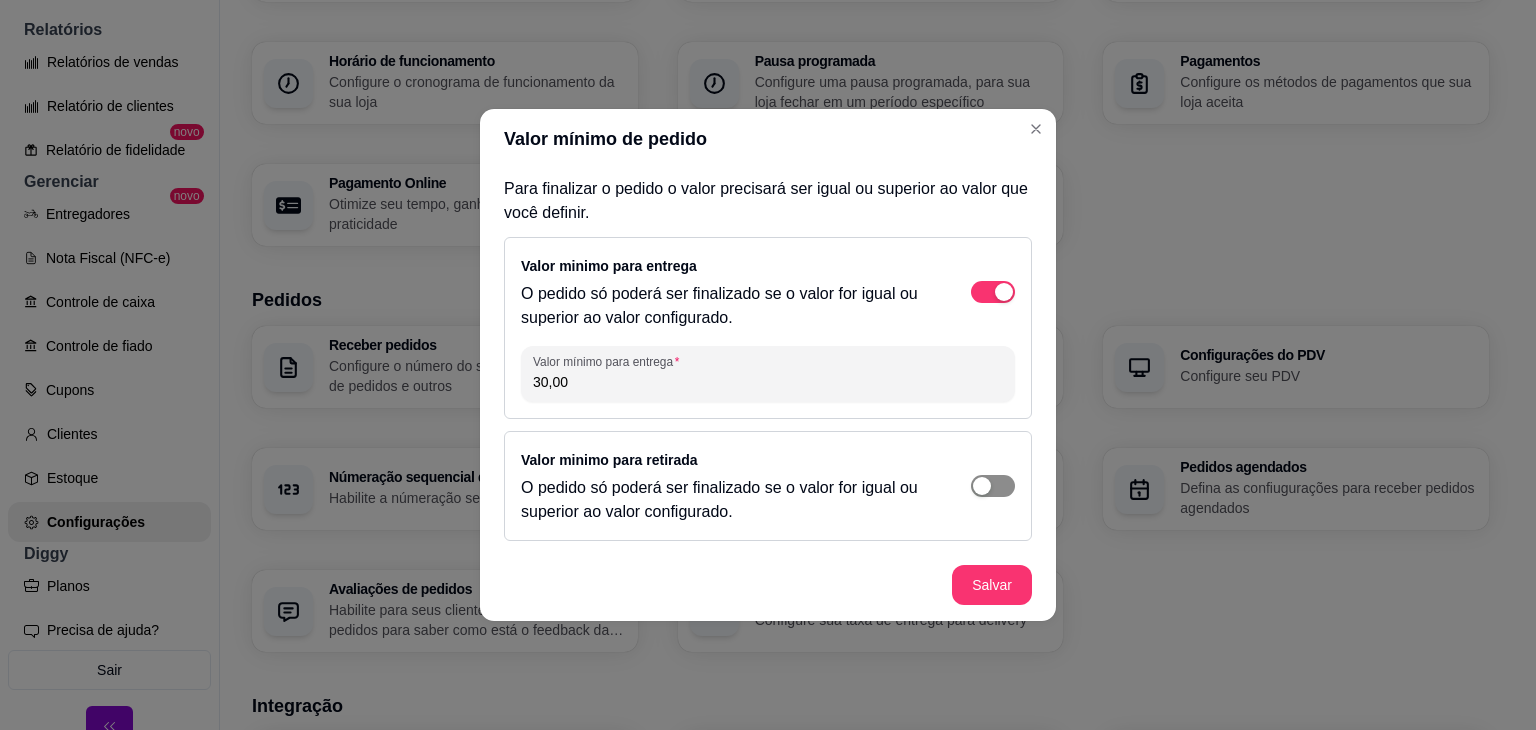 drag, startPoint x: 1008, startPoint y: 467, endPoint x: 1007, endPoint y: 496, distance: 29.017237 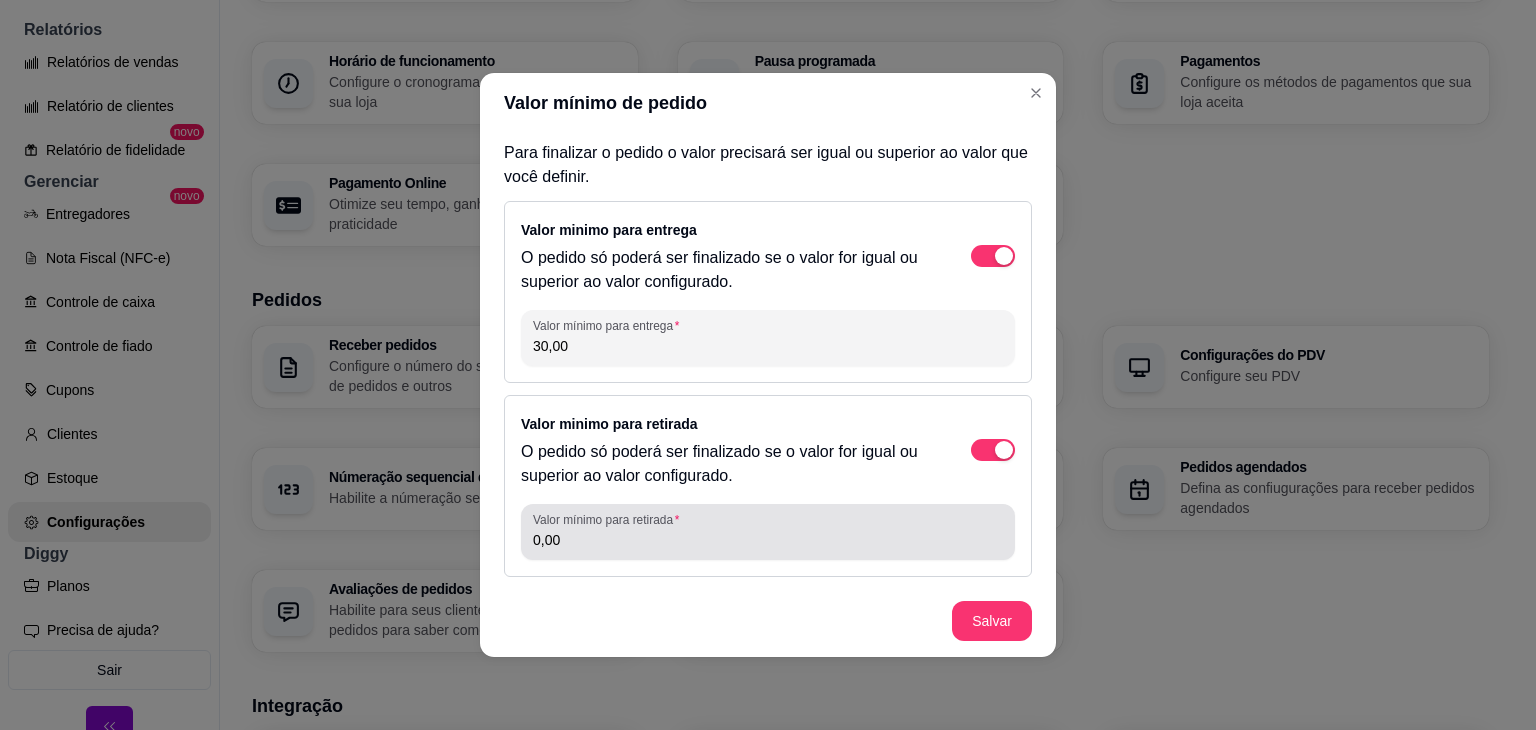 drag, startPoint x: 676, startPoint y: 556, endPoint x: 530, endPoint y: 530, distance: 148.297 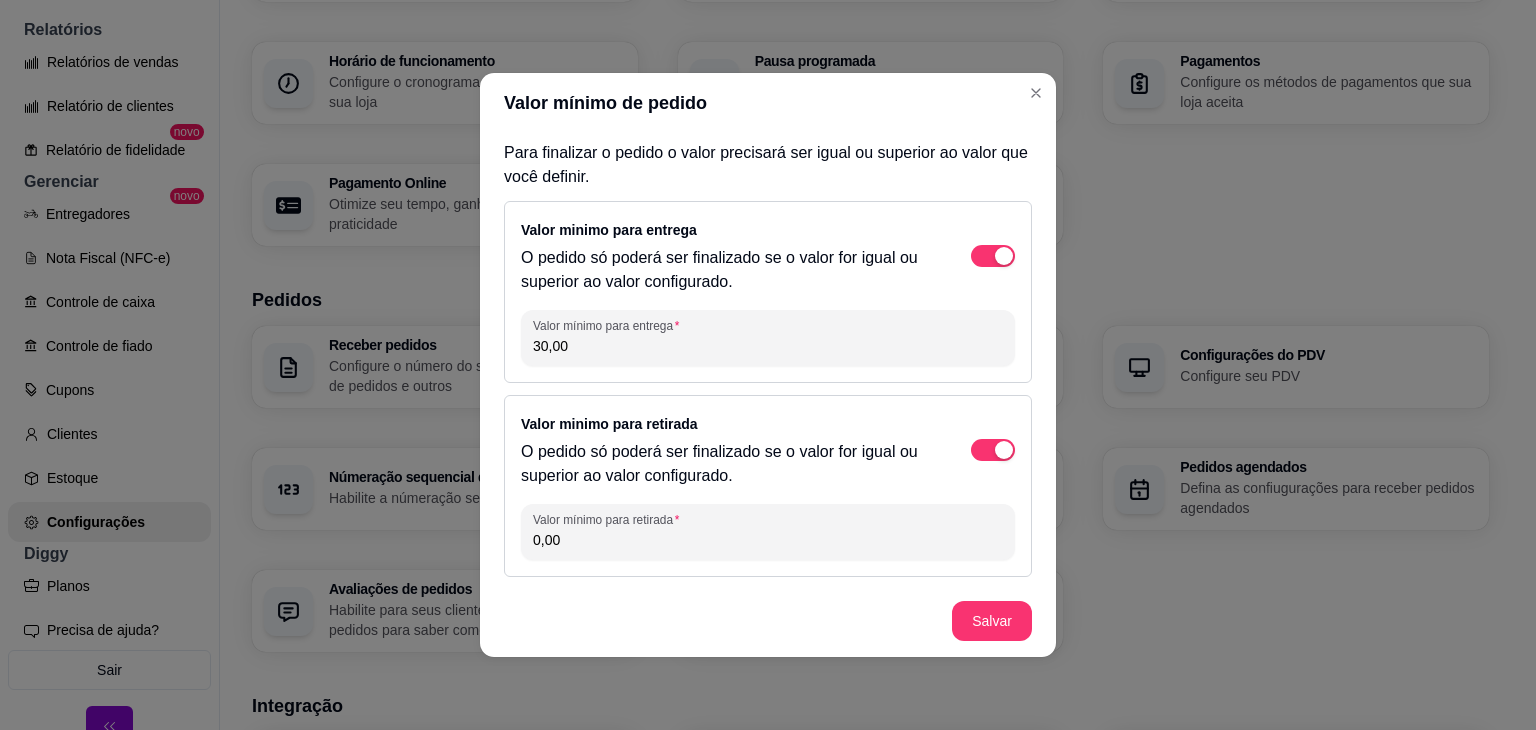click on "0,00" at bounding box center [768, 540] 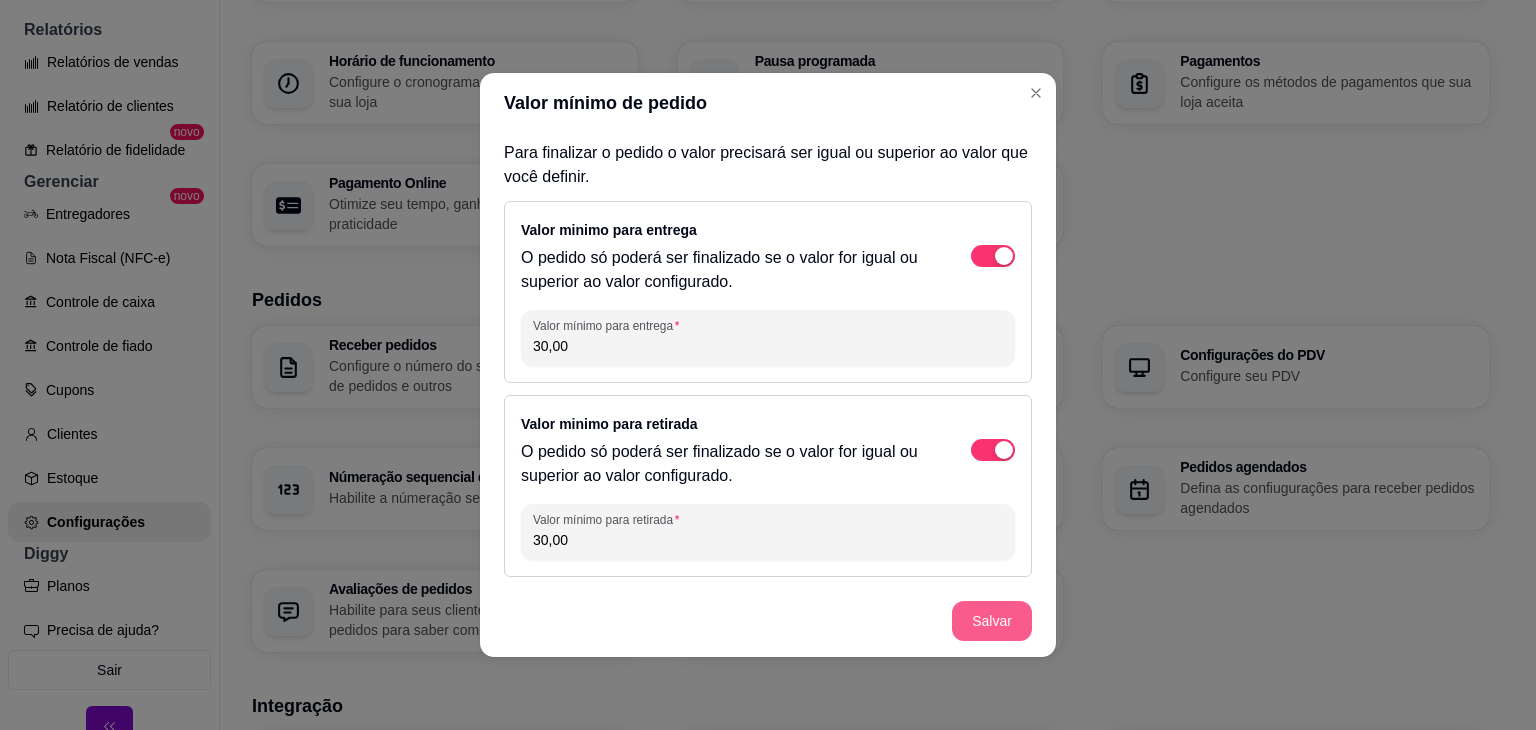 type on "30,00" 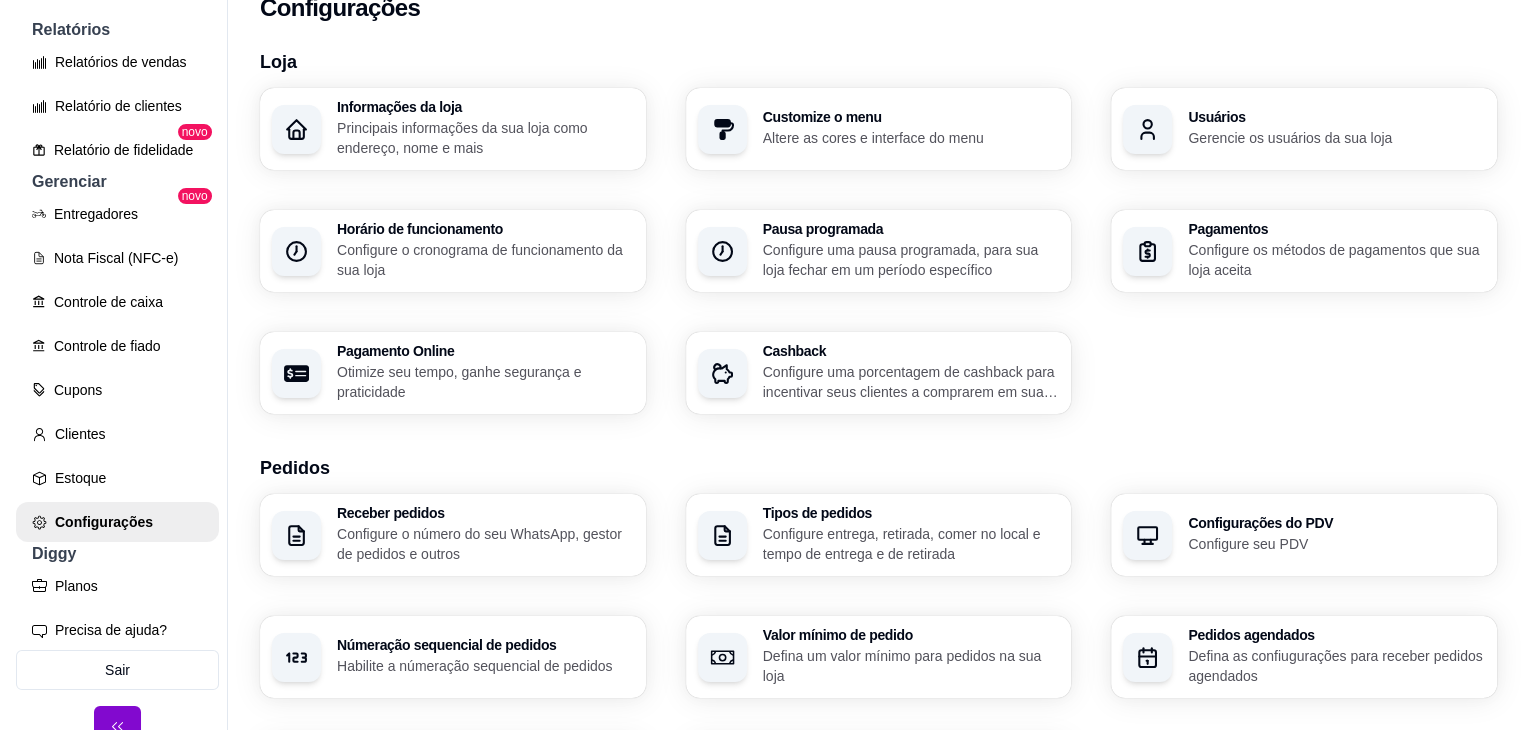 scroll, scrollTop: 0, scrollLeft: 0, axis: both 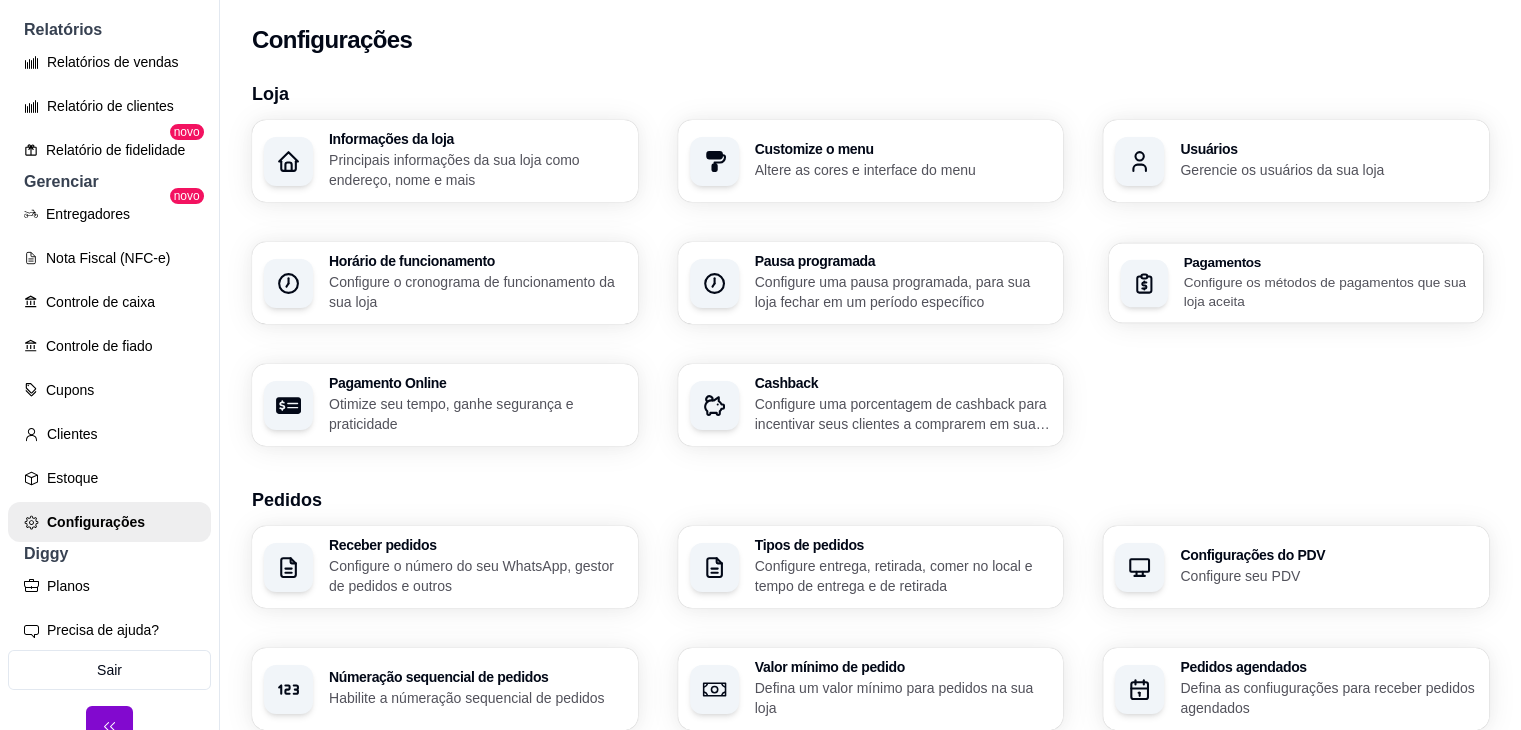 click on "Configure os métodos de pagamentos que sua loja aceita" at bounding box center (1328, 291) 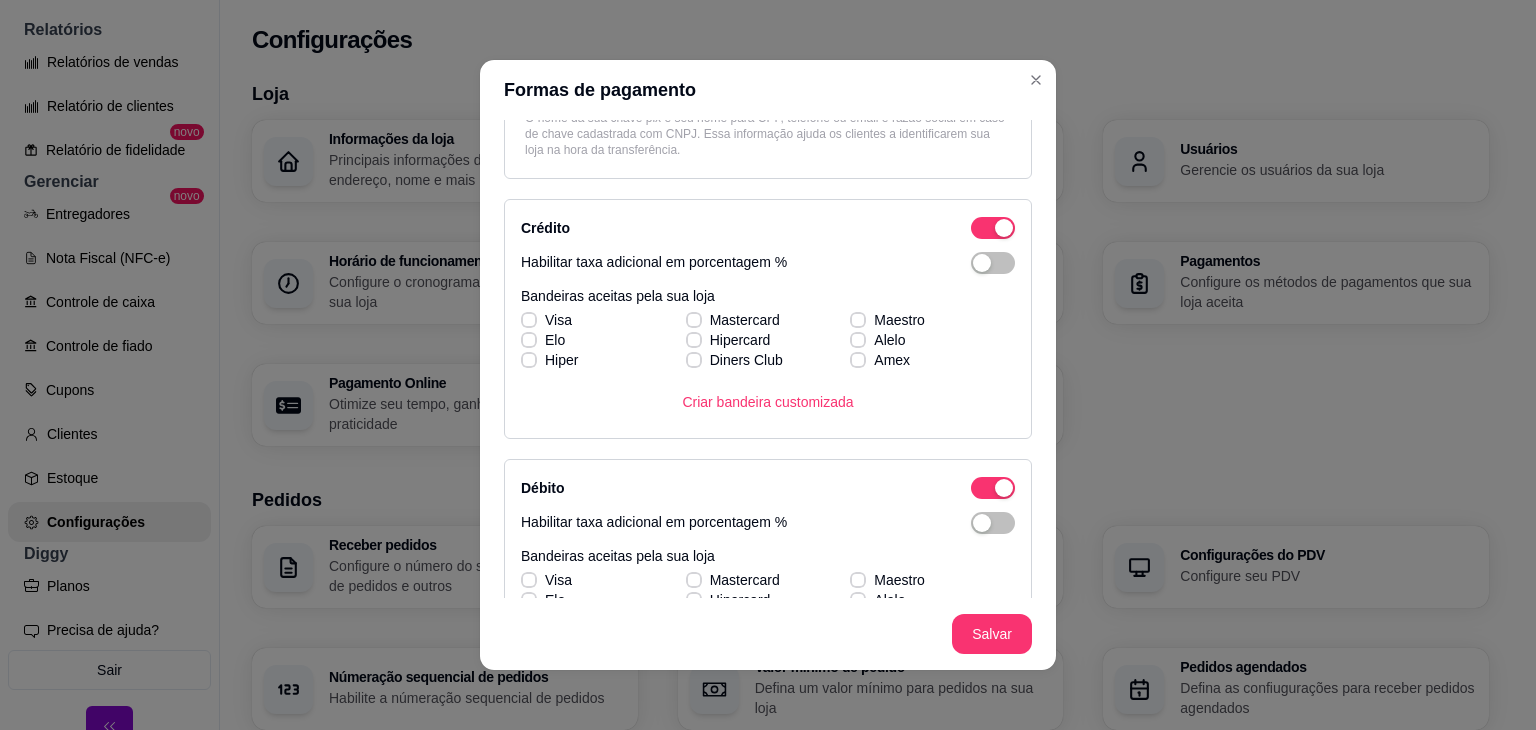 scroll, scrollTop: 0, scrollLeft: 0, axis: both 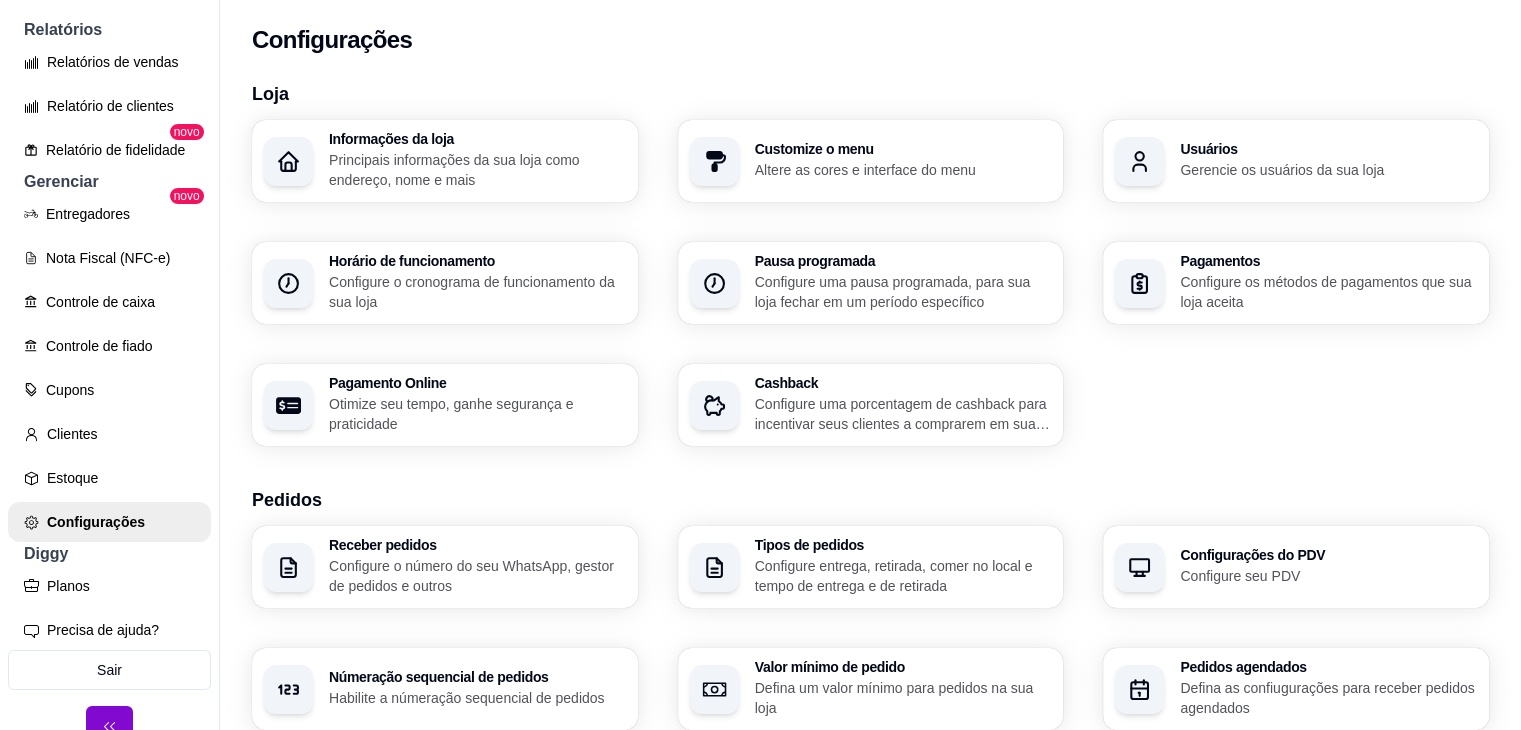 click on "Cashback" at bounding box center [903, 383] 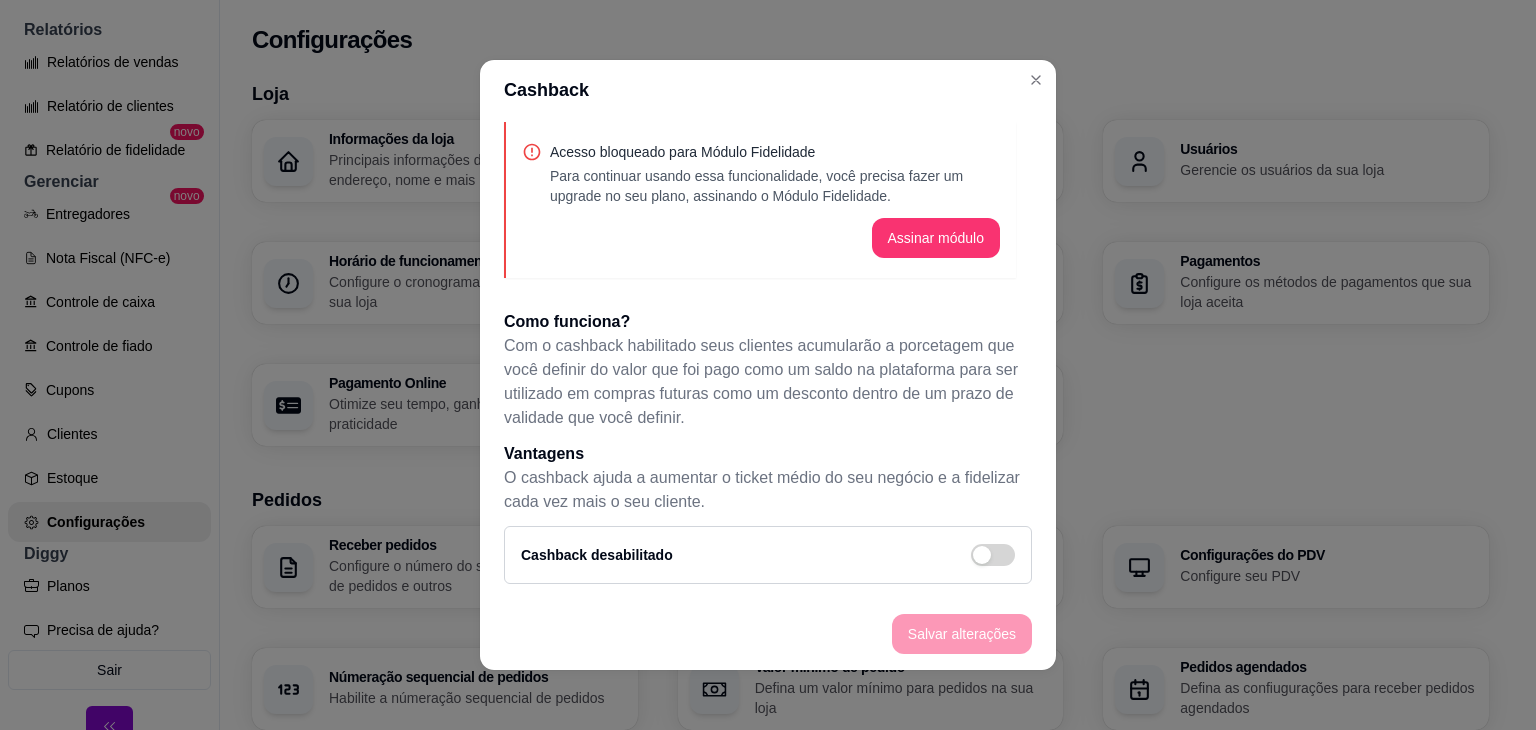 scroll, scrollTop: 8, scrollLeft: 0, axis: vertical 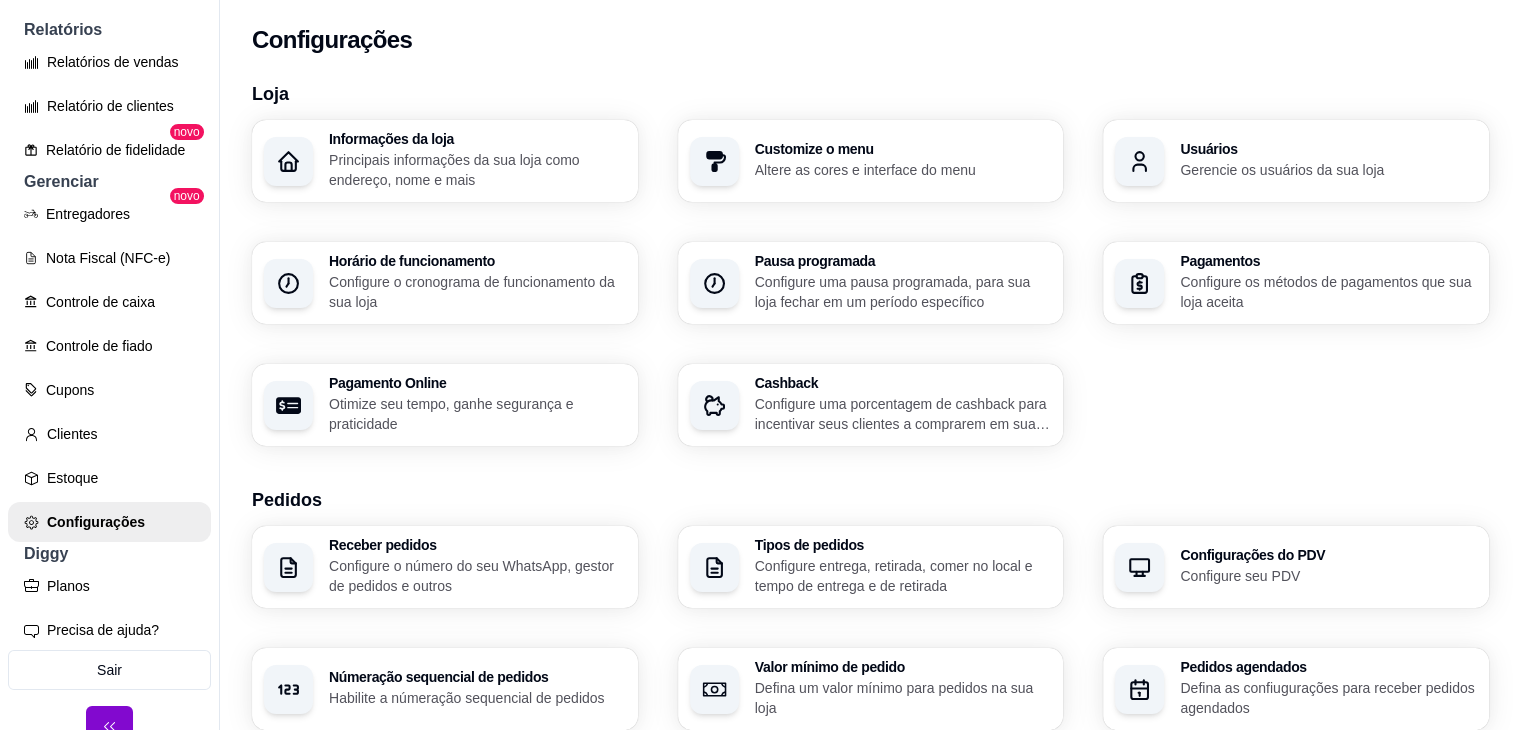 click on "Pagamento Online Otimize seu tempo, ganhe segurança e praticidade" at bounding box center [477, 405] 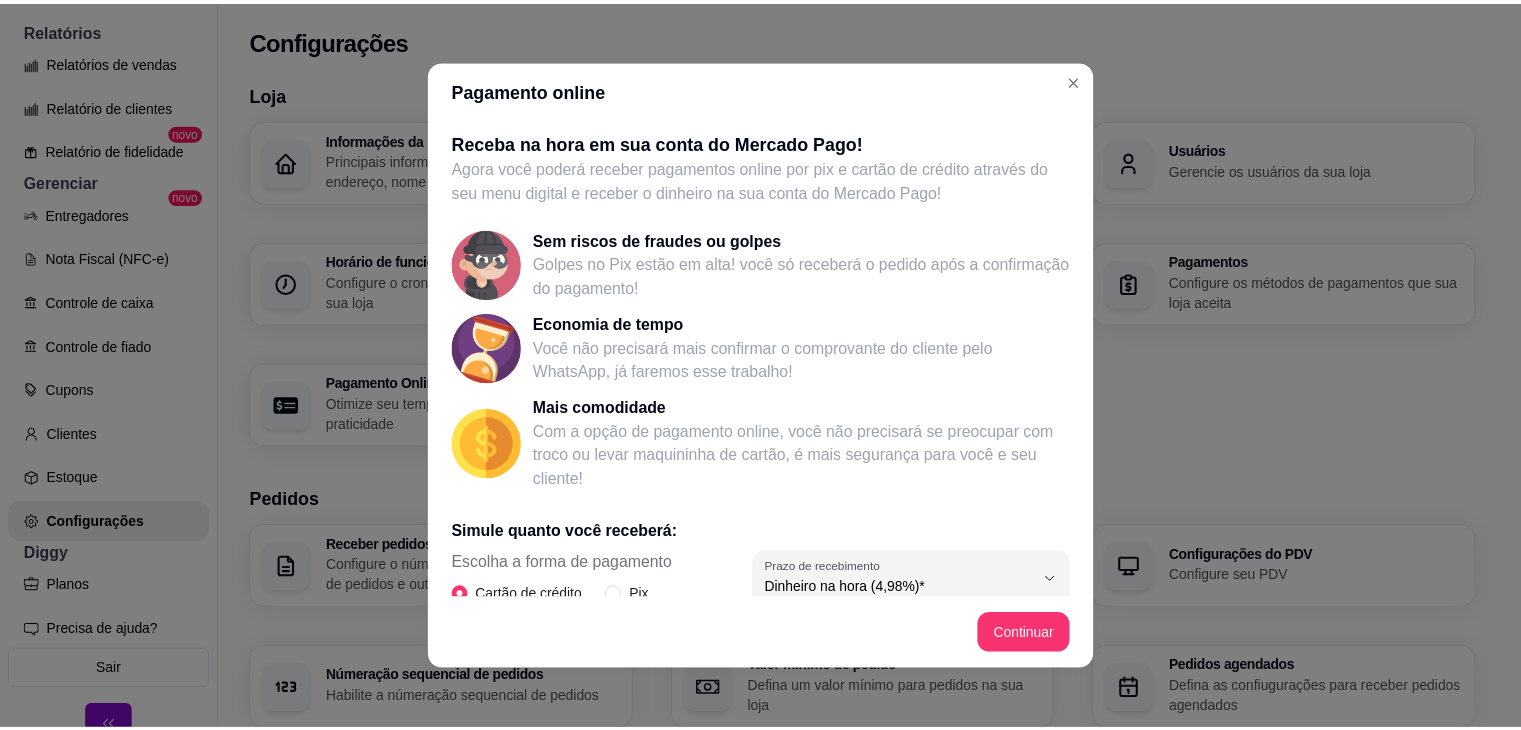 scroll, scrollTop: 327, scrollLeft: 0, axis: vertical 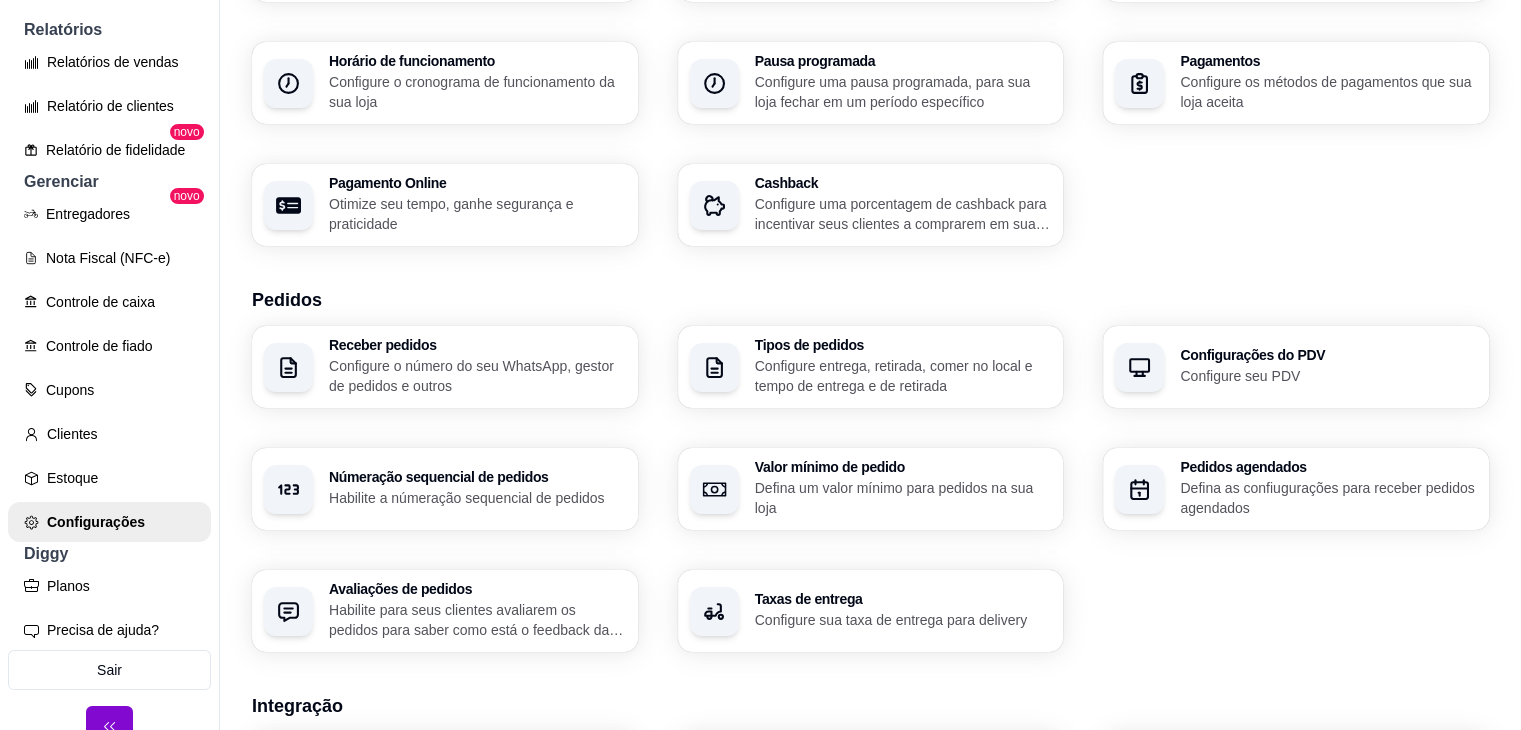 click on "Defina um valor mínimo para pedidos na sua loja" at bounding box center (903, 498) 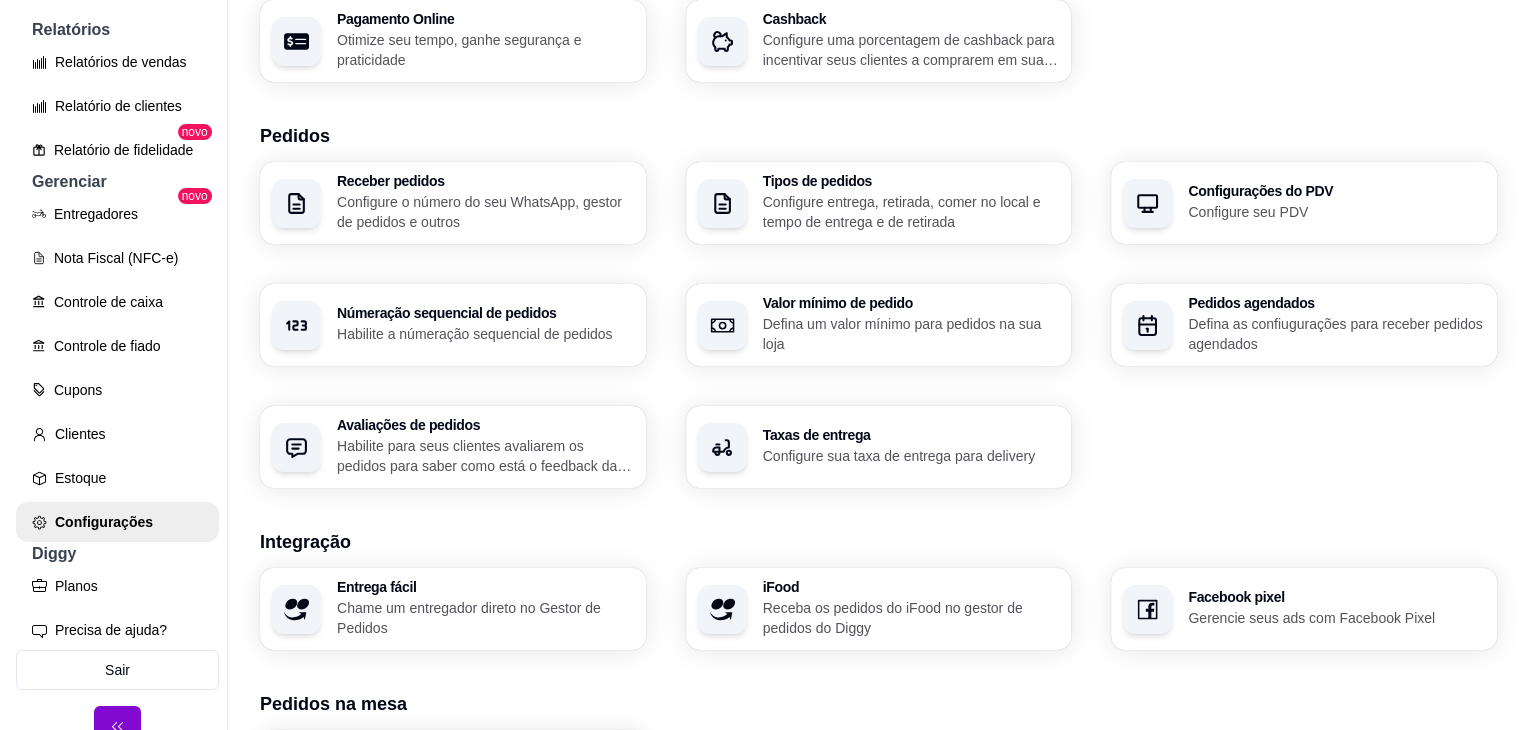 scroll, scrollTop: 400, scrollLeft: 0, axis: vertical 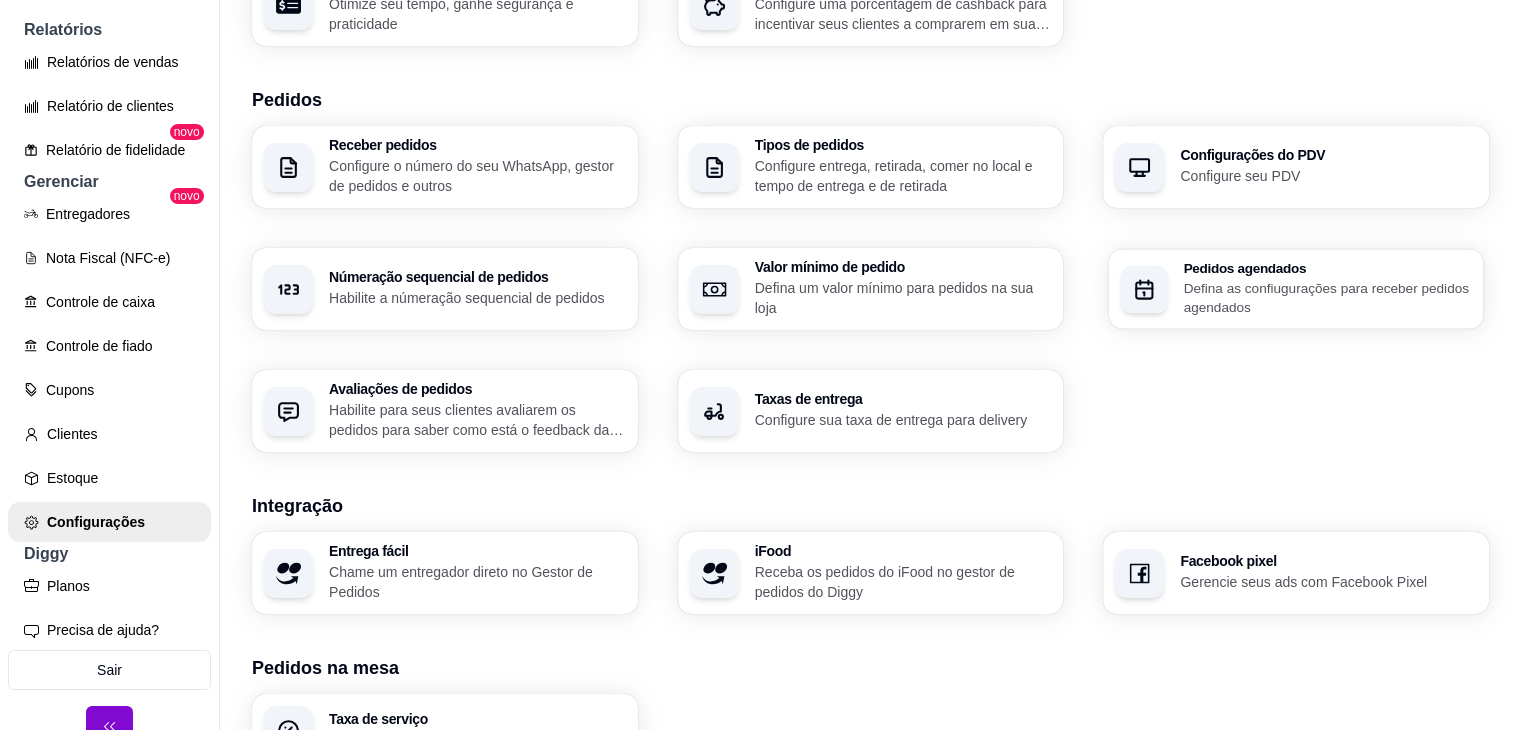 click on "Defina as confiugurações para receber pedidos agendados" at bounding box center (1328, 297) 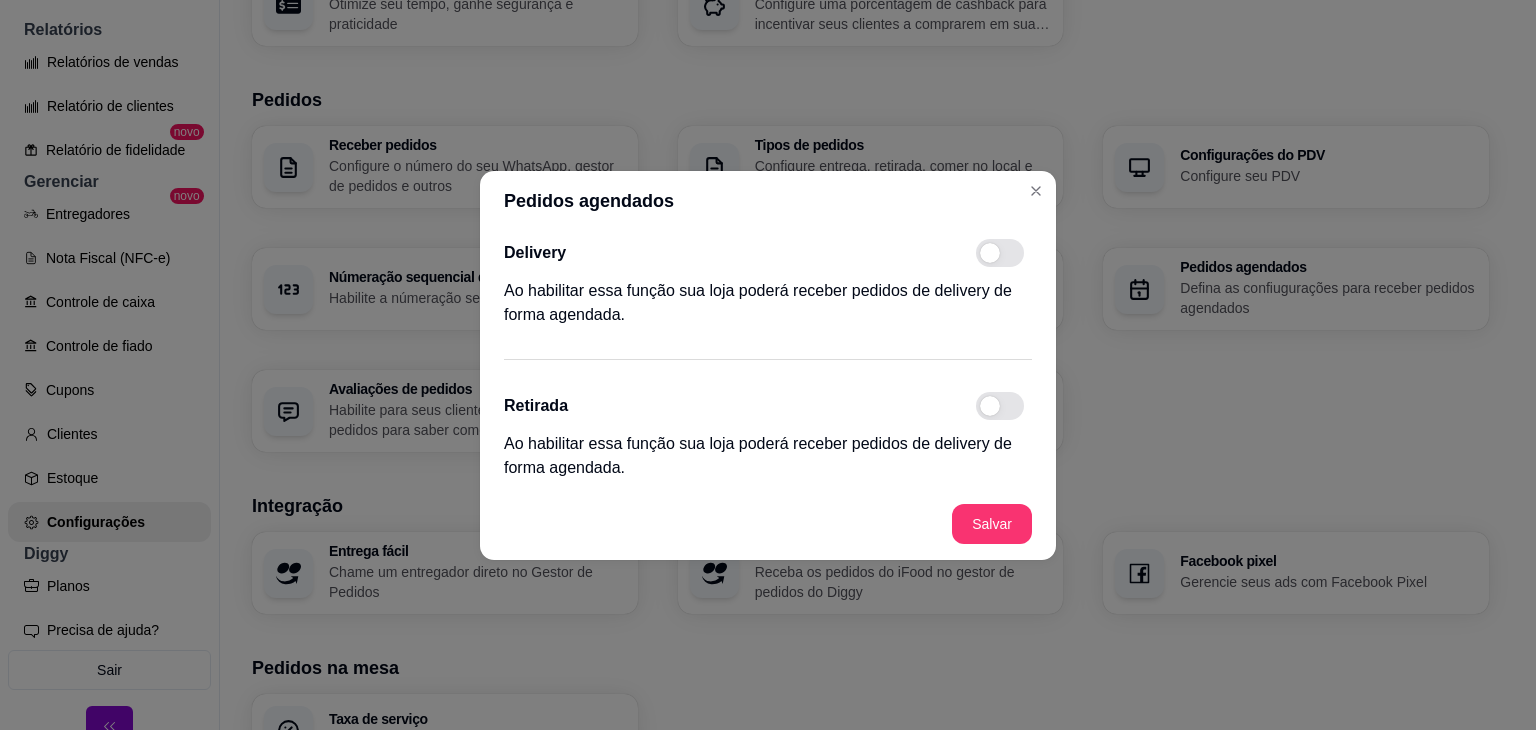 click on "Delivery Ao habilitar essa função sua loja poderá receber pedidos de delivery de forma agendada. Retirada Ao habilitar essa função sua loja poderá receber pedidos de delivery de forma agendada." at bounding box center (768, 359) 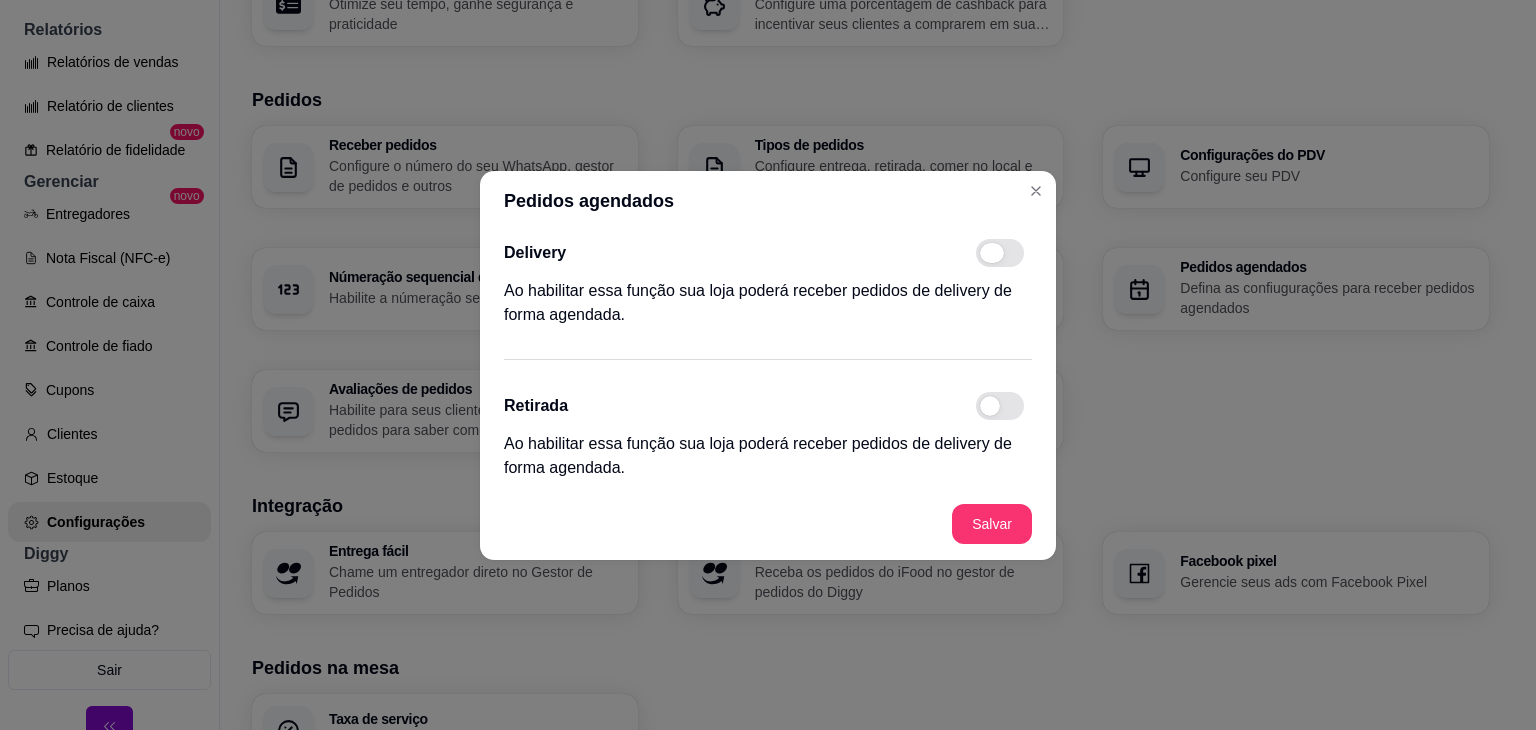 click at bounding box center [1000, 253] 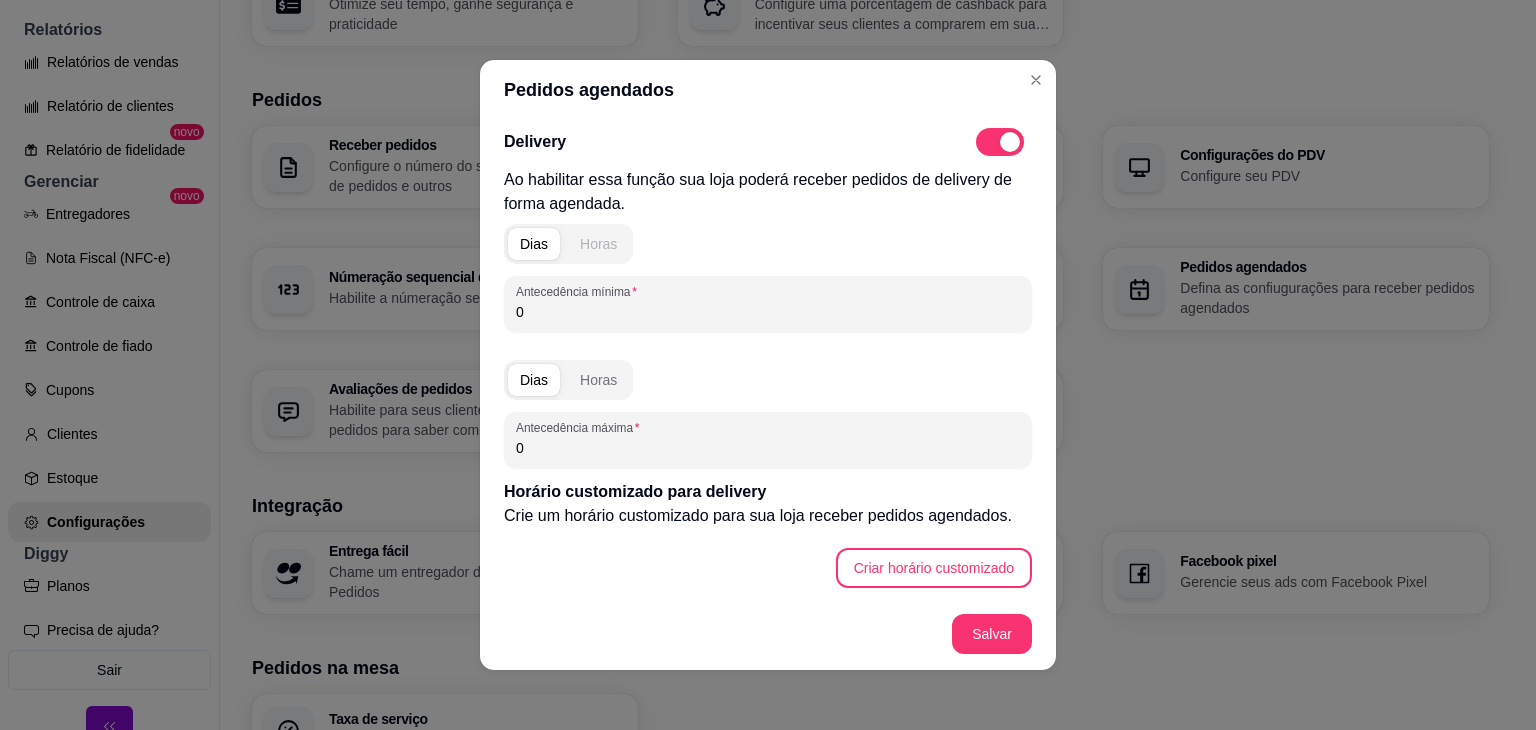 click on "Horas" at bounding box center [598, 244] 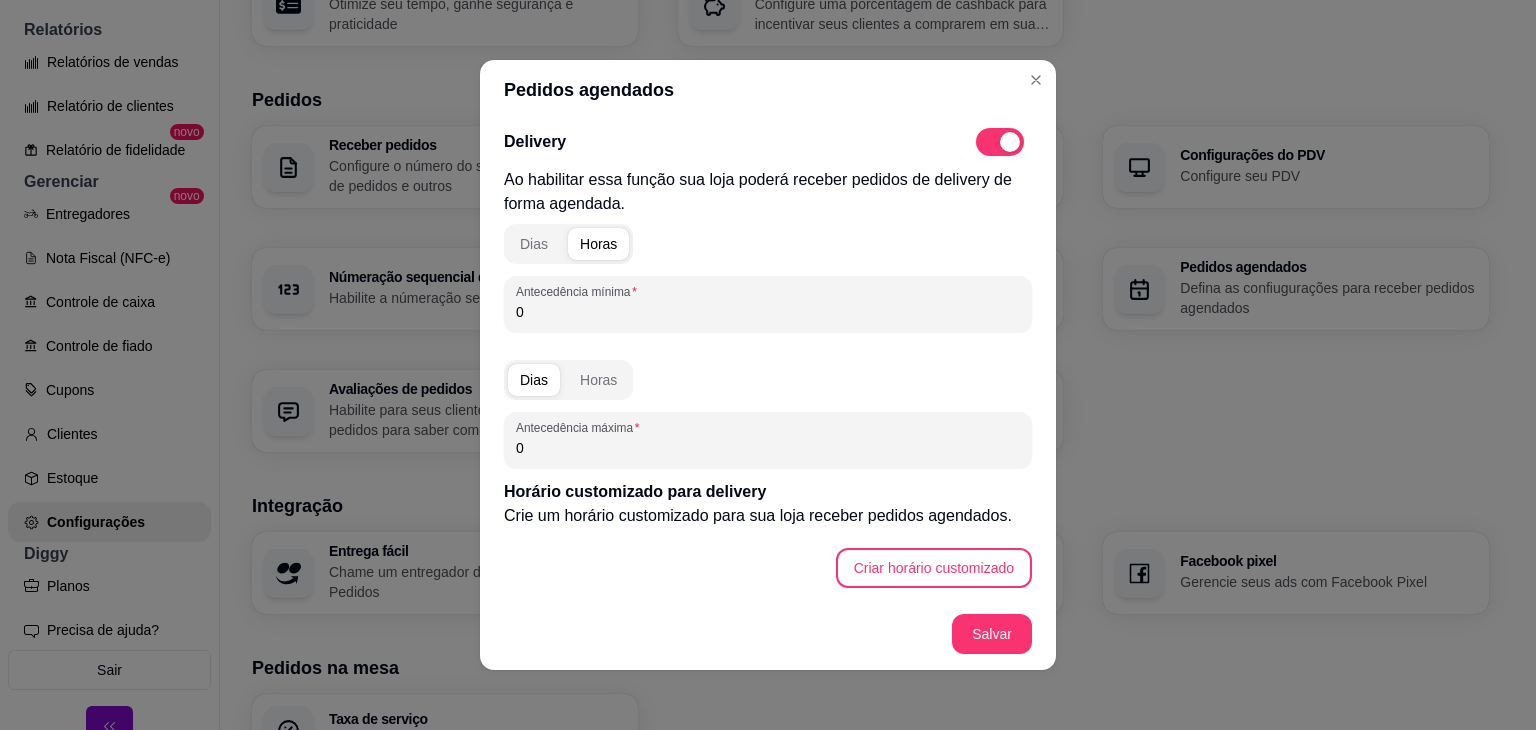 drag, startPoint x: 538, startPoint y: 317, endPoint x: 503, endPoint y: 316, distance: 35.014282 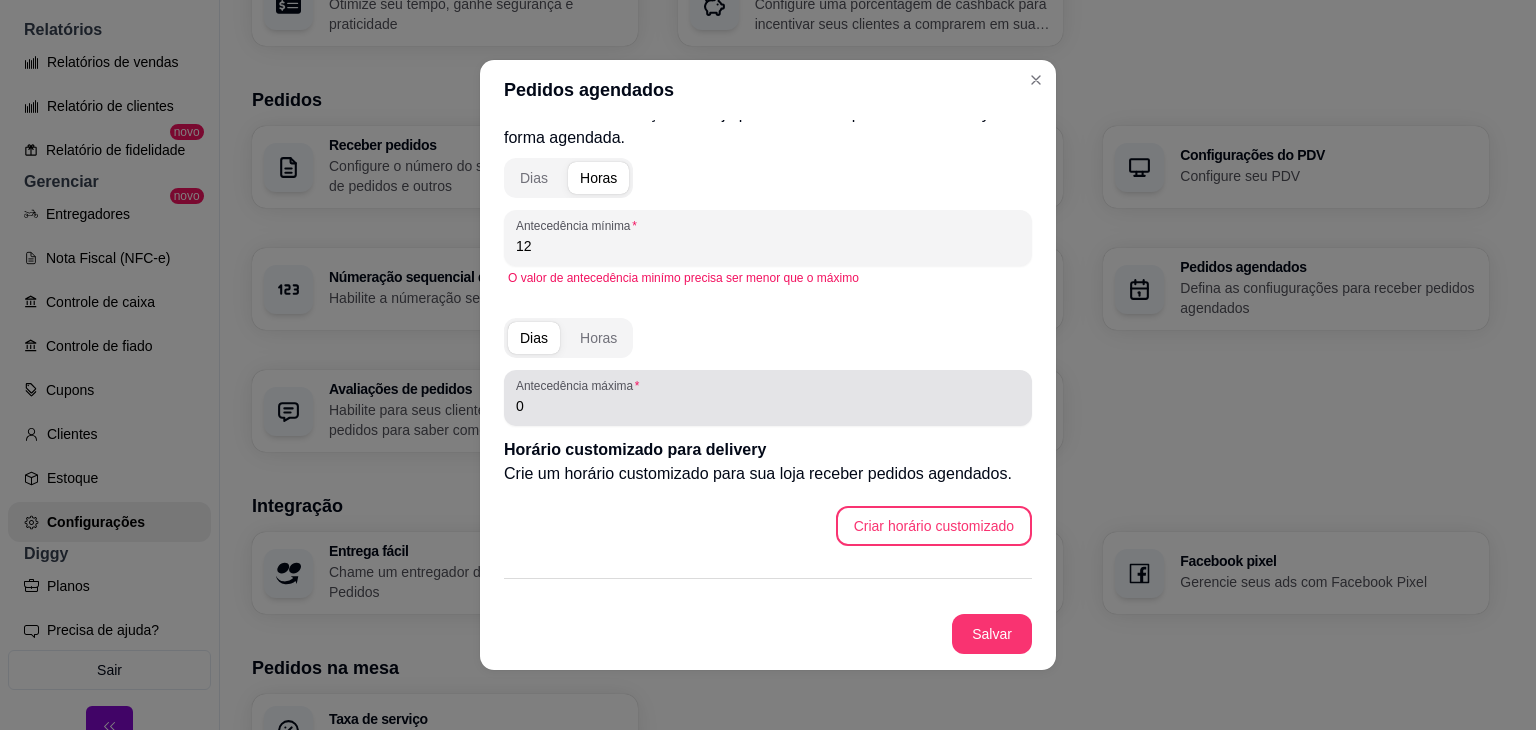 scroll, scrollTop: 100, scrollLeft: 0, axis: vertical 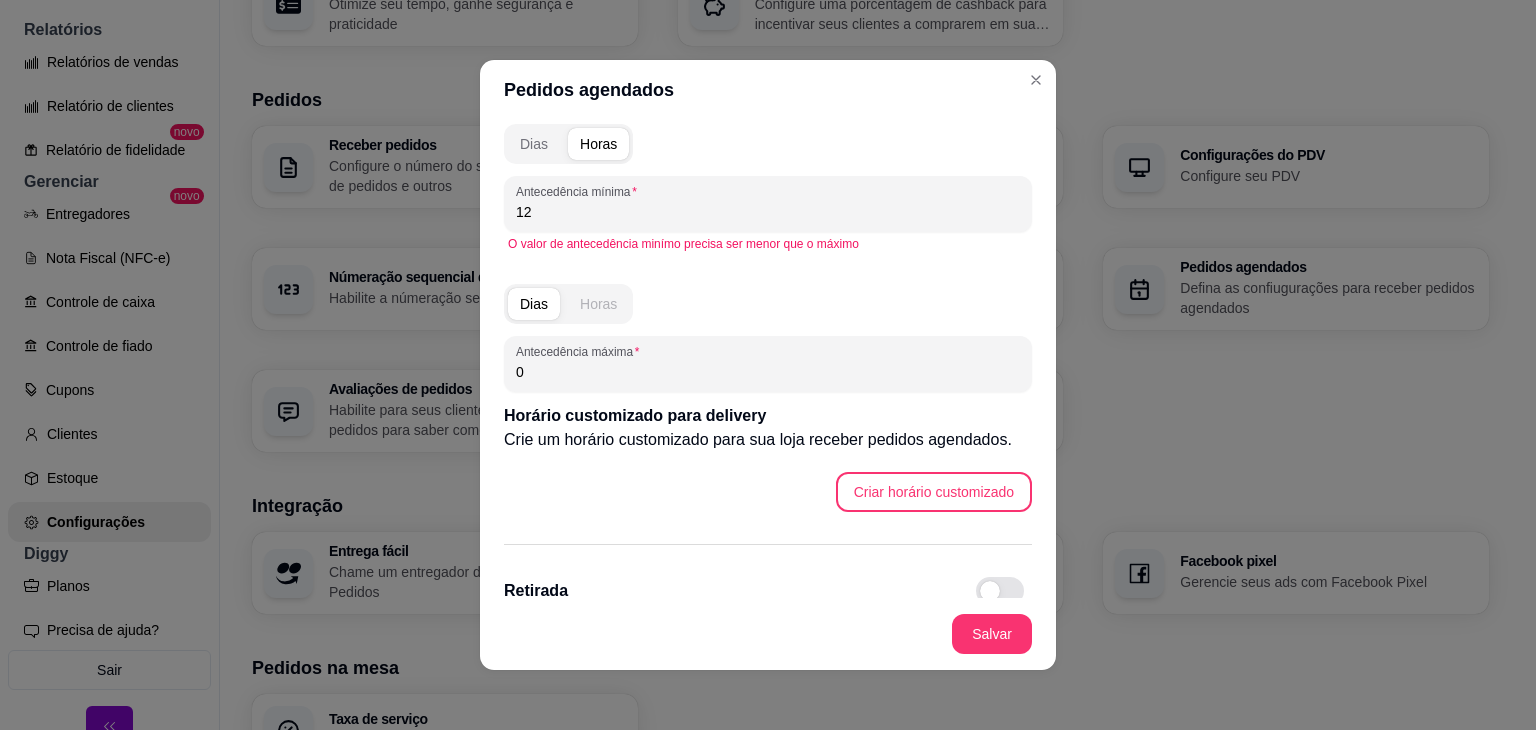 type on "12" 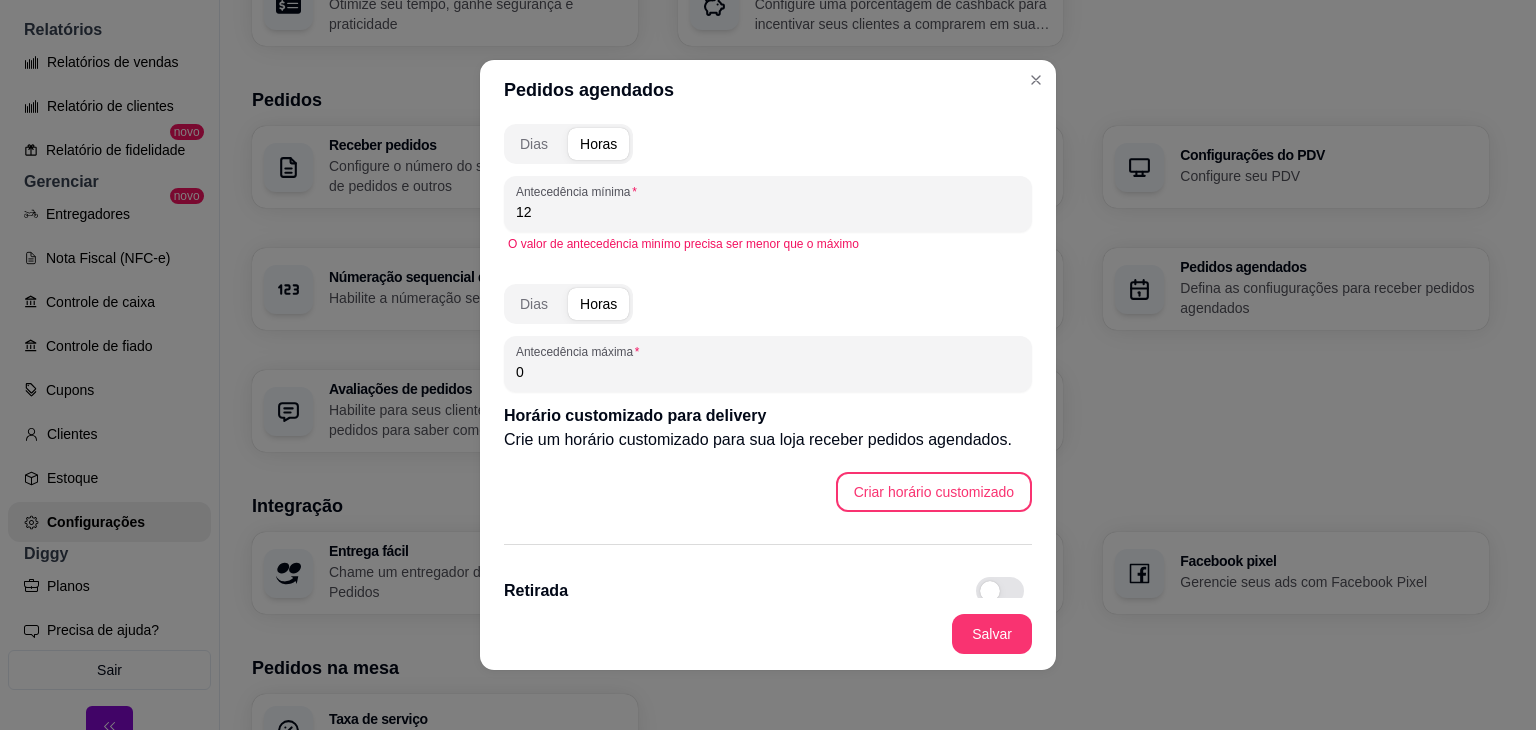 drag, startPoint x: 530, startPoint y: 373, endPoint x: 486, endPoint y: 372, distance: 44.011364 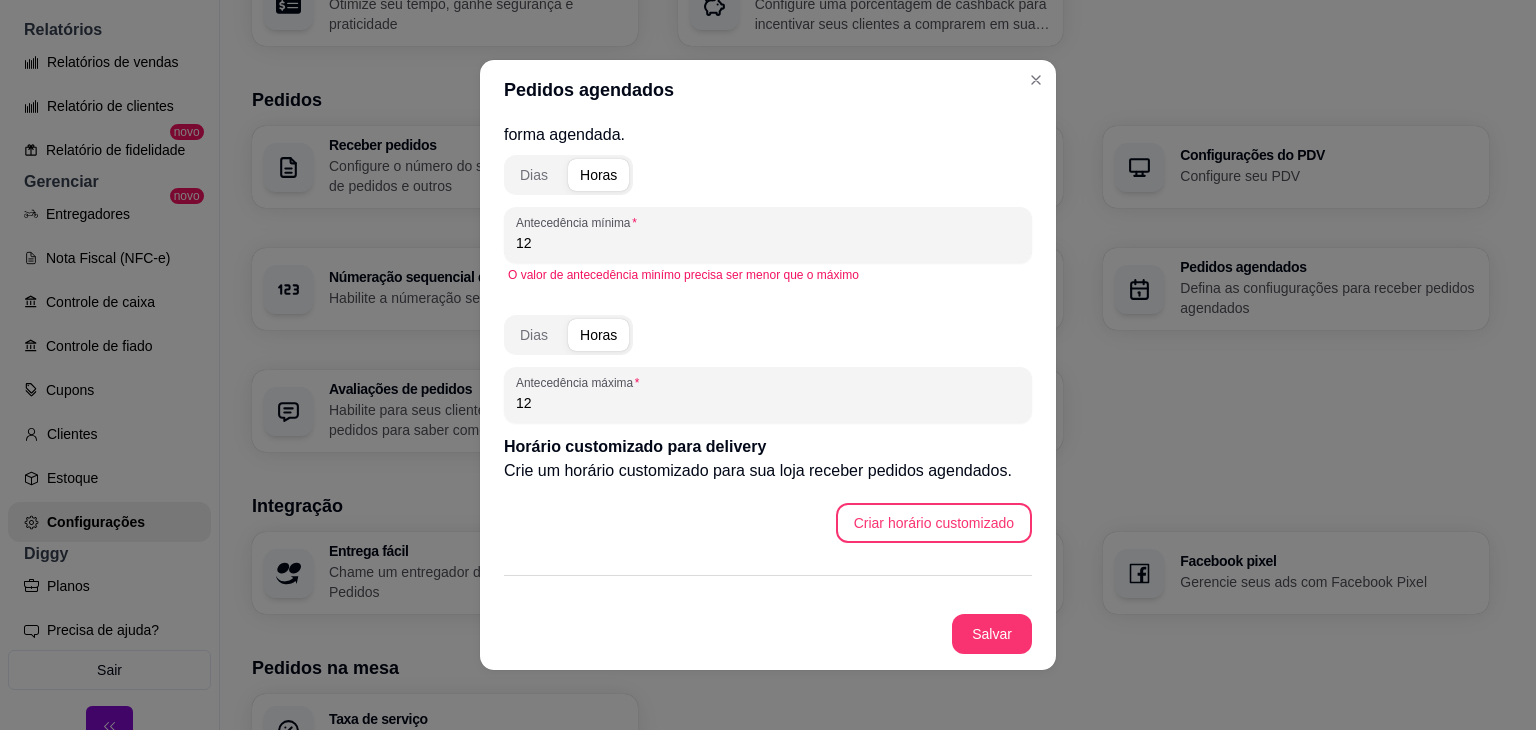 scroll, scrollTop: 100, scrollLeft: 0, axis: vertical 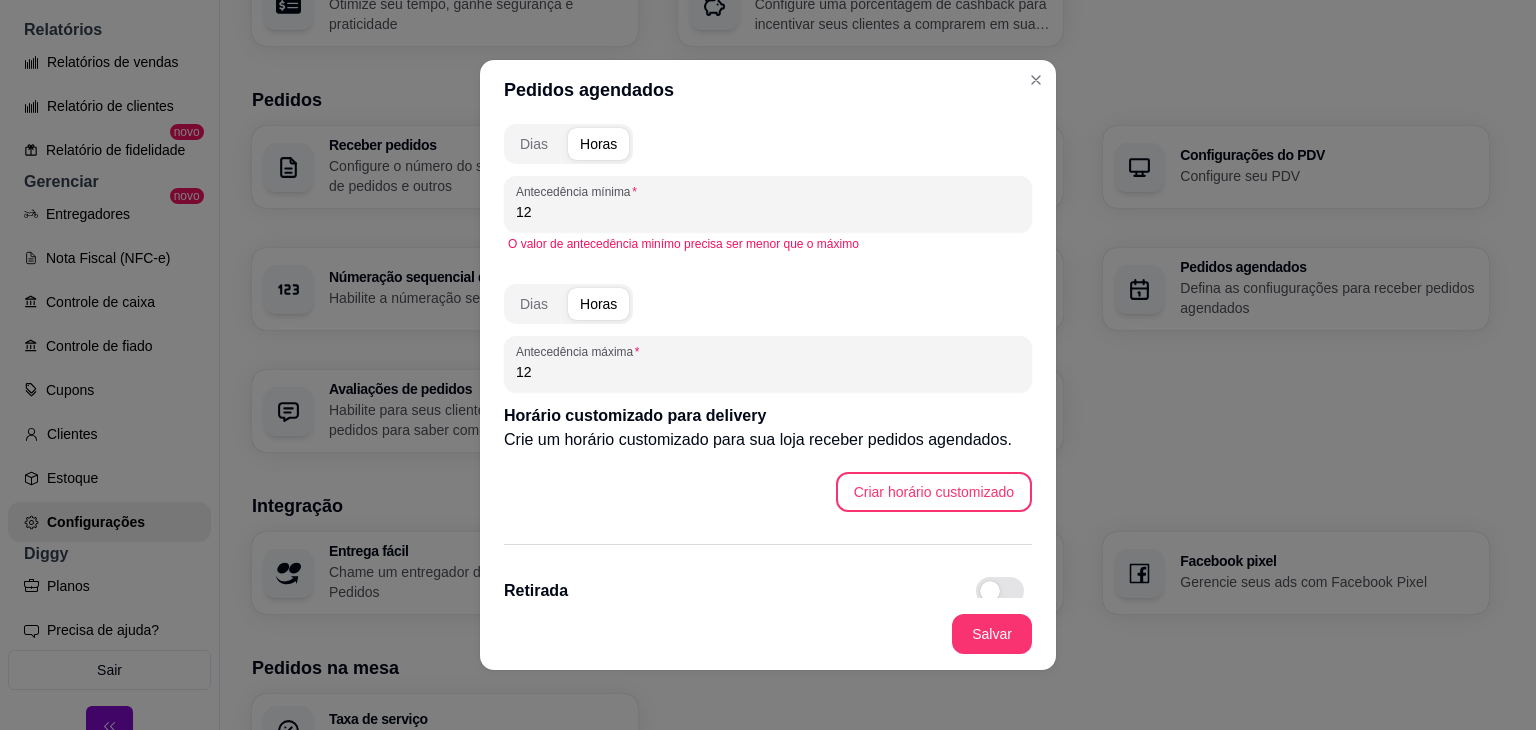 type on "12" 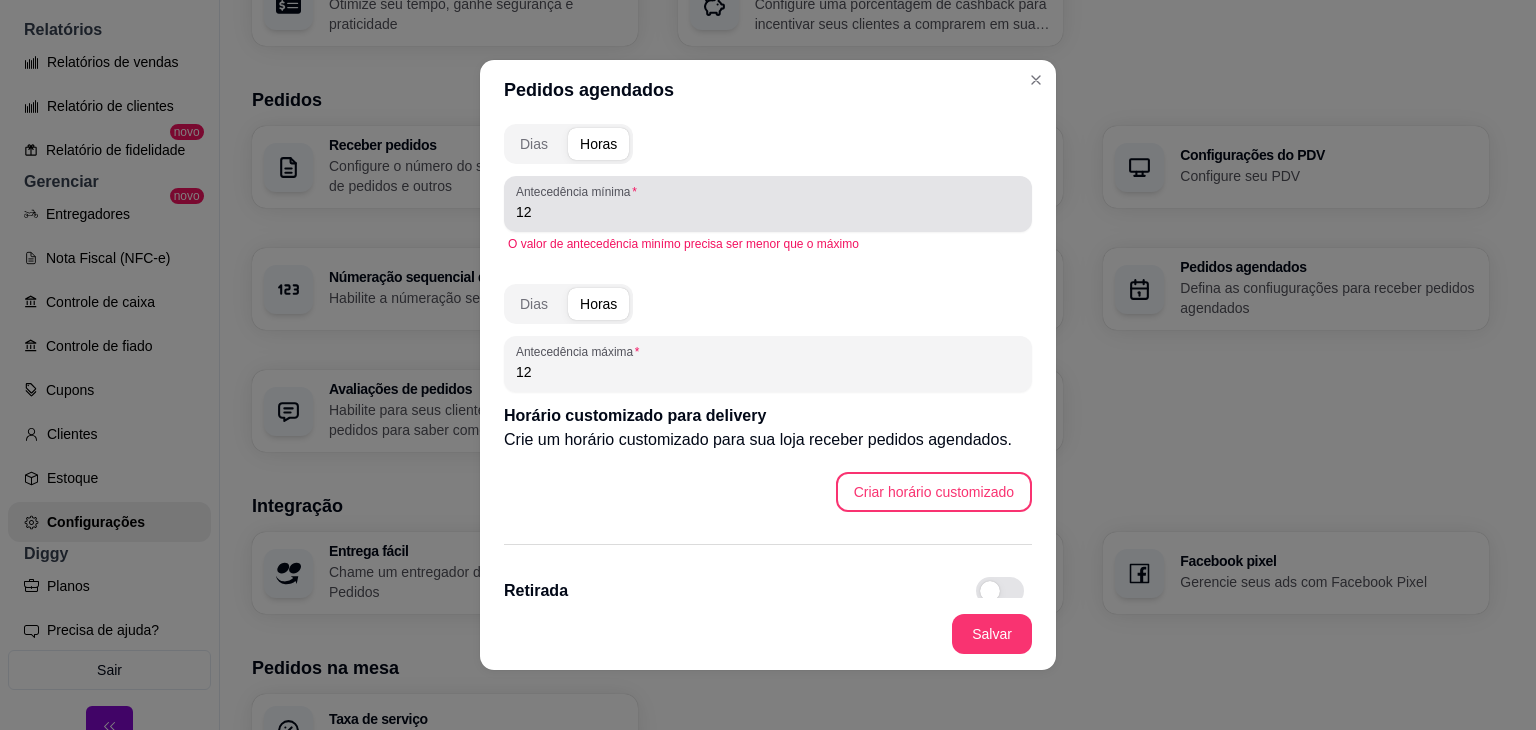 click on "Antecedência mínima 12" at bounding box center (768, 204) 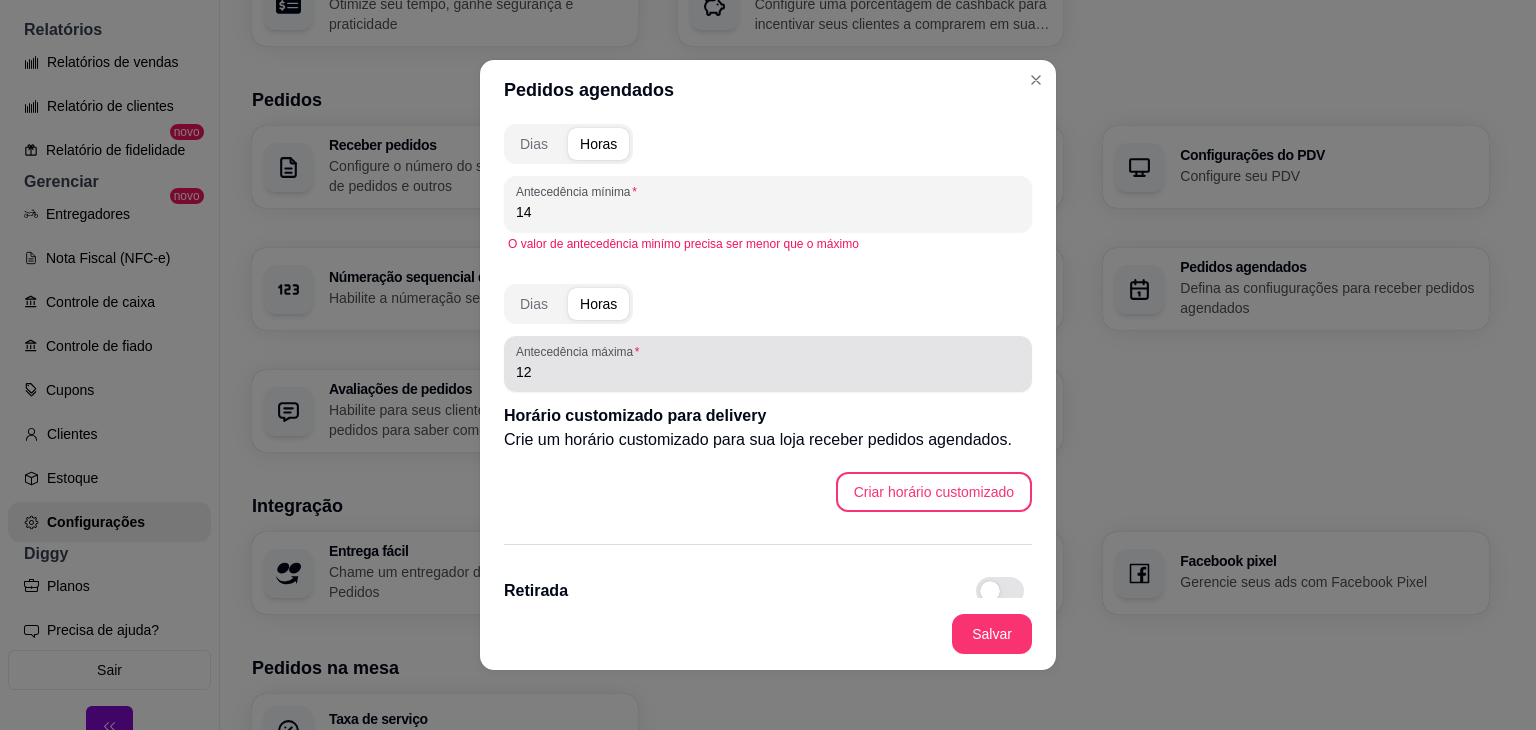 click on "Antecedência máxima 12" at bounding box center [768, 364] 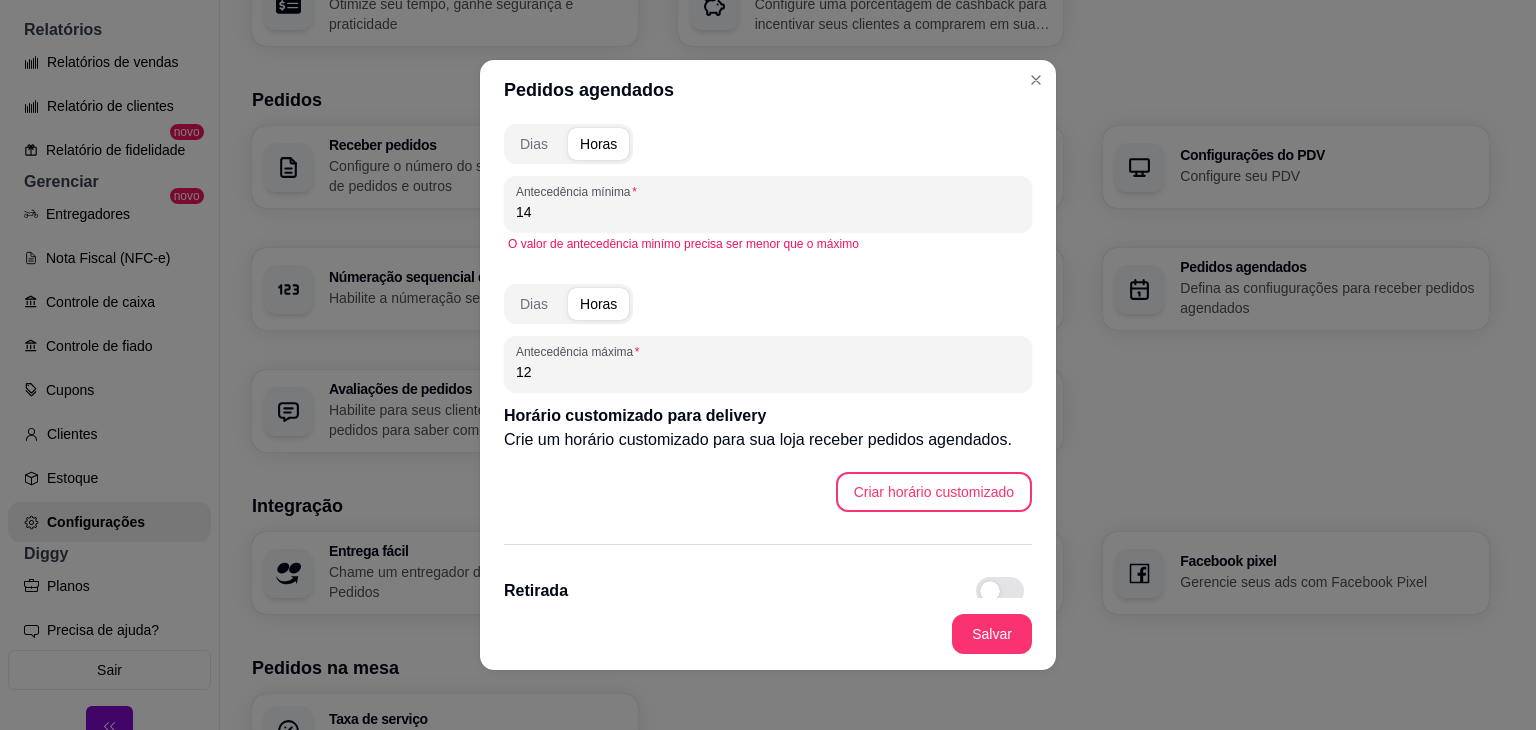 click on "O valor de antecedência minímo precisa ser menor que o máximo" at bounding box center [768, 244] 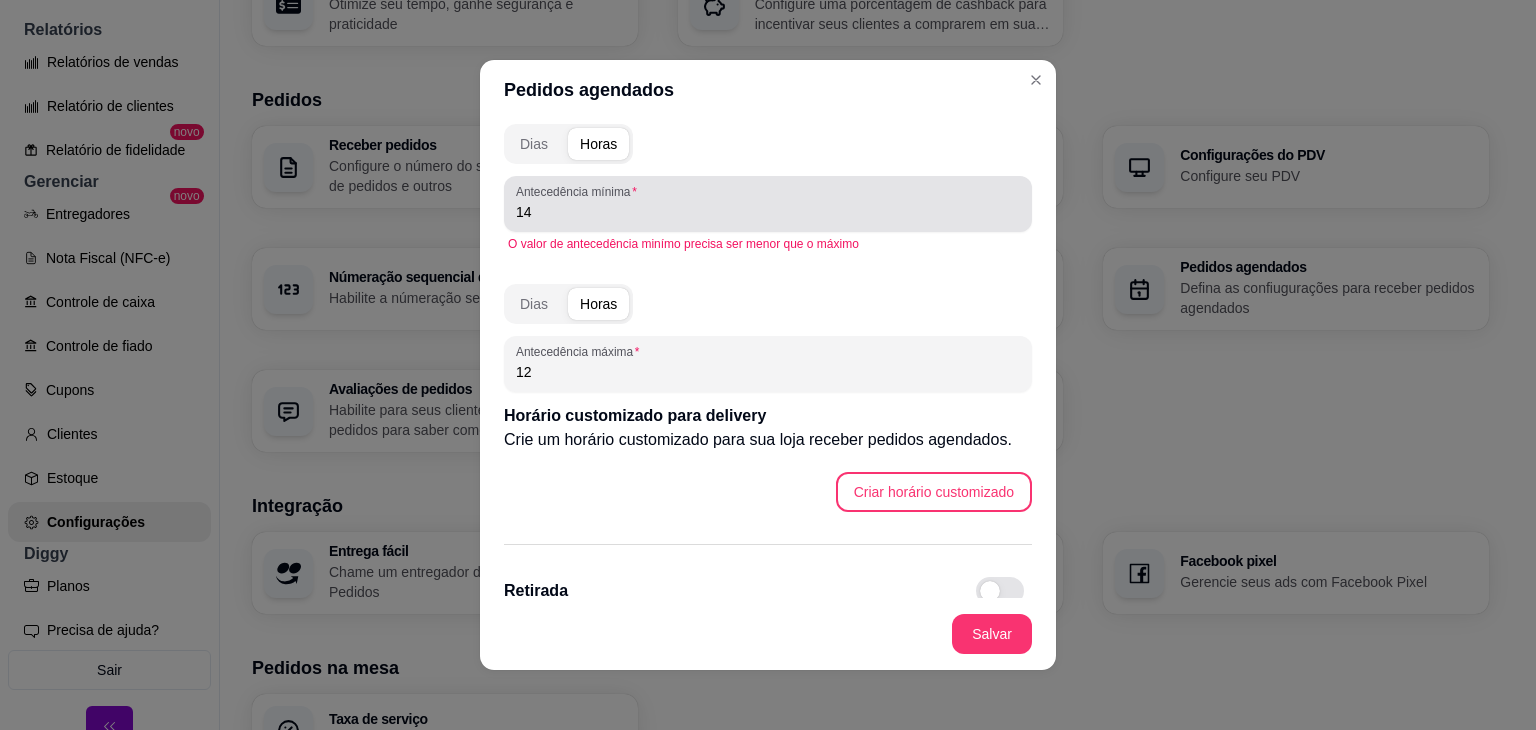 click on "14" at bounding box center (768, 212) 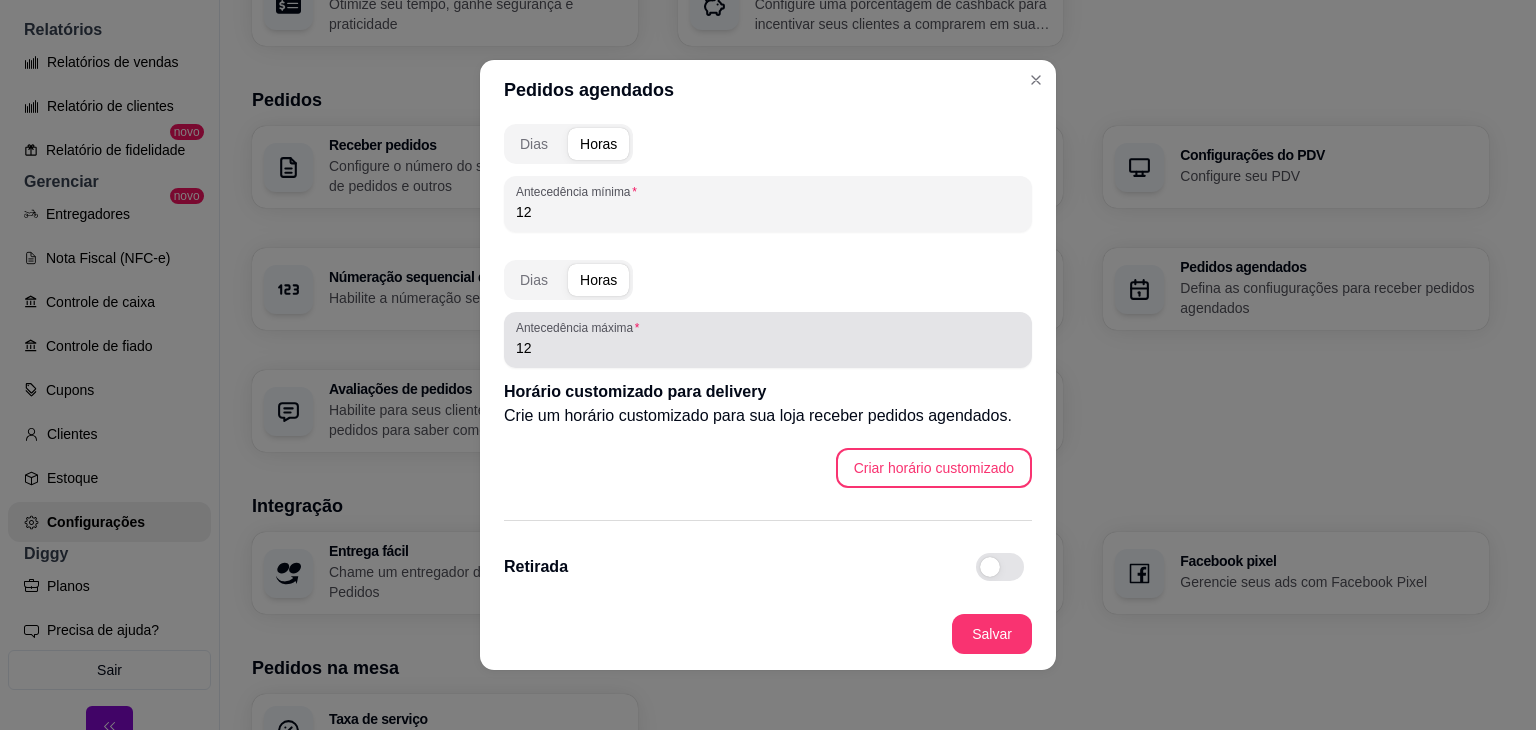 type on "12" 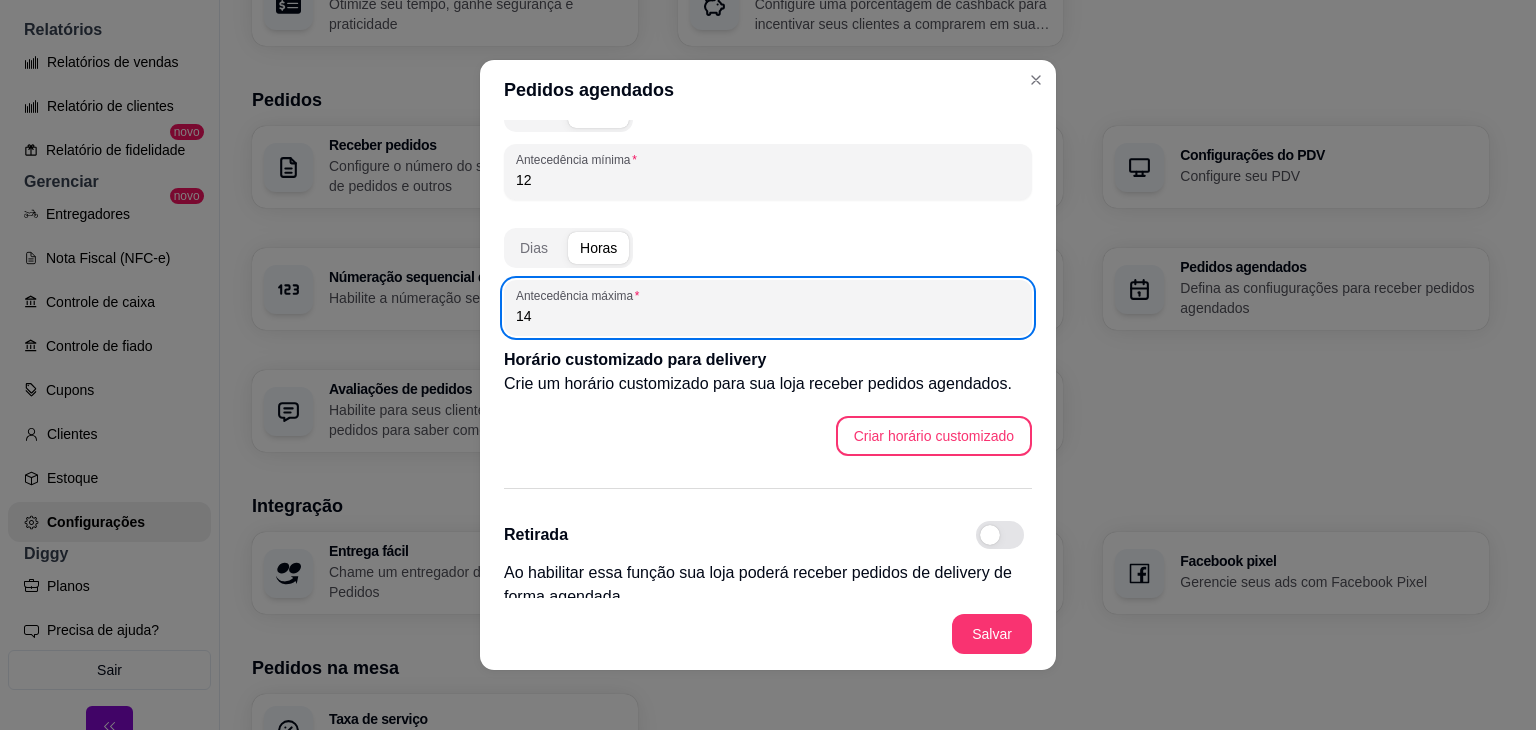 scroll, scrollTop: 151, scrollLeft: 0, axis: vertical 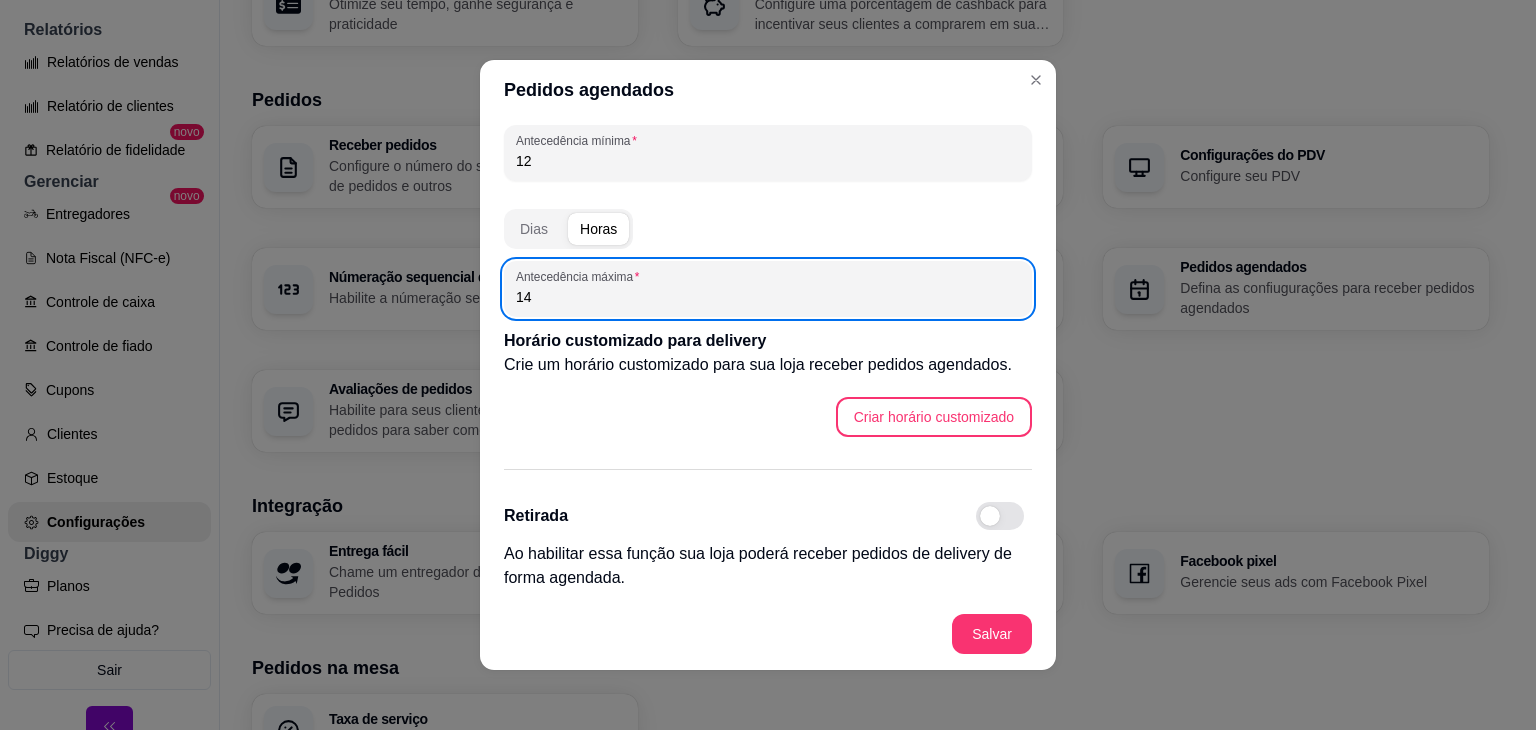 type on "14" 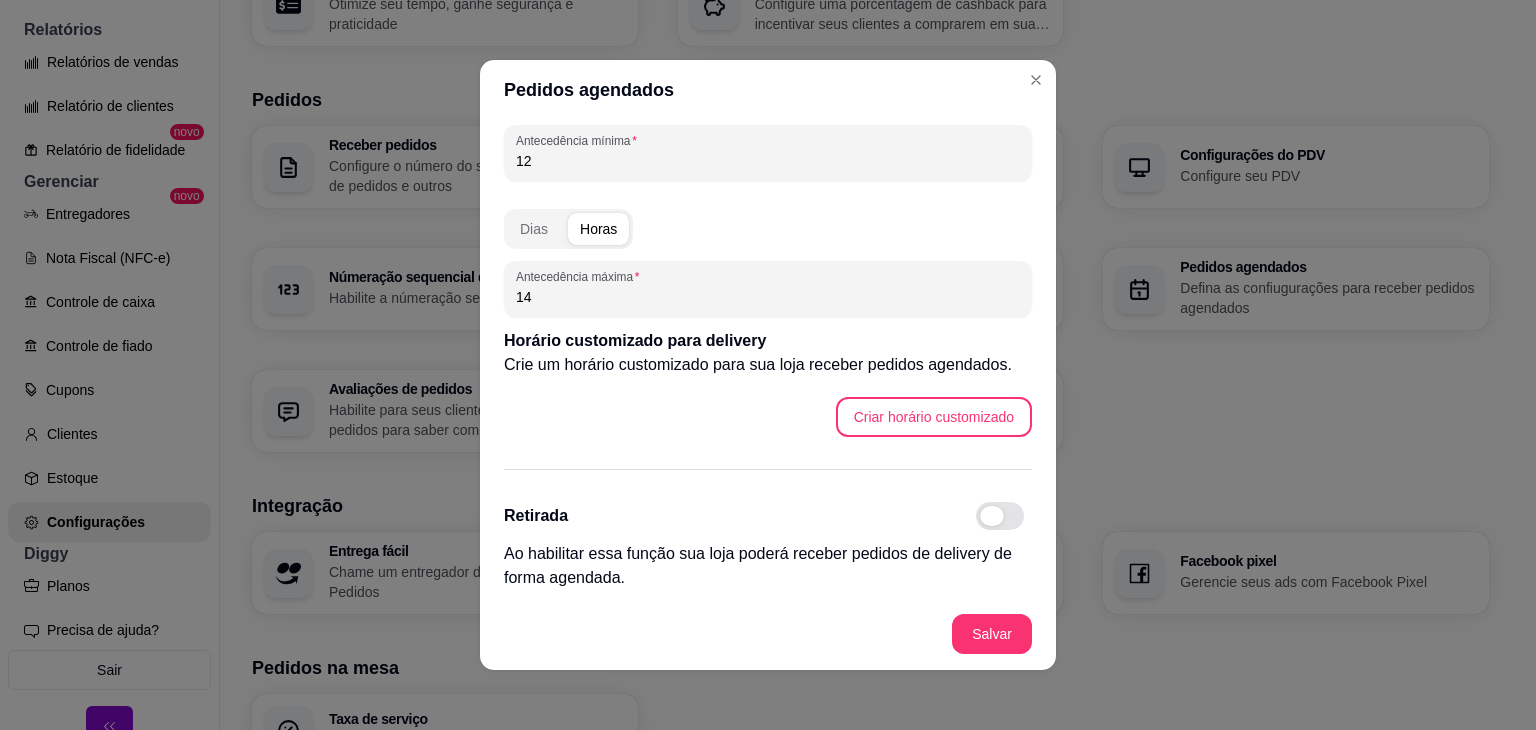 click at bounding box center [992, 516] 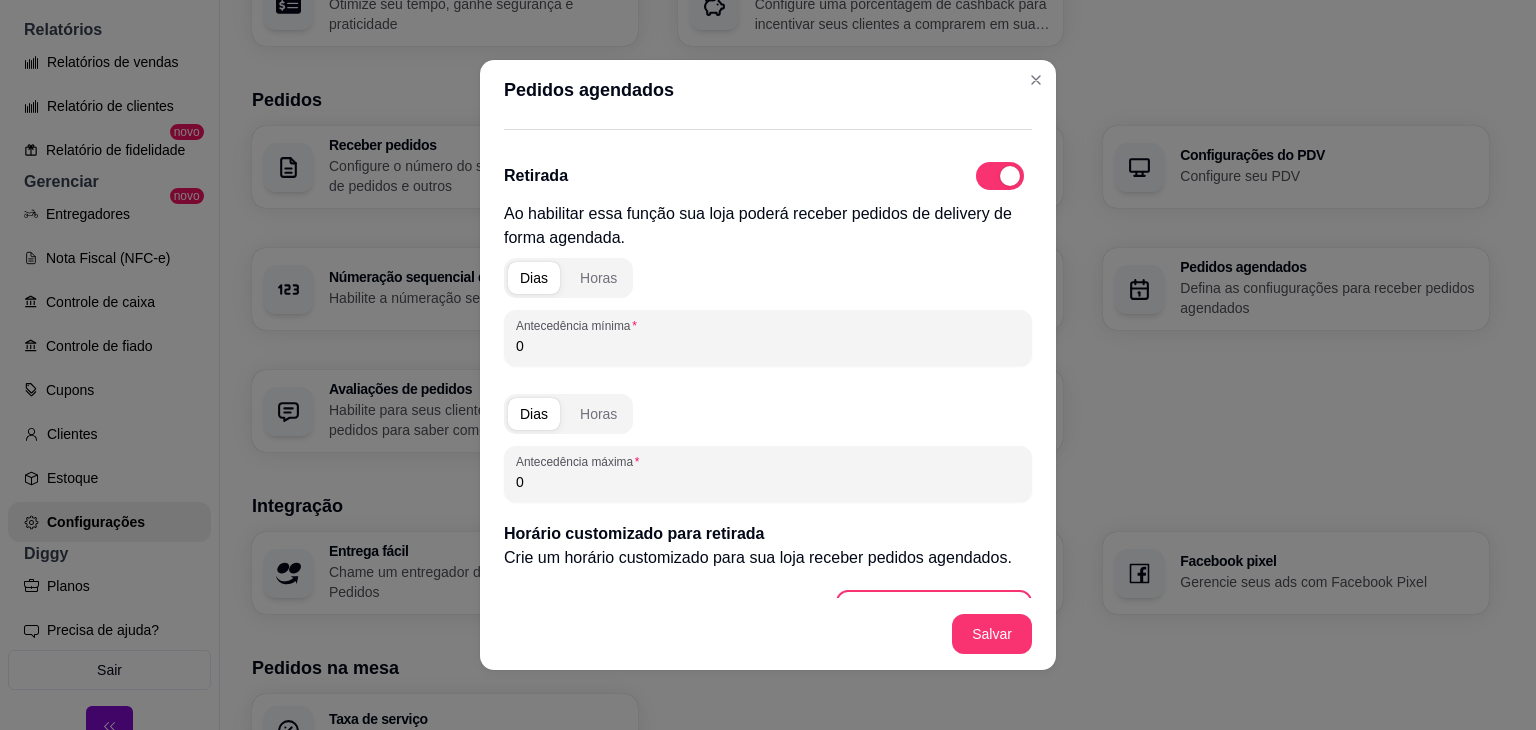 scroll, scrollTop: 531, scrollLeft: 0, axis: vertical 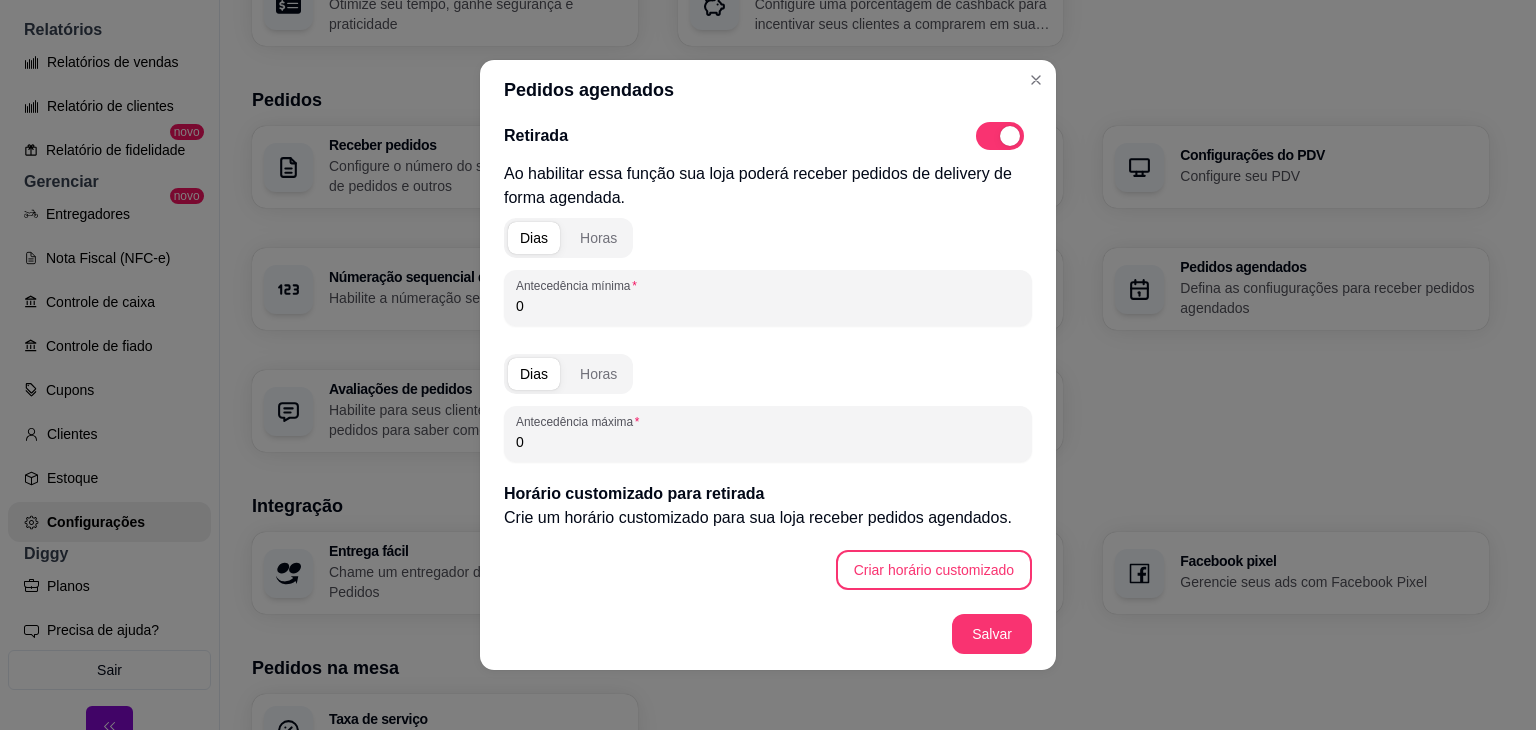 click on "Horas" at bounding box center (598, 238) 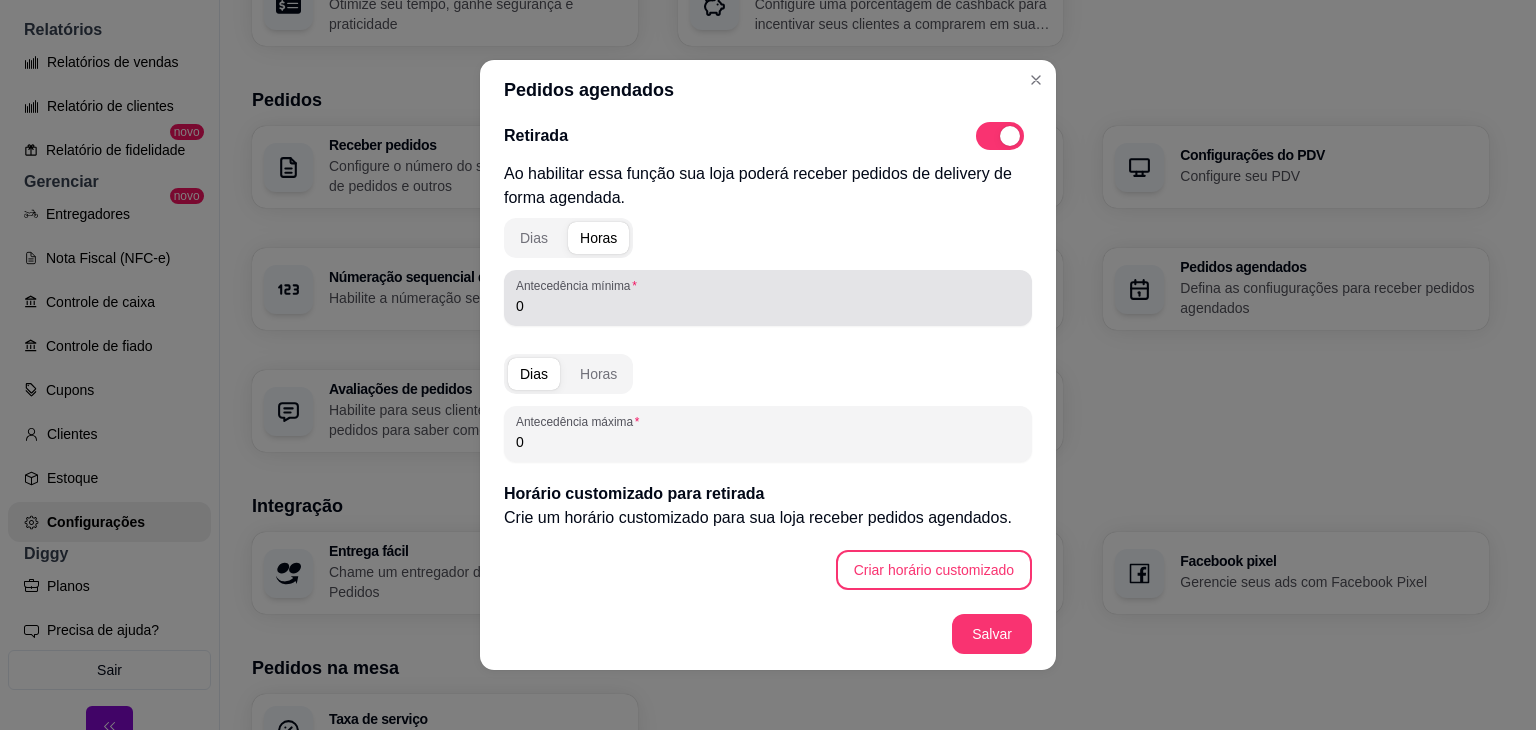 click on "0" at bounding box center [768, 298] 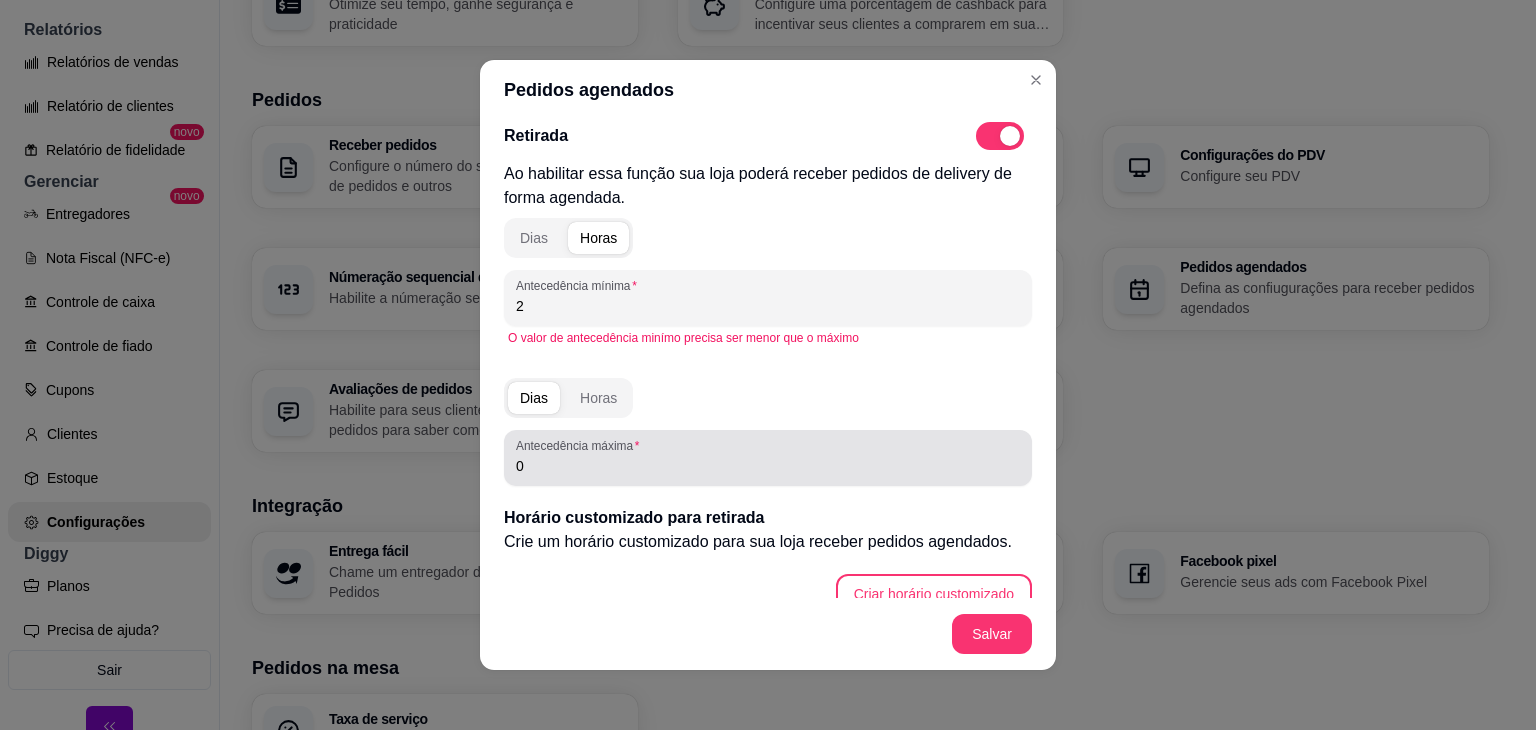 type on "2" 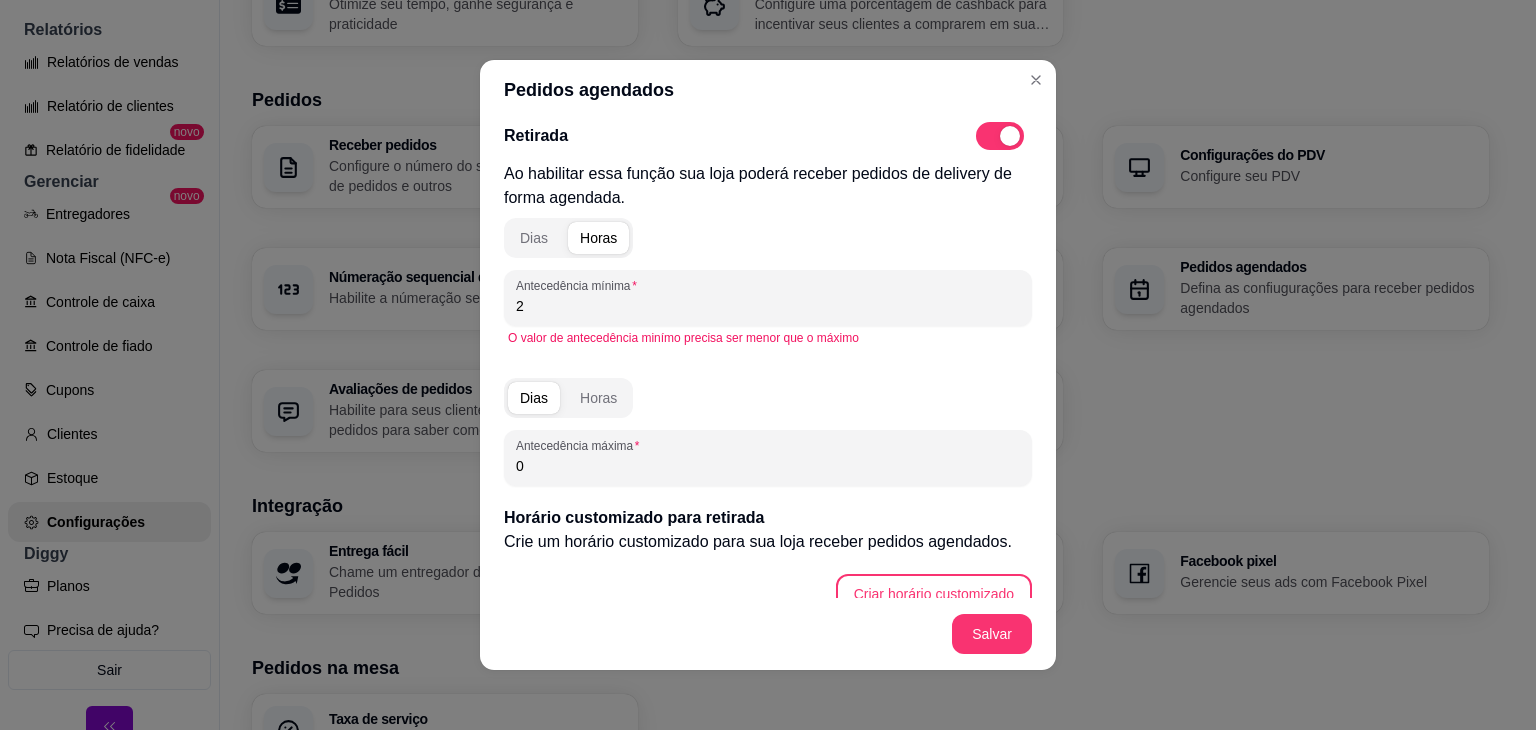 drag, startPoint x: 572, startPoint y: 457, endPoint x: 496, endPoint y: 459, distance: 76.02631 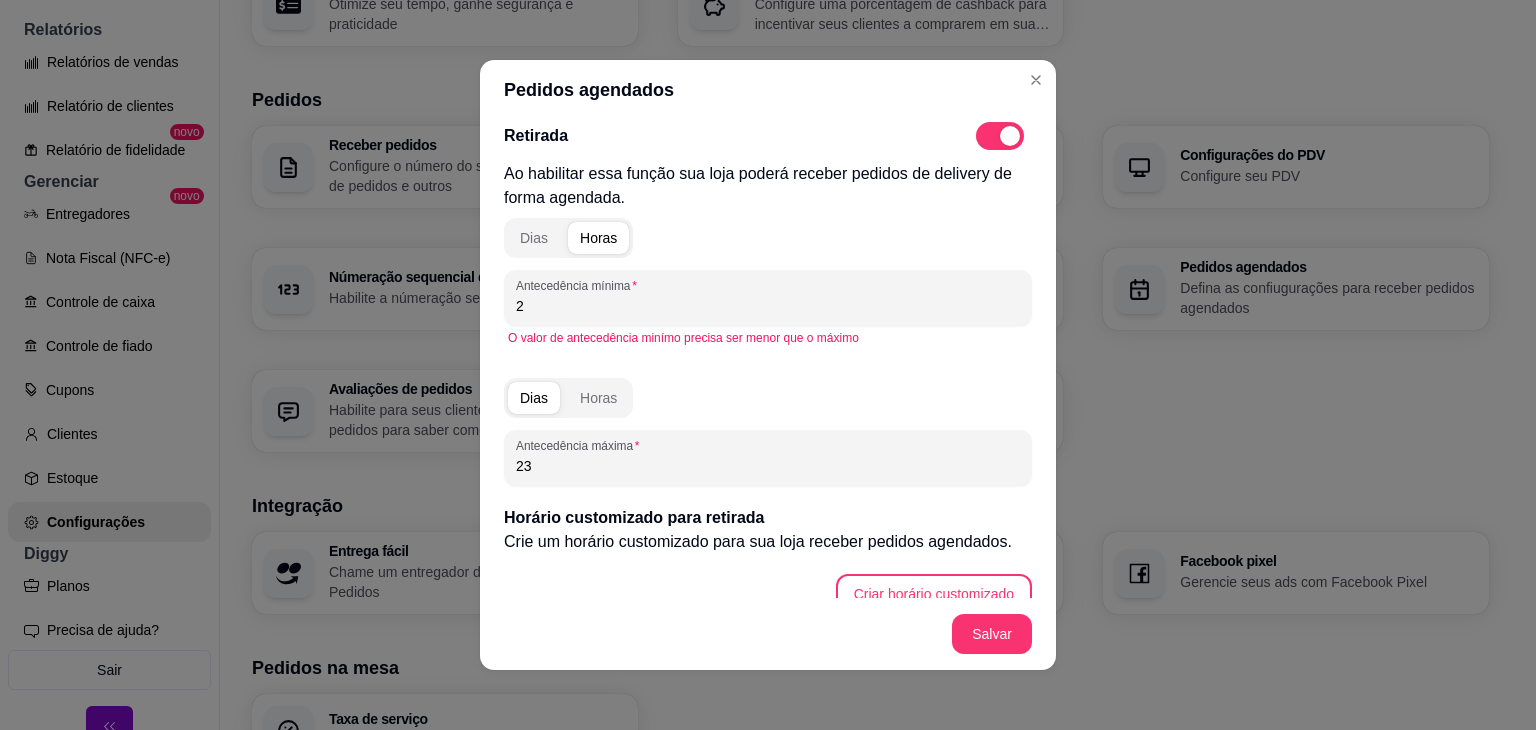 type on "2" 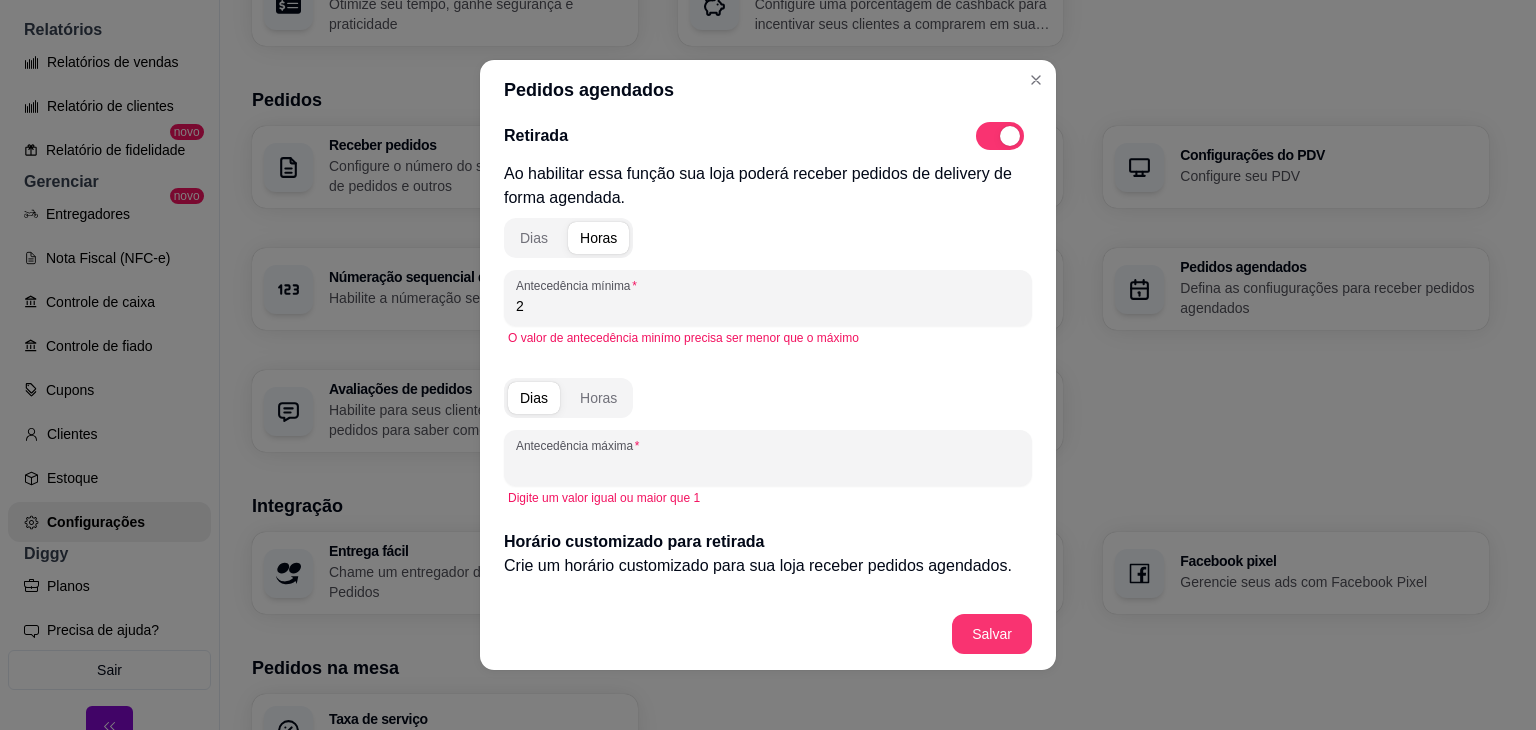 type on "3" 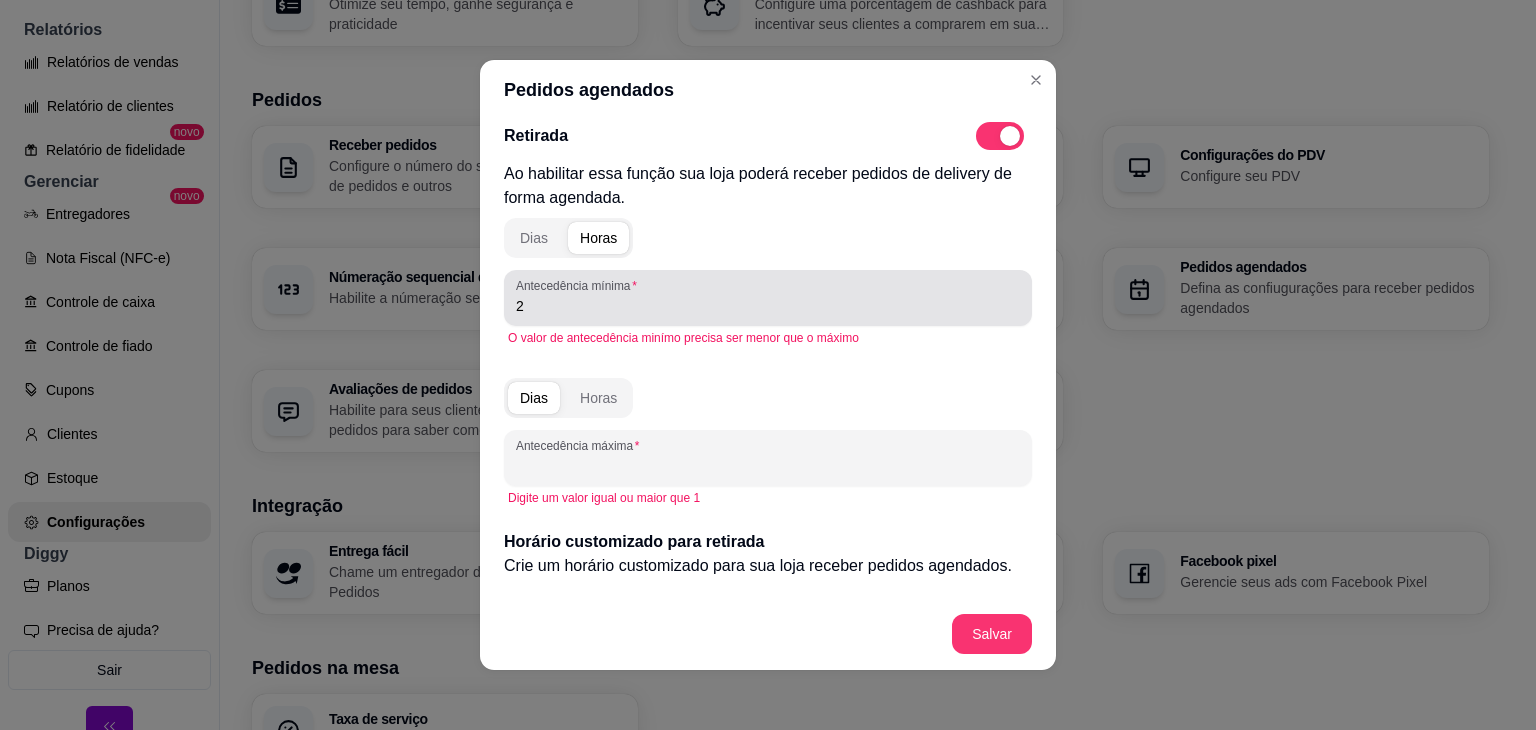 type 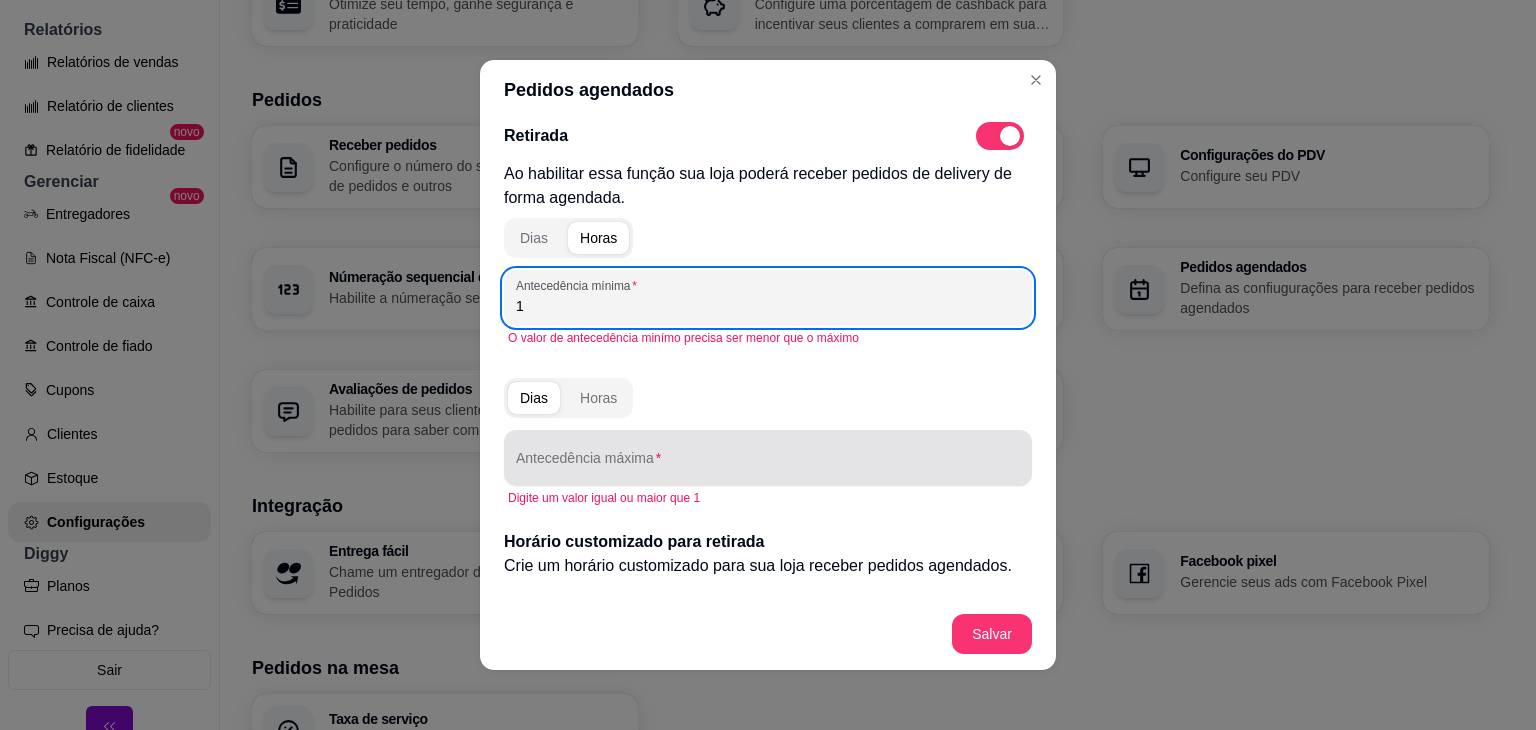 type on "1" 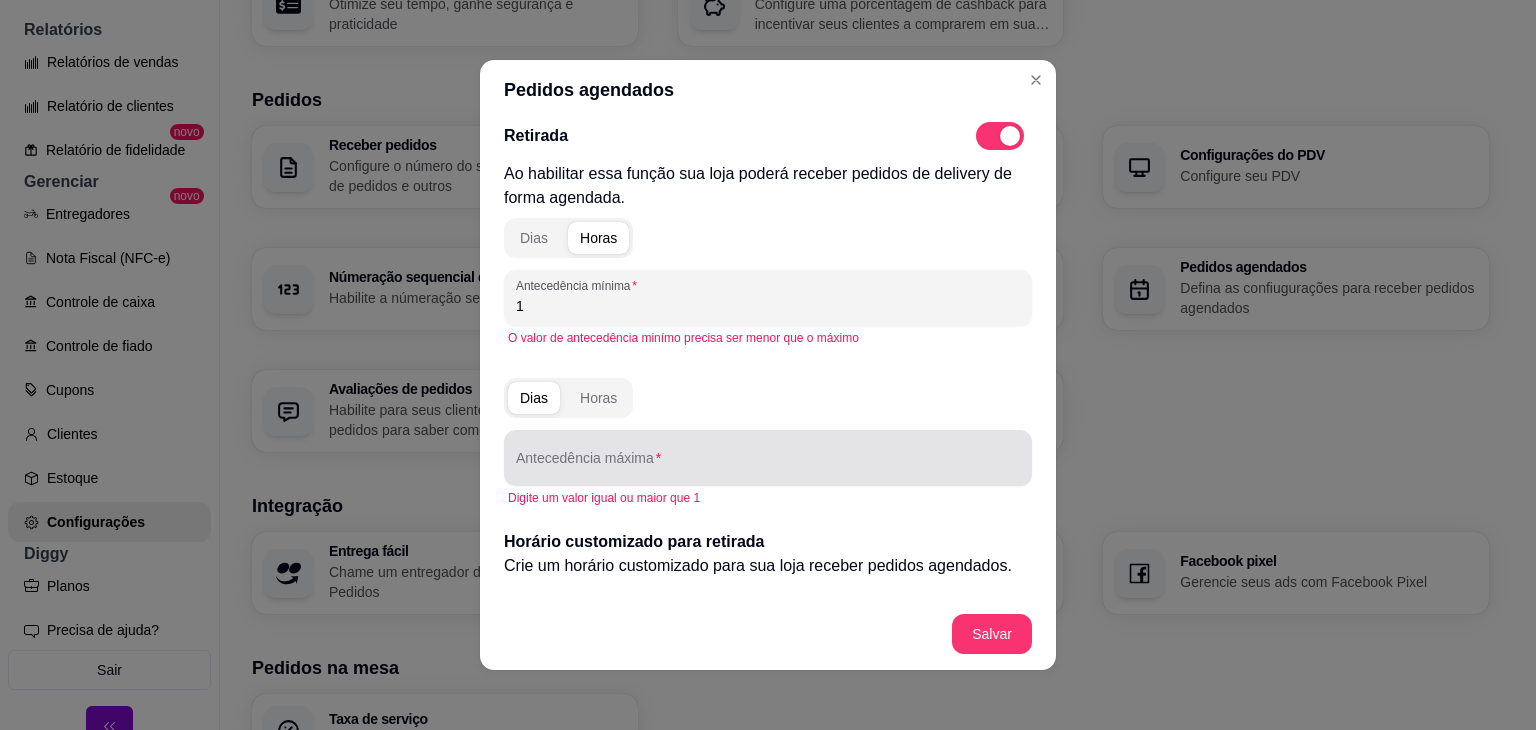 click on "Antecedência máxima" at bounding box center [768, 458] 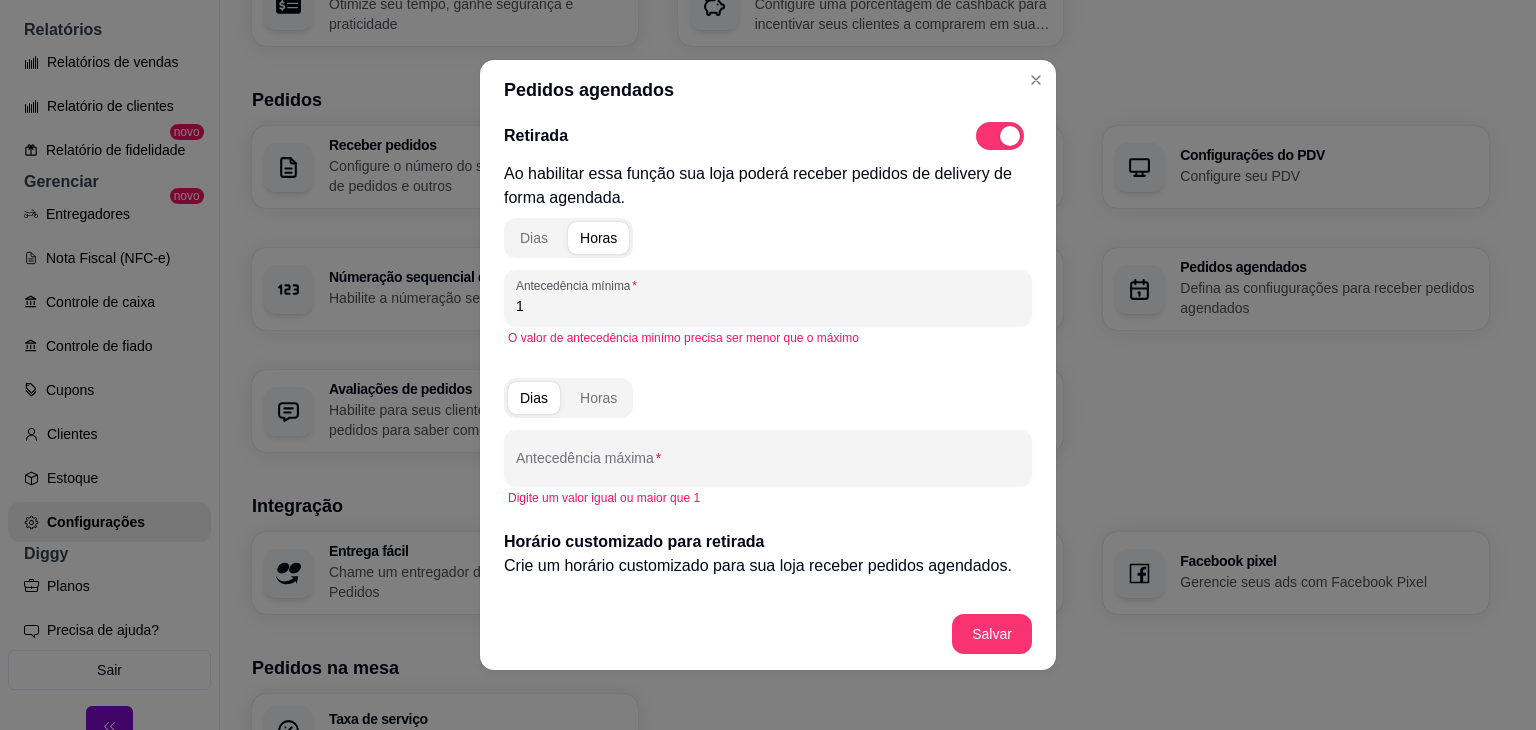 click on "1" at bounding box center [768, 306] 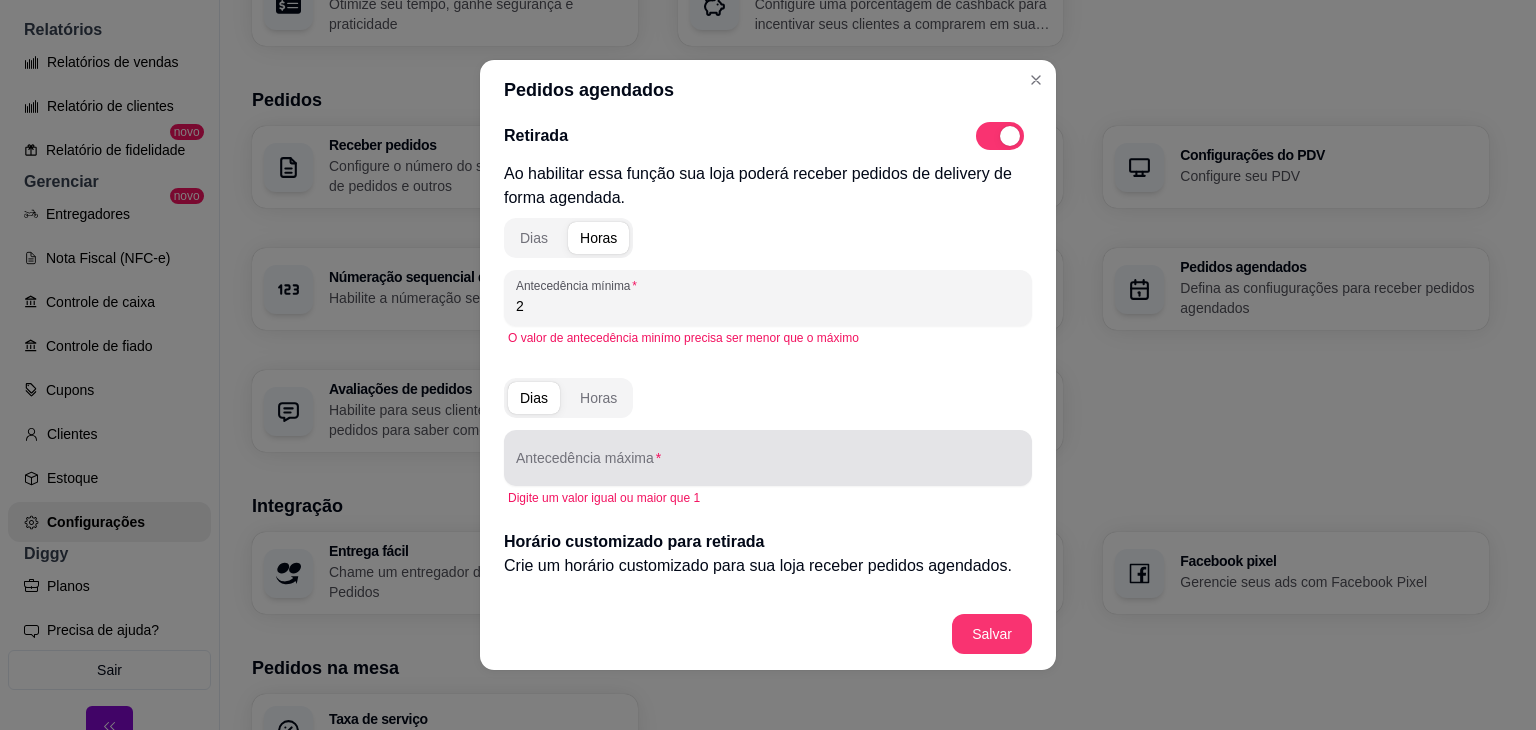 type on "2" 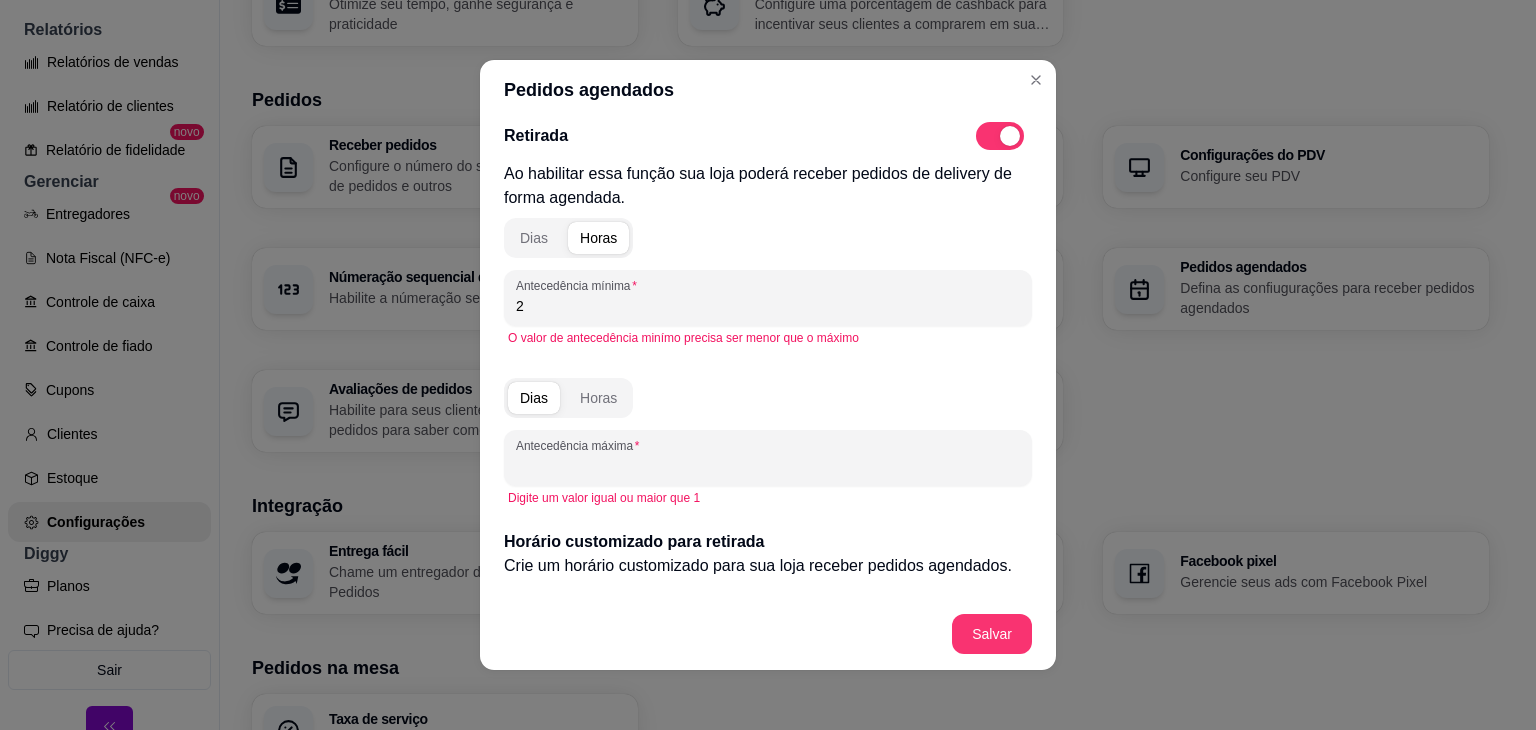 click on "Antecedência máxima" at bounding box center [768, 466] 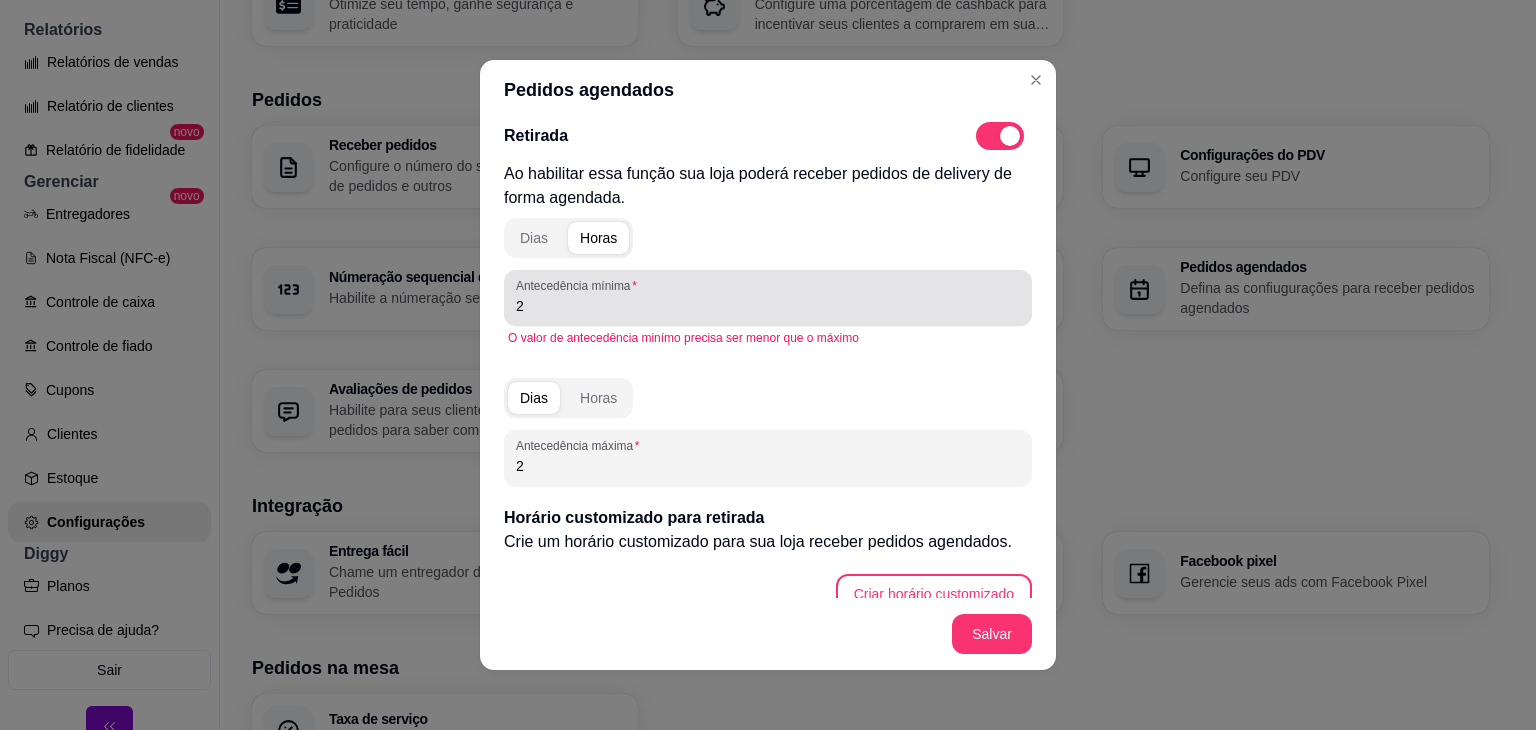 type on "2" 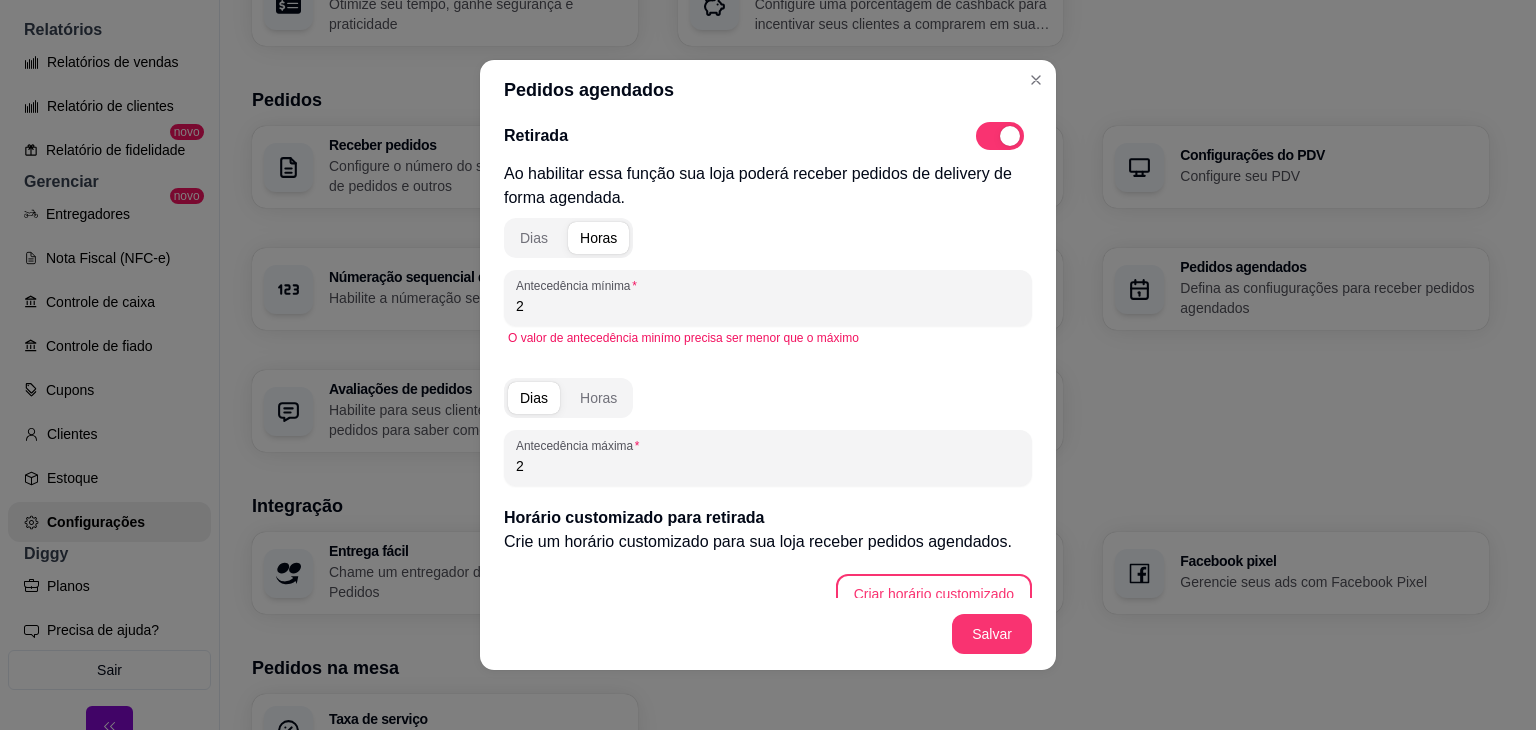 drag, startPoint x: 536, startPoint y: 311, endPoint x: 504, endPoint y: 312, distance: 32.01562 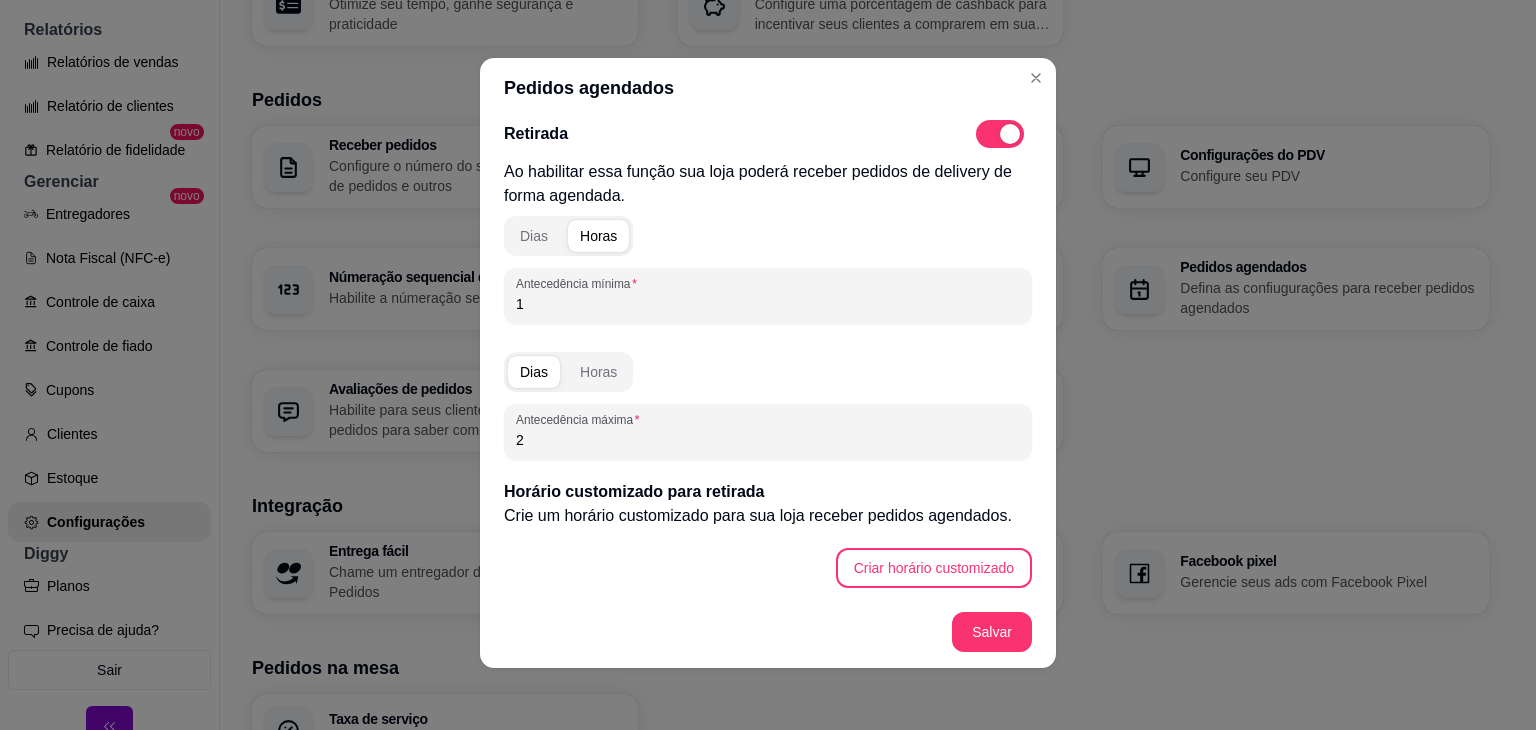 scroll, scrollTop: 4, scrollLeft: 0, axis: vertical 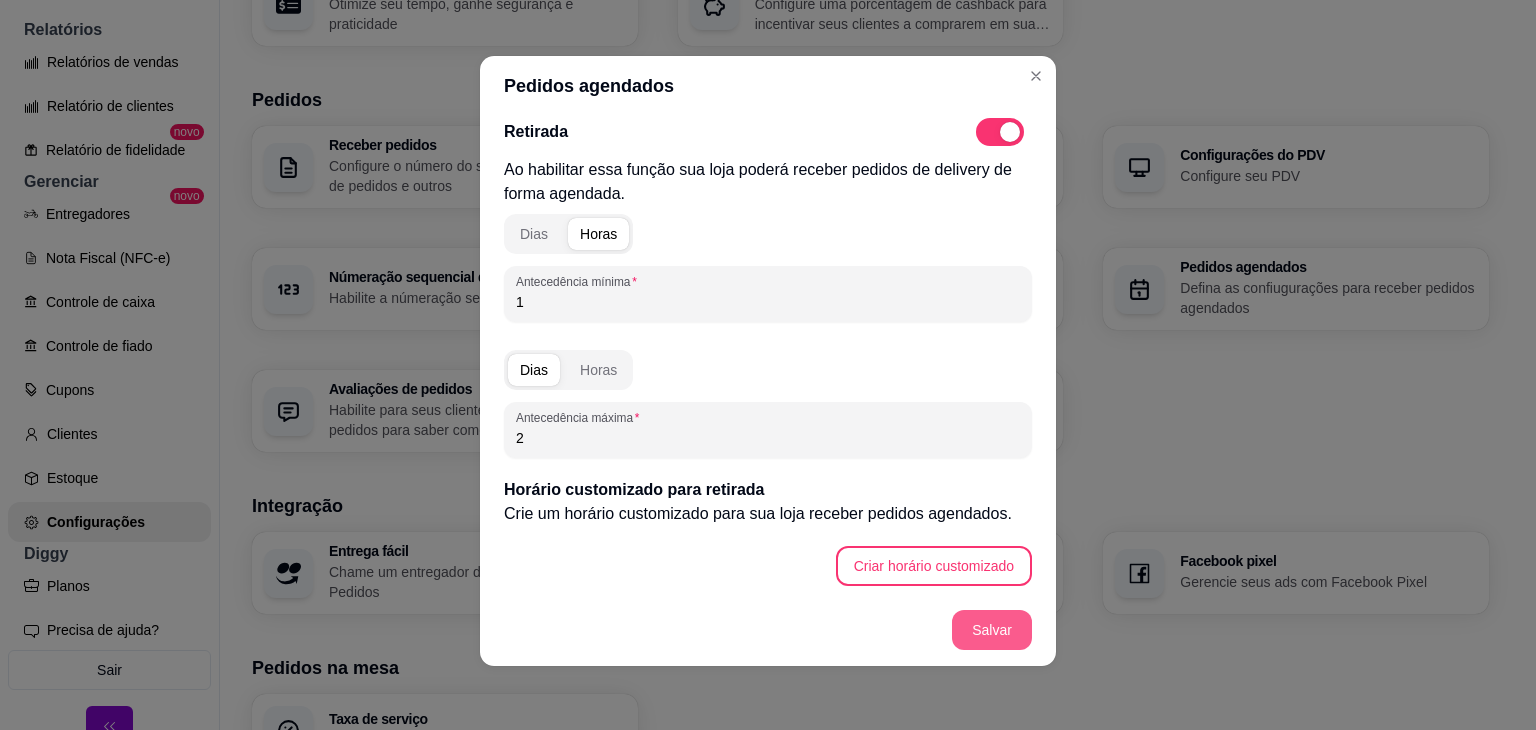 type on "1" 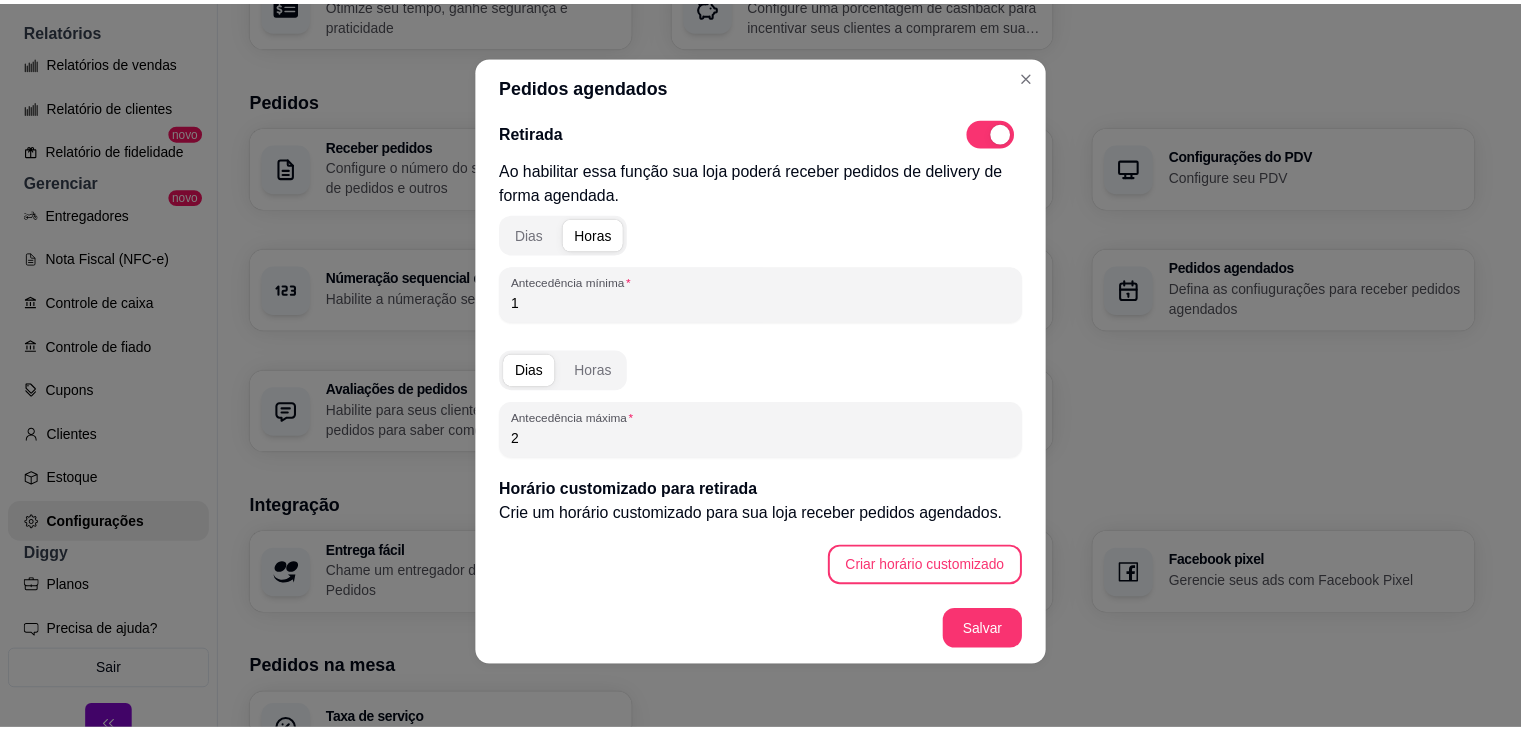 scroll, scrollTop: 0, scrollLeft: 0, axis: both 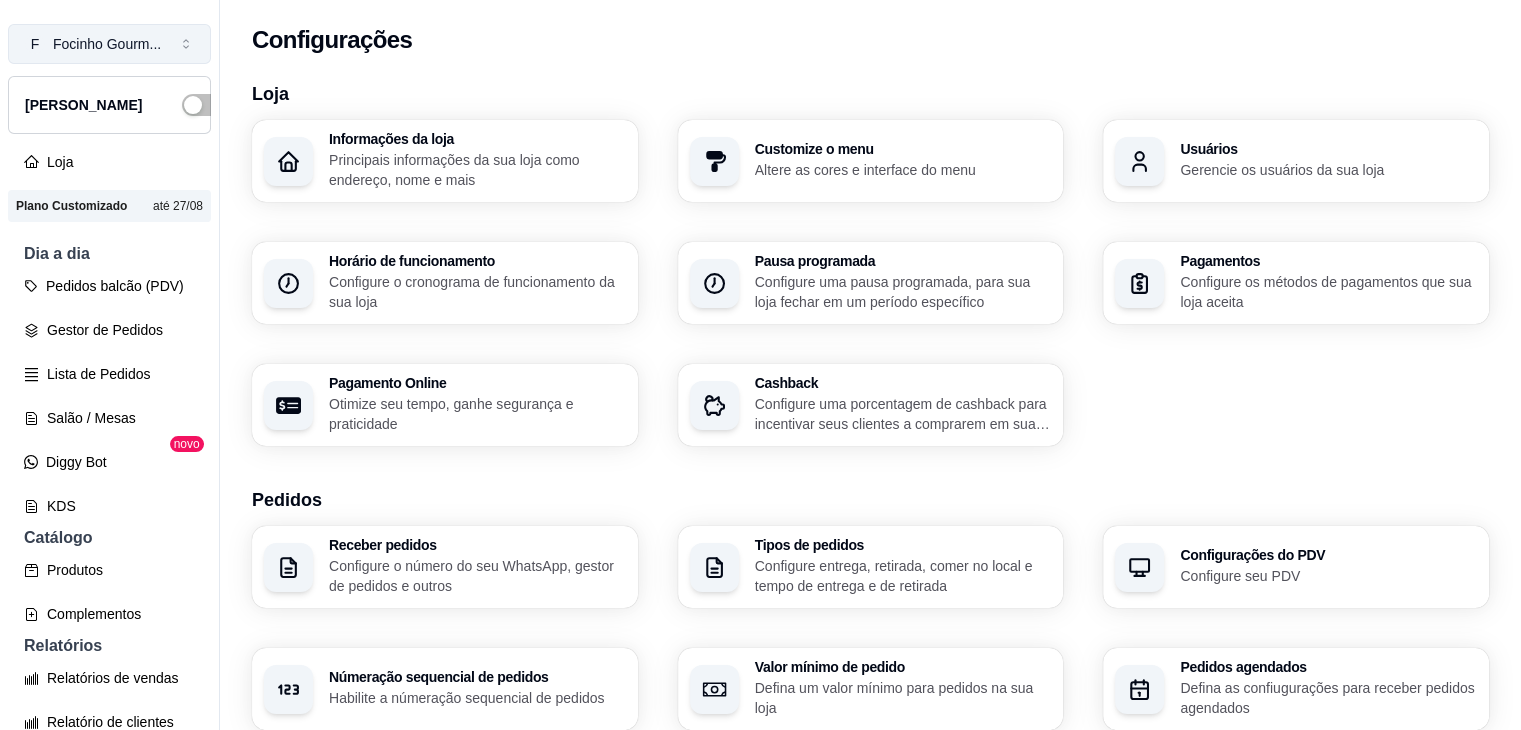 click on "Focinho Gourm ..." at bounding box center [107, 44] 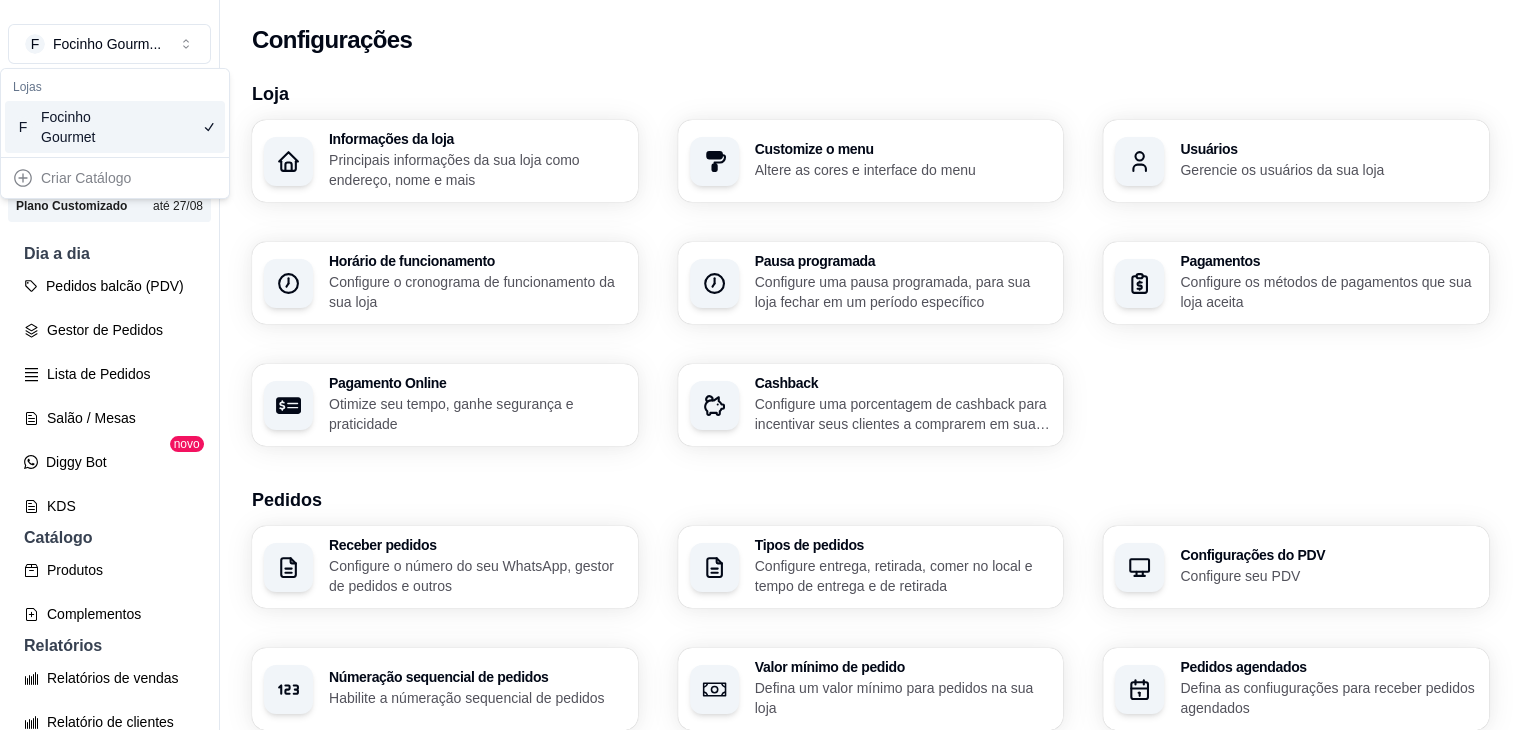 click on "Focinho Gourmet" at bounding box center [86, 127] 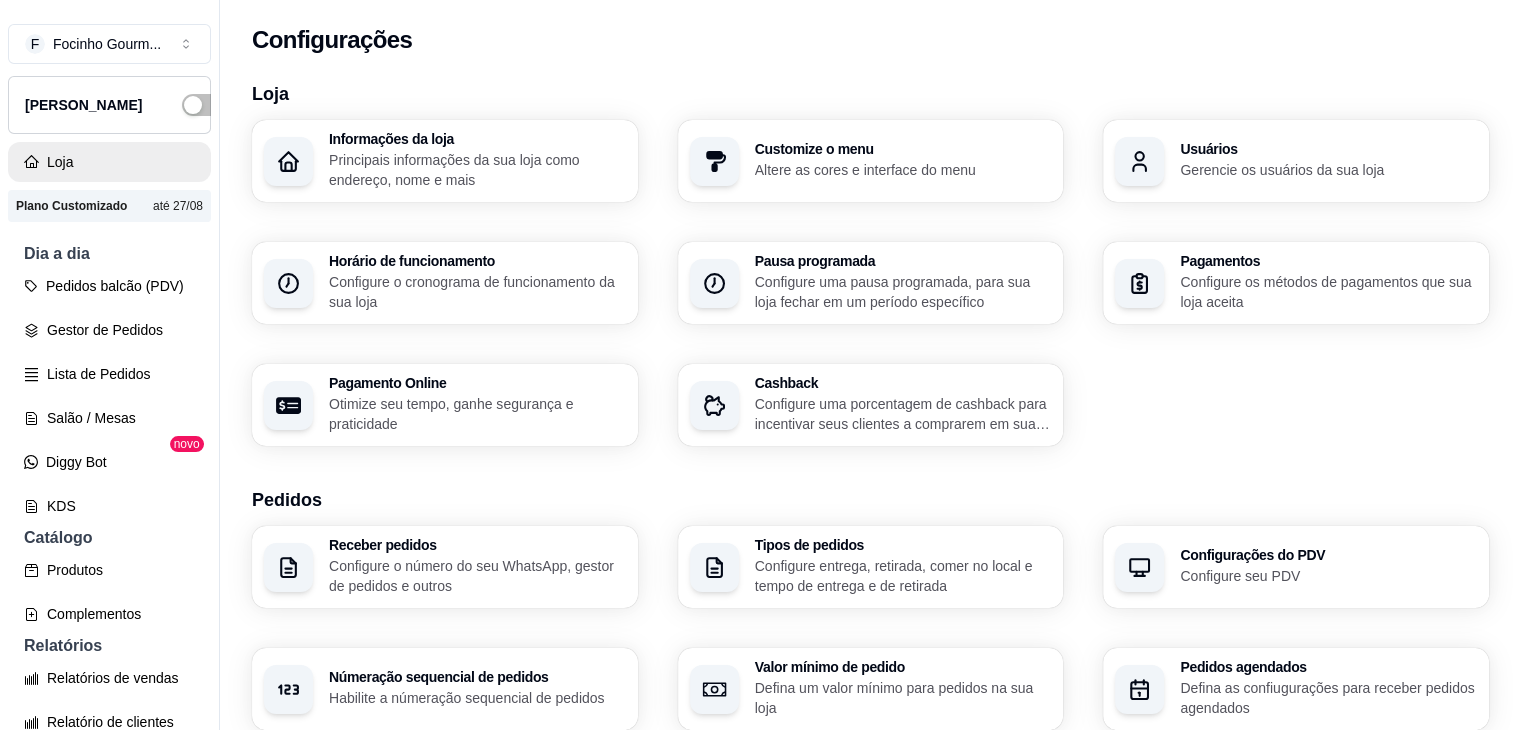 click on "Loja" at bounding box center [109, 162] 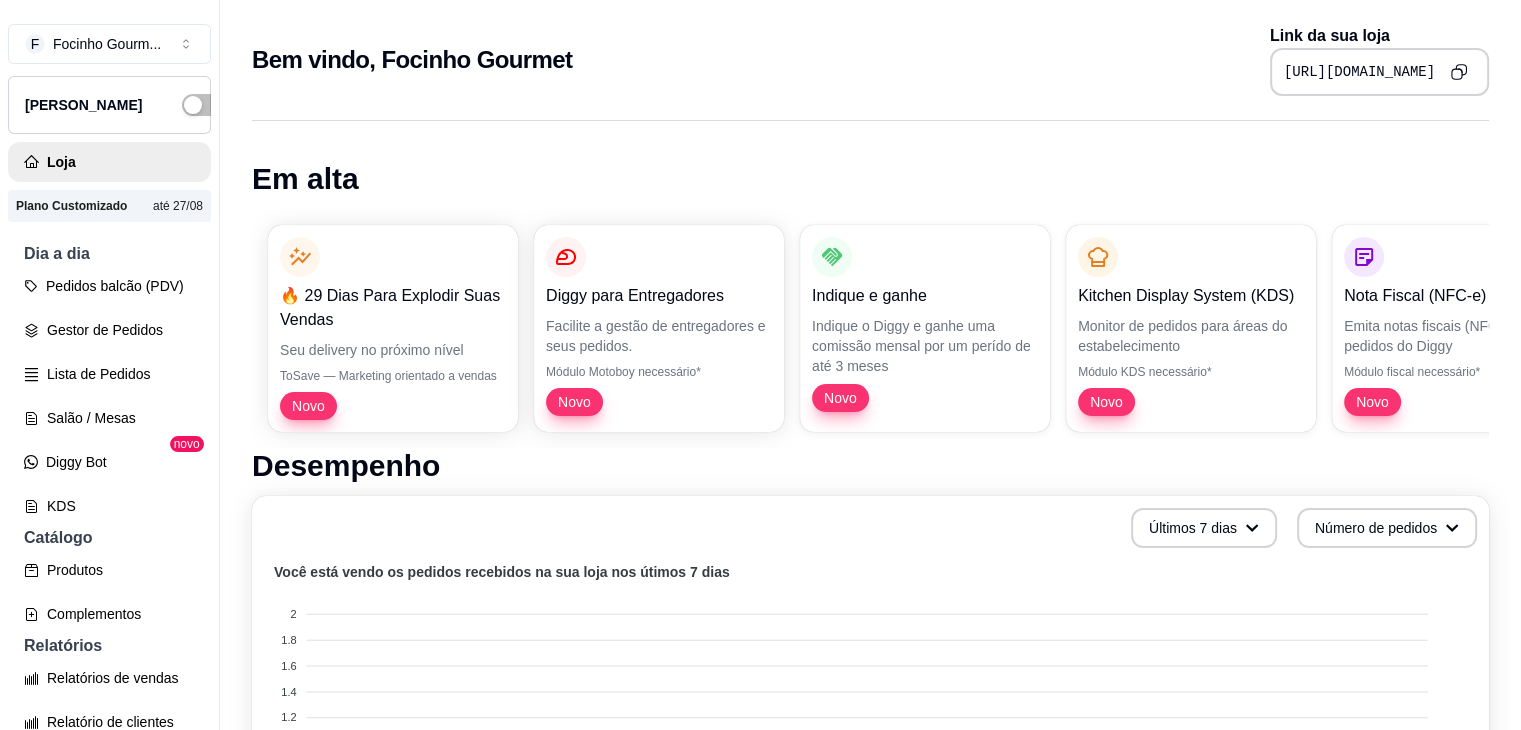 click at bounding box center [1458, 71] 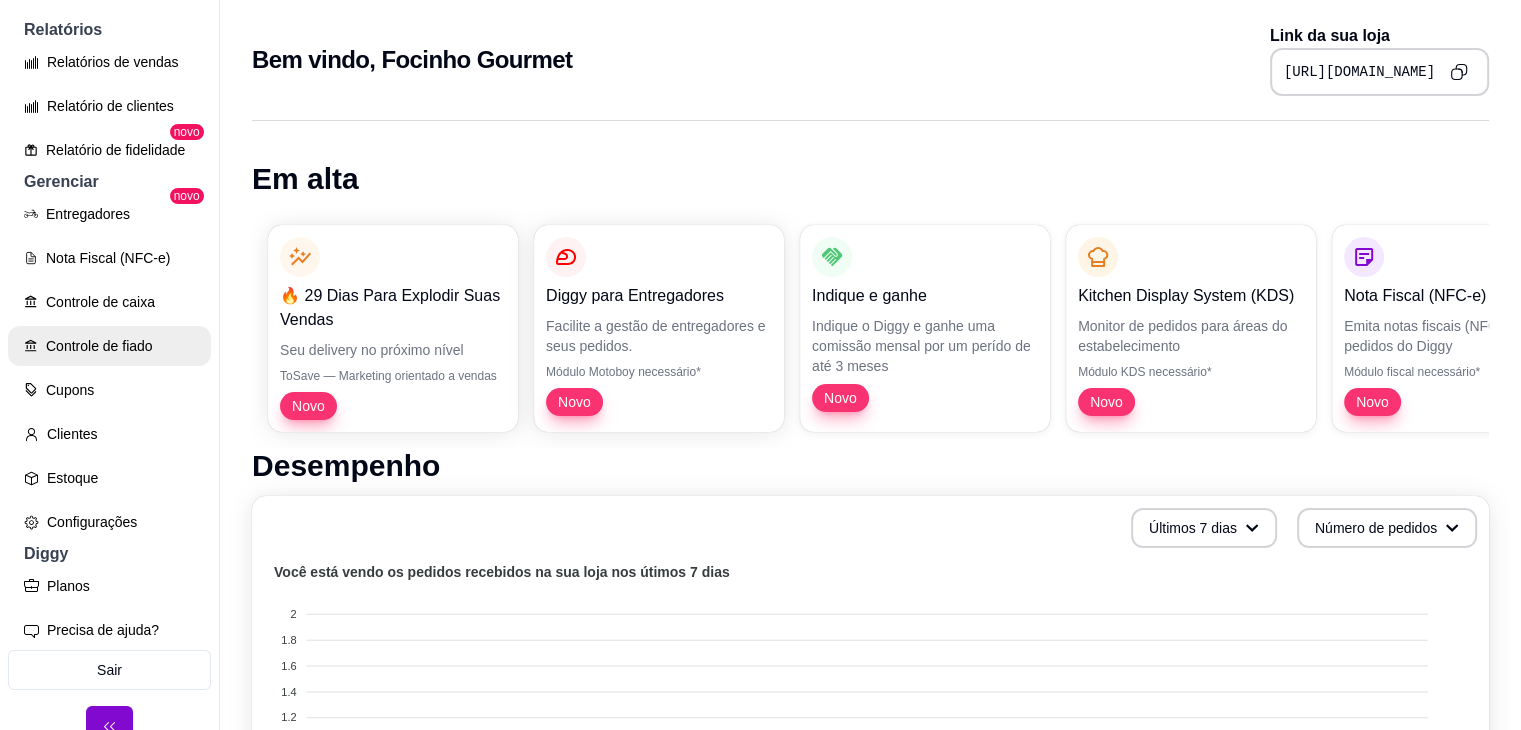 scroll, scrollTop: 640, scrollLeft: 0, axis: vertical 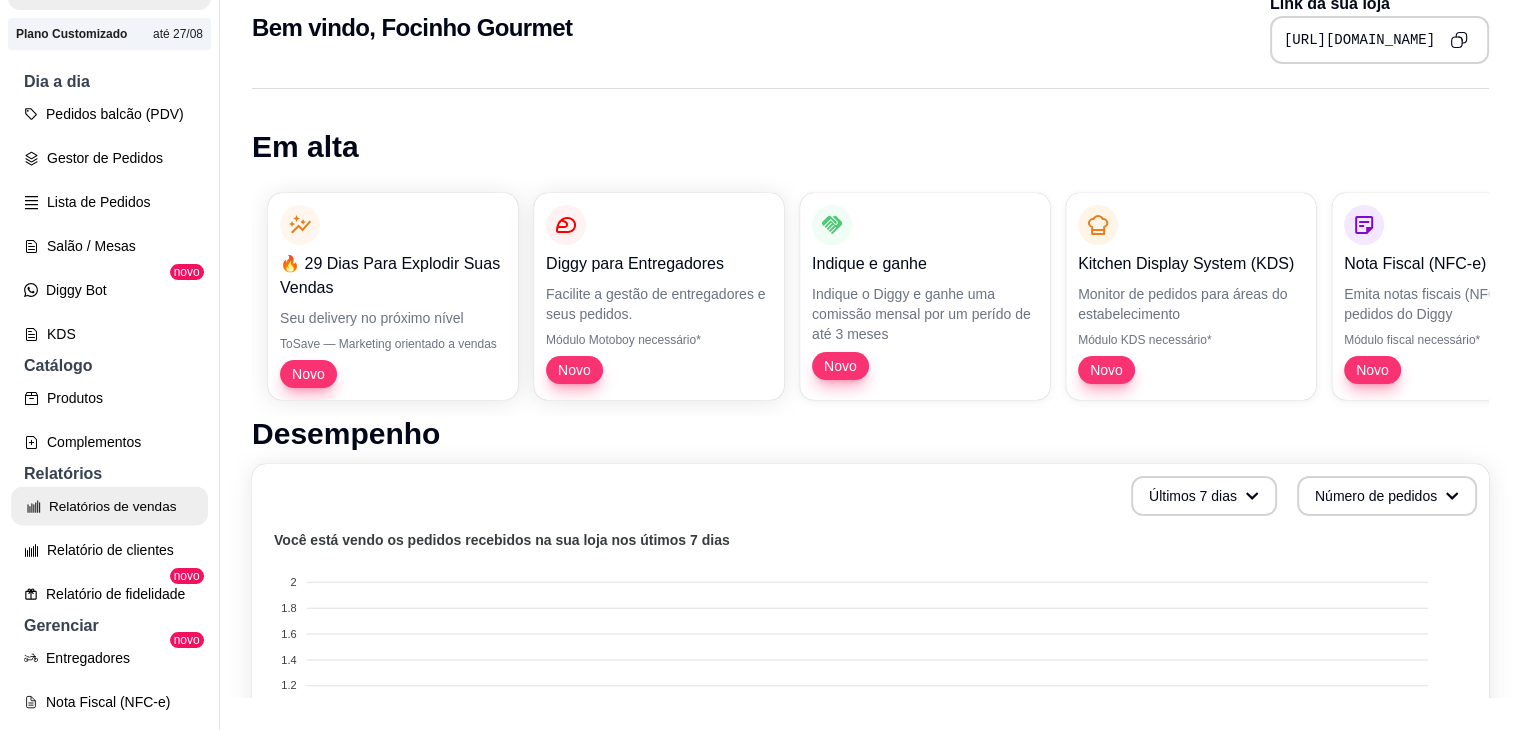 click on "Relatórios de vendas" at bounding box center [109, 506] 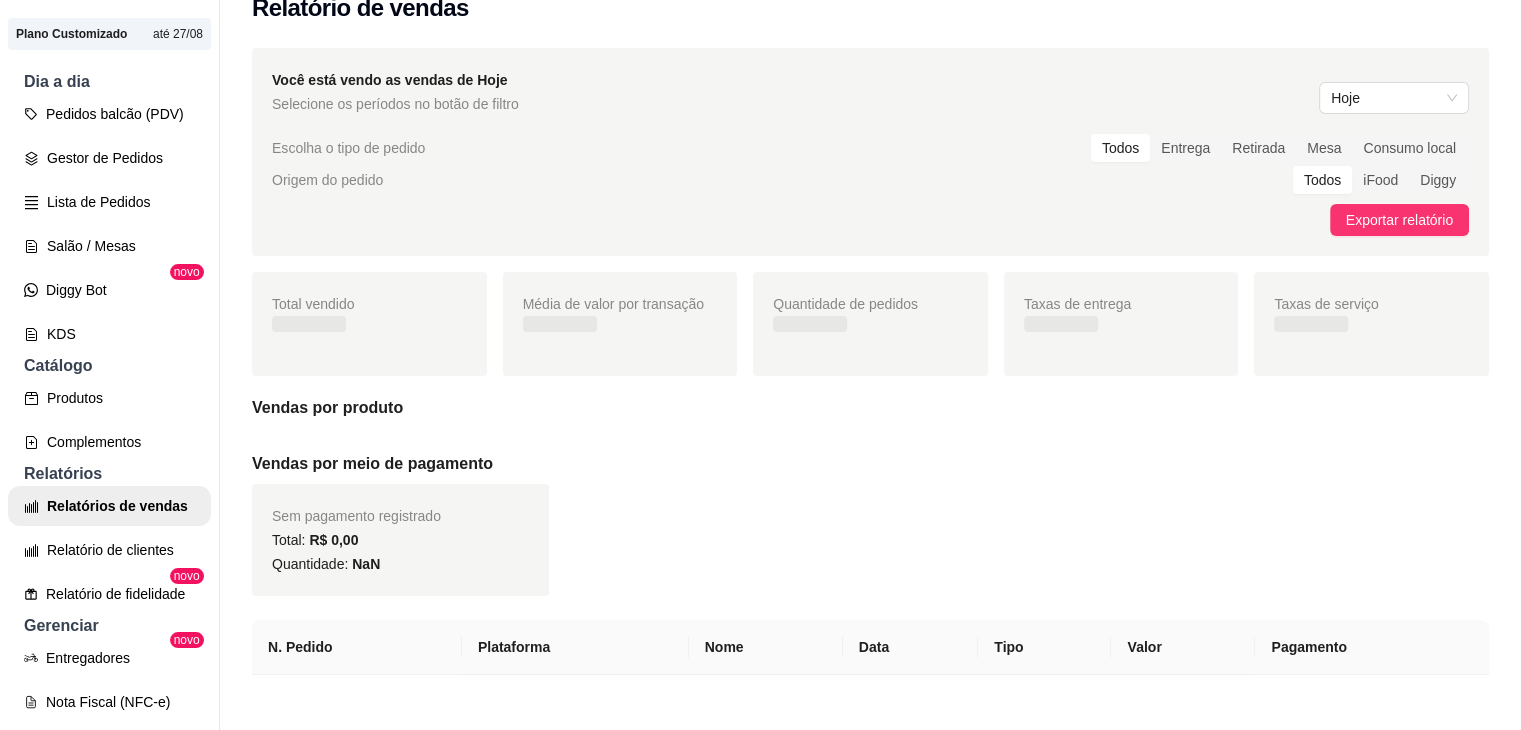 scroll, scrollTop: 0, scrollLeft: 0, axis: both 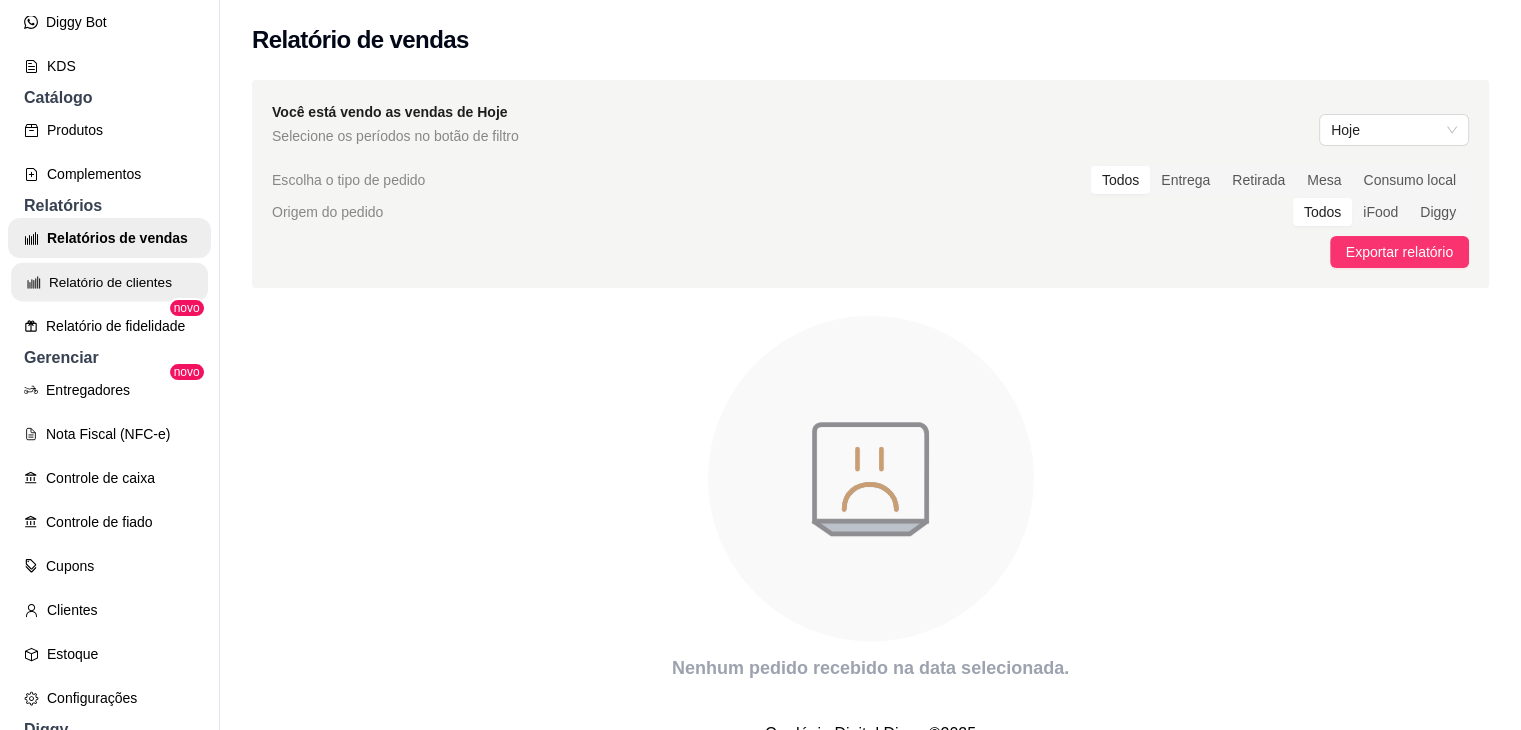 click on "Relatório de clientes" at bounding box center (109, 282) 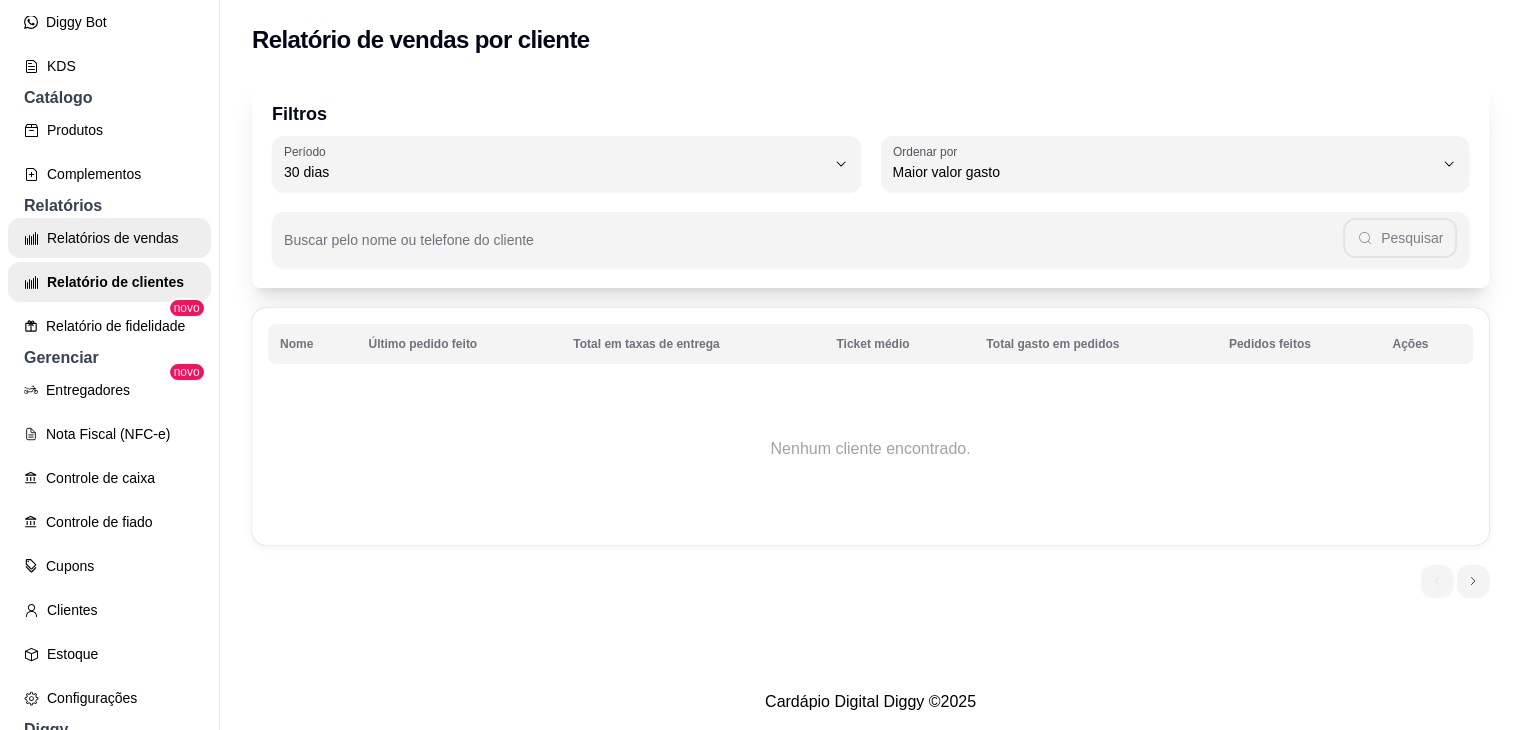 click on "Relatórios de vendas" at bounding box center [109, 238] 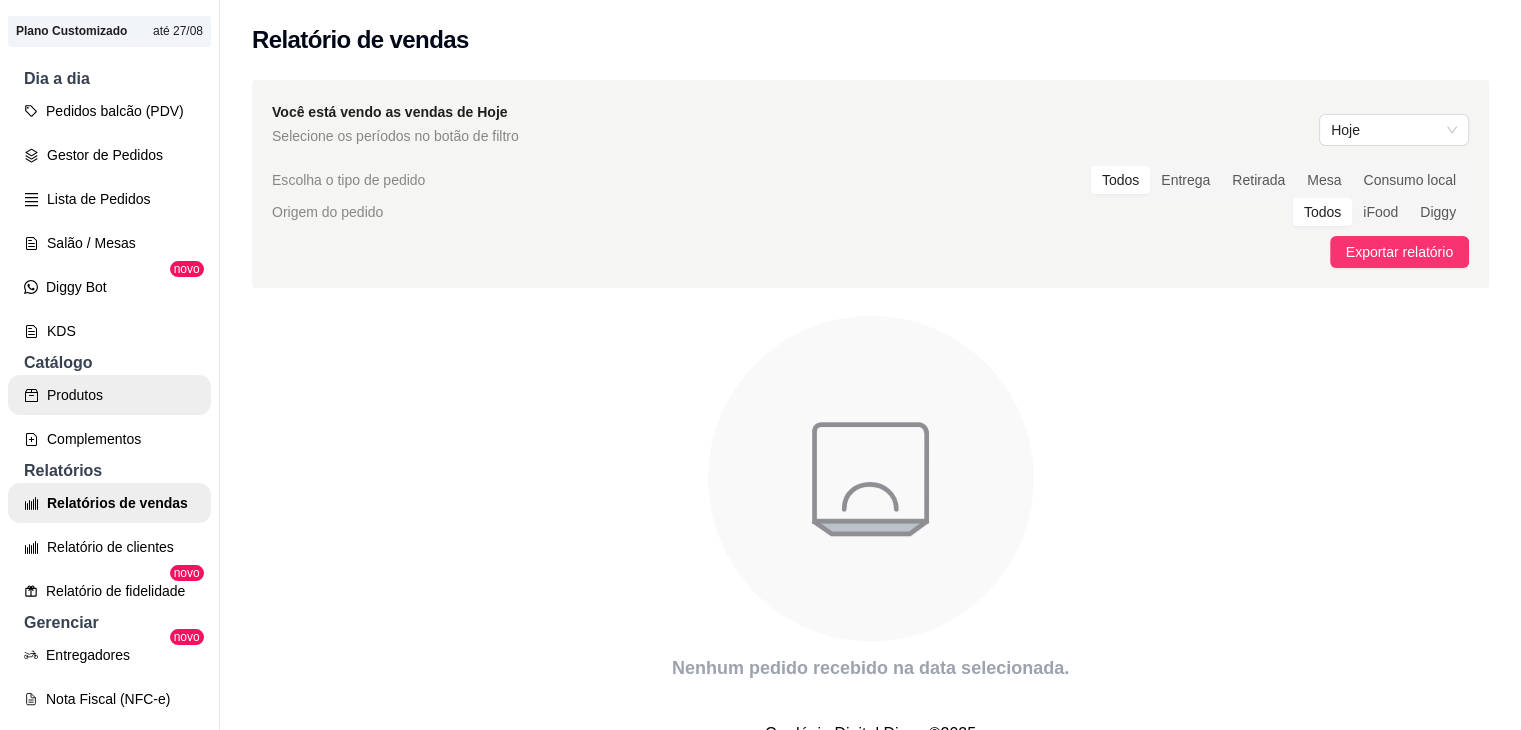 scroll, scrollTop: 140, scrollLeft: 0, axis: vertical 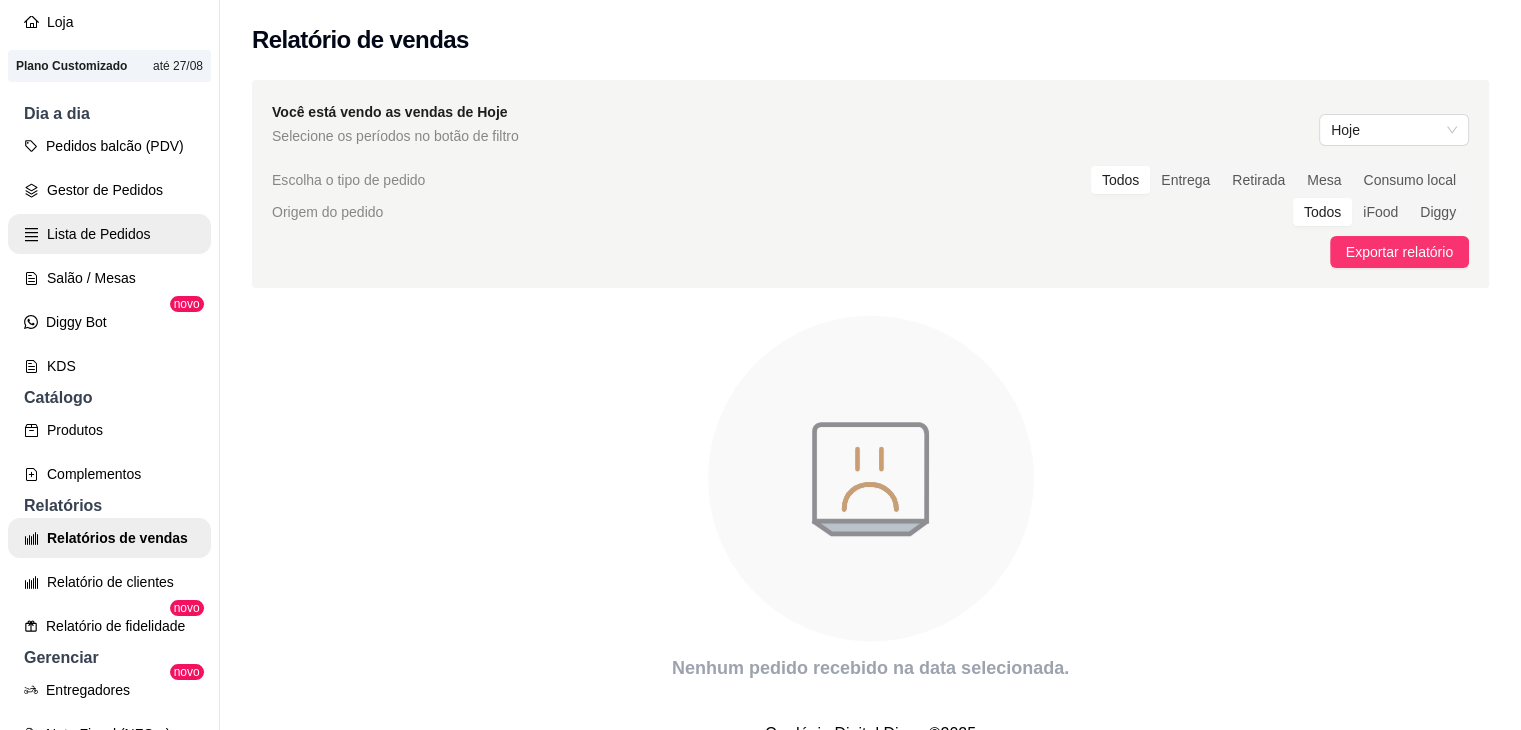click on "Lista de Pedidos" at bounding box center [109, 234] 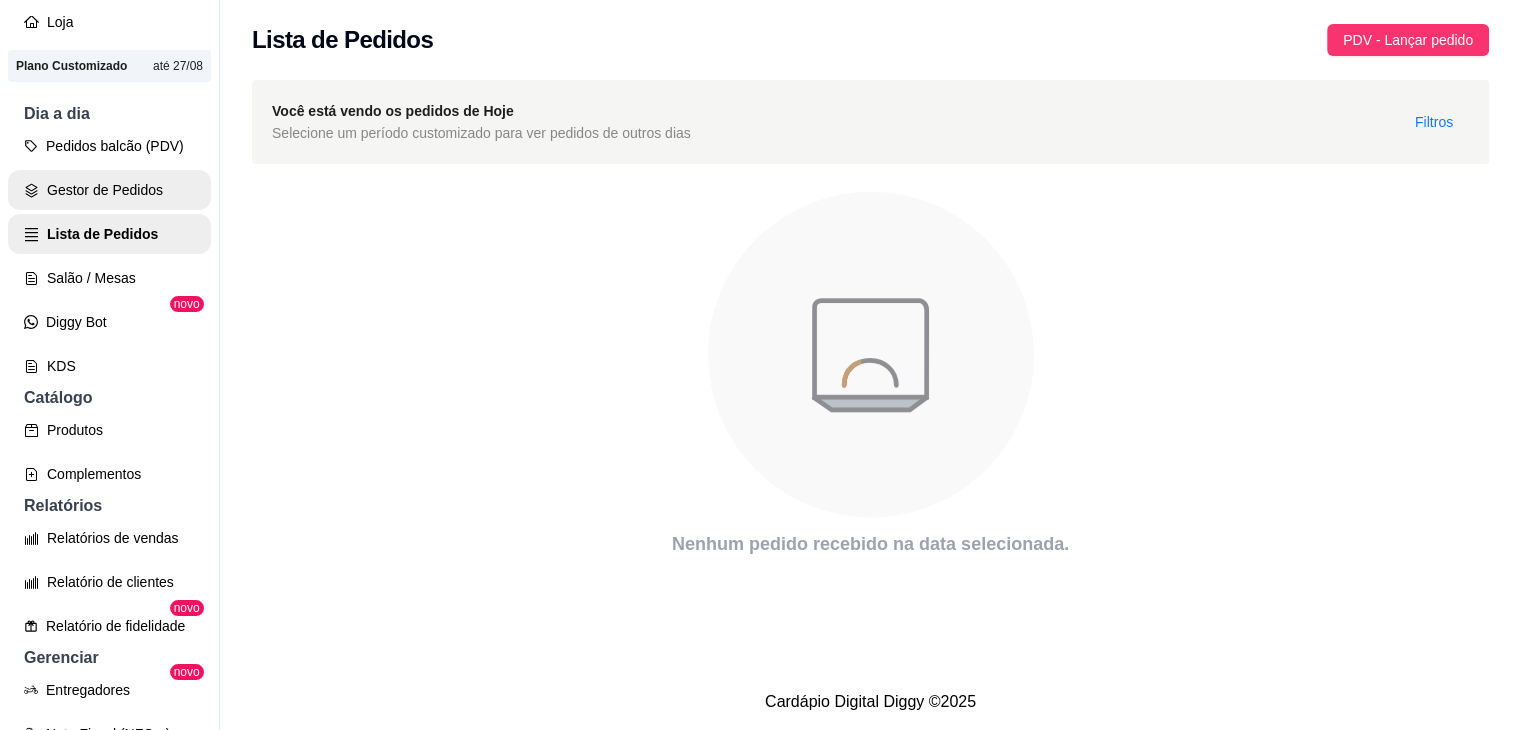 click on "Gestor de Pedidos" at bounding box center [109, 190] 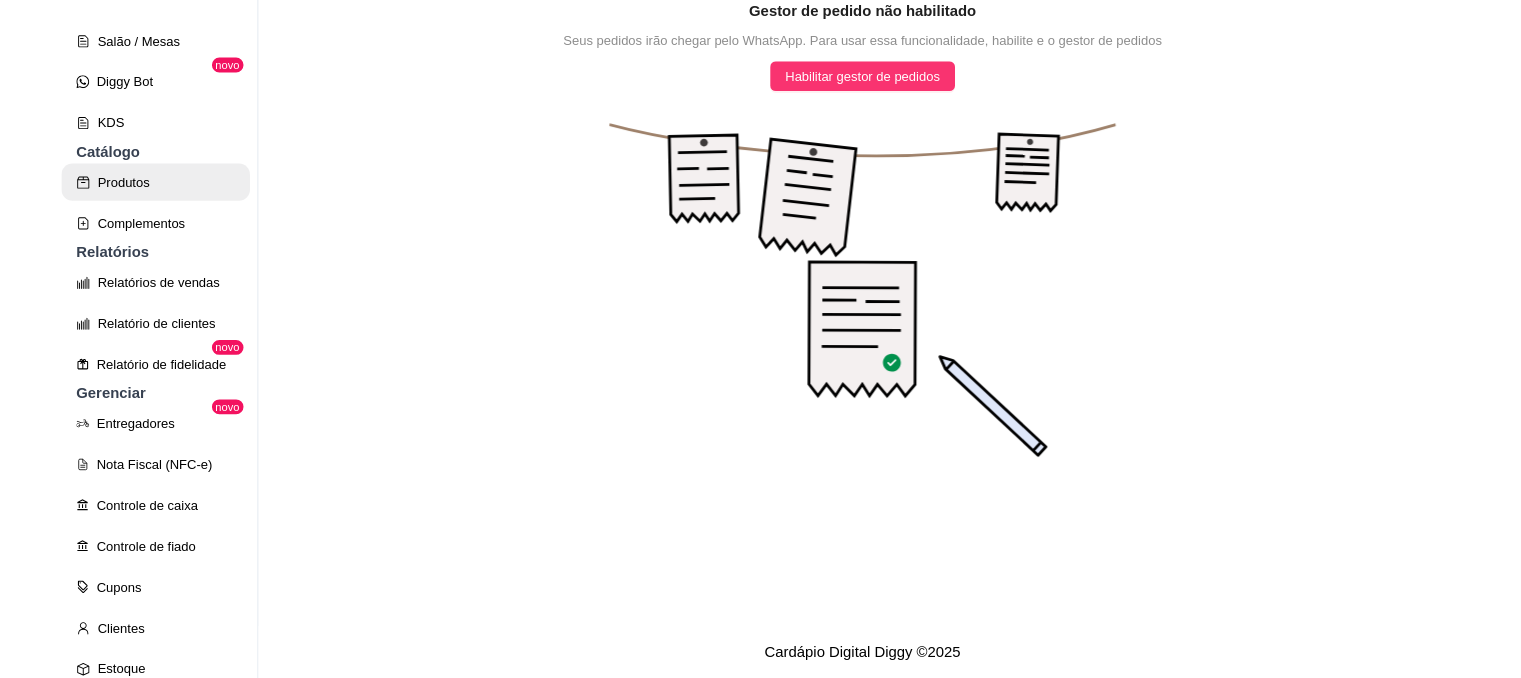 scroll, scrollTop: 340, scrollLeft: 0, axis: vertical 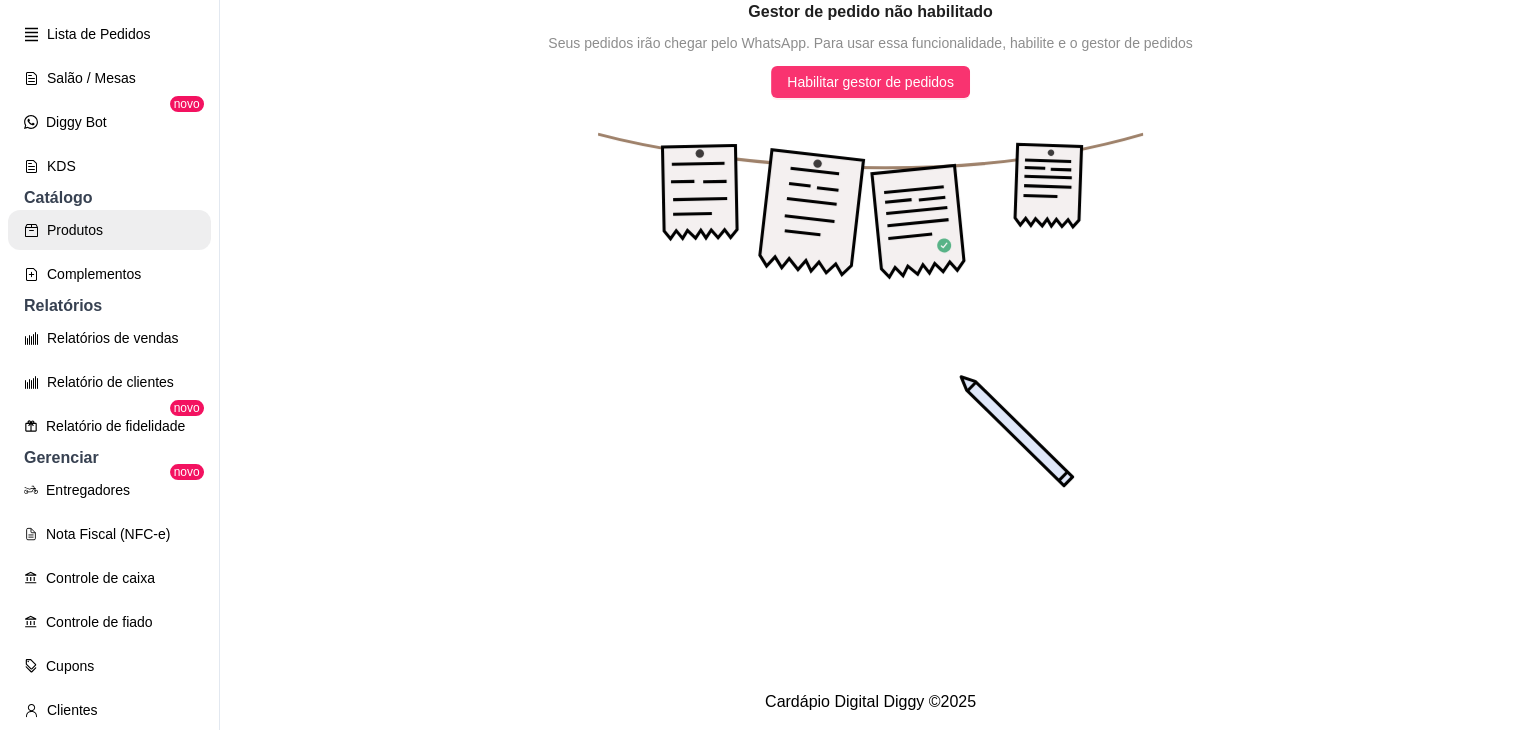 click on "Produtos" at bounding box center [109, 230] 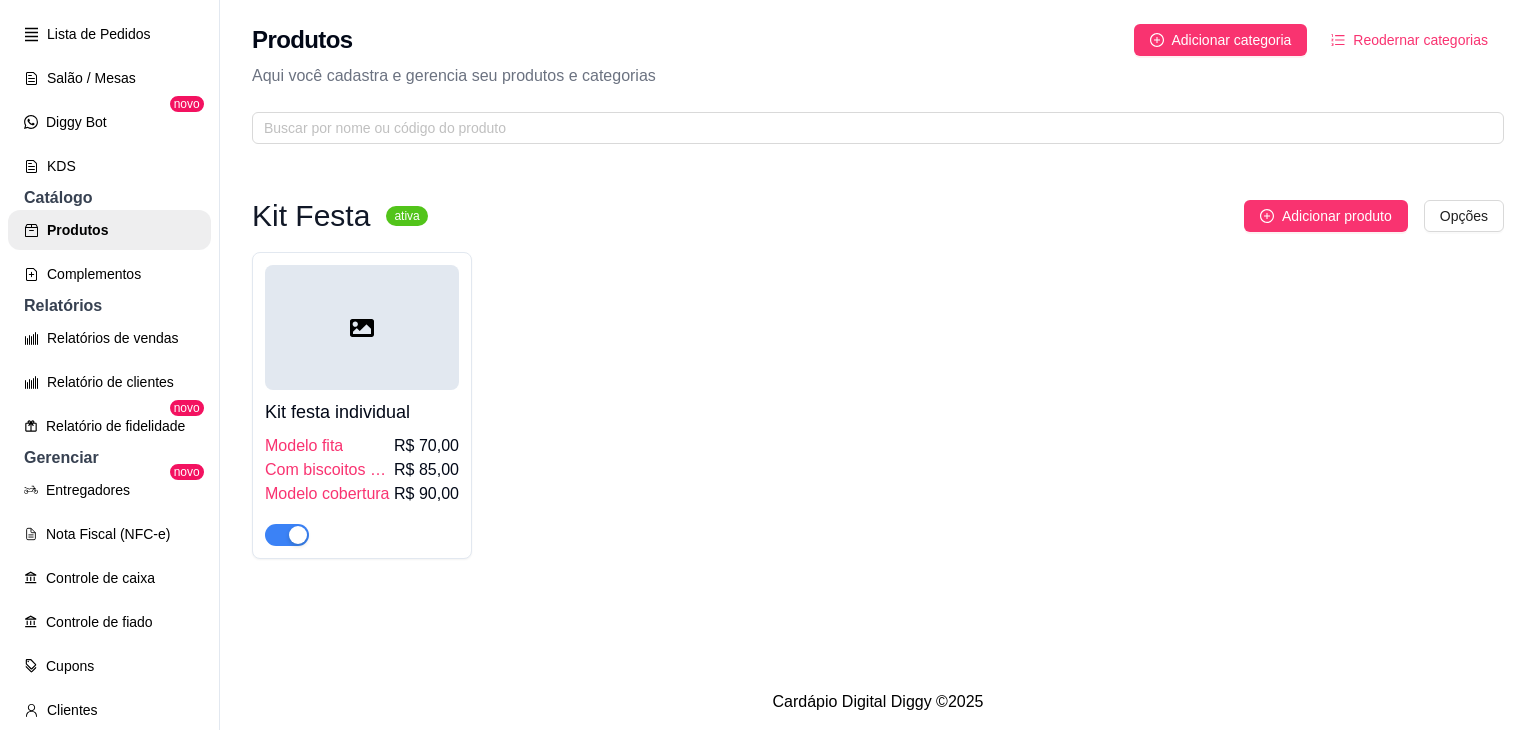 click on "F Focinho Gourm ... Loja Aberta Loja Plano Customizado até 27/08   Dia a dia Pedidos balcão (PDV) Gestor de Pedidos Lista de Pedidos Salão / Mesas Diggy Bot novo KDS Catálogo Produtos Complementos Relatórios Relatórios de vendas Relatório de clientes Relatório de fidelidade novo Gerenciar Entregadores novo Nota Fiscal (NFC-e) Controle de caixa Controle de fiado Cupons Clientes Estoque Configurações Diggy Planos Precisa de ajuda? Sair Produtos Adicionar categoria Reodernar categorias Aqui você cadastra e gerencia seu produtos e categorias Kit Festa ativa Adicionar produto Opções Kit festa individual    Modelo fita  R$ 70,00 Com biscoitos em volta  R$ 85,00 Modelo cobertura  R$ 90,00 Cardápio Digital Diggy © 2025" at bounding box center [768, 365] 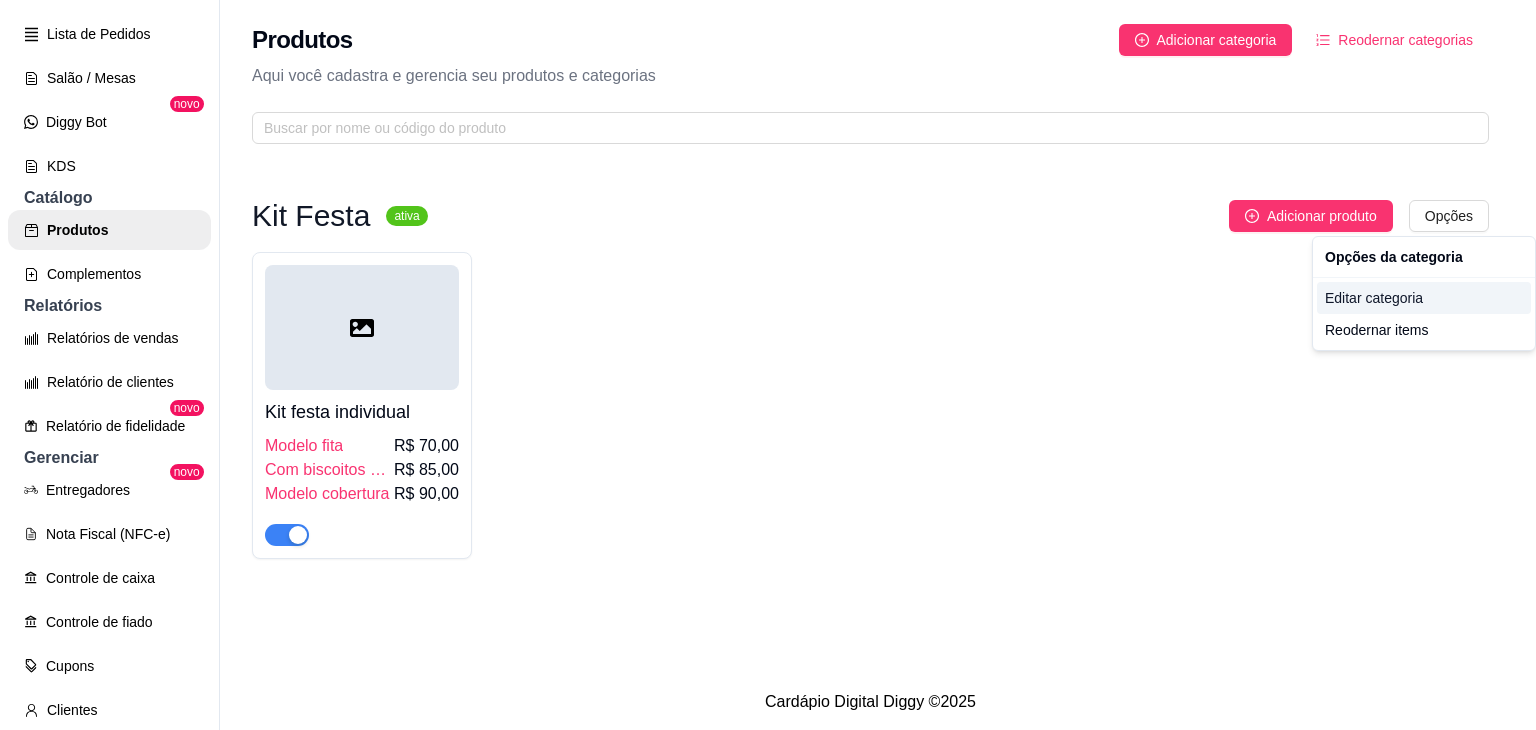 click on "Editar categoria" at bounding box center [1424, 298] 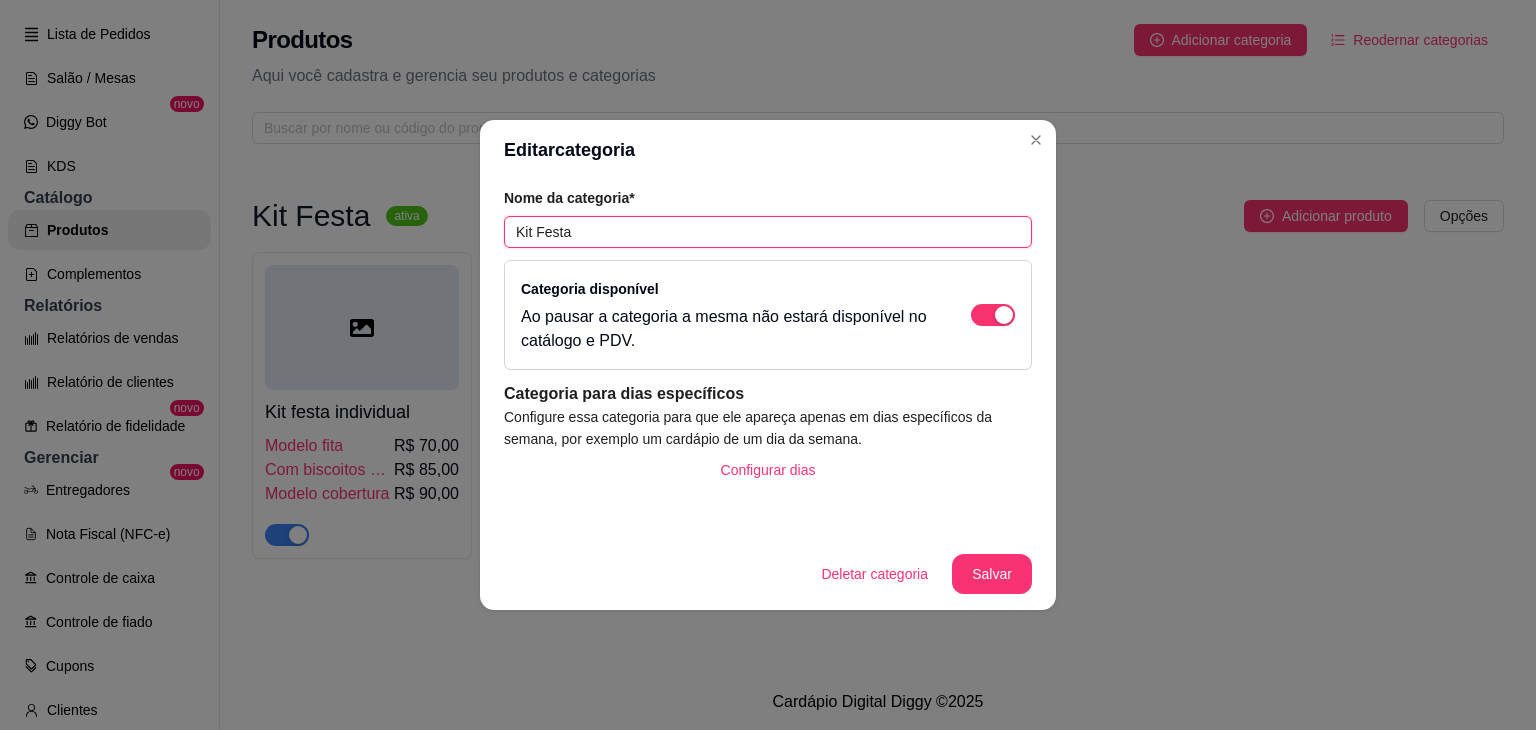 click on "Kit Festa" at bounding box center [768, 232] 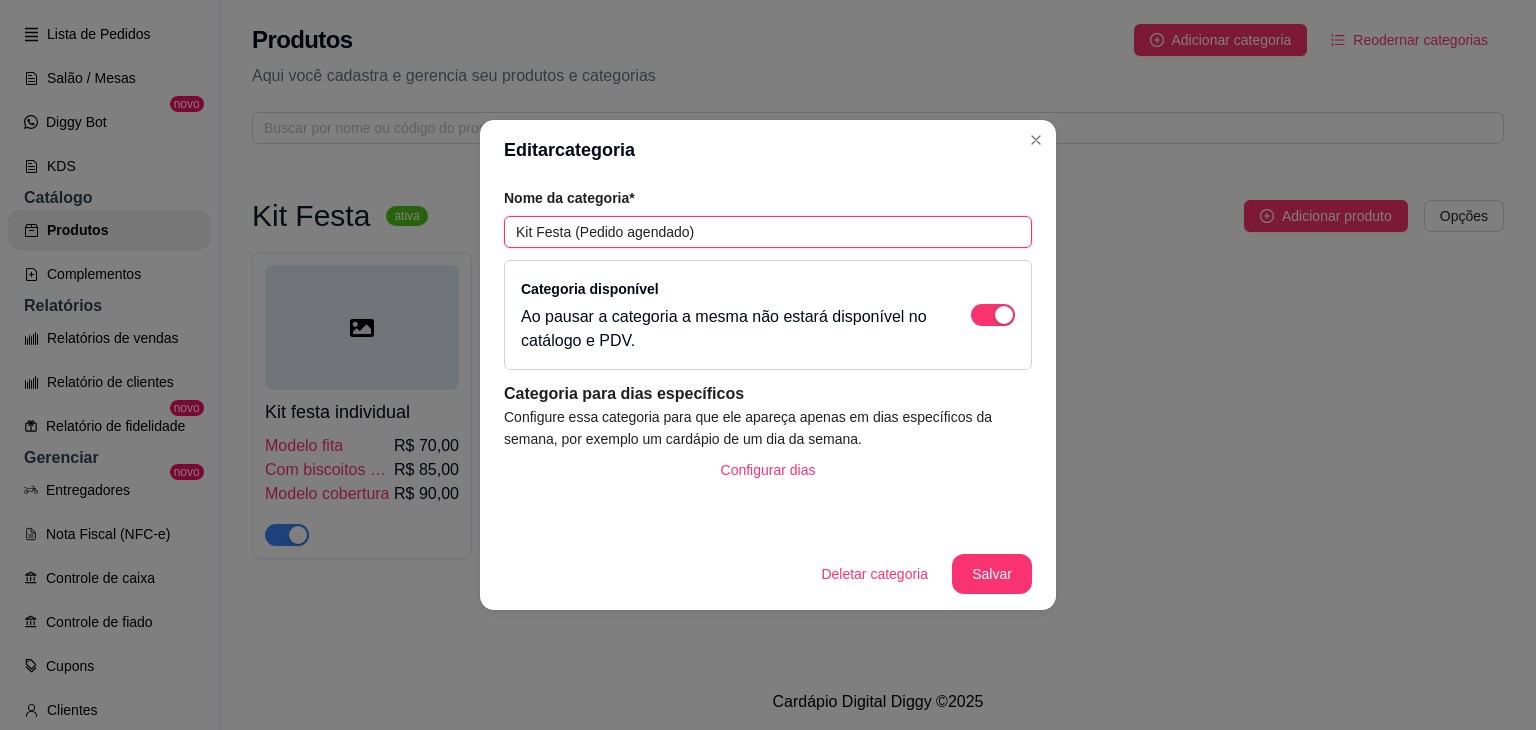 drag, startPoint x: 569, startPoint y: 232, endPoint x: 484, endPoint y: 237, distance: 85.146935 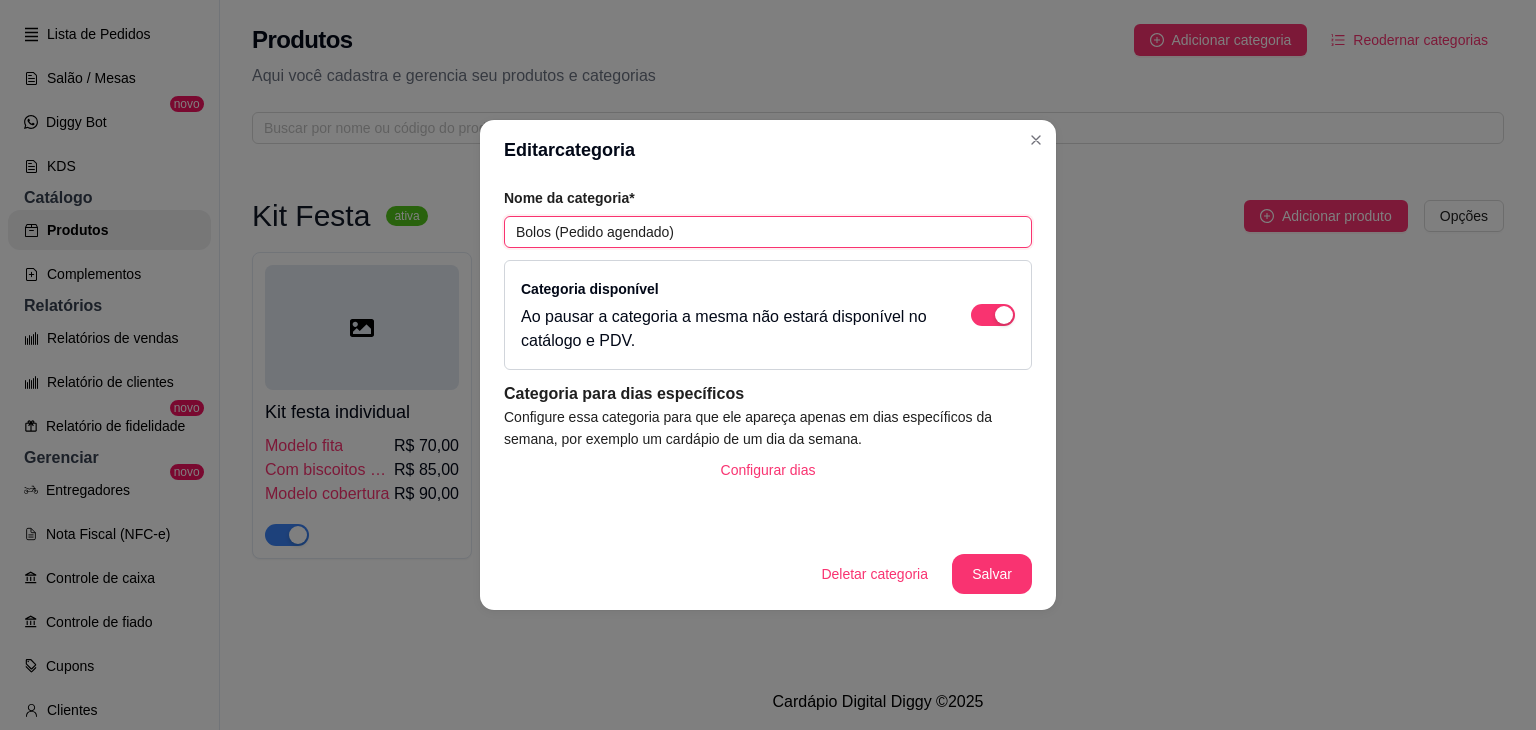 type on "Bolos (Pedido agendado)" 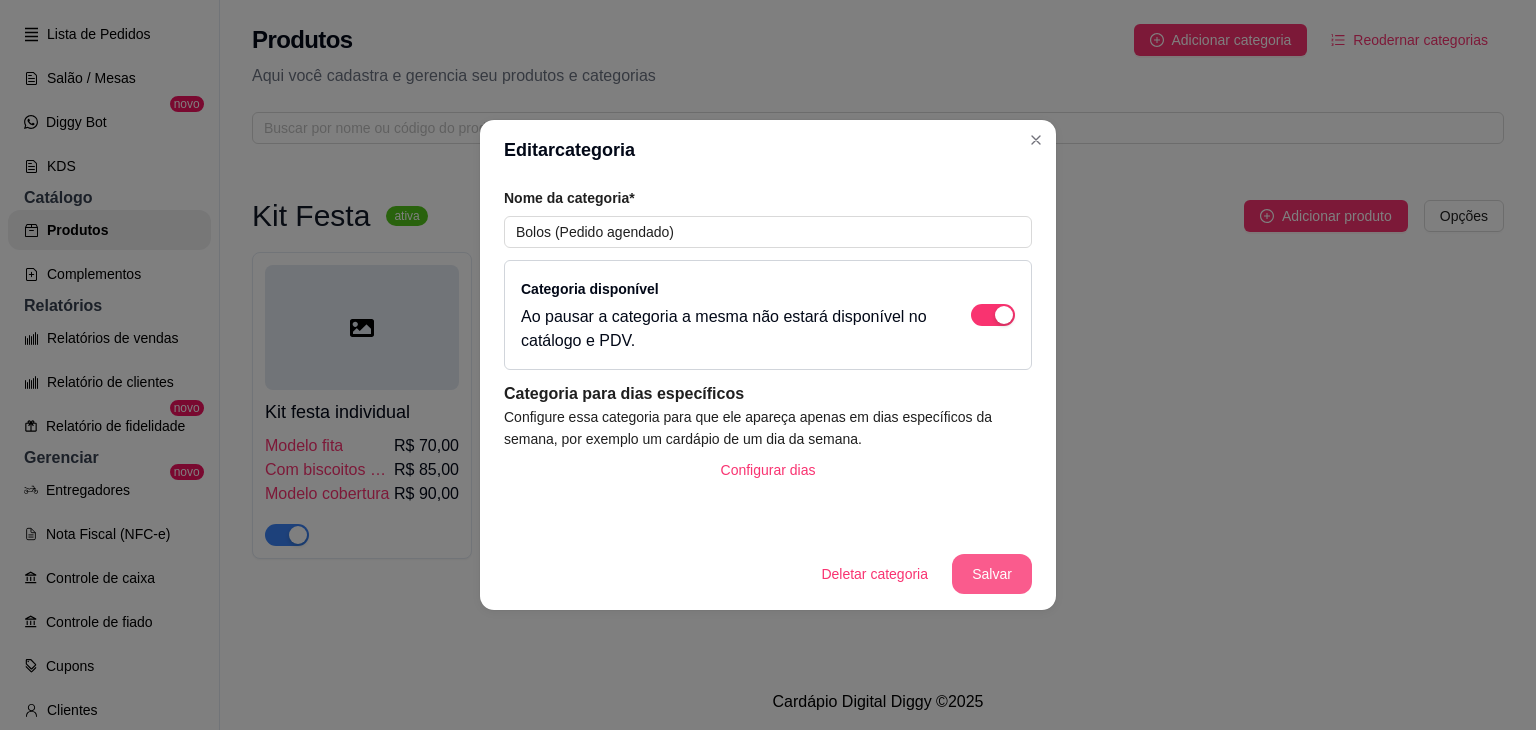 click on "Salvar" at bounding box center [992, 574] 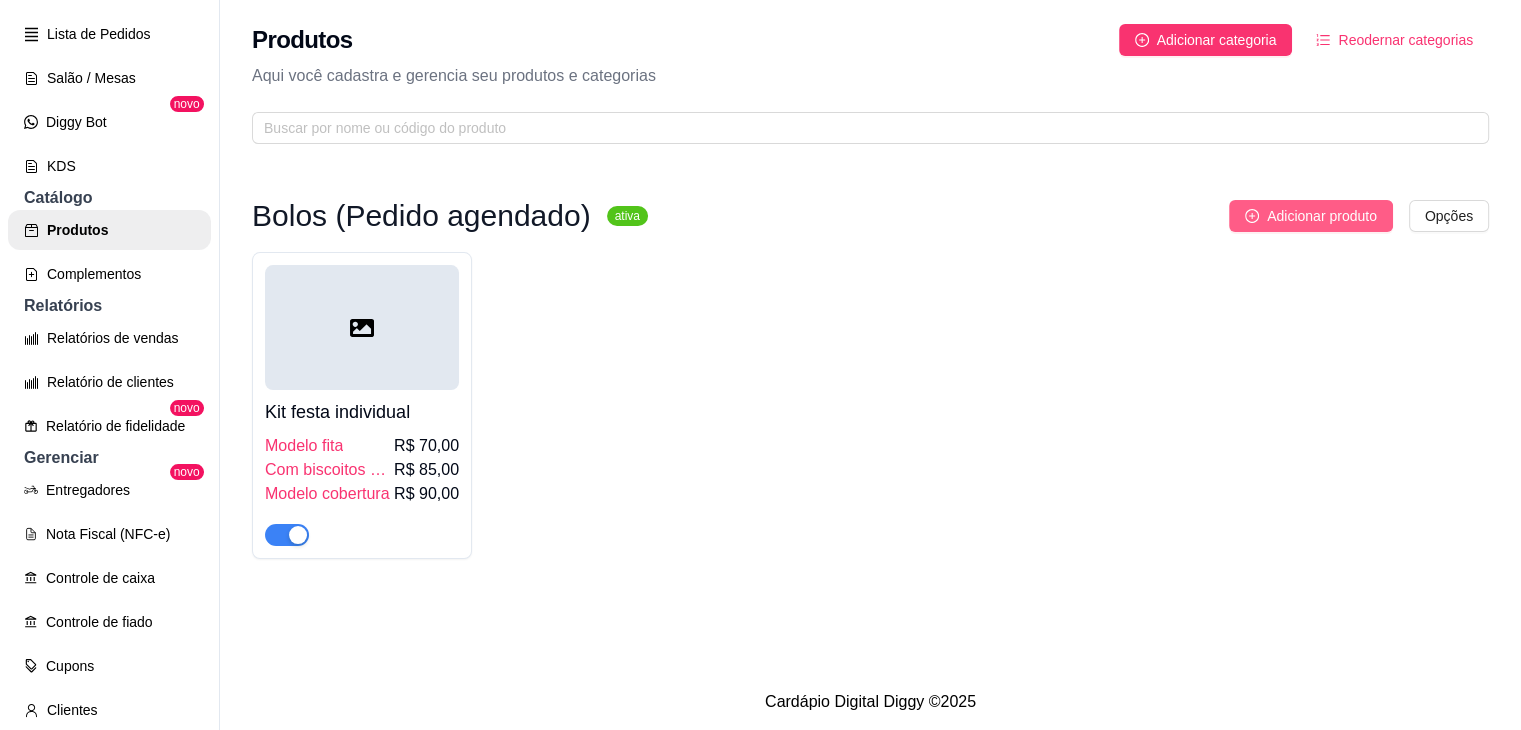 click on "Adicionar produto" at bounding box center [1322, 216] 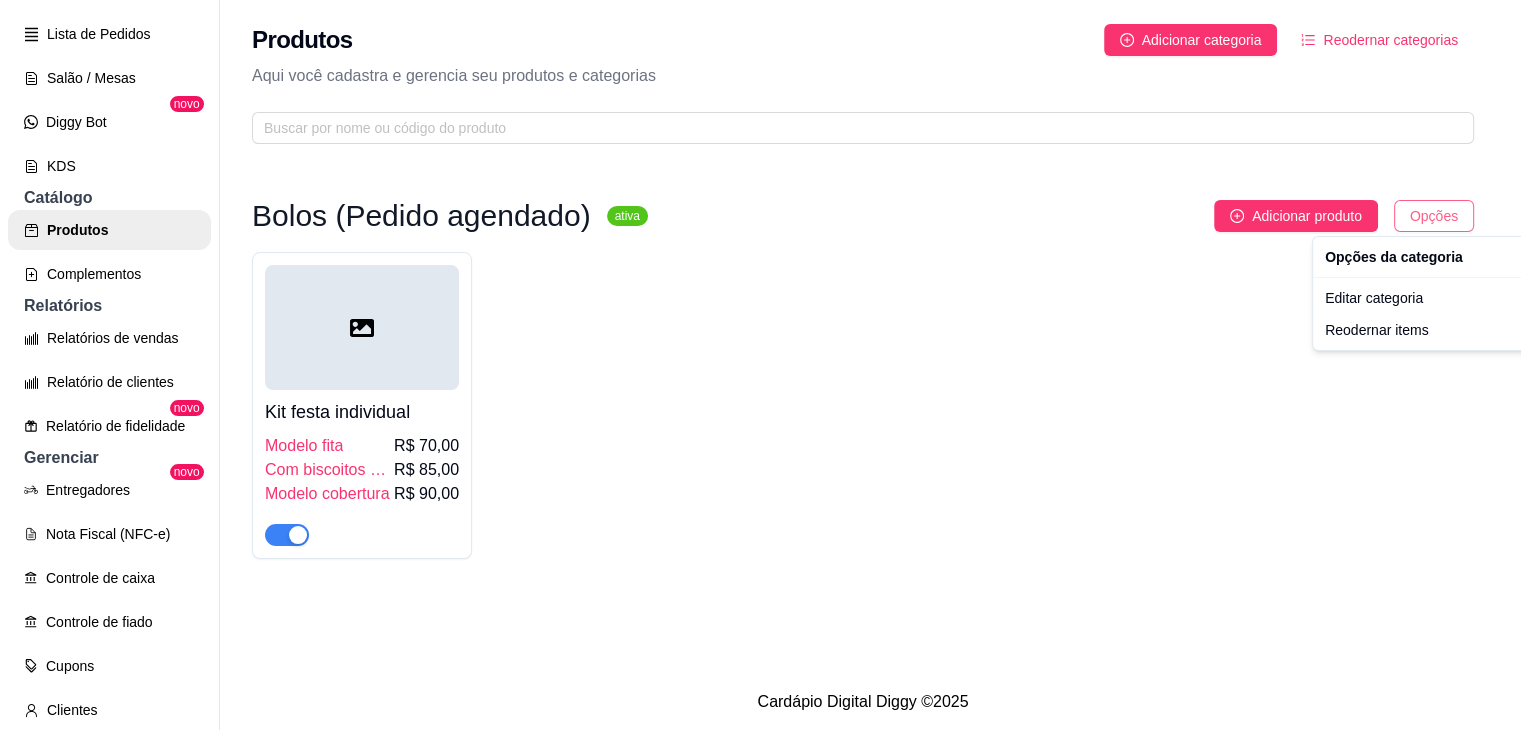 click on "F Focinho Gourm ... Loja Aberta Loja Plano Customizado até 27/08   Dia a dia Pedidos balcão (PDV) Gestor de Pedidos Lista de Pedidos Salão / Mesas Diggy Bot novo KDS Catálogo Produtos Complementos Relatórios Relatórios de vendas Relatório de clientes Relatório de fidelidade novo Gerenciar Entregadores novo Nota Fiscal (NFC-e) Controle de caixa Controle de fiado Cupons Clientes Estoque Configurações Diggy Planos Precisa de ajuda? Sair Produtos Adicionar categoria Reodernar categorias Aqui você cadastra e gerencia seu produtos e categorias Bolos (Pedido agendado) ativa Adicionar produto Opções Kit festa individual    Modelo fita  R$ 70,00 Com biscoitos em volta  R$ 85,00 Modelo cobertura  R$ 90,00 Cardápio Digital Diggy © 2025 Opções da categoria Editar categoria Reodernar items" at bounding box center [760, 365] 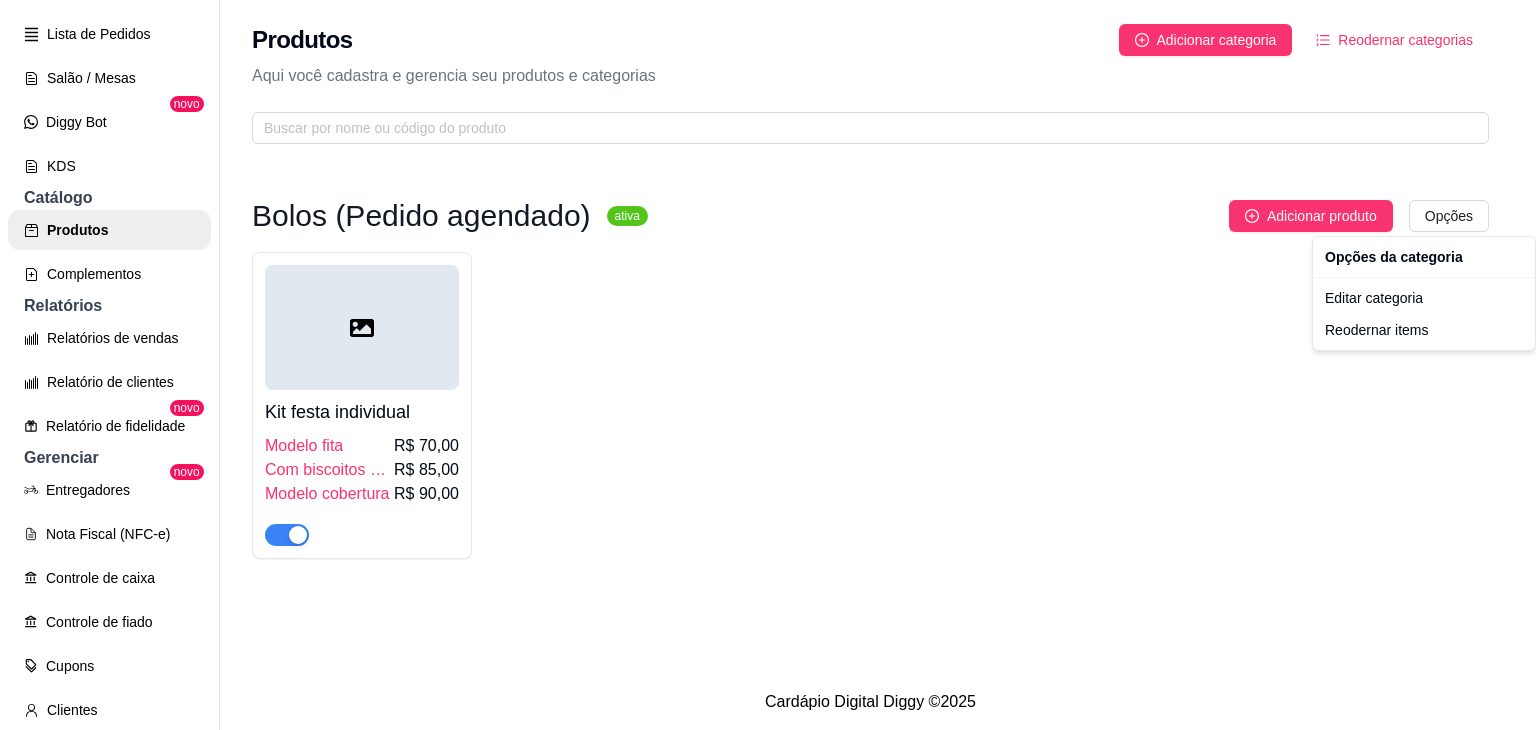 click on "F Focinho Gourm ... Loja Aberta Loja Plano Customizado até 27/08   Dia a dia Pedidos balcão (PDV) Gestor de Pedidos Lista de Pedidos Salão / Mesas Diggy Bot novo KDS Catálogo Produtos Complementos Relatórios Relatórios de vendas Relatório de clientes Relatório de fidelidade novo Gerenciar Entregadores novo Nota Fiscal (NFC-e) Controle de caixa Controle de fiado Cupons Clientes Estoque Configurações Diggy Planos Precisa de ajuda? Sair Produtos Adicionar categoria Reodernar categorias Aqui você cadastra e gerencia seu produtos e categorias Bolos (Pedido agendado) ativa Adicionar produto Opções Kit festa individual    Modelo fita  R$ 70,00 Com biscoitos em volta  R$ 85,00 Modelo cobertura  R$ 90,00 Cardápio Digital Diggy © 2025 Opções da categoria Editar categoria Reodernar items" at bounding box center (768, 365) 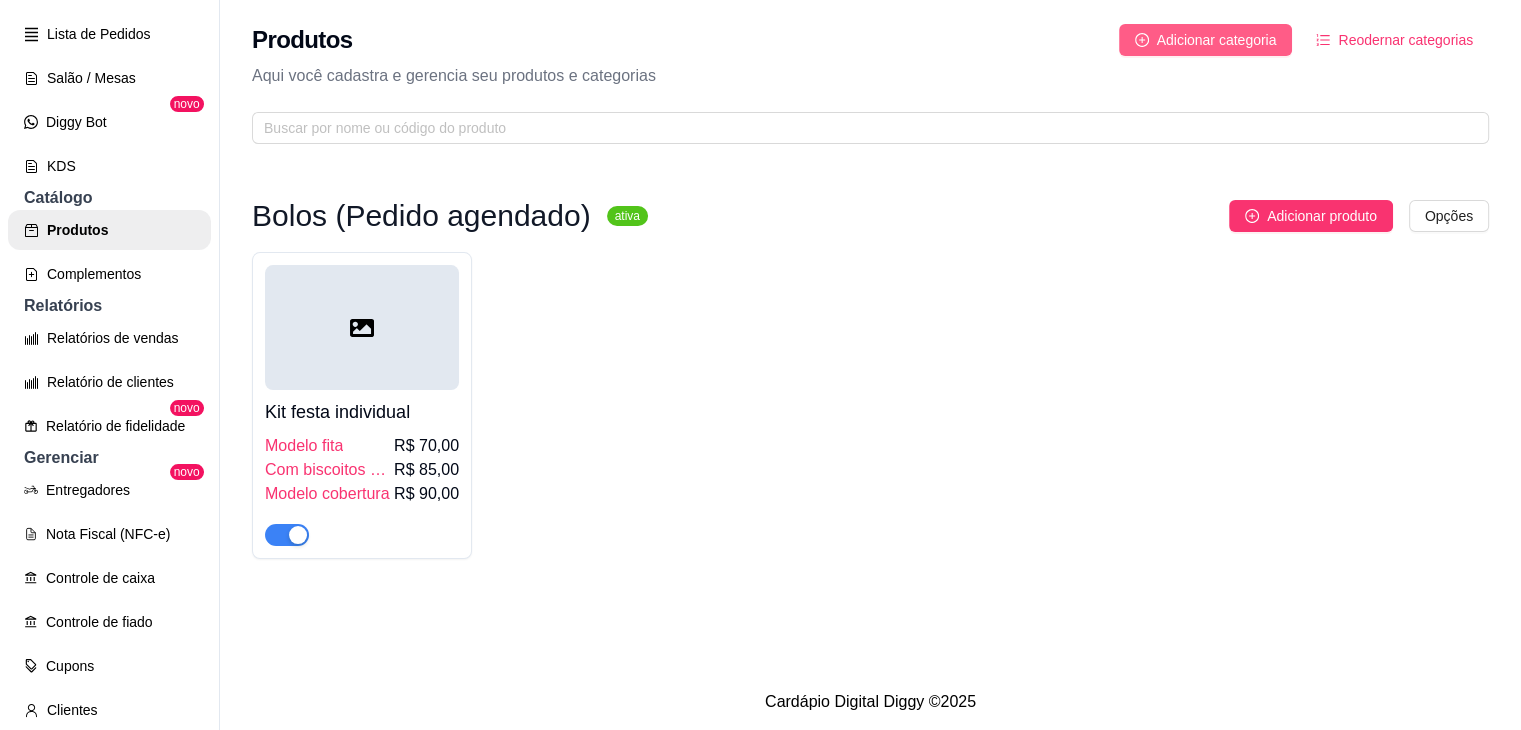 click on "Adicionar categoria" at bounding box center (1217, 40) 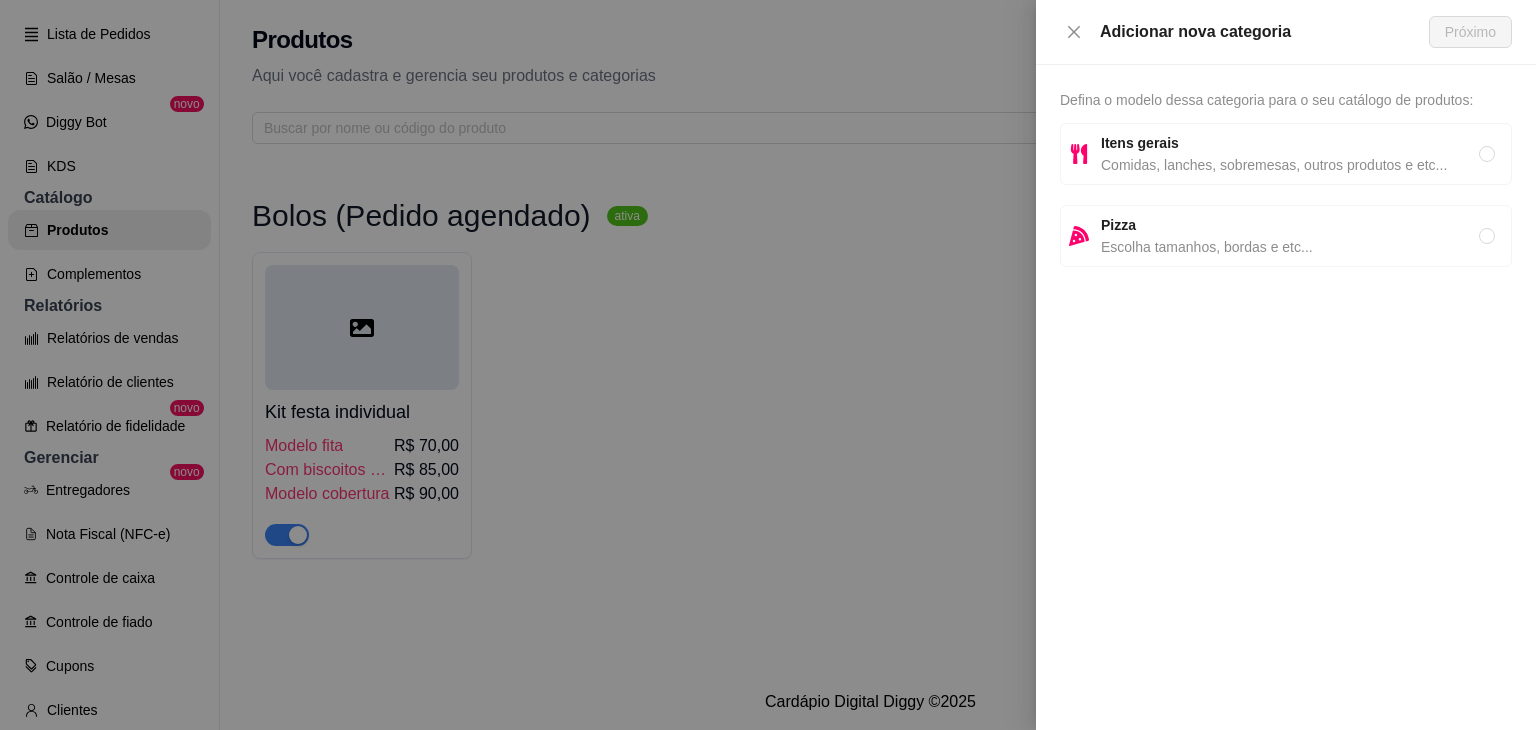 click on "Itens gerais Comidas, lanches, sobremesas, outros produtos e etc..." at bounding box center [1286, 154] 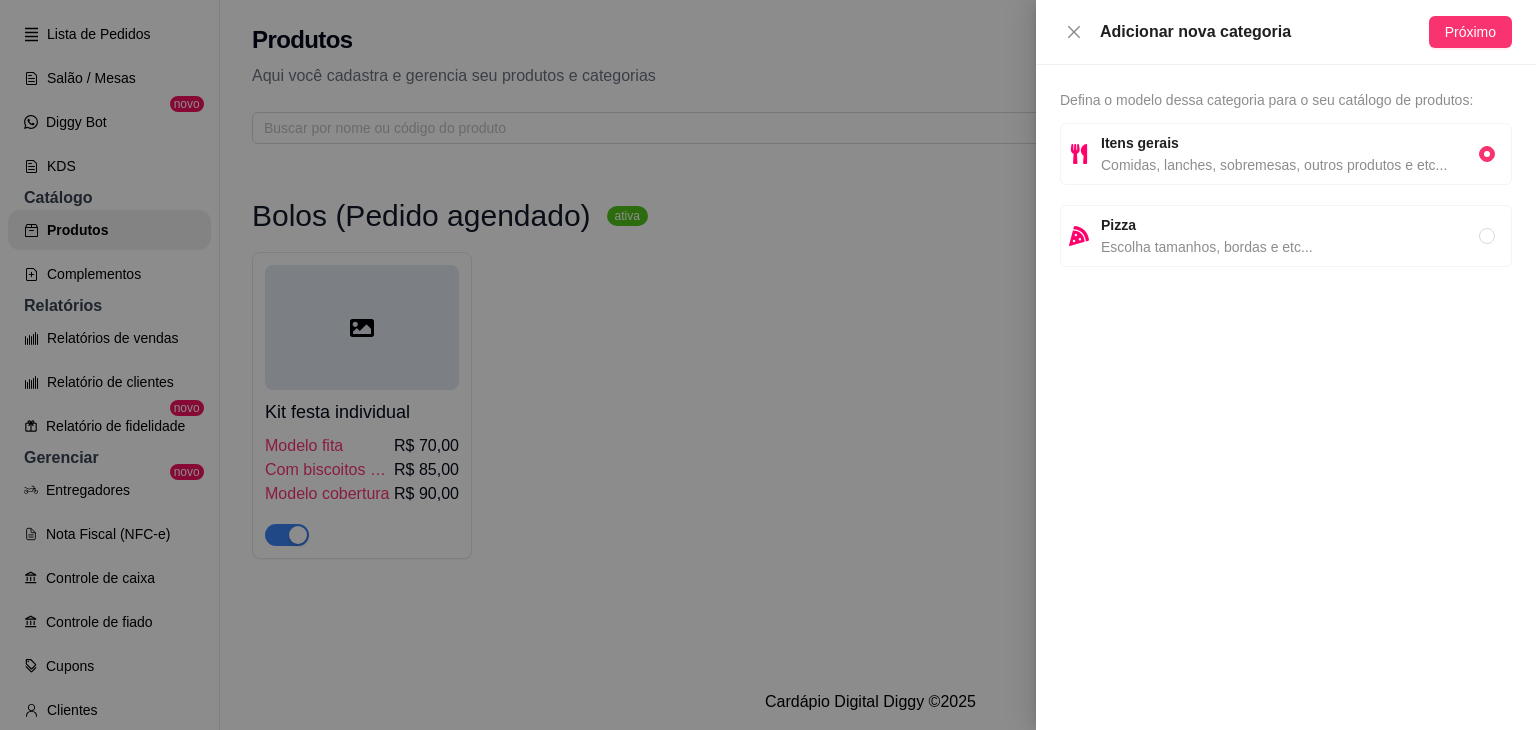 click on "Adicionar nova categoria Próximo" at bounding box center (1286, 32) 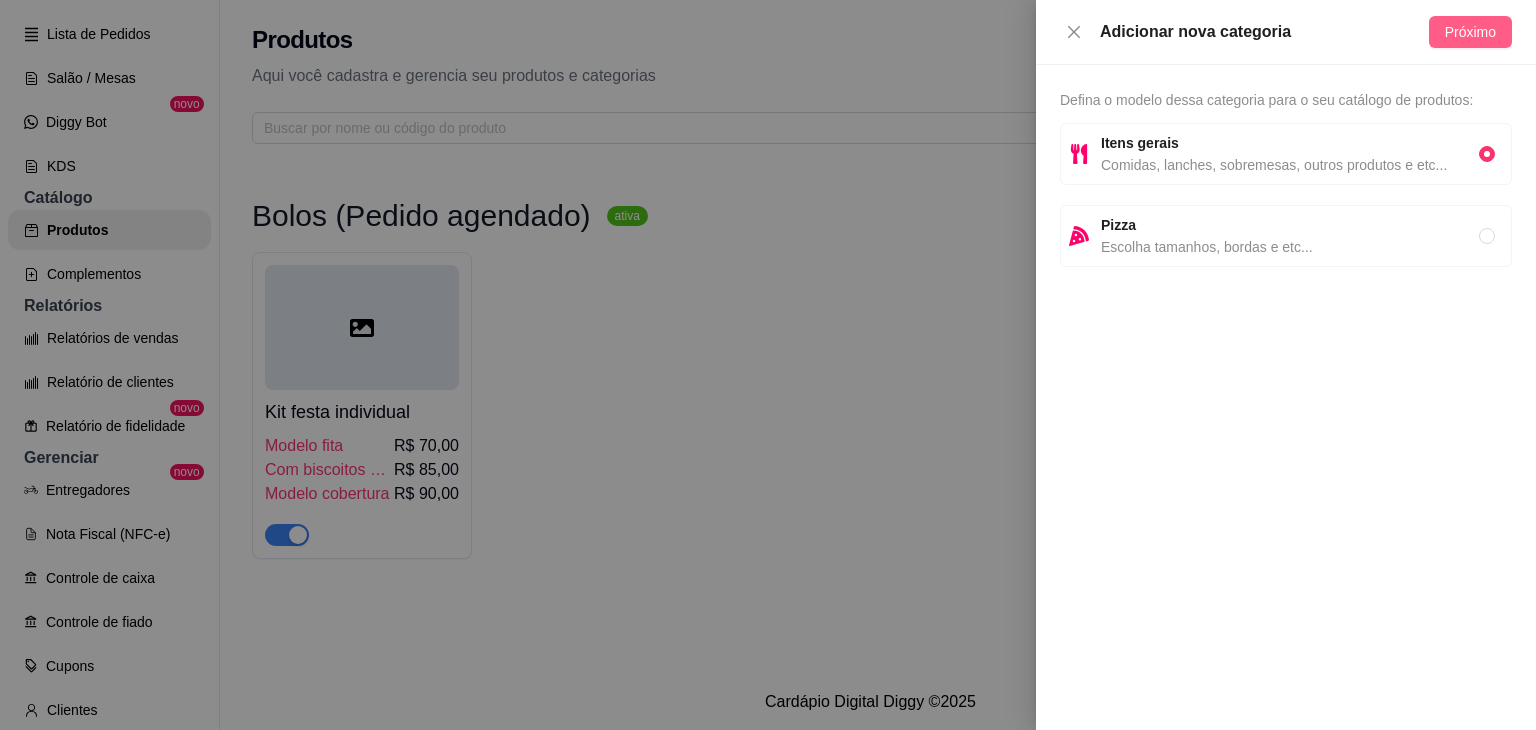 click on "Próximo" at bounding box center (1470, 32) 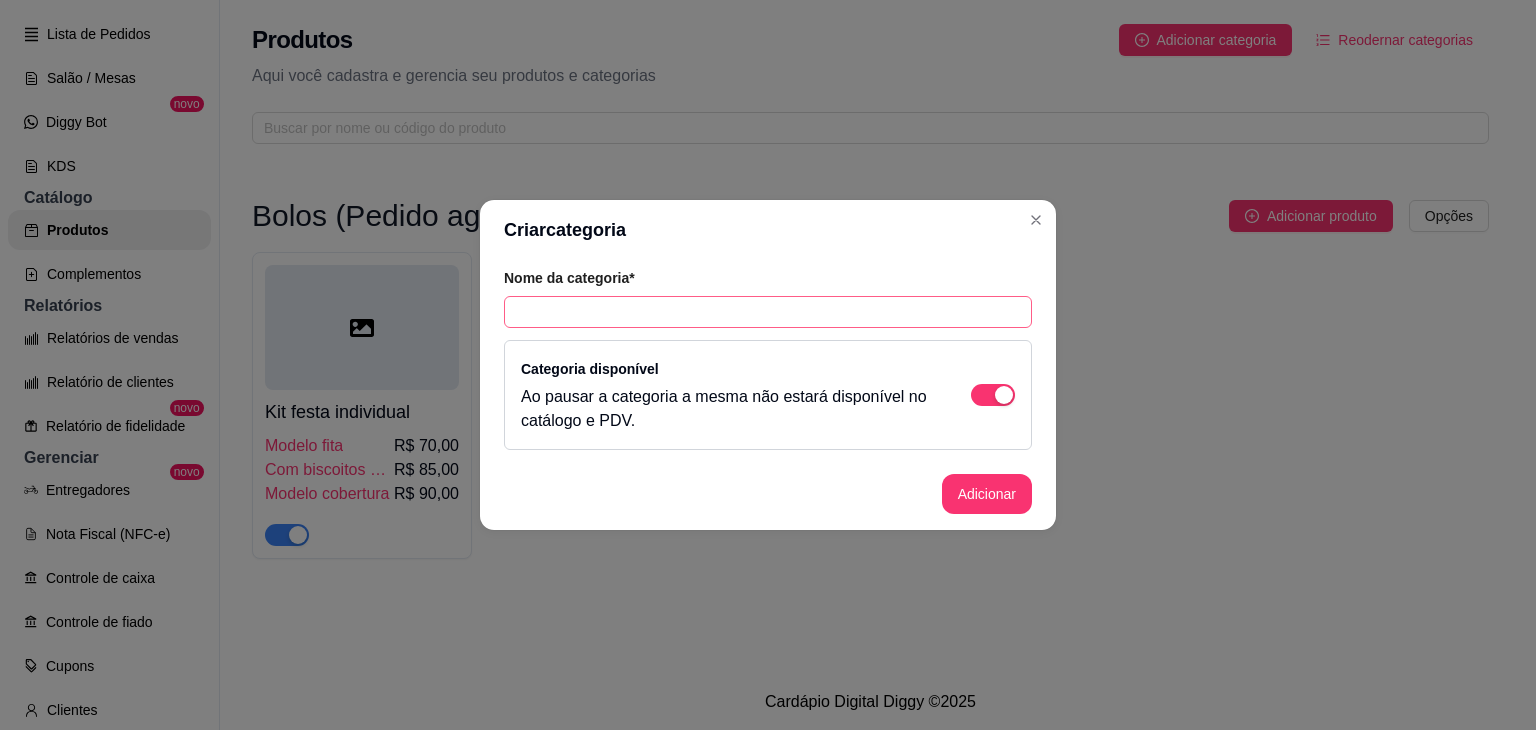 drag, startPoint x: 741, startPoint y: 261, endPoint x: 712, endPoint y: 312, distance: 58.66856 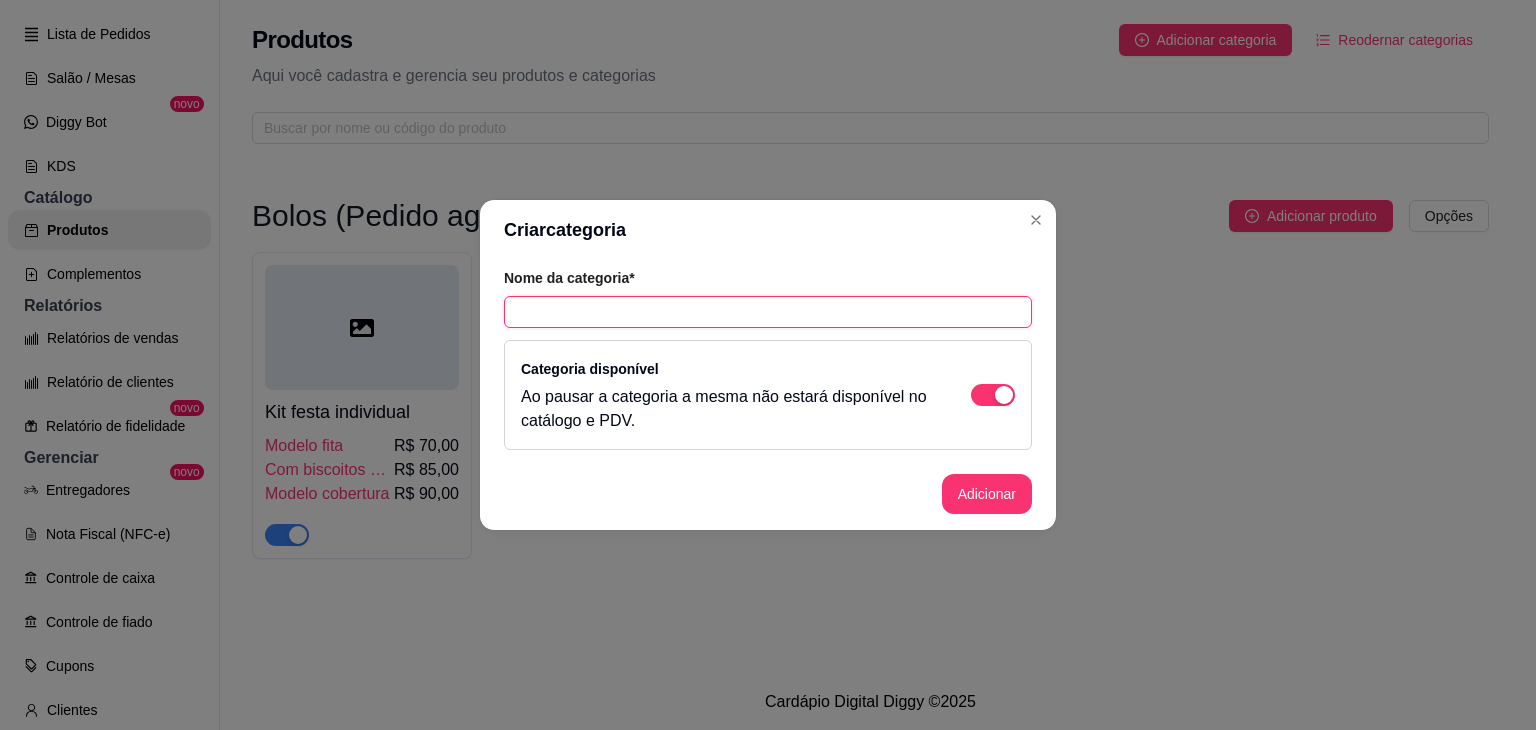 click at bounding box center (768, 312) 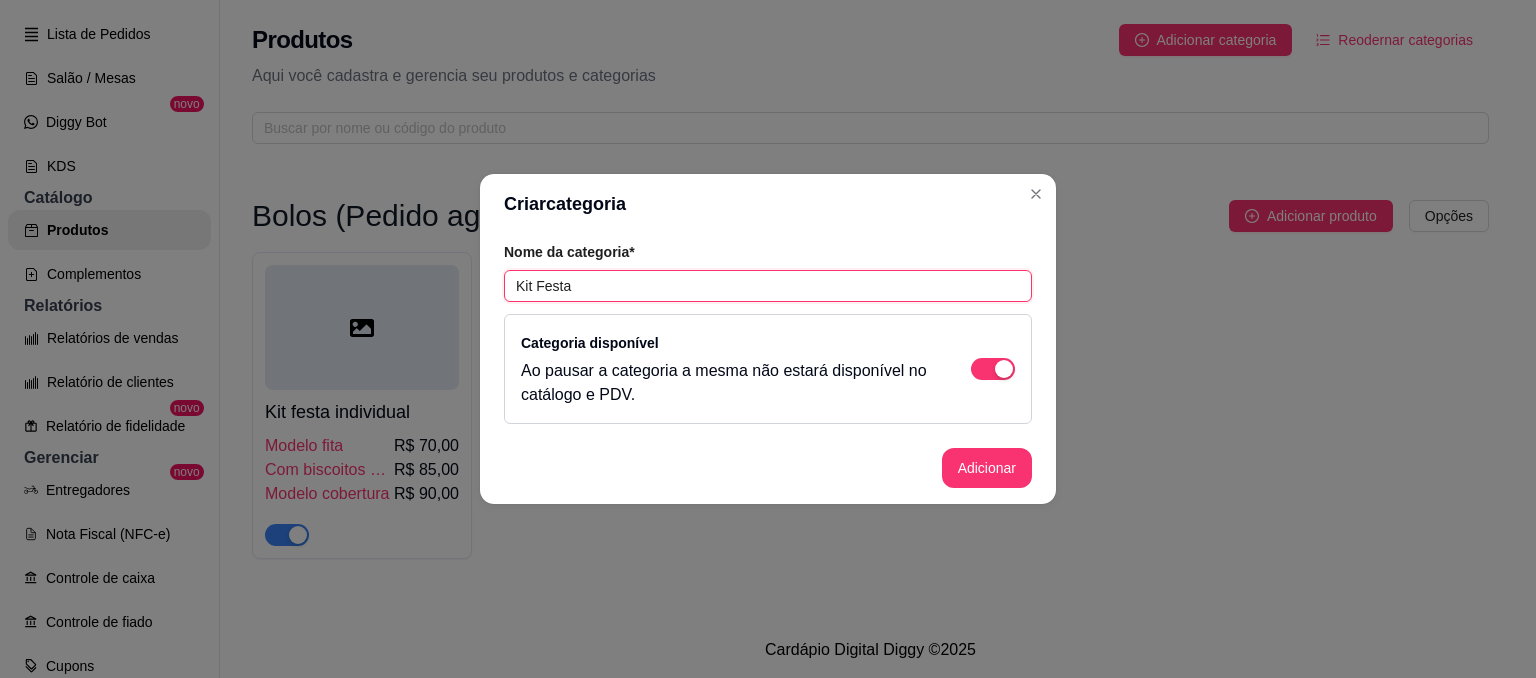 click on "Kit Festa" at bounding box center (768, 286) 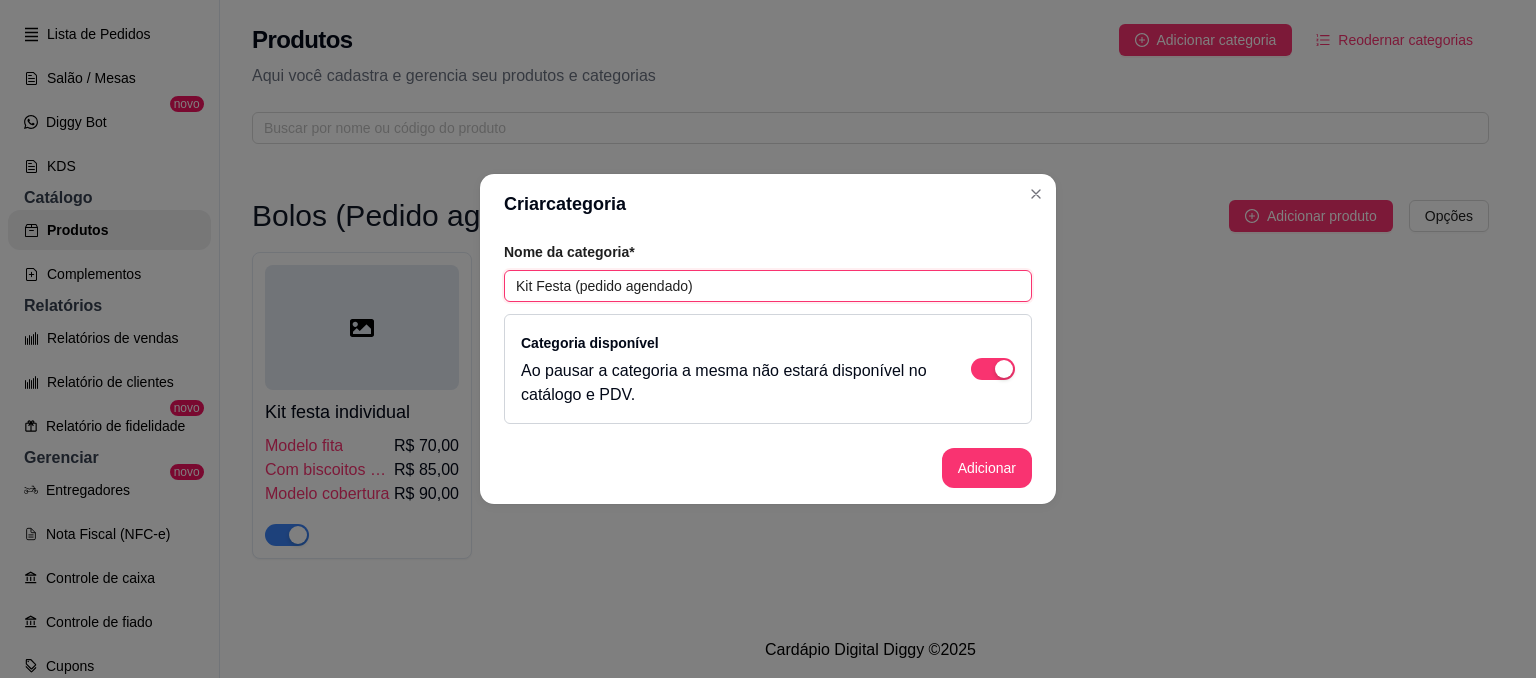 type on "Kit Festa (pedido agendado)" 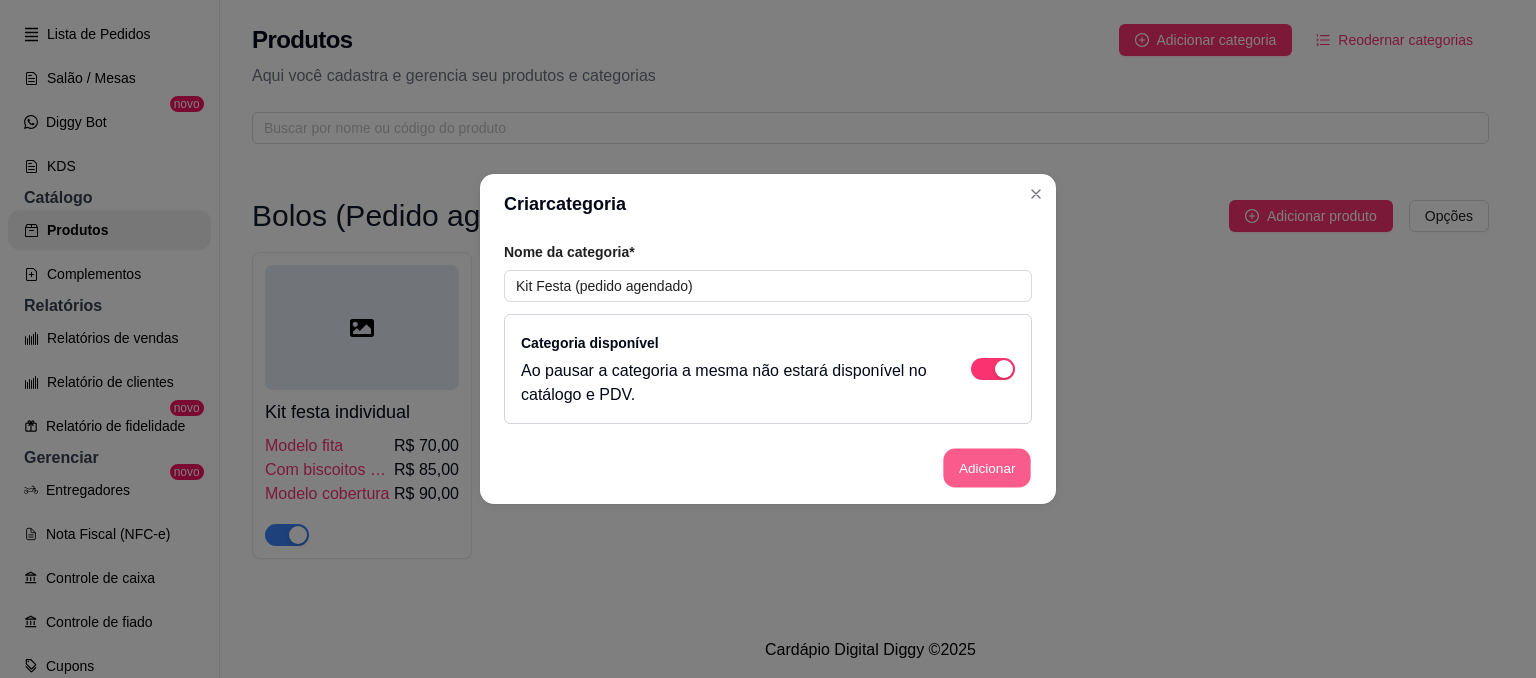 click on "Adicionar" at bounding box center (987, 468) 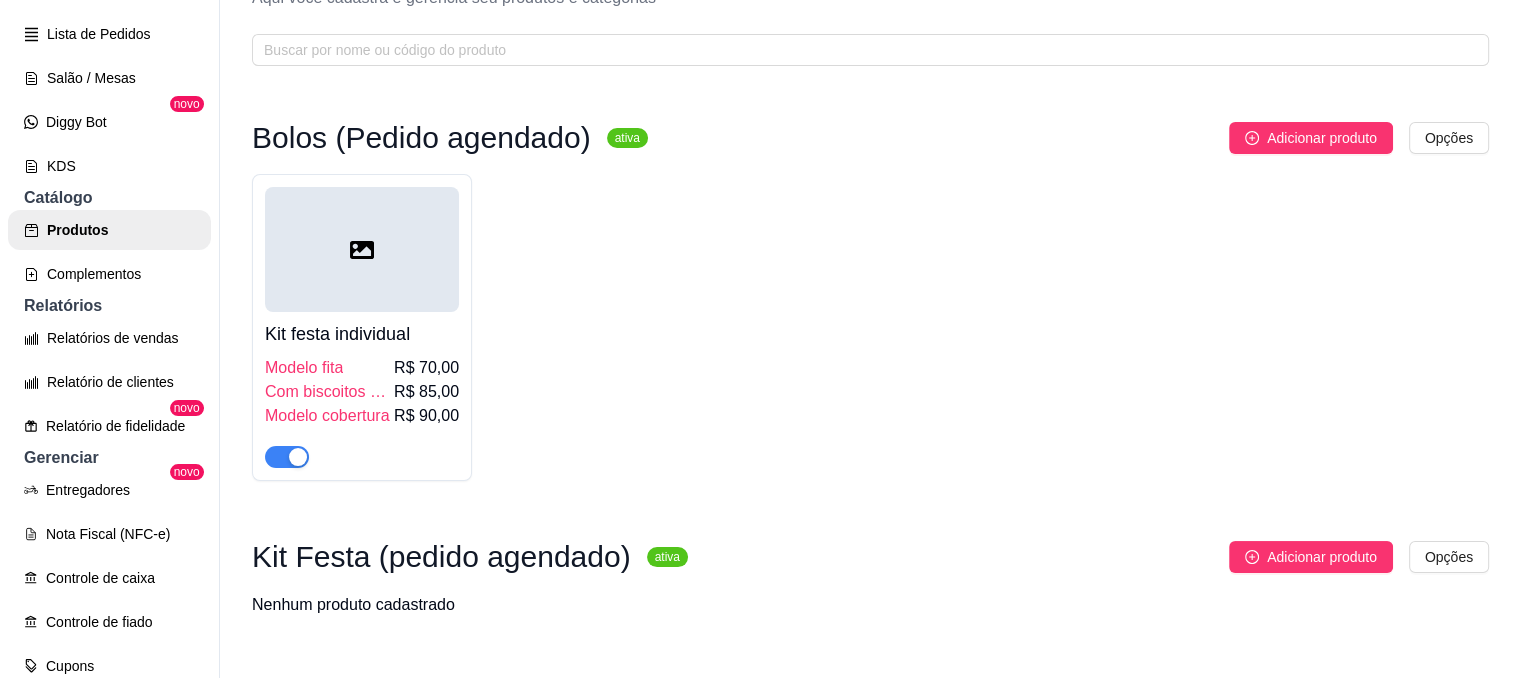 scroll, scrollTop: 0, scrollLeft: 0, axis: both 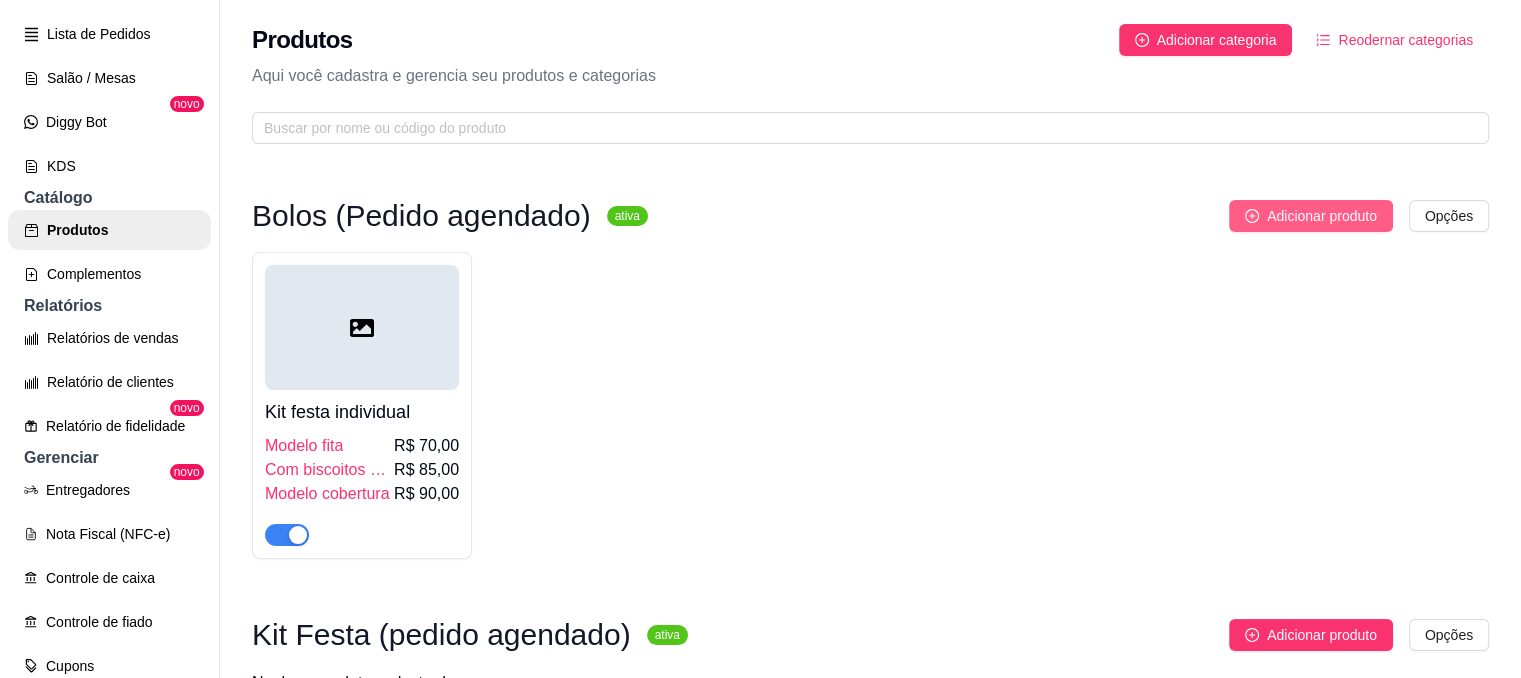 click on "Adicionar produto" at bounding box center (1322, 216) 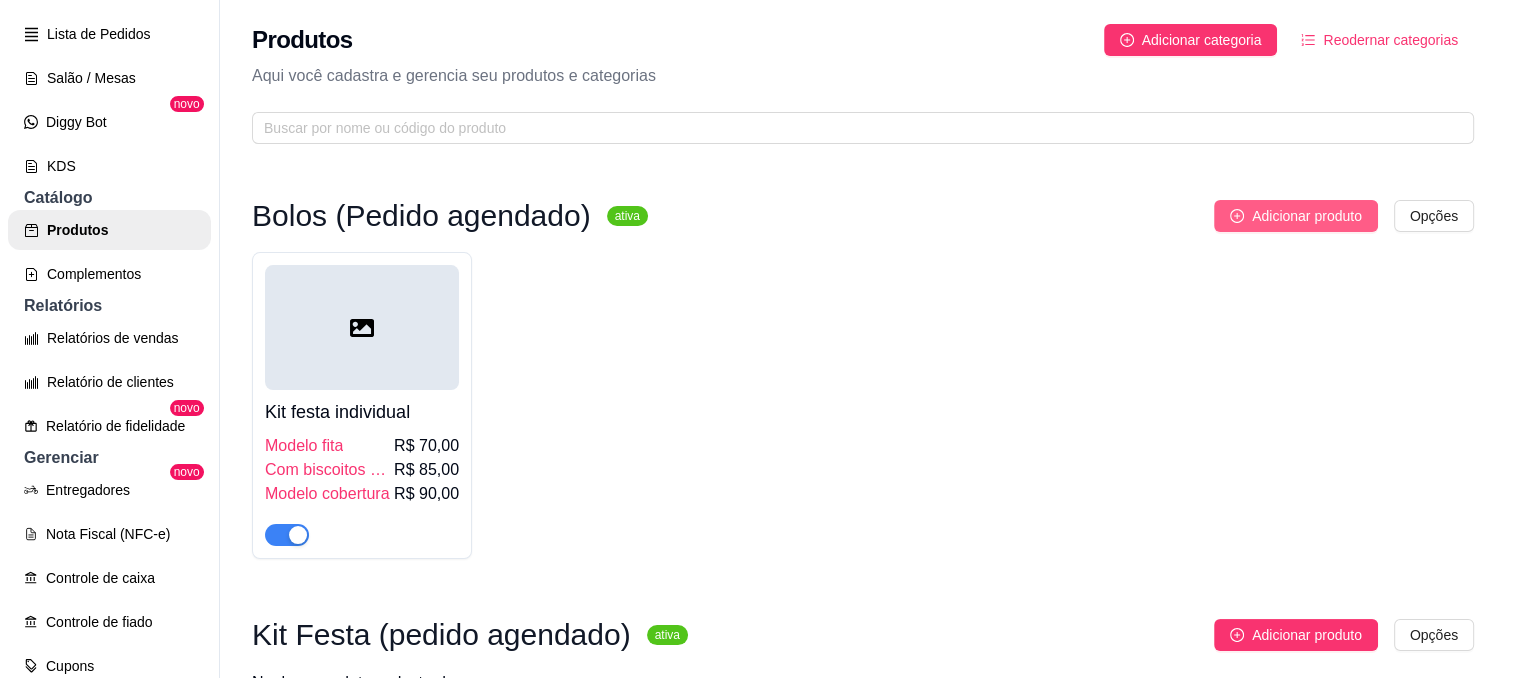 type 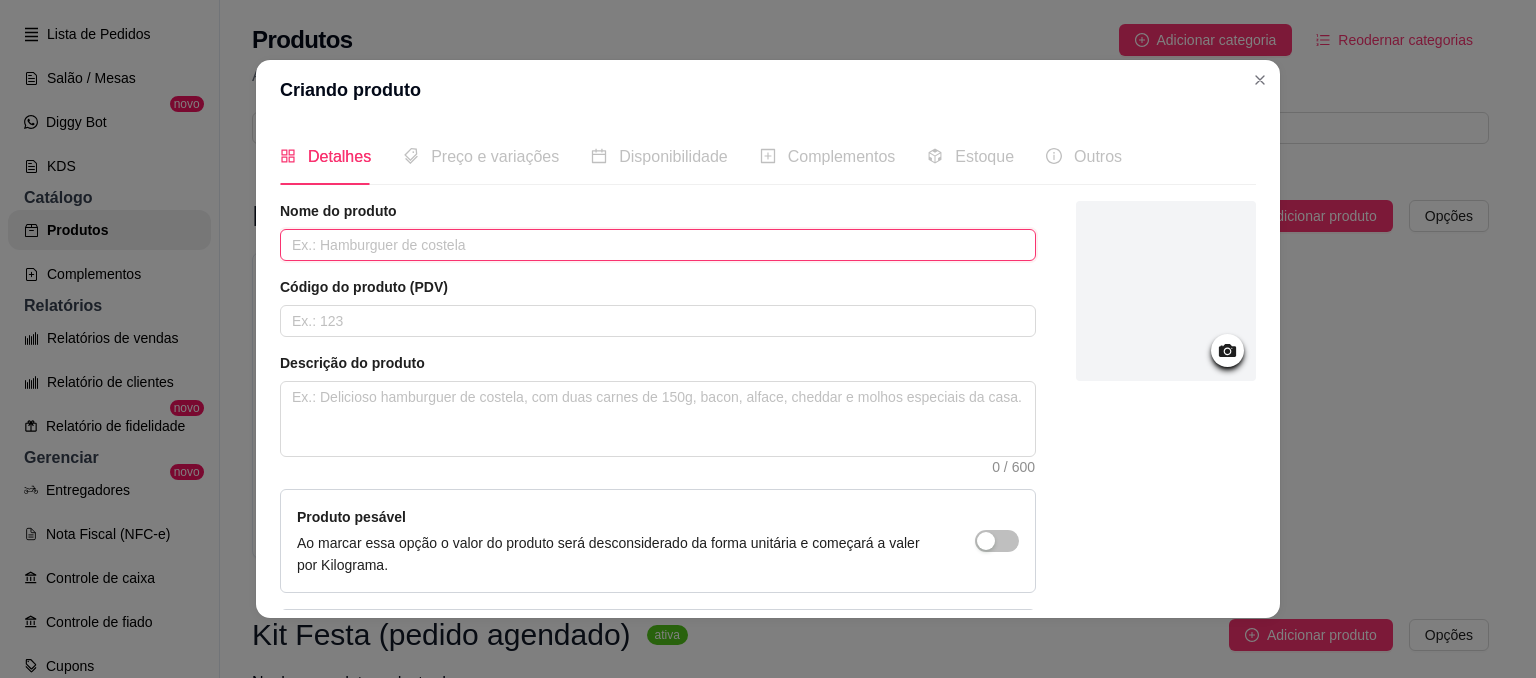 click at bounding box center [658, 245] 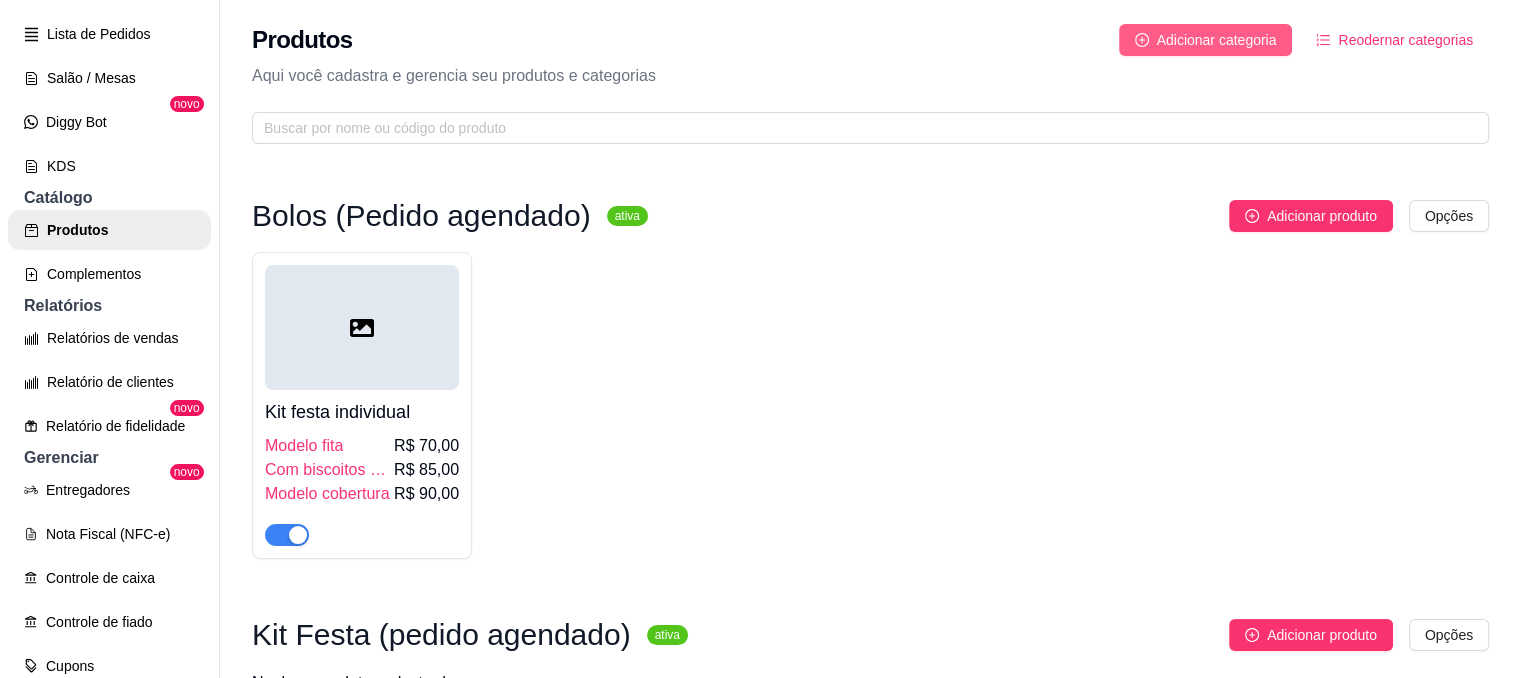 click on "Adicionar categoria" at bounding box center (1217, 40) 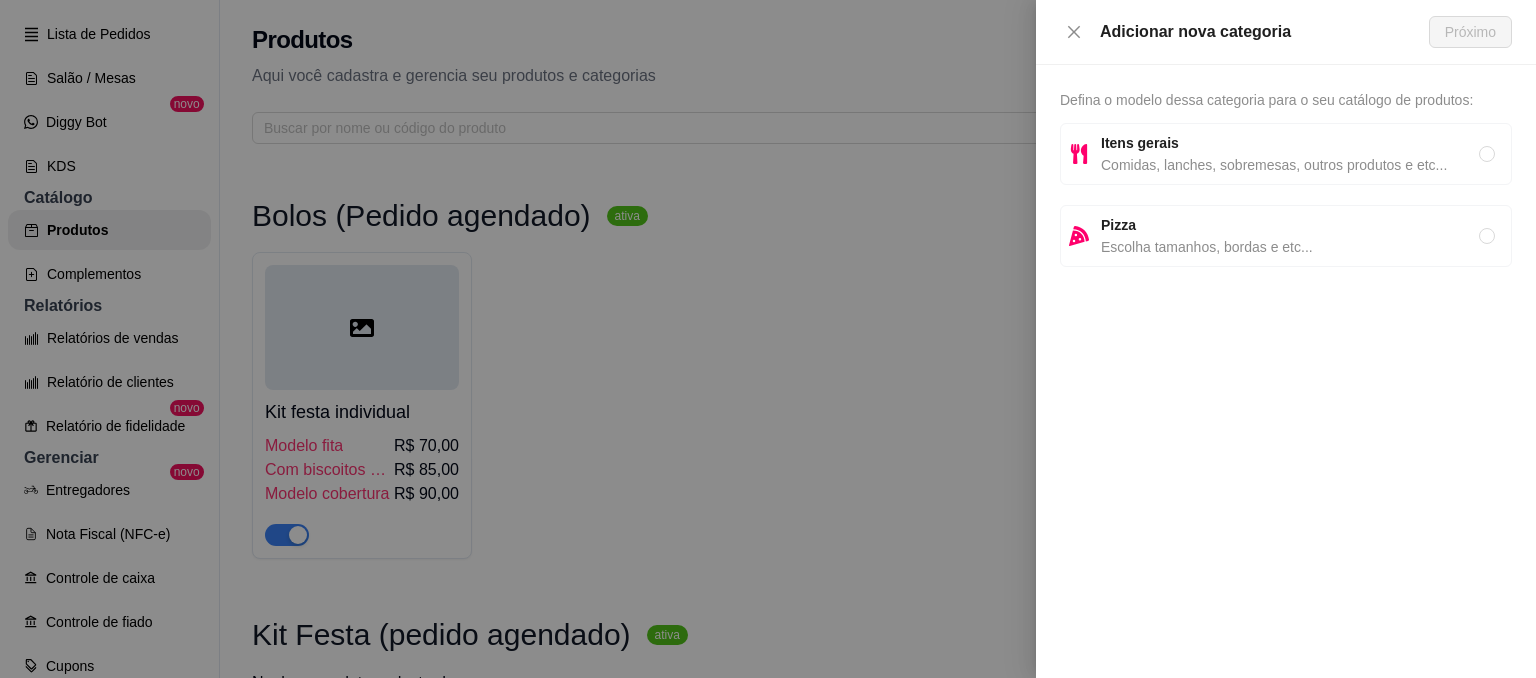 click on "Comidas, lanches, sobremesas, outros produtos e etc..." at bounding box center [1290, 165] 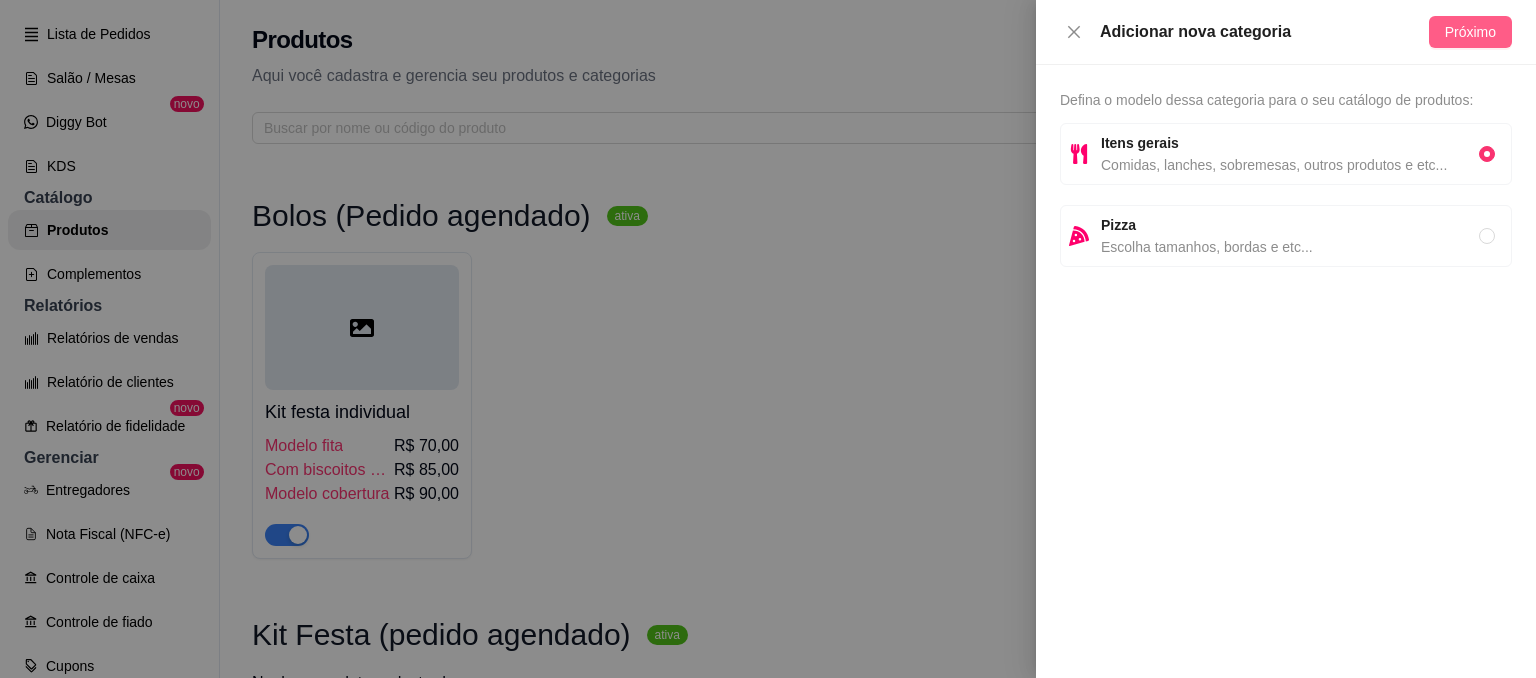 click on "Próximo" at bounding box center [1470, 32] 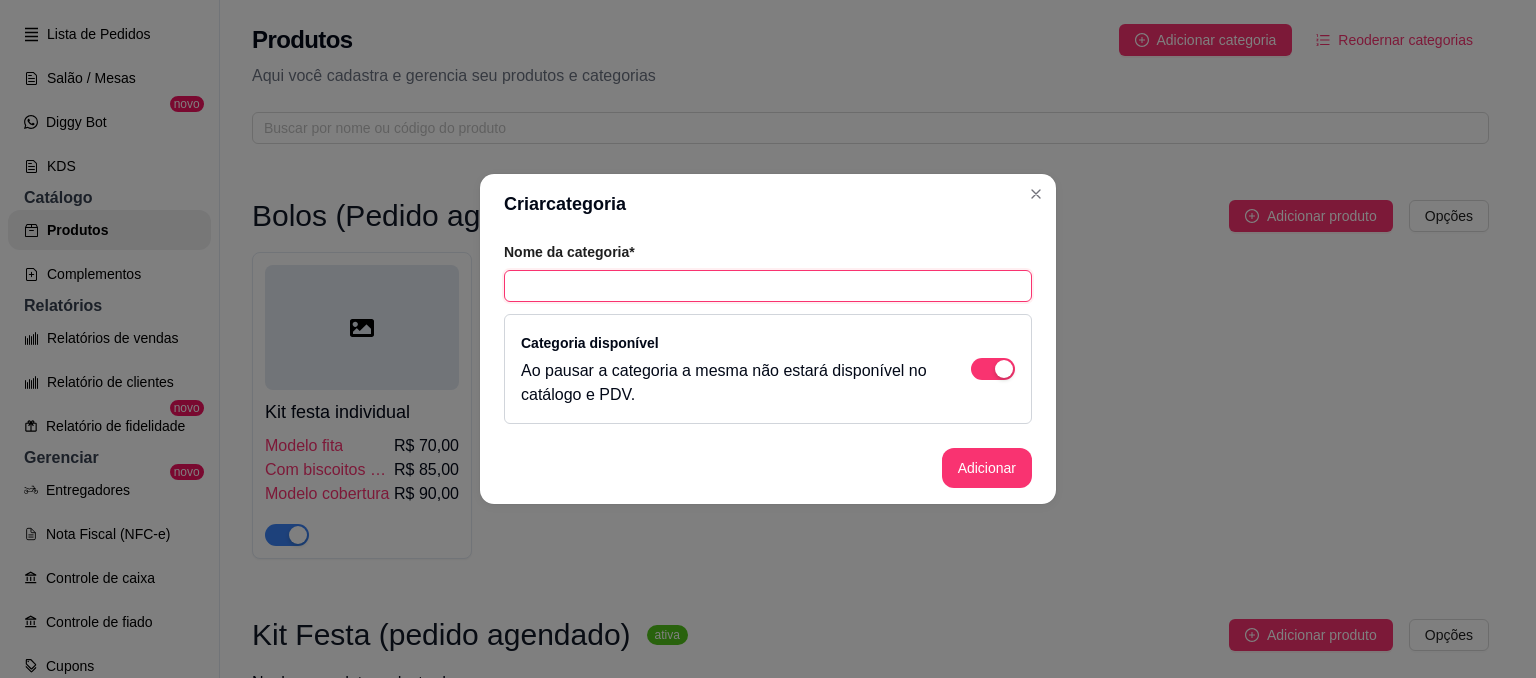 click at bounding box center [768, 286] 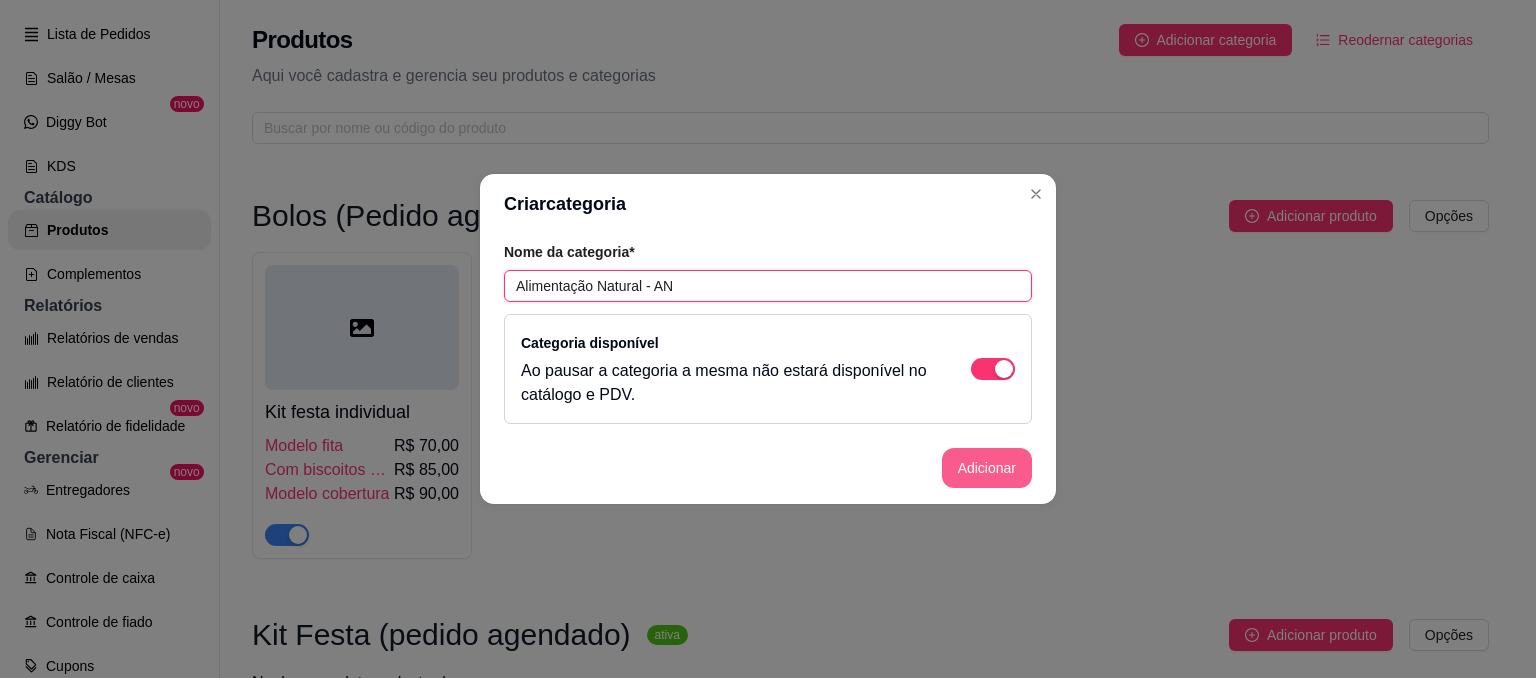 type on "Alimentação Natural - AN" 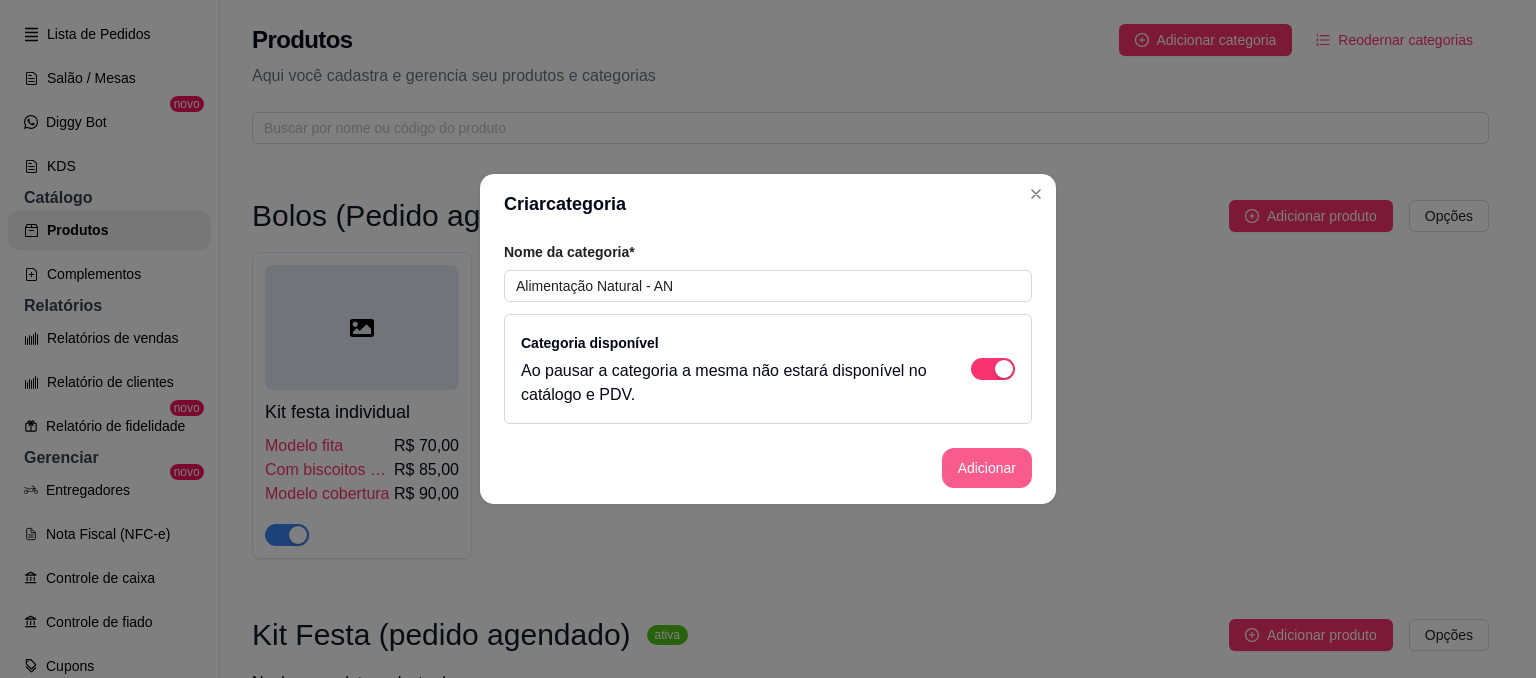 click on "Adicionar" at bounding box center [987, 468] 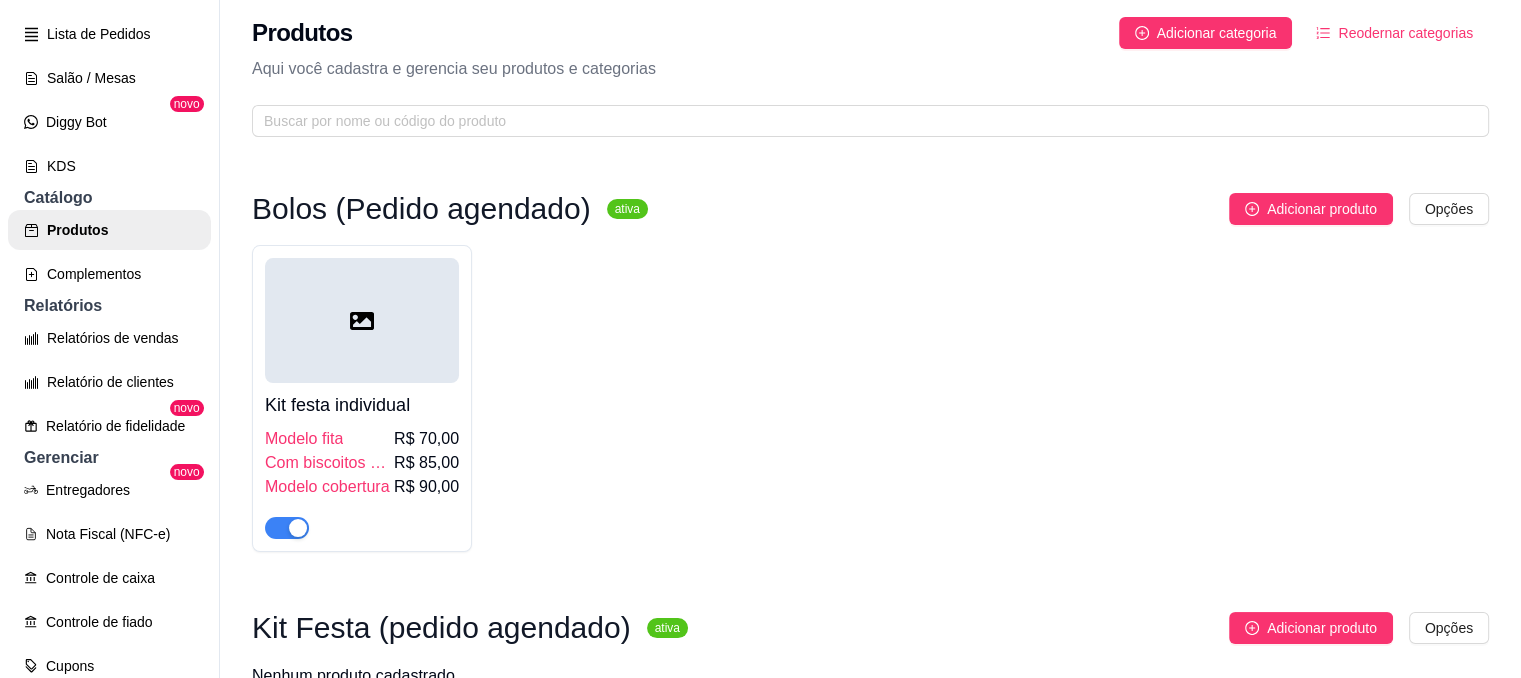 scroll, scrollTop: 0, scrollLeft: 0, axis: both 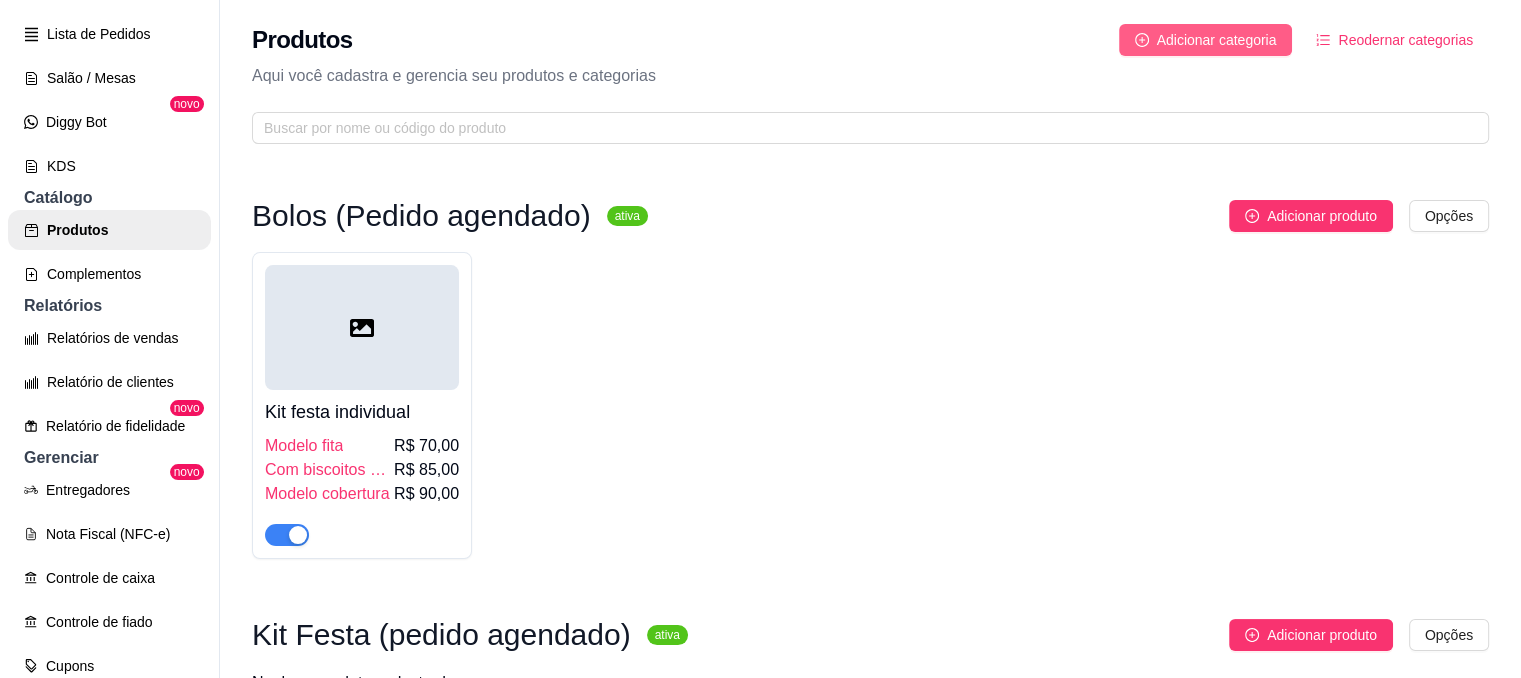 click on "Adicionar categoria" at bounding box center [1217, 40] 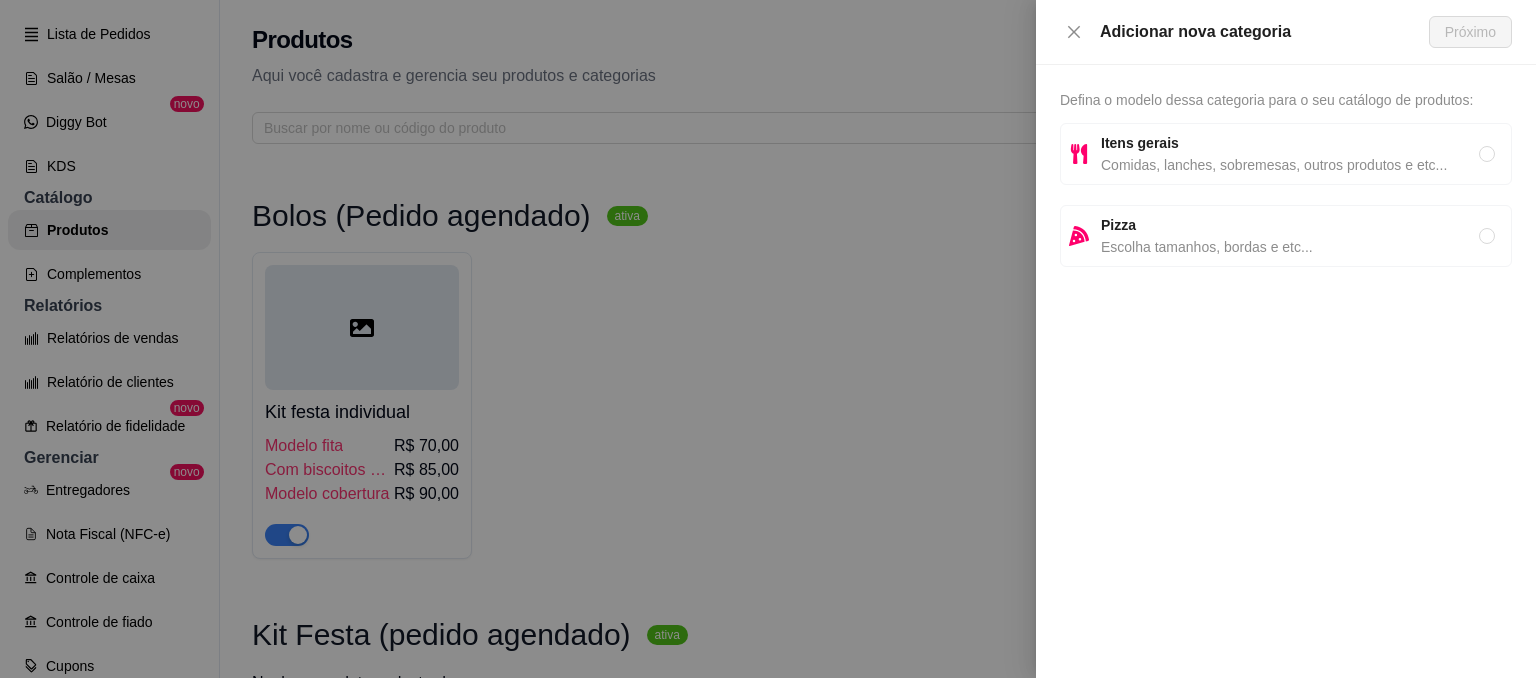 click on "Itens gerais" at bounding box center (1140, 143) 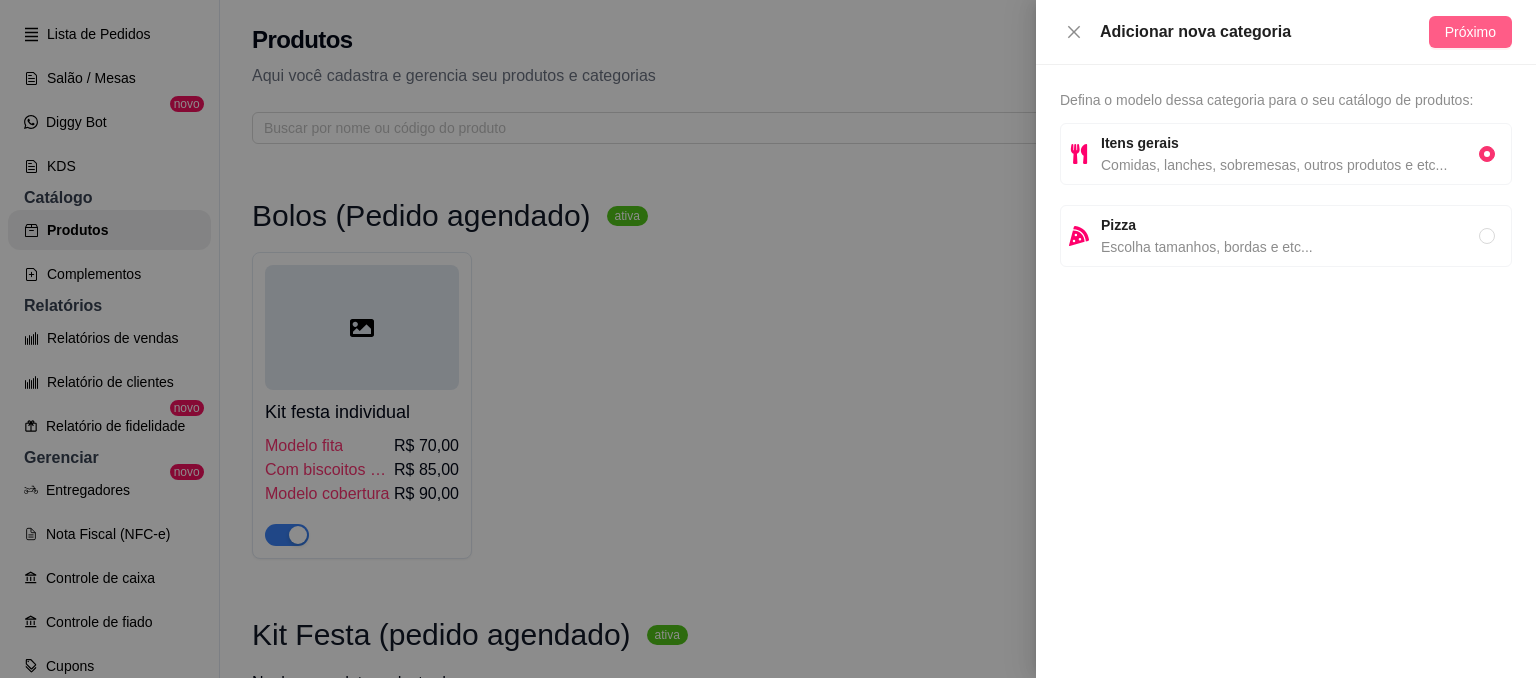 click on "Próximo" at bounding box center [1470, 32] 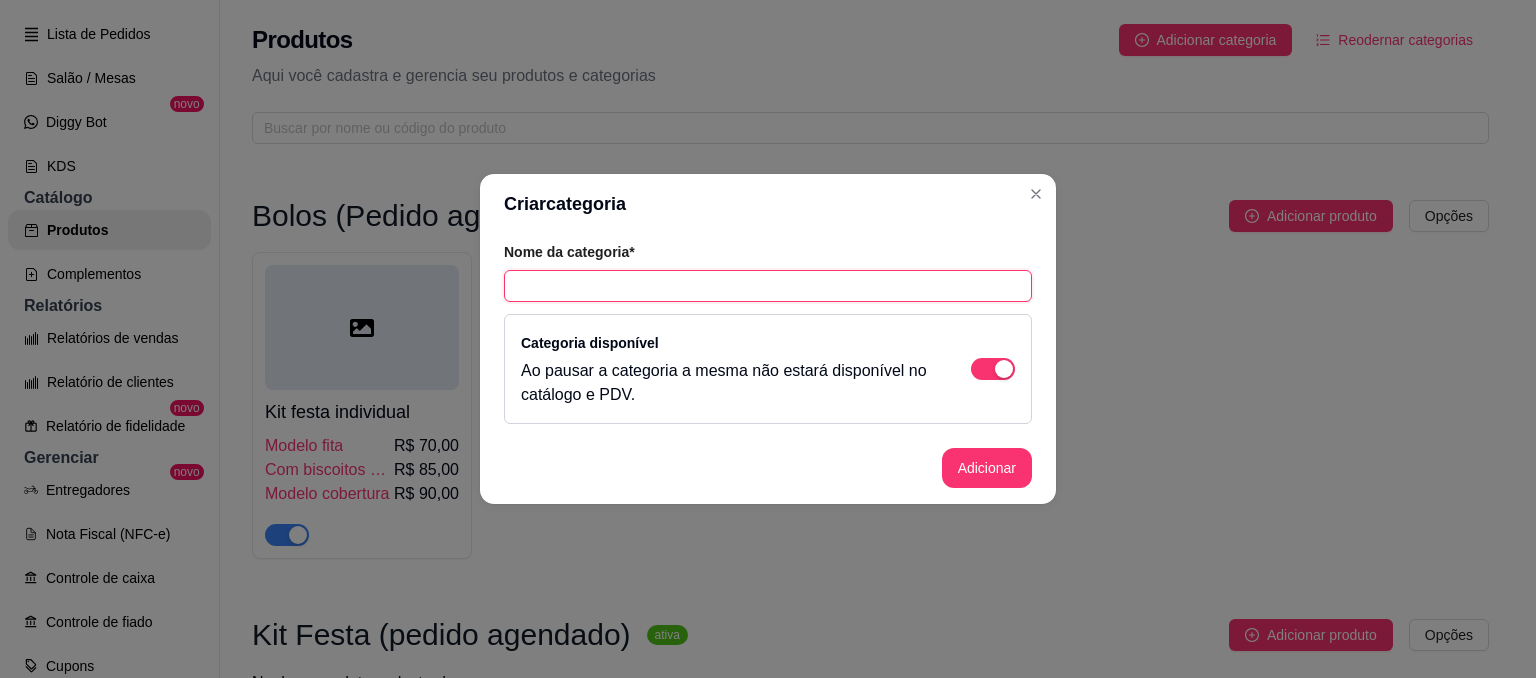 click at bounding box center (768, 286) 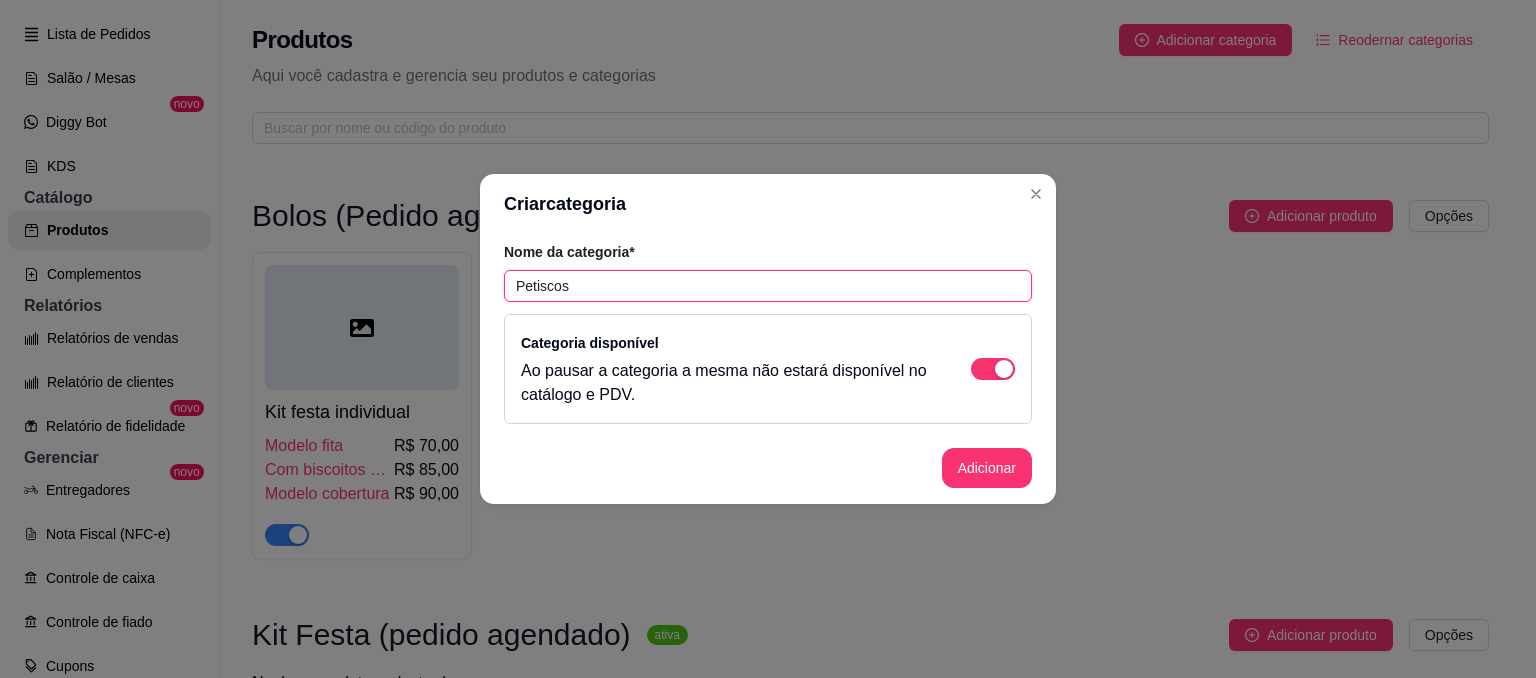type on "Petiscos" 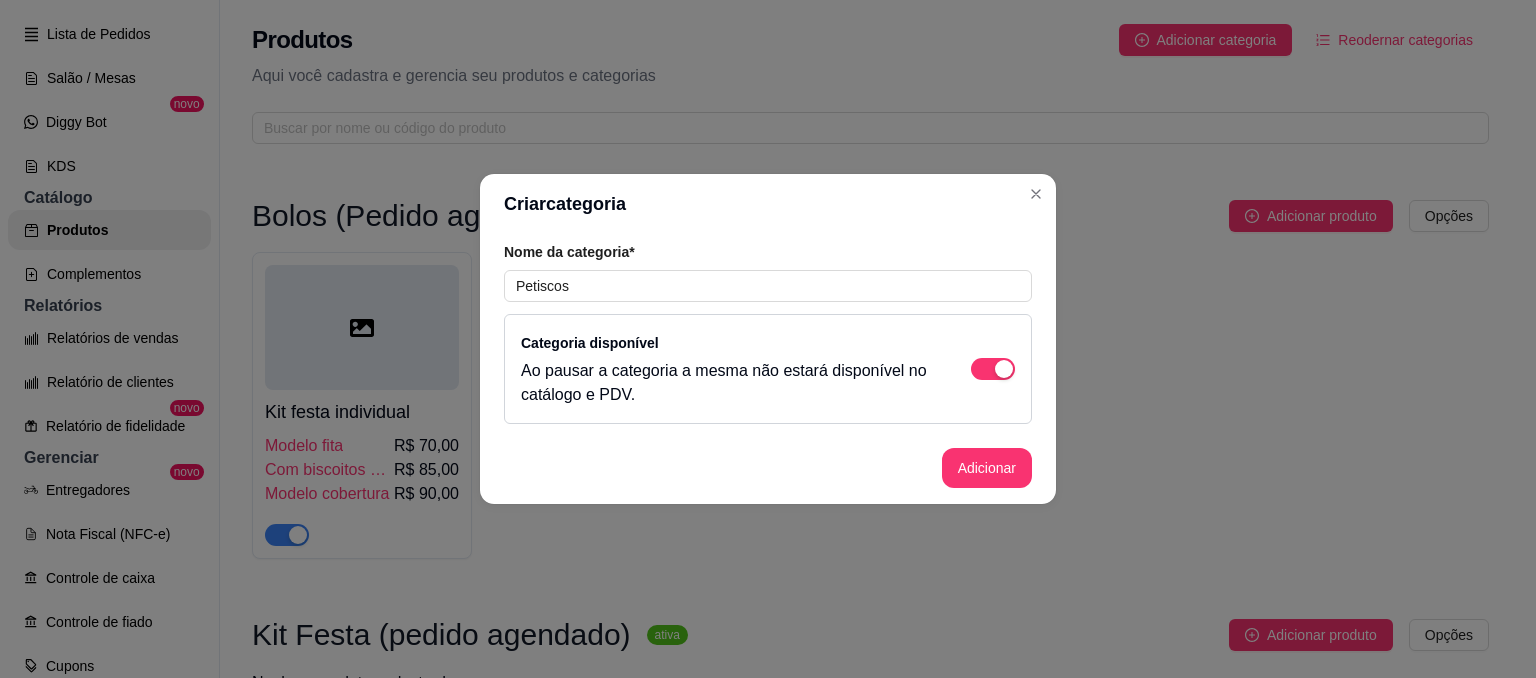drag, startPoint x: 958, startPoint y: 497, endPoint x: 961, endPoint y: 471, distance: 26.172504 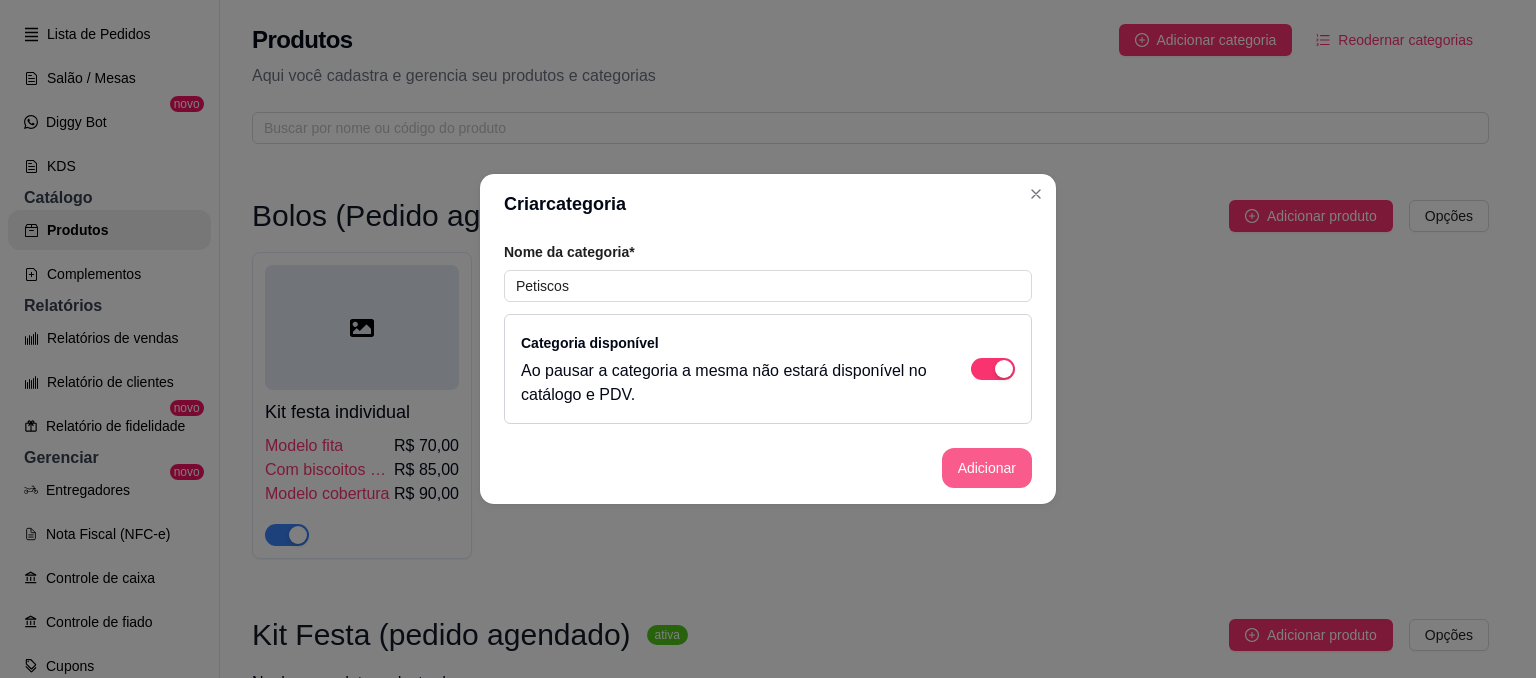 click on "Adicionar" at bounding box center [987, 468] 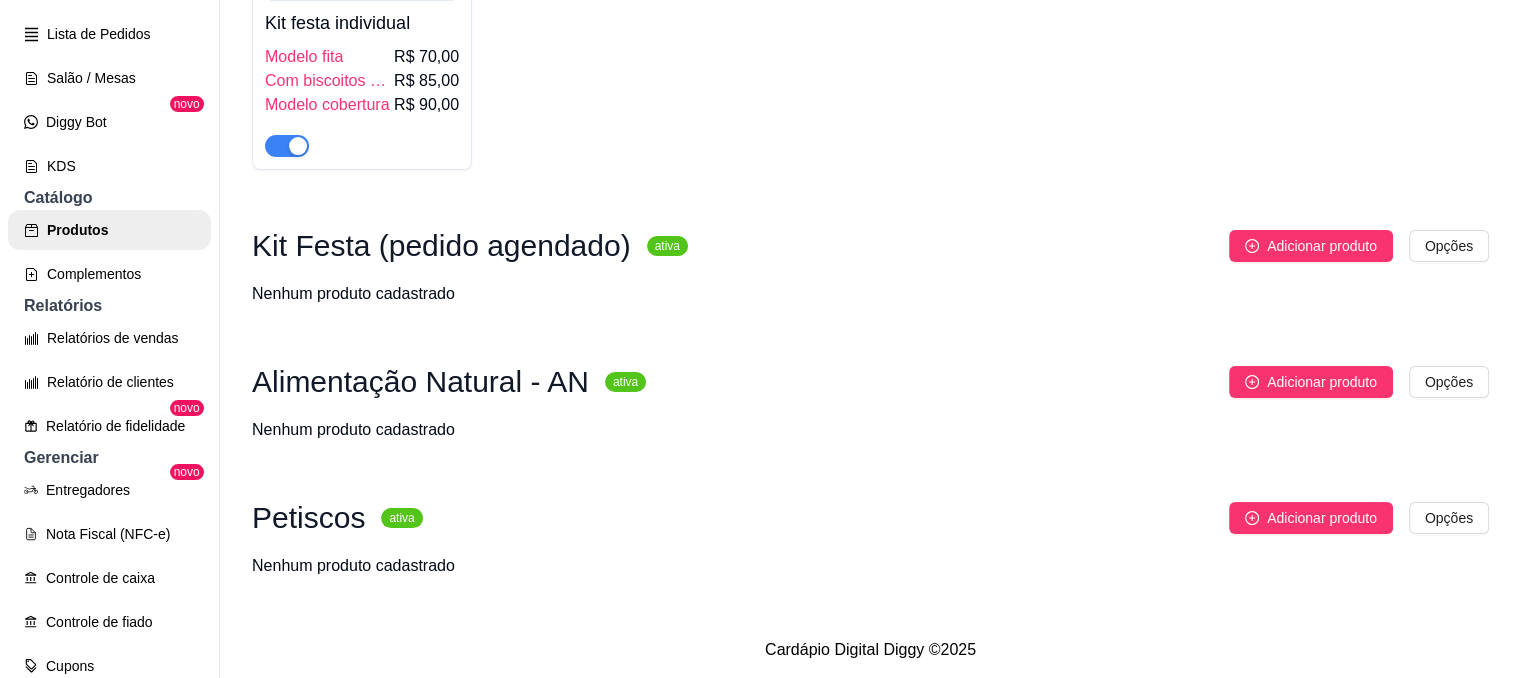 scroll, scrollTop: 405, scrollLeft: 0, axis: vertical 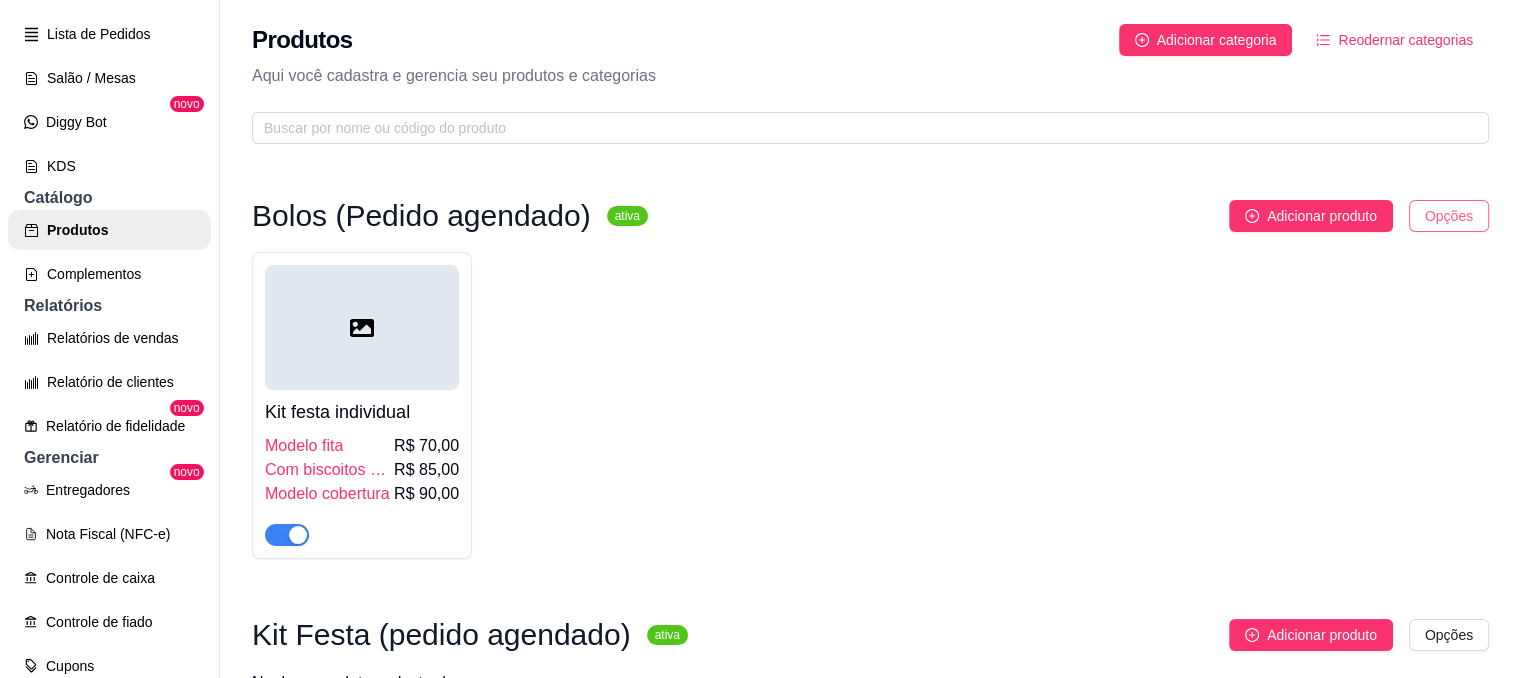 click on "F Focinho Gourm ... Loja Aberta Loja Plano Customizado até 27/08   Dia a dia Pedidos balcão (PDV) Gestor de Pedidos Lista de Pedidos Salão / Mesas Diggy Bot novo KDS Catálogo Produtos Complementos Relatórios Relatórios de vendas Relatório de clientes Relatório de fidelidade novo Gerenciar Entregadores novo Nota Fiscal (NFC-e) Controle de caixa Controle de fiado Cupons Clientes Estoque Configurações Diggy Planos Precisa de ajuda? Sair Produtos Adicionar categoria Reodernar categorias Aqui você cadastra e gerencia seu produtos e categorias Bolos (Pedido agendado) ativa Adicionar produto Opções Kit festa individual    Modelo fita  R$ 70,00 Com biscoitos em volta  R$ 85,00 Modelo cobertura  R$ 90,00 Kit Festa (pedido agendado) ativa Adicionar produto Opções Nenhum produto cadastrado Alimentação Natural - AN ativa Adicionar produto Opções Nenhum produto cadastrado Petiscos ativa Adicionar produto Opções Nenhum produto cadastrado Cardápio Digital Diggy © 2025" at bounding box center (760, 339) 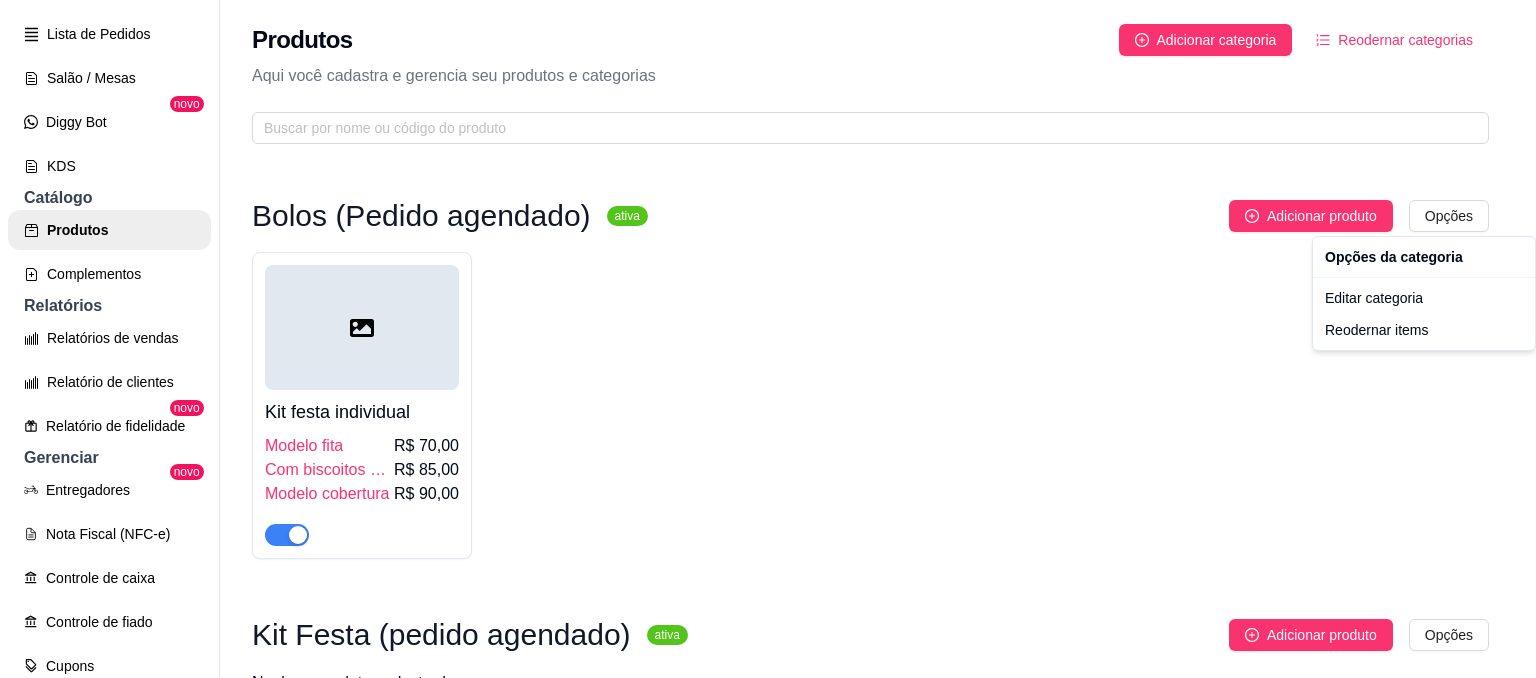 click on "F Focinho Gourm ... Loja Aberta Loja Plano Customizado até 27/08   Dia a dia Pedidos balcão (PDV) Gestor de Pedidos Lista de Pedidos Salão / Mesas Diggy Bot novo KDS Catálogo Produtos Complementos Relatórios Relatórios de vendas Relatório de clientes Relatório de fidelidade novo Gerenciar Entregadores novo Nota Fiscal (NFC-e) Controle de caixa Controle de fiado Cupons Clientes Estoque Configurações Diggy Planos Precisa de ajuda? Sair Produtos Adicionar categoria Reodernar categorias Aqui você cadastra e gerencia seu produtos e categorias Bolos (Pedido agendado) ativa Adicionar produto Opções Kit festa individual    Modelo fita  R$ 70,00 Com biscoitos em volta  R$ 85,00 Modelo cobertura  R$ 90,00 Kit Festa (pedido agendado) ativa Adicionar produto Opções Nenhum produto cadastrado Alimentação Natural - AN ativa Adicionar produto Opções Nenhum produto cadastrado Petiscos ativa Adicionar produto Opções Nenhum produto cadastrado Cardápio Digital Diggy © 2025 Opções da categoria" at bounding box center (768, 339) 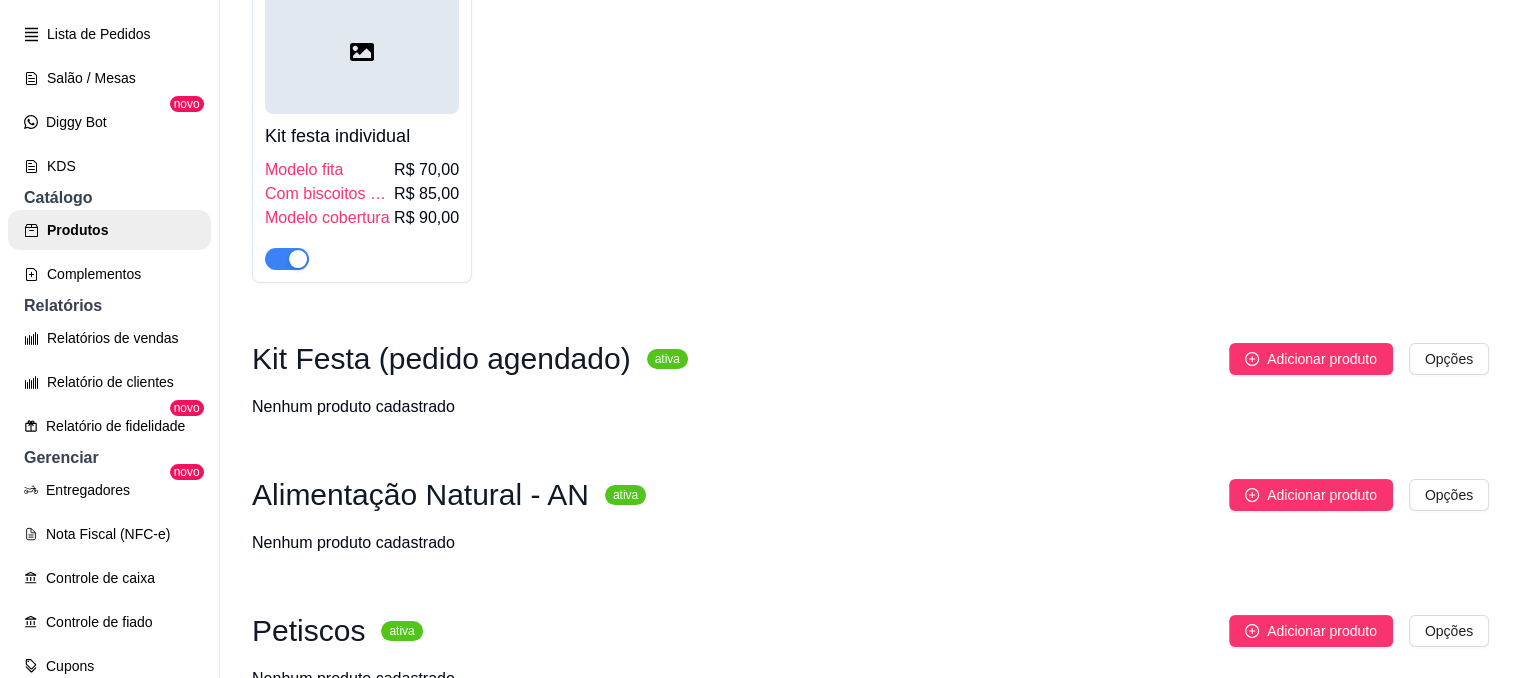 scroll, scrollTop: 405, scrollLeft: 0, axis: vertical 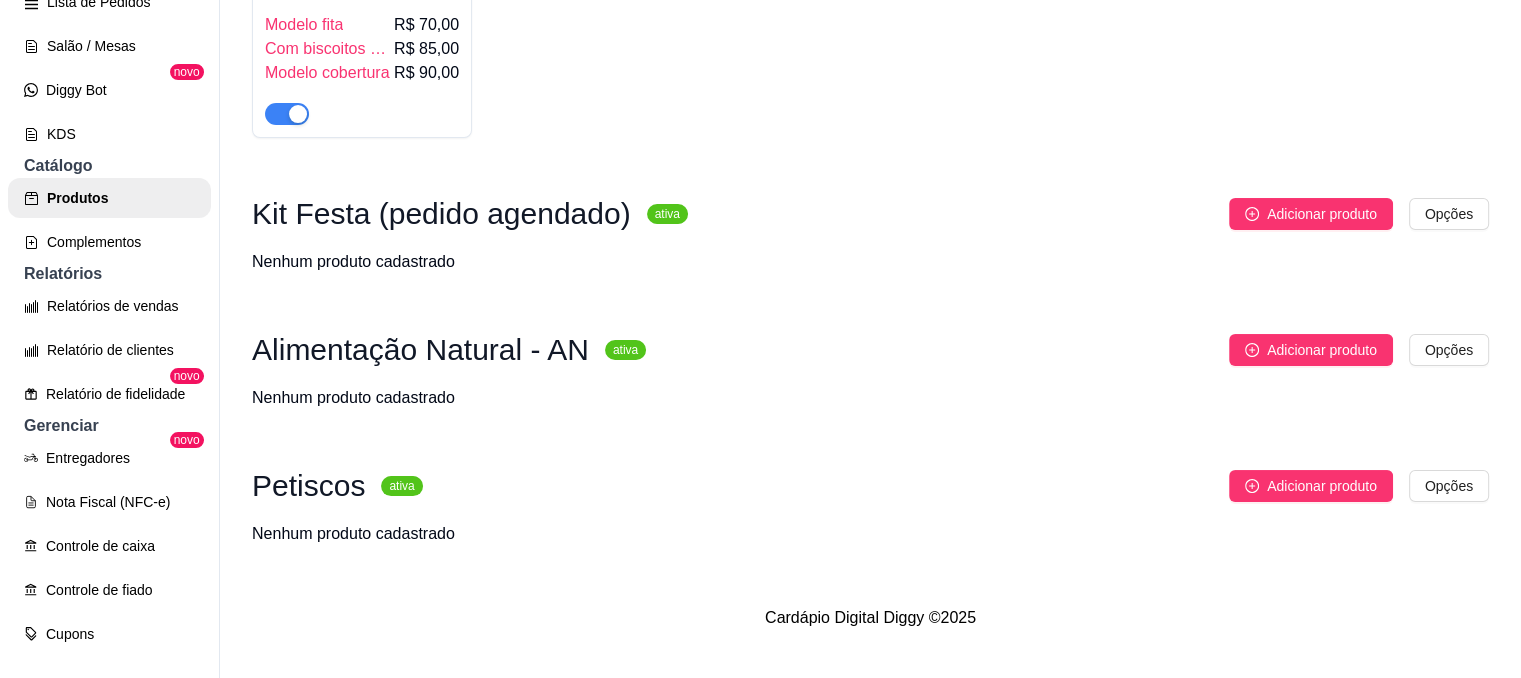 click on "Bolos (Pedido agendado) ativa Adicionar produto Opções Kit festa individual    Modelo fita  R$ 70,00 Com biscoitos em volta  R$ 85,00 Modelo cobertura  R$ 90,00" at bounding box center [870, -32] 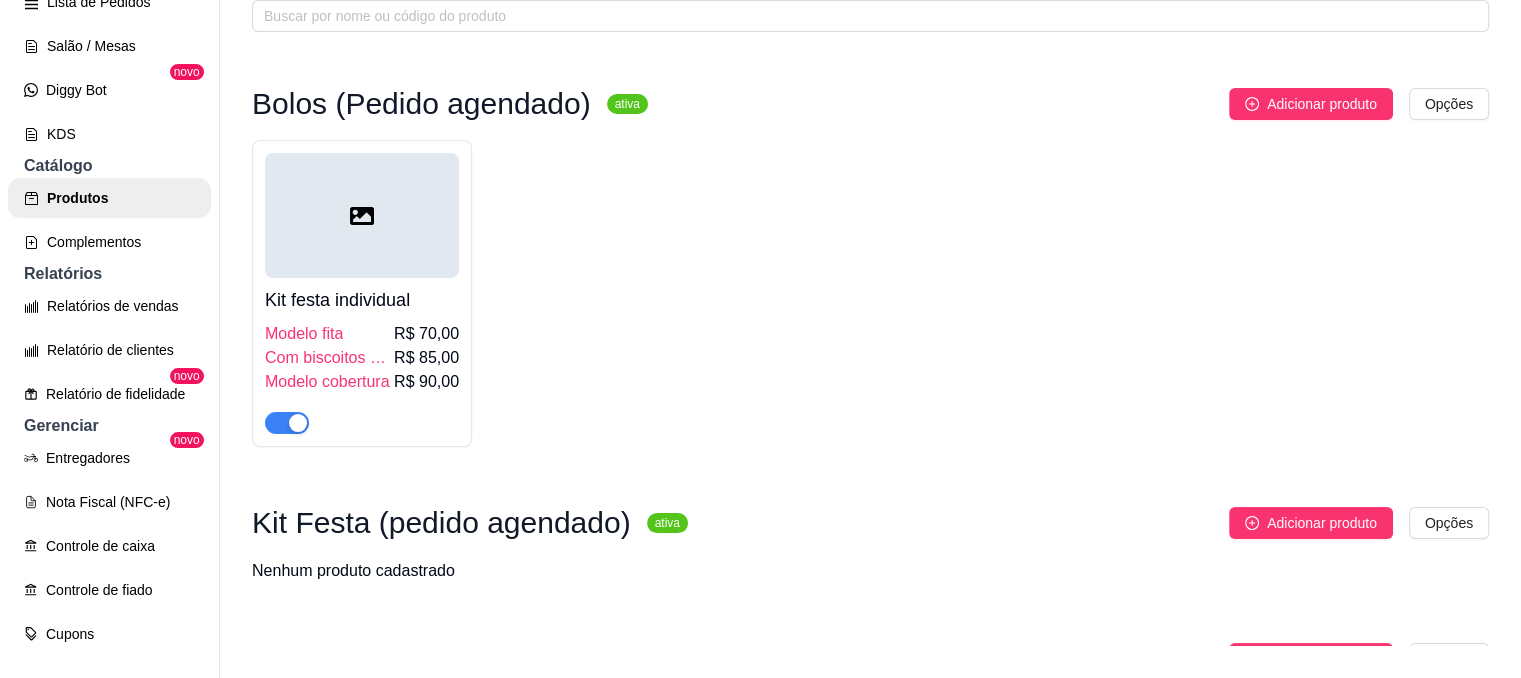 scroll, scrollTop: 0, scrollLeft: 0, axis: both 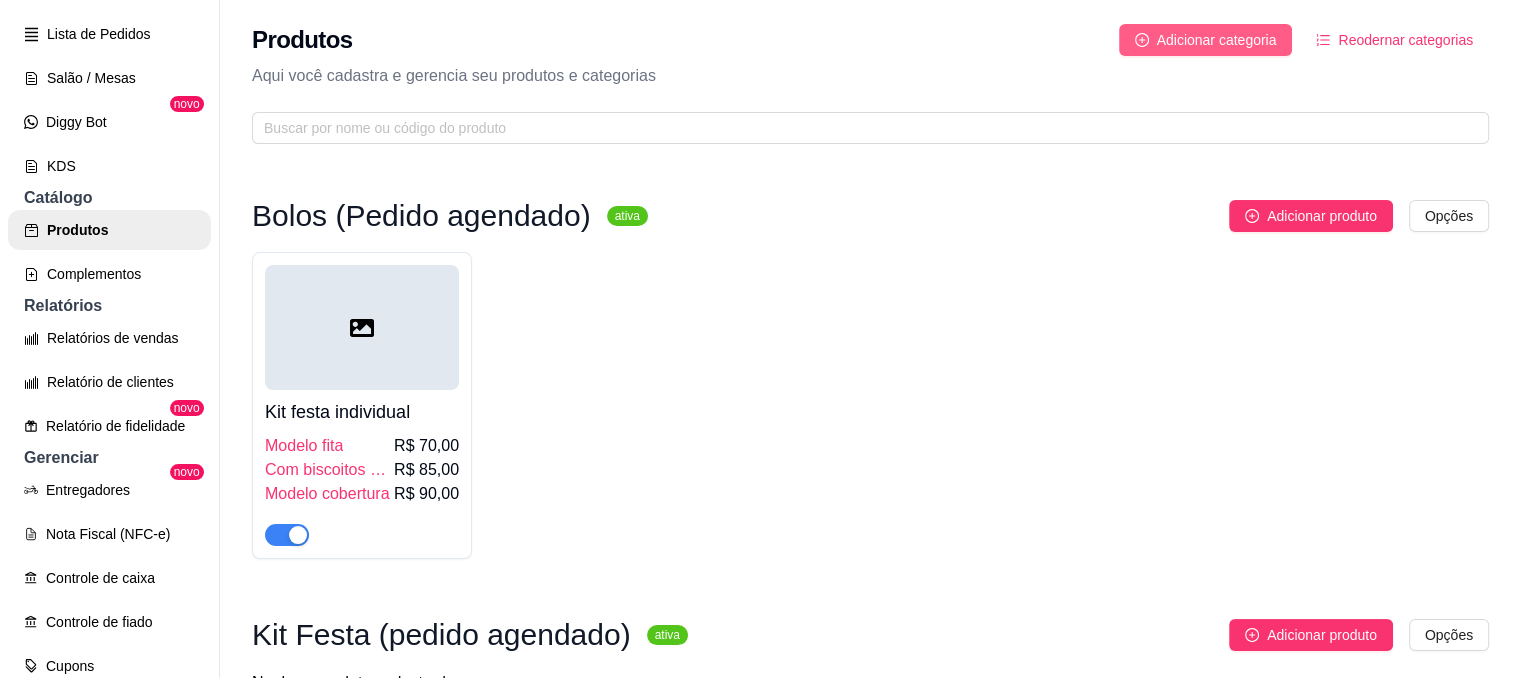 click on "Adicionar categoria" at bounding box center [1217, 40] 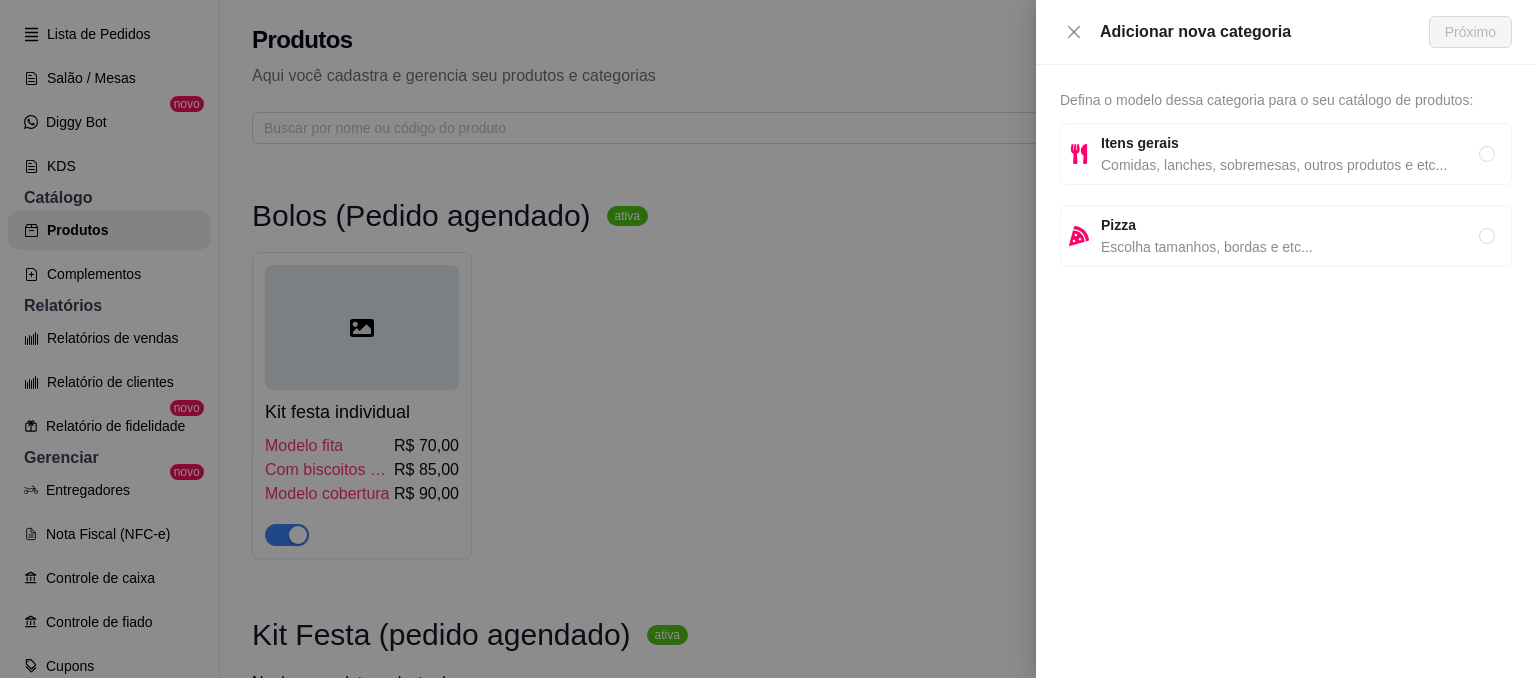 click on "Itens gerais" at bounding box center [1290, 143] 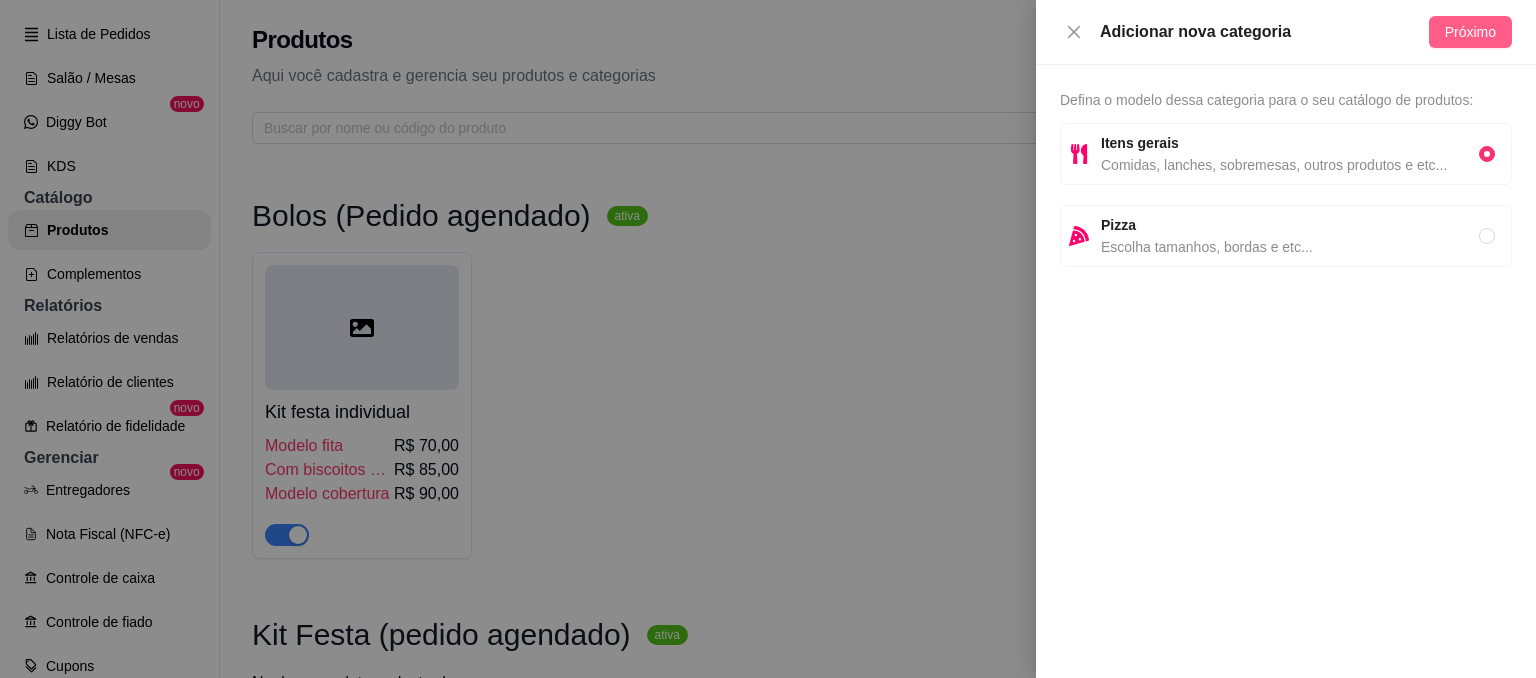 drag, startPoint x: 1450, startPoint y: 53, endPoint x: 1456, endPoint y: 36, distance: 18.027756 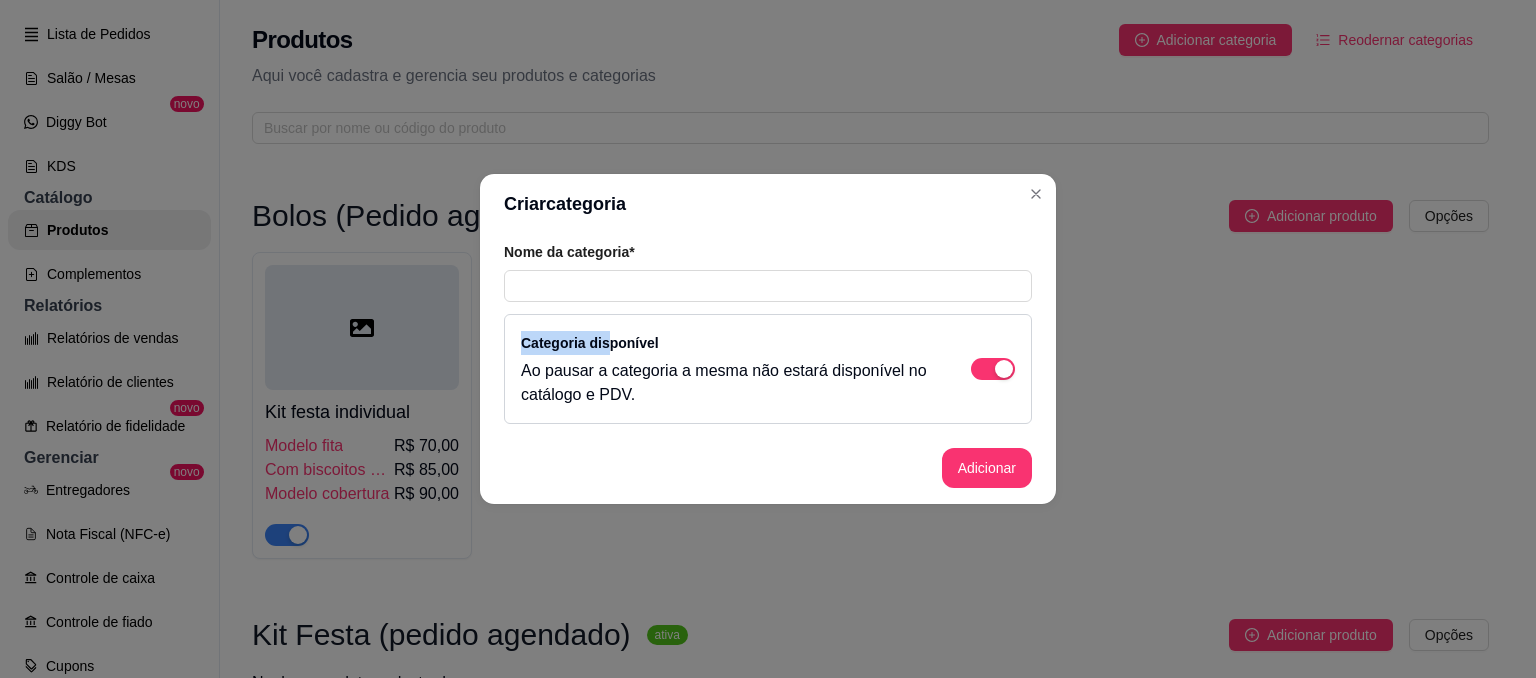 click on "Nome da categoria* Categoria disponível Ao pausar a categoria a mesma não estará disponível no catálogo e PDV." at bounding box center [768, 333] 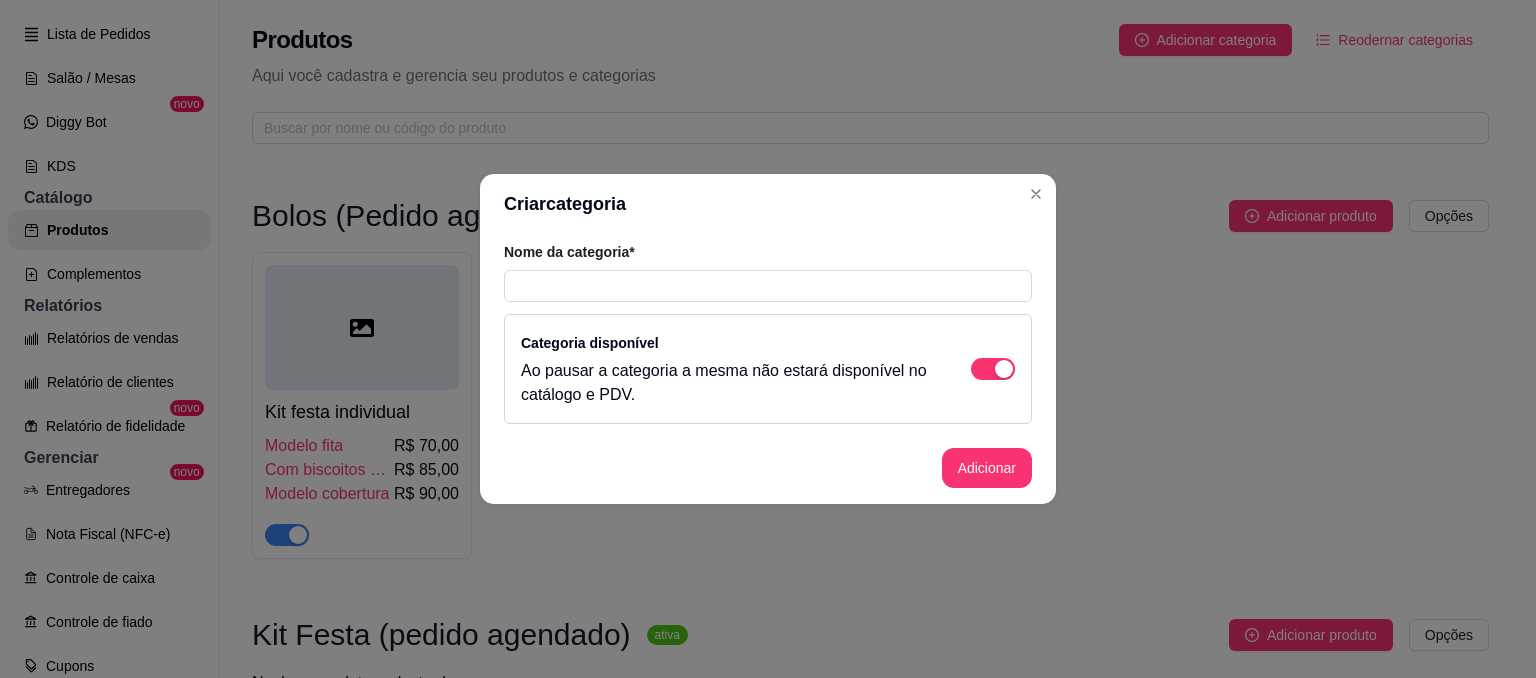 click on "Nome da categoria*" at bounding box center [768, 272] 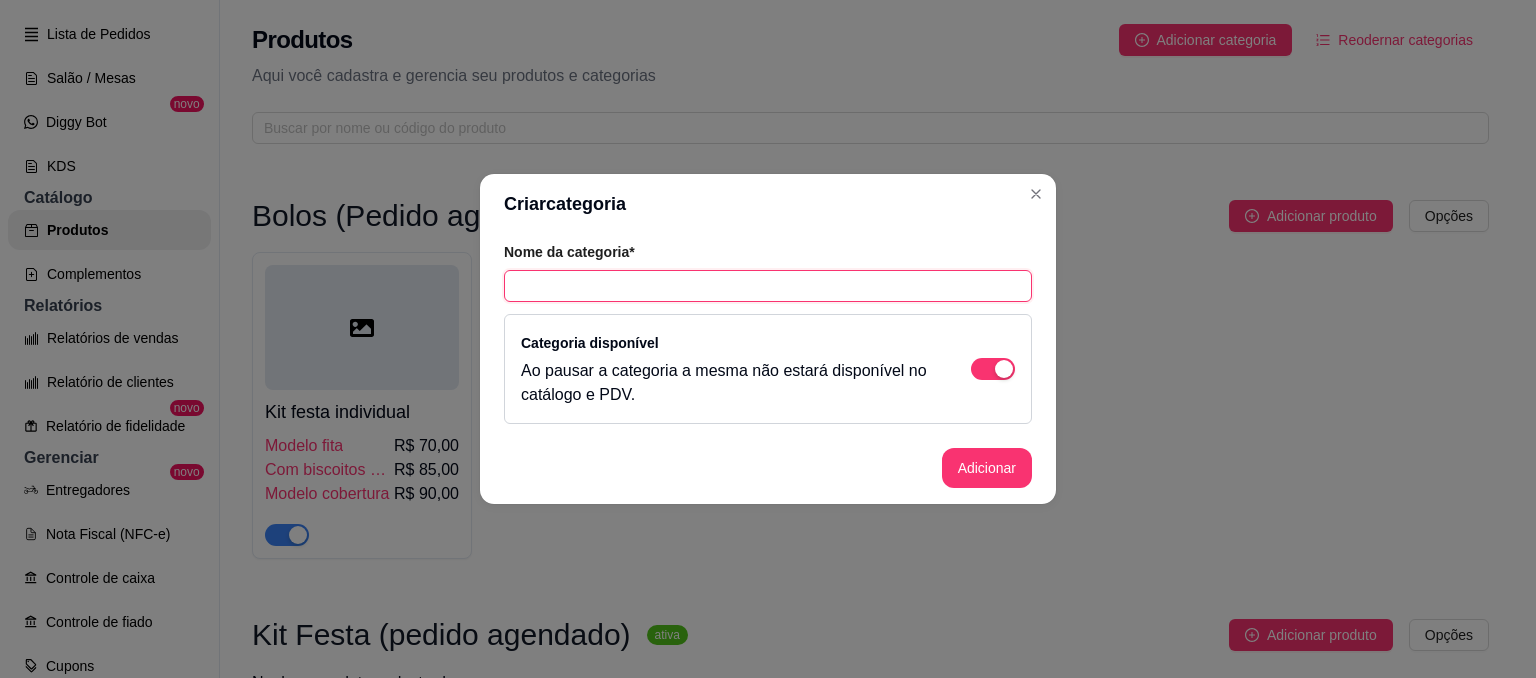 click at bounding box center (768, 286) 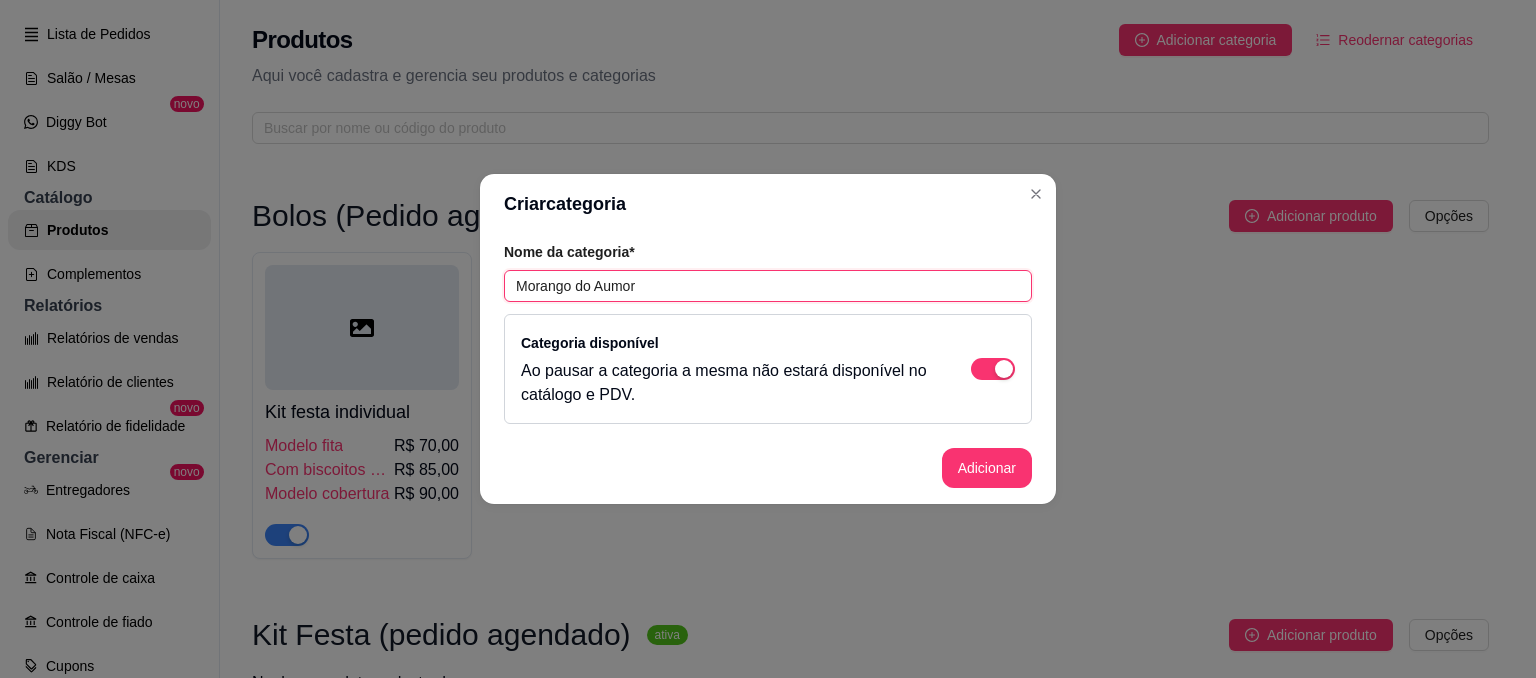 type on "Morango do Aumor" 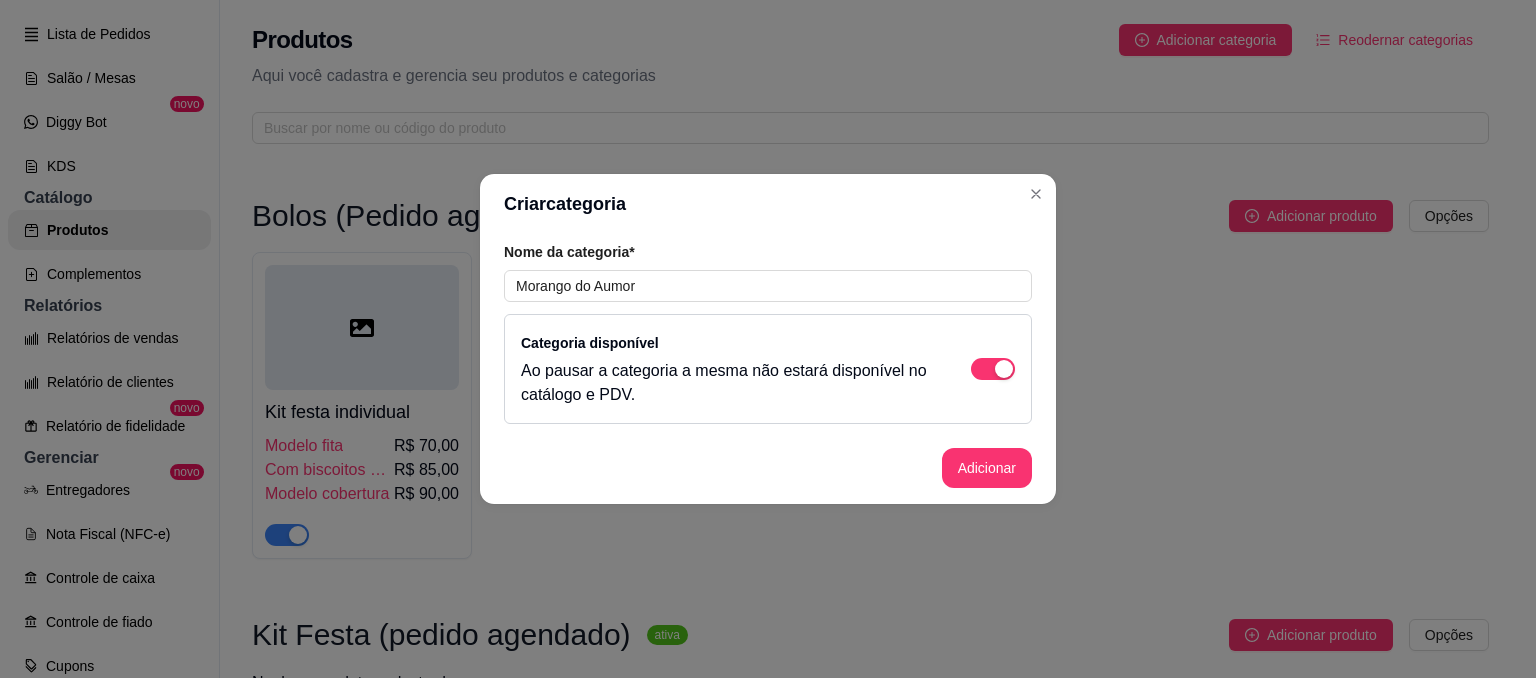click on "Adicionar" at bounding box center [768, 468] 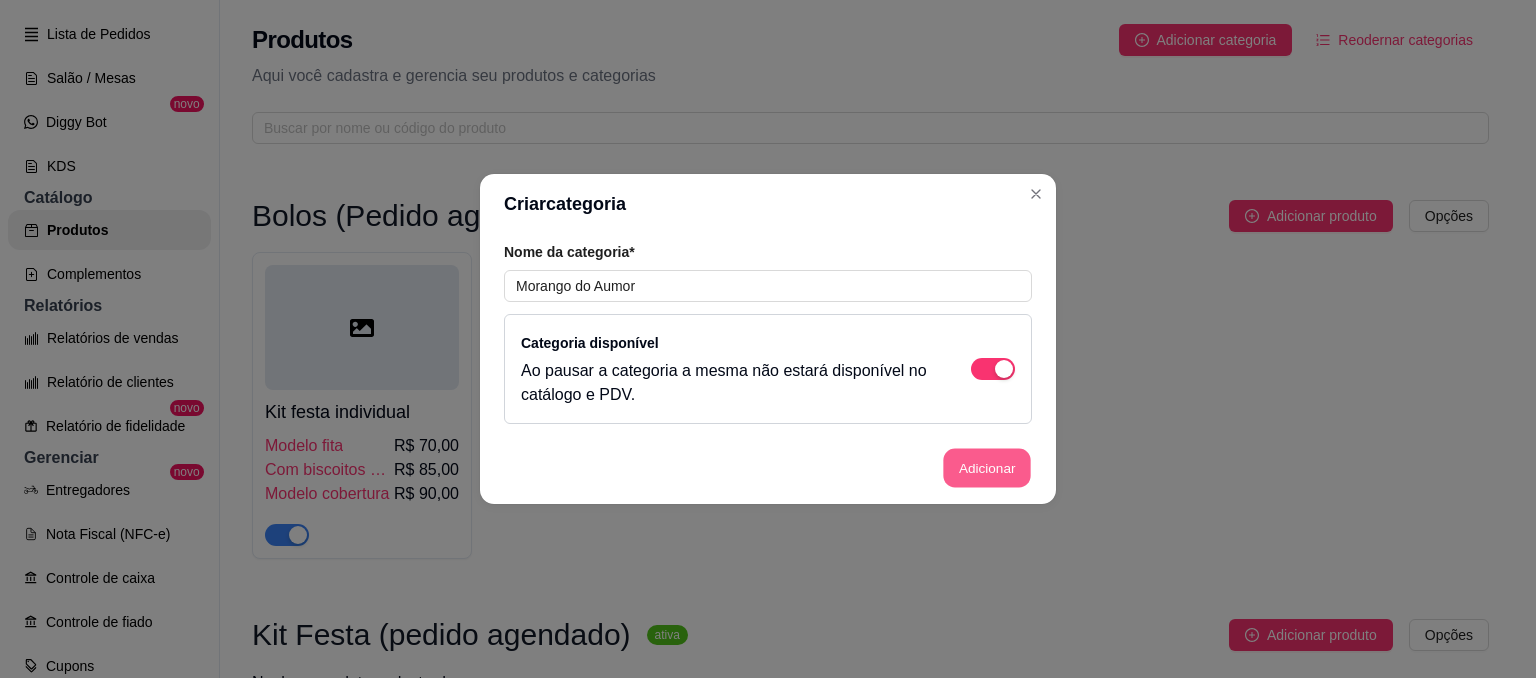 click on "Adicionar" at bounding box center (987, 468) 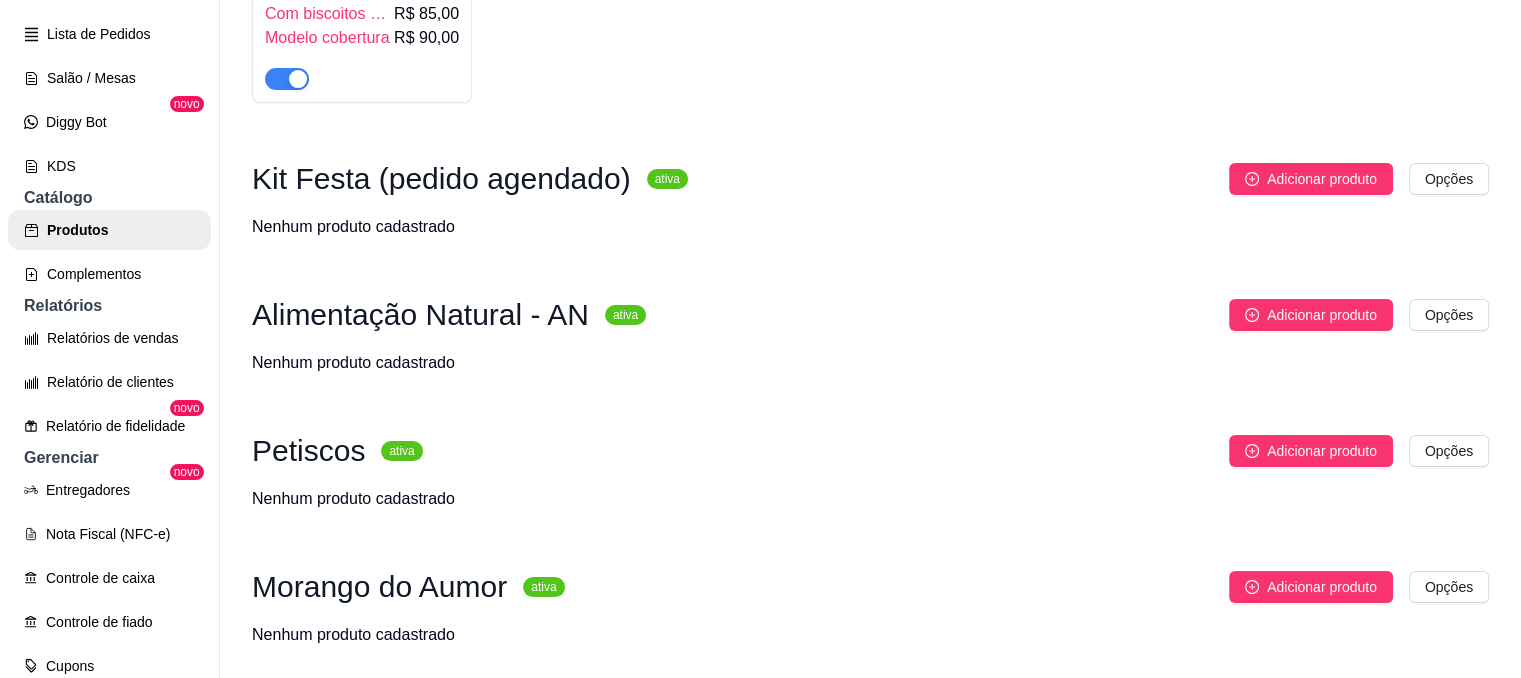 scroll, scrollTop: 541, scrollLeft: 0, axis: vertical 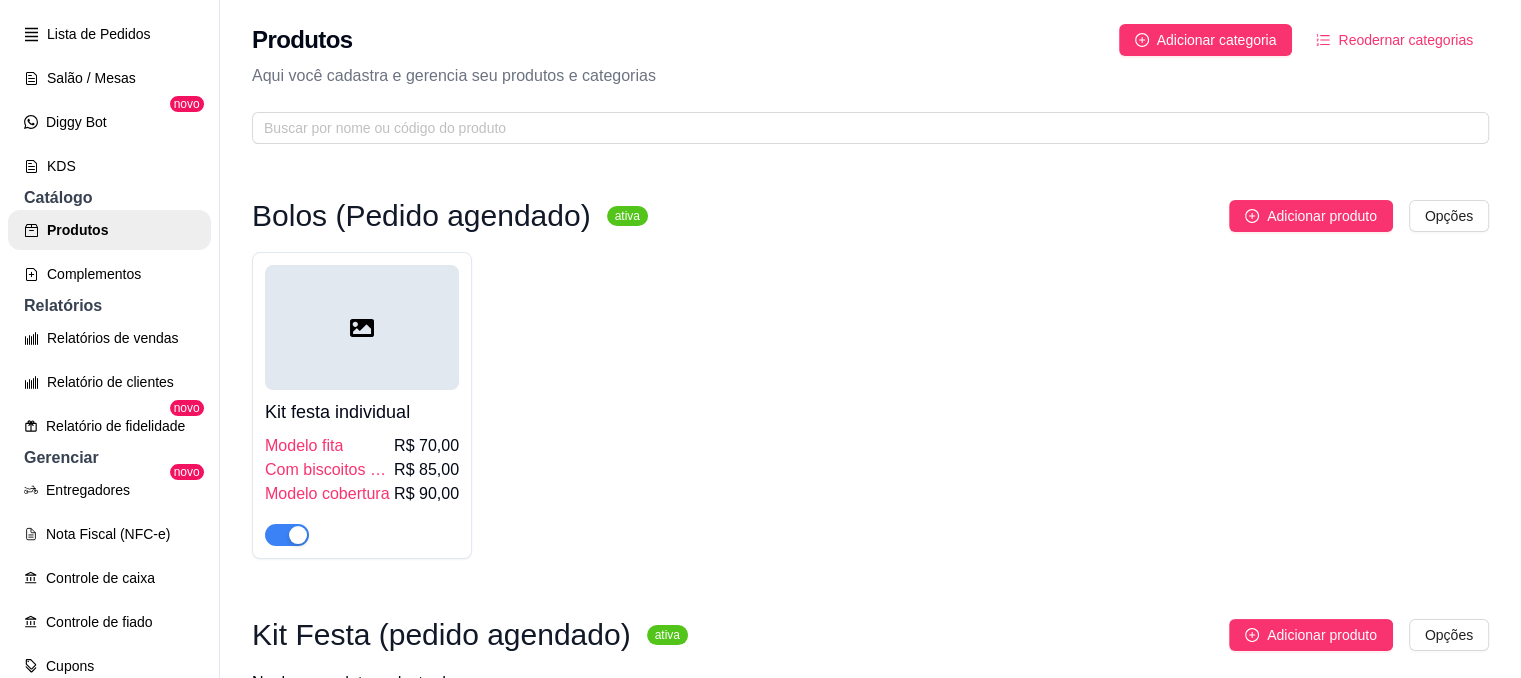 click on "Reodernar categorias" at bounding box center (1405, 40) 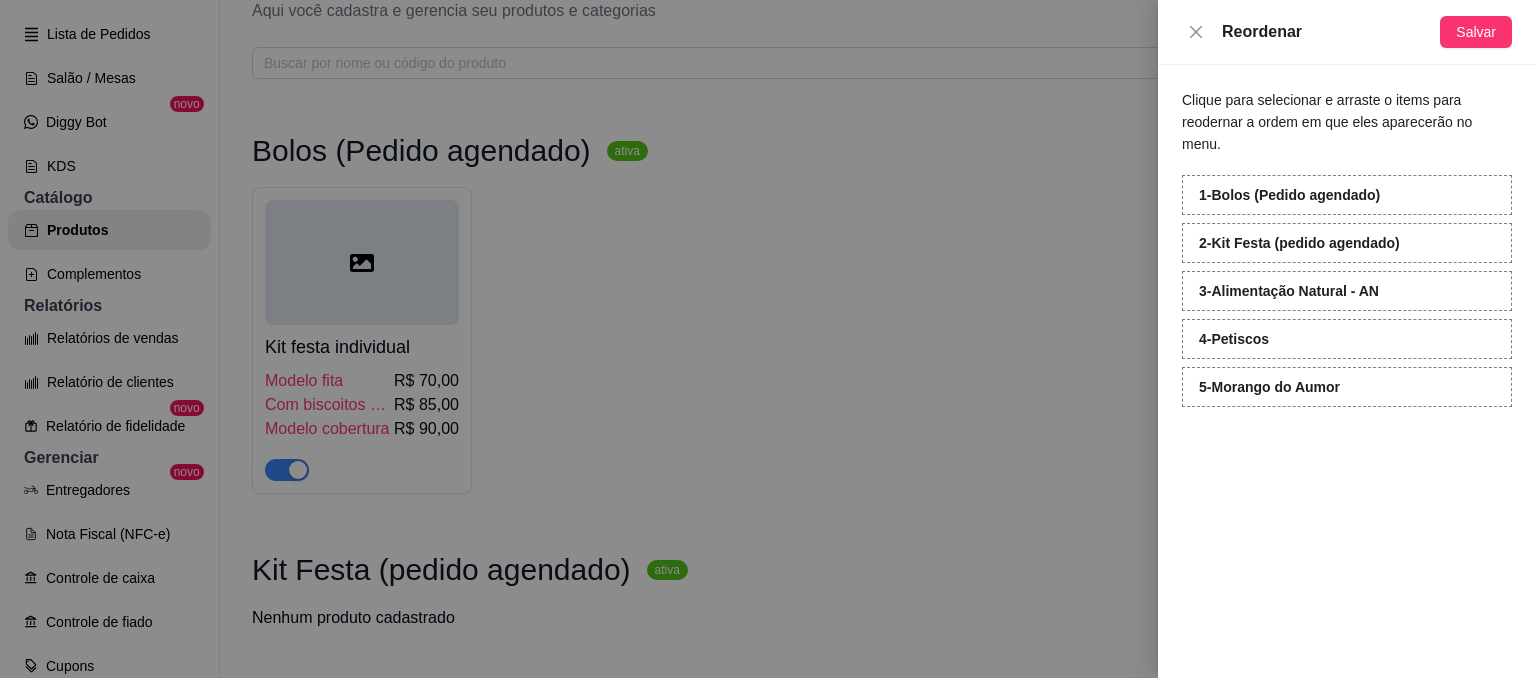 scroll, scrollTop: 100, scrollLeft: 0, axis: vertical 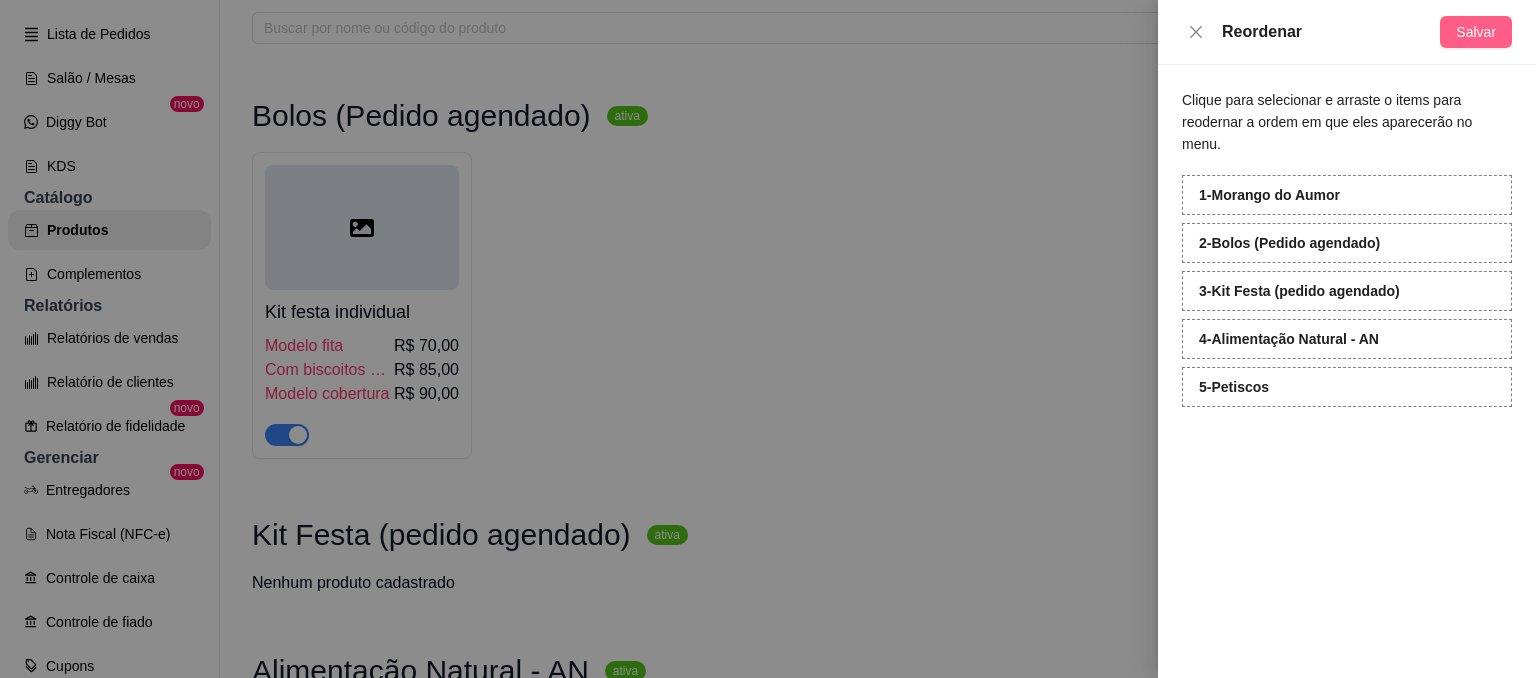 click on "Salvar" at bounding box center (1476, 32) 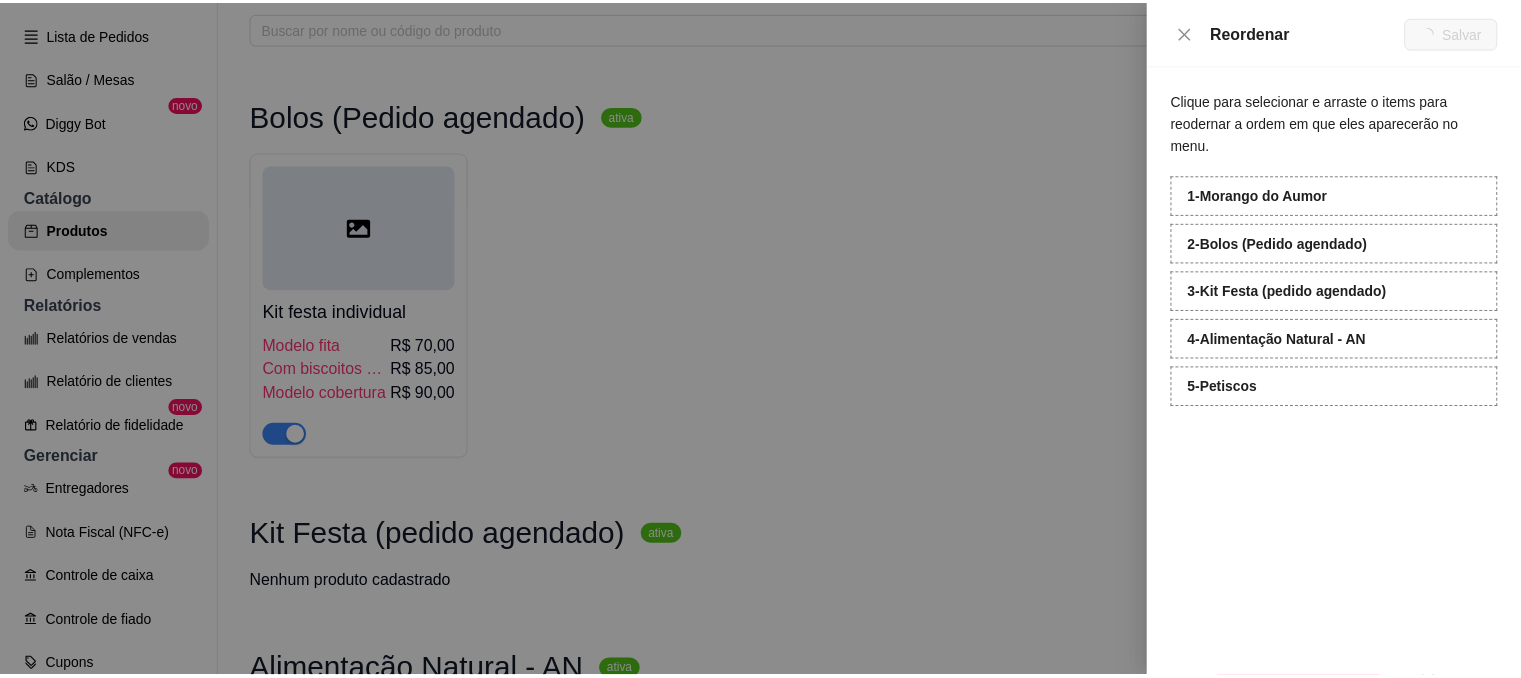 scroll, scrollTop: 0, scrollLeft: 0, axis: both 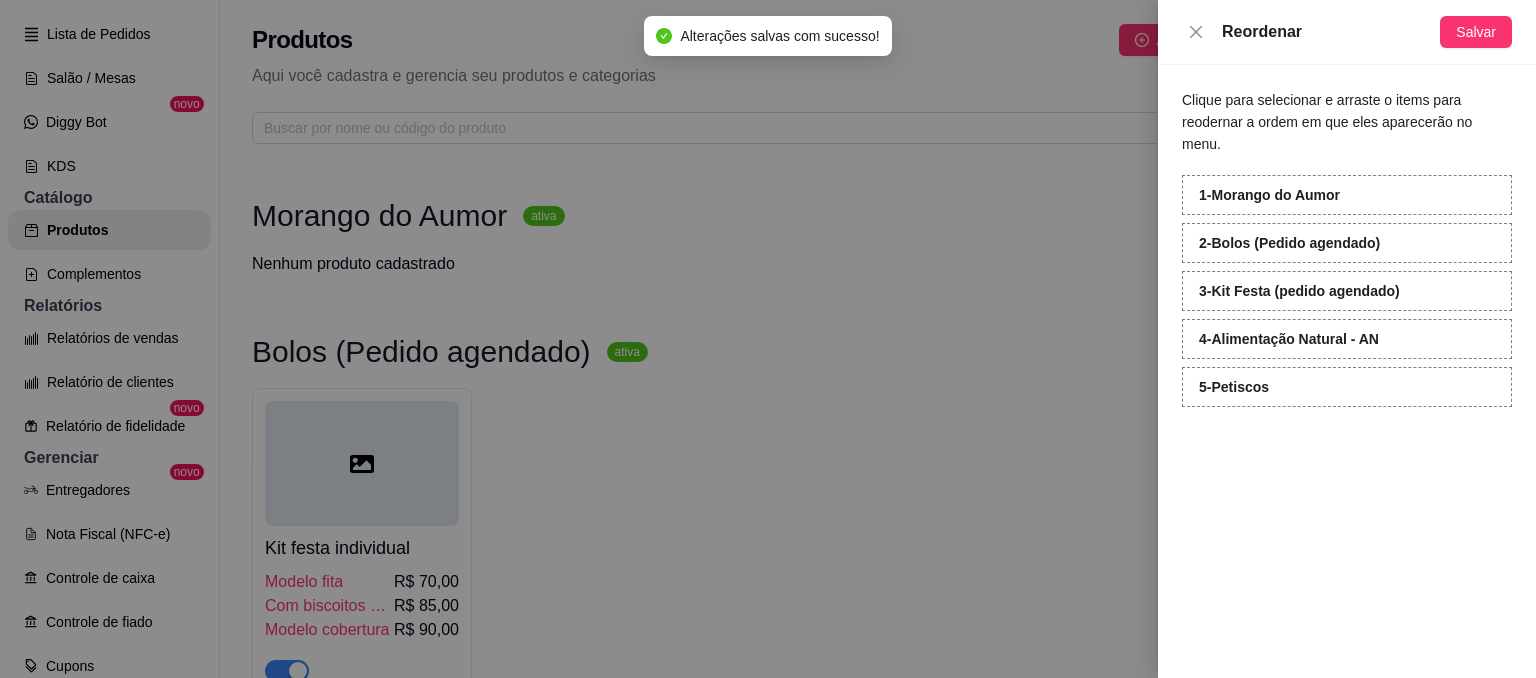 click on "Reordenar Salvar" at bounding box center [1347, 32] 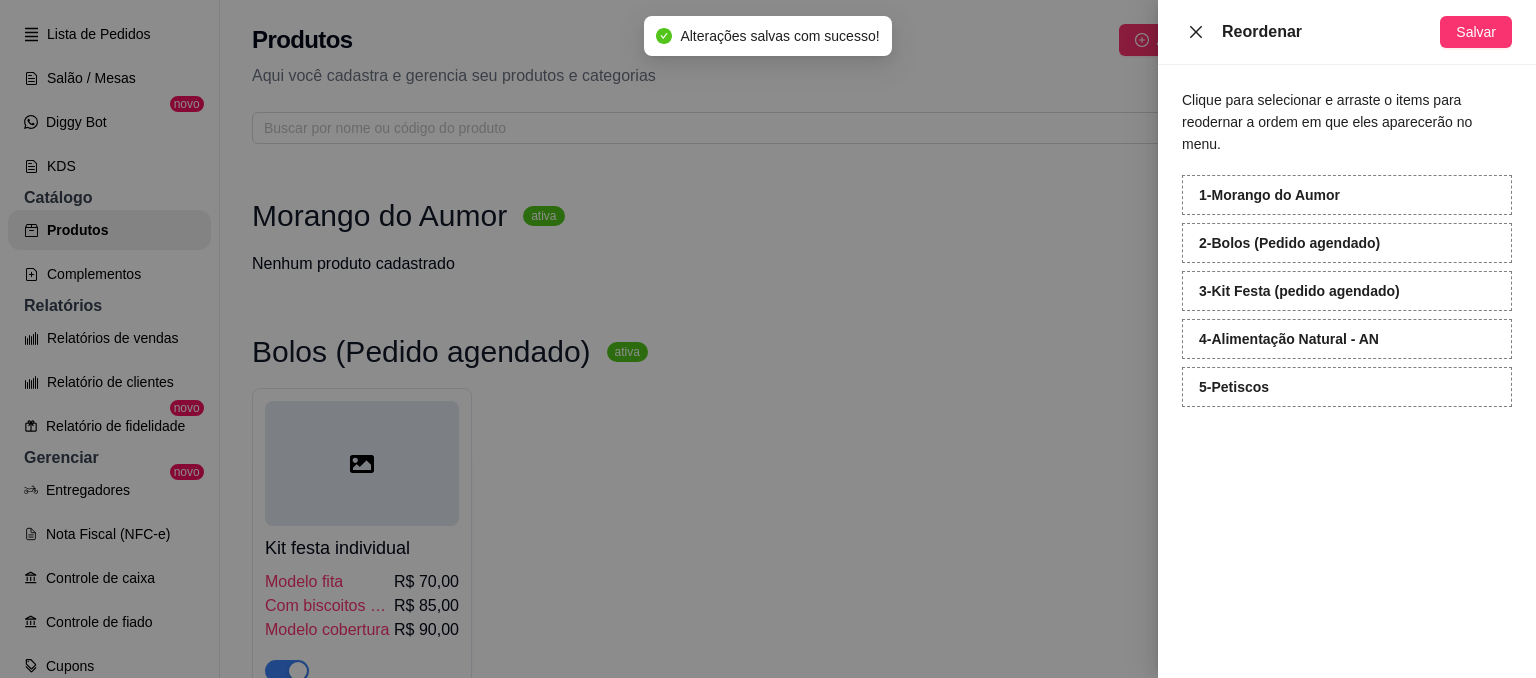 click 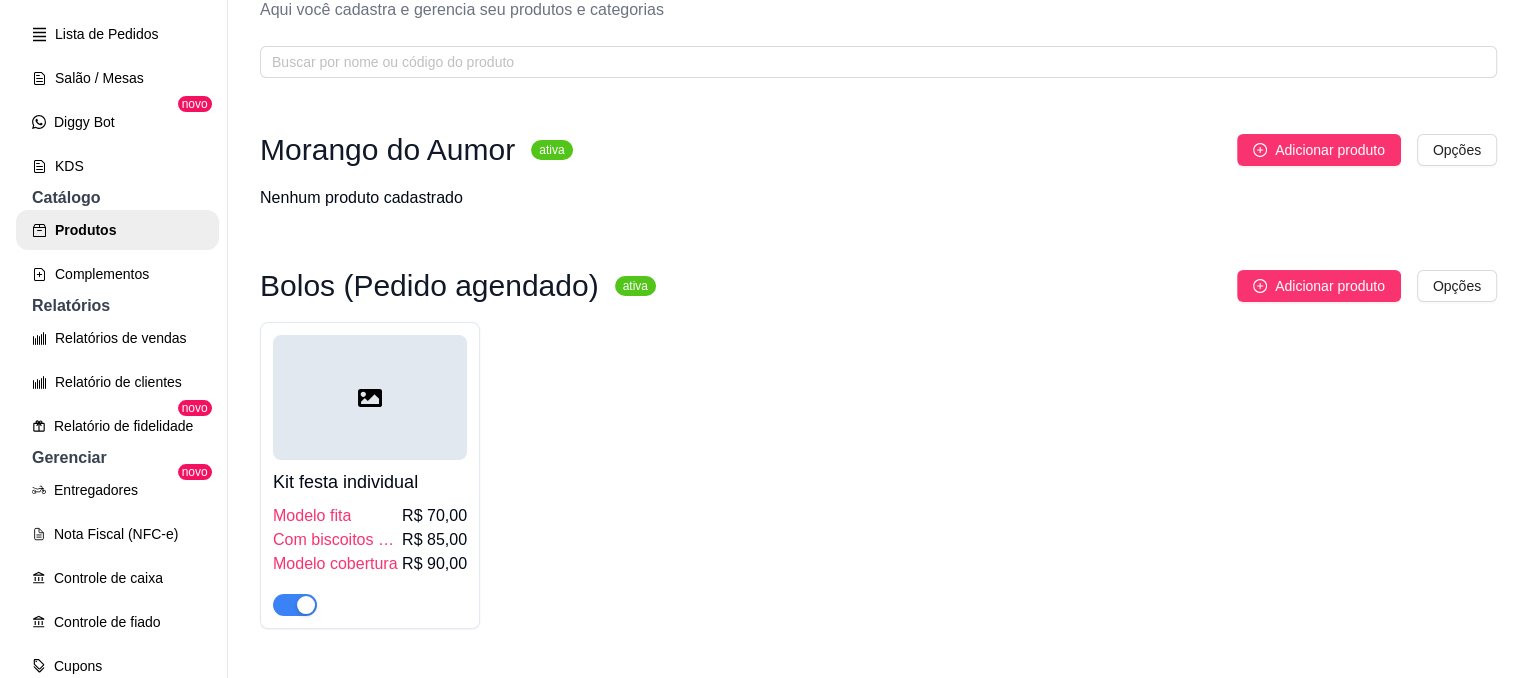 scroll, scrollTop: 100, scrollLeft: 0, axis: vertical 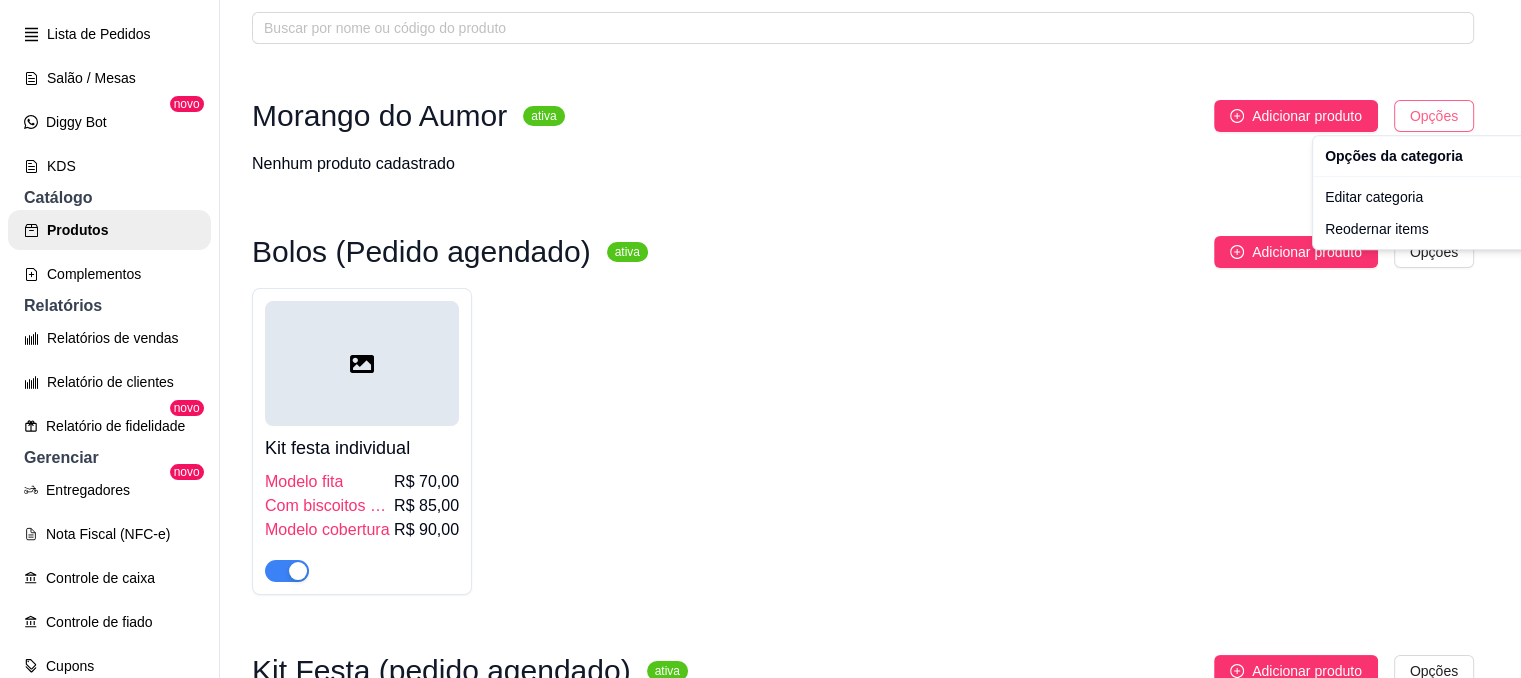 click on "F Focinho Gourm ... Loja Aberta Loja Plano Customizado até 27/08   Dia a dia Pedidos balcão (PDV) Gestor de Pedidos Lista de Pedidos Salão / Mesas Diggy Bot novo KDS Catálogo Produtos Complementos Relatórios Relatórios de vendas Relatório de clientes Relatório de fidelidade novo Gerenciar Entregadores novo Nota Fiscal (NFC-e) Controle de caixa Controle de fiado Cupons Clientes Estoque Configurações Diggy Planos Precisa de ajuda? Sair Produtos Adicionar categoria Reodernar categorias Aqui você cadastra e gerencia seu produtos e categorias Morango do Aumor ativa Adicionar produto Opções Nenhum produto cadastrado Bolos (Pedido agendado) ativa Adicionar produto Opções Kit festa individual    Modelo fita  R$ 70,00 Com biscoitos em volta  R$ 85,00 Modelo cobertura  R$ 90,00 Kit Festa (pedido agendado) ativa Adicionar produto Opções Nenhum produto cadastrado Alimentação Natural - AN ativa Adicionar produto Opções Nenhum produto cadastrado Petiscos ativa Adicionar produto Opções 2025" at bounding box center (760, 339) 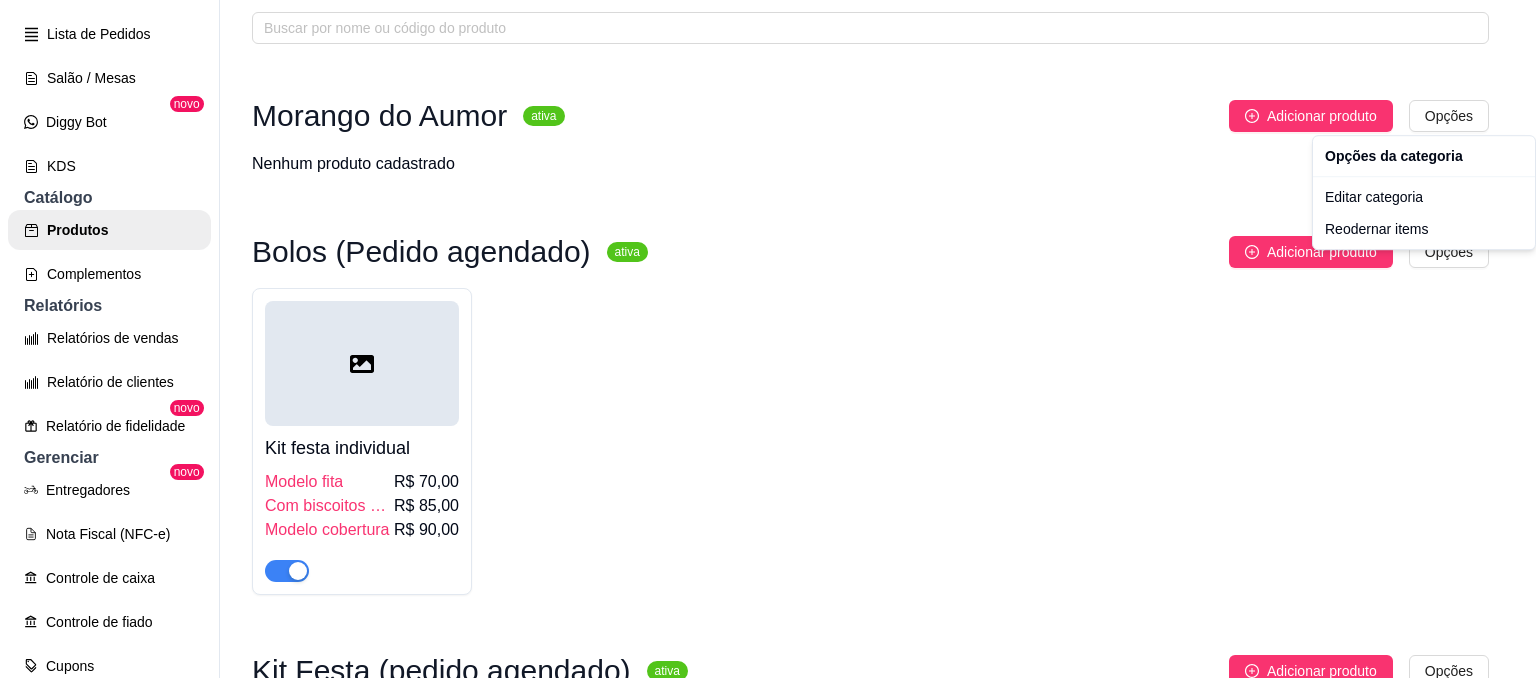 click on "F Focinho Gourm ... Loja Aberta Loja Plano Customizado até 27/08   Dia a dia Pedidos balcão (PDV) Gestor de Pedidos Lista de Pedidos Salão / Mesas Diggy Bot novo KDS Catálogo Produtos Complementos Relatórios Relatórios de vendas Relatório de clientes Relatório de fidelidade novo Gerenciar Entregadores novo Nota Fiscal (NFC-e) Controle de caixa Controle de fiado Cupons Clientes Estoque Configurações Diggy Planos Precisa de ajuda? Sair Produtos Adicionar categoria Reodernar categorias Aqui você cadastra e gerencia seu produtos e categorias Morango do Aumor ativa Adicionar produto Opções Nenhum produto cadastrado Bolos (Pedido agendado) ativa Adicionar produto Opções Kit festa individual    Modelo fita  R$ 70,00 Com biscoitos em volta  R$ 85,00 Modelo cobertura  R$ 90,00 Kit Festa (pedido agendado) ativa Adicionar produto Opções Nenhum produto cadastrado Alimentação Natural - AN ativa Adicionar produto Opções Nenhum produto cadastrado Petiscos ativa Adicionar produto Opções 2025" at bounding box center (768, 339) 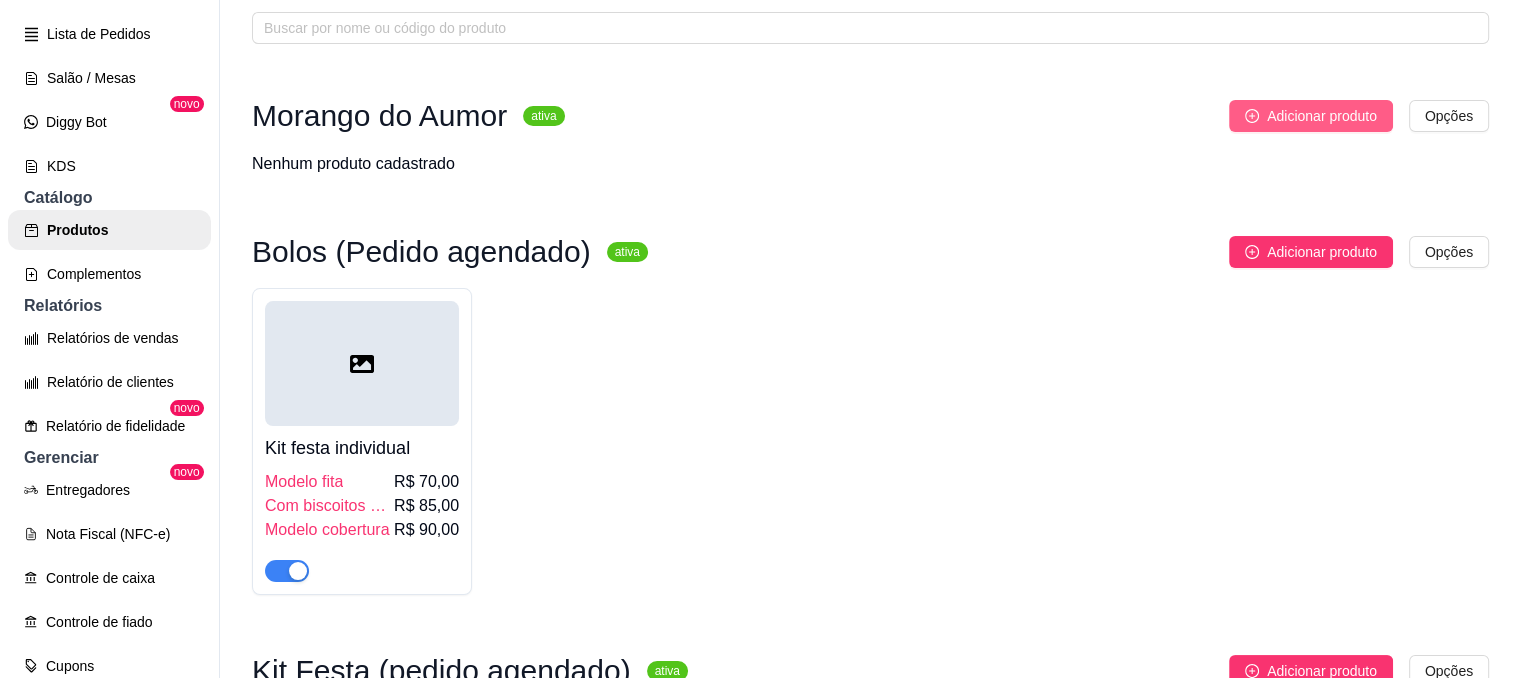 click on "Adicionar produto" at bounding box center [1322, 116] 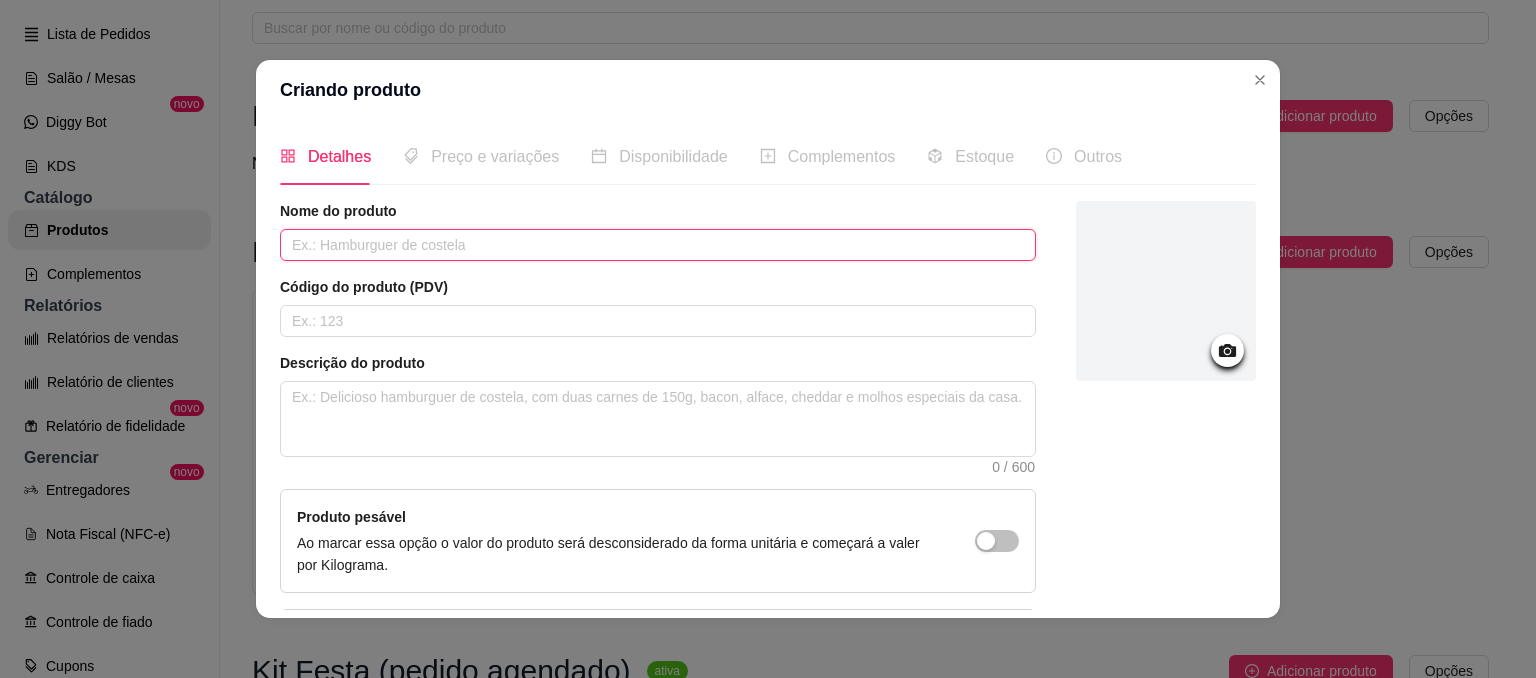 click at bounding box center (658, 245) 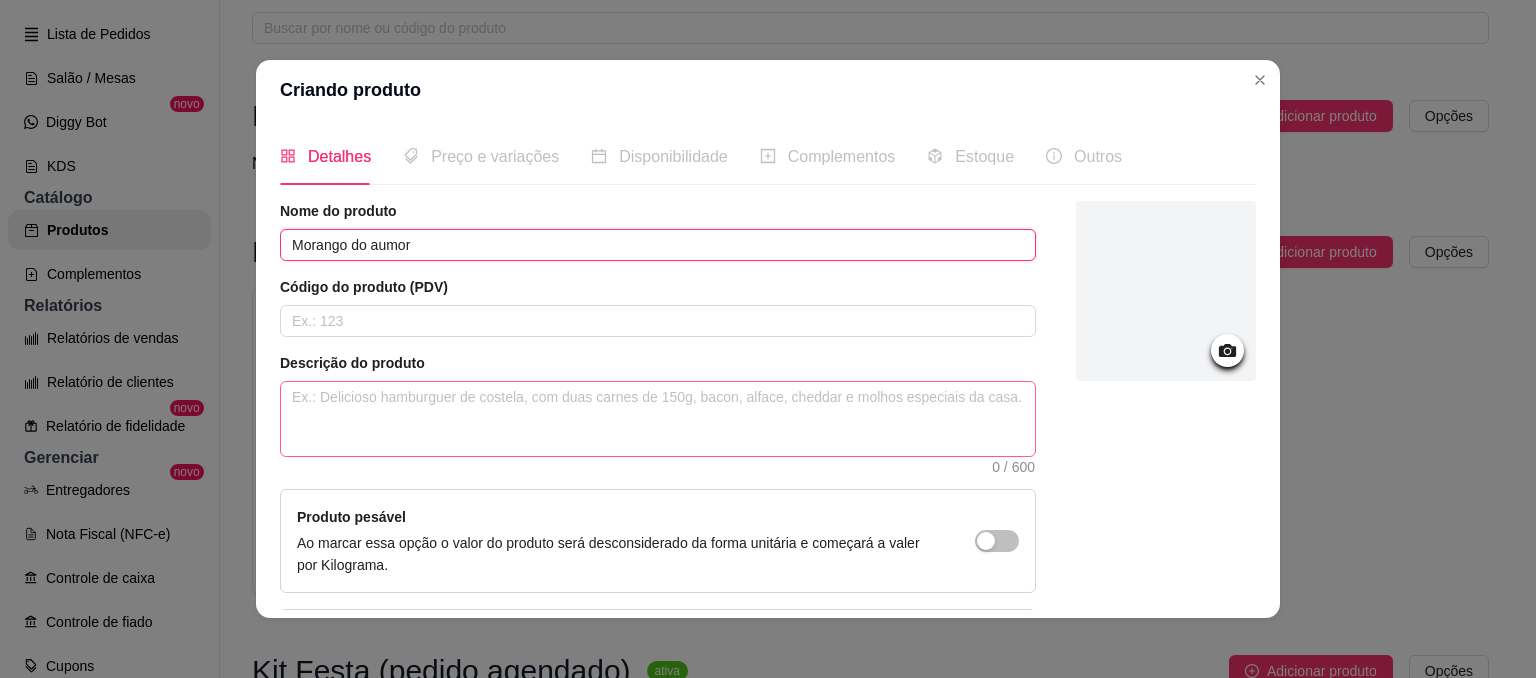 type on "Morango do aumor" 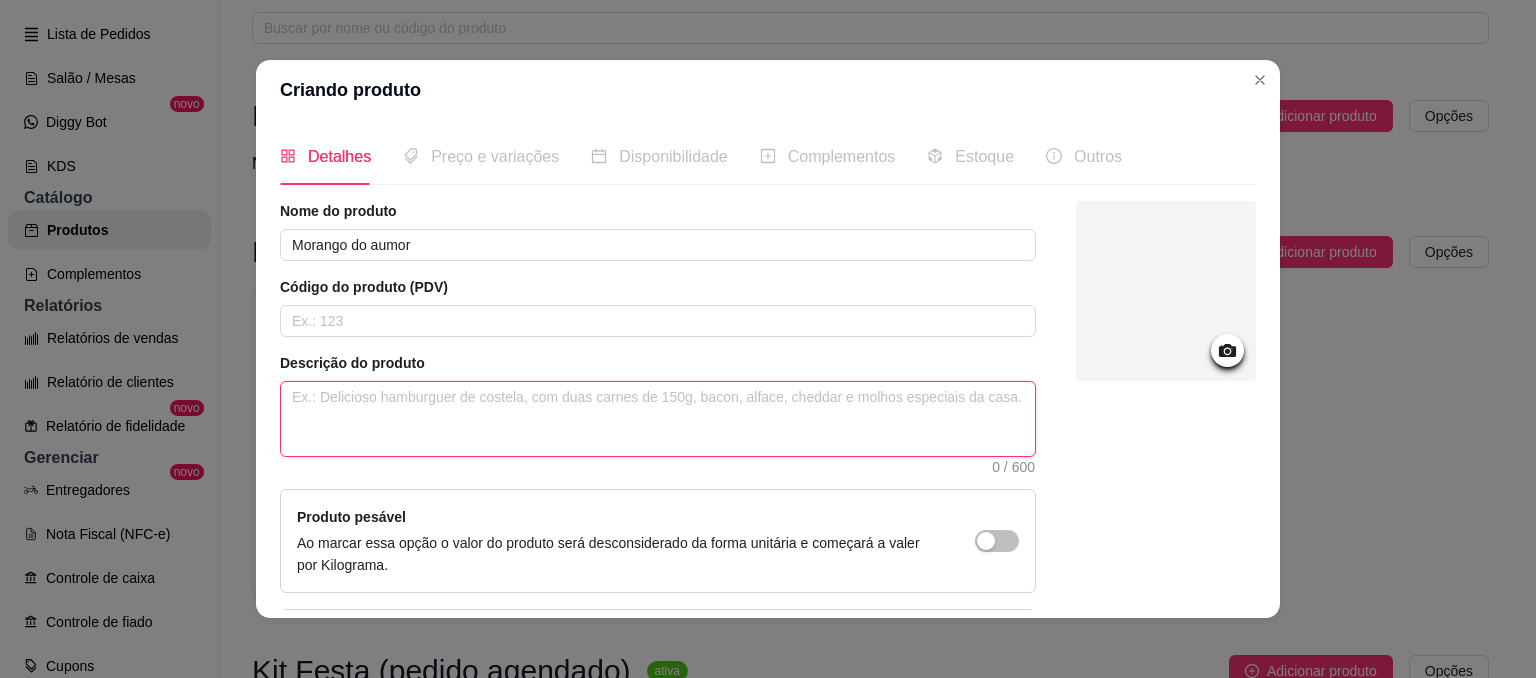 click at bounding box center [658, 419] 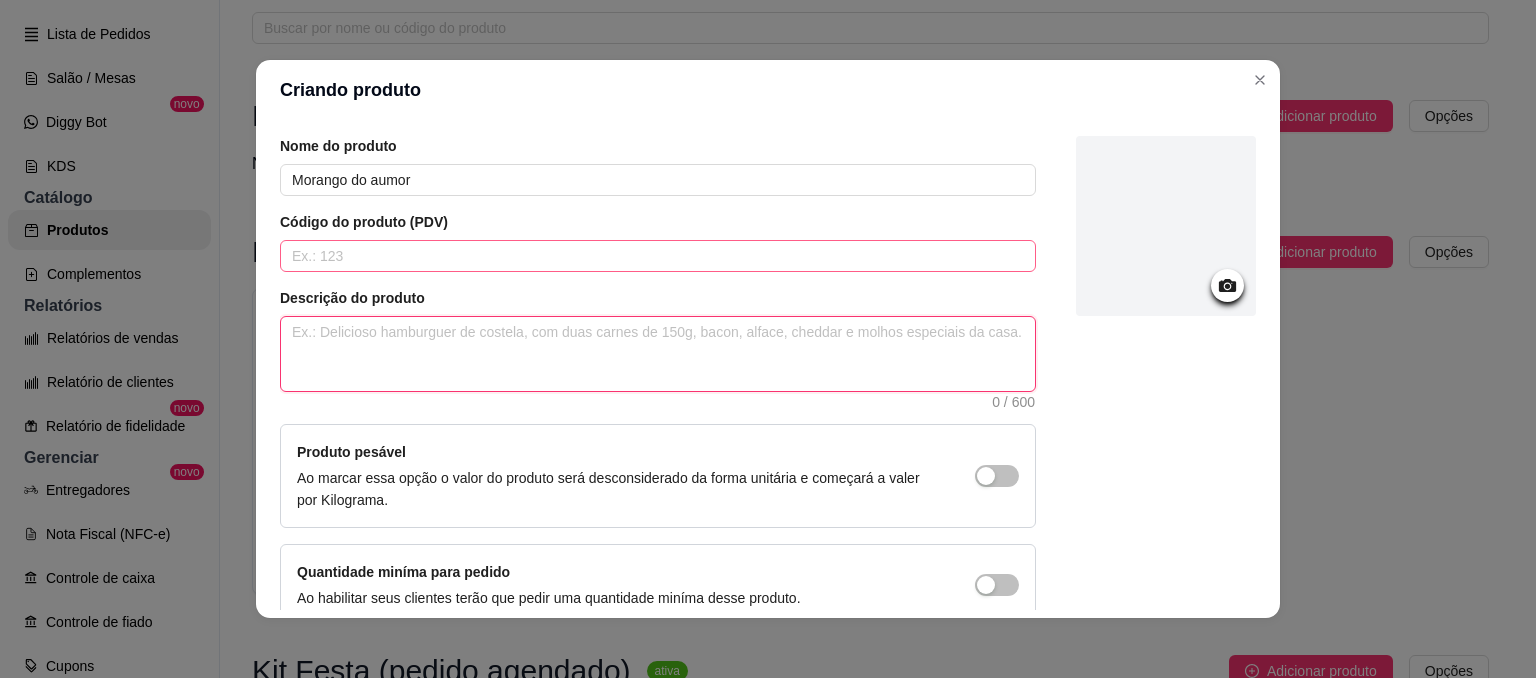 scroll, scrollTop: 100, scrollLeft: 0, axis: vertical 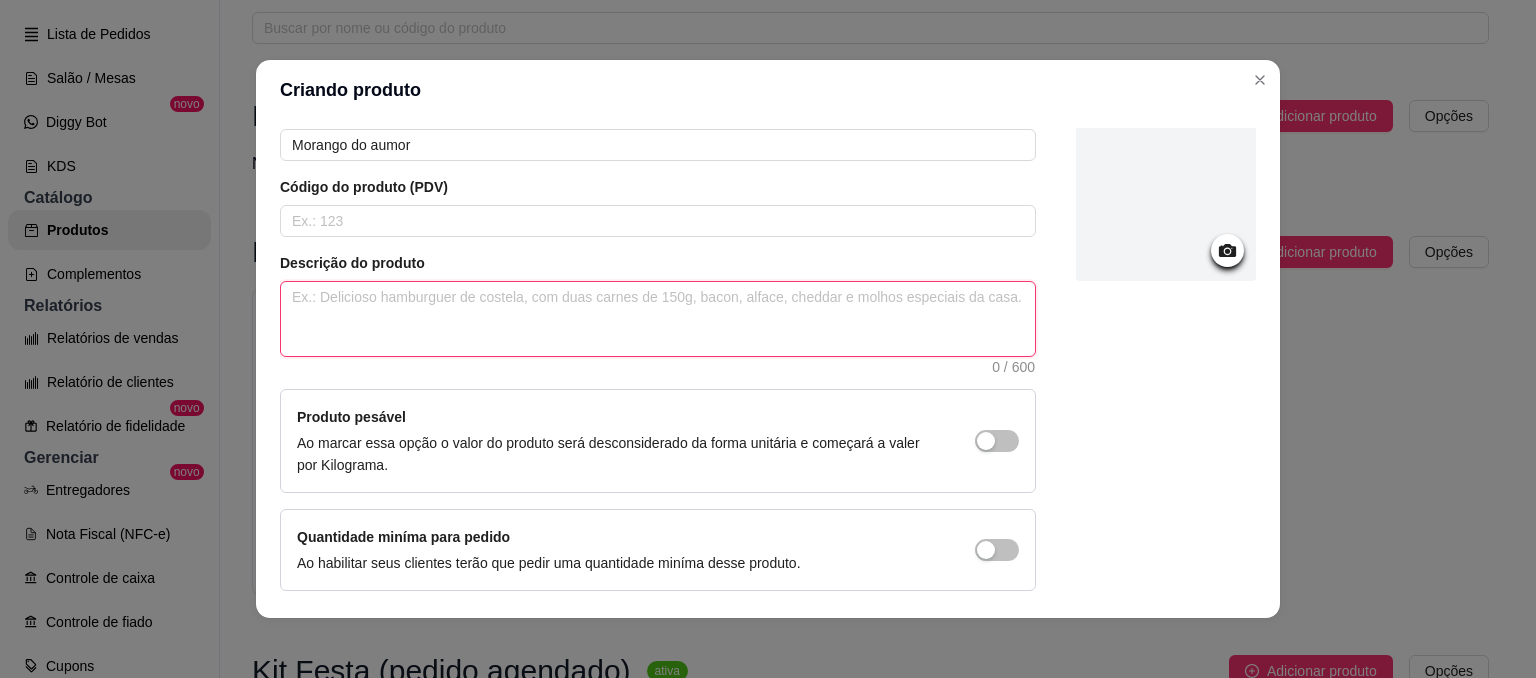 type 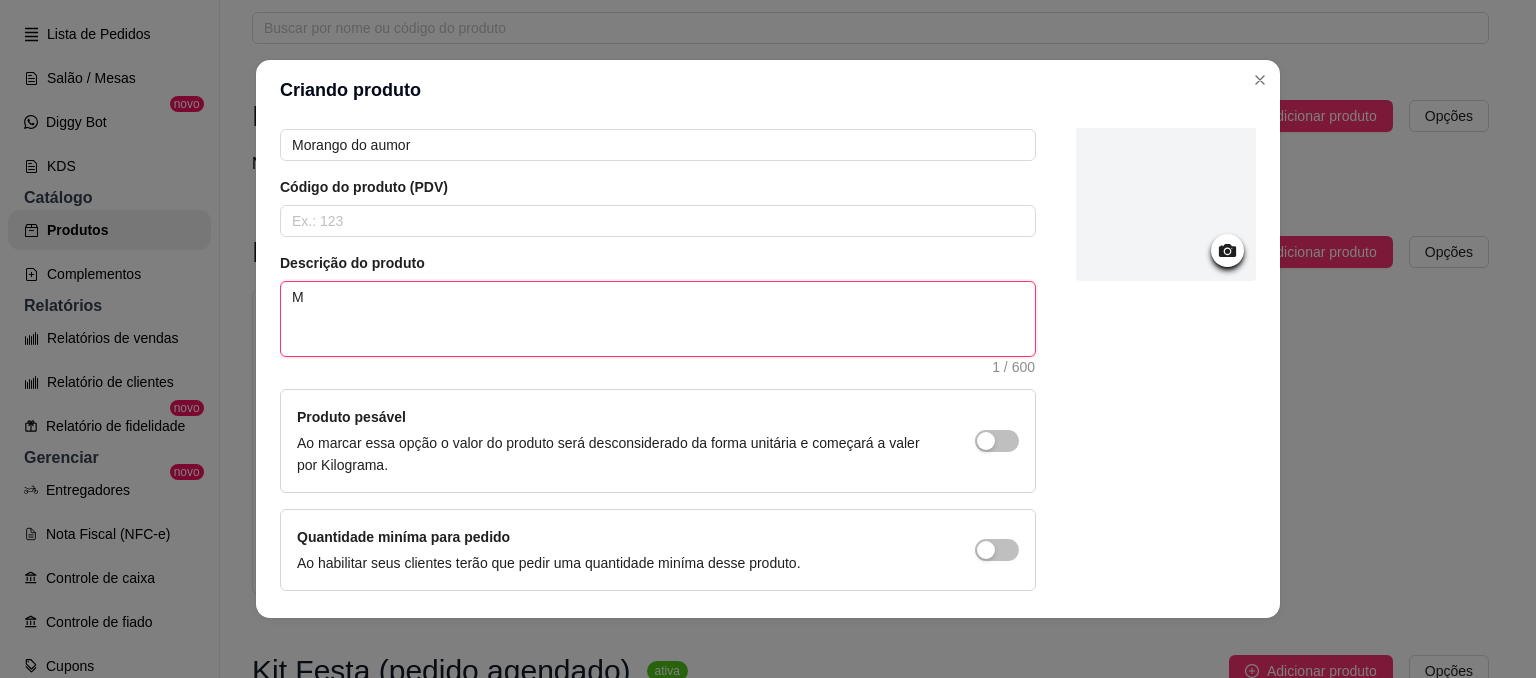 type 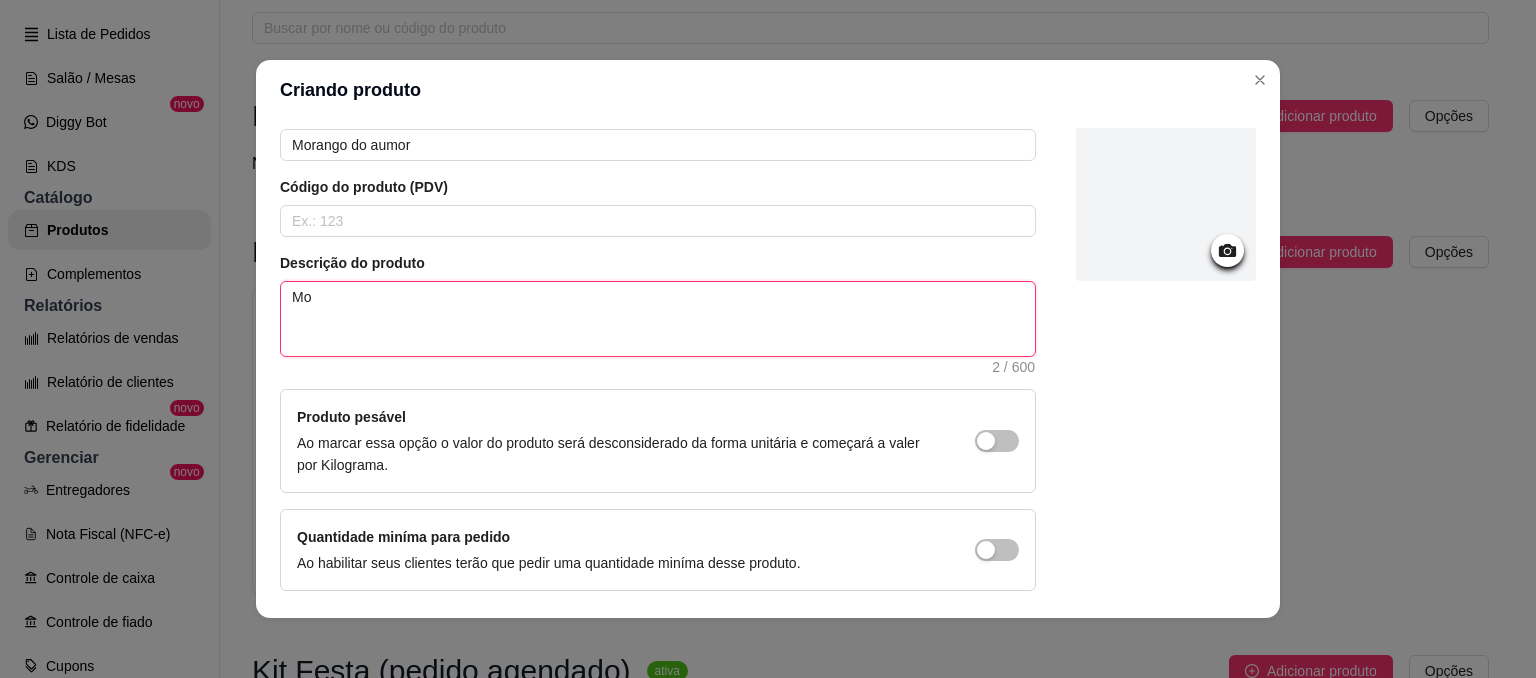 type 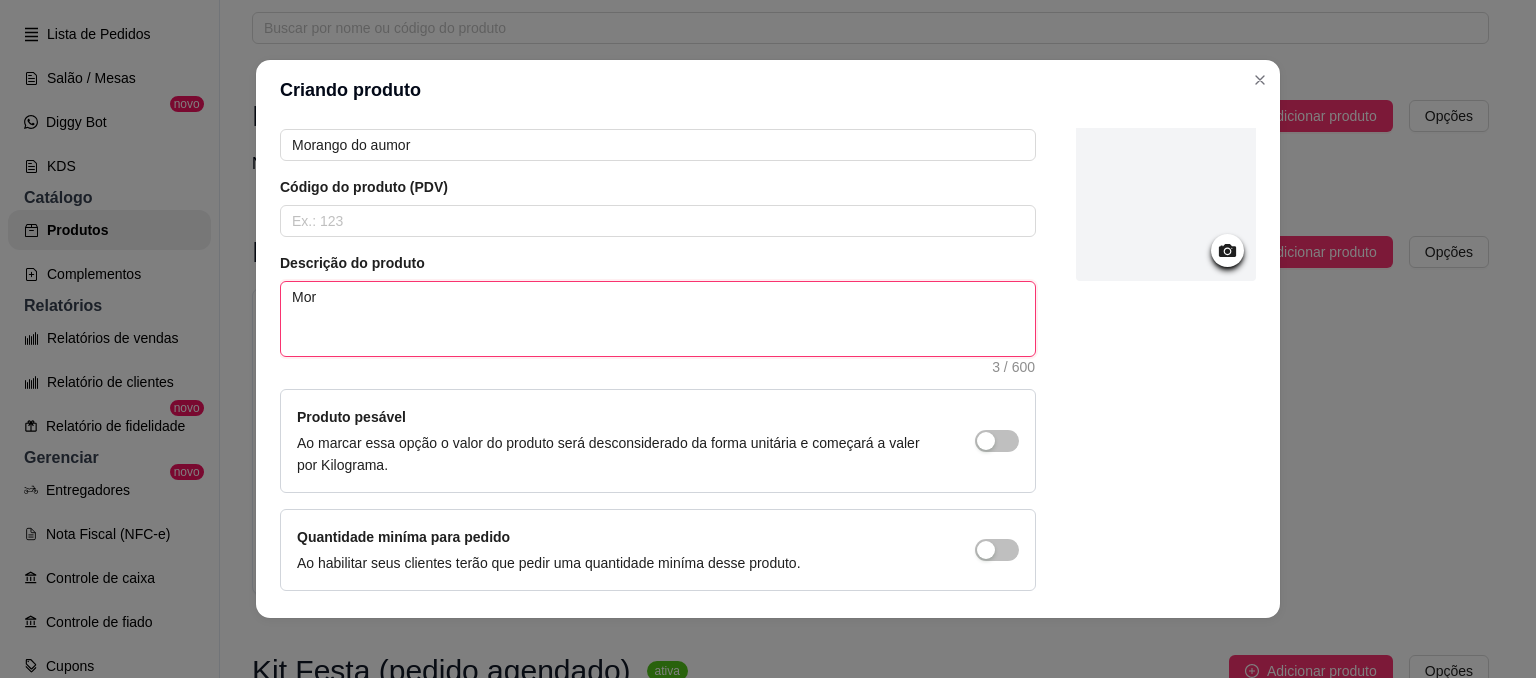 type 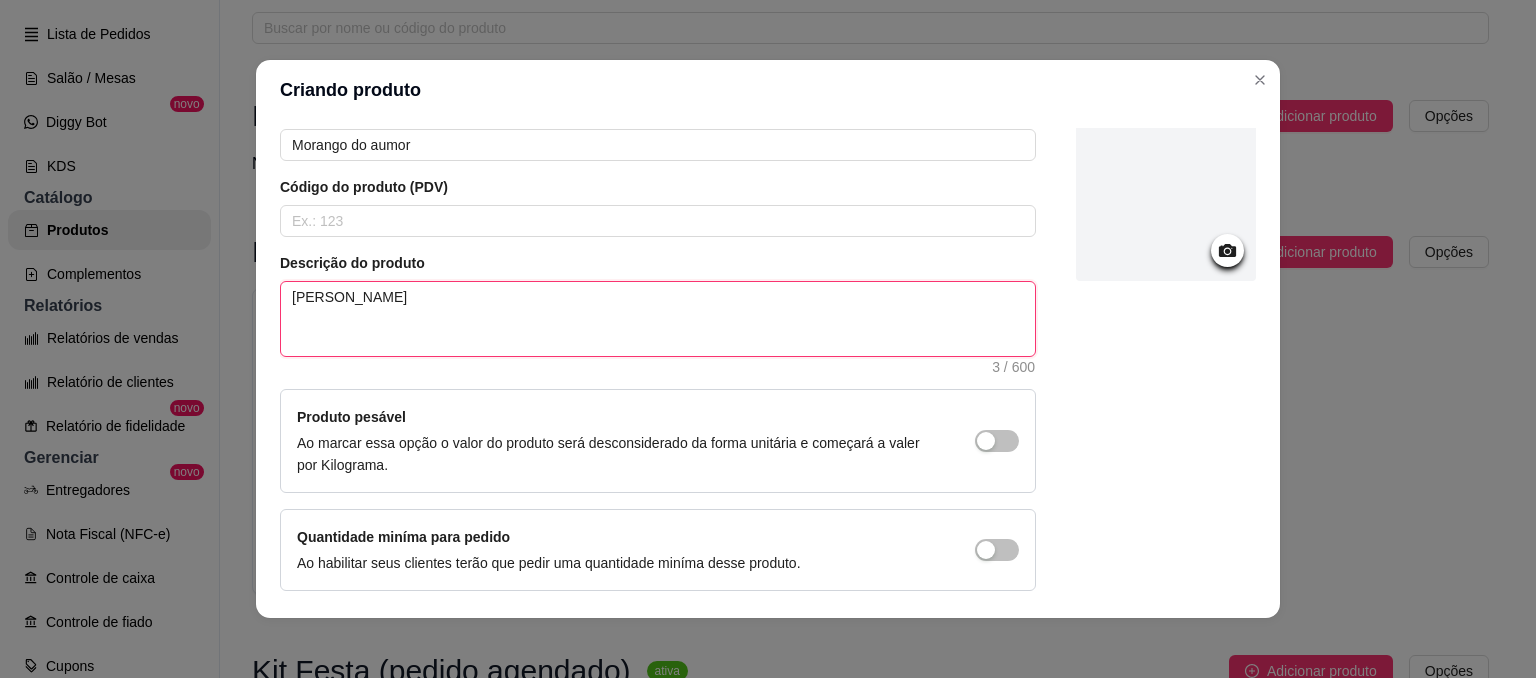 type 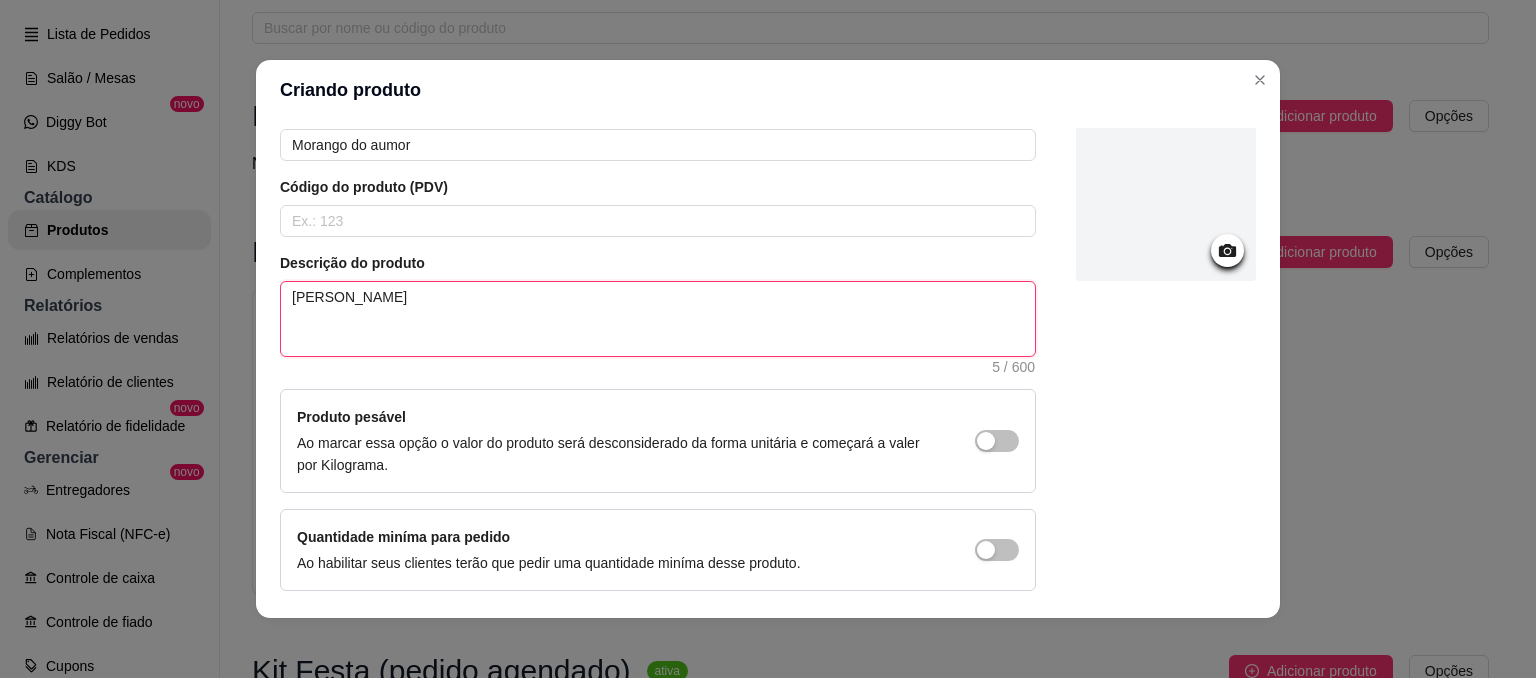 type 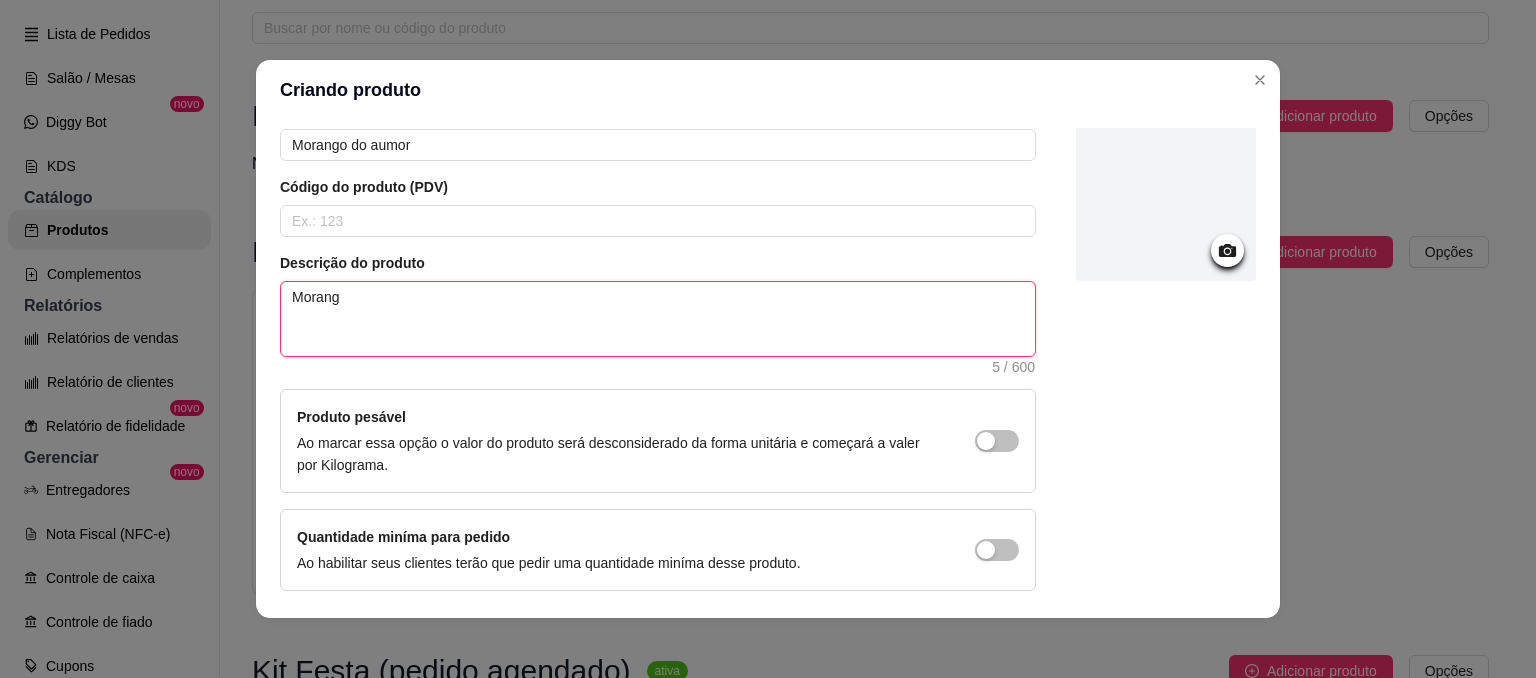 type 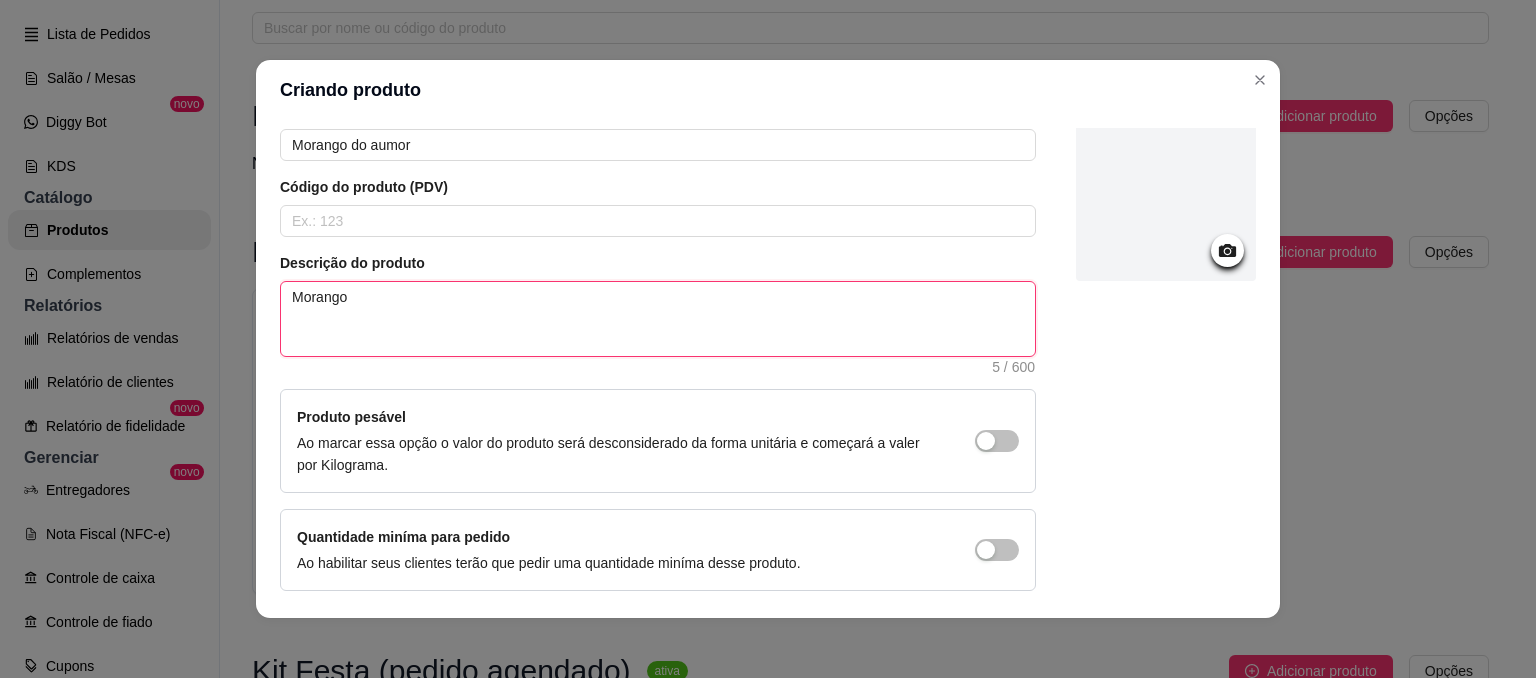 type 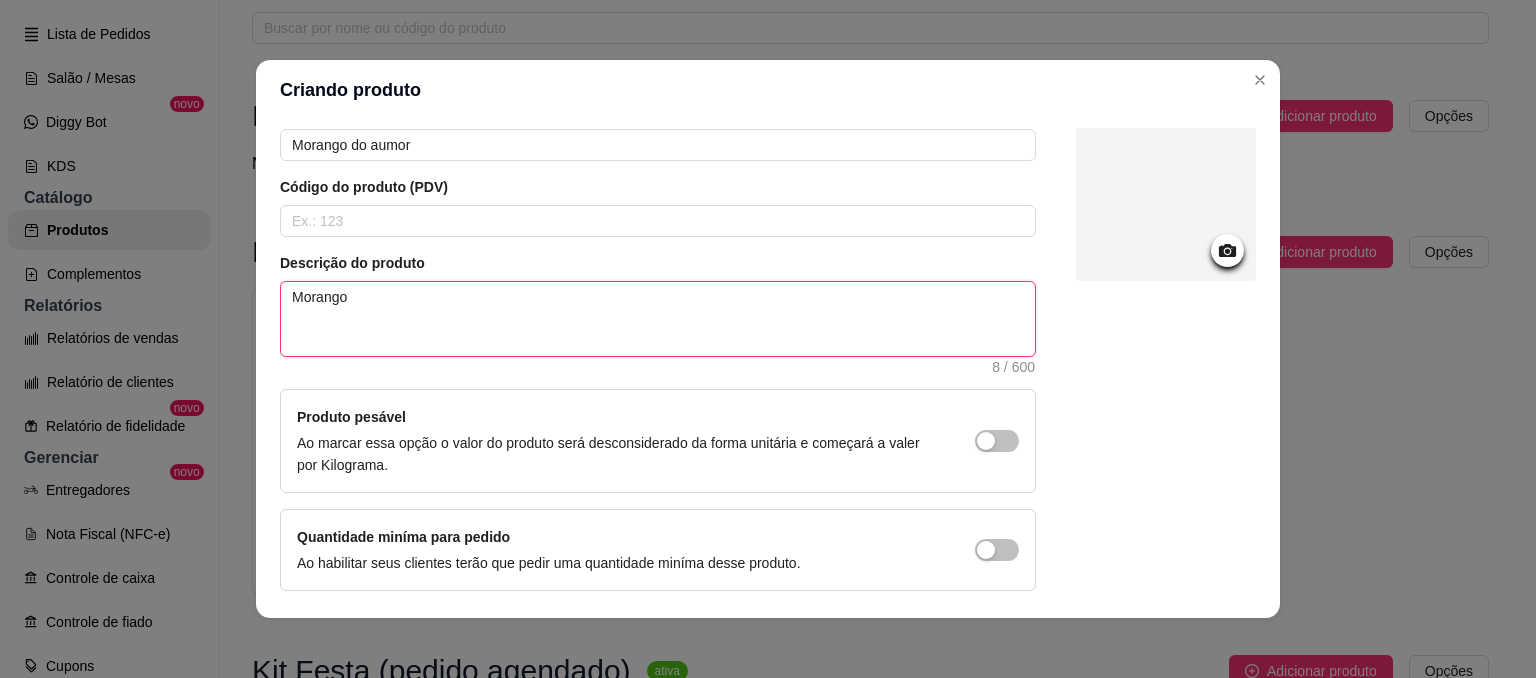 type 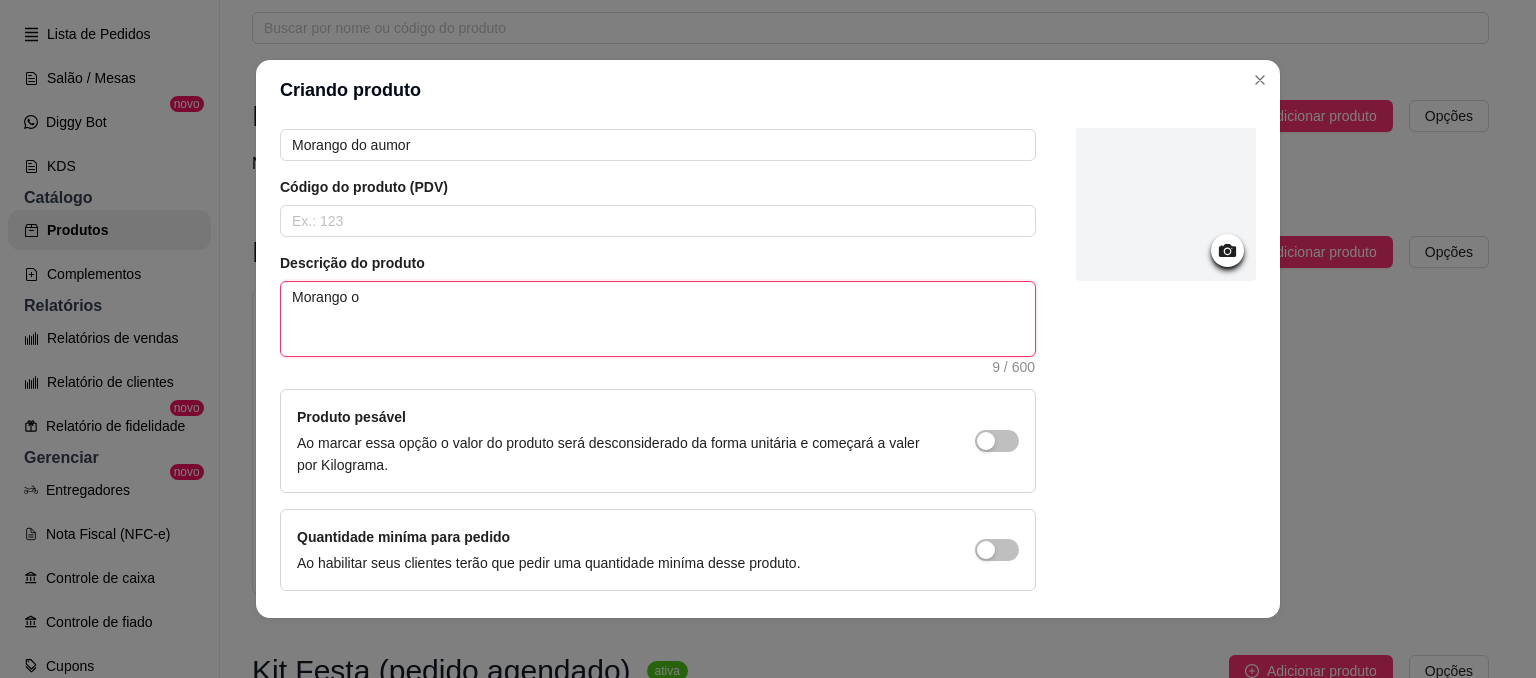 type 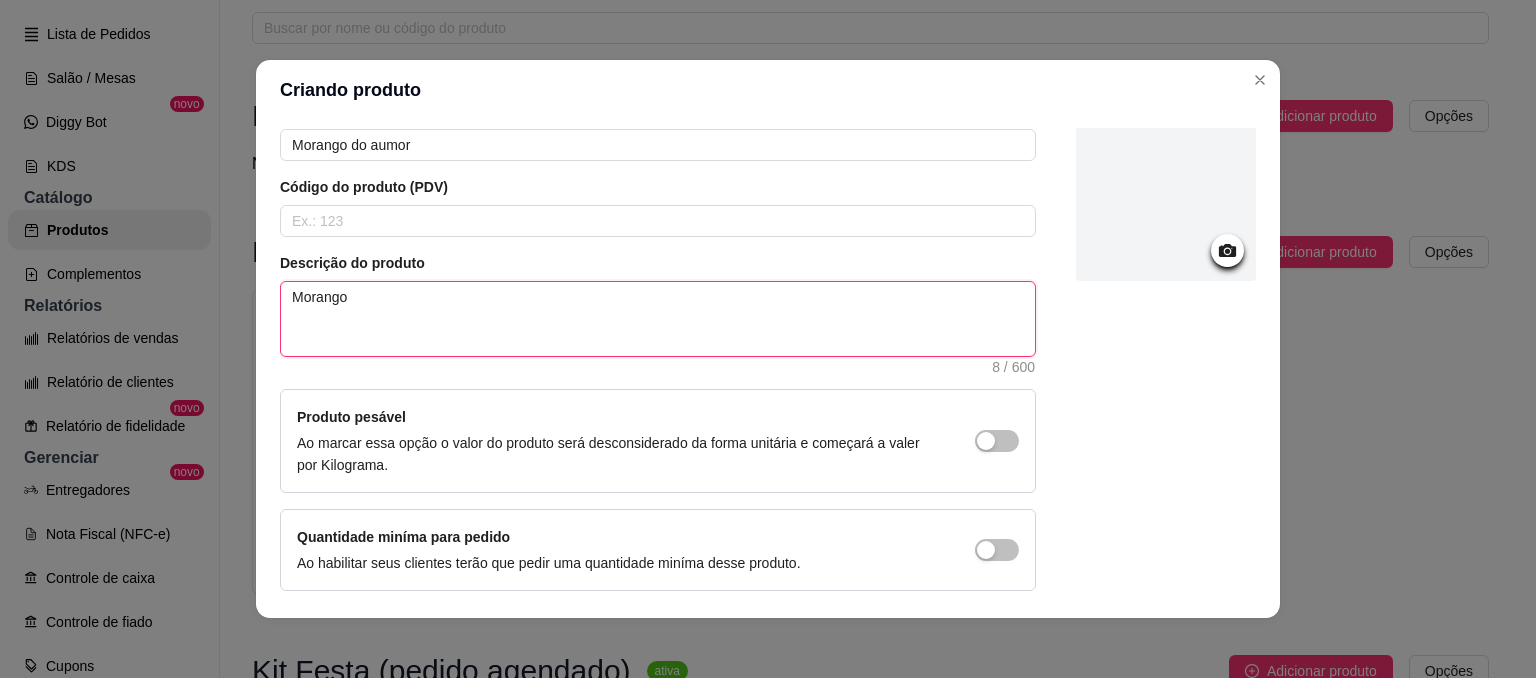 type 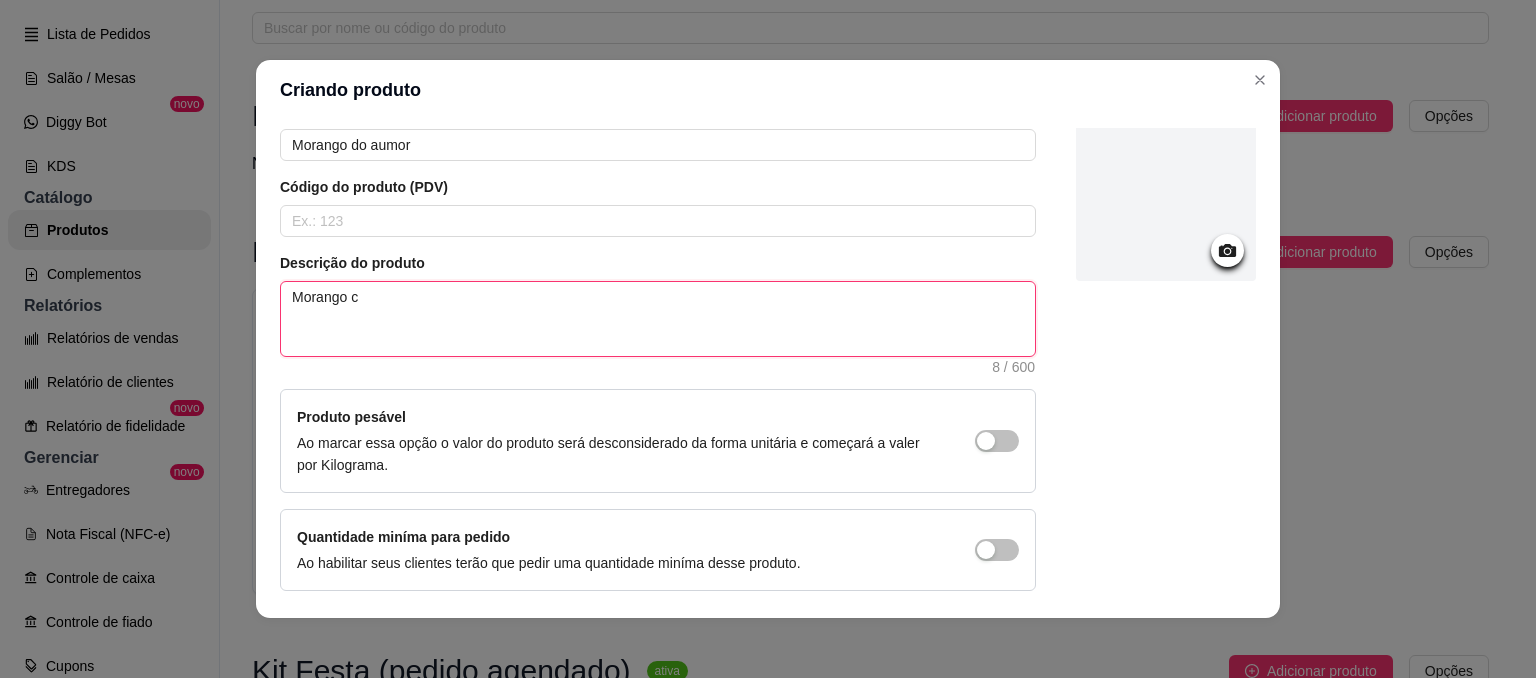 type 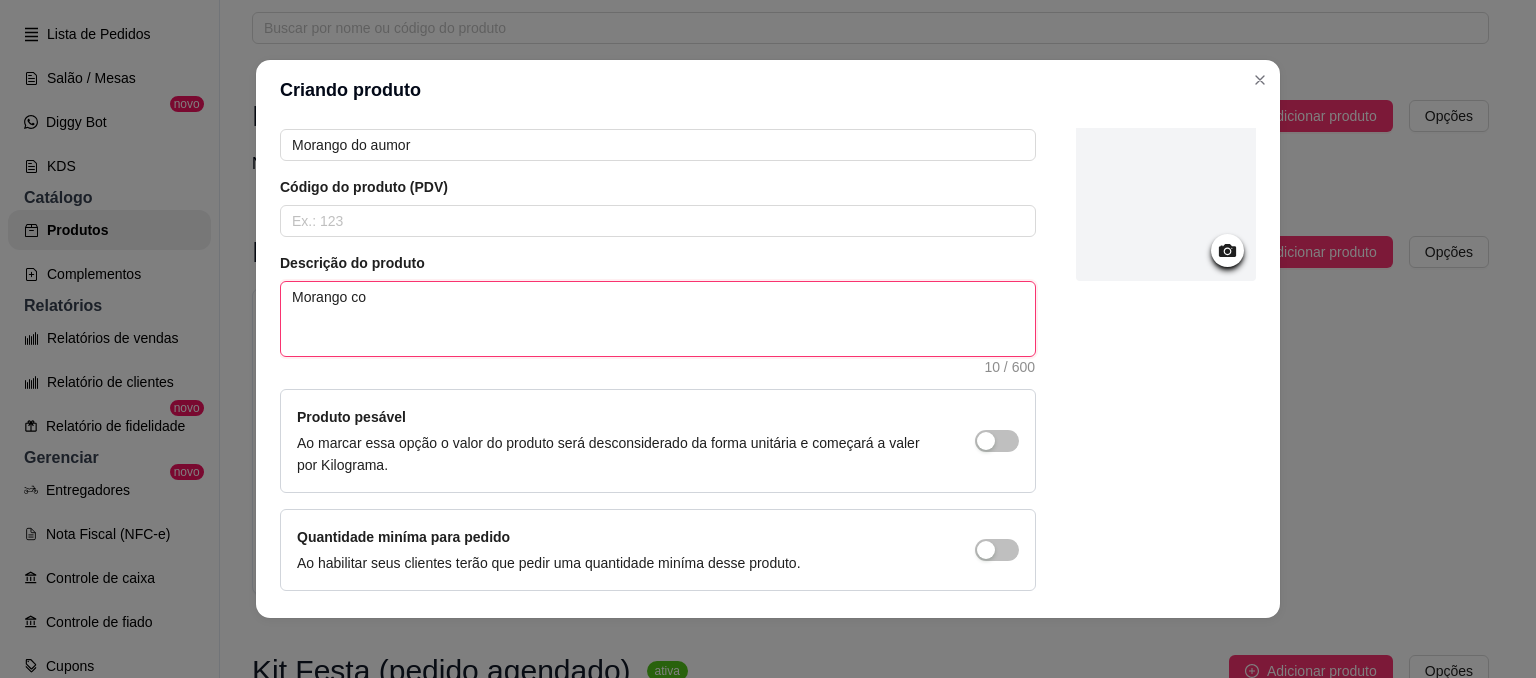 type 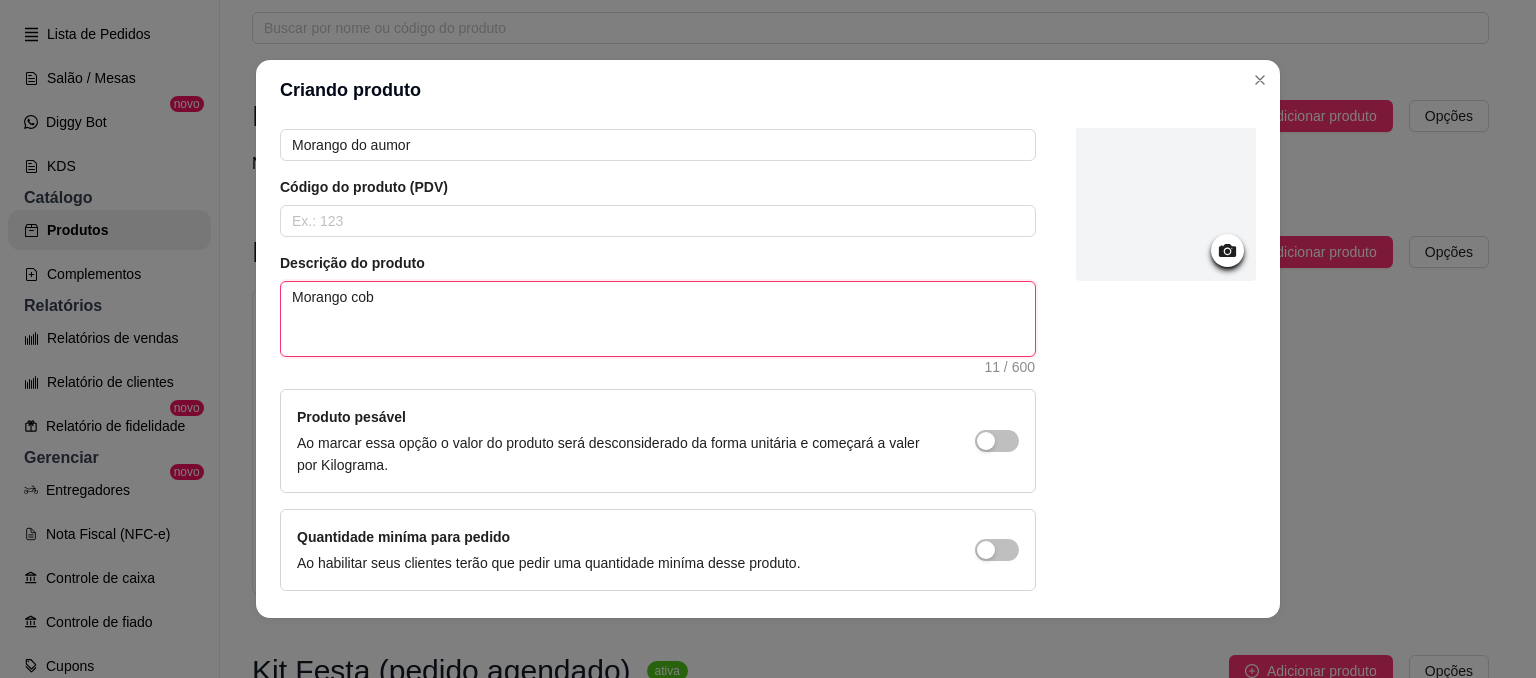 type 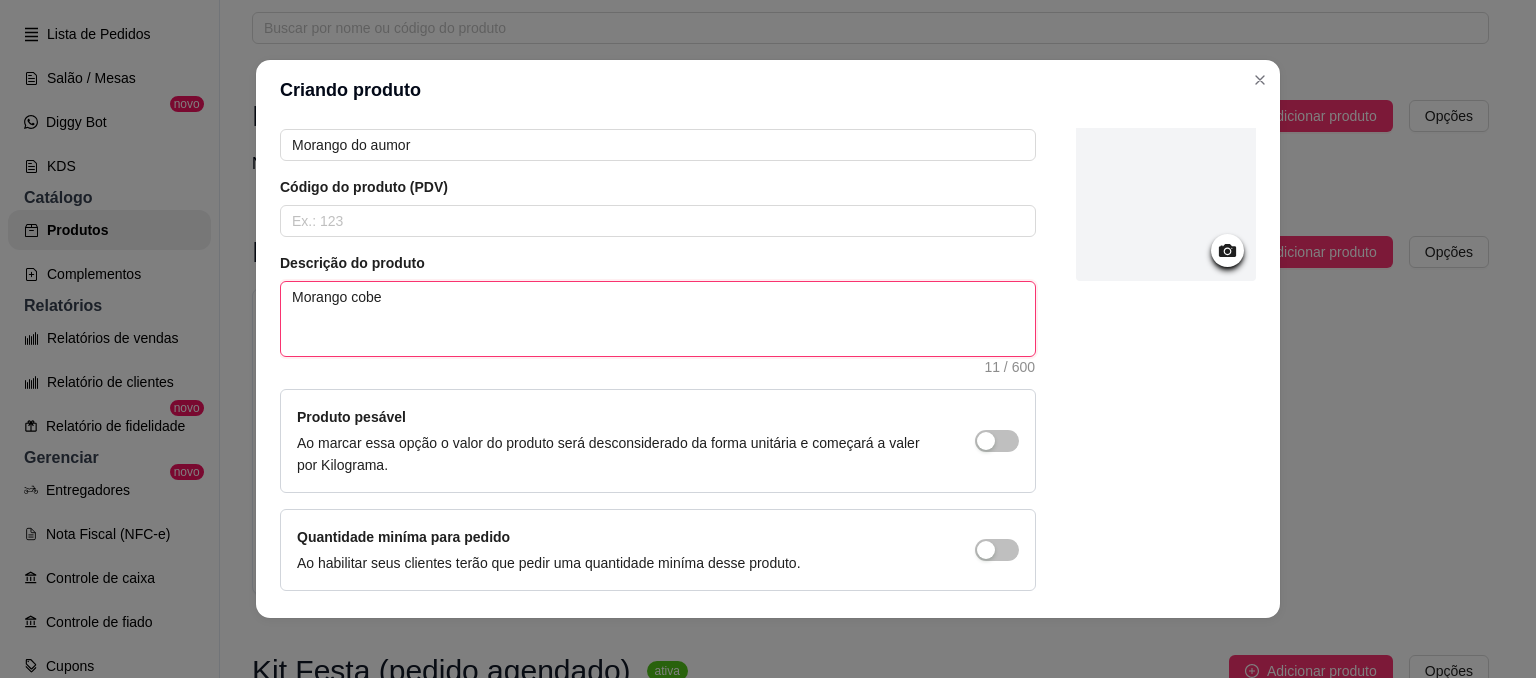 type 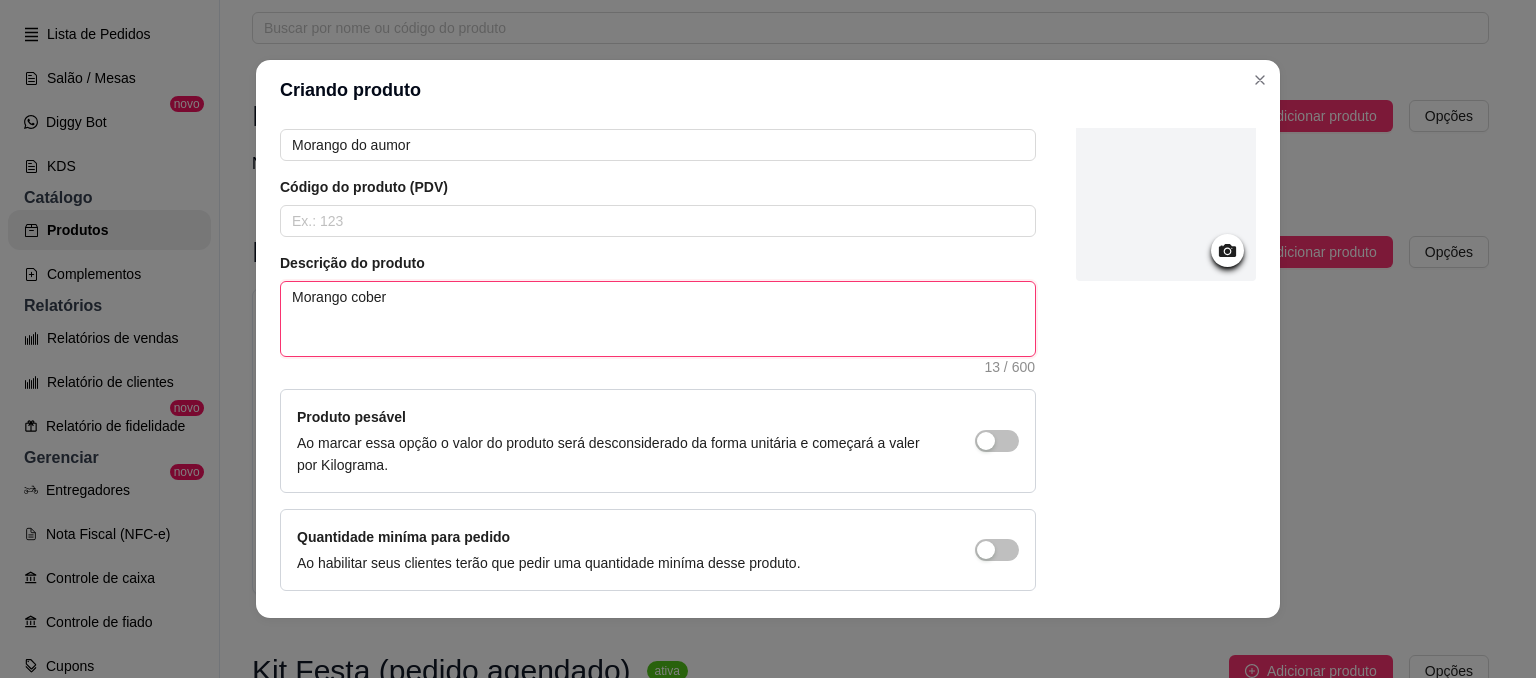 type 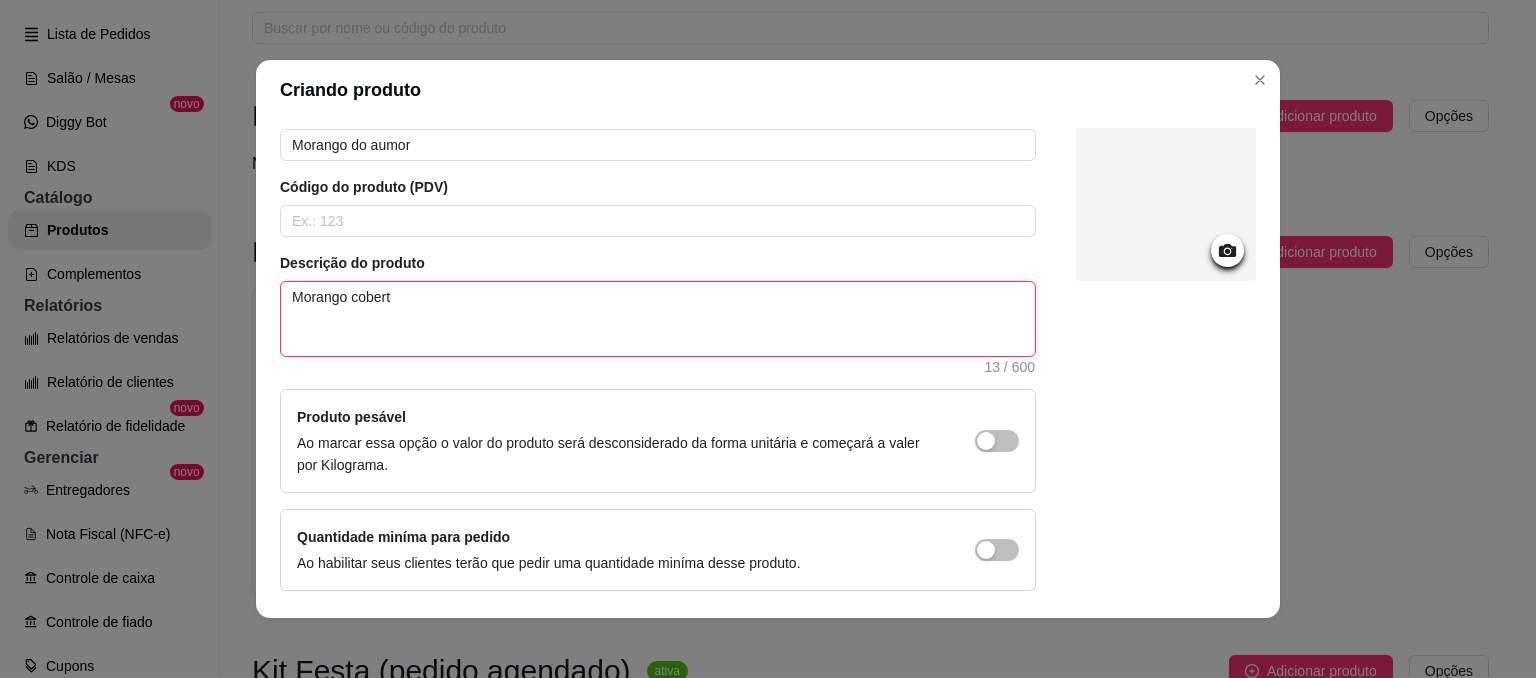 type 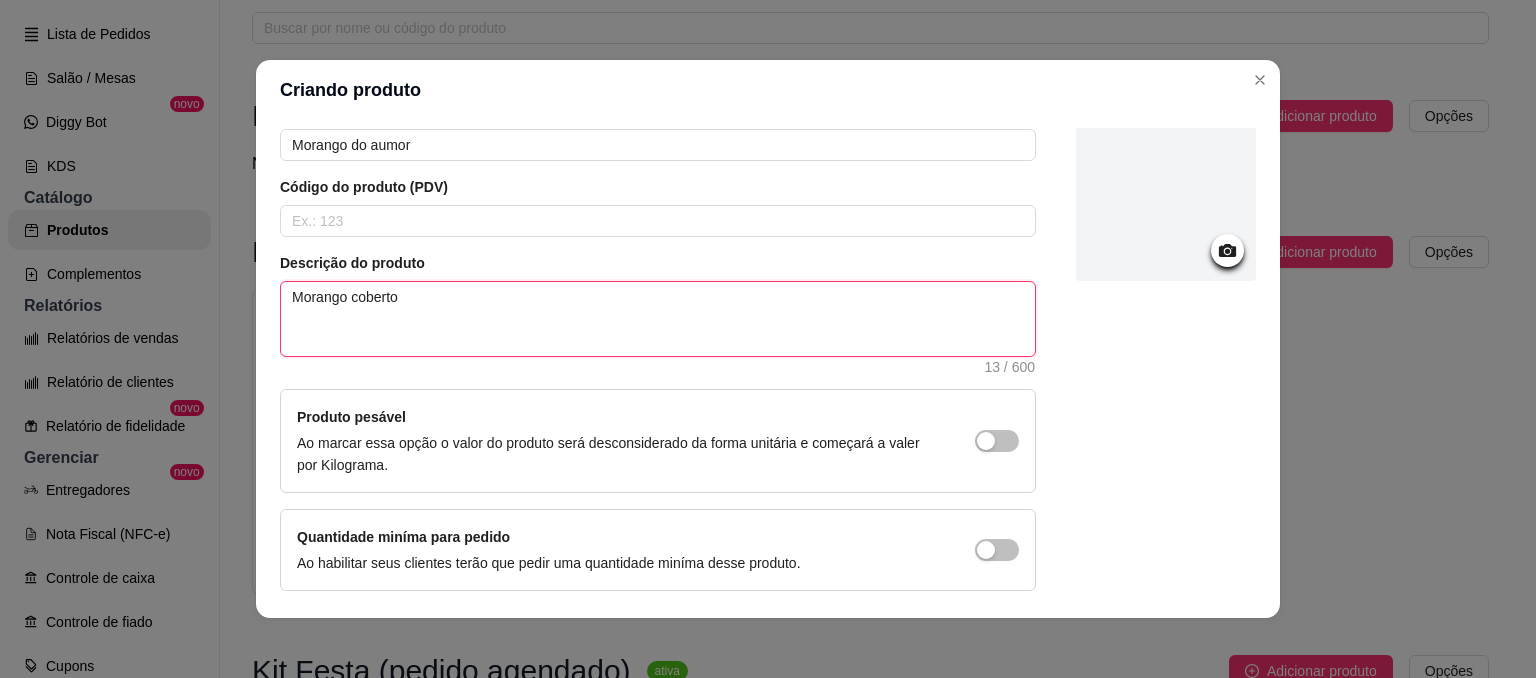 type on "Morango coberto" 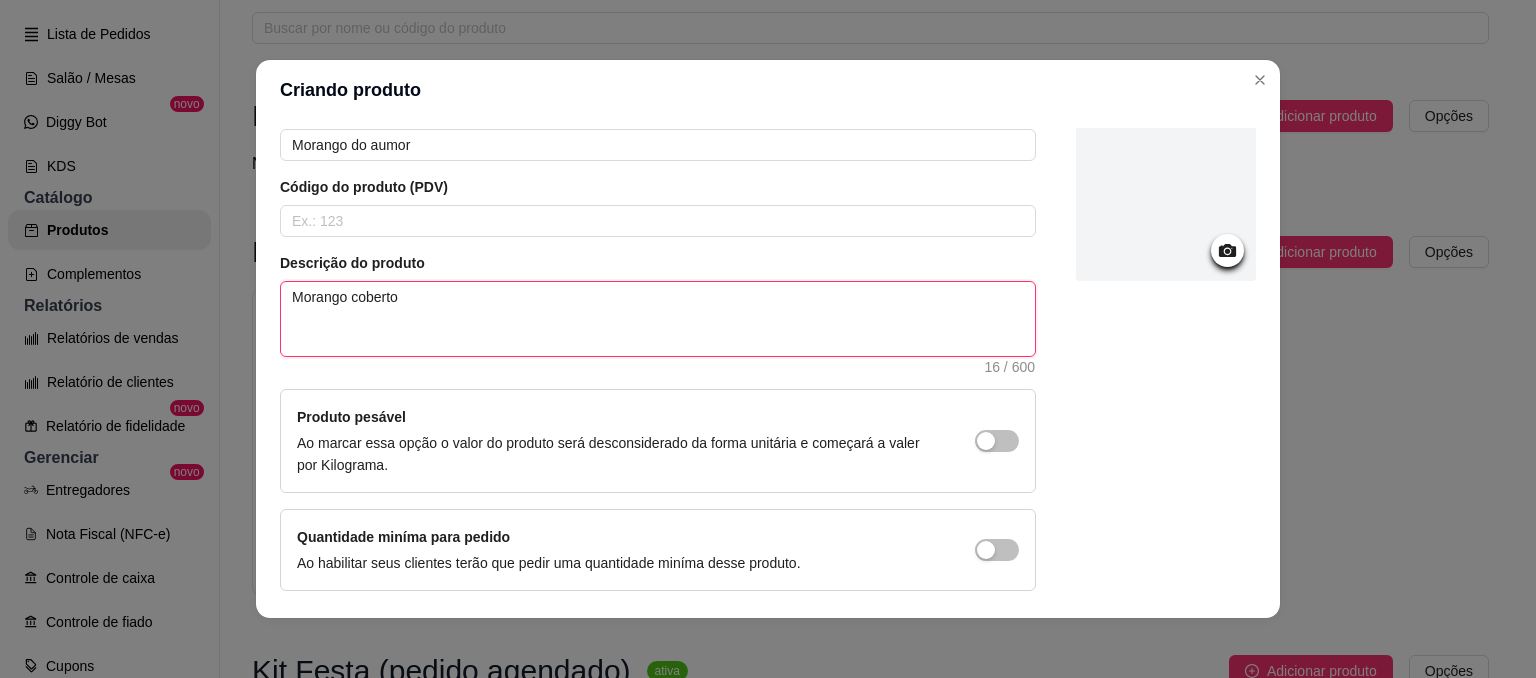 type 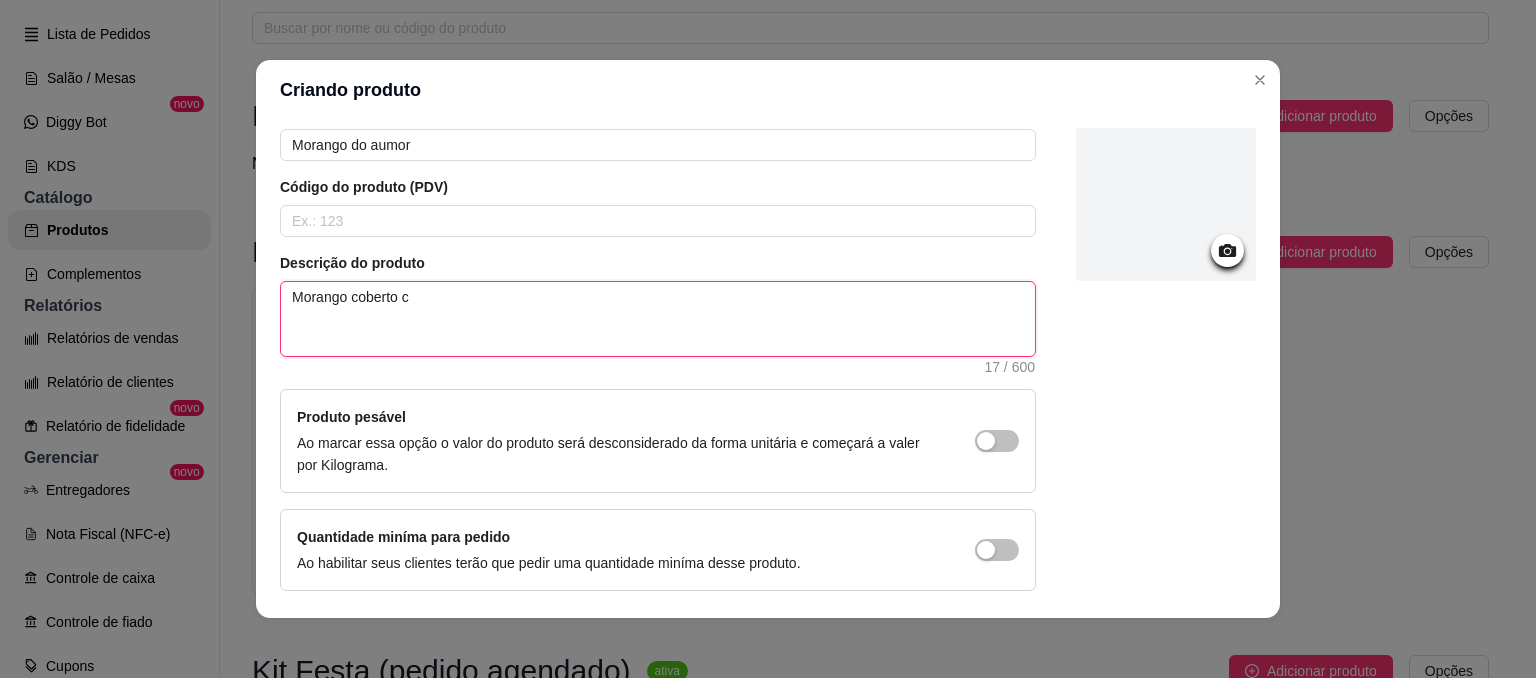type on "Morango coberto co" 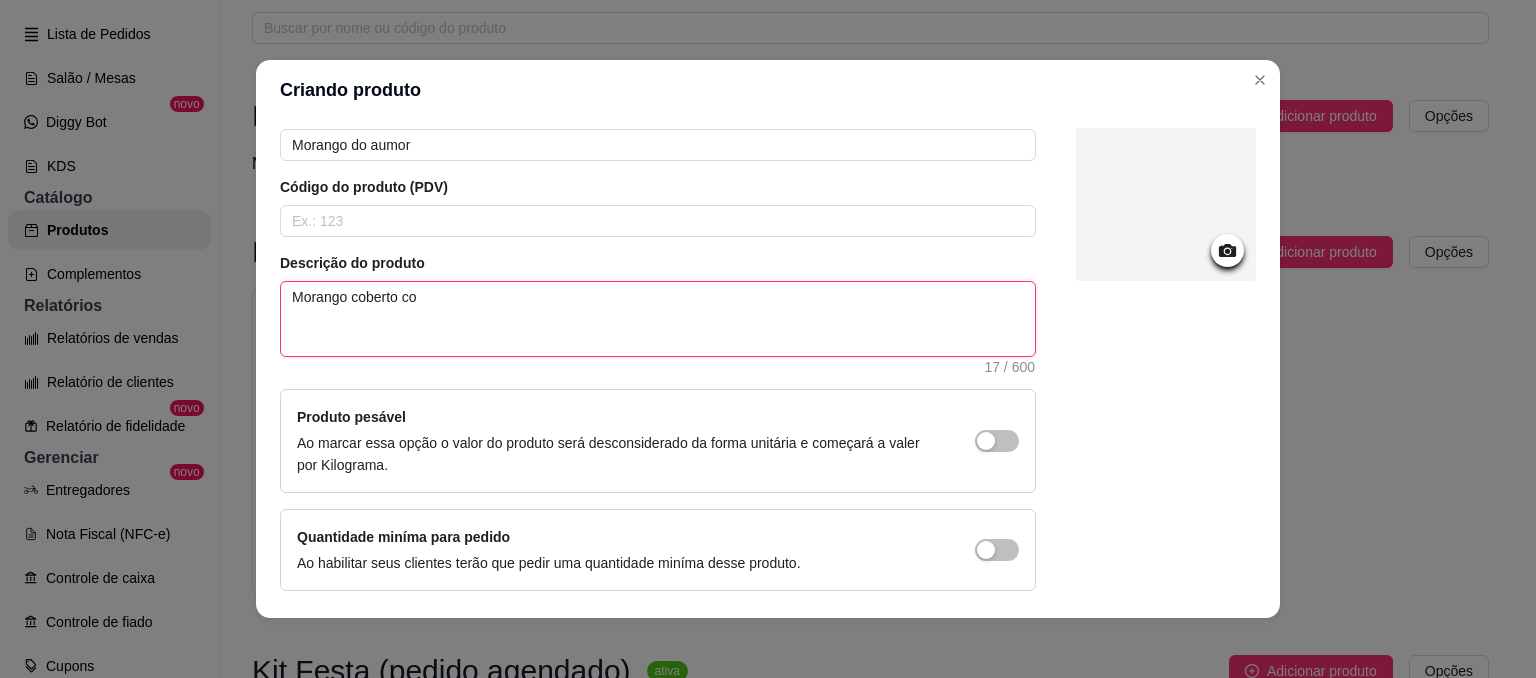 type 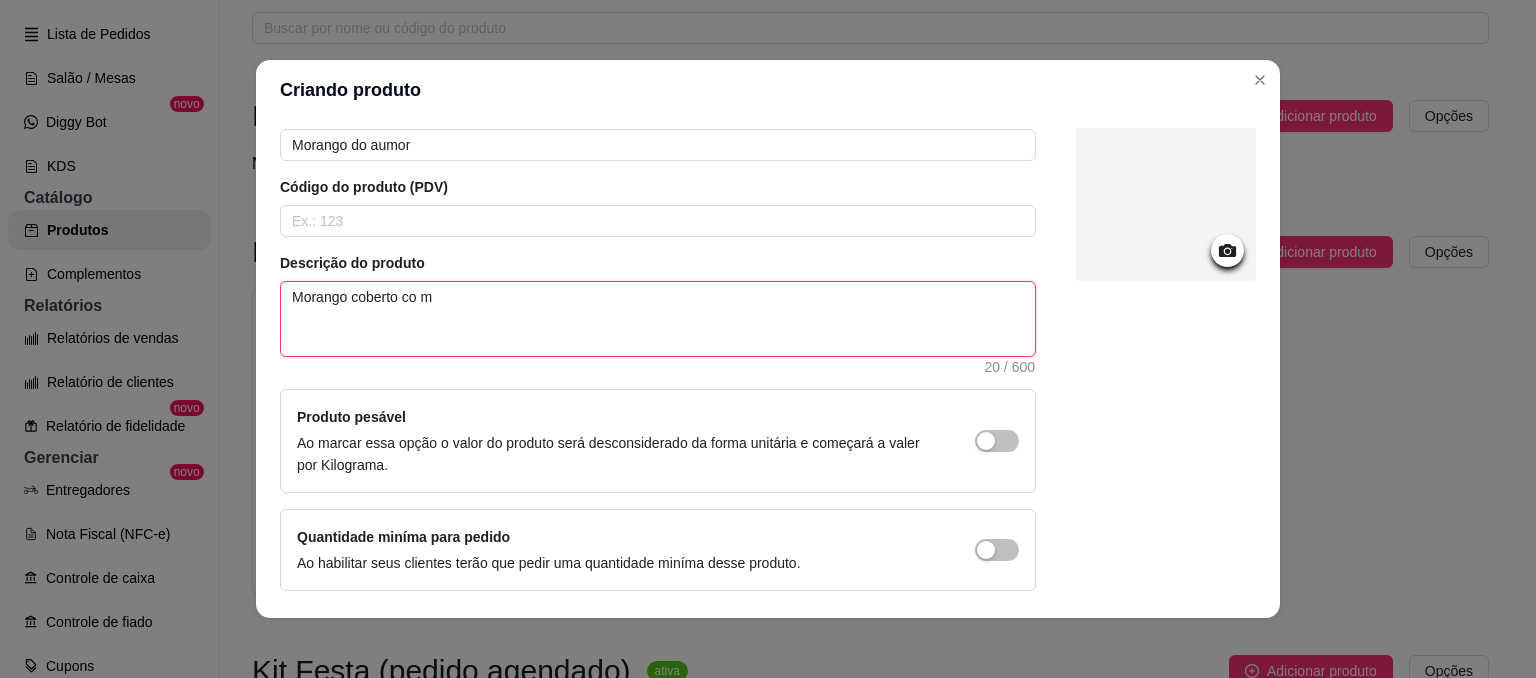 type 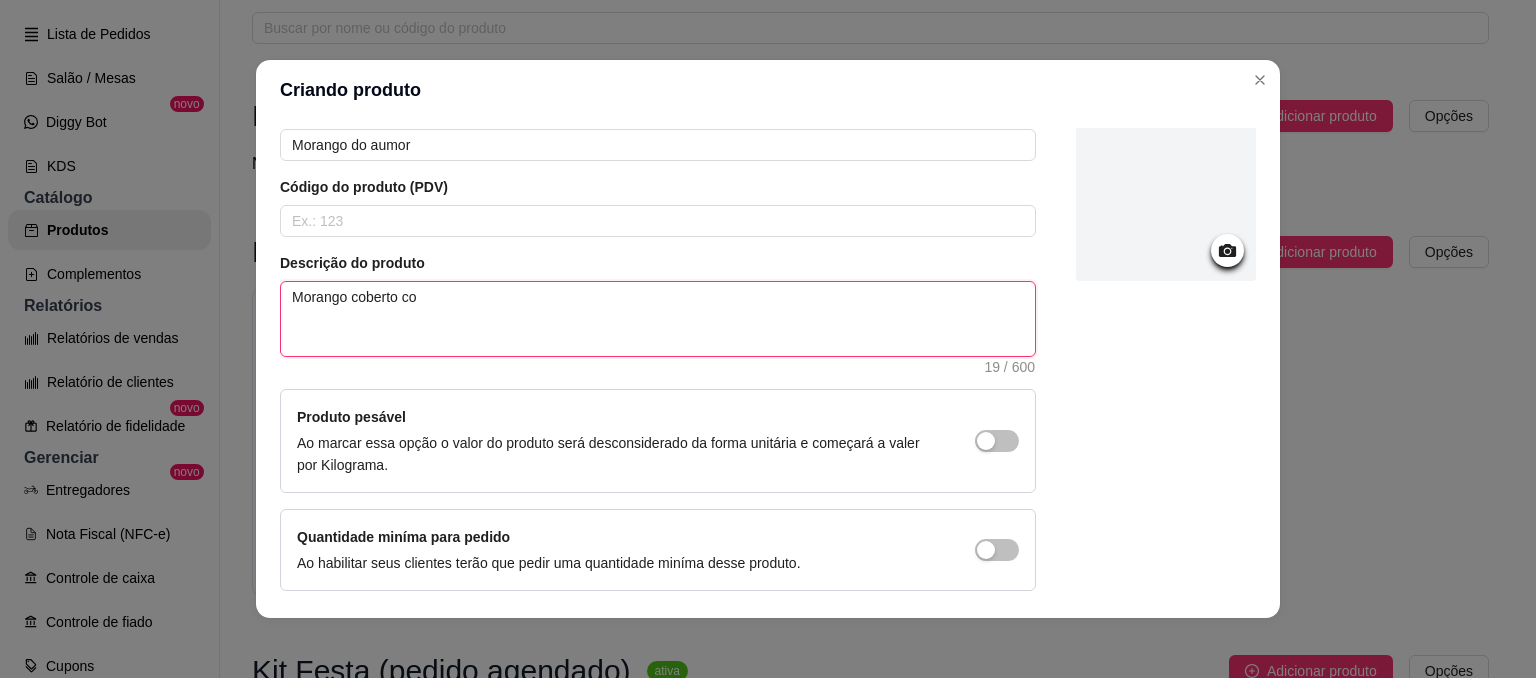 type 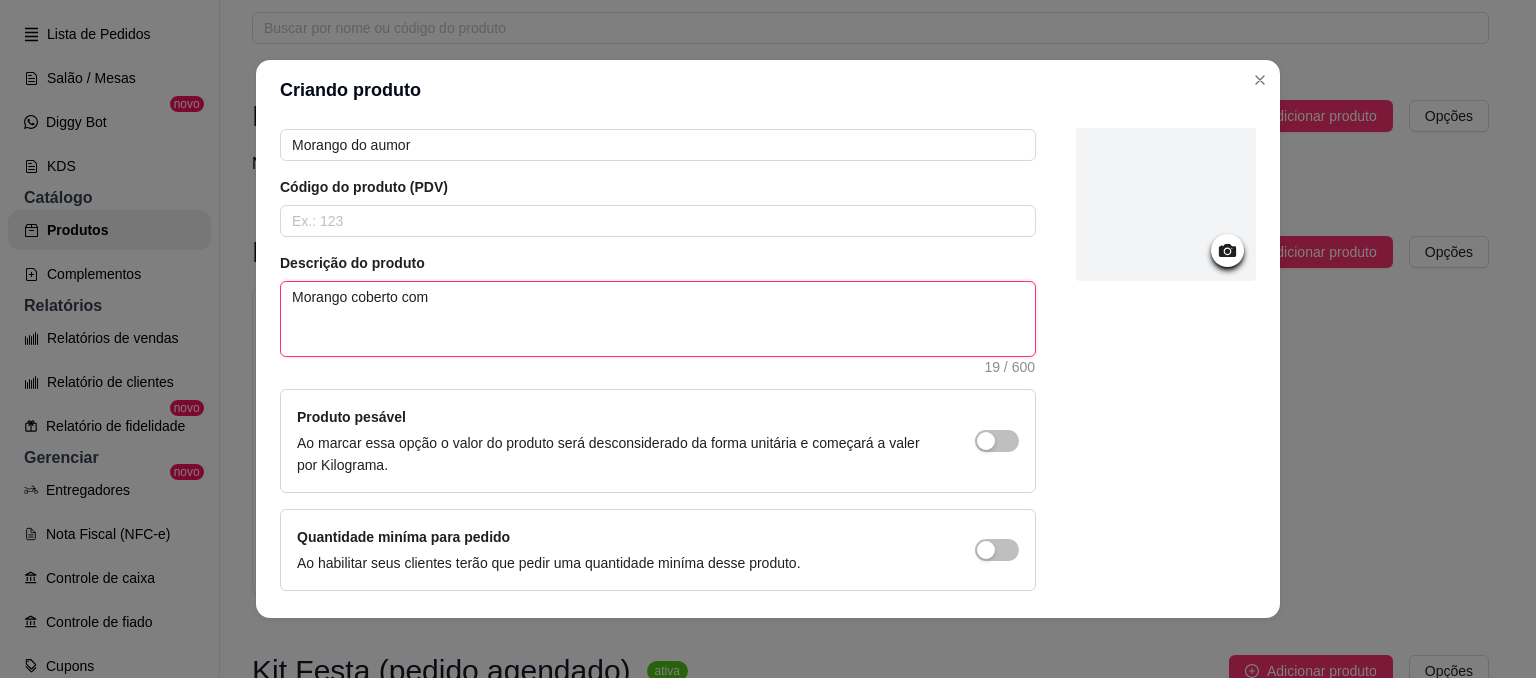 type 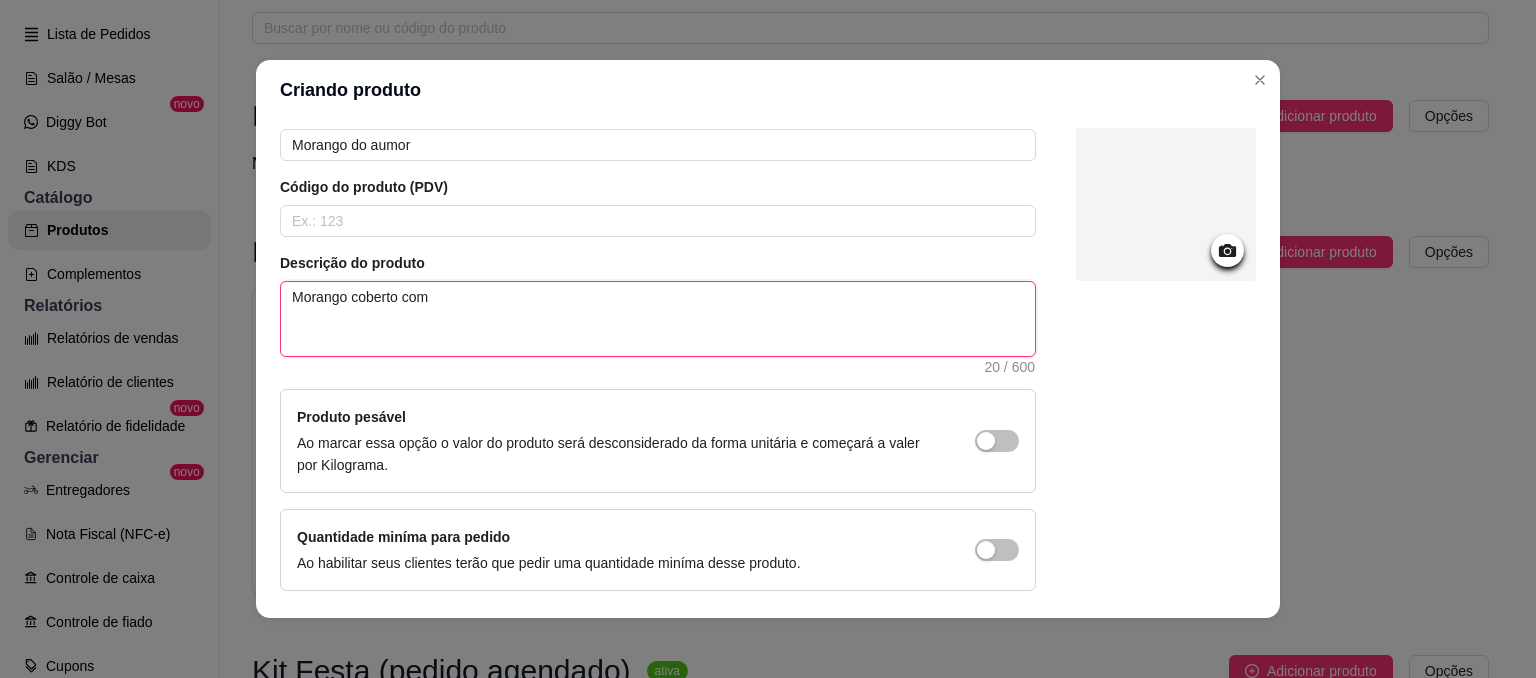 type 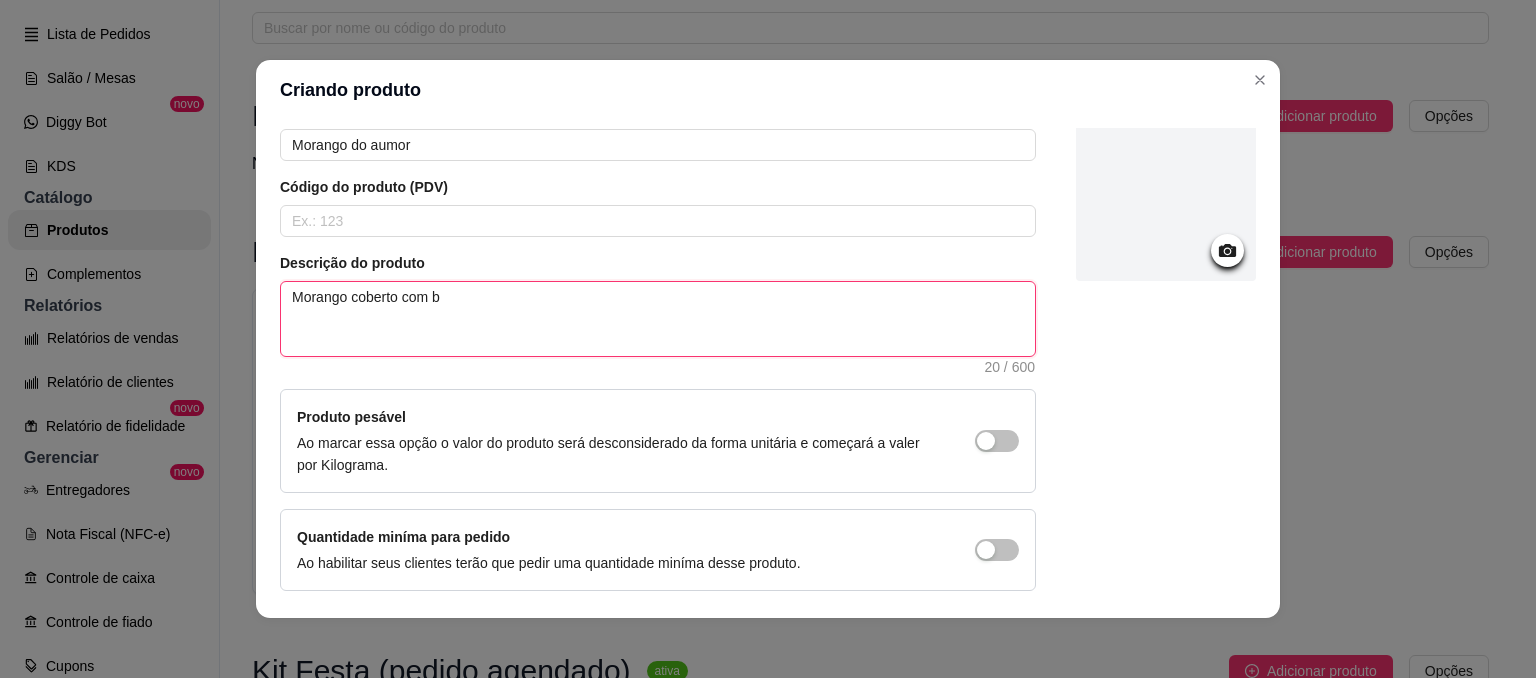 type 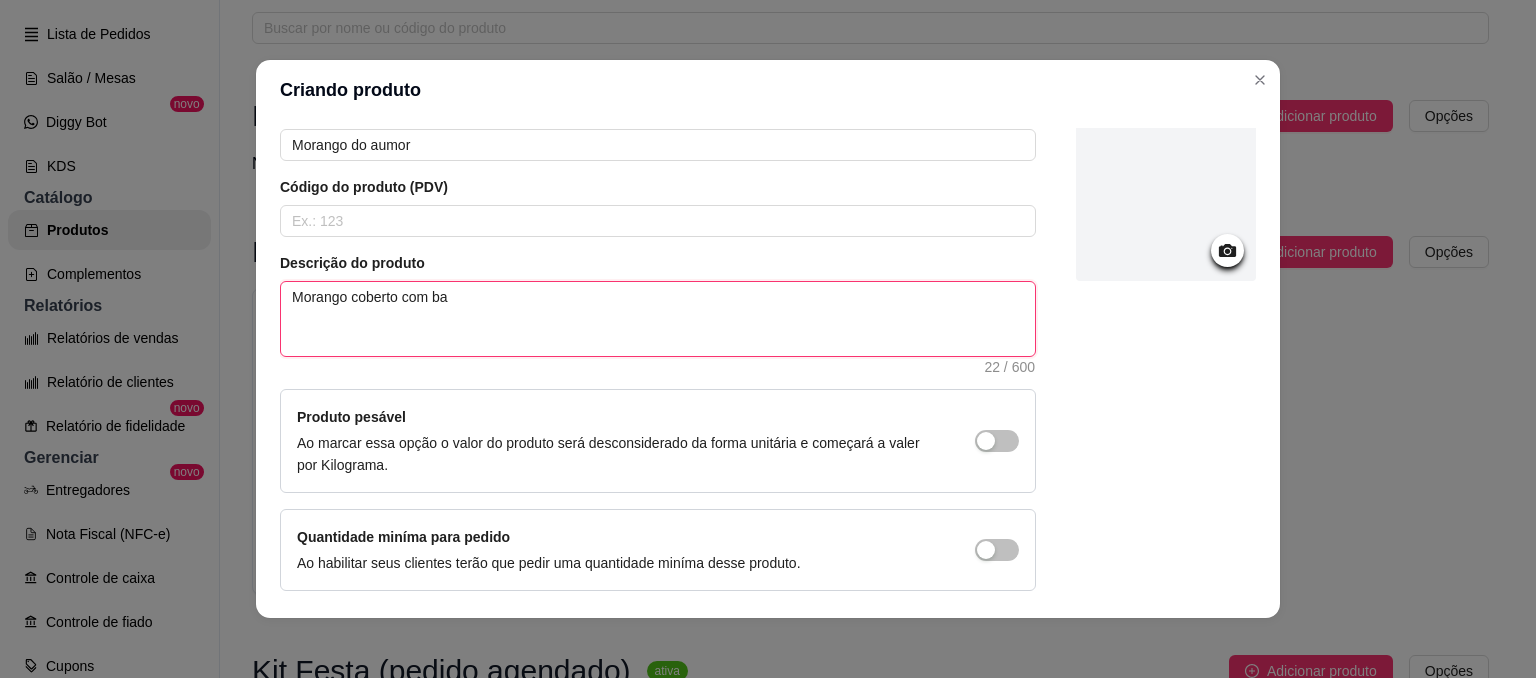 type 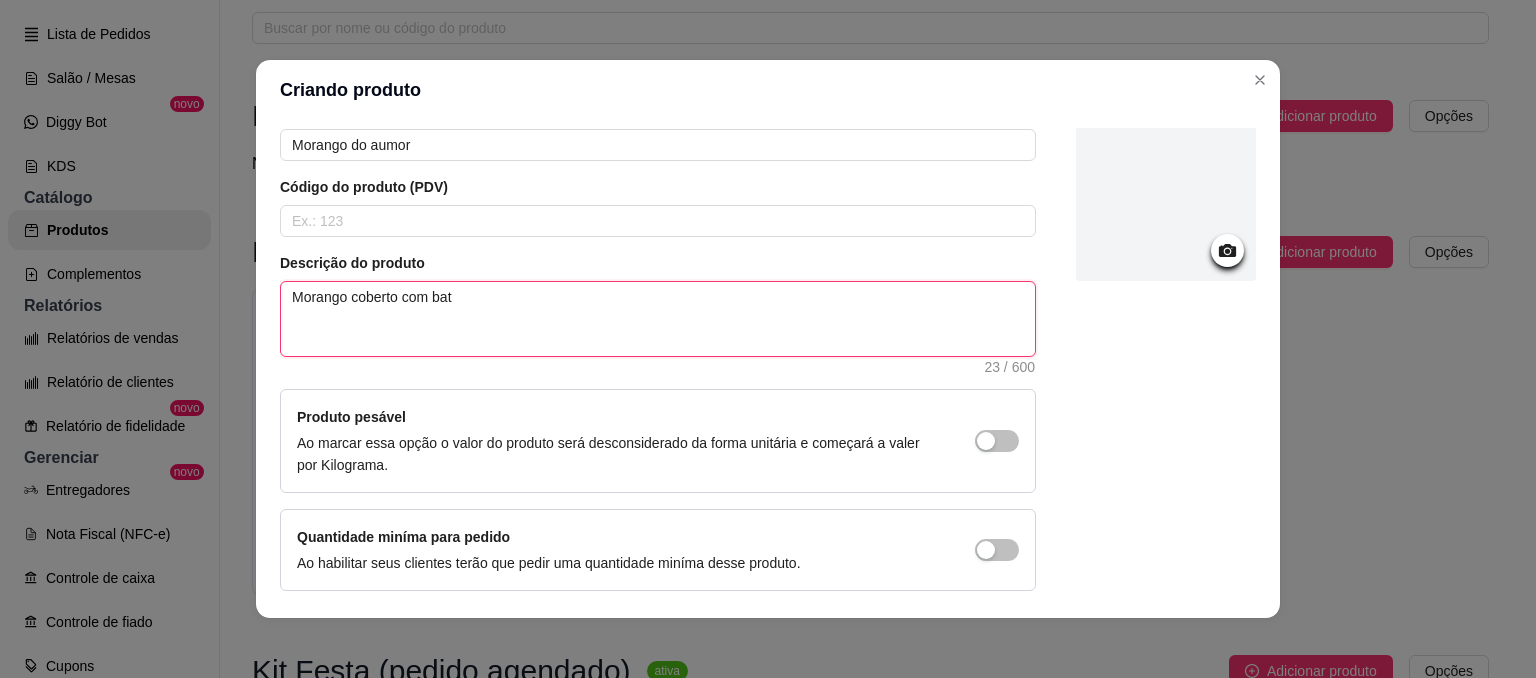 type 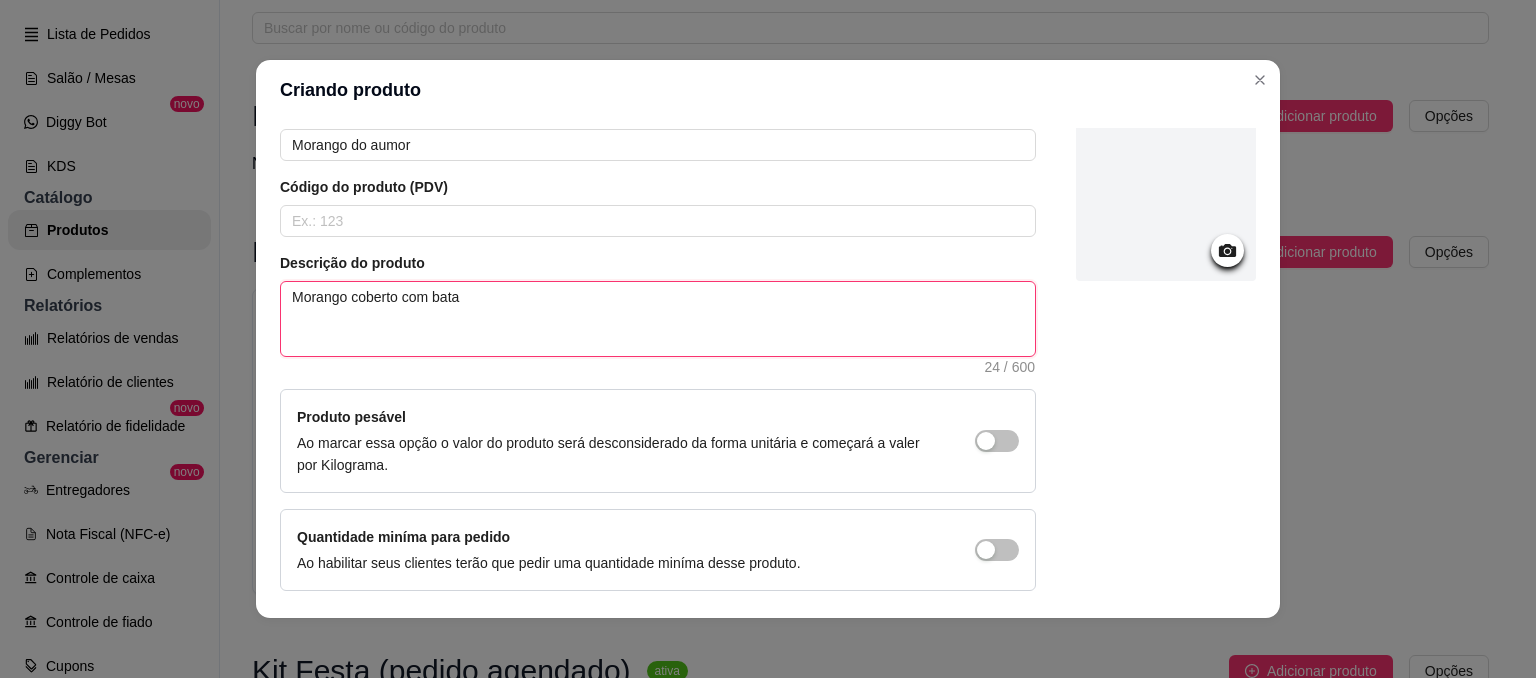 type 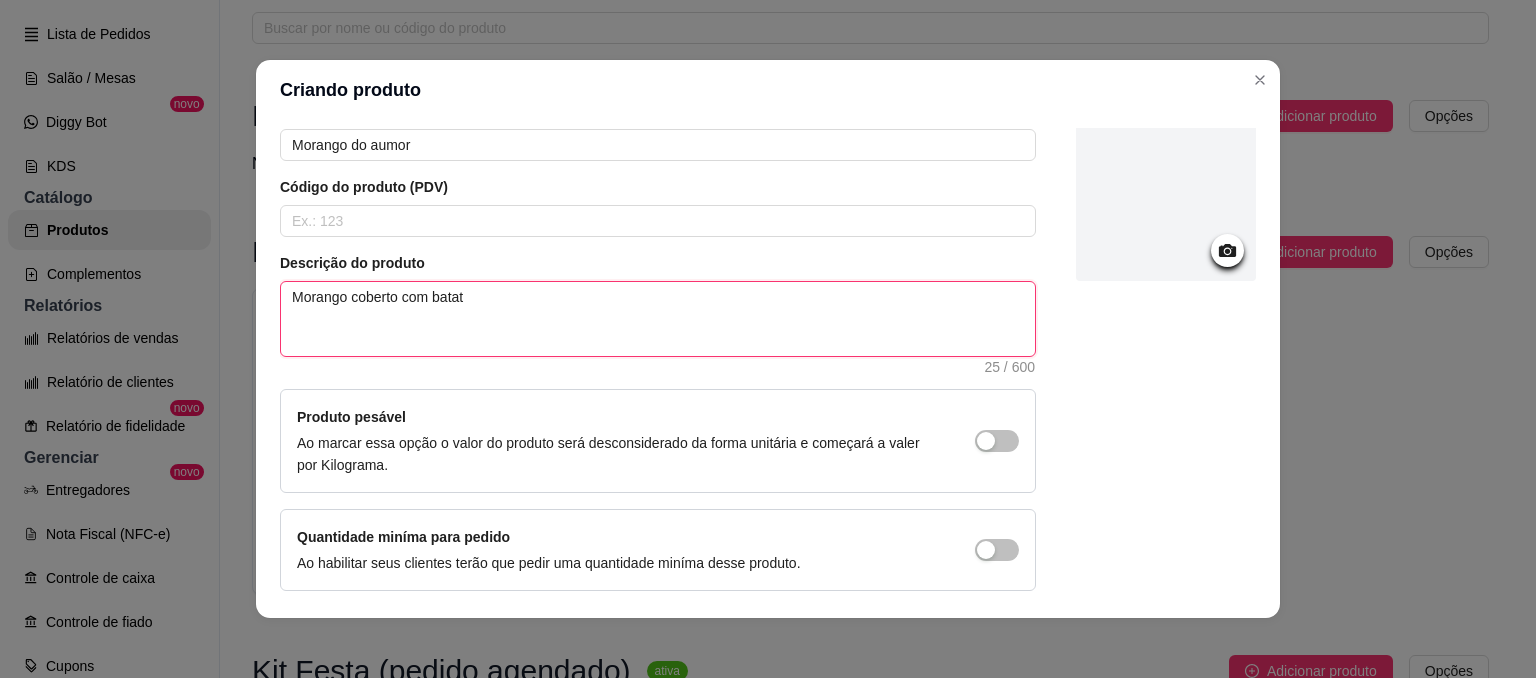 type 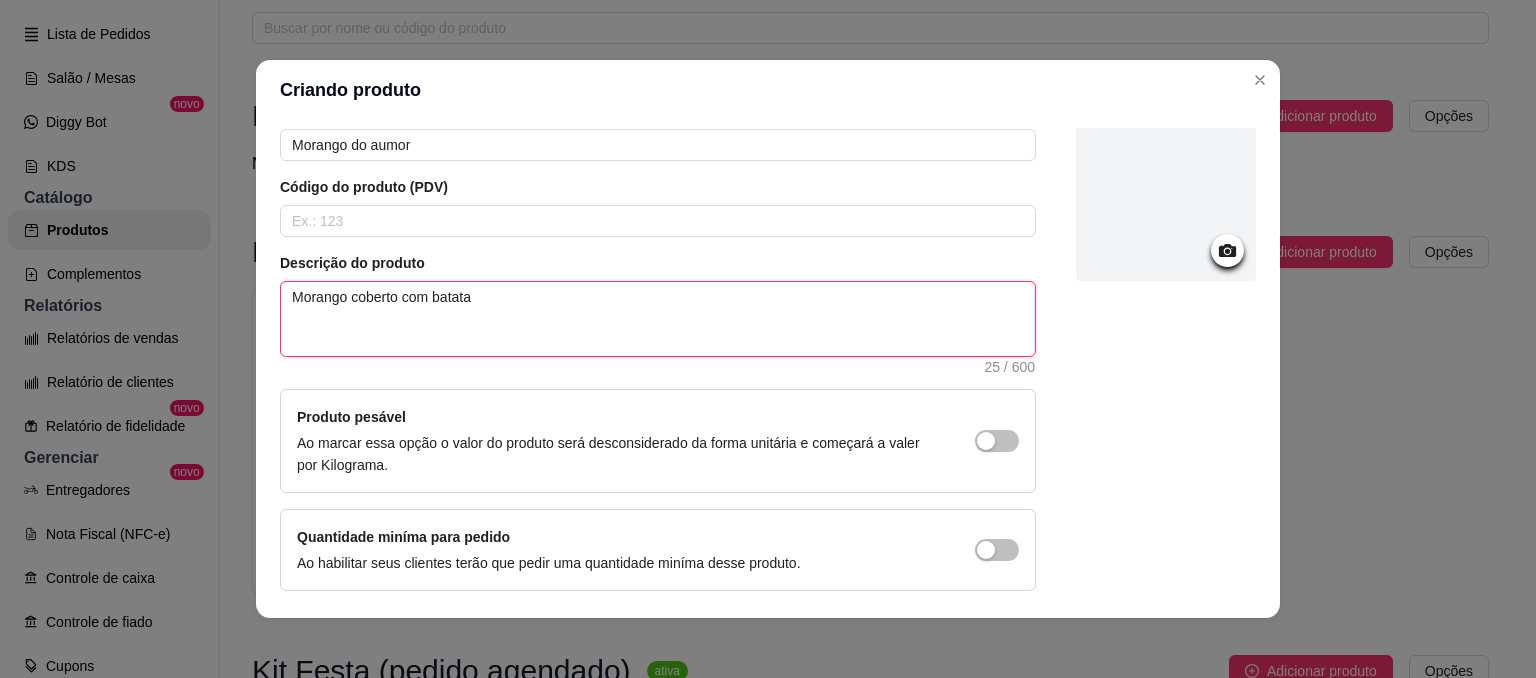type 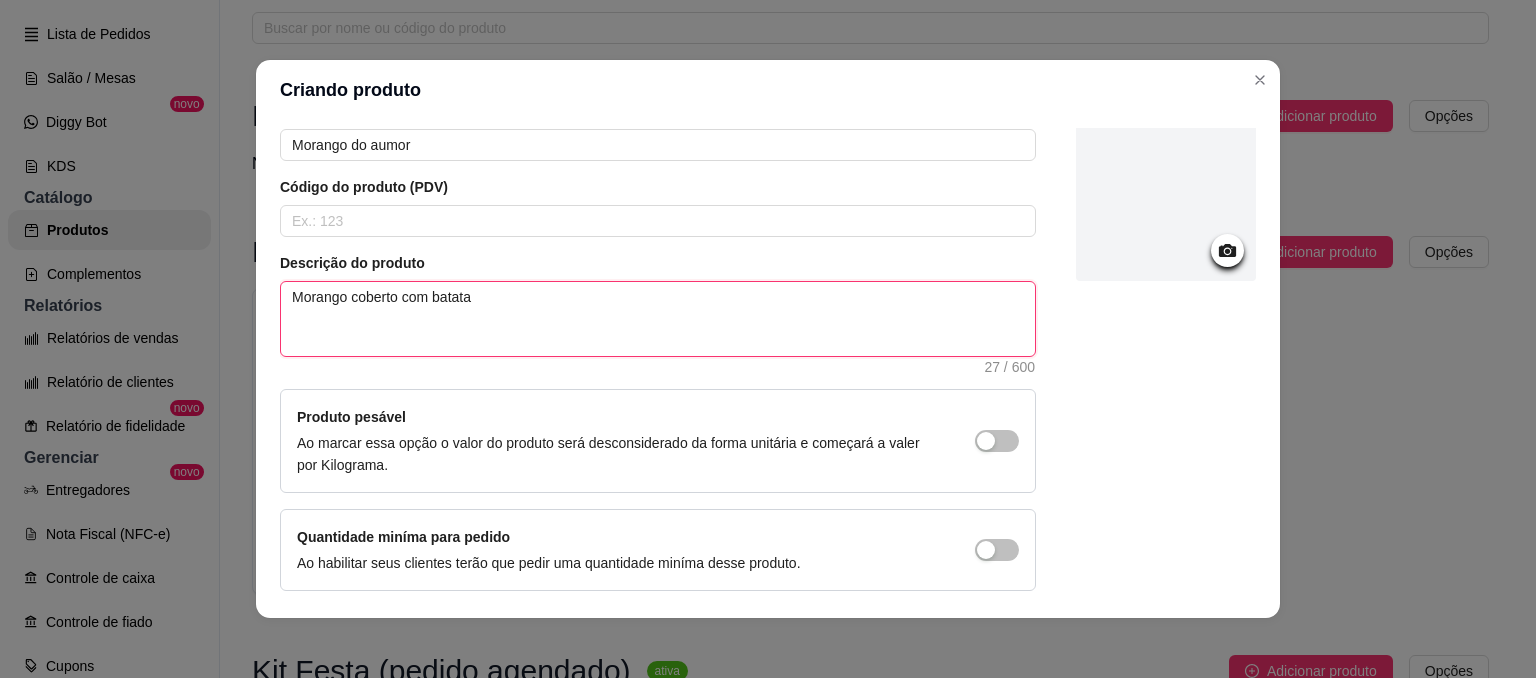 type 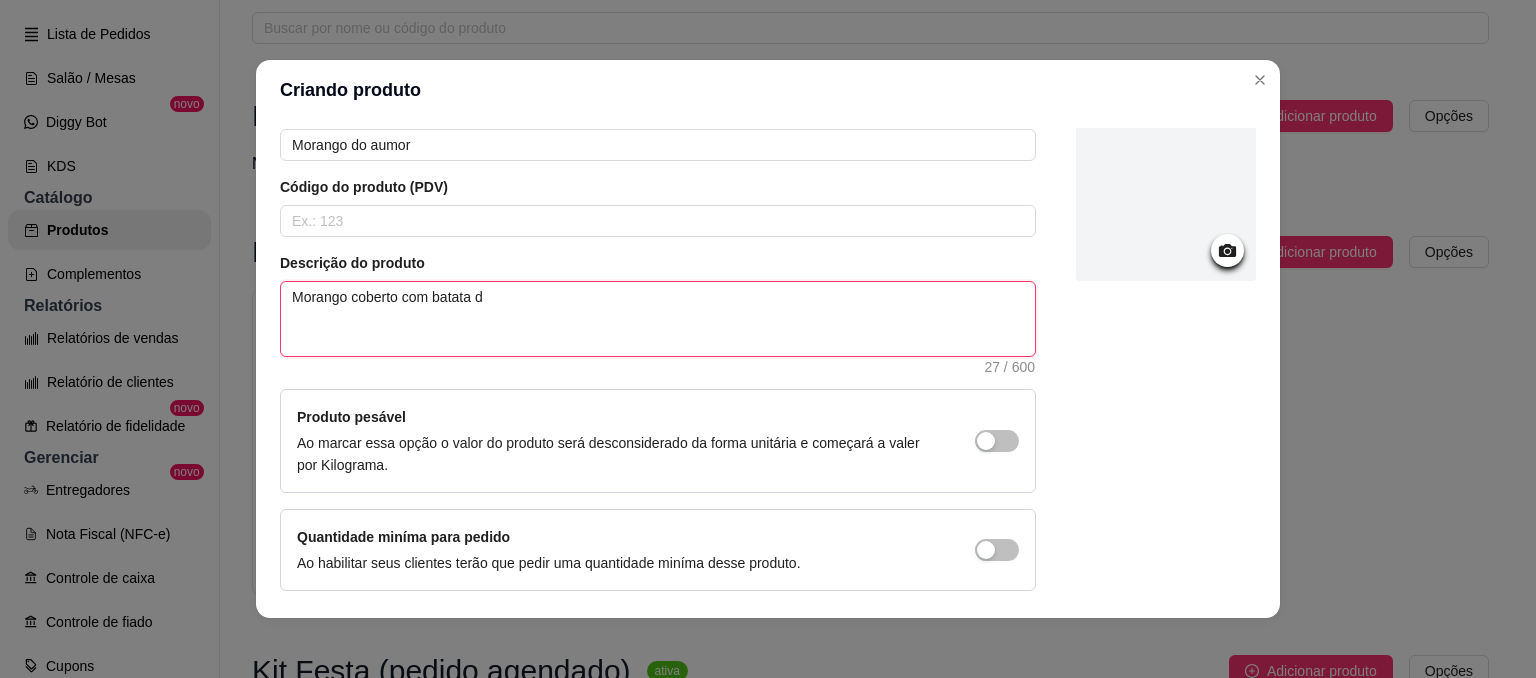 type 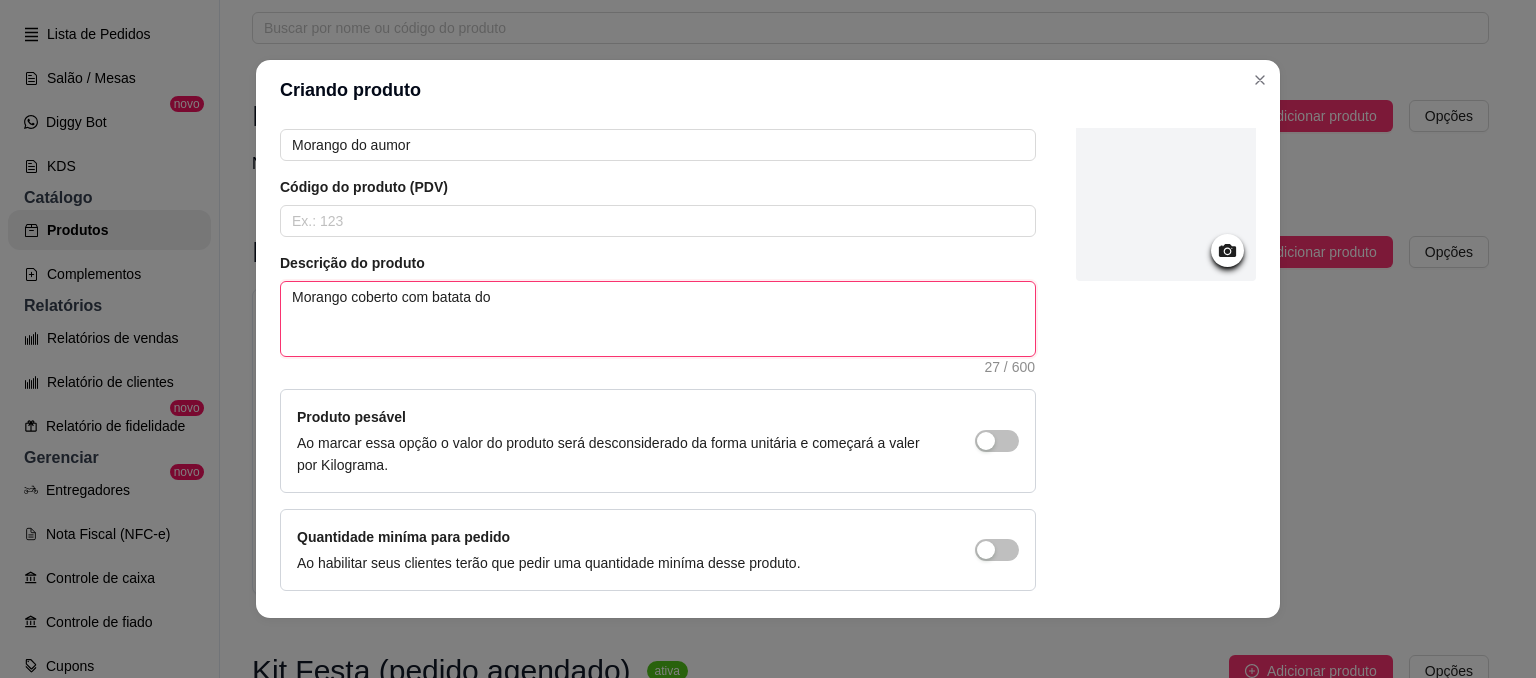 type 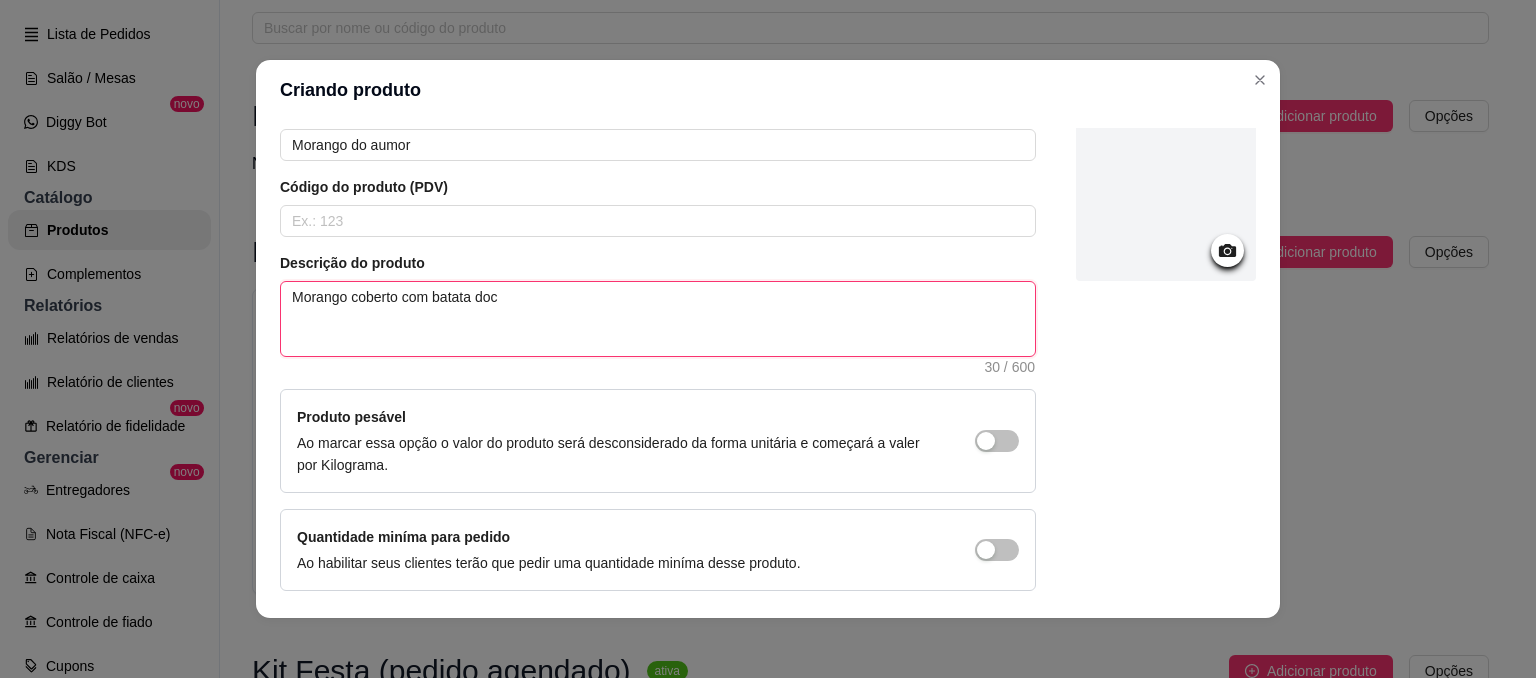 type 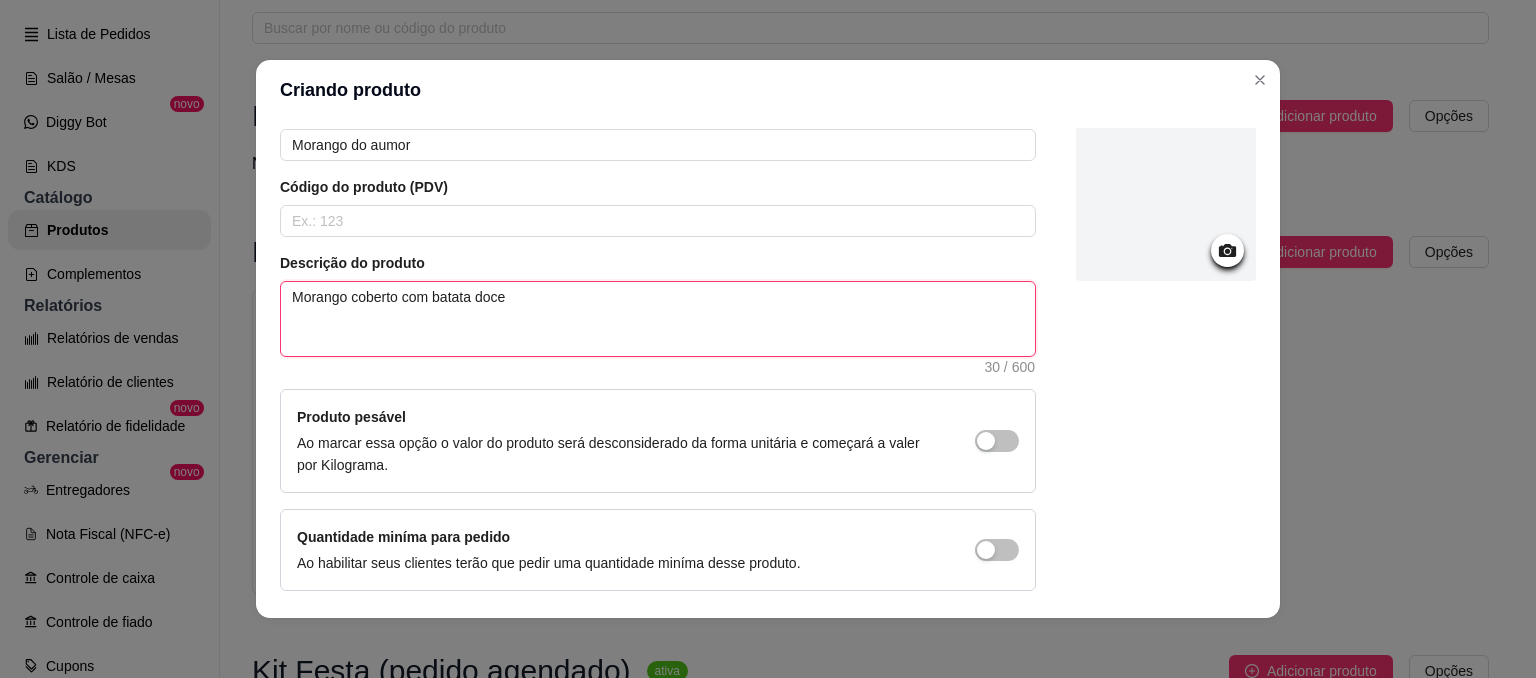 type 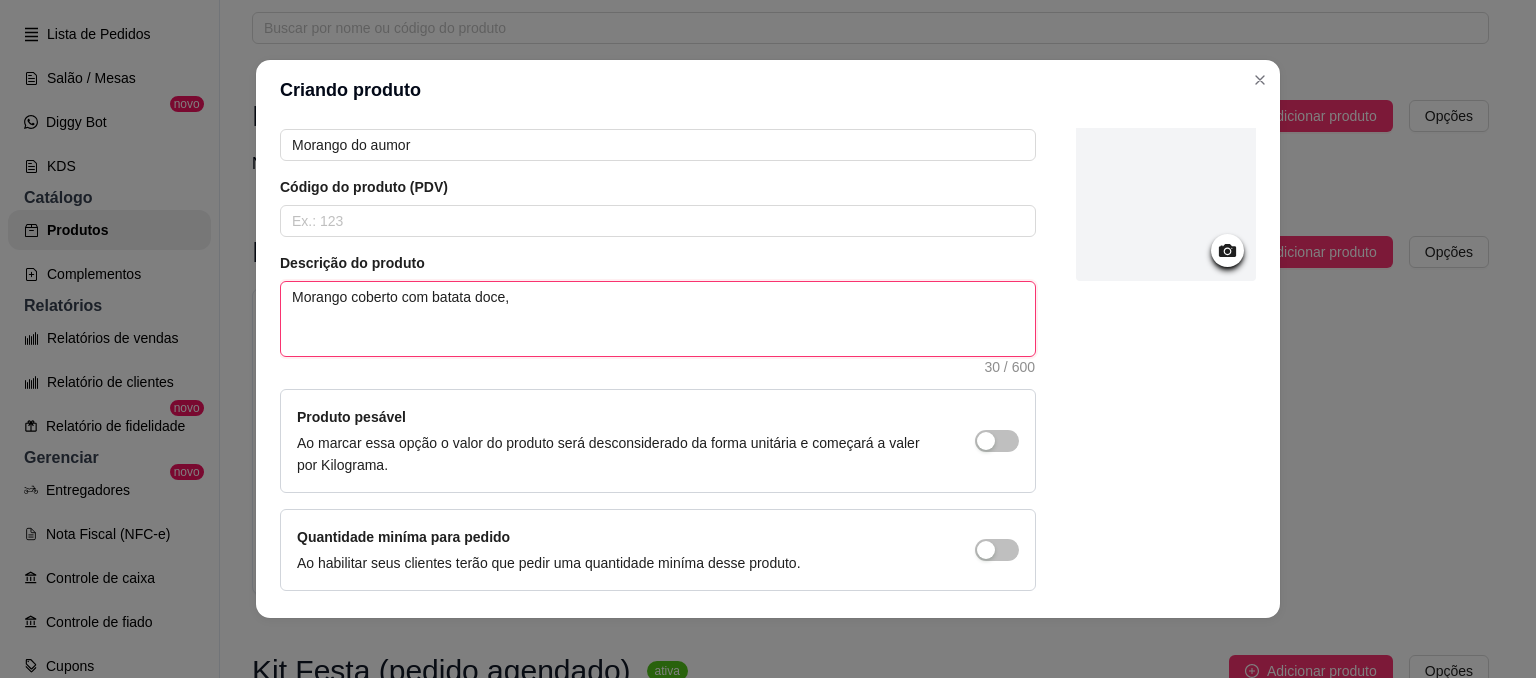 type 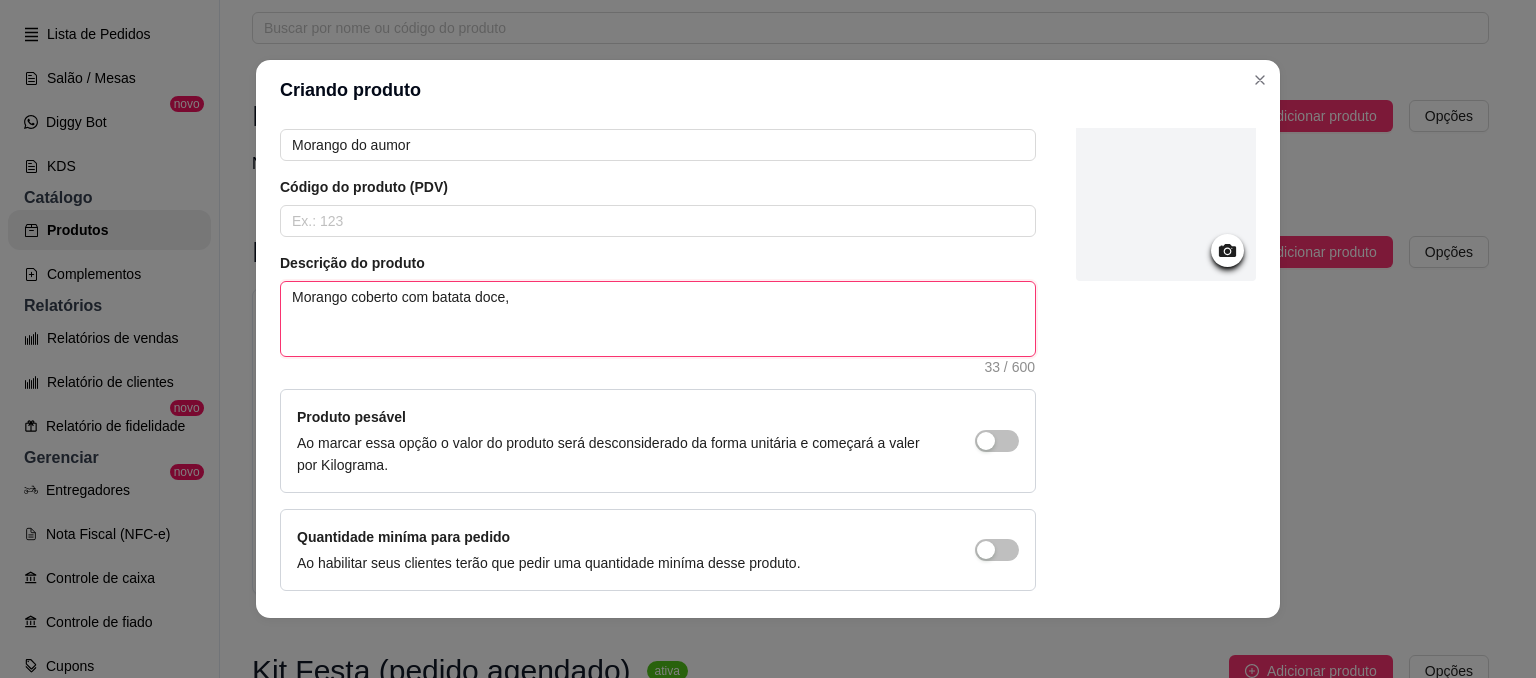 type 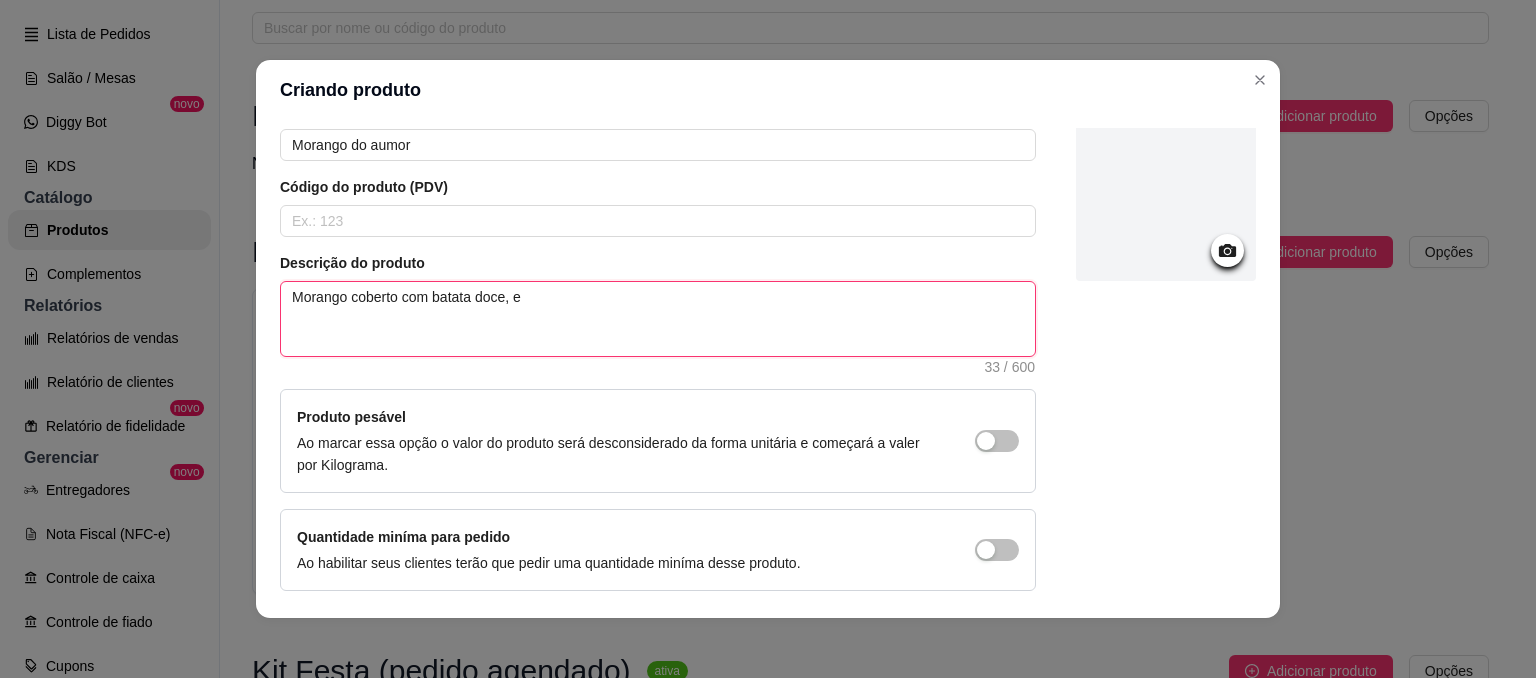 type 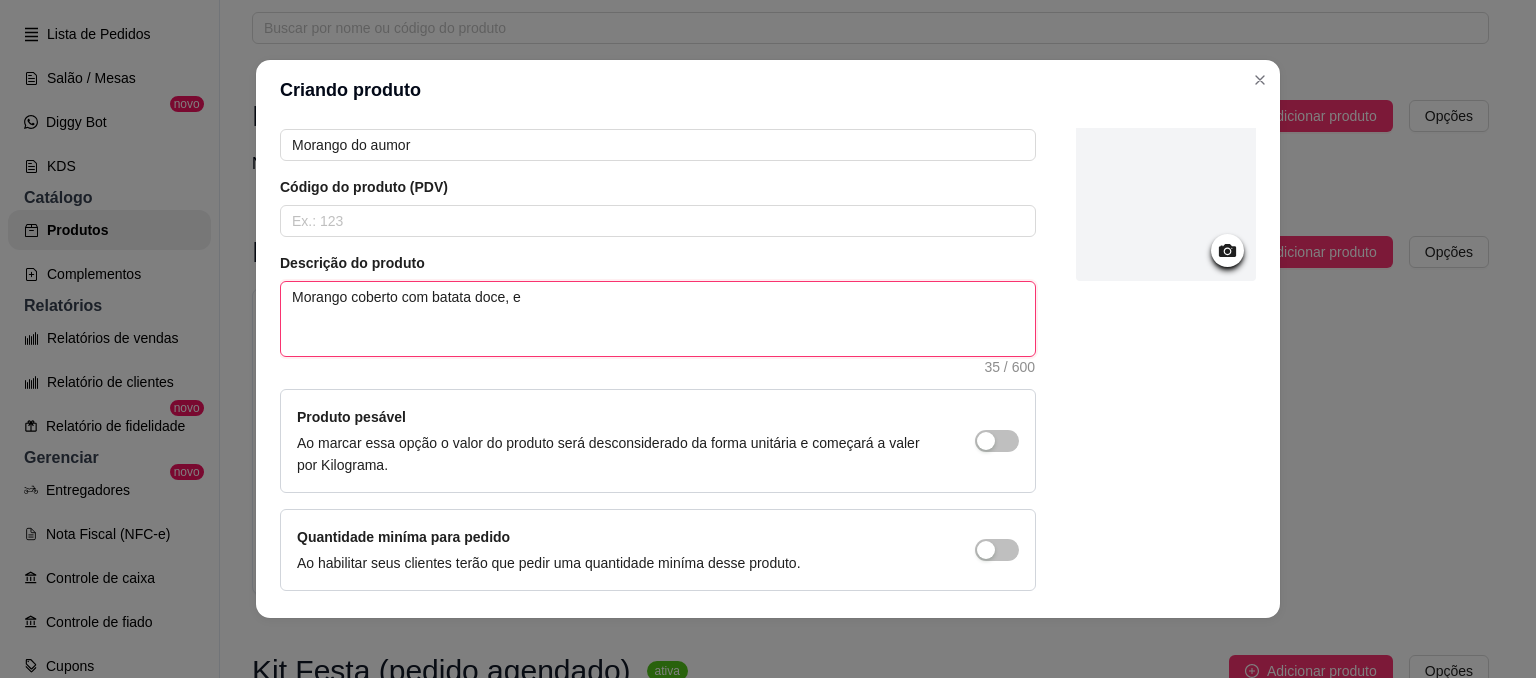 type 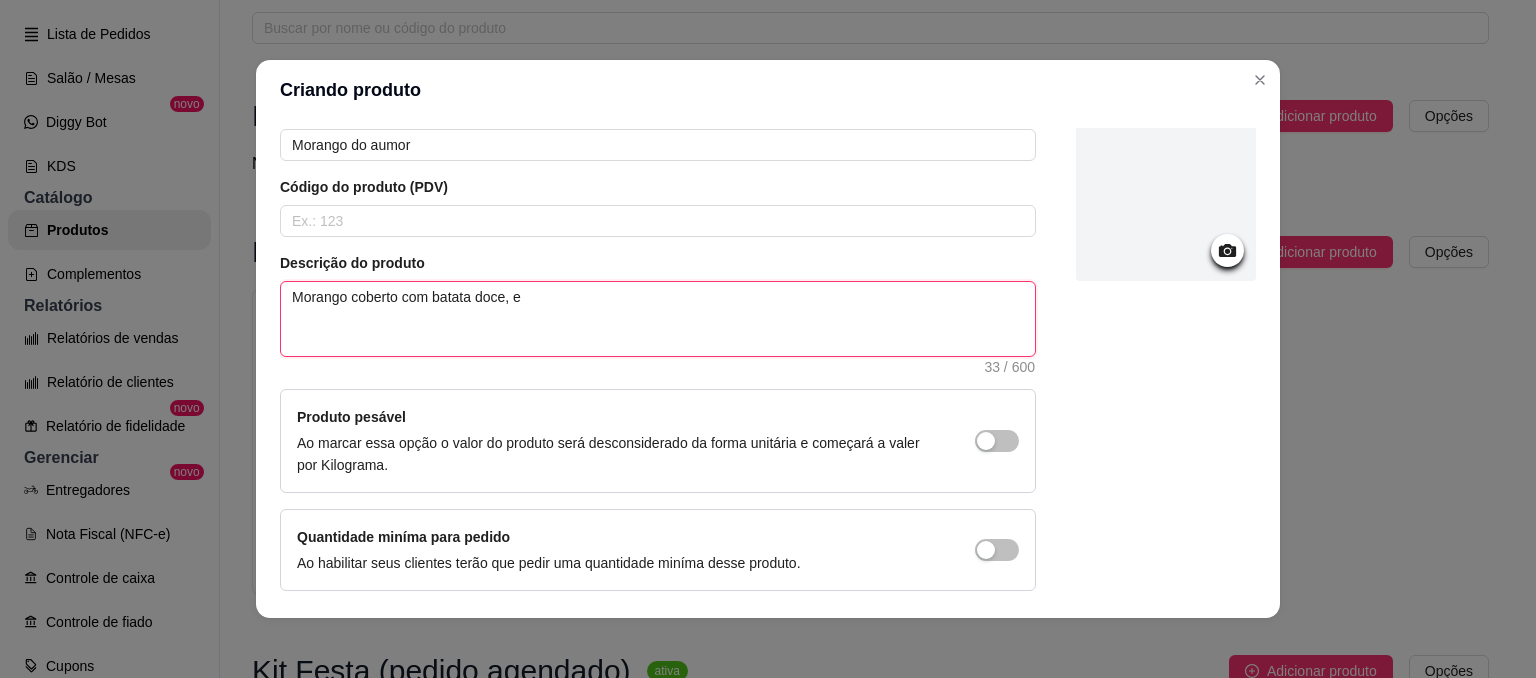 type 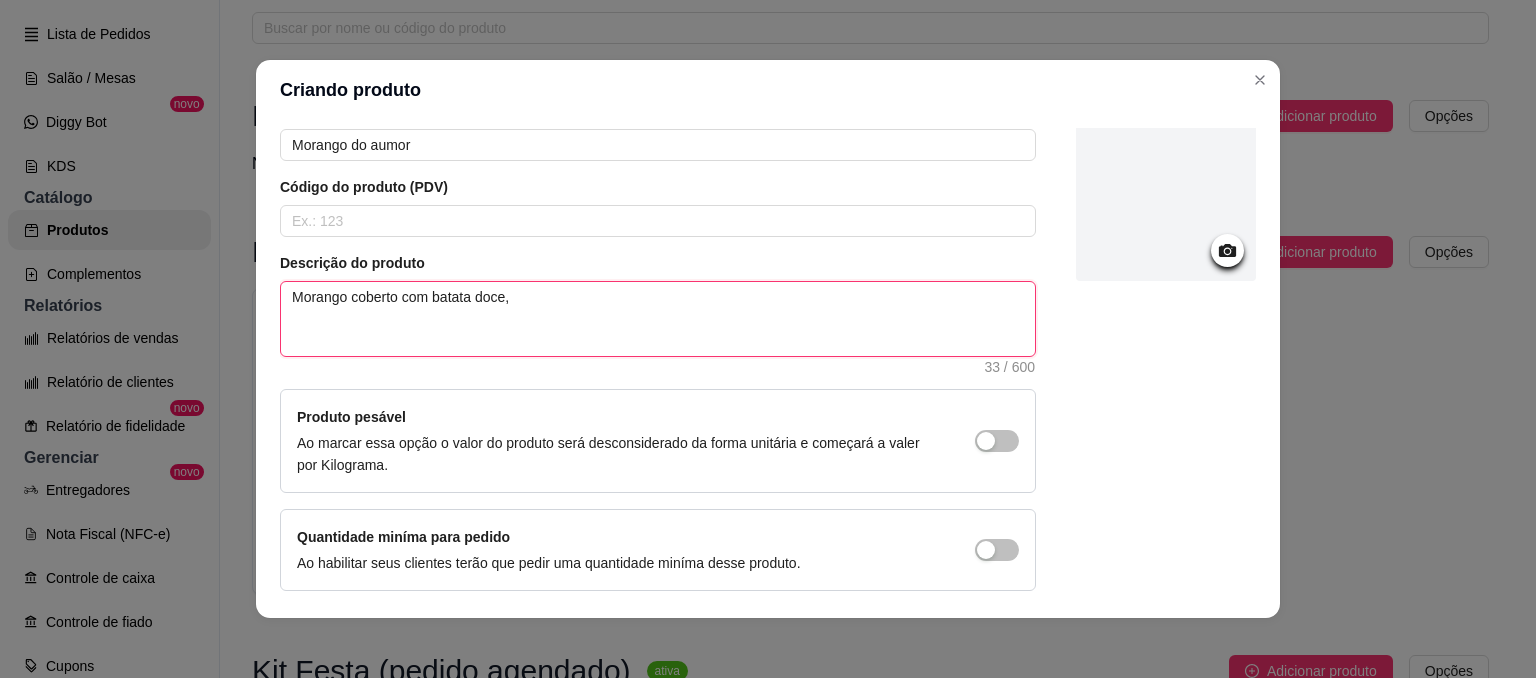 type 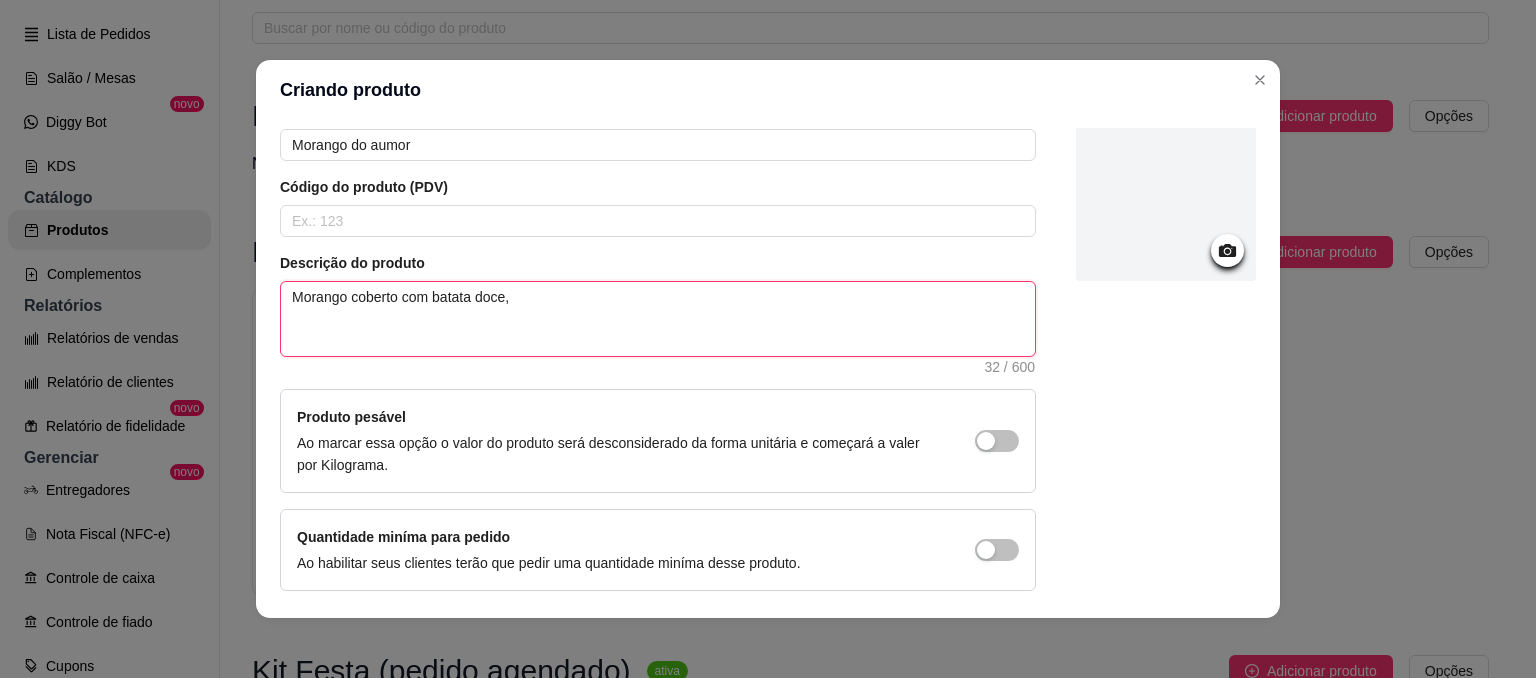 type 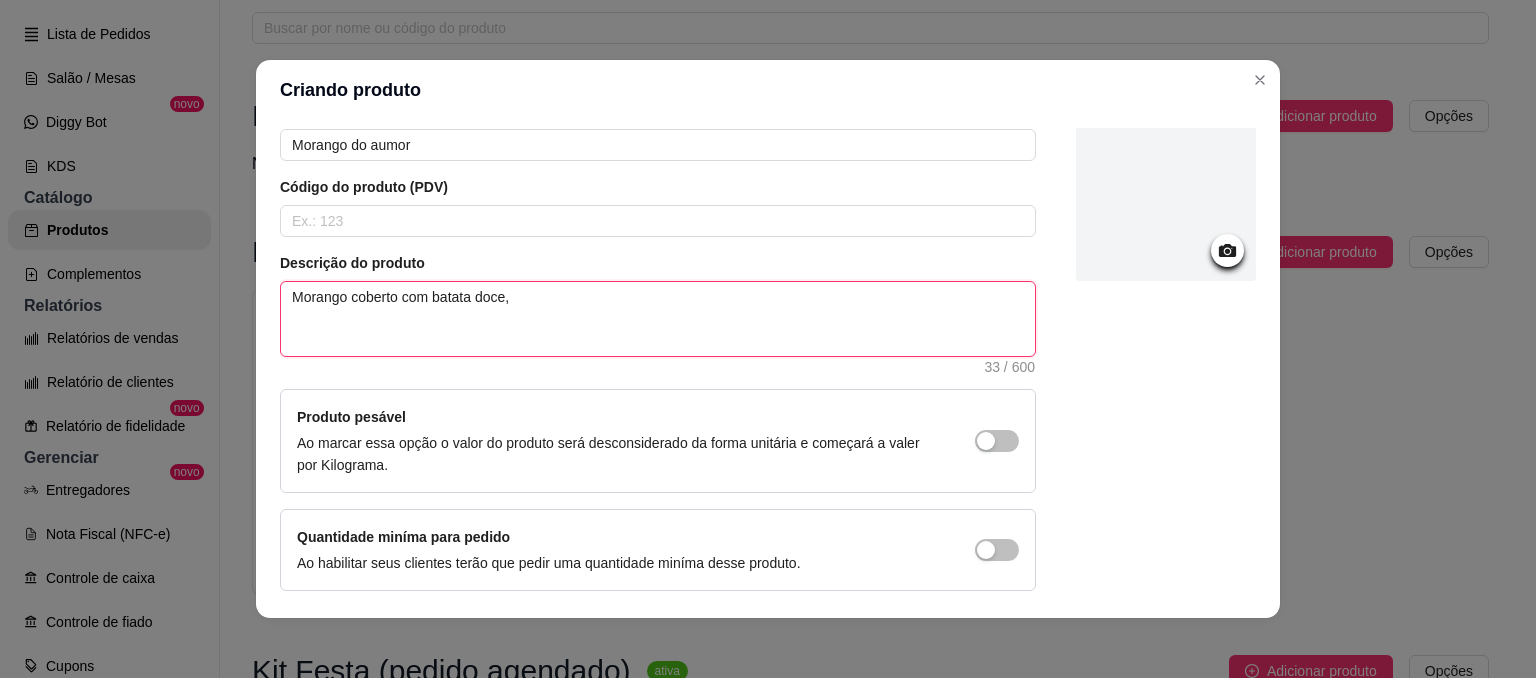 type 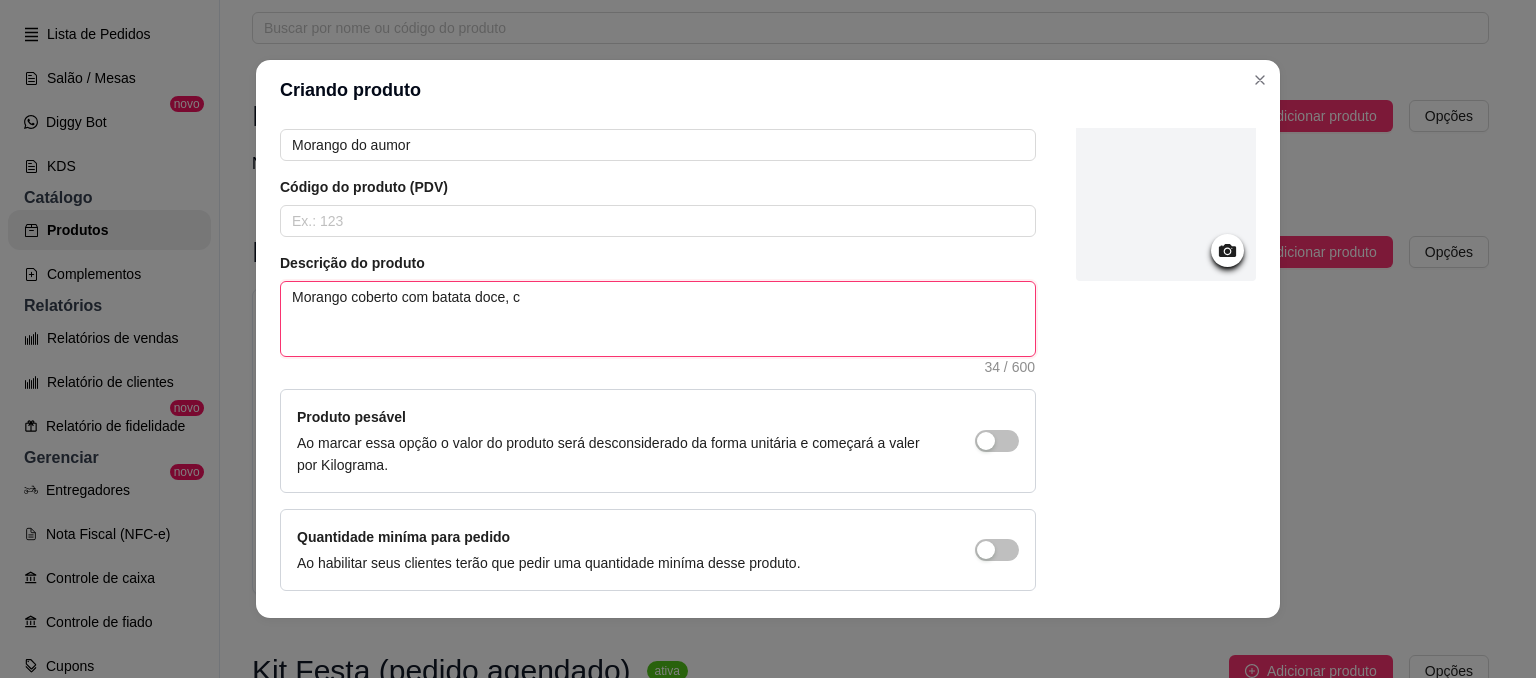 type 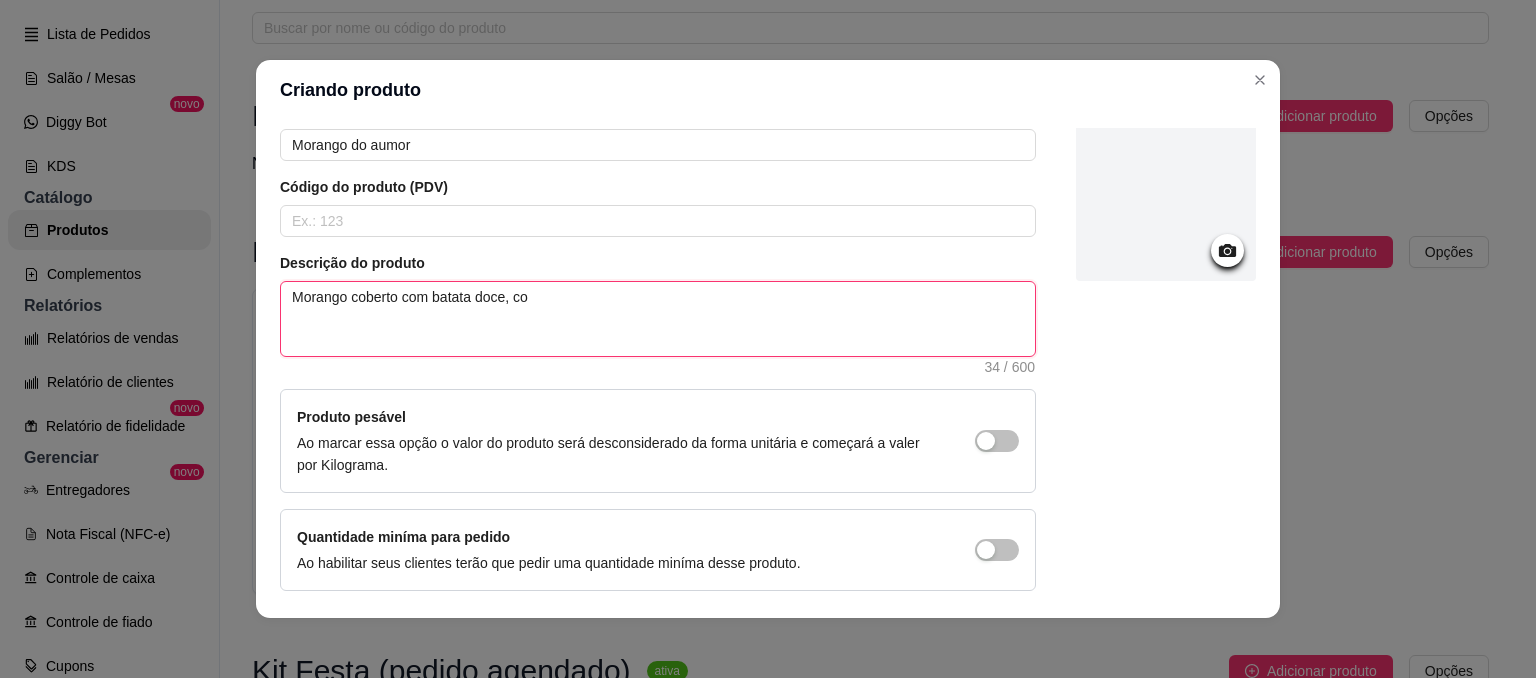 type 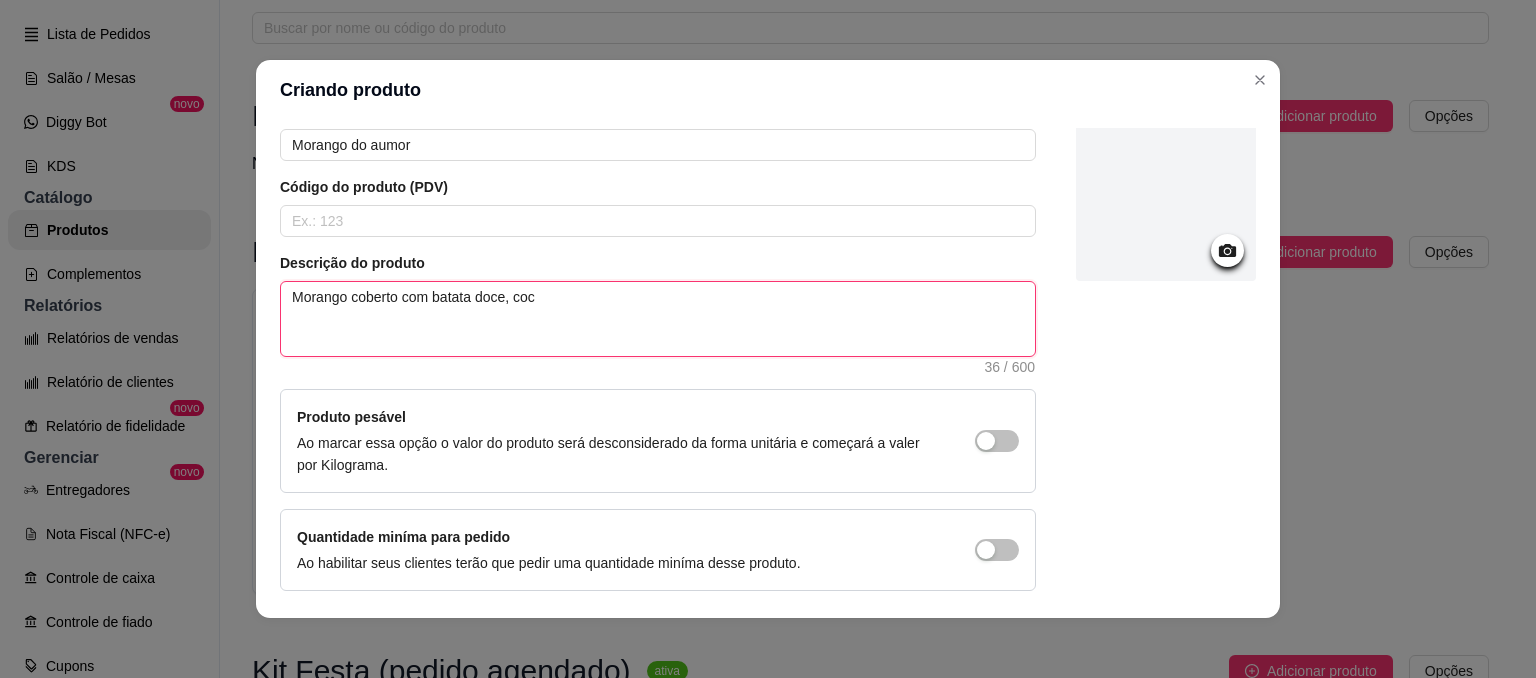 type 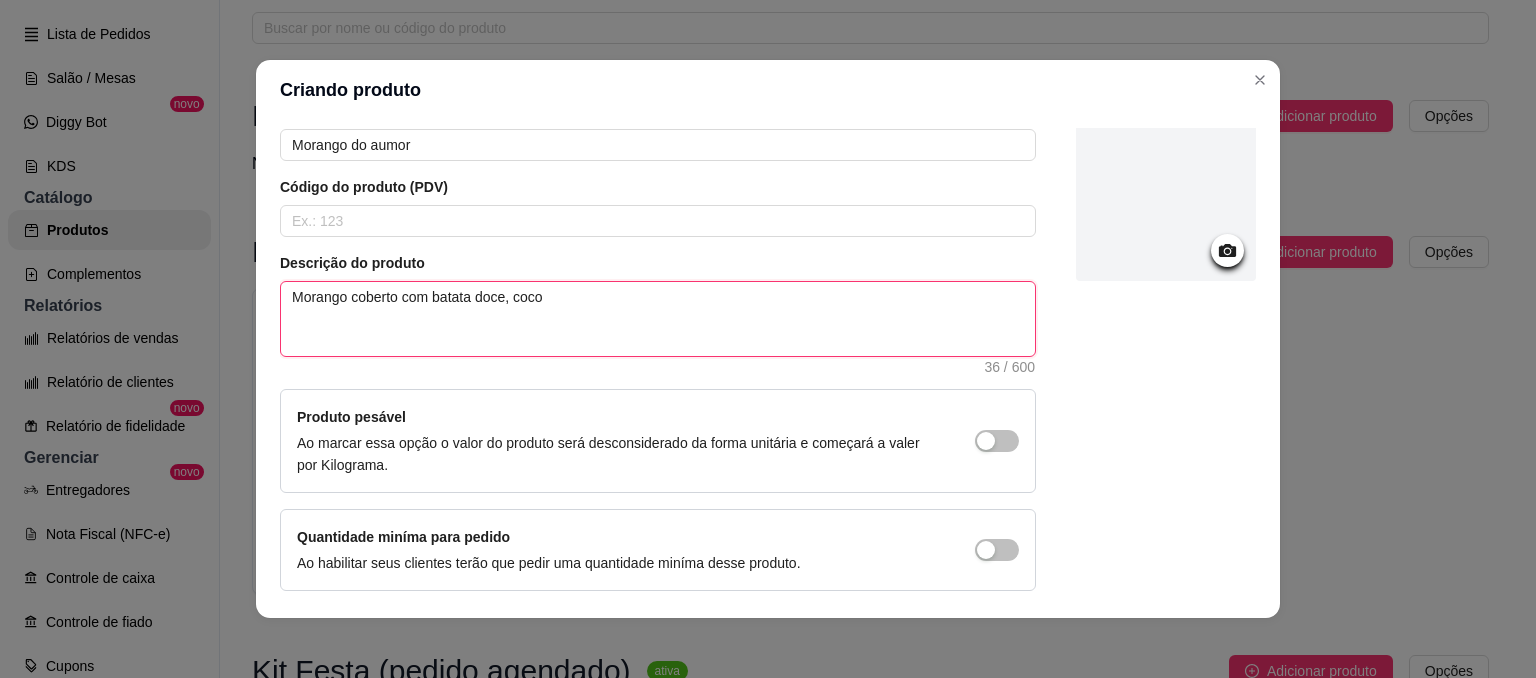 type 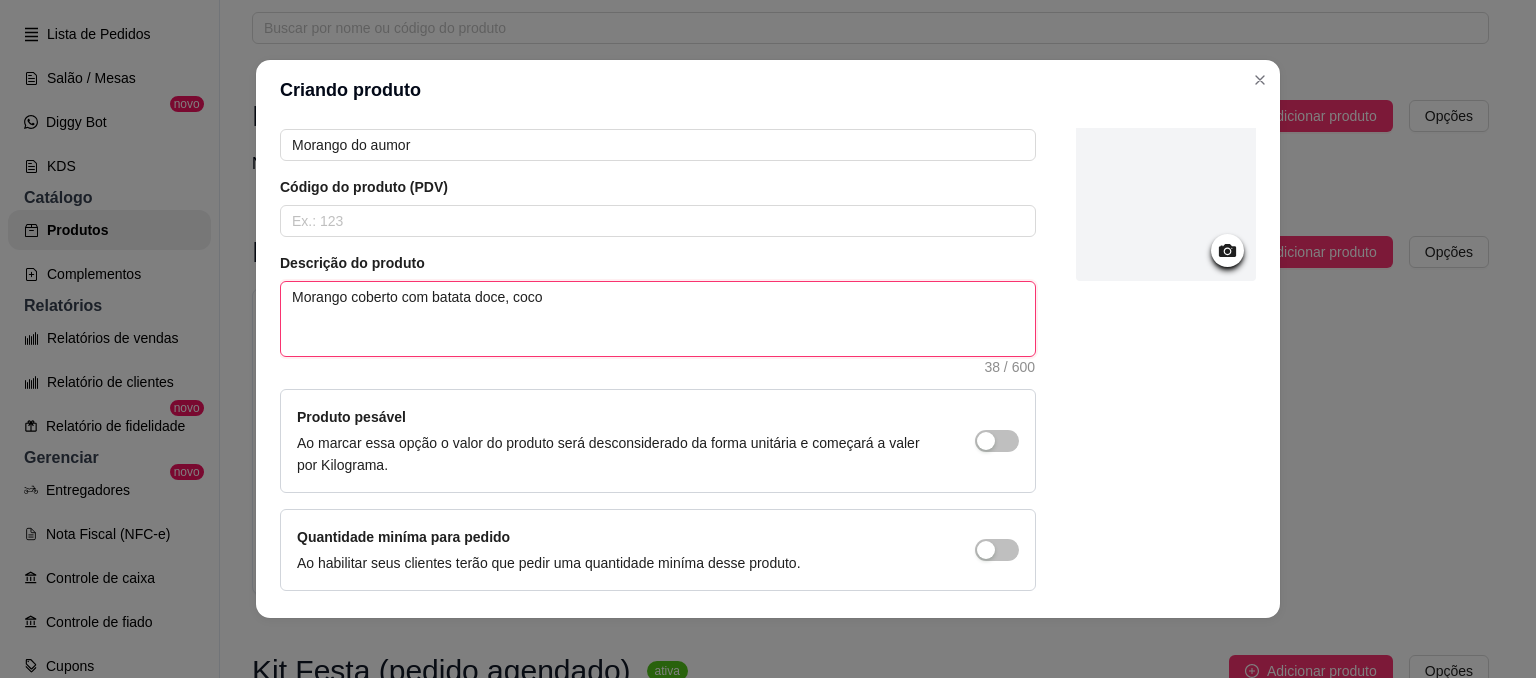 type 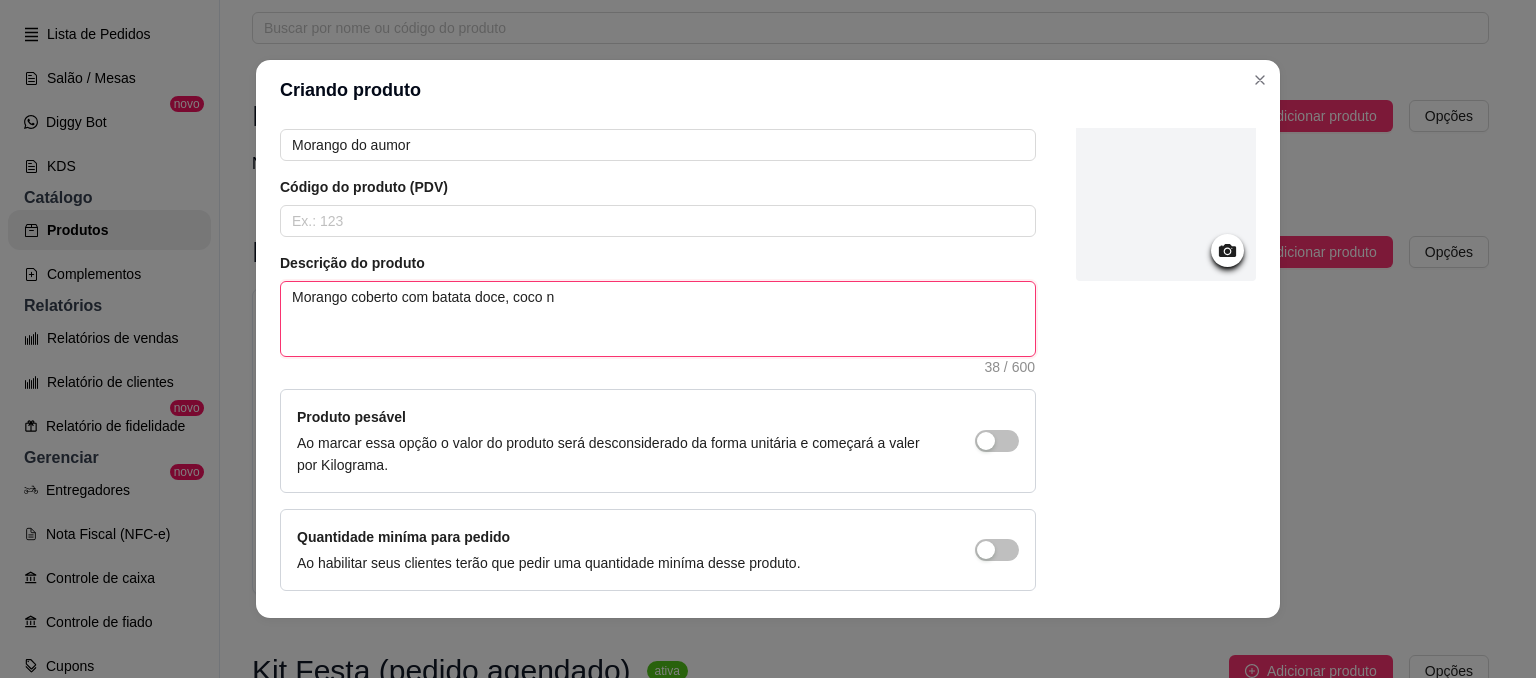 type 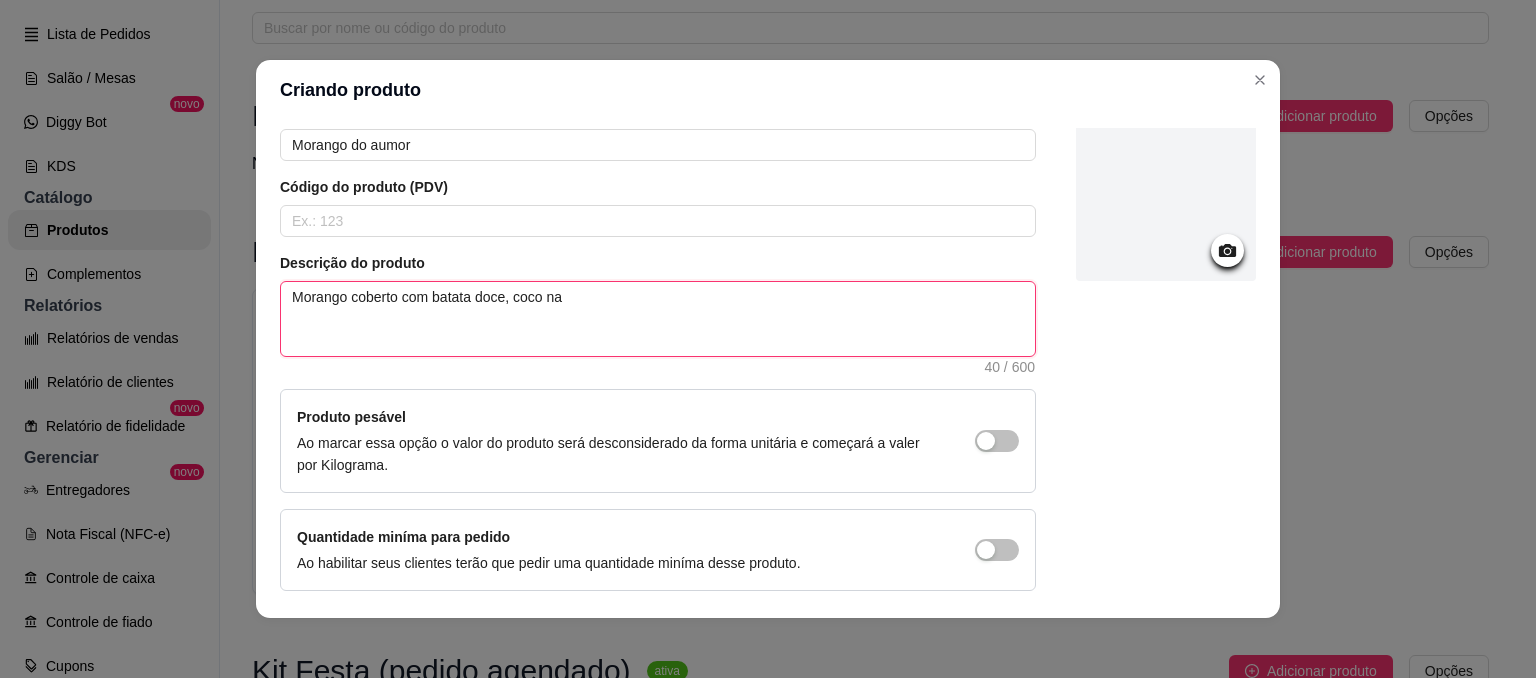 type 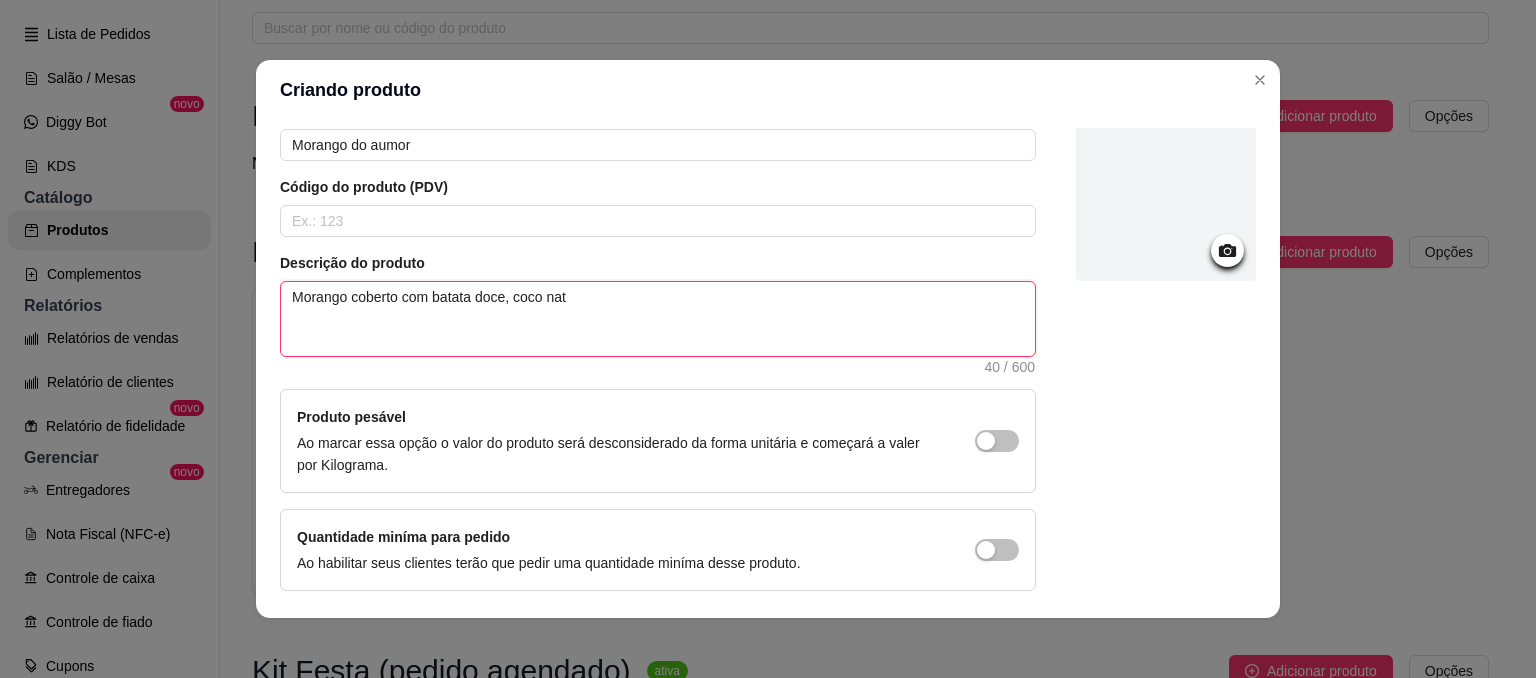 type 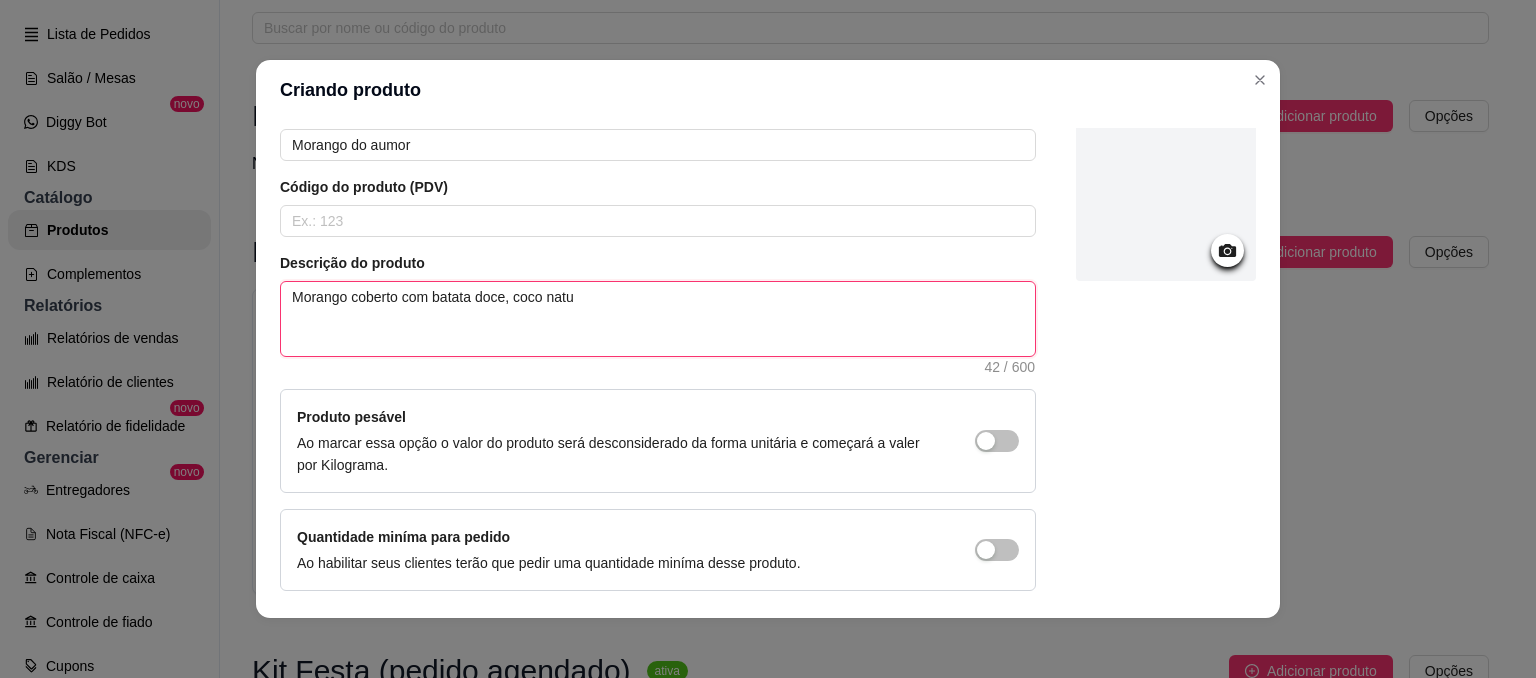 type 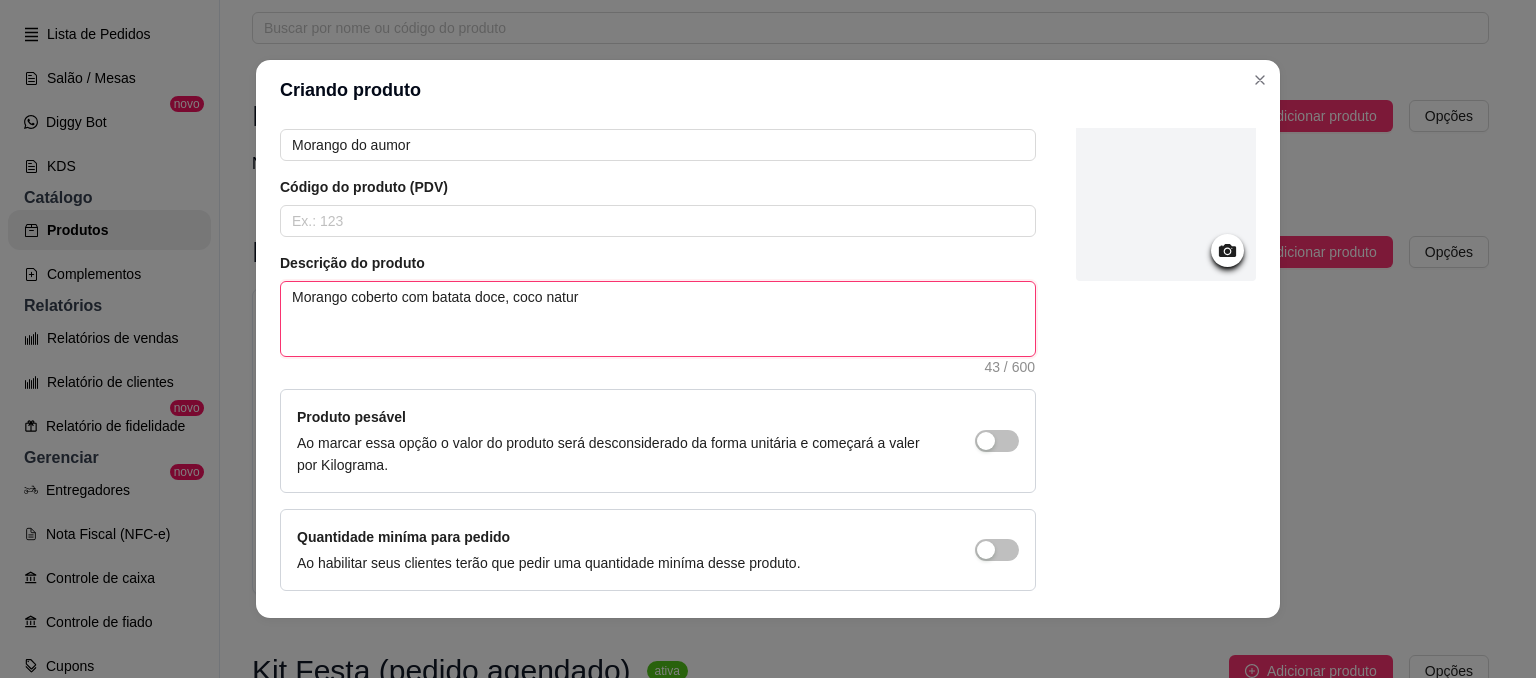 type 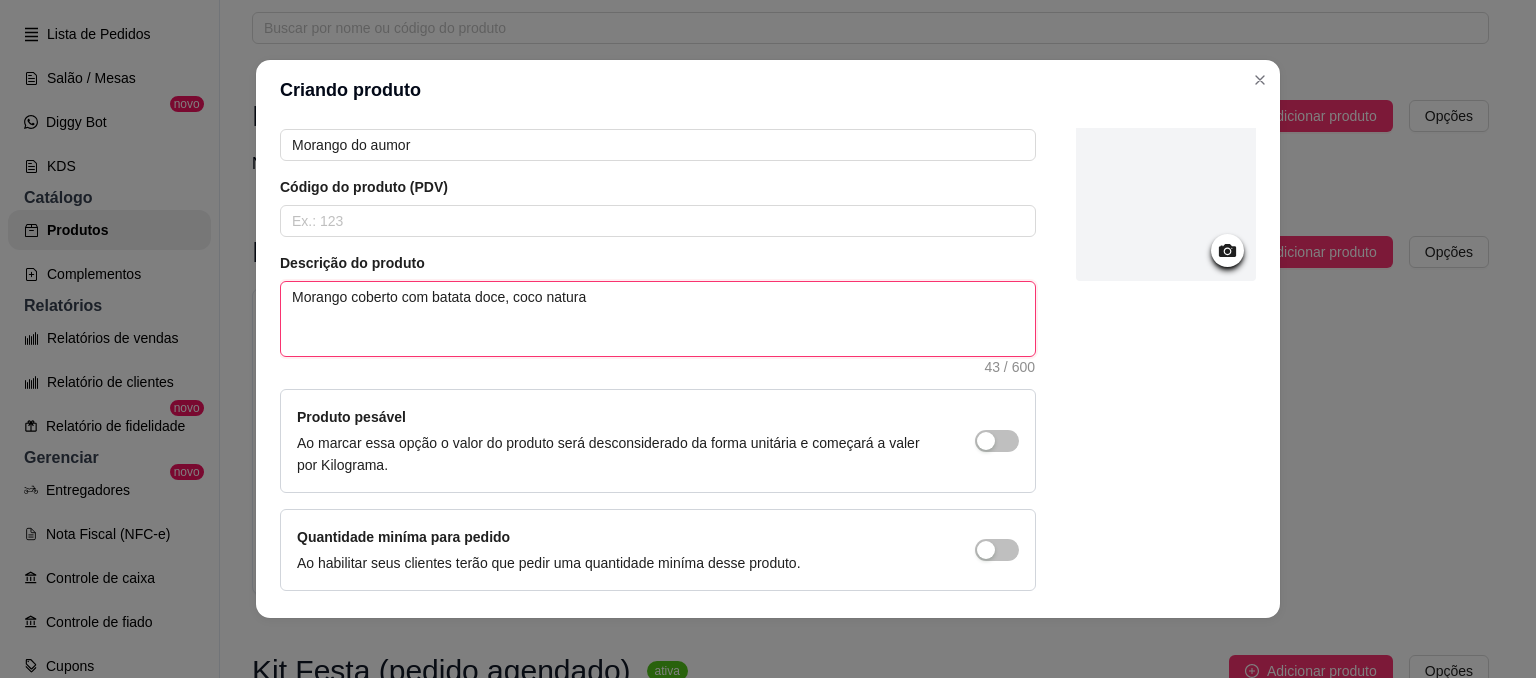 type 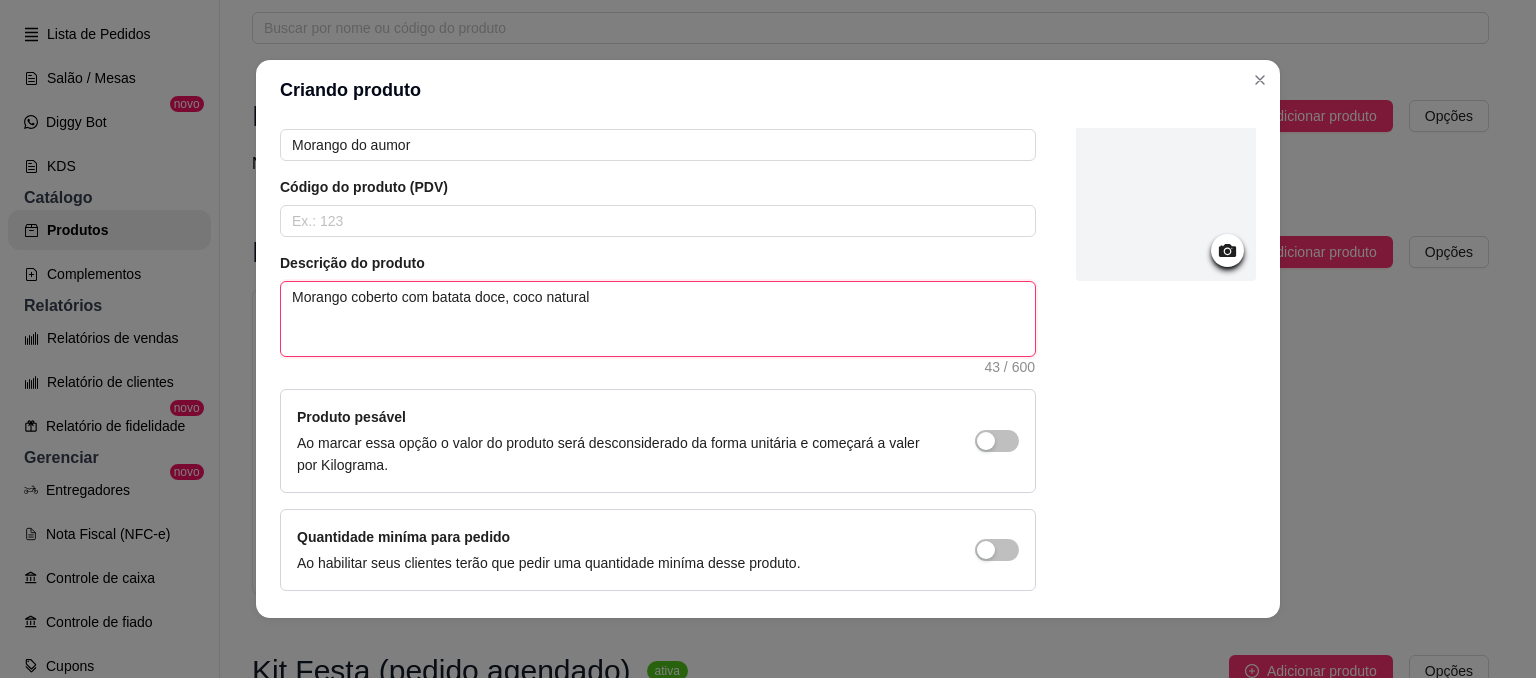 type on "Morango coberto com batata doce, coco natural" 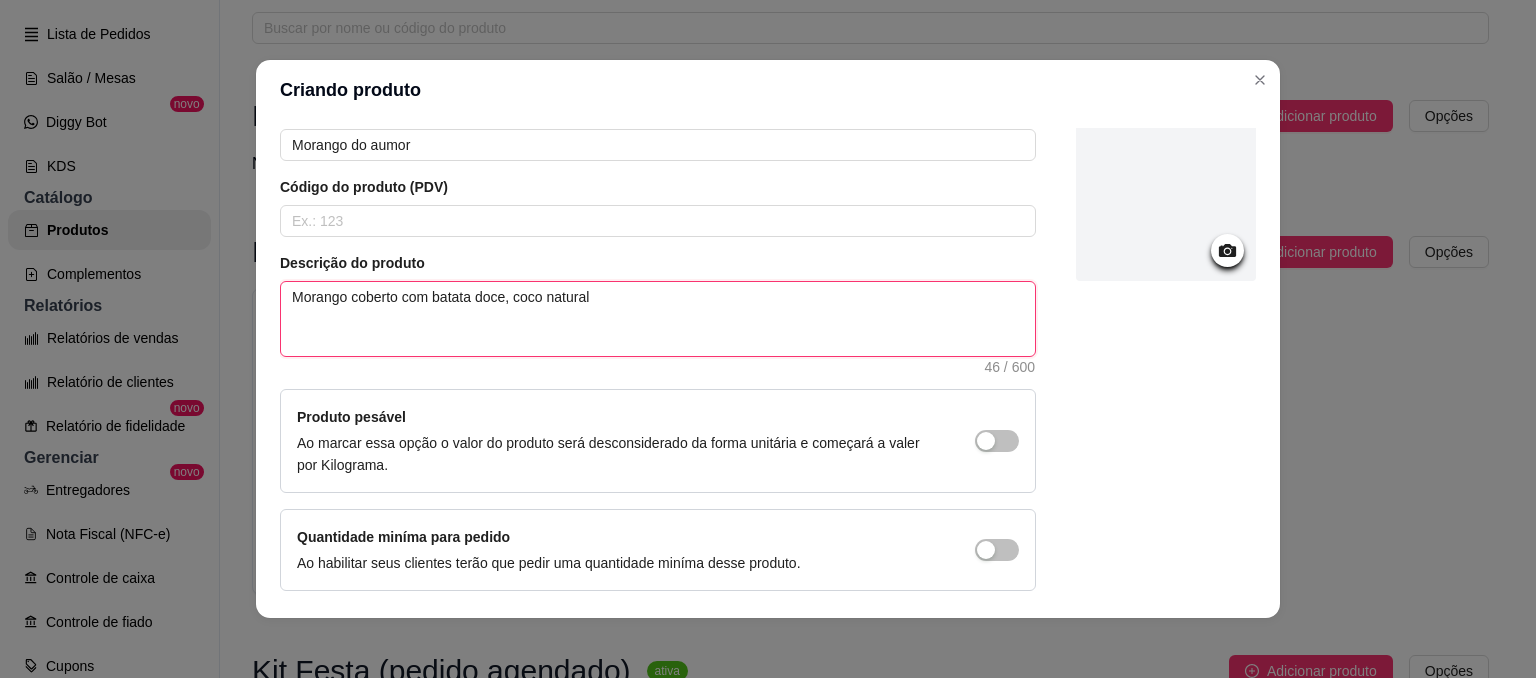 type 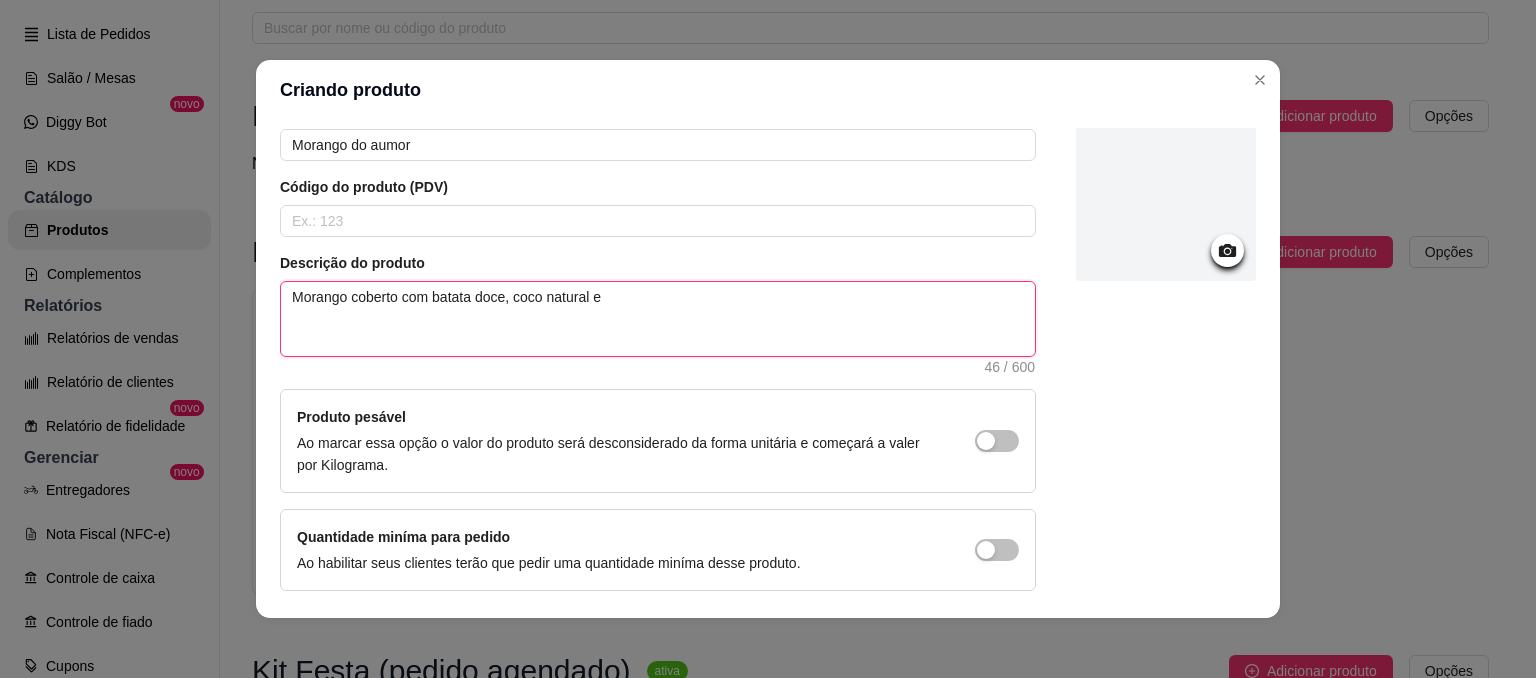 type 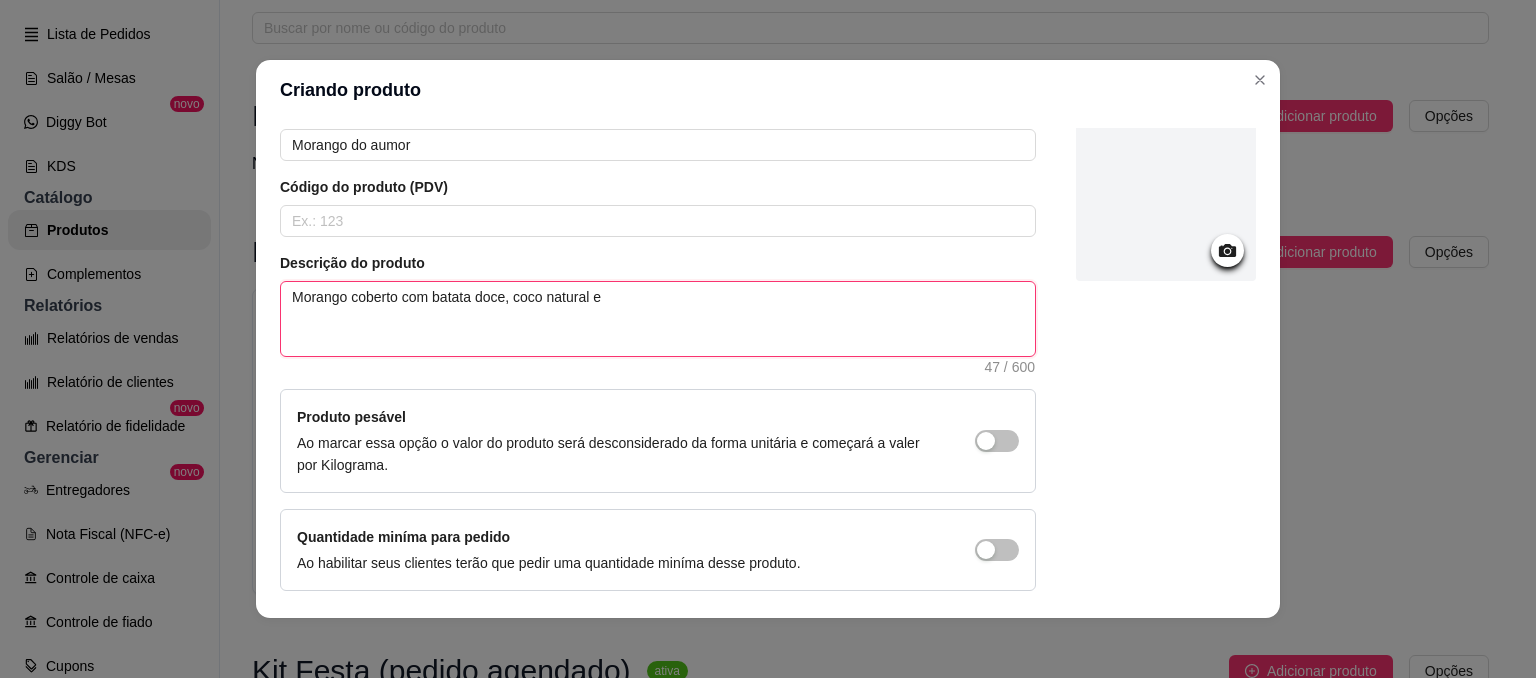 type 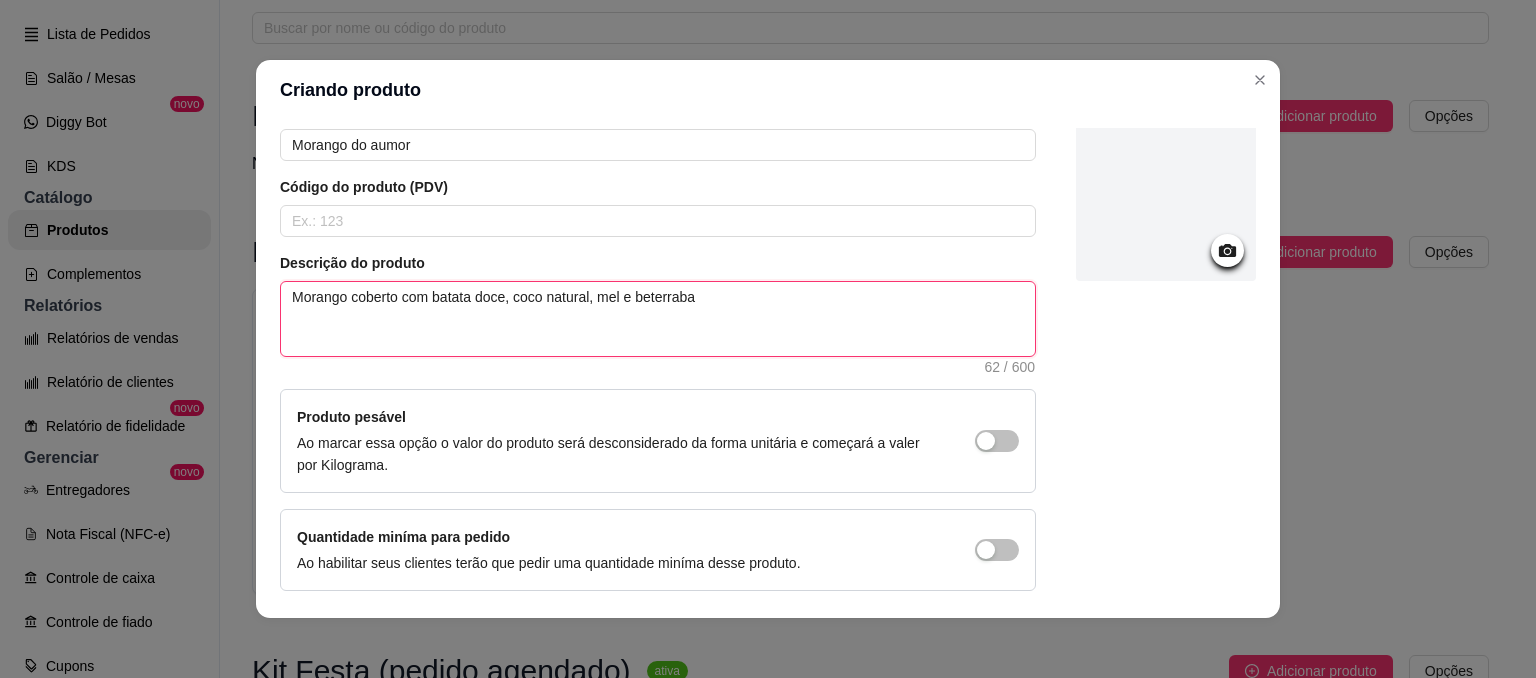 click on "Morango coberto com batata doce, coco natural, mel e beterraba" at bounding box center [658, 319] 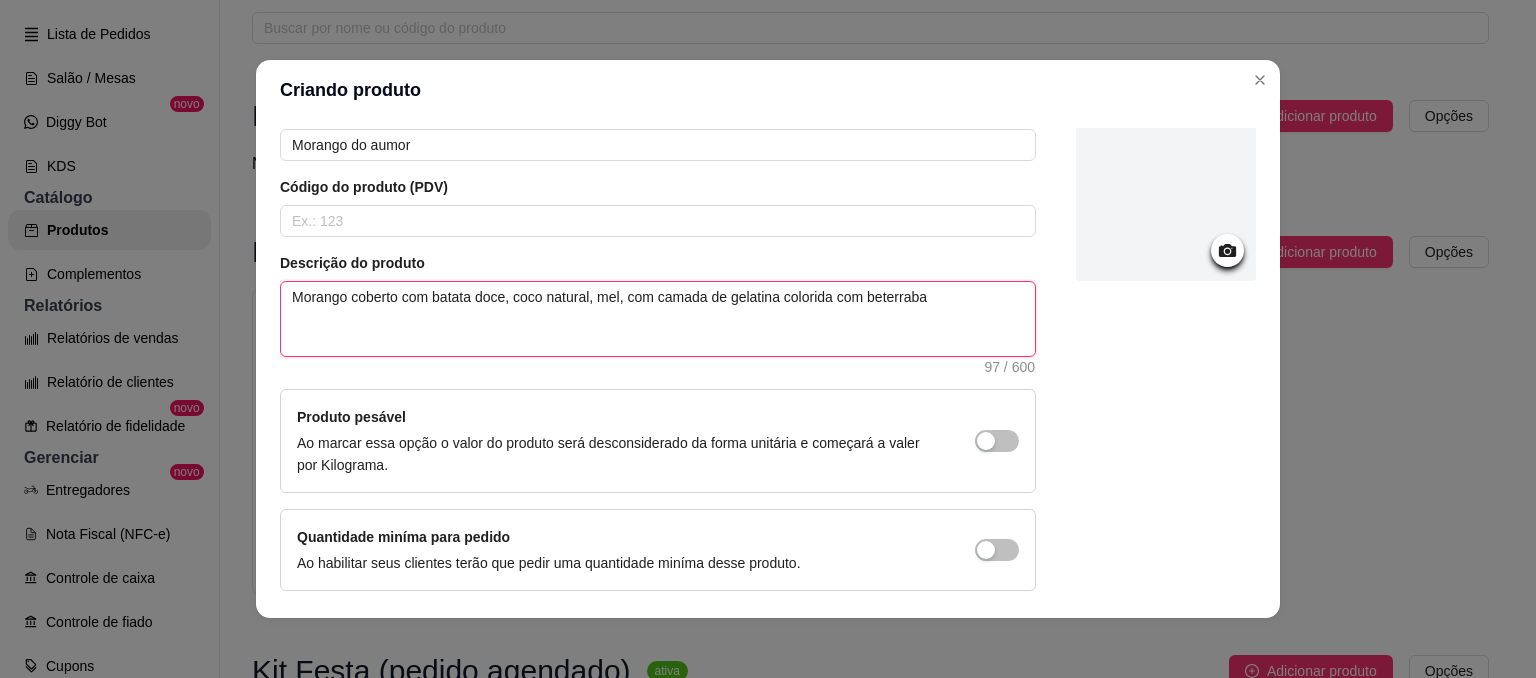 click on "Morango coberto com batata doce, coco natural, mel, com camada de gelatina colorida com beterraba" at bounding box center (658, 319) 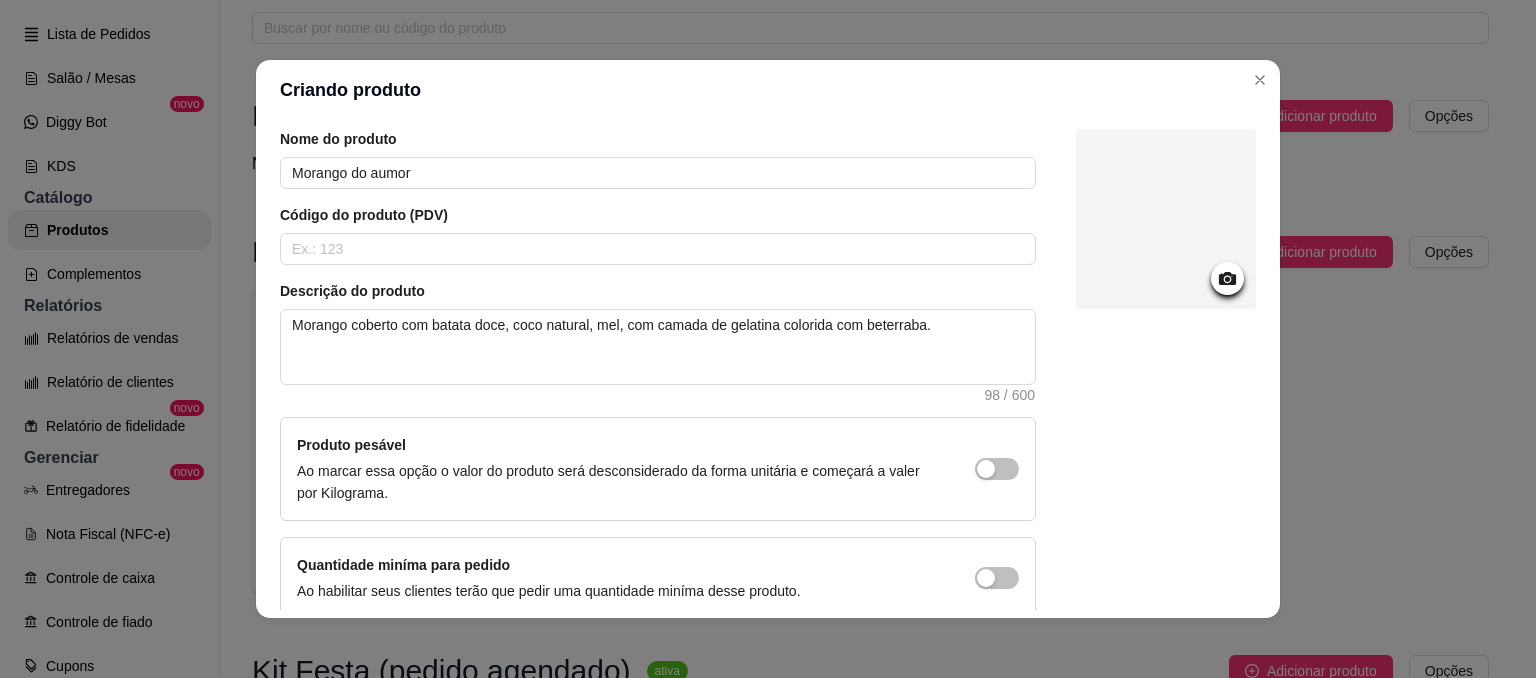 scroll, scrollTop: 0, scrollLeft: 0, axis: both 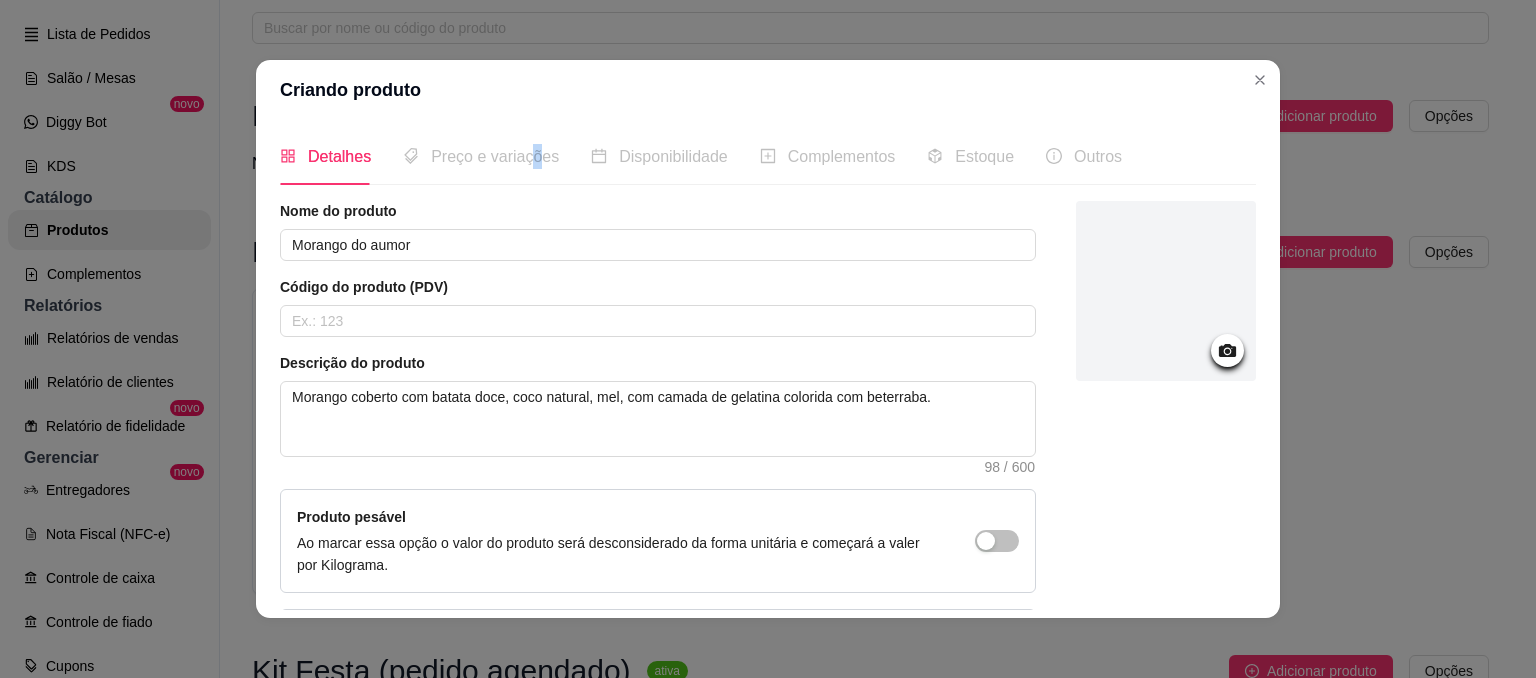 click on "Preço e variações" at bounding box center [495, 156] 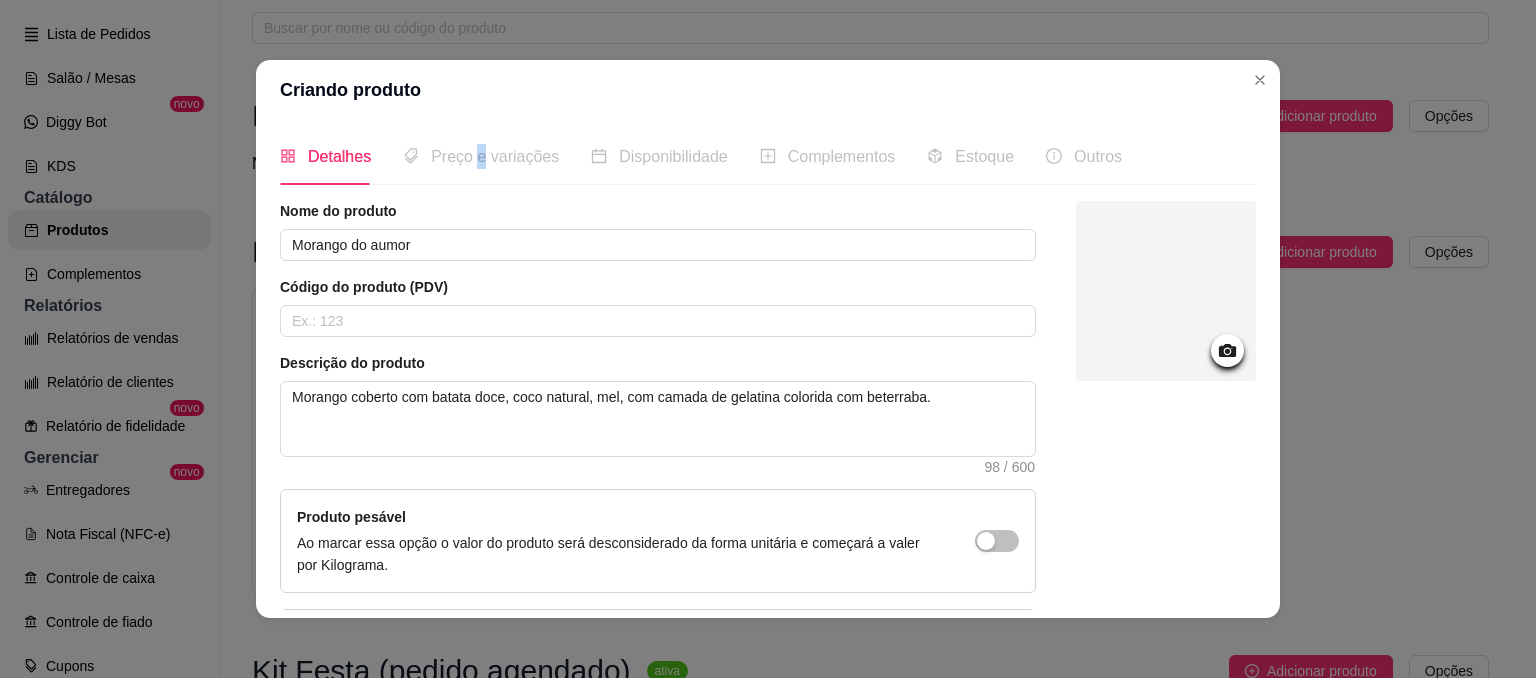 click on "Preço e variações" at bounding box center (481, 156) 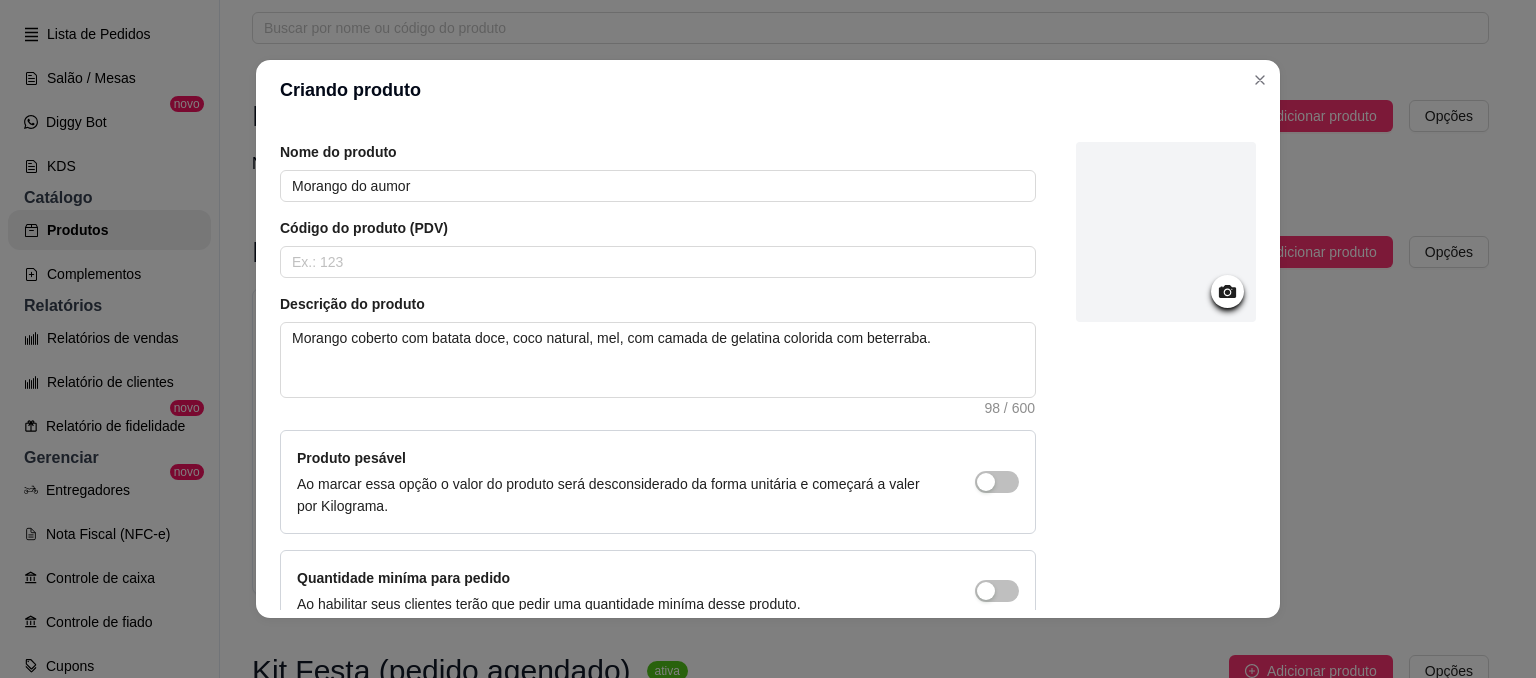 scroll, scrollTop: 168, scrollLeft: 0, axis: vertical 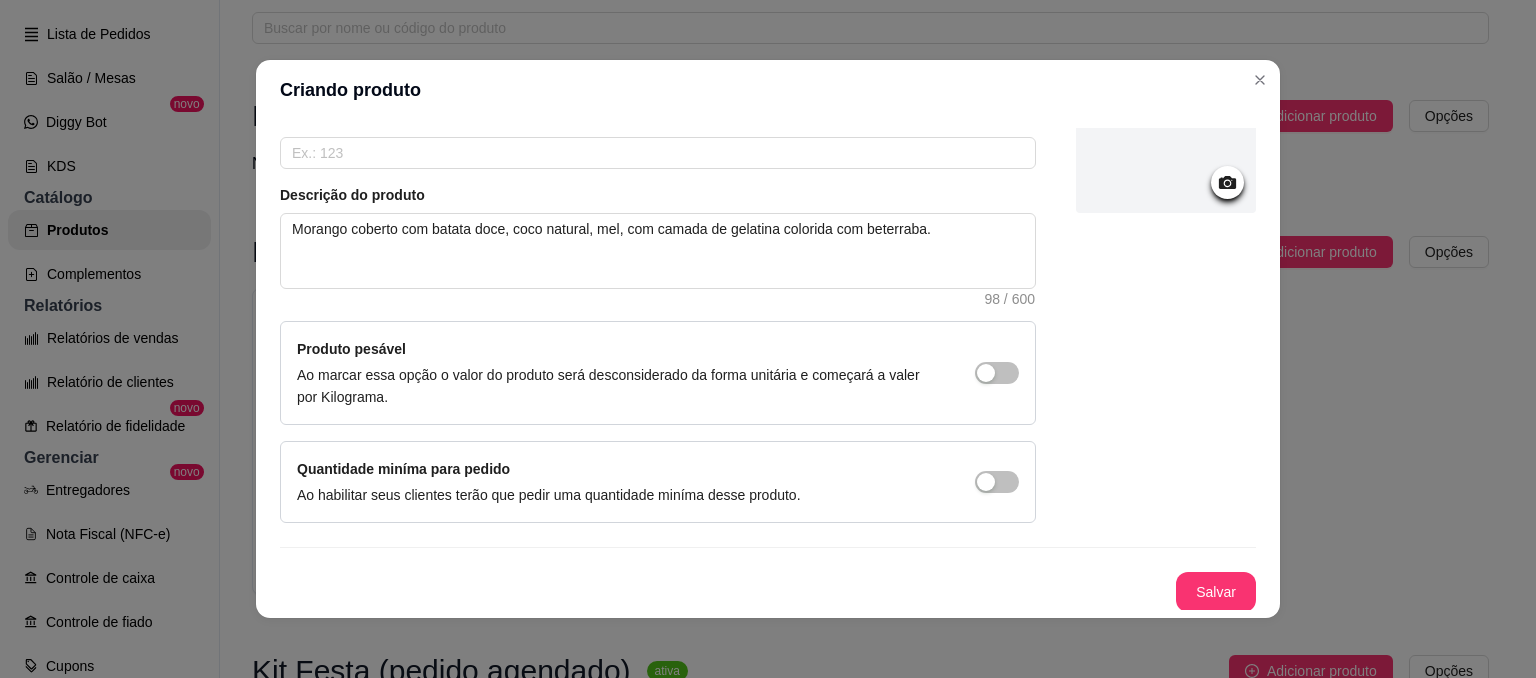 click on "Salvar" at bounding box center (1216, 592) 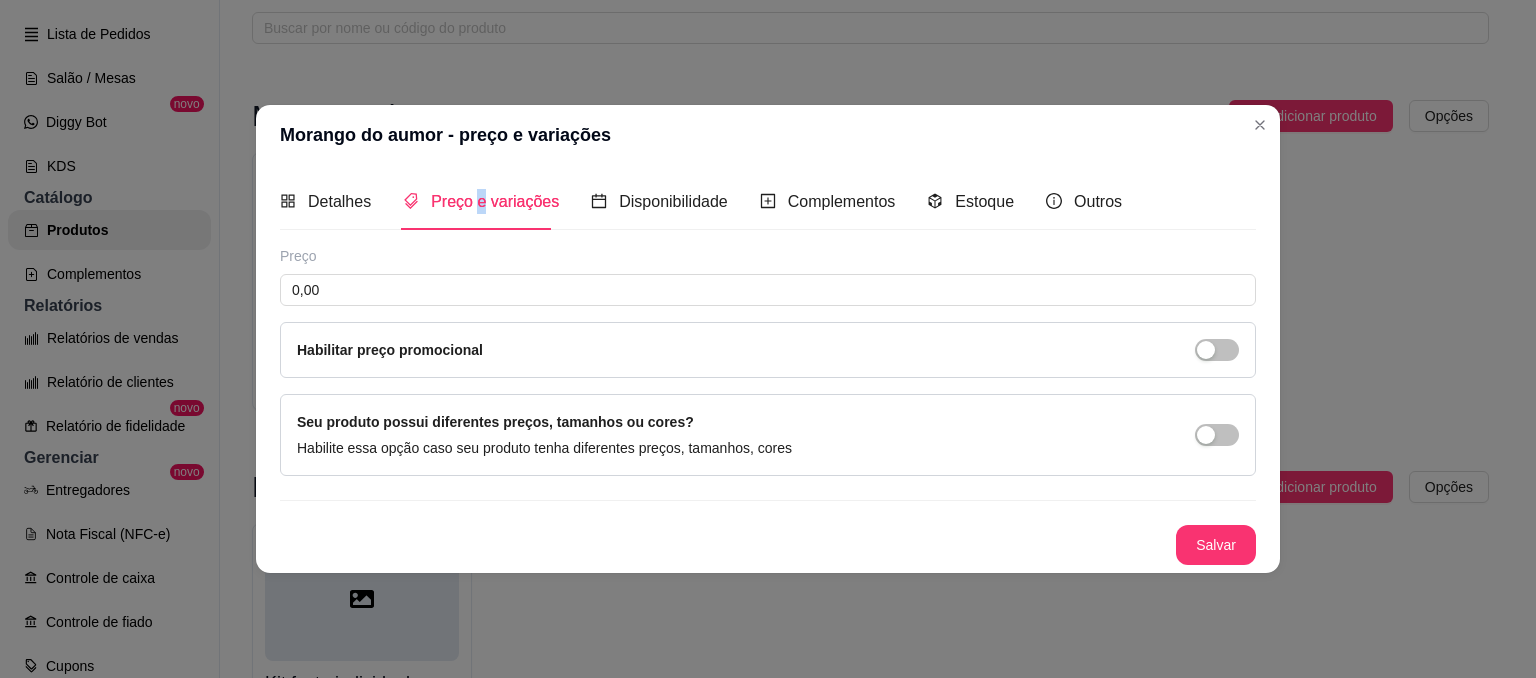scroll, scrollTop: 0, scrollLeft: 0, axis: both 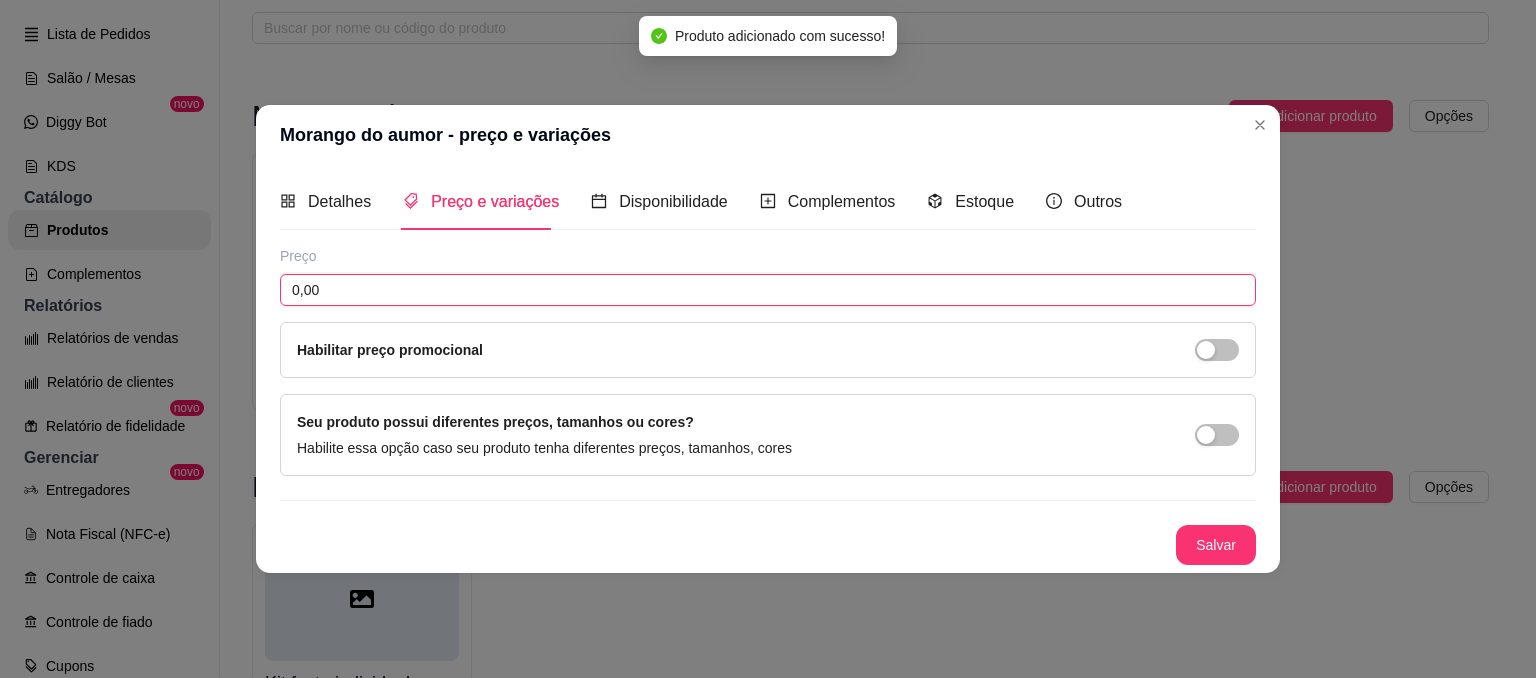 click on "0,00" at bounding box center (768, 290) 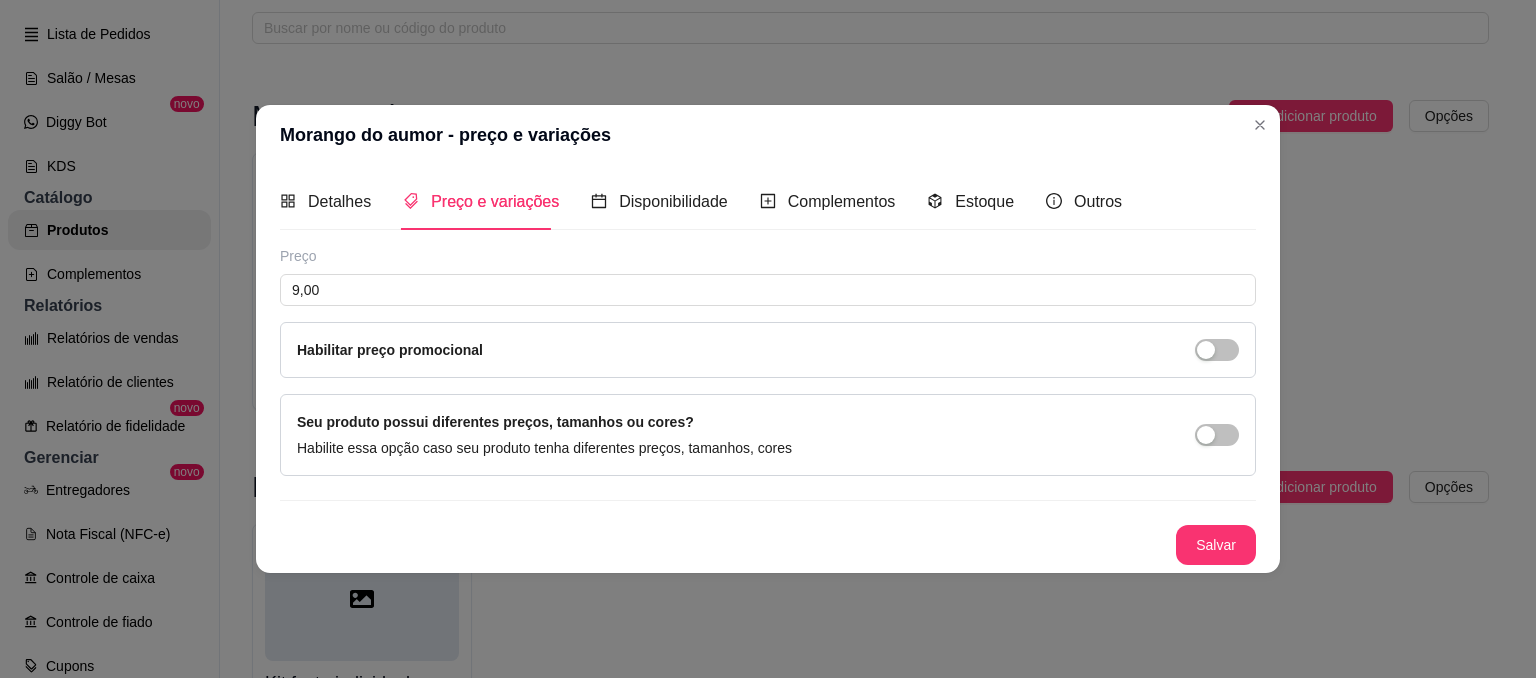 click on "Salvar" at bounding box center [1216, 545] 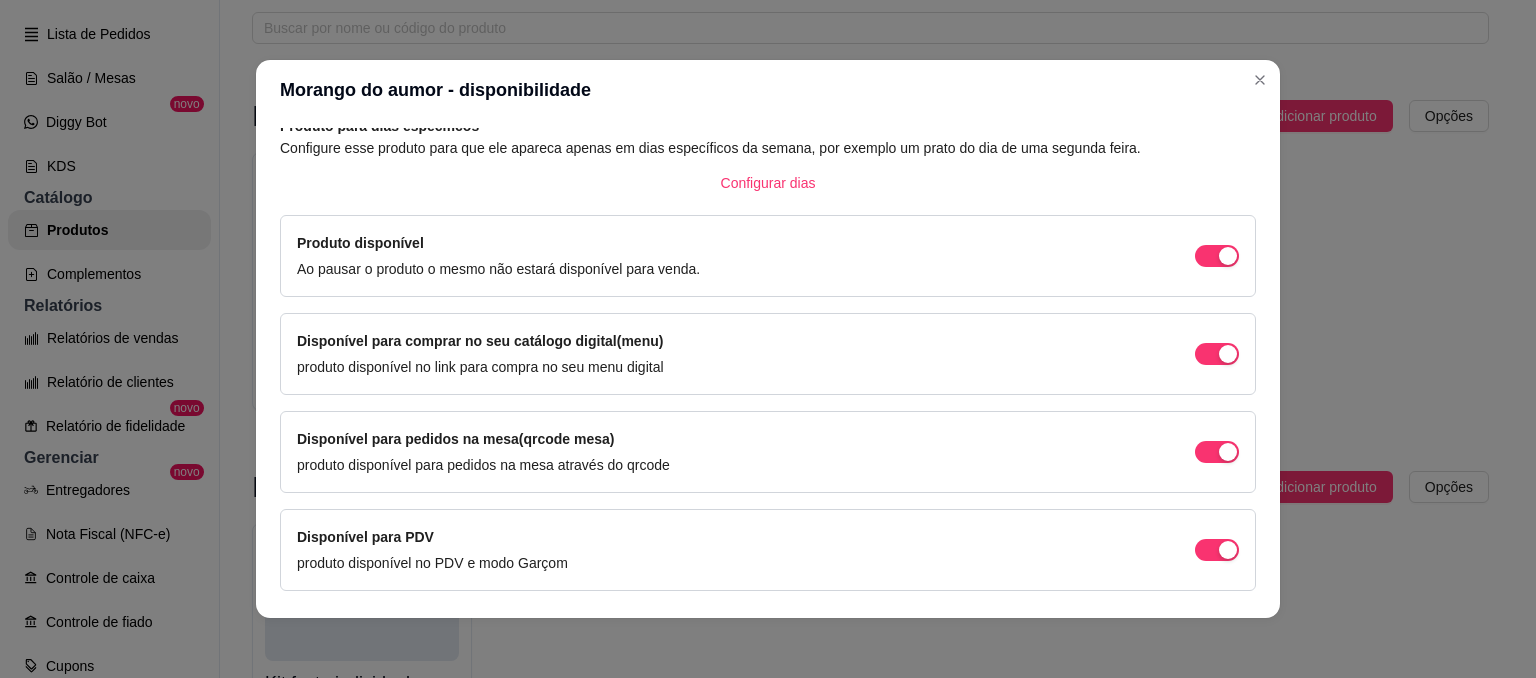 scroll, scrollTop: 0, scrollLeft: 0, axis: both 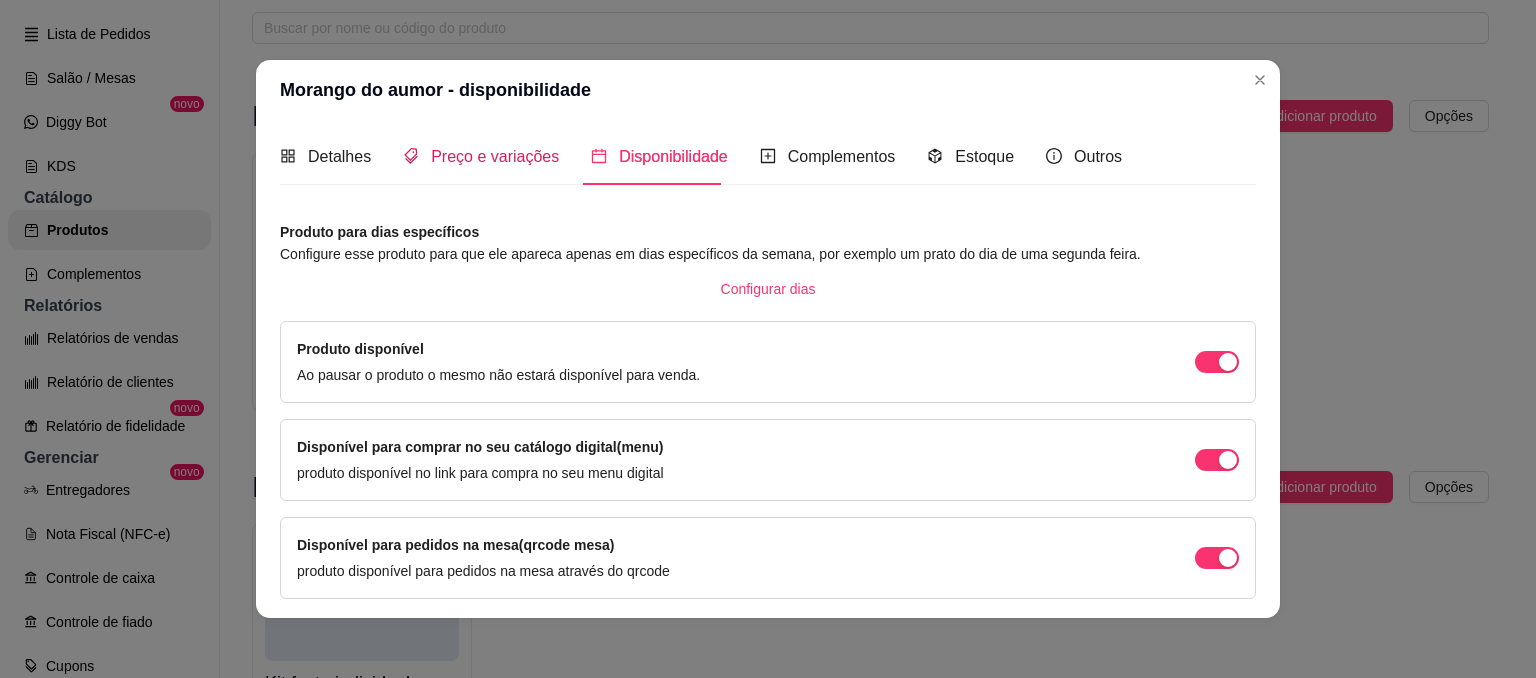 drag, startPoint x: 512, startPoint y: 162, endPoint x: 524, endPoint y: 172, distance: 15.6205 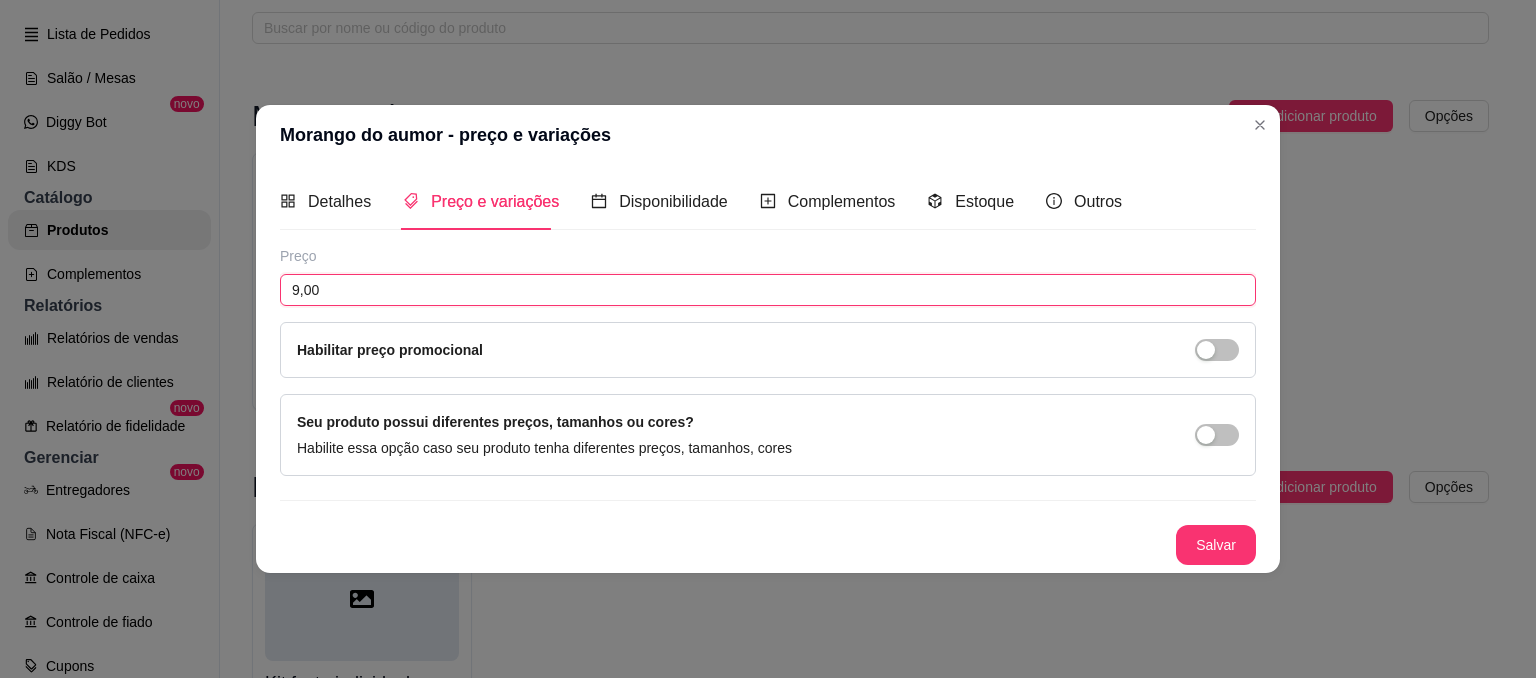drag, startPoint x: 469, startPoint y: 275, endPoint x: 421, endPoint y: 291, distance: 50.596443 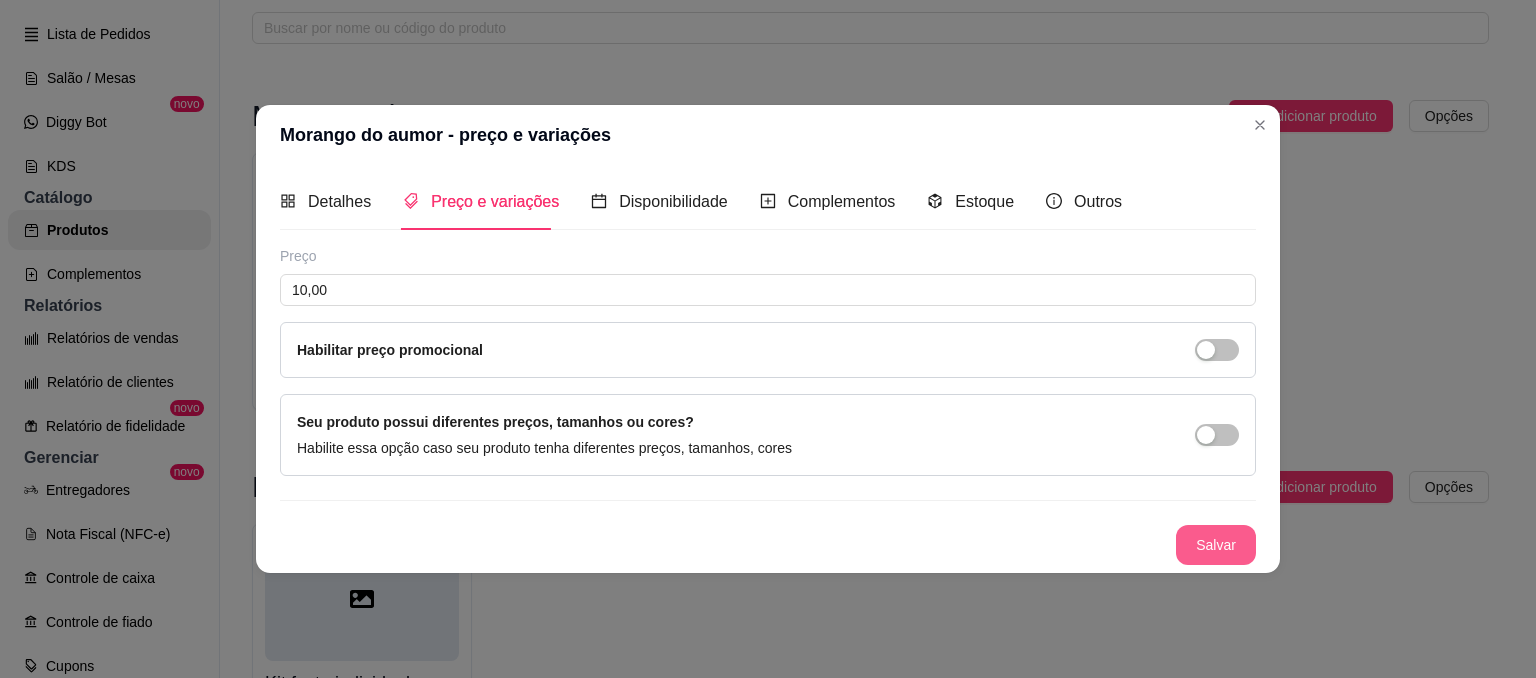 click on "Salvar" at bounding box center (1216, 545) 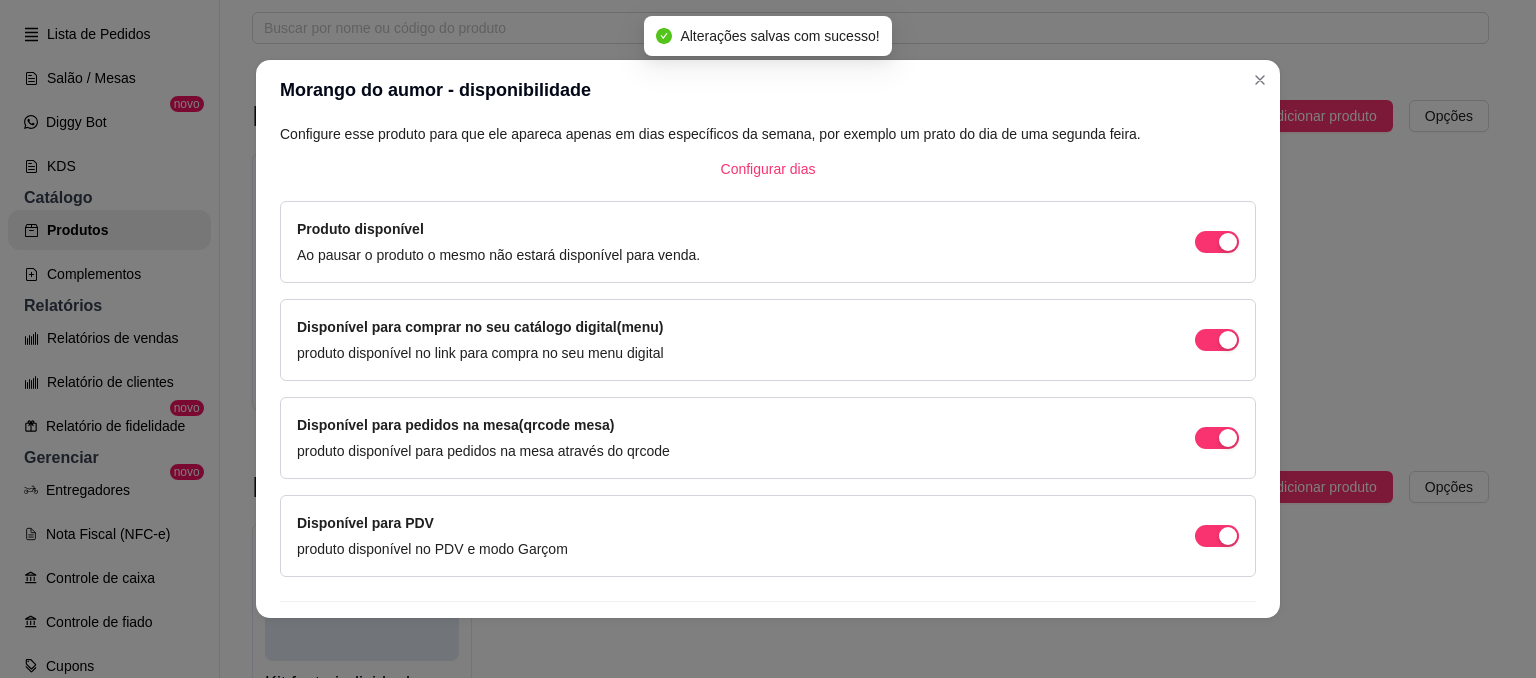 scroll, scrollTop: 166, scrollLeft: 0, axis: vertical 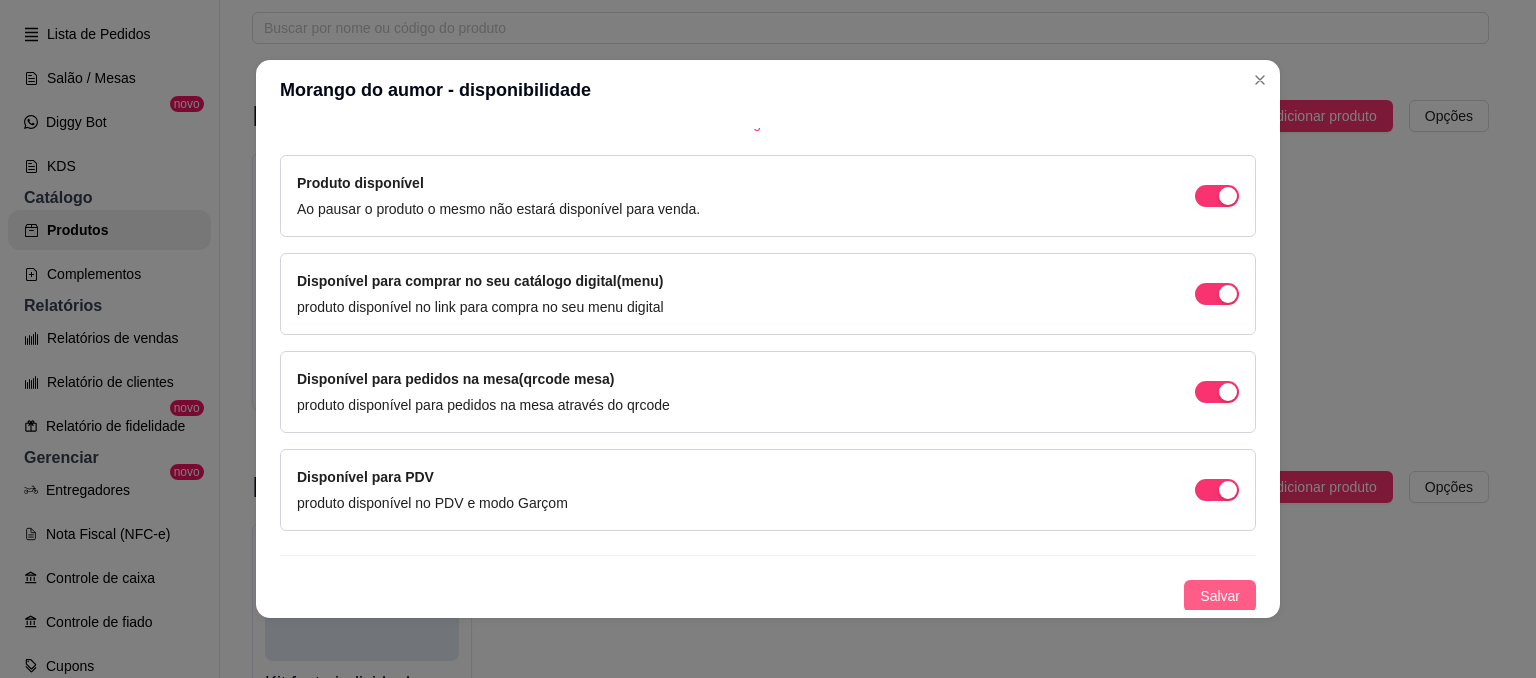 click on "Salvar" at bounding box center [1220, 596] 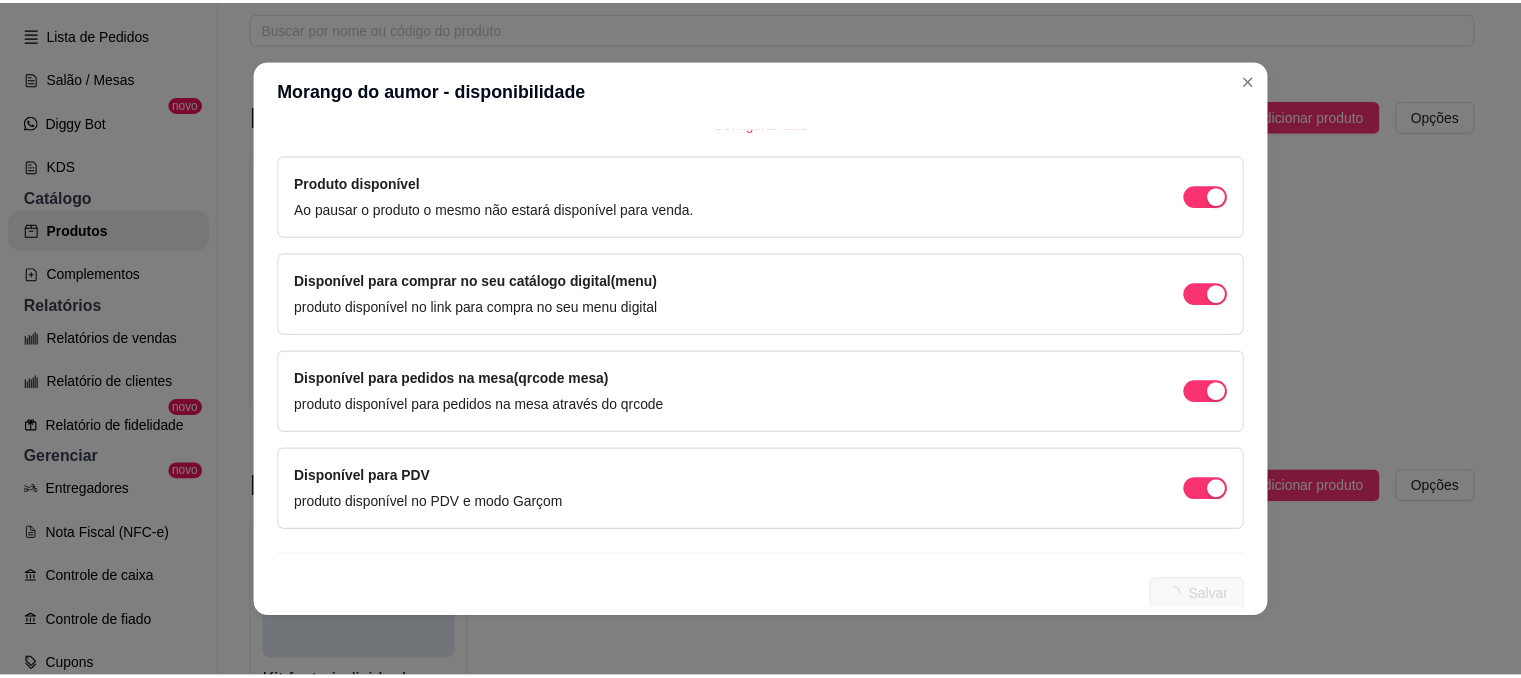 scroll, scrollTop: 0, scrollLeft: 0, axis: both 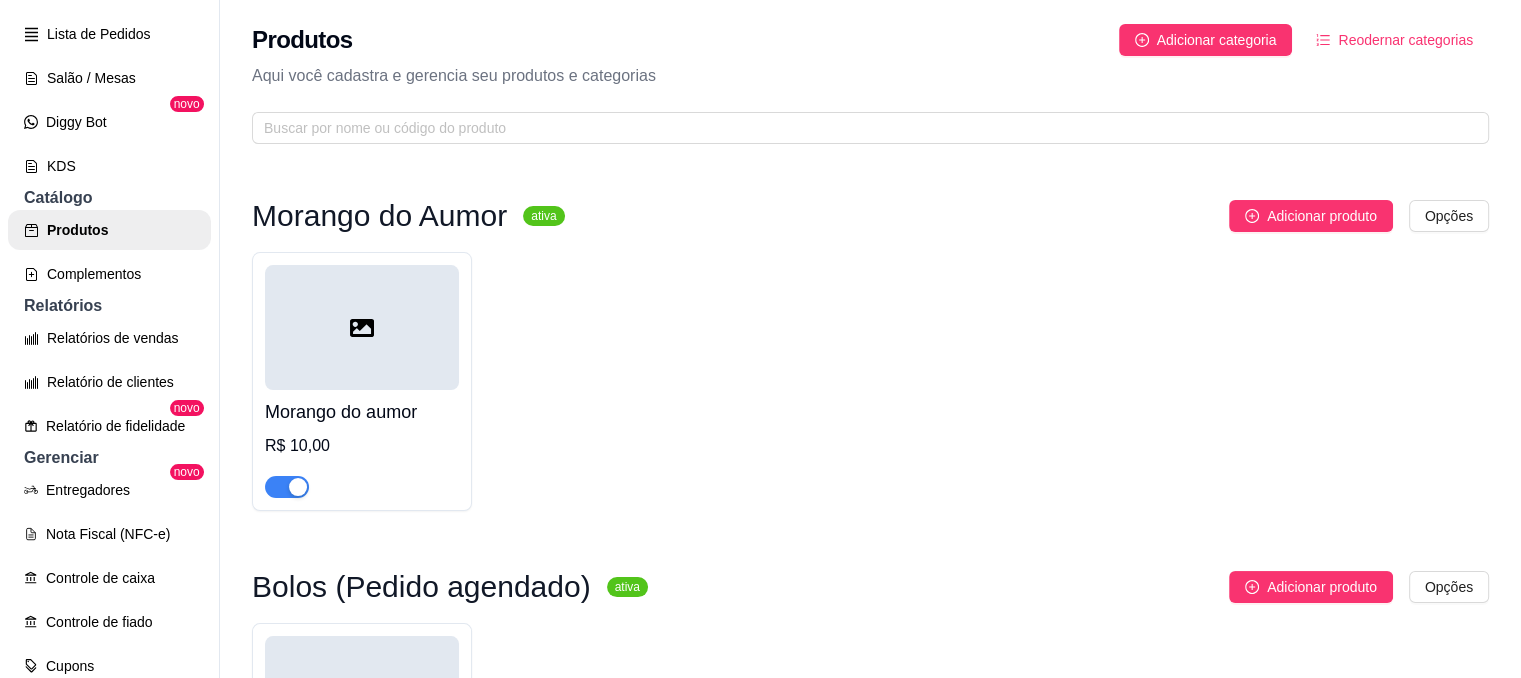 click at bounding box center (287, 487) 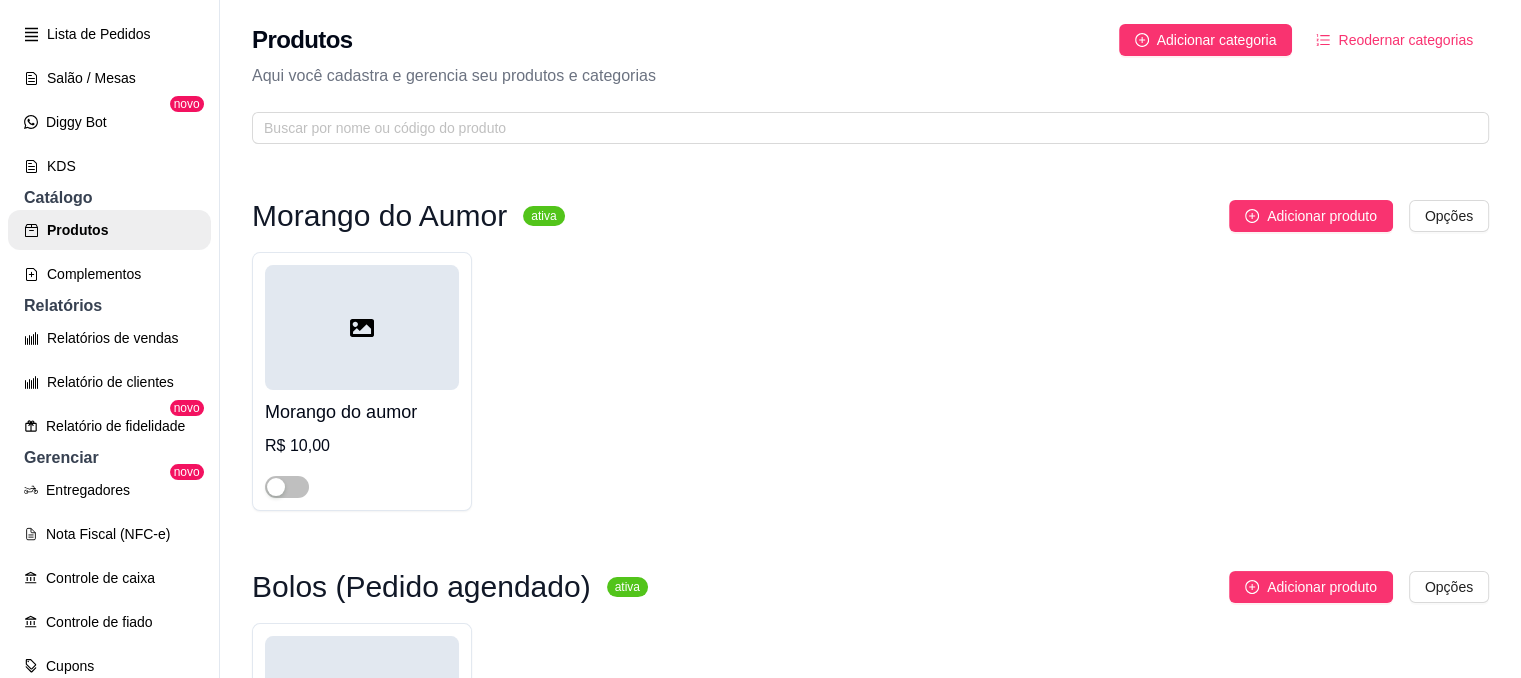 click 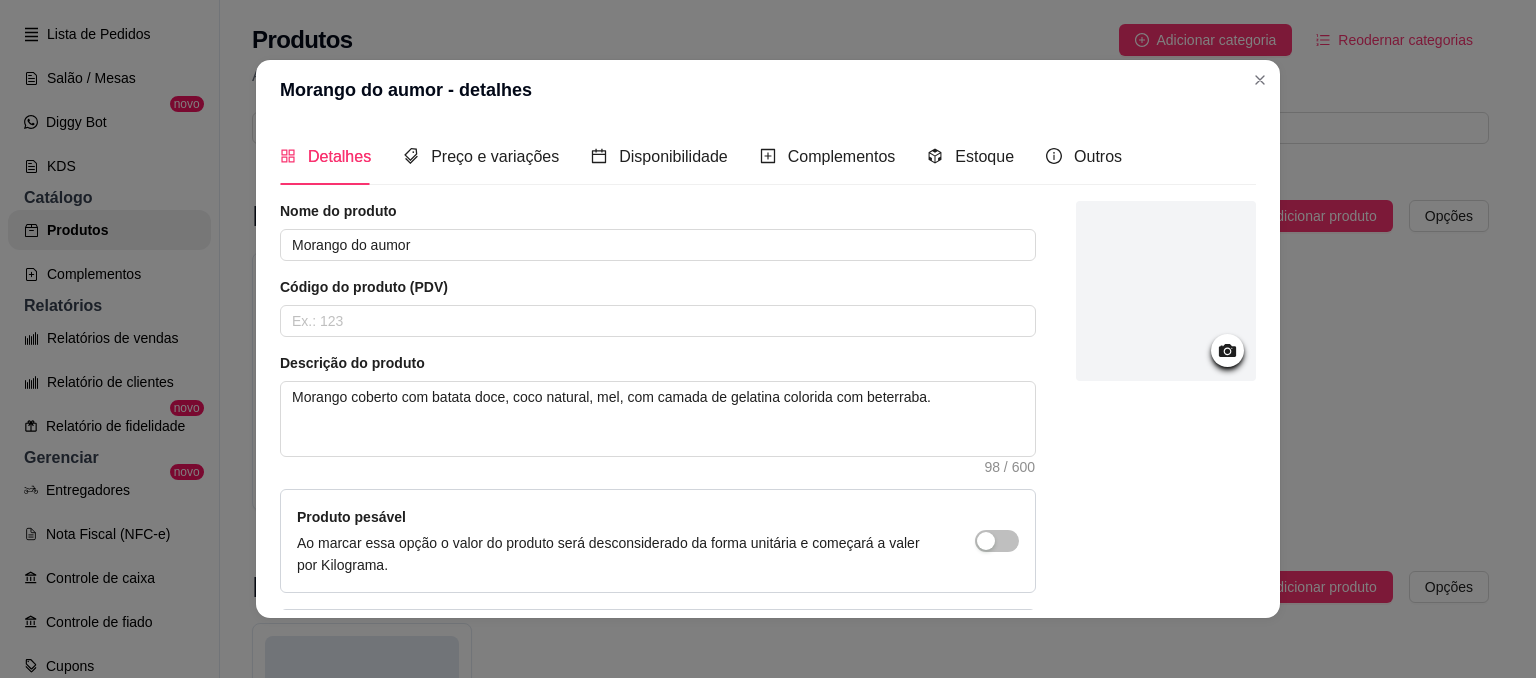 click 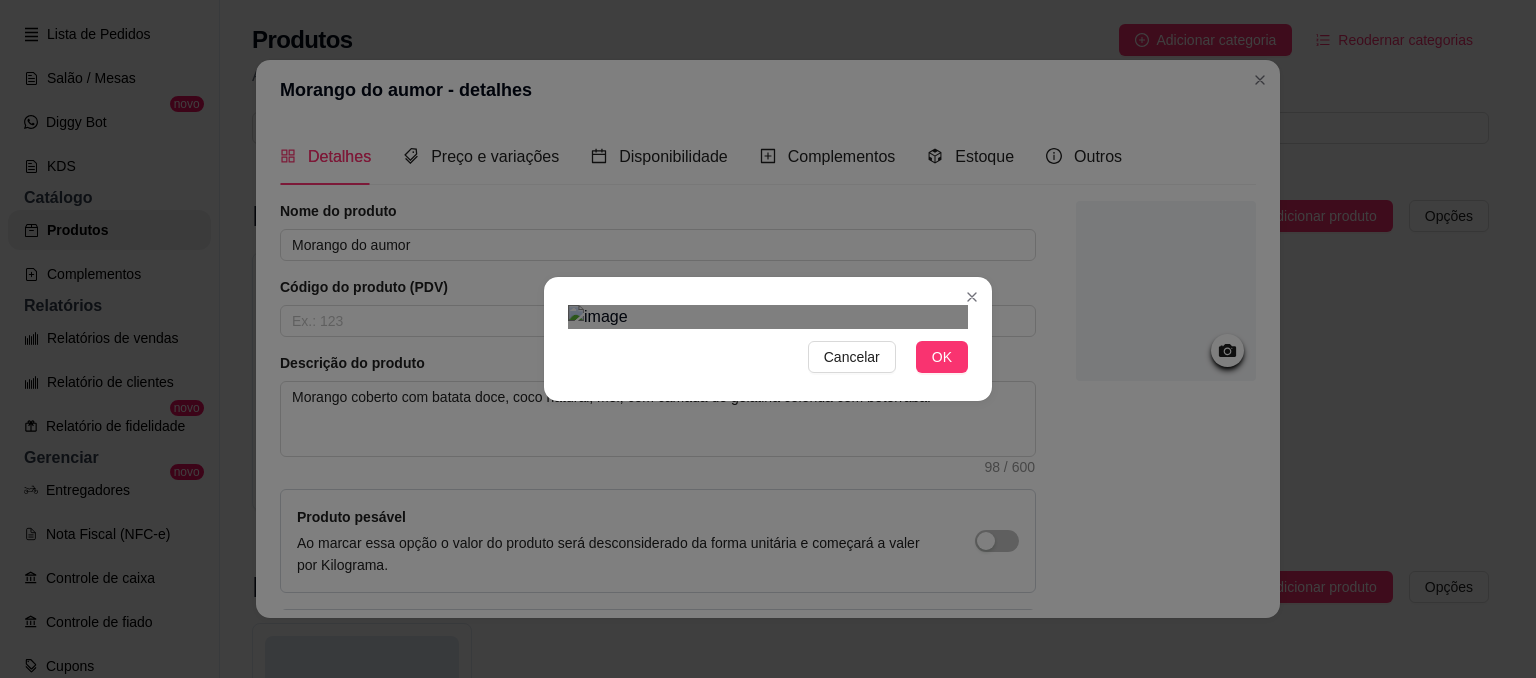 click at bounding box center [748, 614] 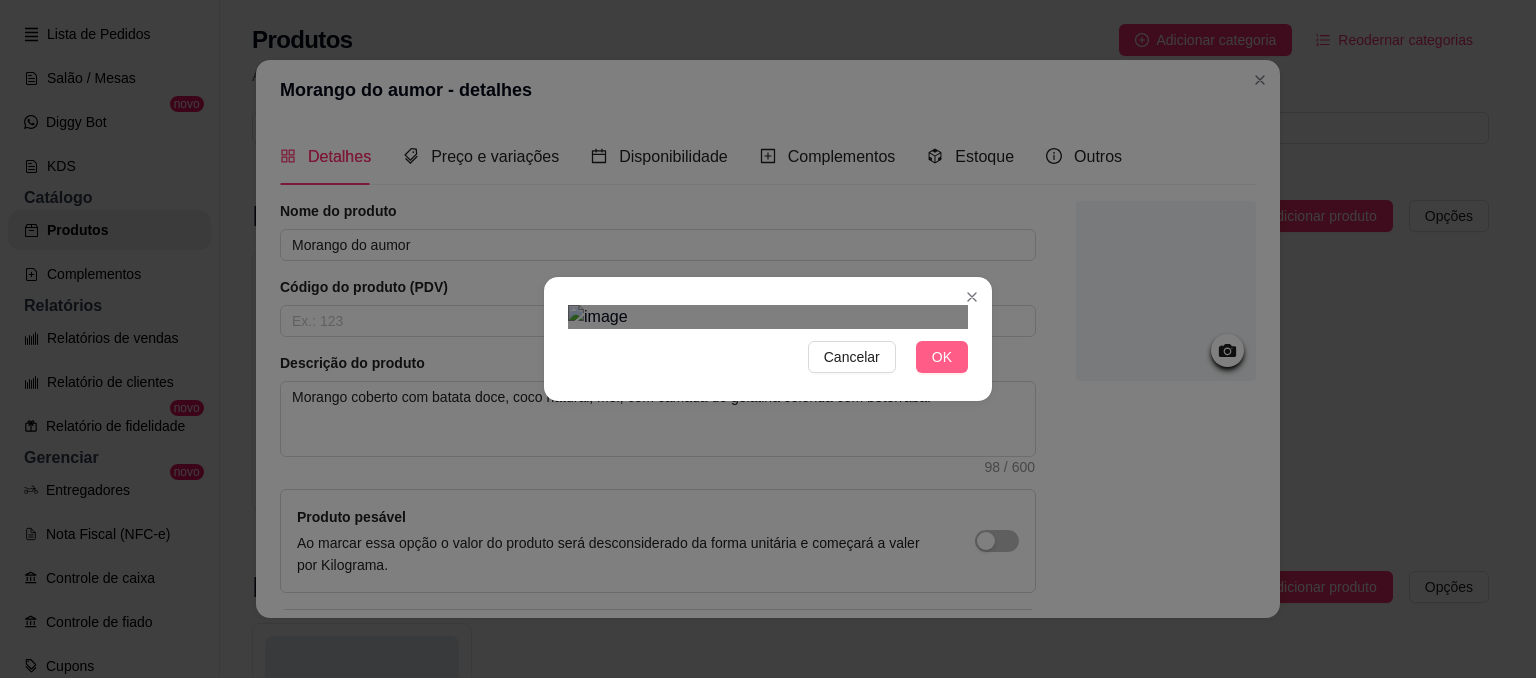 click on "OK" at bounding box center [942, 357] 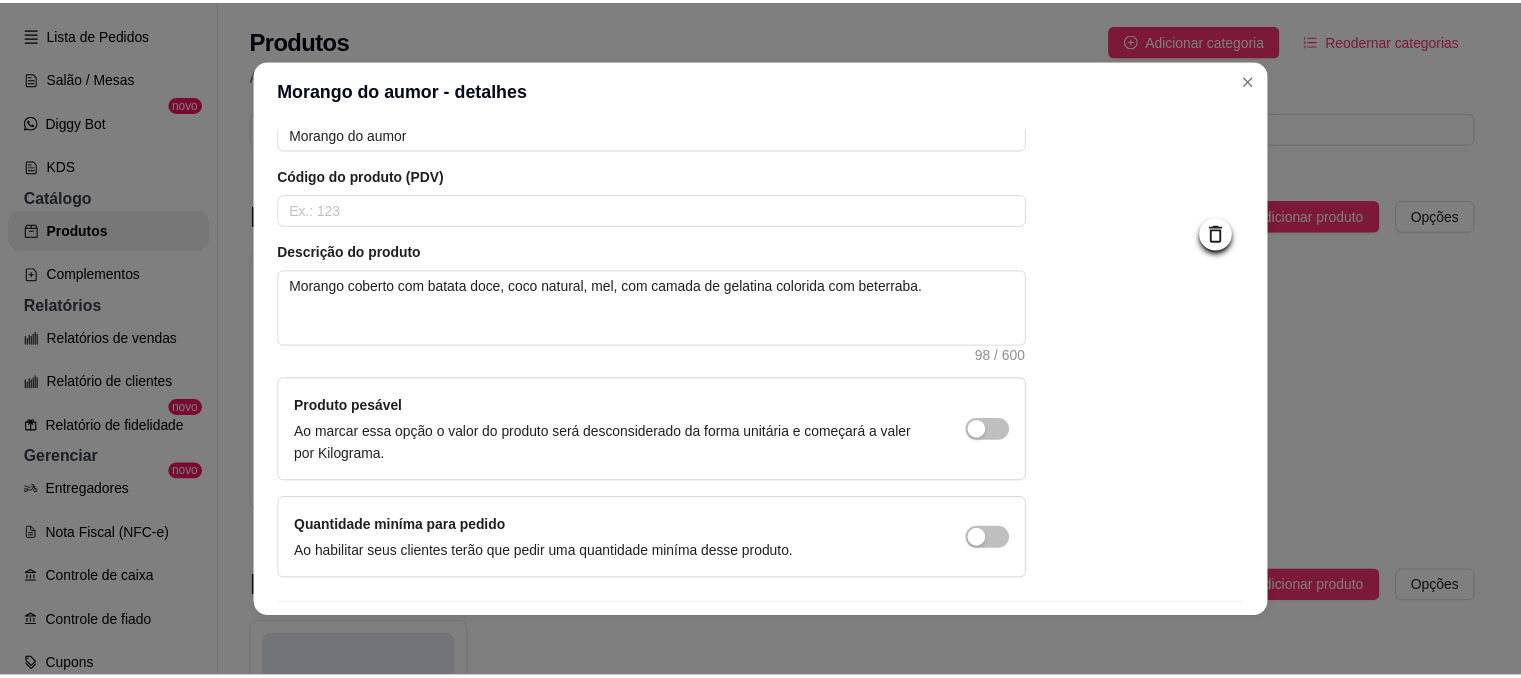 scroll, scrollTop: 168, scrollLeft: 0, axis: vertical 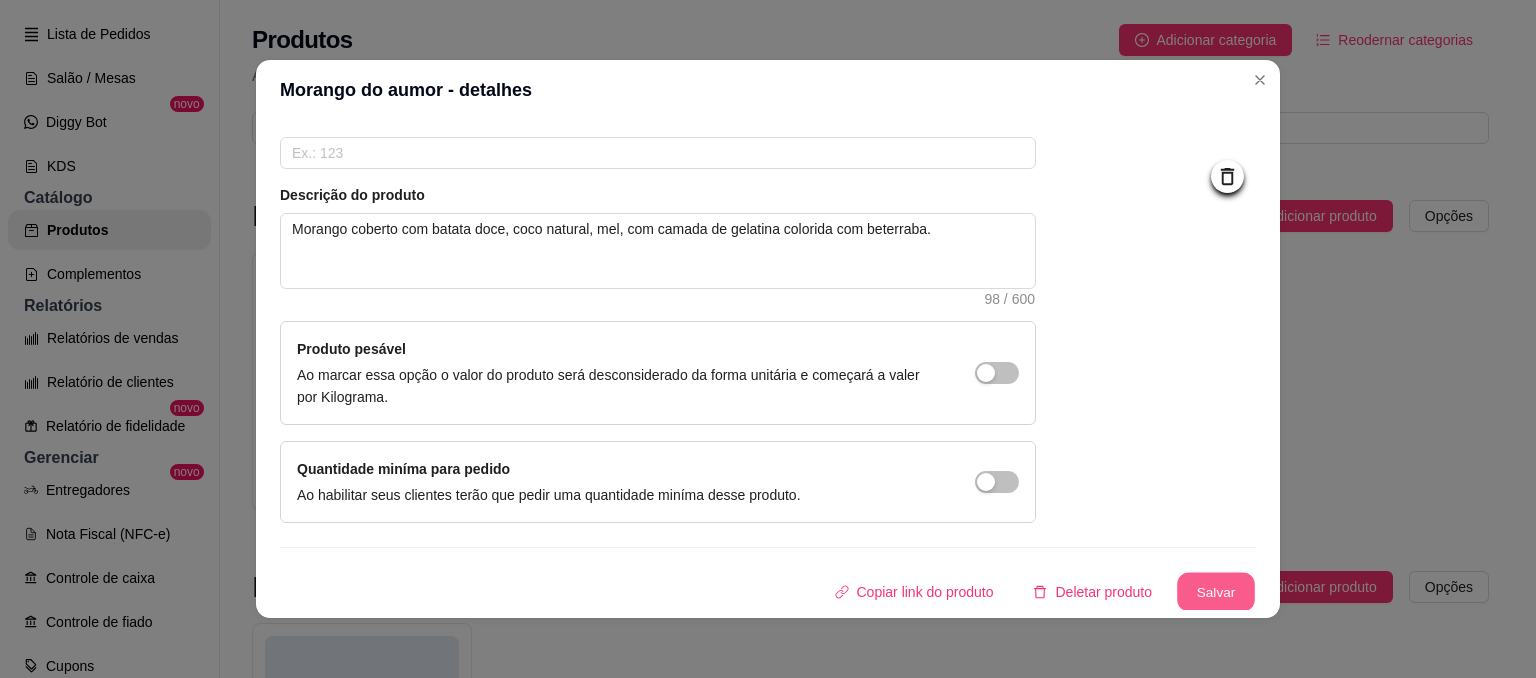click on "Salvar" at bounding box center [1216, 592] 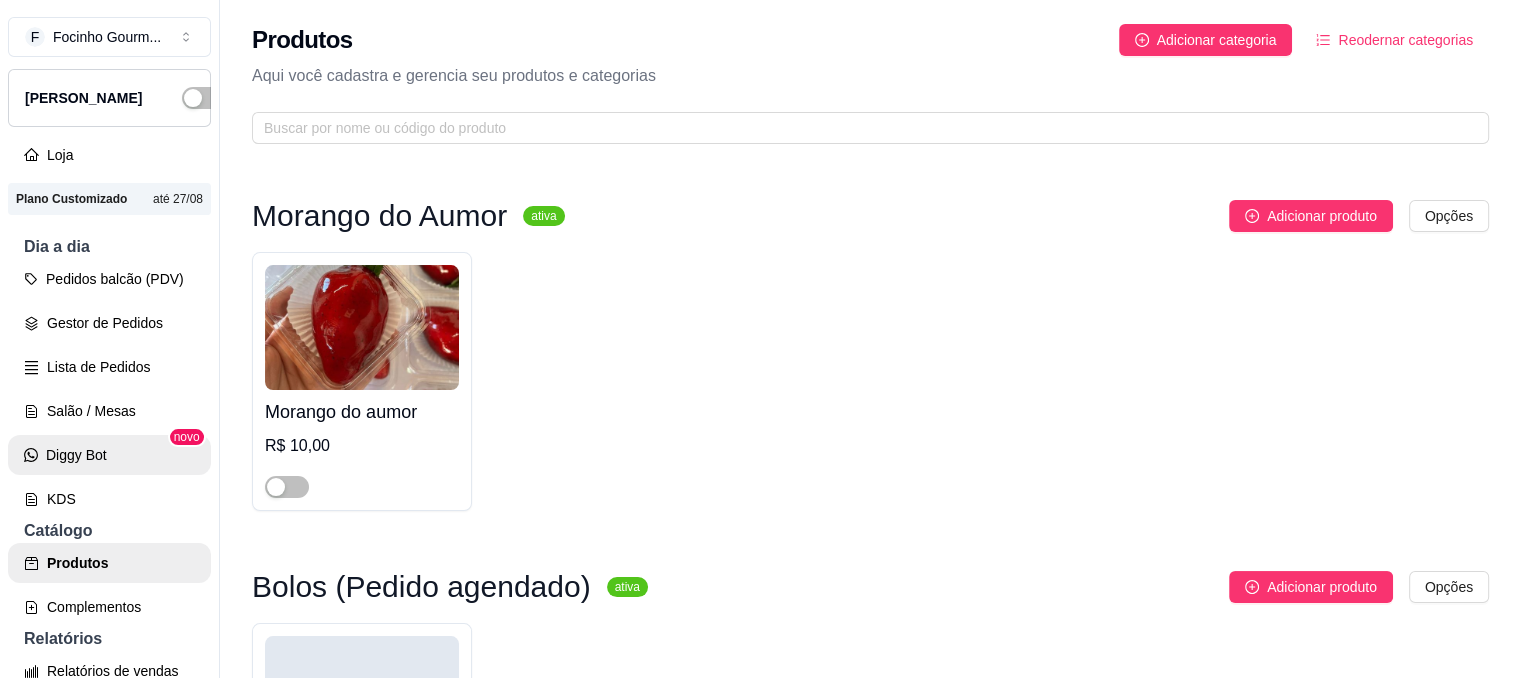 scroll, scrollTop: 0, scrollLeft: 0, axis: both 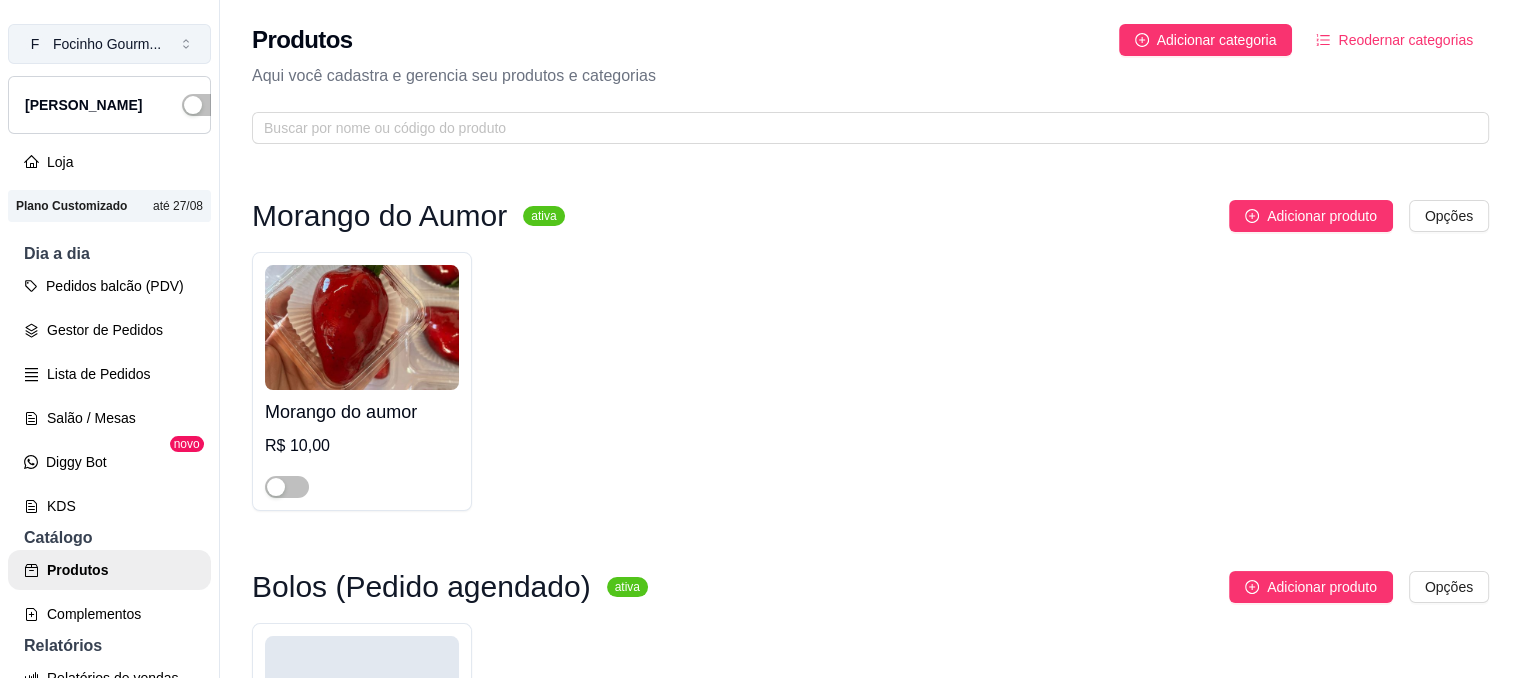 click on "F Focinho Gourm ..." at bounding box center (109, 44) 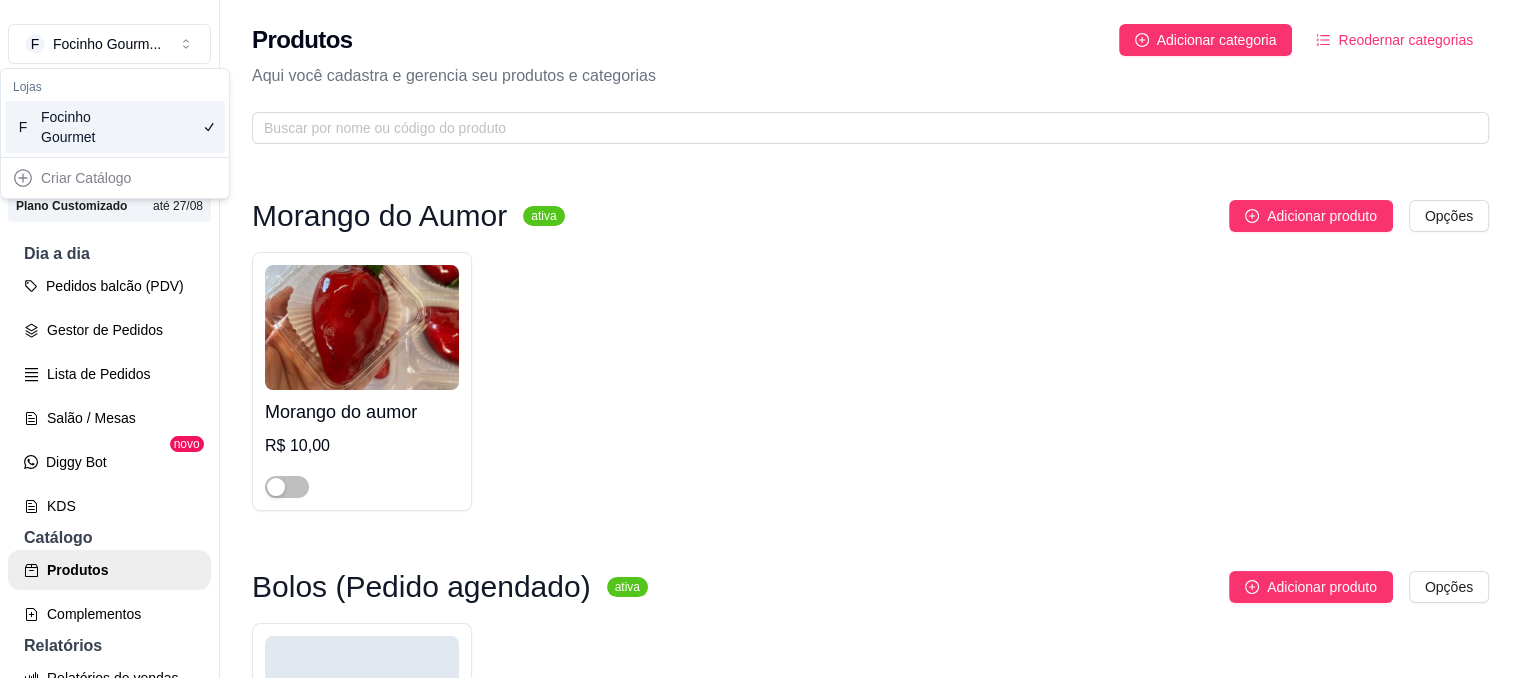 click on "F Focinho Gourm ... Loja Aberta Loja Plano Customizado até 27/08   Dia a dia Pedidos balcão (PDV) Gestor de Pedidos Lista de Pedidos Salão / Mesas Diggy Bot novo KDS Catálogo Produtos Complementos Relatórios Relatórios de vendas Relatório de clientes Relatório de fidelidade novo Gerenciar Entregadores novo Nota Fiscal (NFC-e) Controle de caixa Controle de fiado Cupons Clientes Estoque Configurações Diggy Planos Precisa de ajuda? Sair" at bounding box center [110, 355] 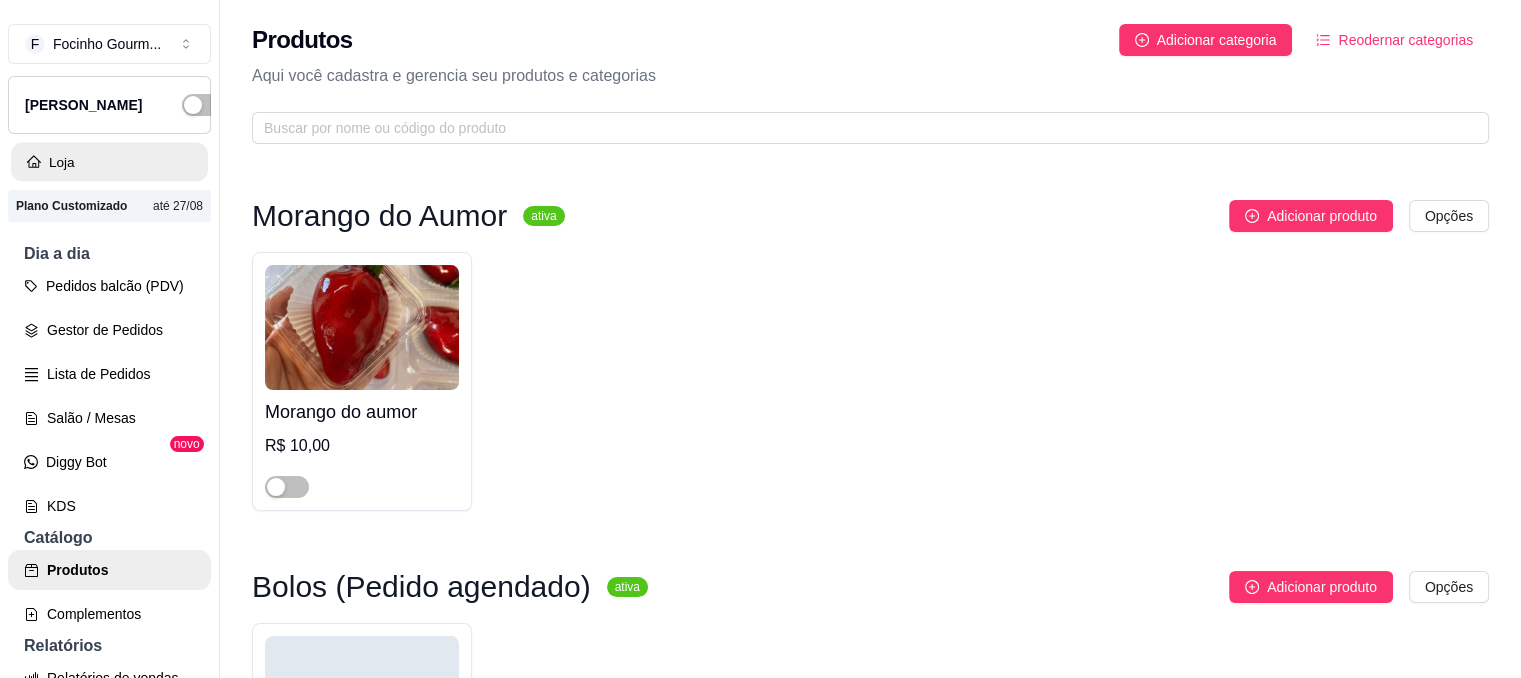 click on "Loja" at bounding box center (109, 162) 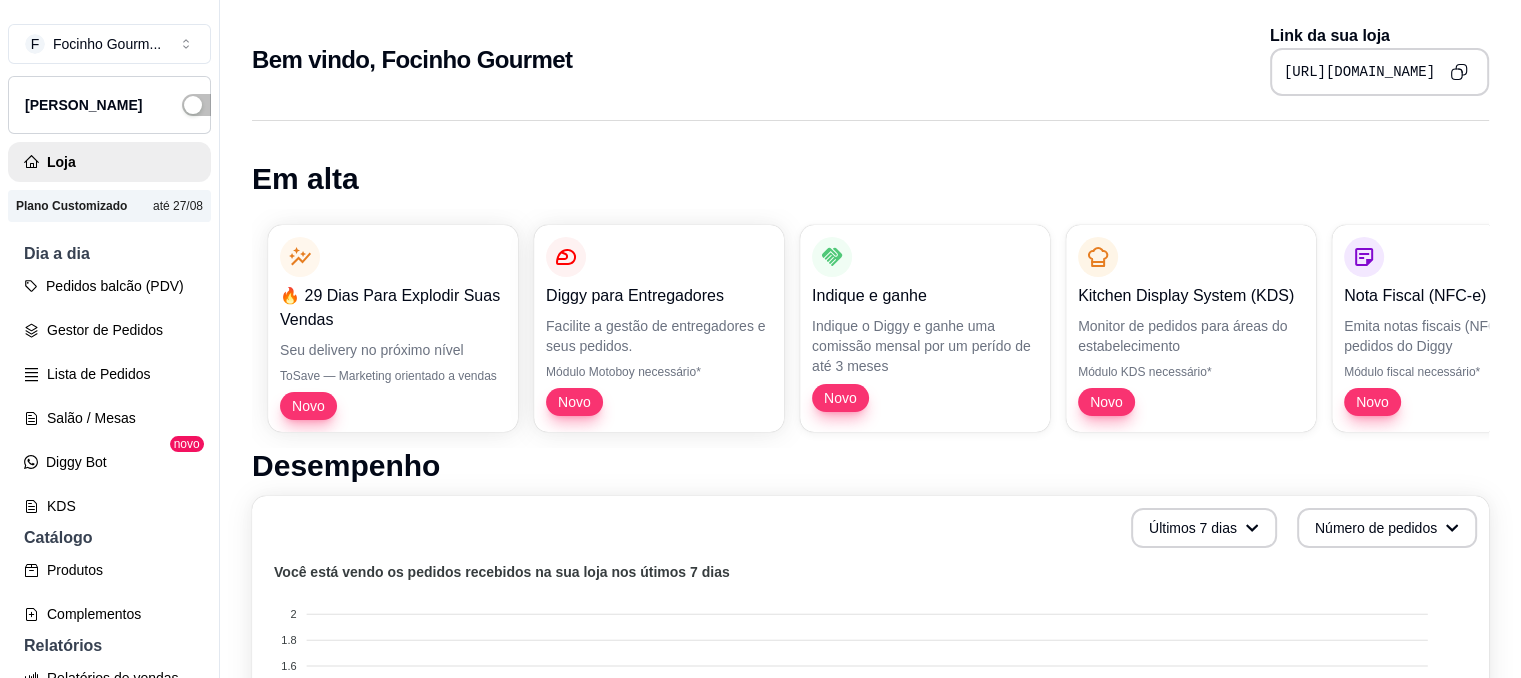 click 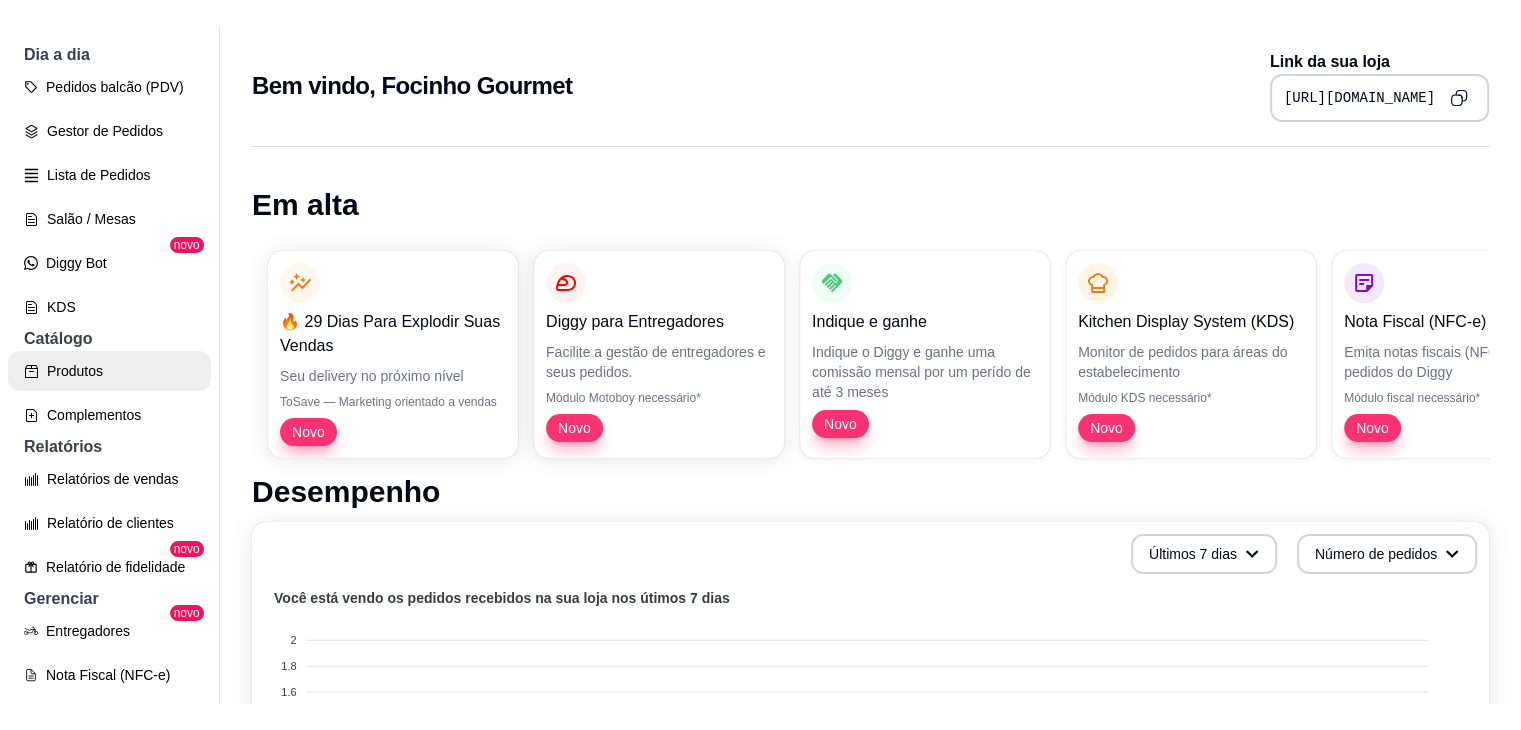 scroll, scrollTop: 192, scrollLeft: 0, axis: vertical 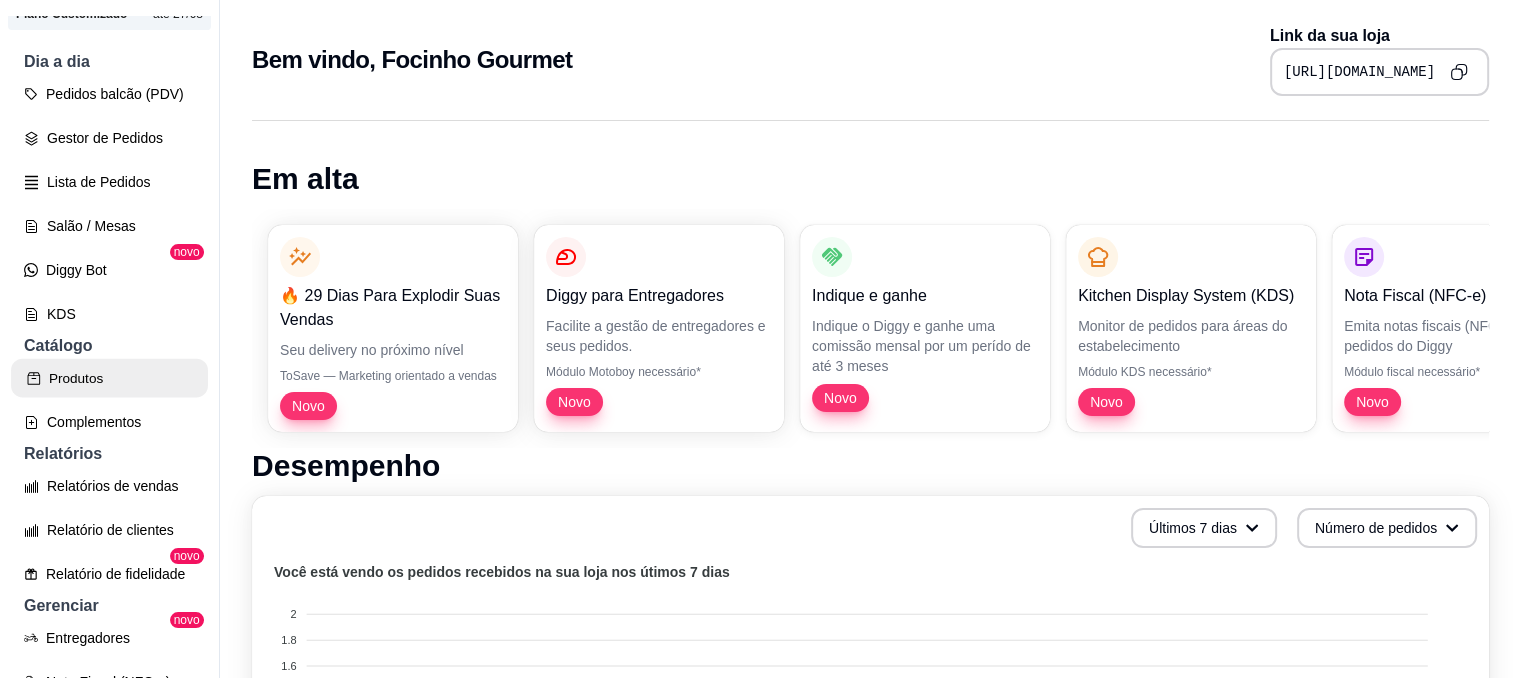 click on "Produtos" at bounding box center (109, 378) 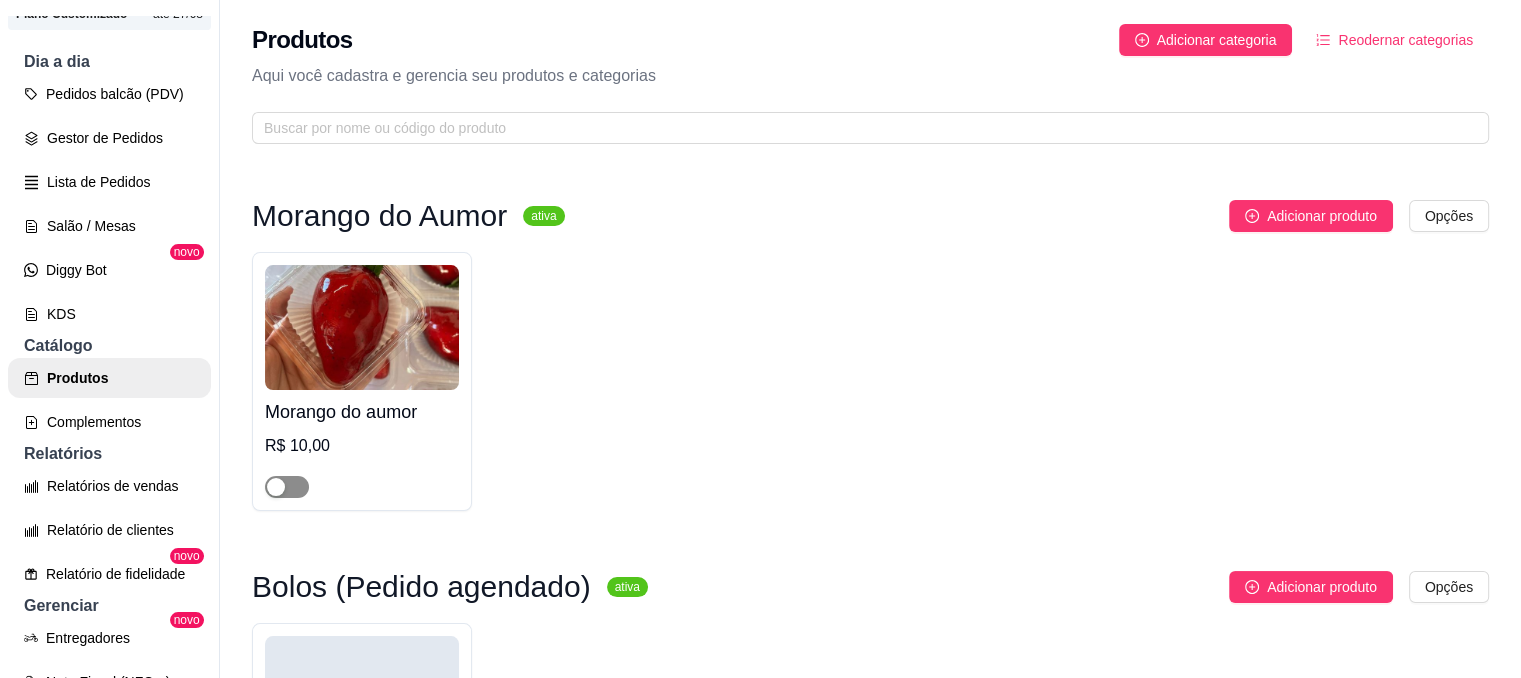 click at bounding box center (287, 487) 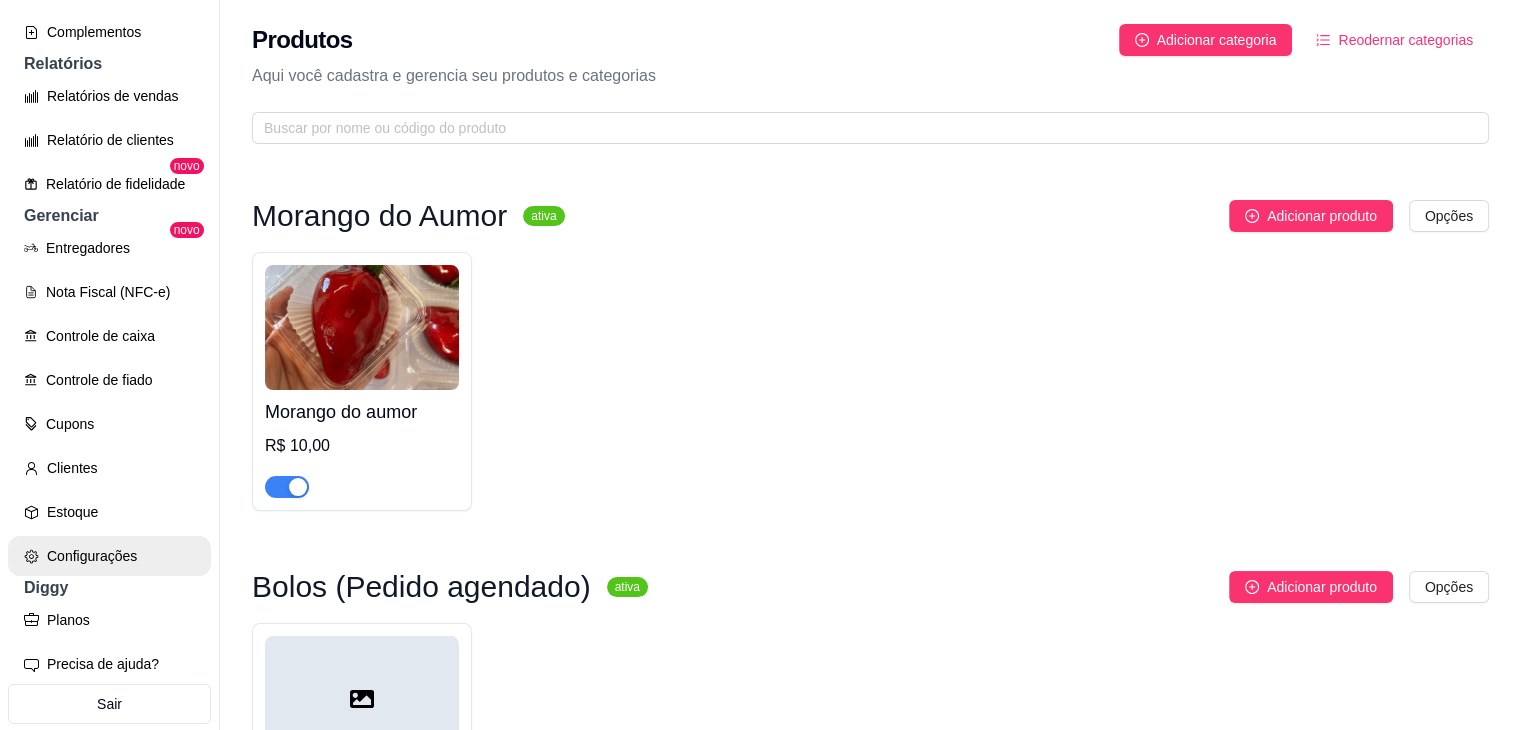 scroll, scrollTop: 592, scrollLeft: 0, axis: vertical 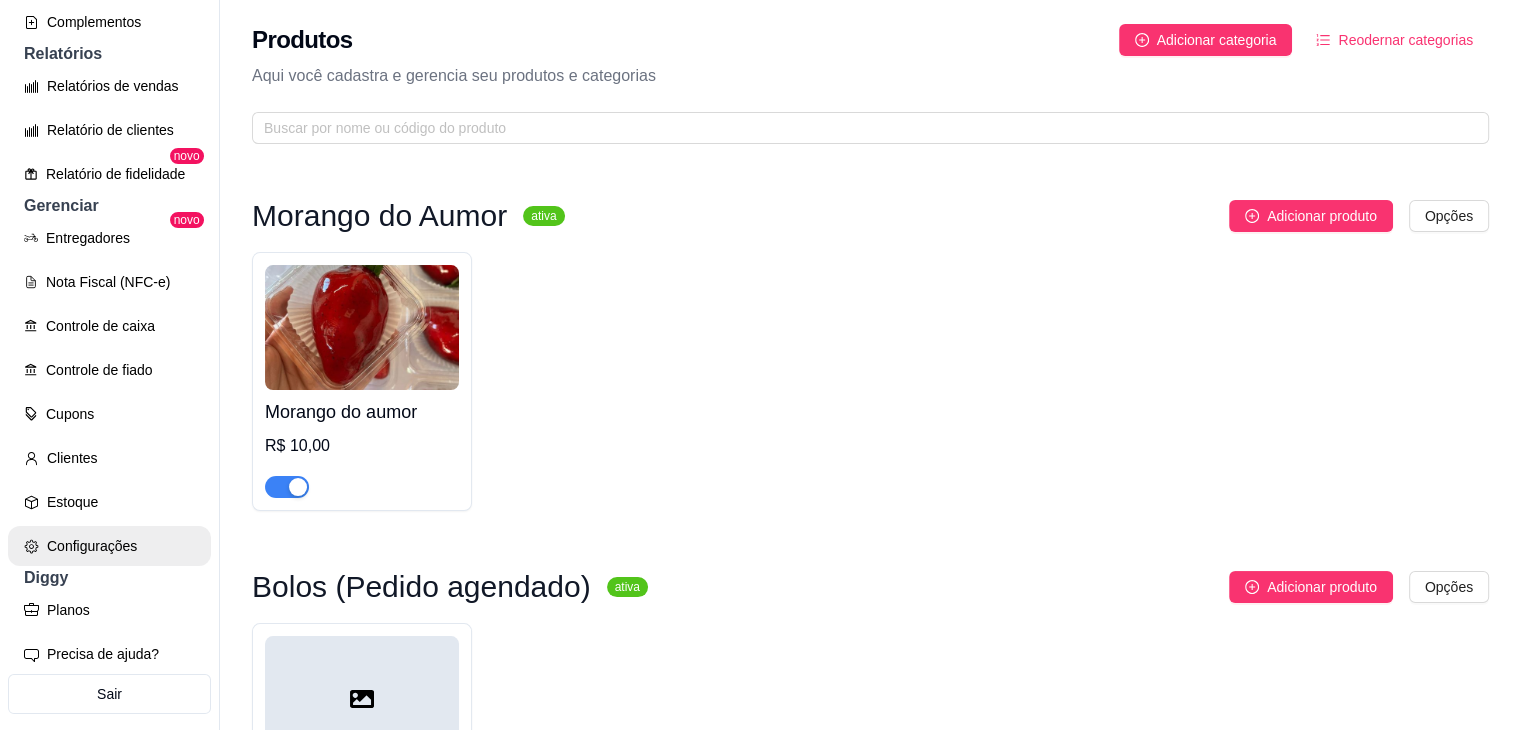 click on "Configurações" at bounding box center [109, 546] 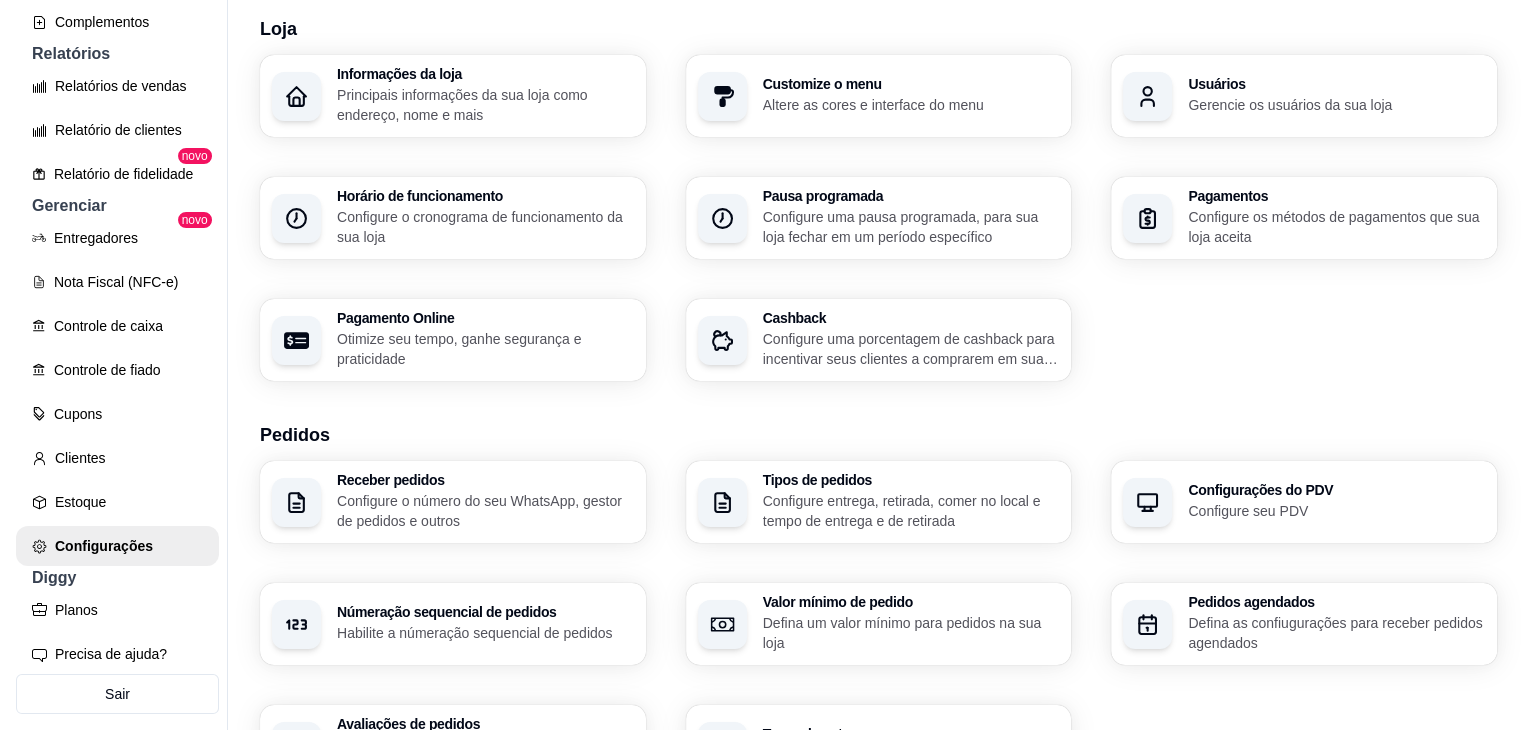 scroll, scrollTop: 100, scrollLeft: 0, axis: vertical 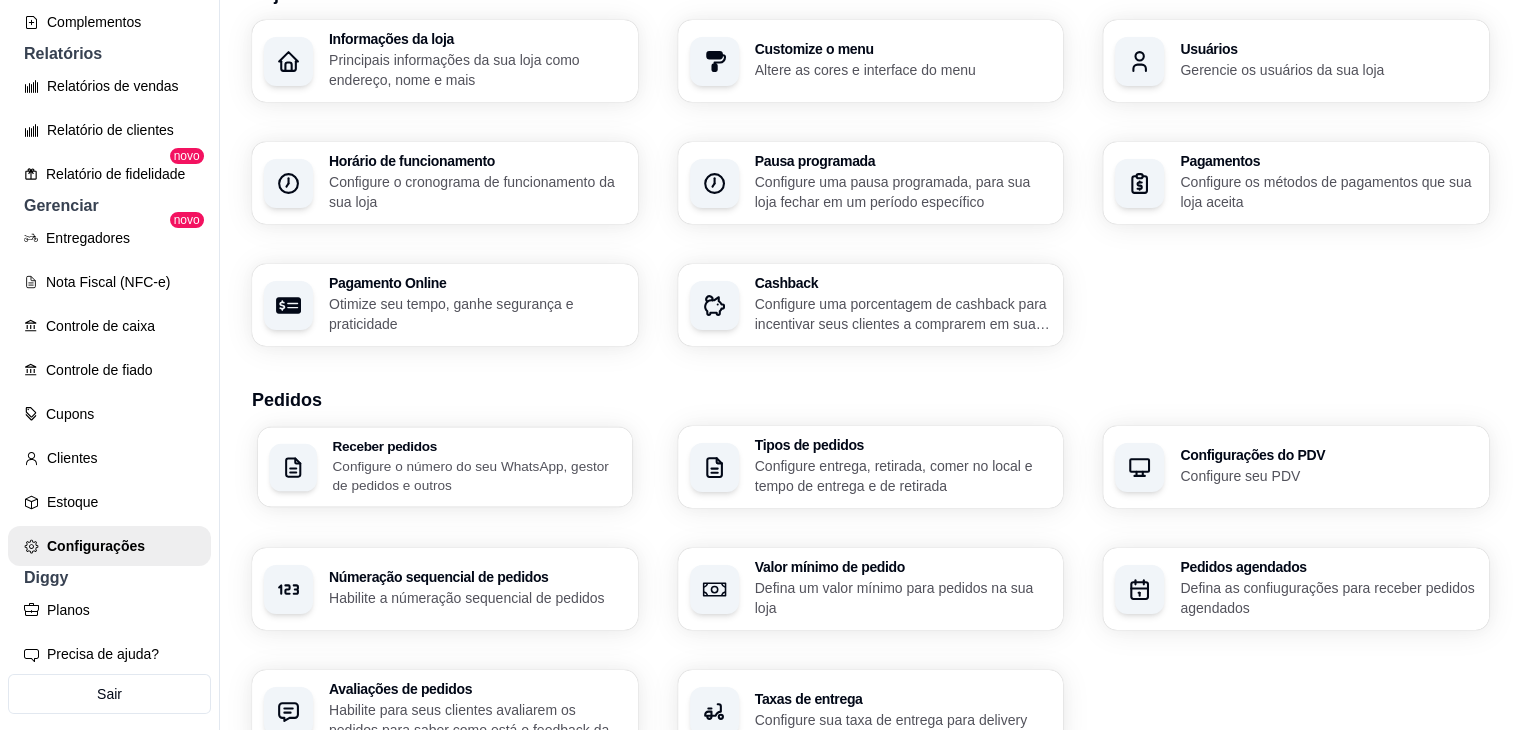 click on "Configure o número do seu WhatsApp, gestor de pedidos e outros" at bounding box center [476, 475] 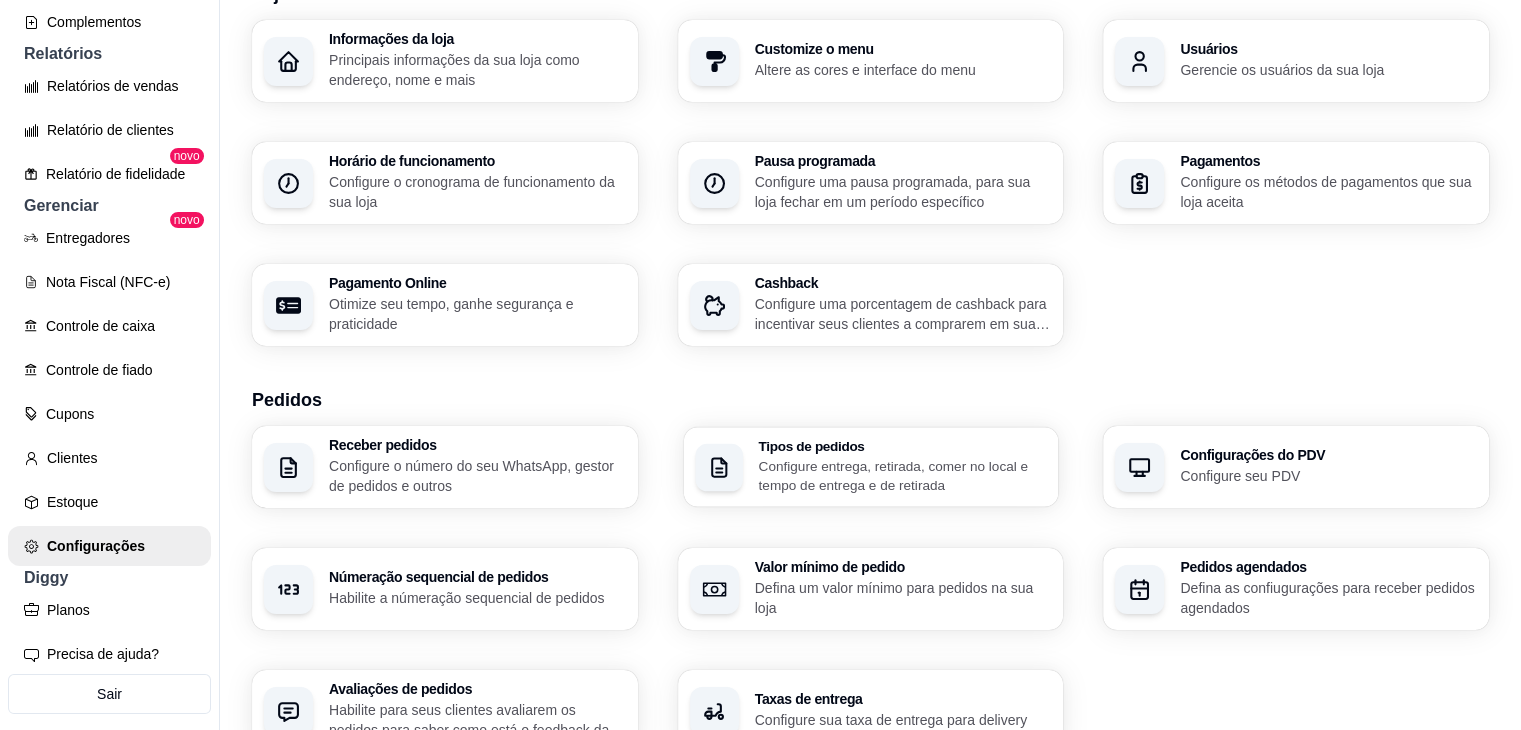 click on "Tipos de pedidos Configure entrega, retirada, comer no local e tempo de entrega e de retirada" at bounding box center [902, 467] 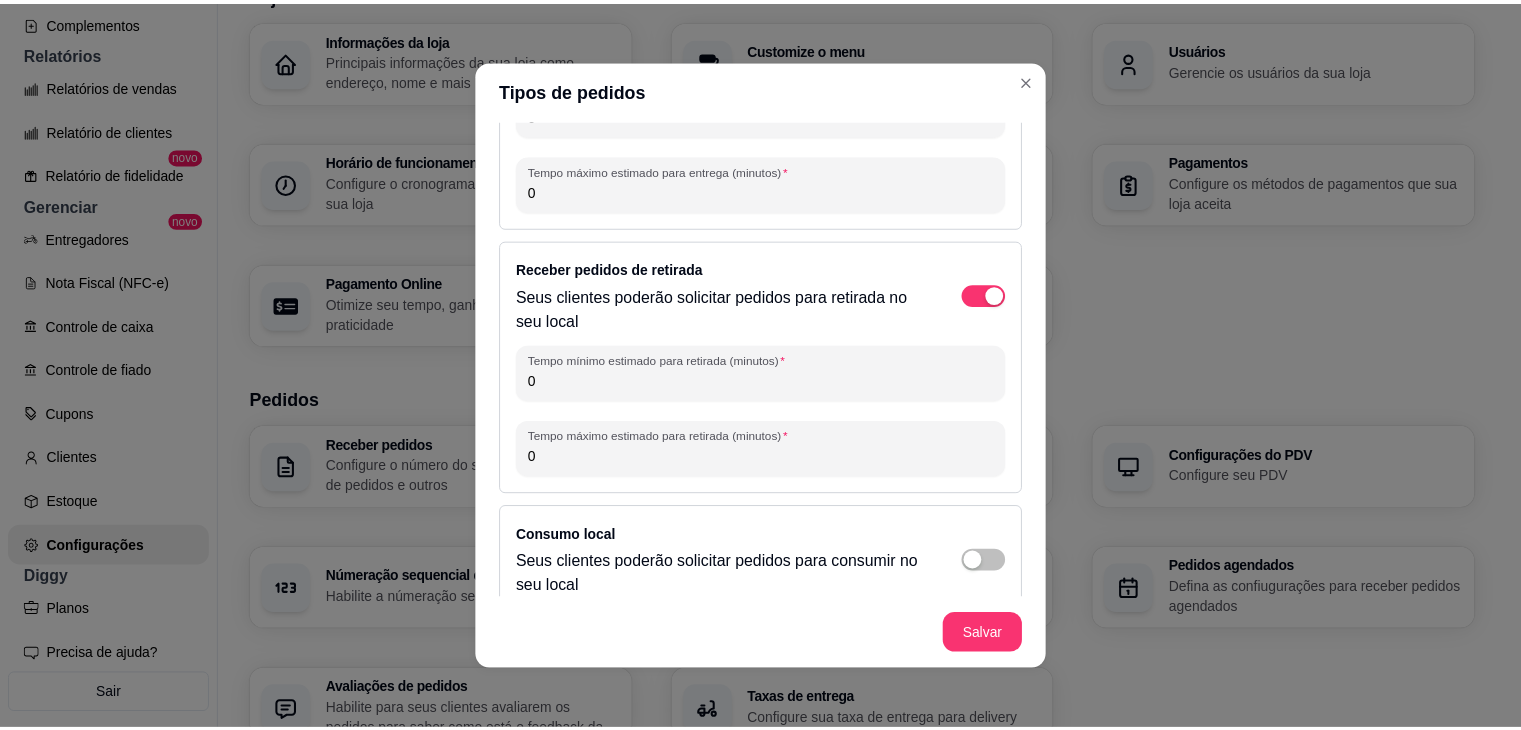 scroll, scrollTop: 155, scrollLeft: 0, axis: vertical 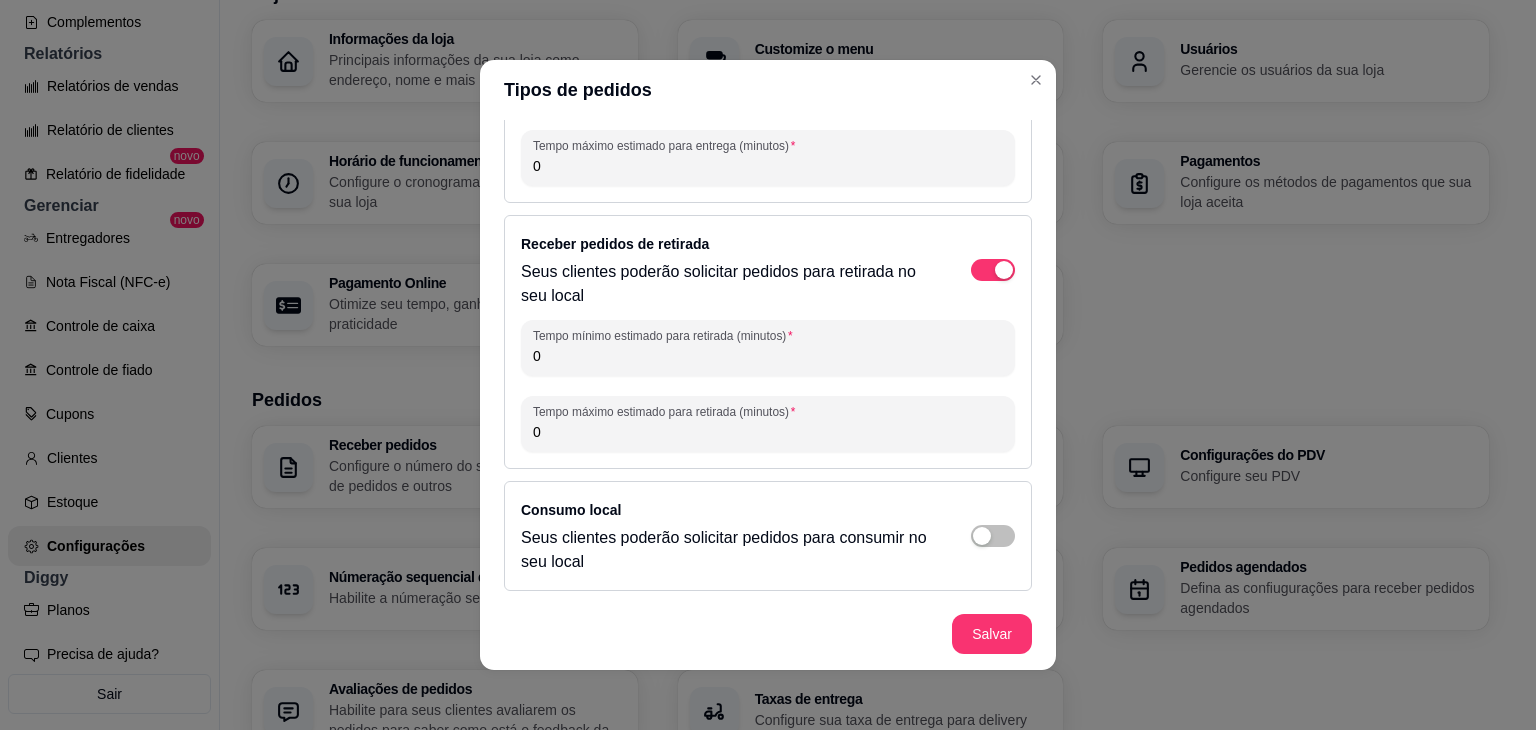 drag, startPoint x: 569, startPoint y: 353, endPoint x: 507, endPoint y: 351, distance: 62.03225 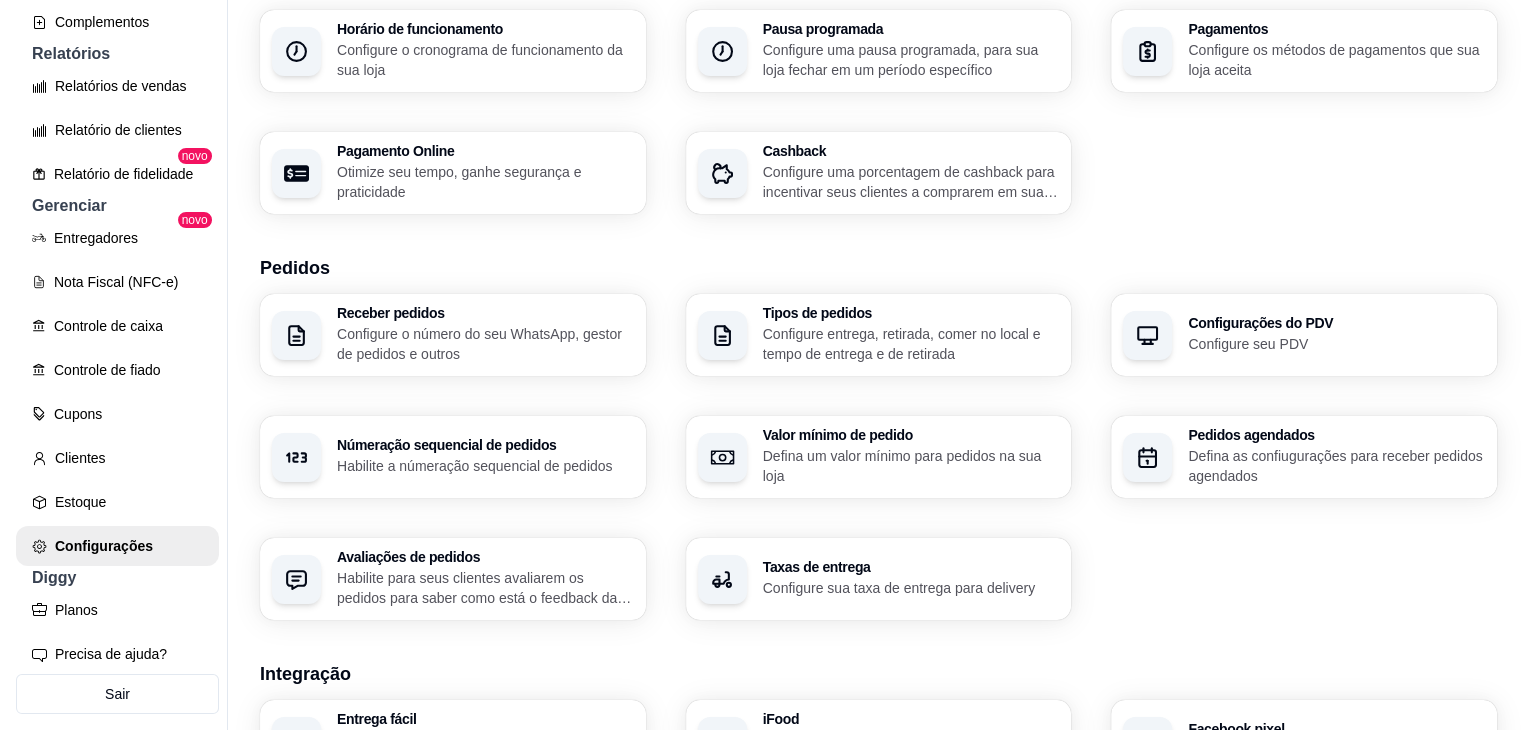 scroll, scrollTop: 100, scrollLeft: 0, axis: vertical 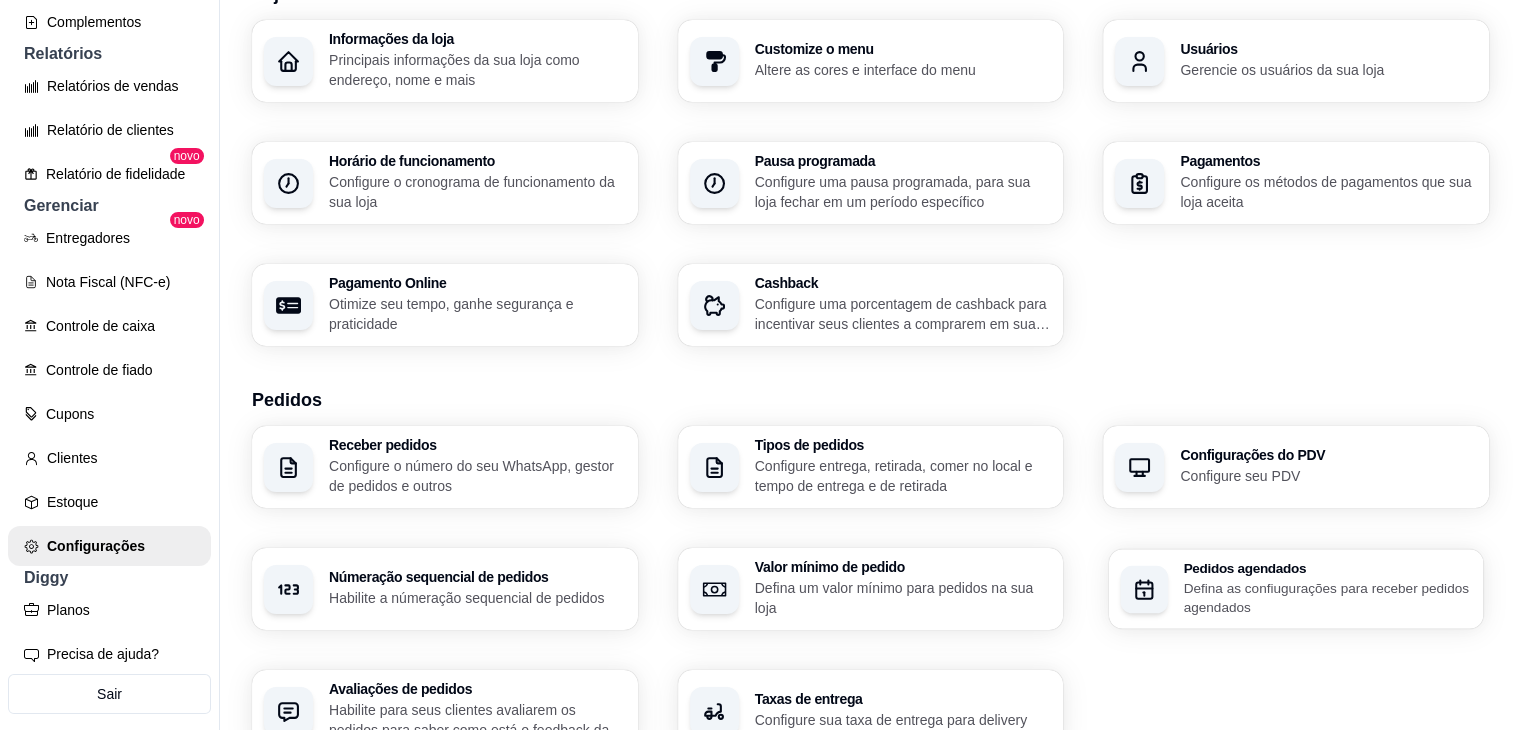 click on "Defina as confiugurações para receber pedidos agendados" at bounding box center [1328, 597] 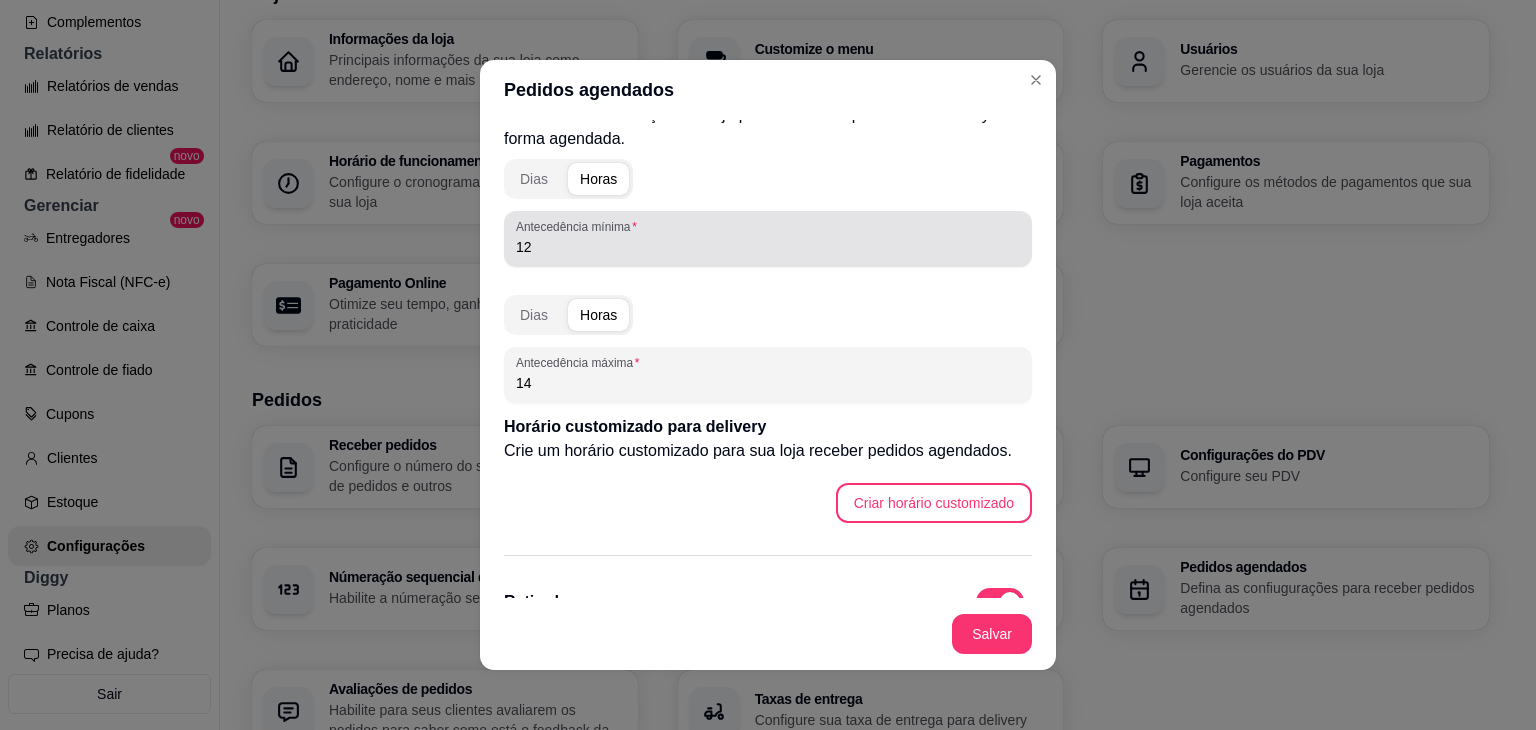 scroll, scrollTop: 100, scrollLeft: 0, axis: vertical 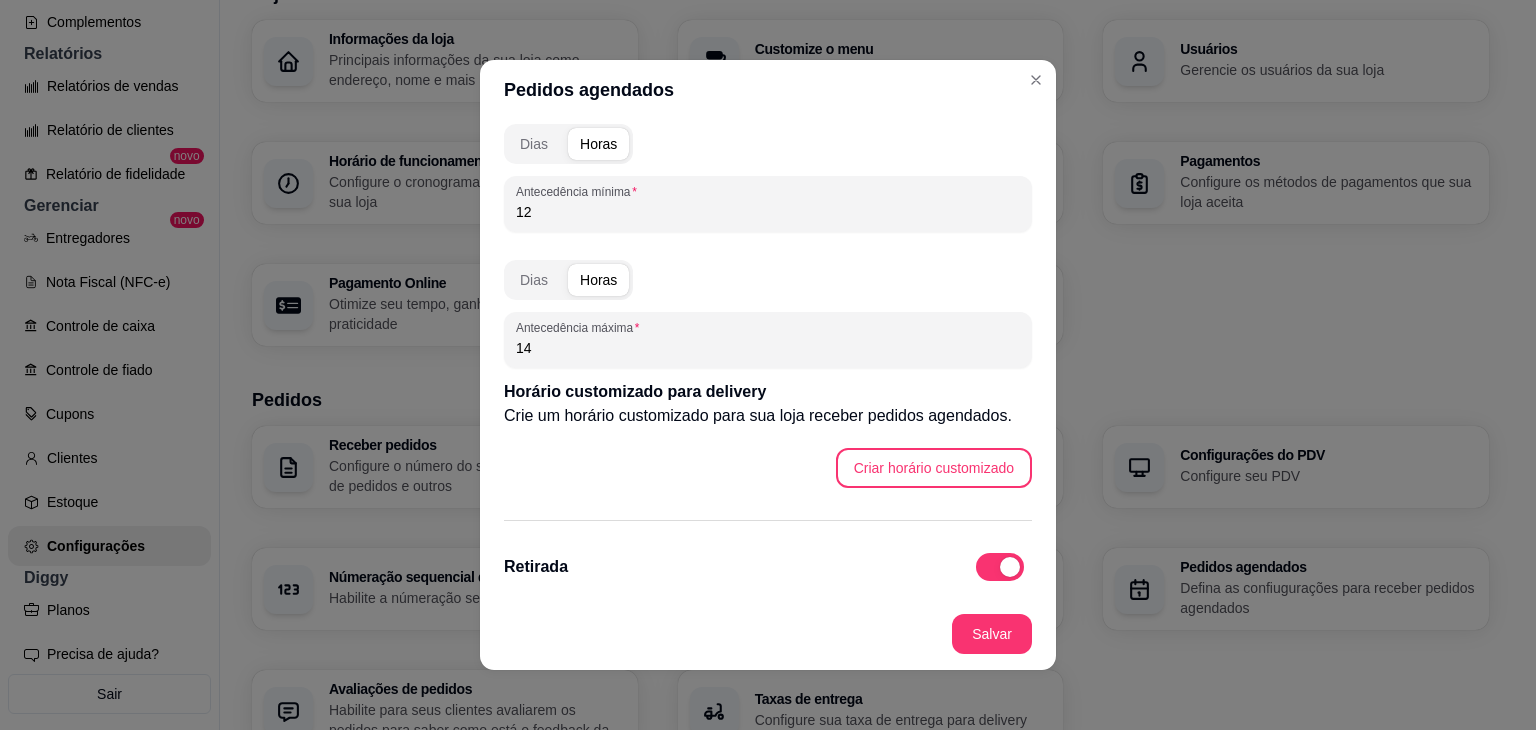 drag, startPoint x: 528, startPoint y: 357, endPoint x: 502, endPoint y: 353, distance: 26.305893 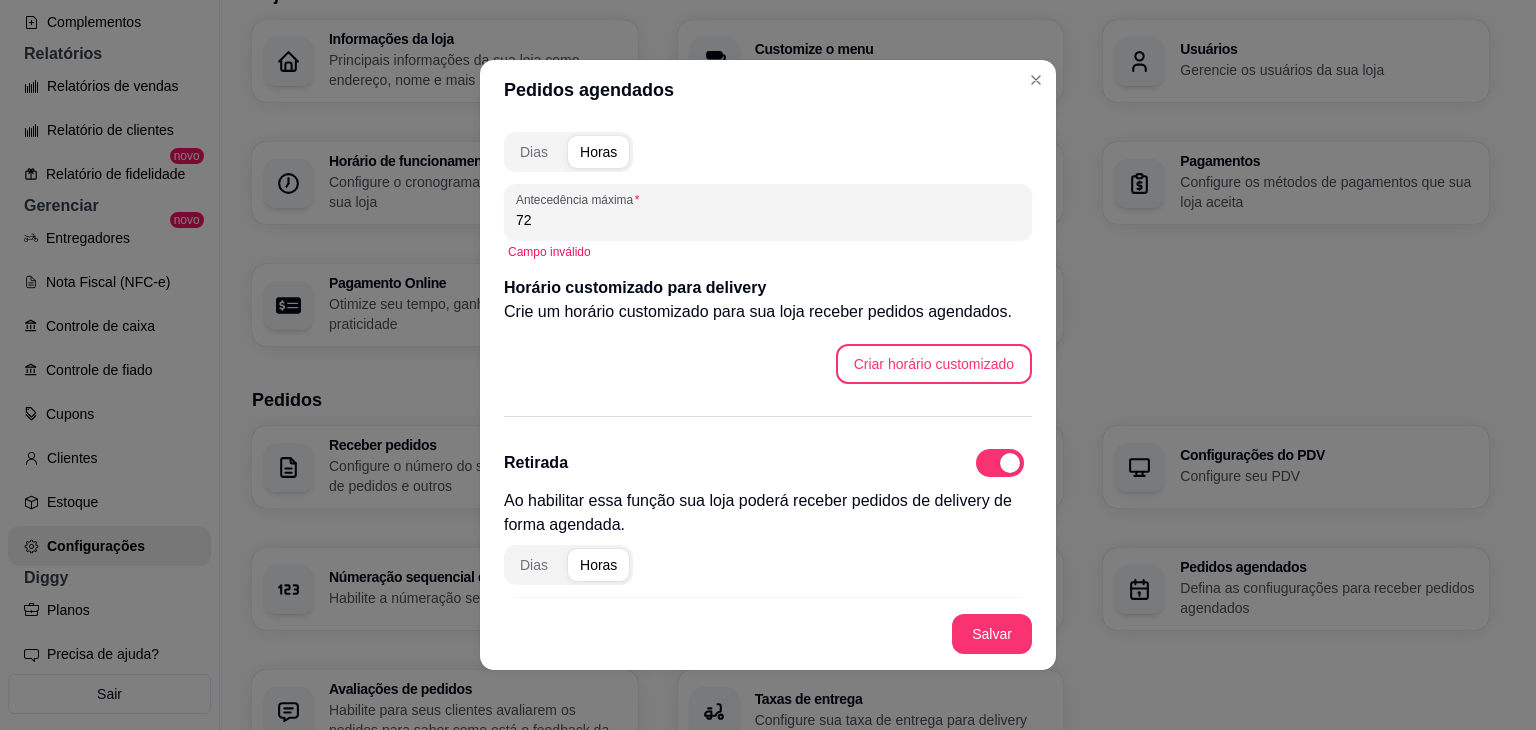 scroll, scrollTop: 100, scrollLeft: 0, axis: vertical 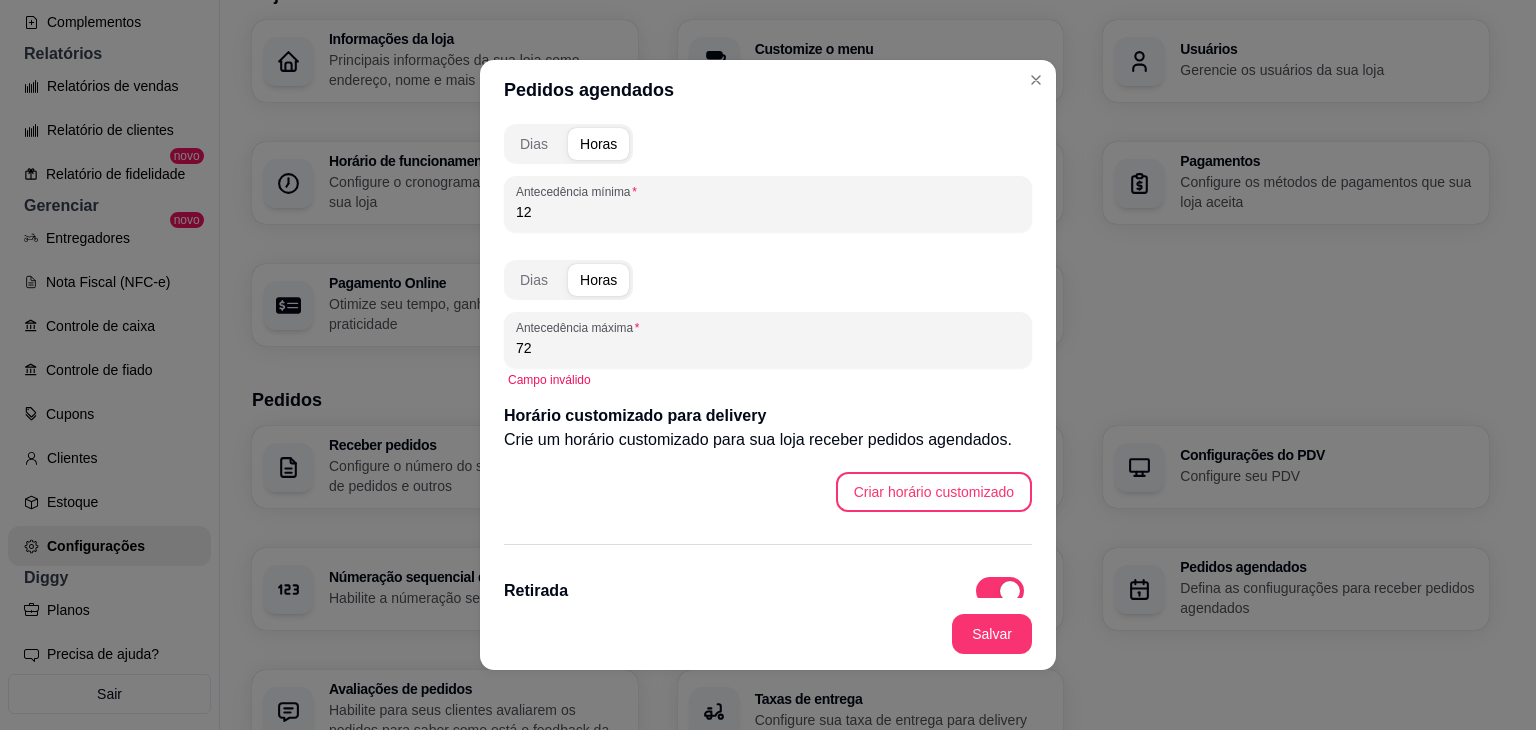 click on "Dias Horas Antecedência mínima 12 Dias Horas Antecedência máxima 72 Campo inválido Horário customizado para delivery Crie um horário customizado para sua loja receber pedidos agendados. Criar horário customizado" at bounding box center (768, 314) 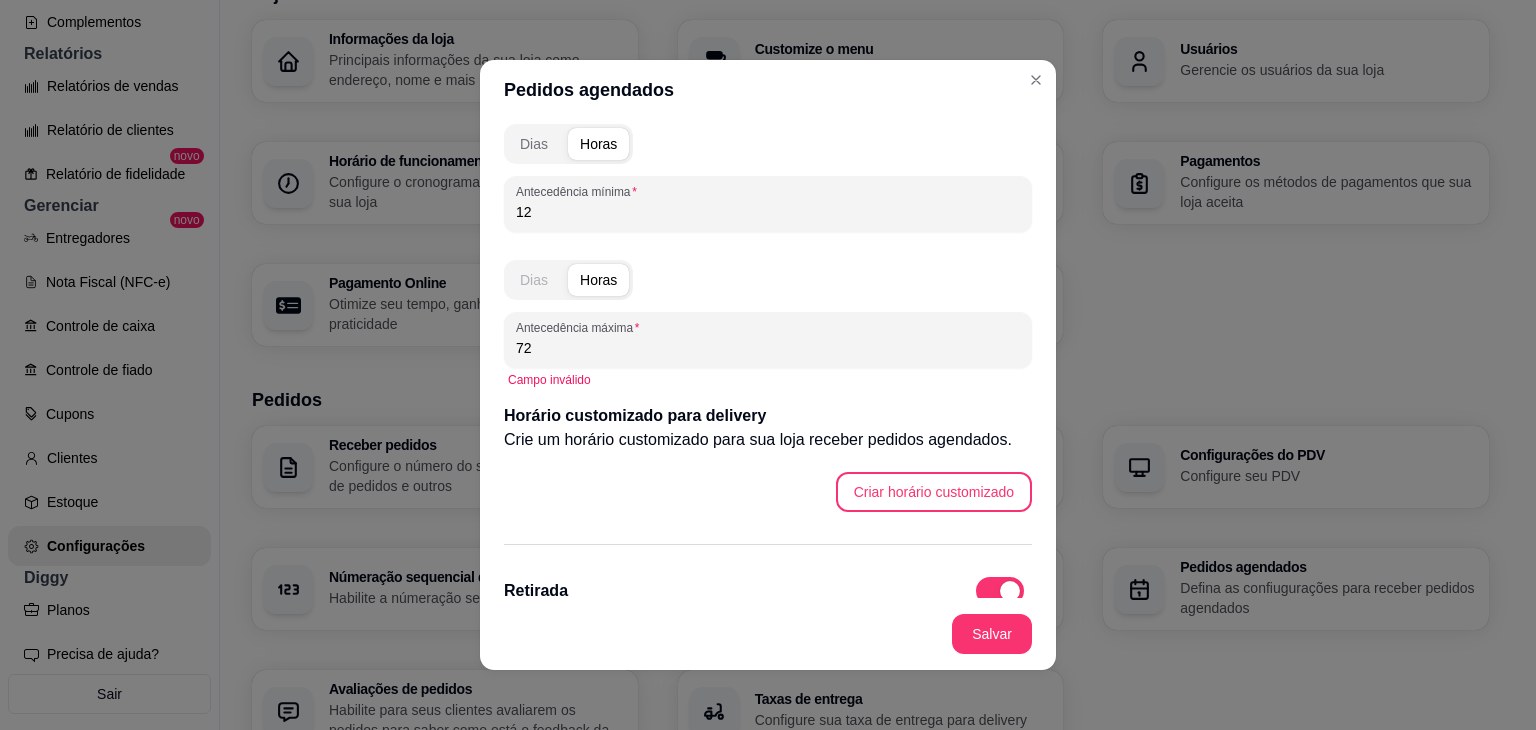click on "Dias" at bounding box center [534, 280] 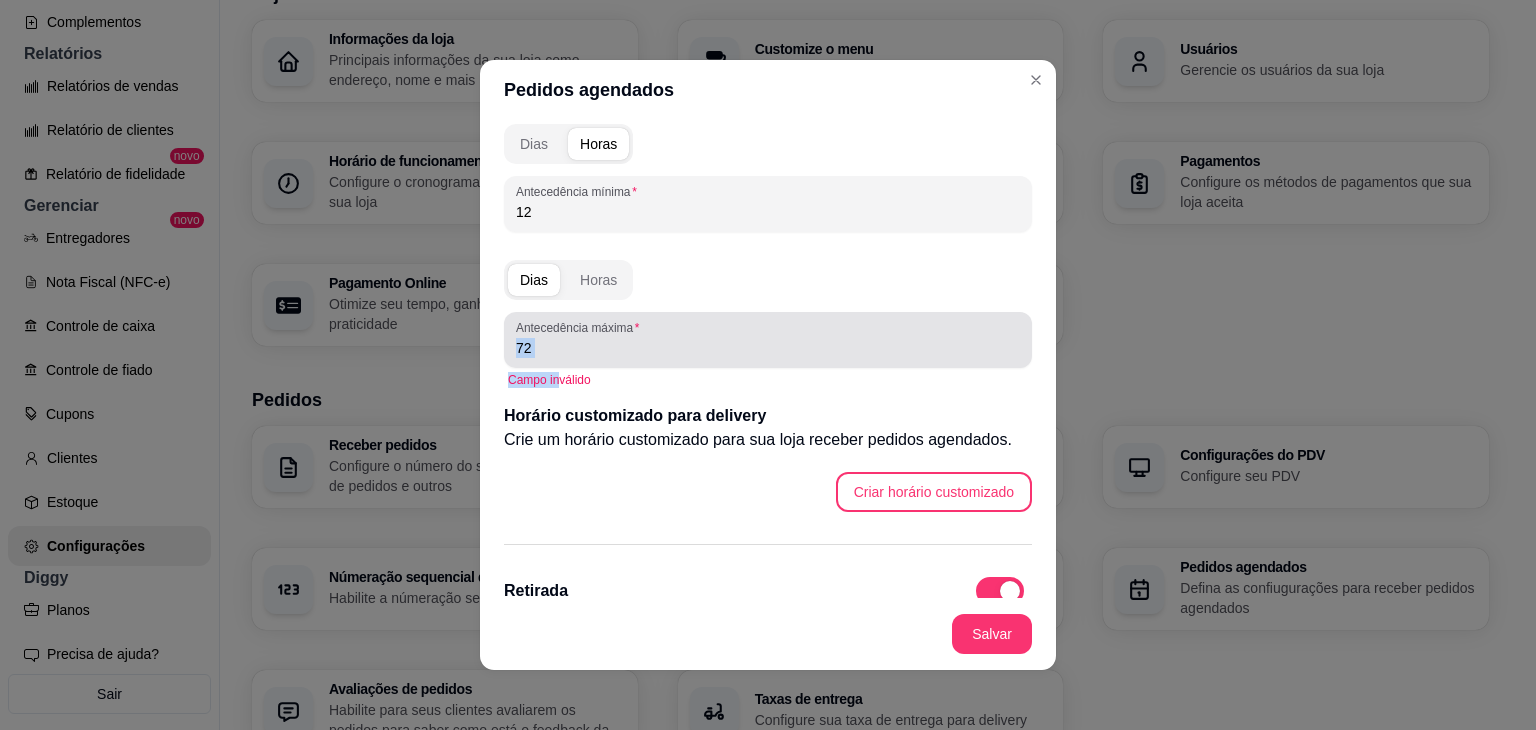 drag, startPoint x: 552, startPoint y: 377, endPoint x: 528, endPoint y: 361, distance: 28.84441 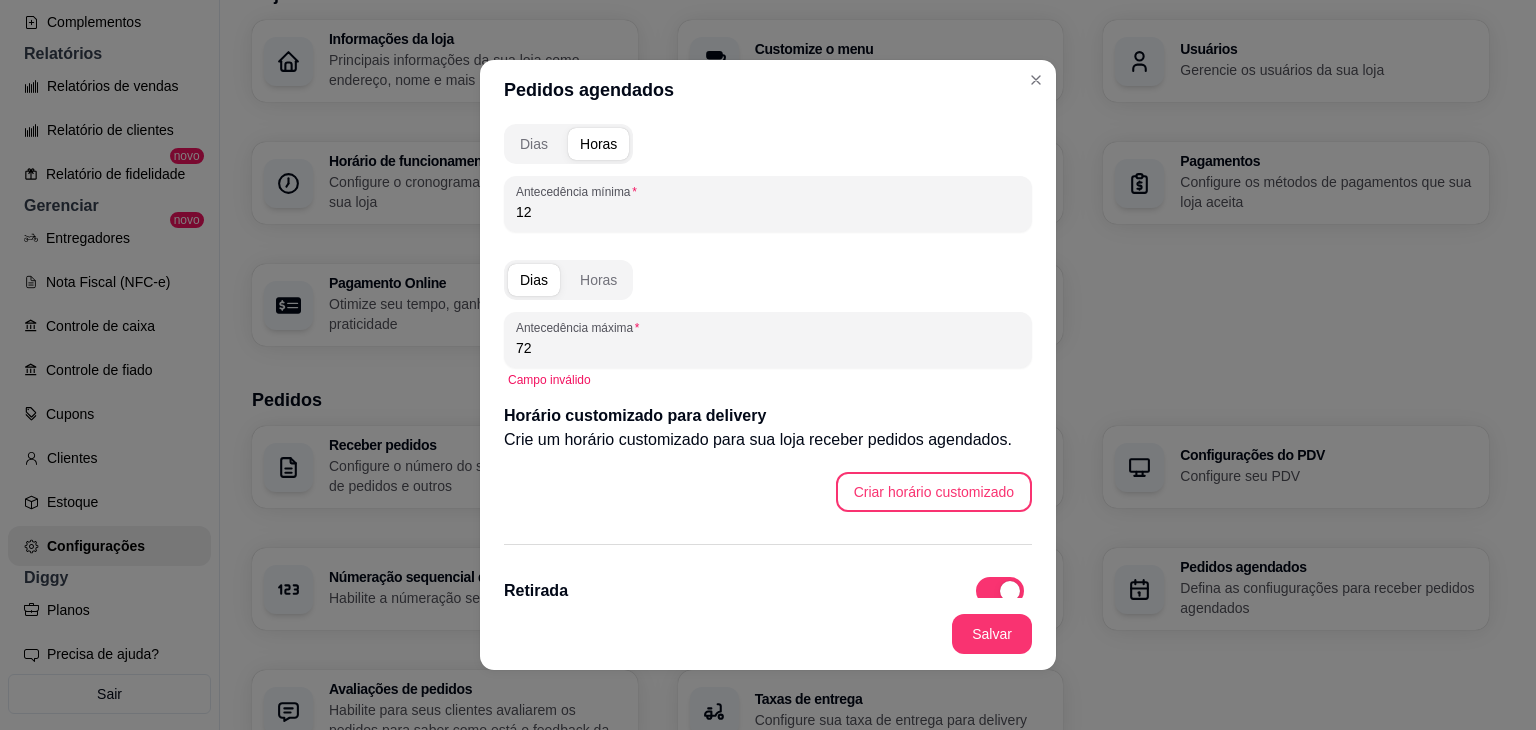 drag, startPoint x: 530, startPoint y: 352, endPoint x: 482, endPoint y: 340, distance: 49.47727 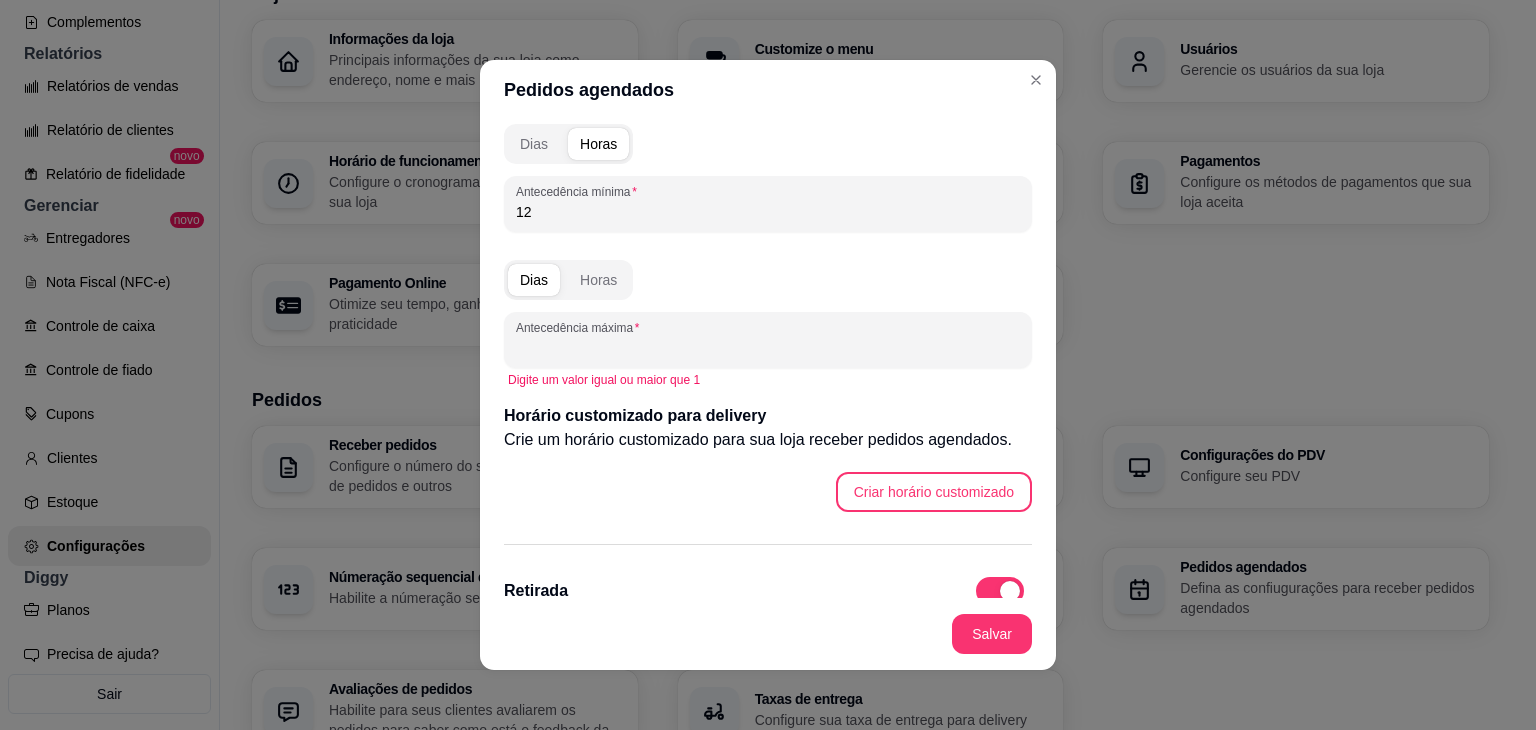 click on "Dias Horas" at bounding box center [568, 144] 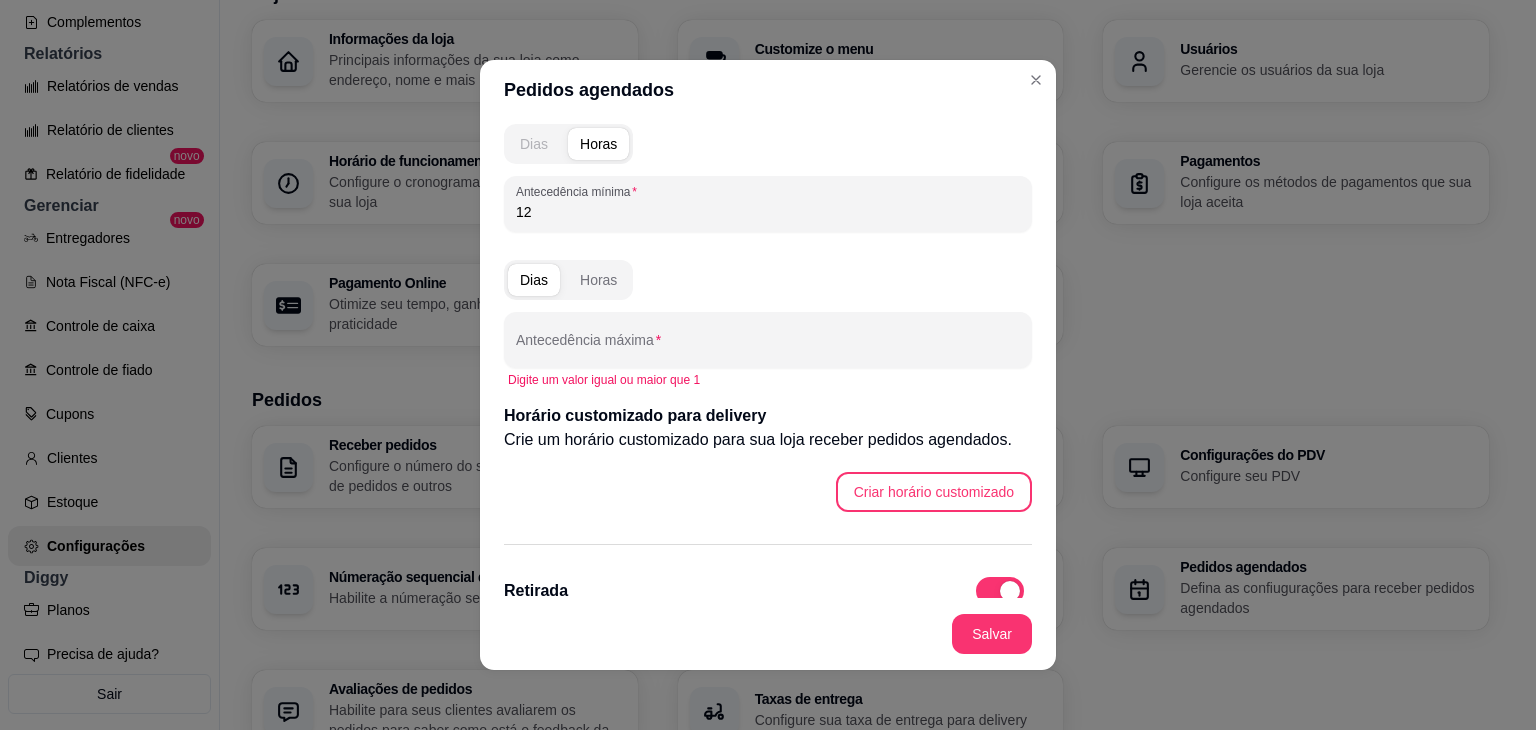 click on "Dias" at bounding box center (534, 144) 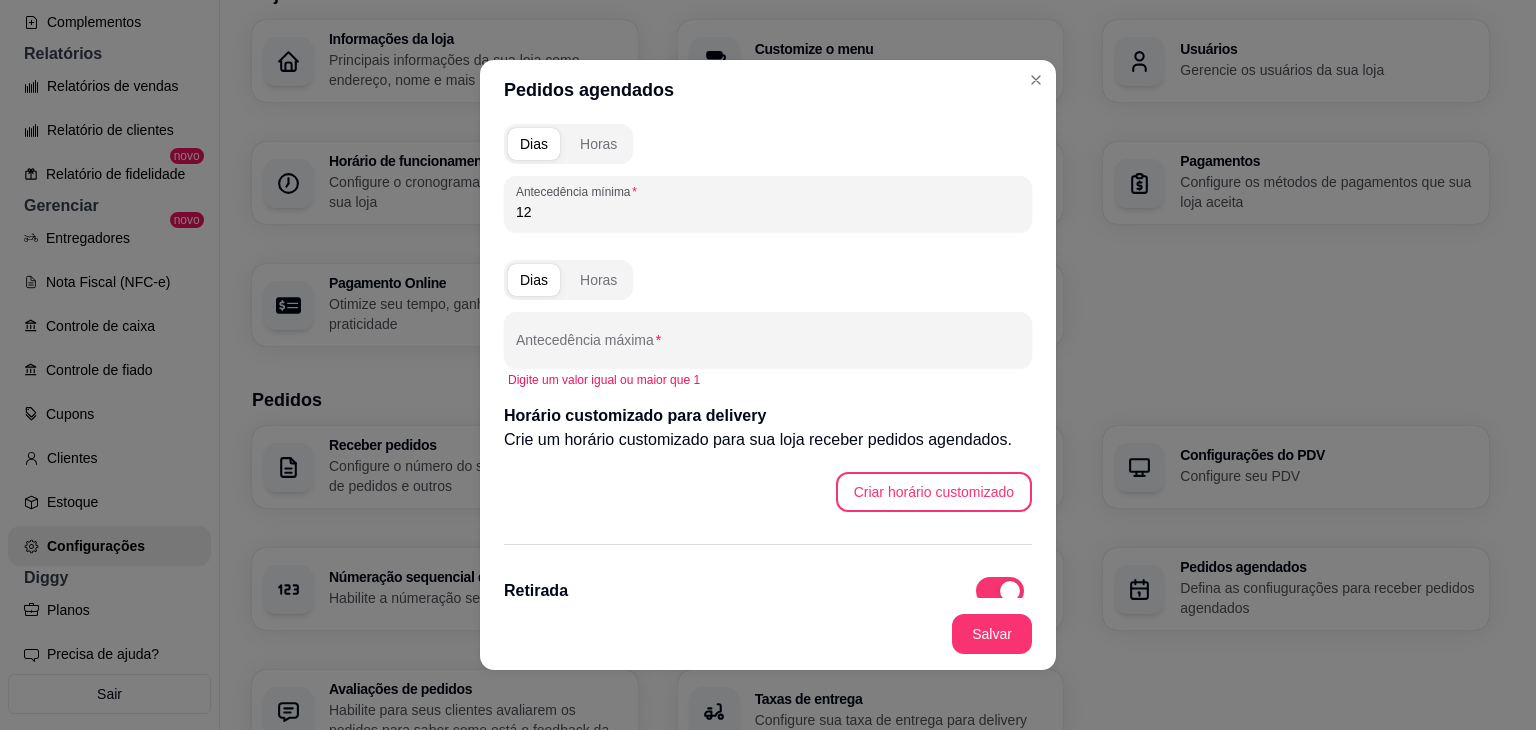 drag, startPoint x: 544, startPoint y: 219, endPoint x: 470, endPoint y: 210, distance: 74.54529 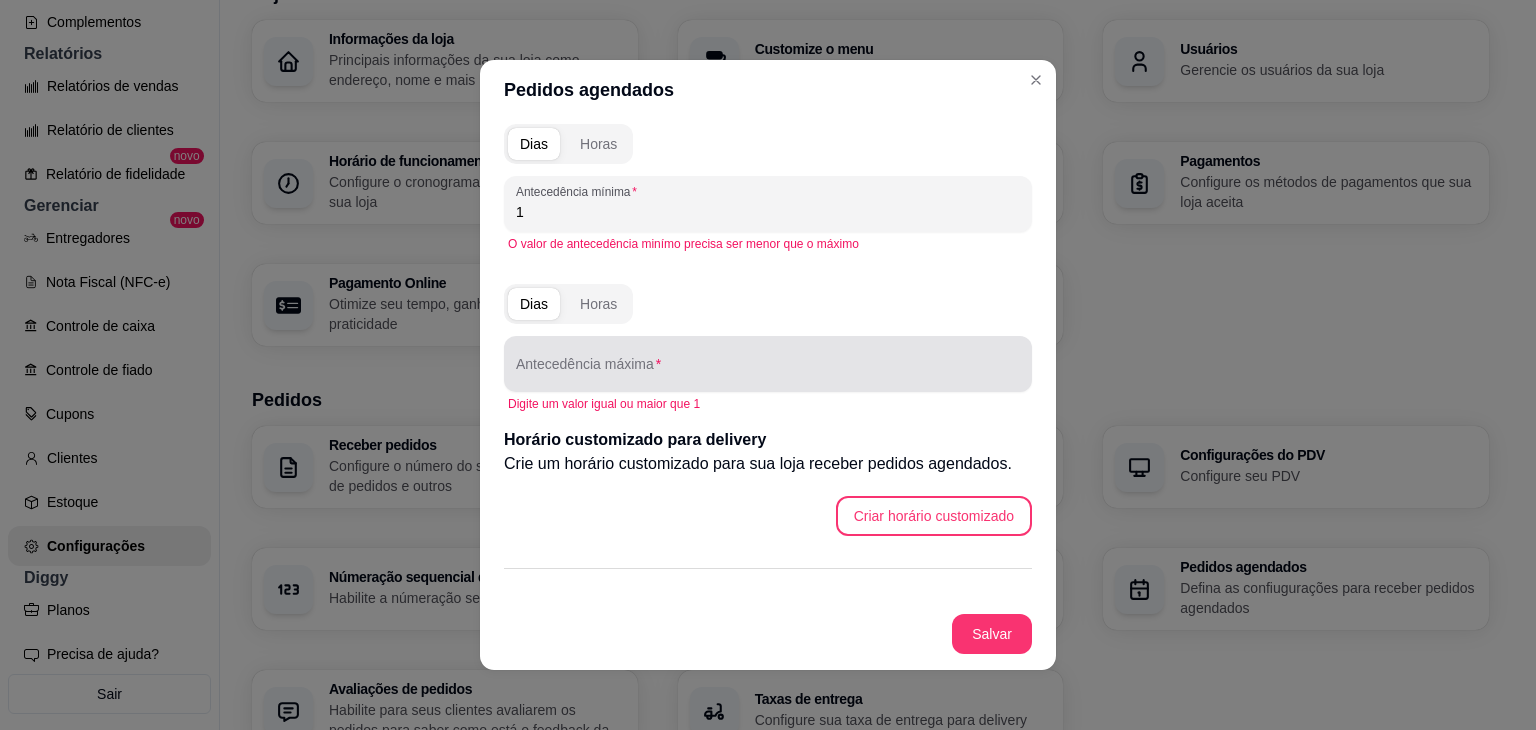 click on "Antecedência máxima" at bounding box center (768, 372) 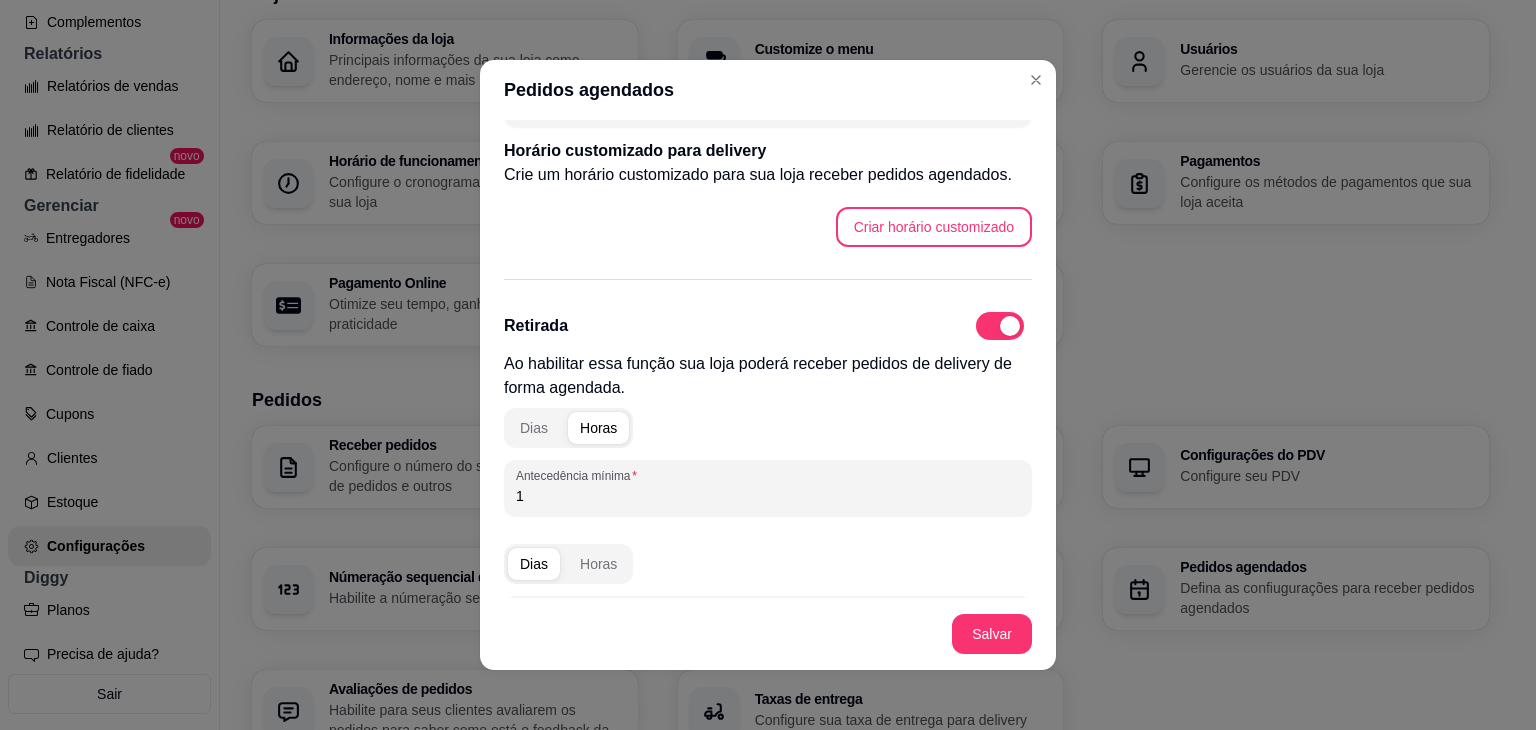 scroll, scrollTop: 400, scrollLeft: 0, axis: vertical 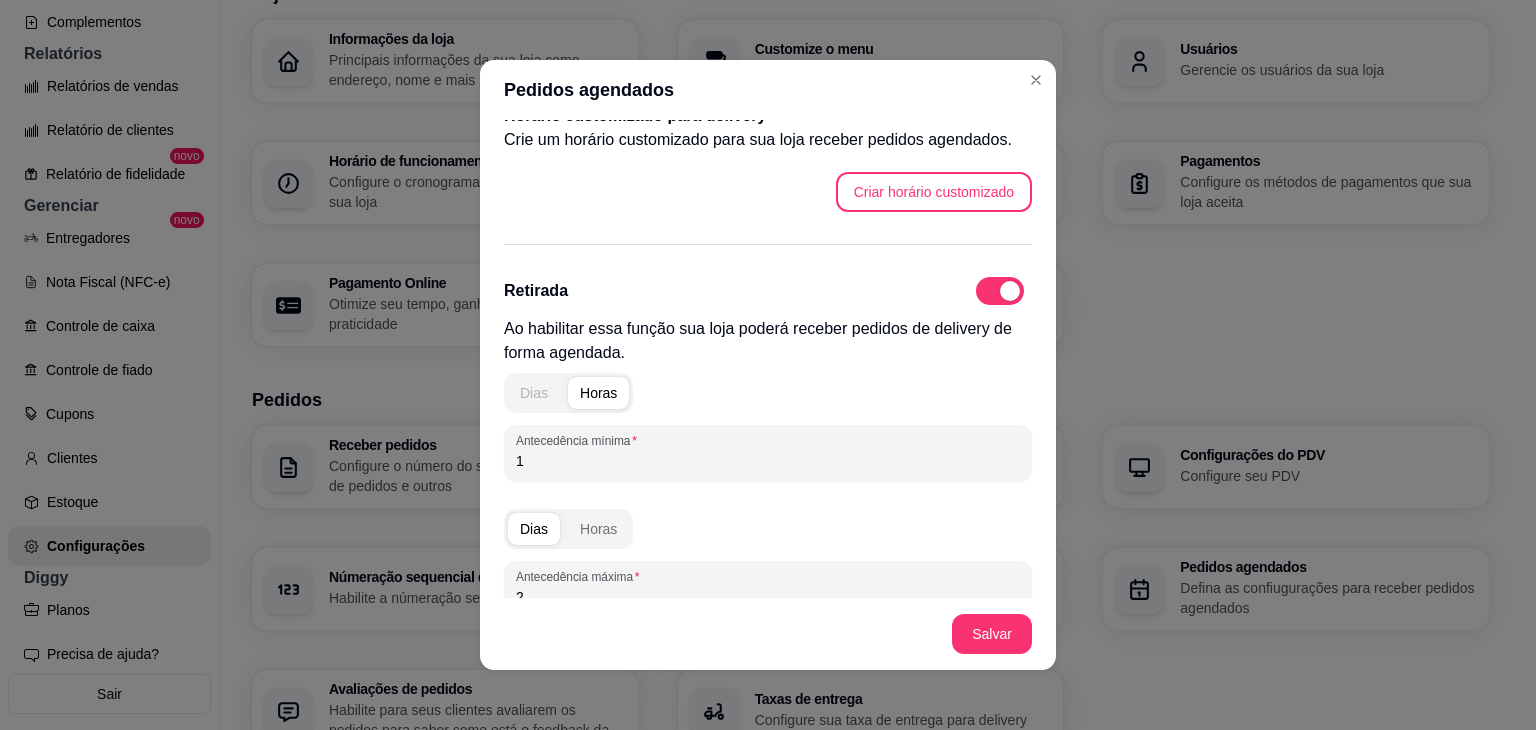click on "Dias" at bounding box center (534, 393) 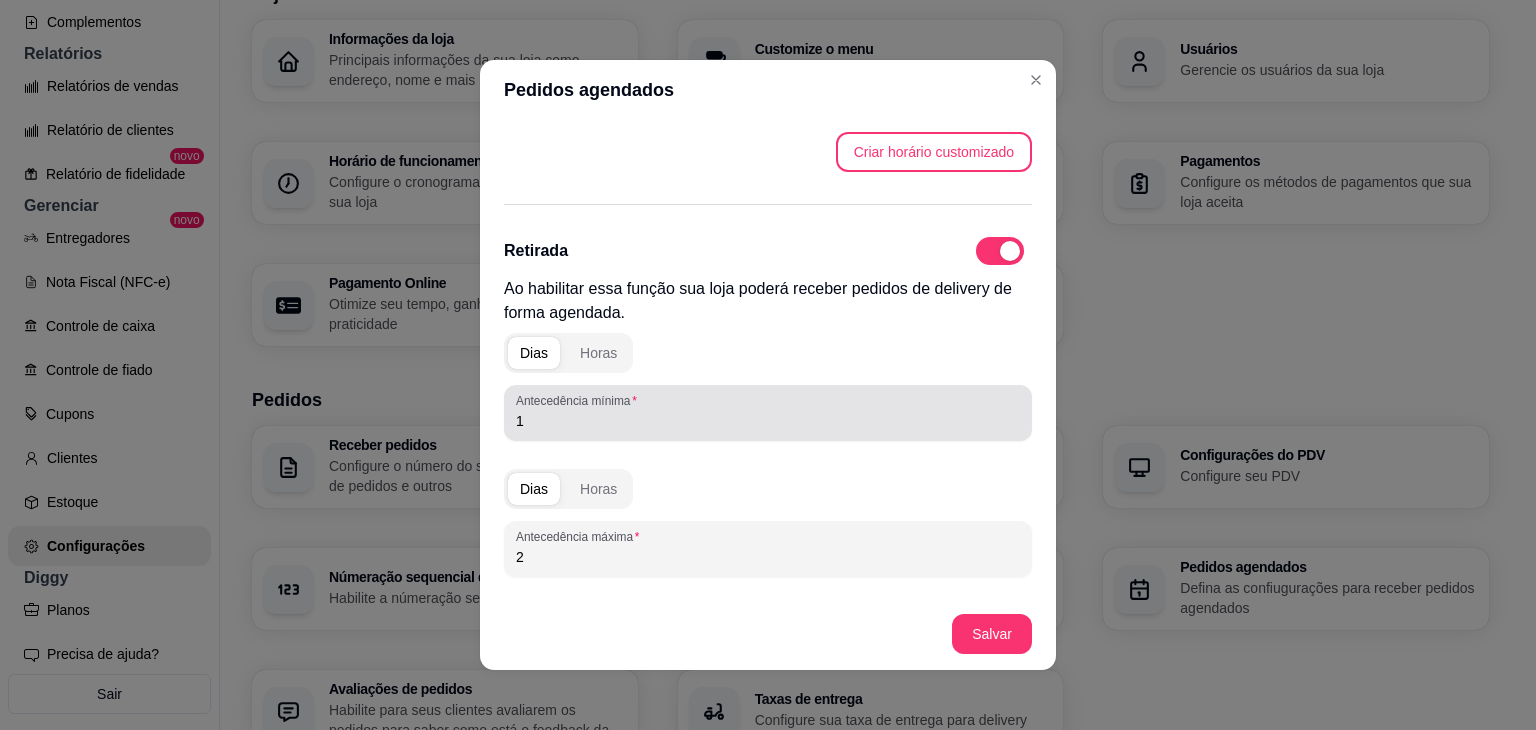 scroll, scrollTop: 500, scrollLeft: 0, axis: vertical 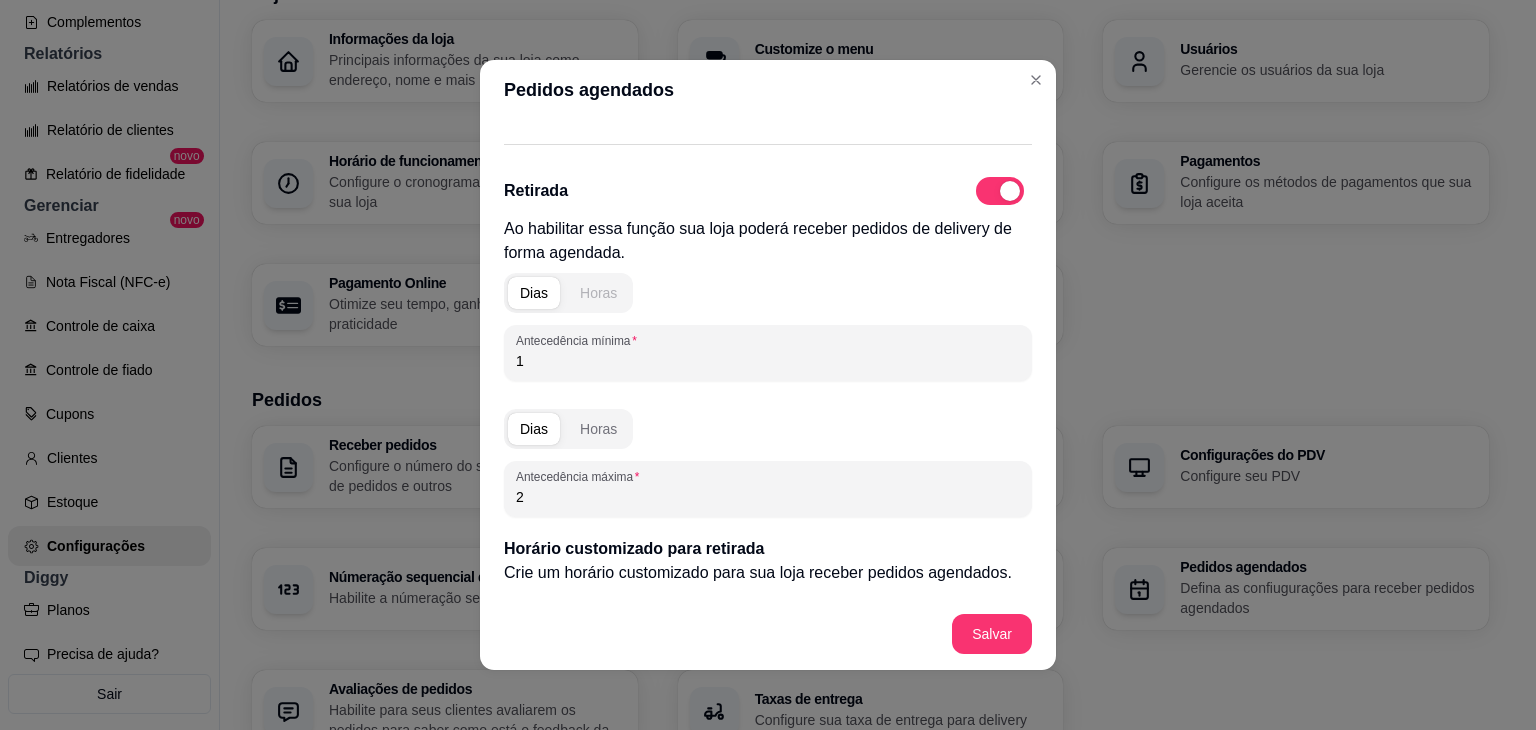 click on "Horas" at bounding box center (598, 293) 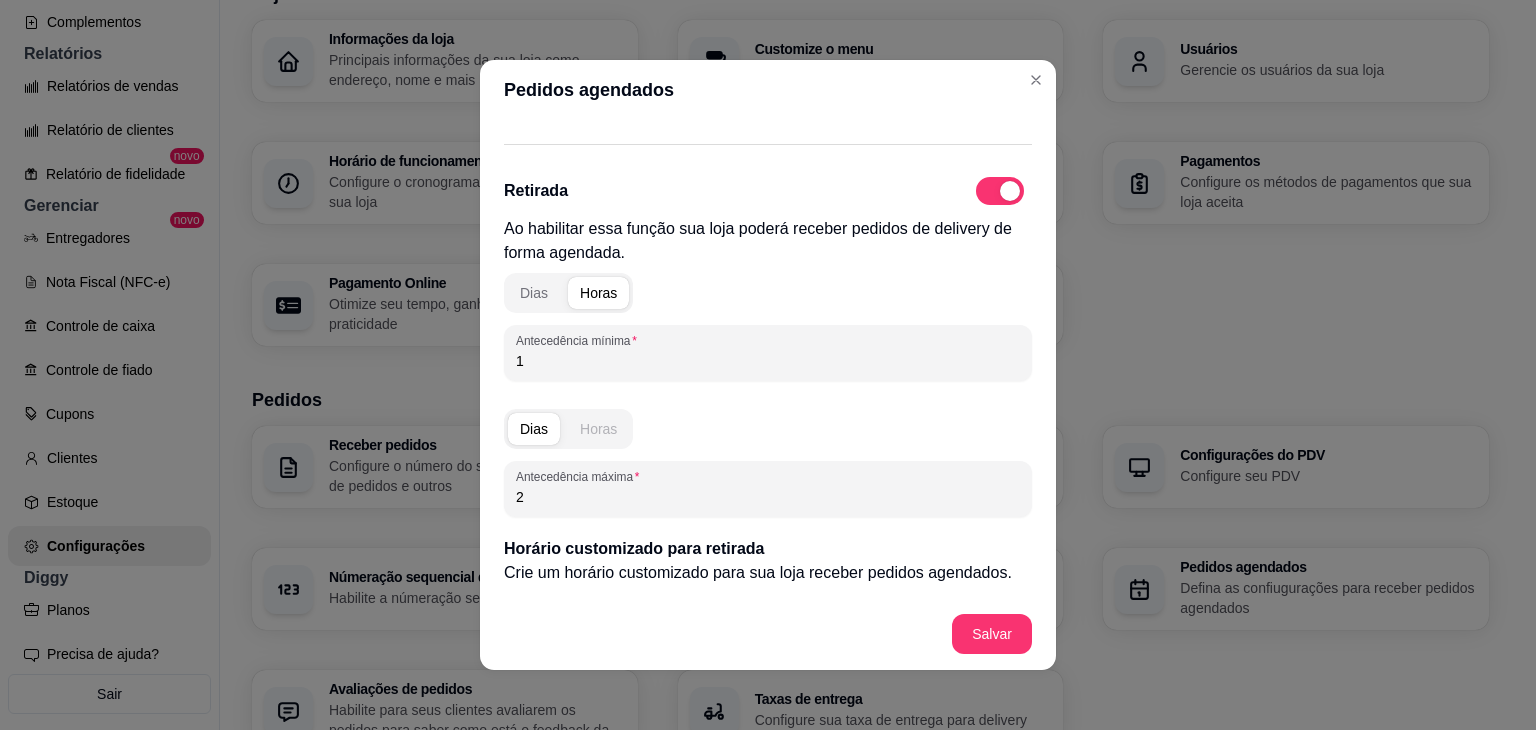 click on "Horas" at bounding box center (598, 429) 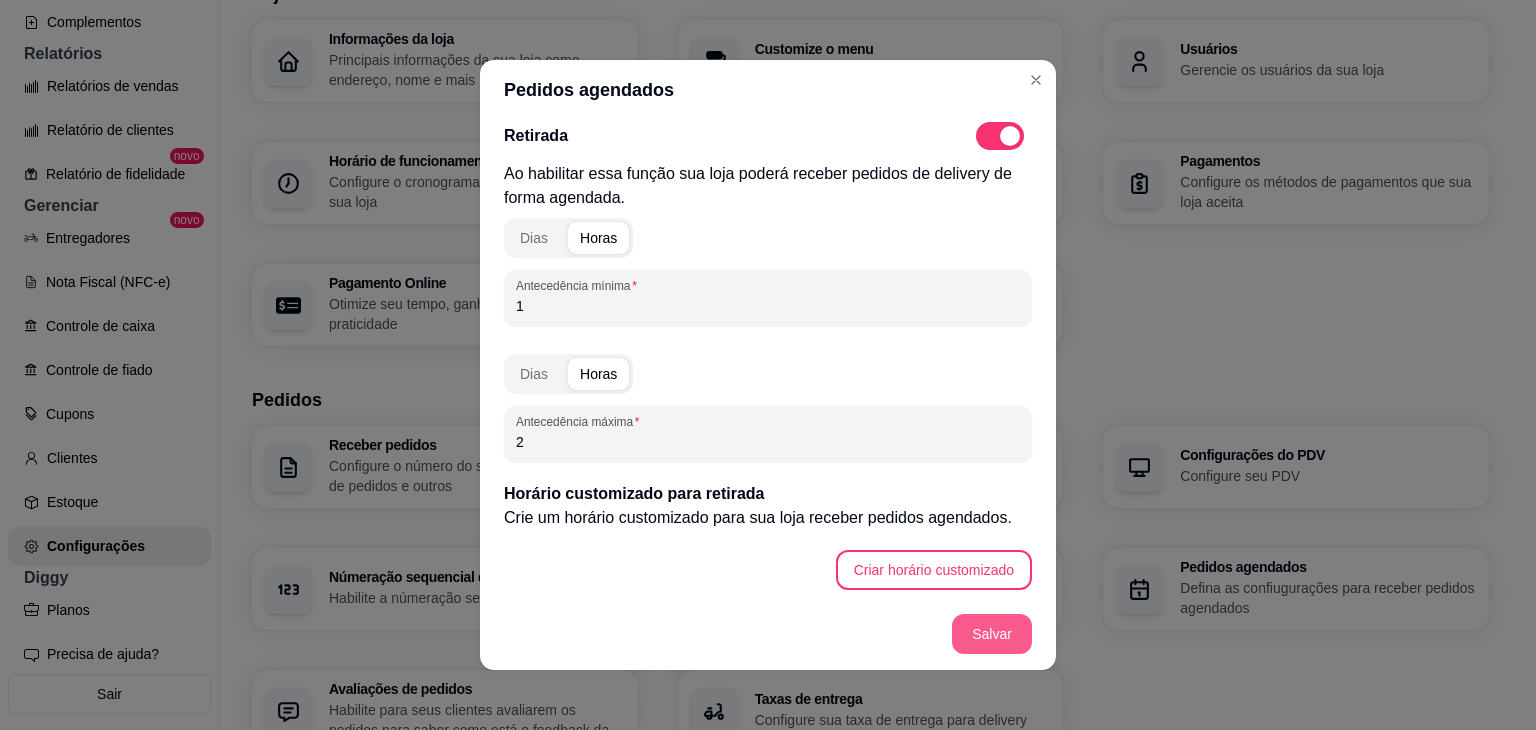 scroll, scrollTop: 455, scrollLeft: 0, axis: vertical 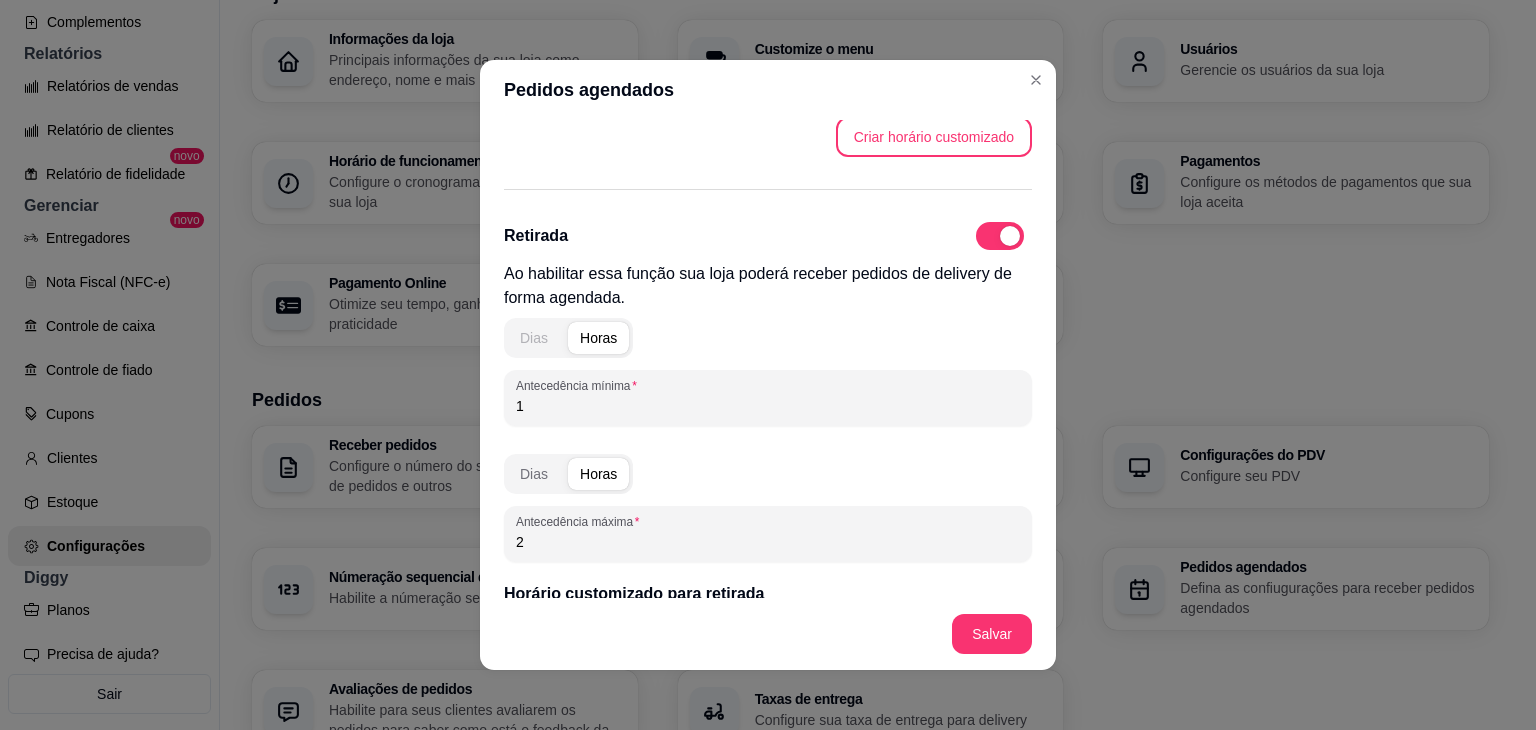 click on "Dias" at bounding box center [534, 338] 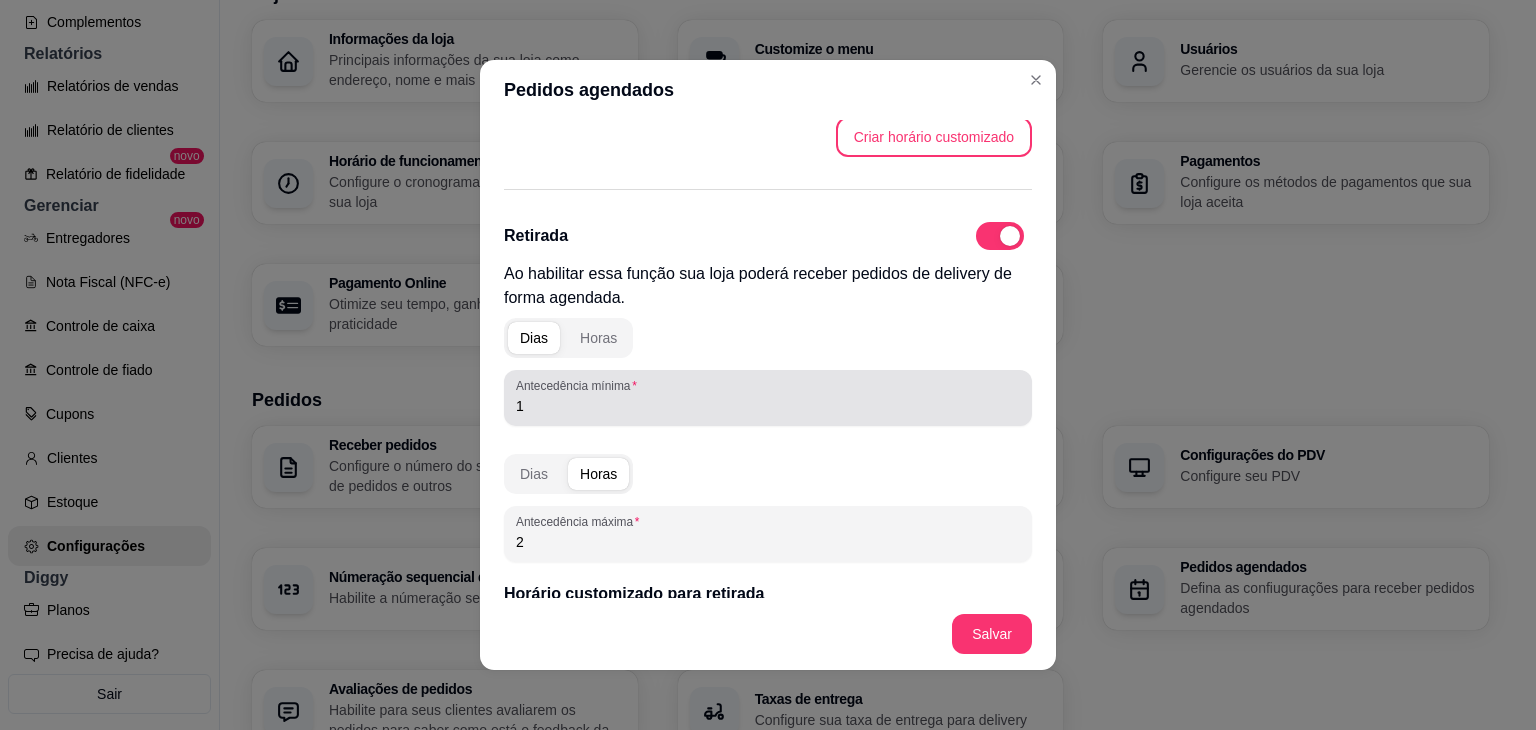 drag, startPoint x: 560, startPoint y: 416, endPoint x: 529, endPoint y: 407, distance: 32.280025 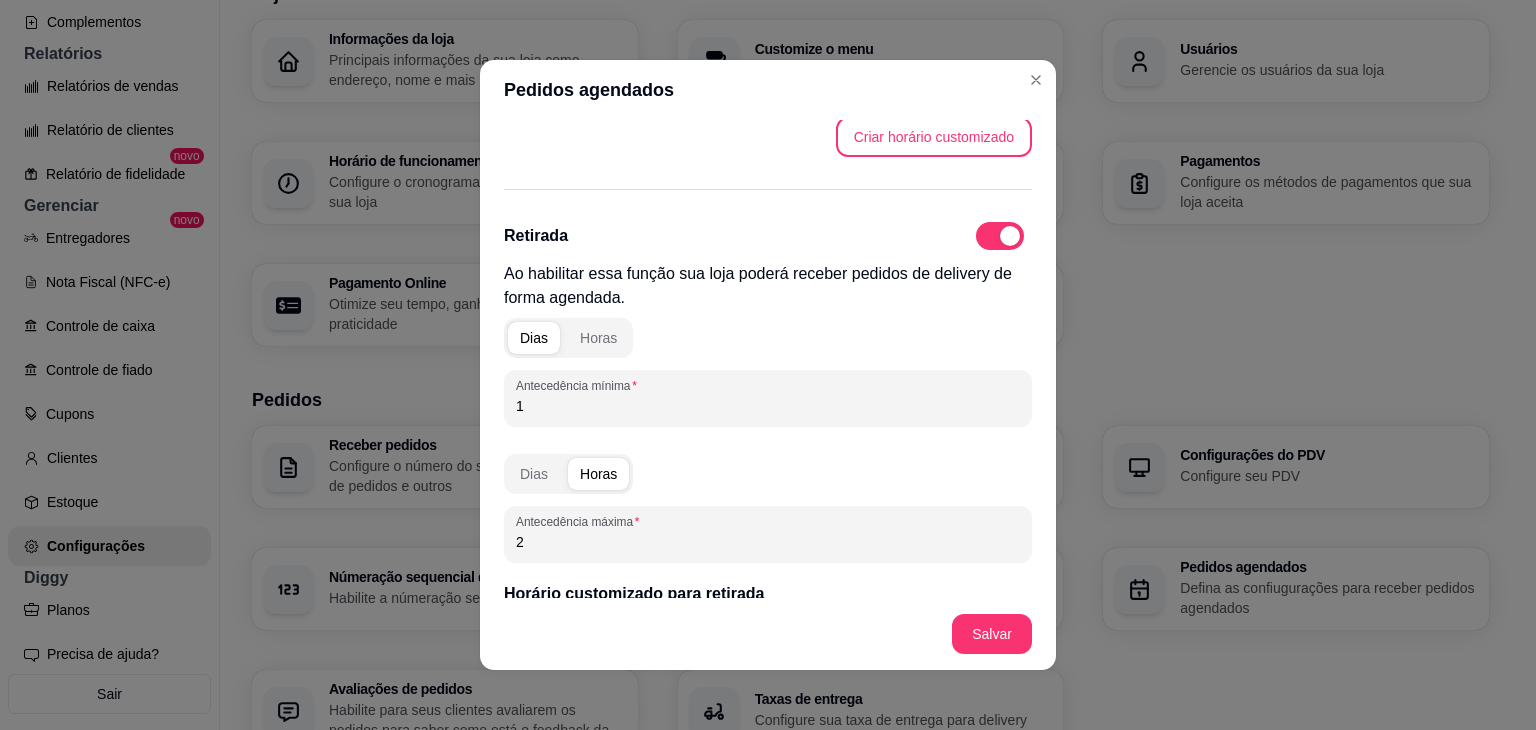 scroll, scrollTop: 555, scrollLeft: 0, axis: vertical 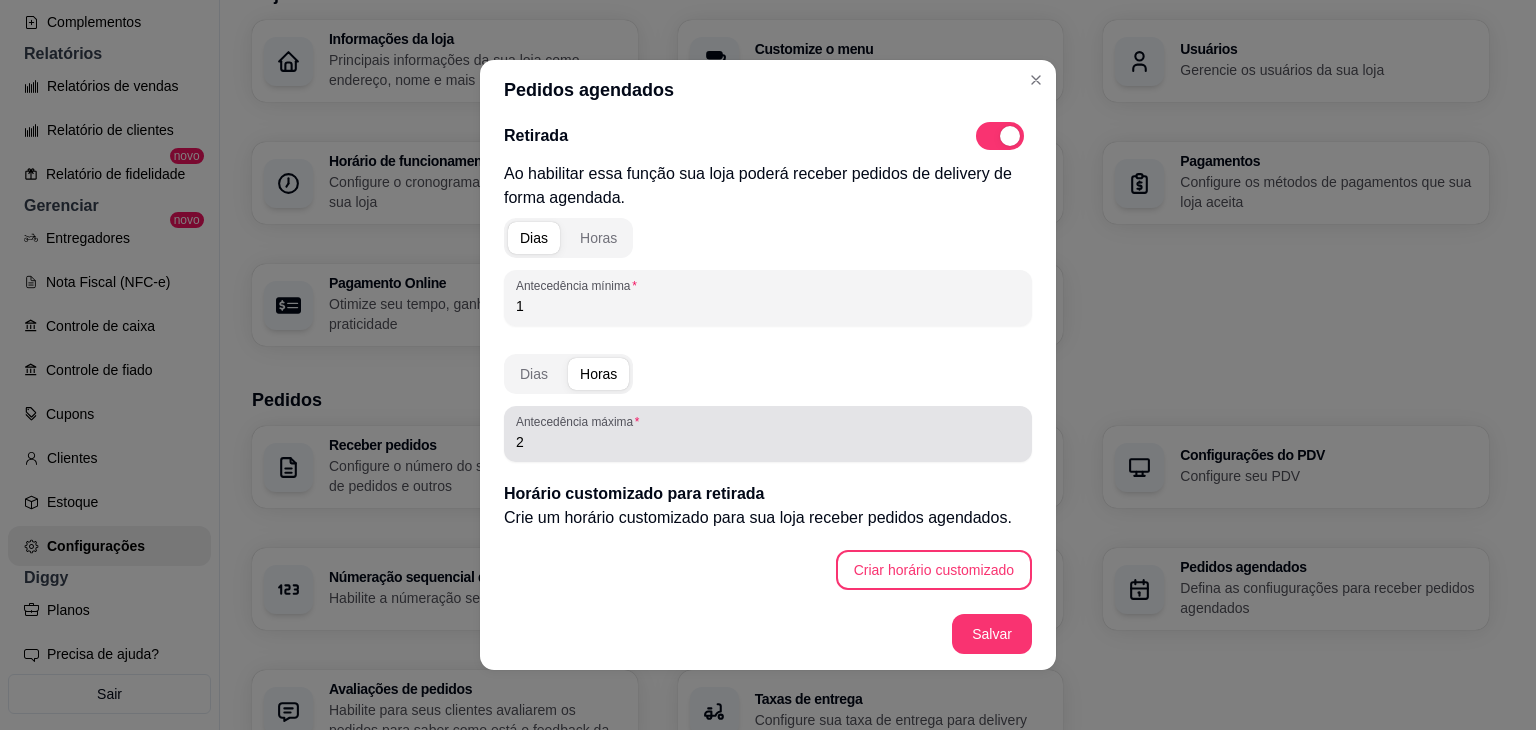 click on "Antecedência máxima 2" at bounding box center (768, 434) 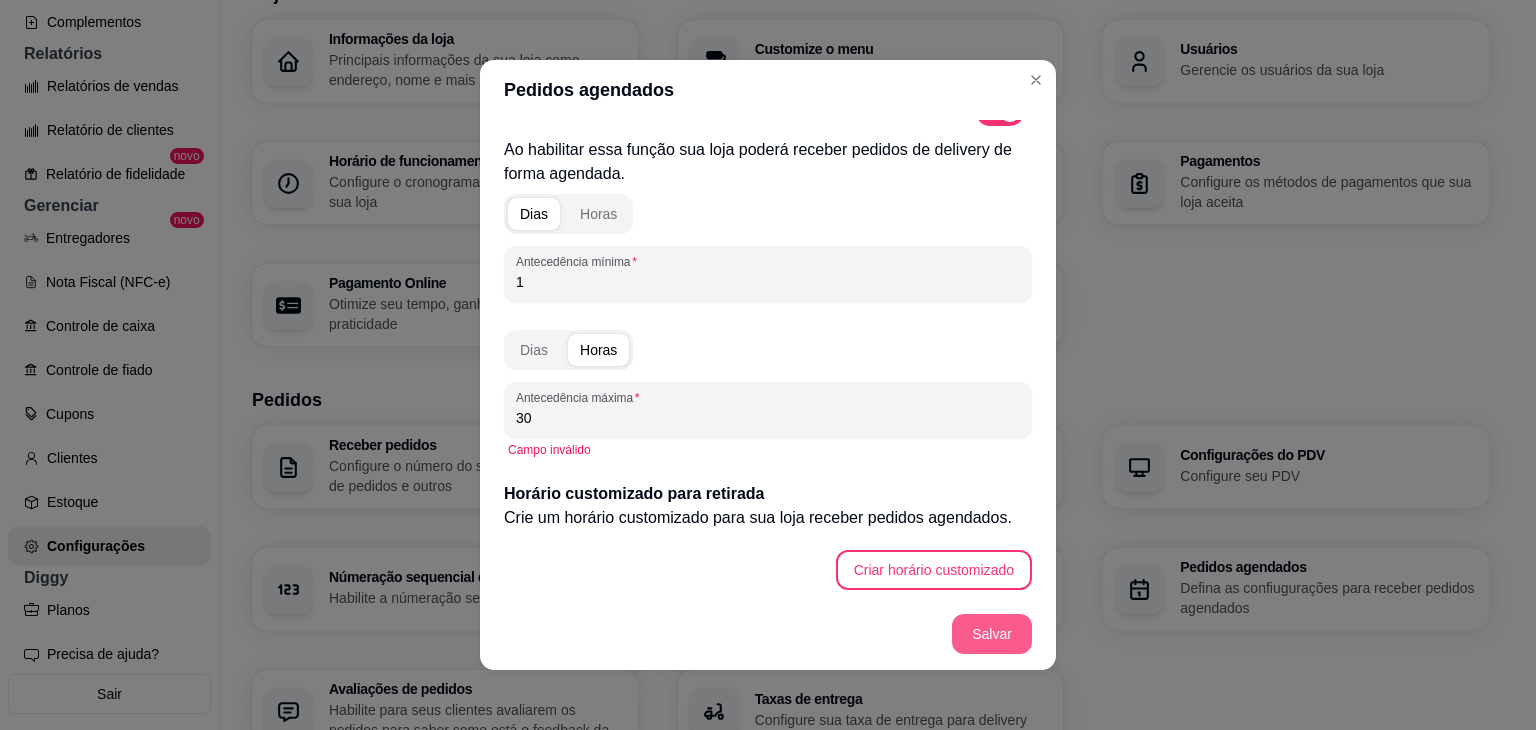 click on "Salvar" at bounding box center [992, 634] 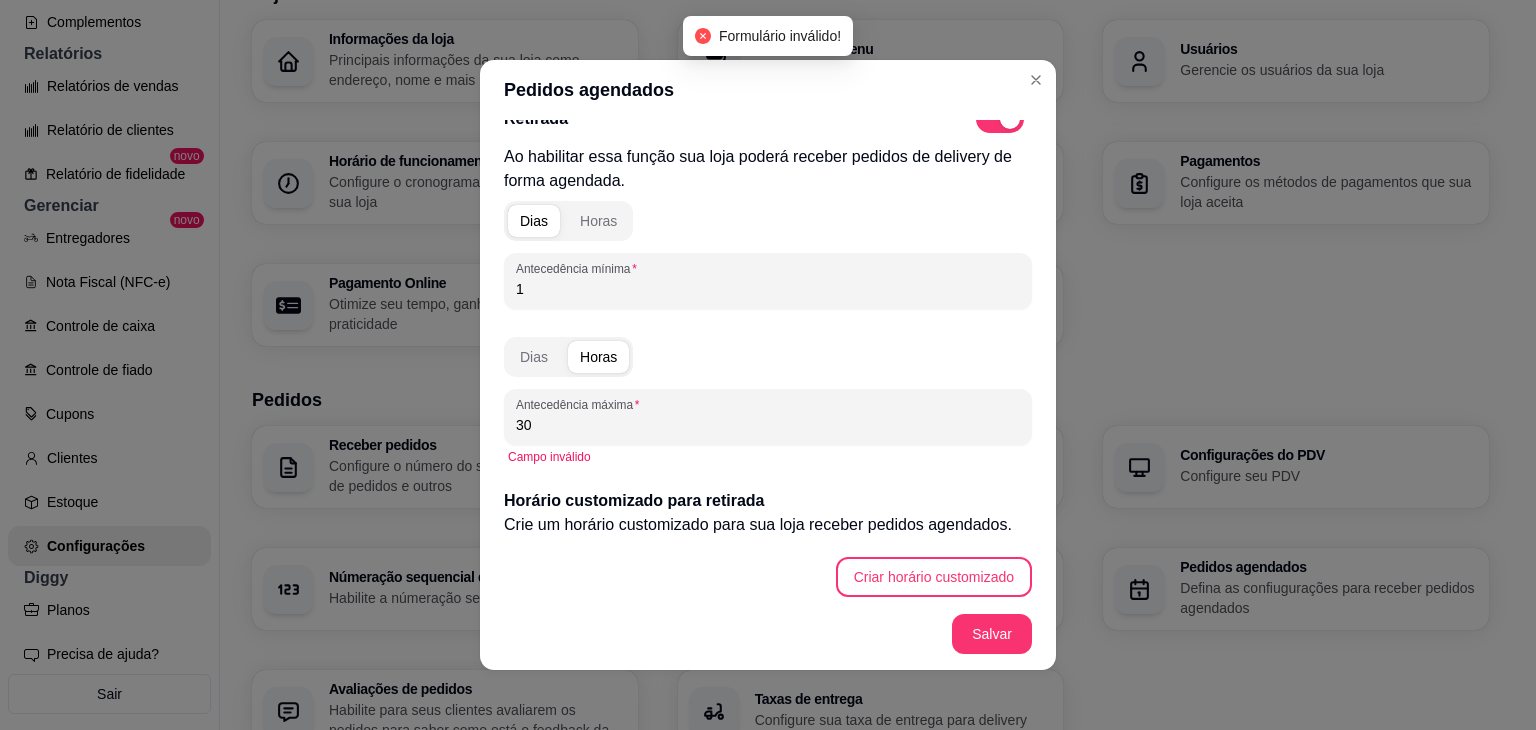 scroll, scrollTop: 555, scrollLeft: 0, axis: vertical 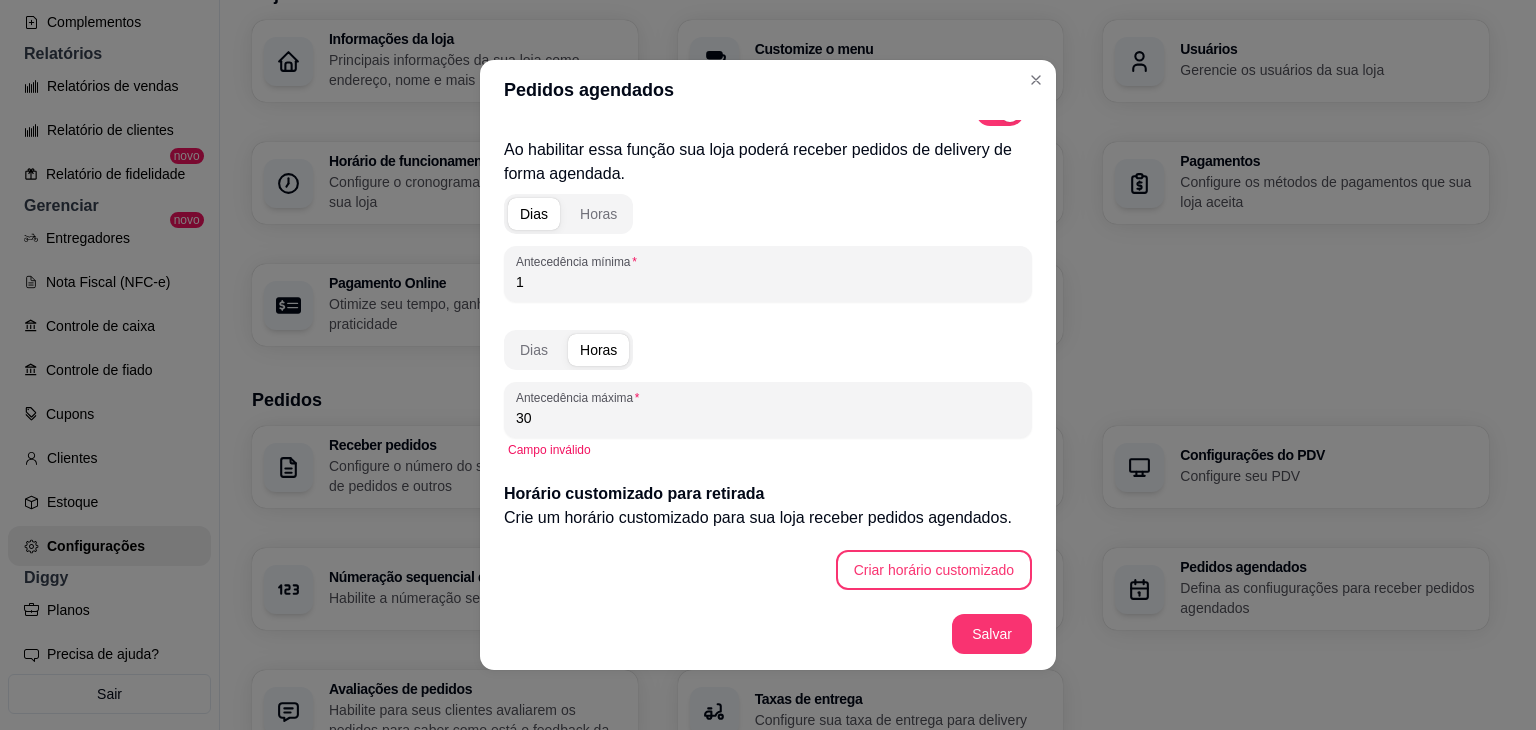click on "30" at bounding box center (768, 418) 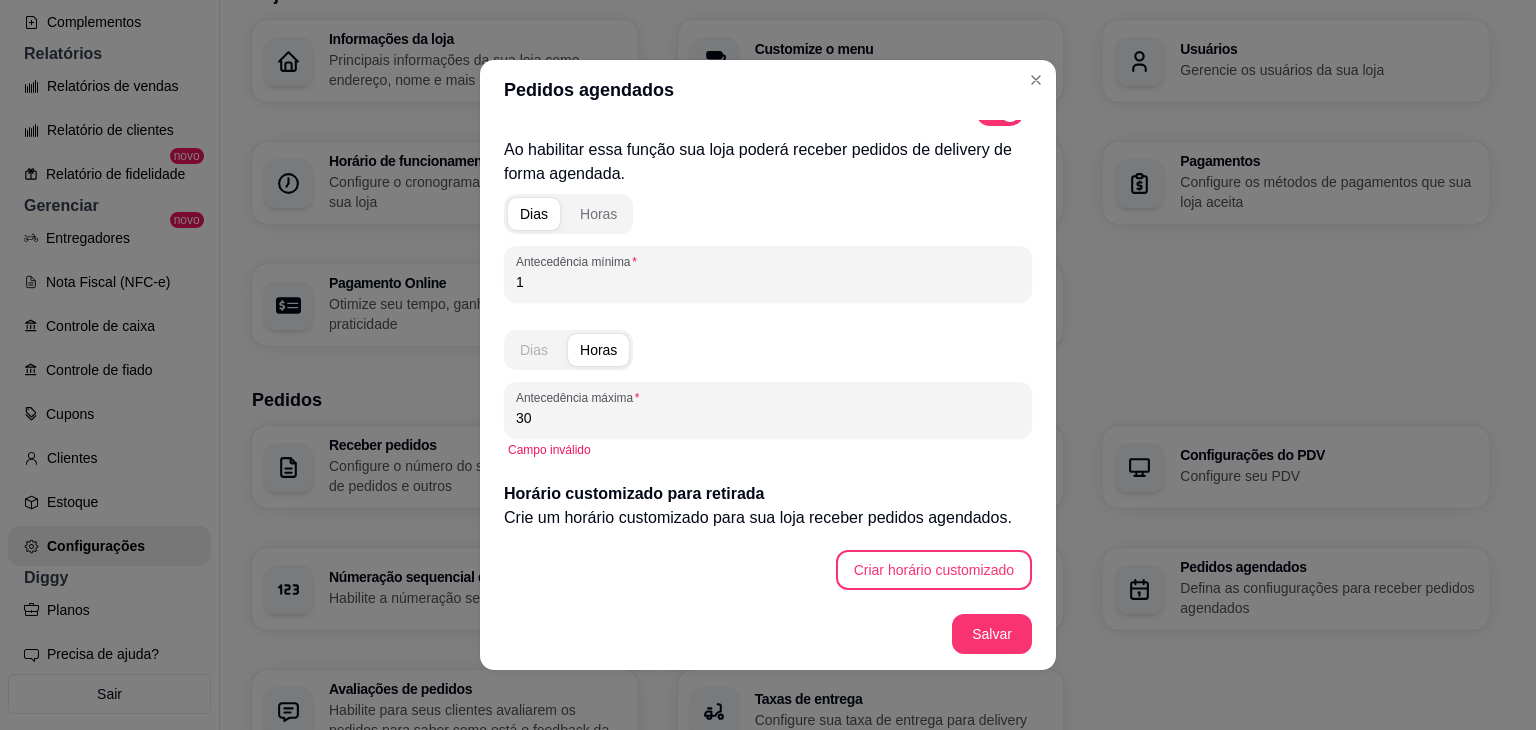 click on "Dias" at bounding box center (534, 350) 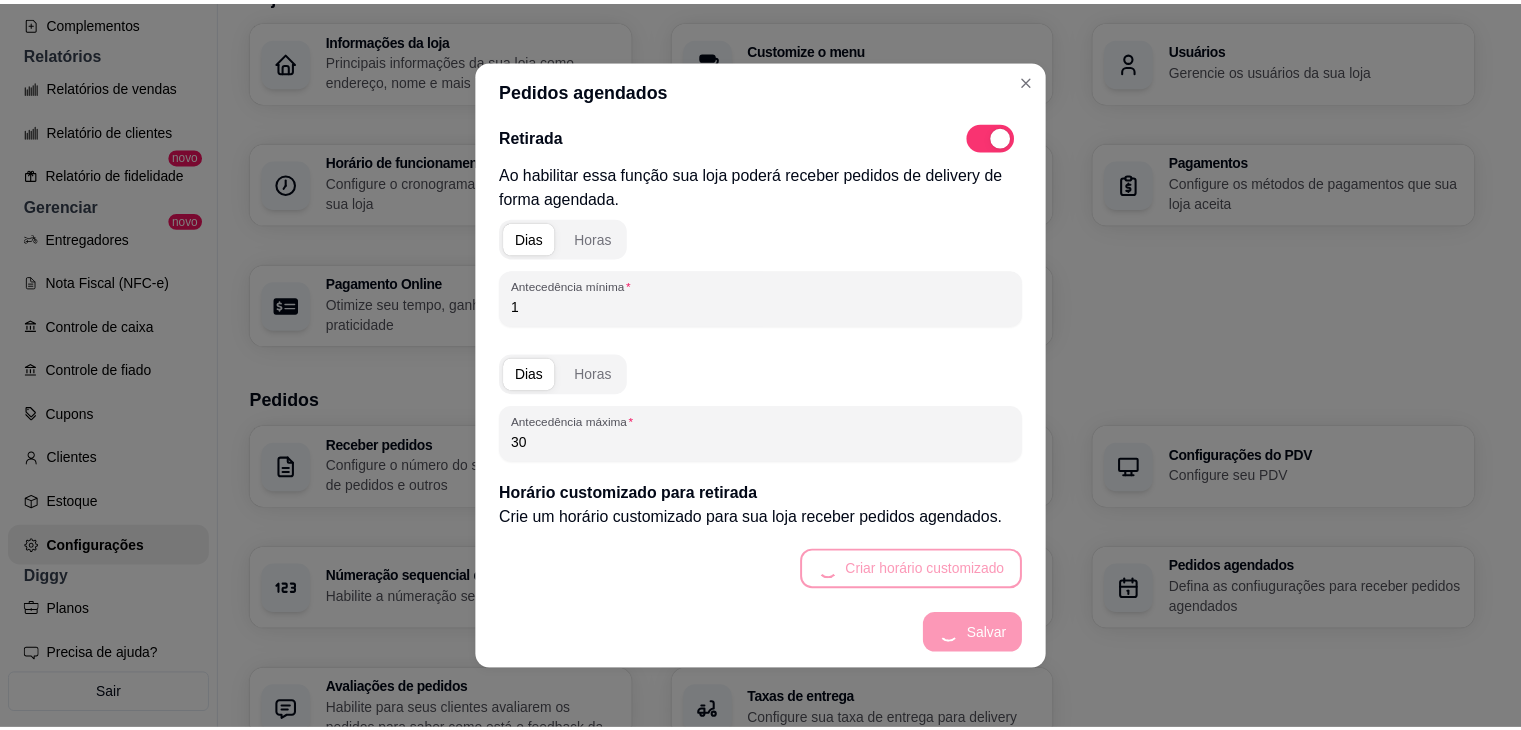 scroll, scrollTop: 531, scrollLeft: 0, axis: vertical 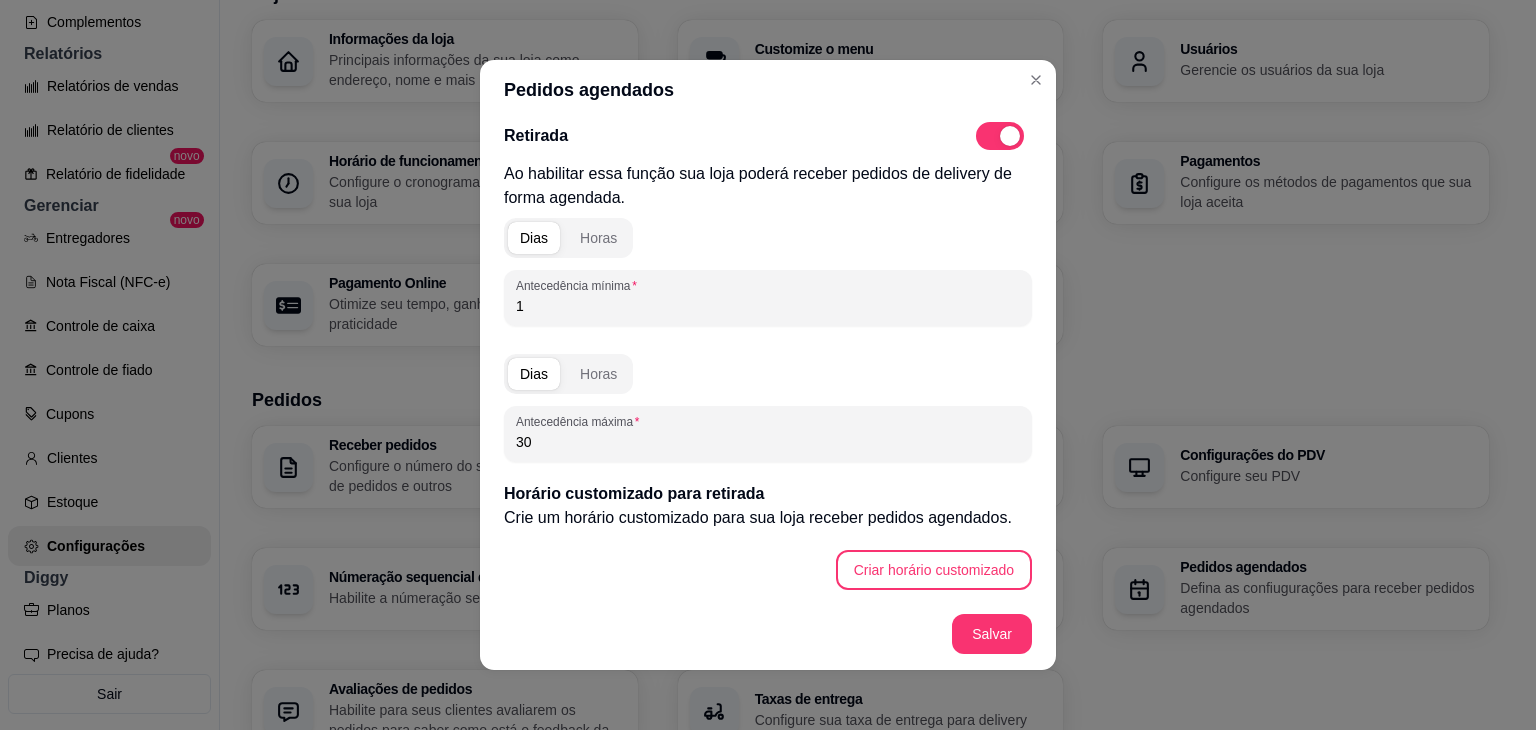 click on "Pedidos agendados" at bounding box center (768, 90) 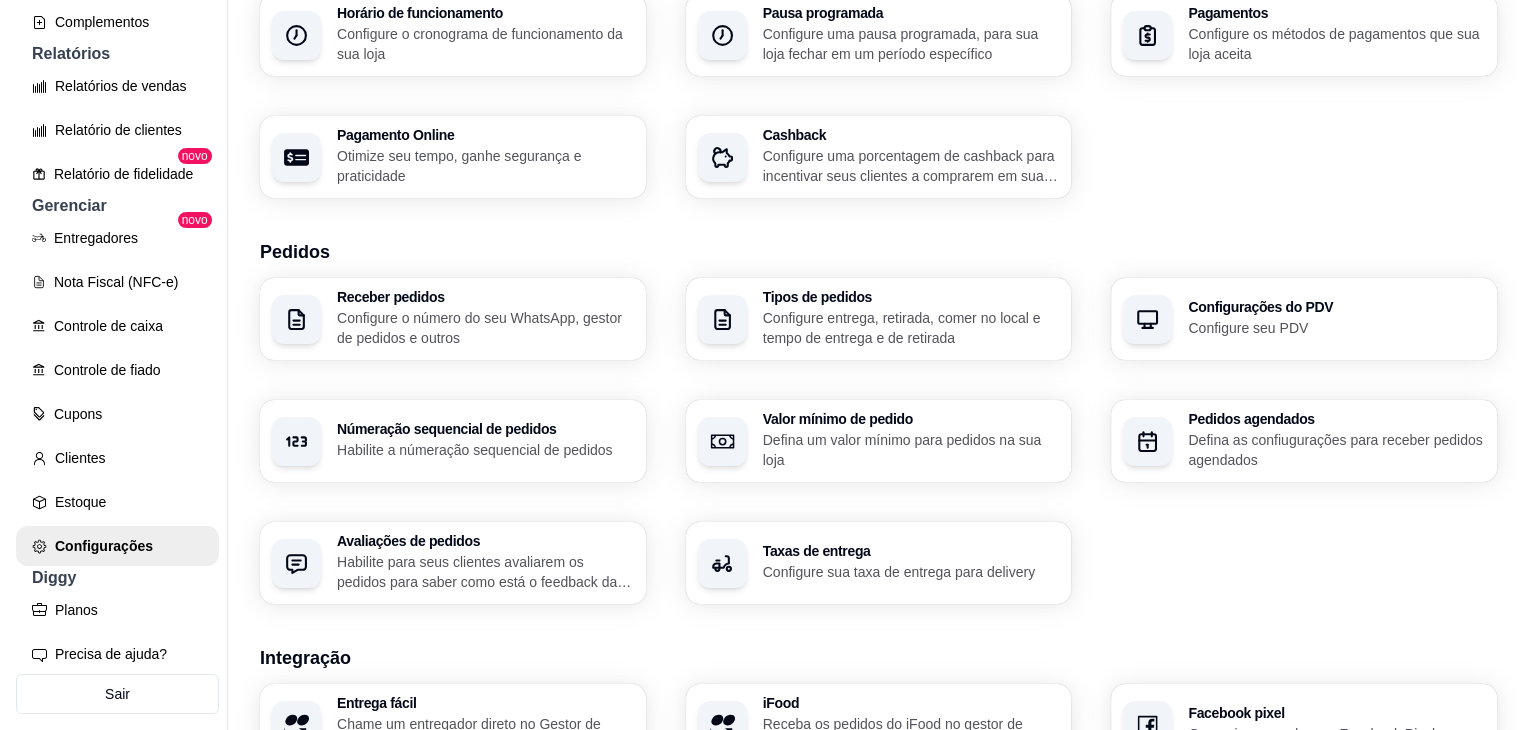 scroll, scrollTop: 300, scrollLeft: 0, axis: vertical 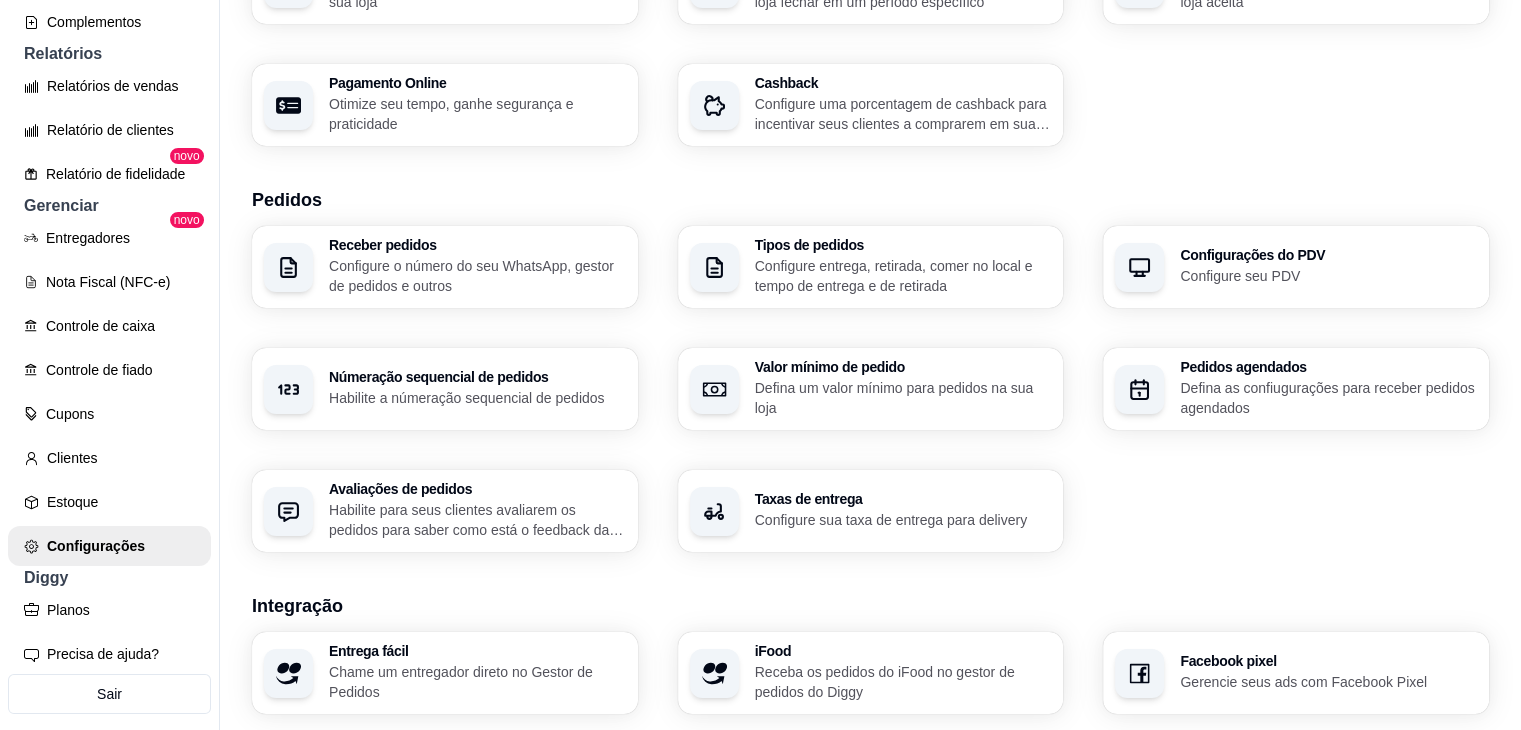 click on "Configure sua taxa de entrega para delivery" at bounding box center [903, 520] 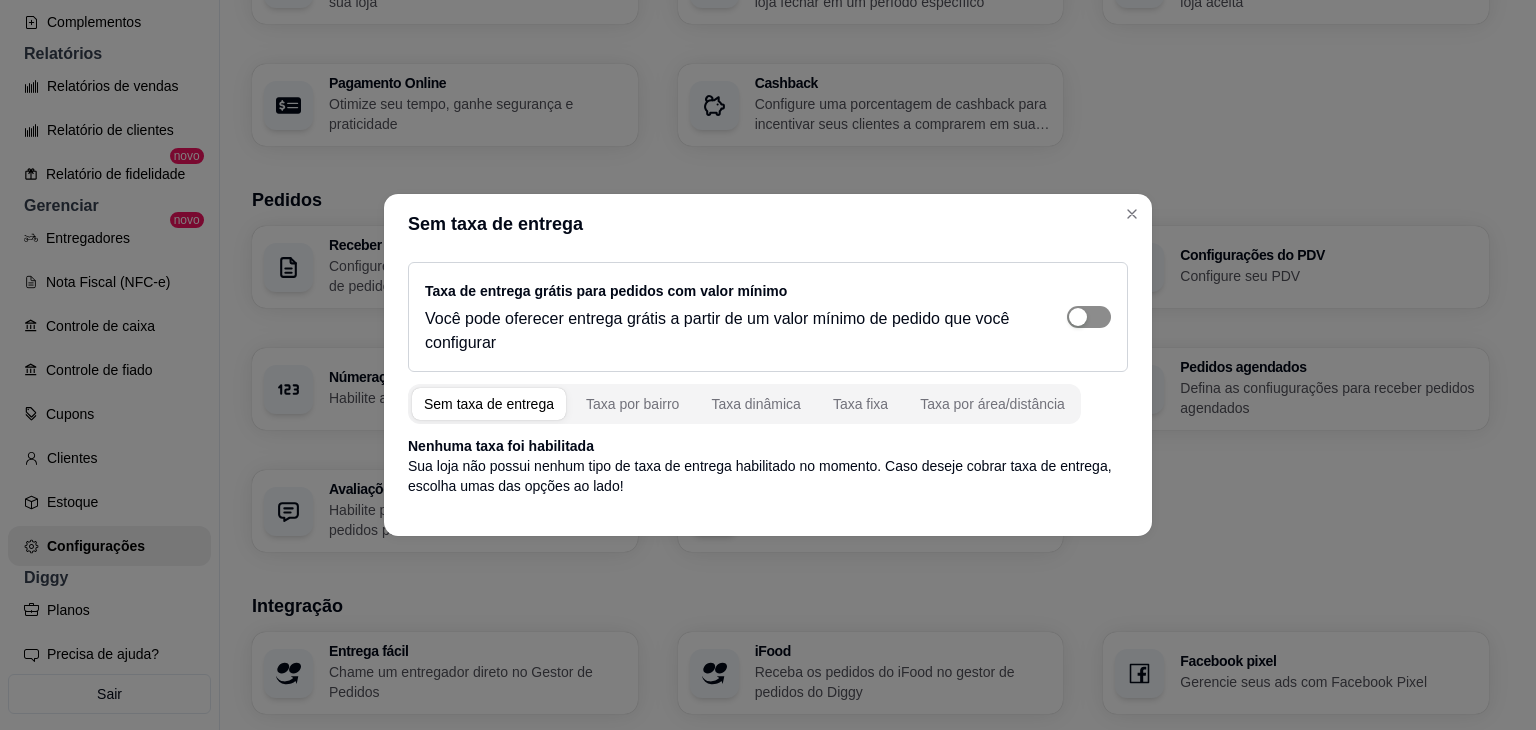 click at bounding box center (1089, 317) 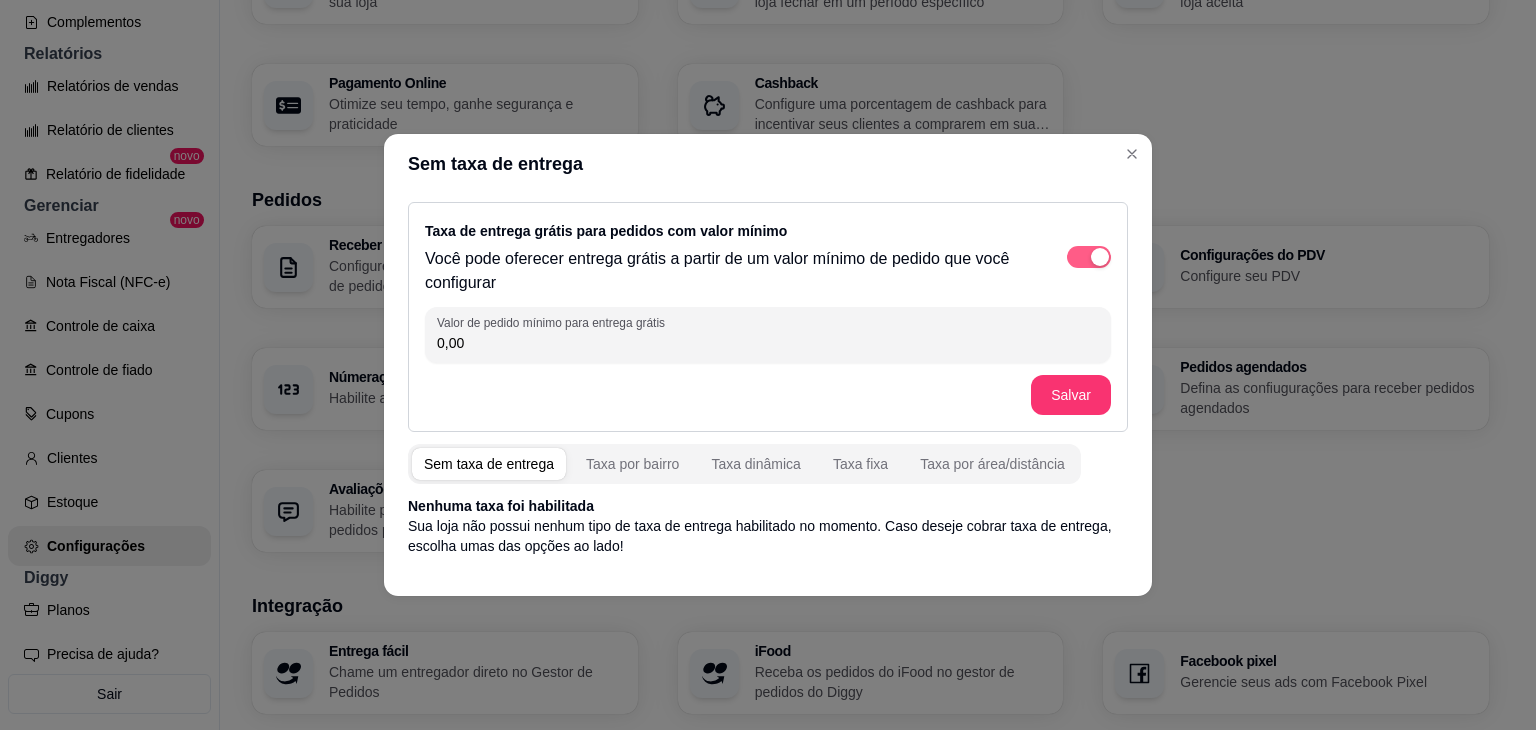 click at bounding box center (1100, 257) 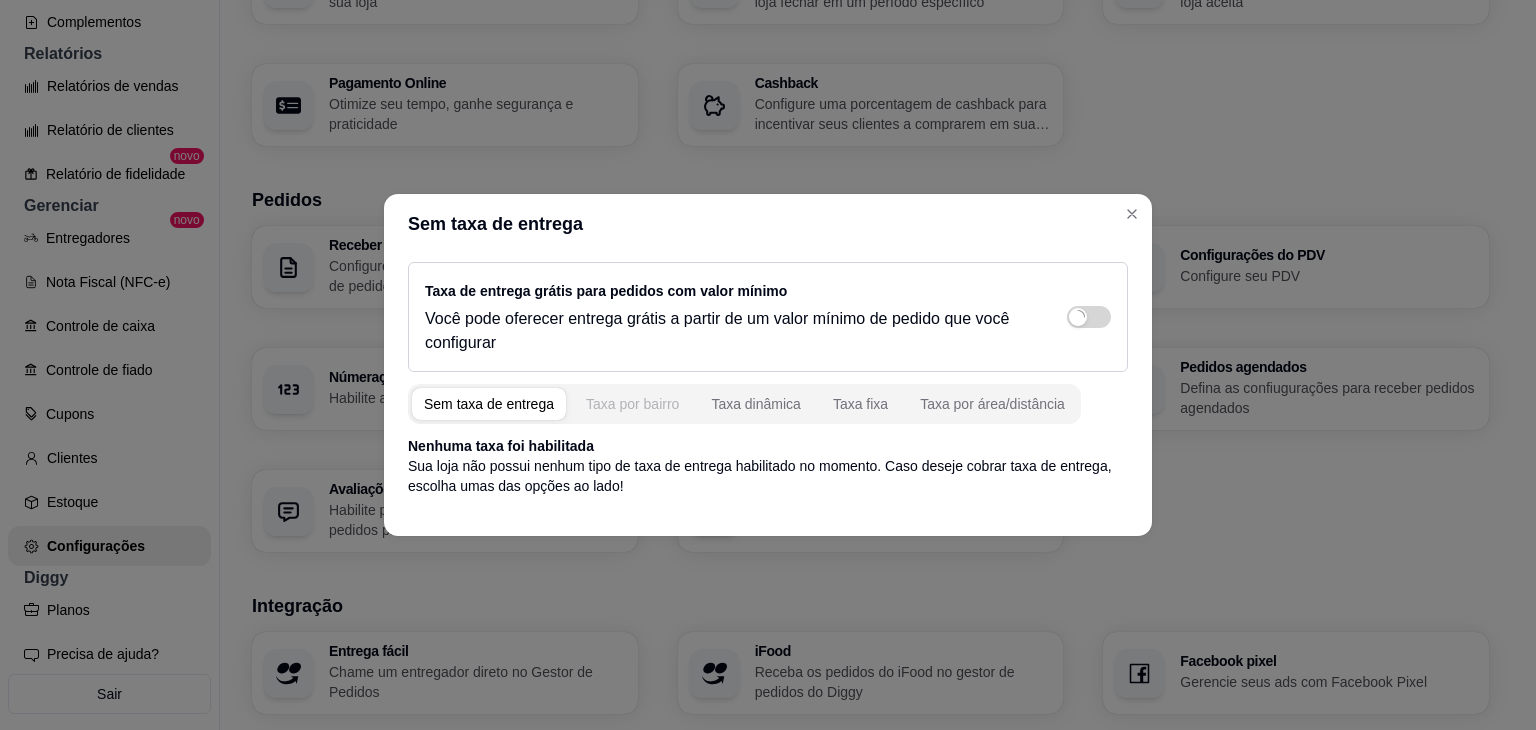 click on "Taxa por bairro" at bounding box center (632, 404) 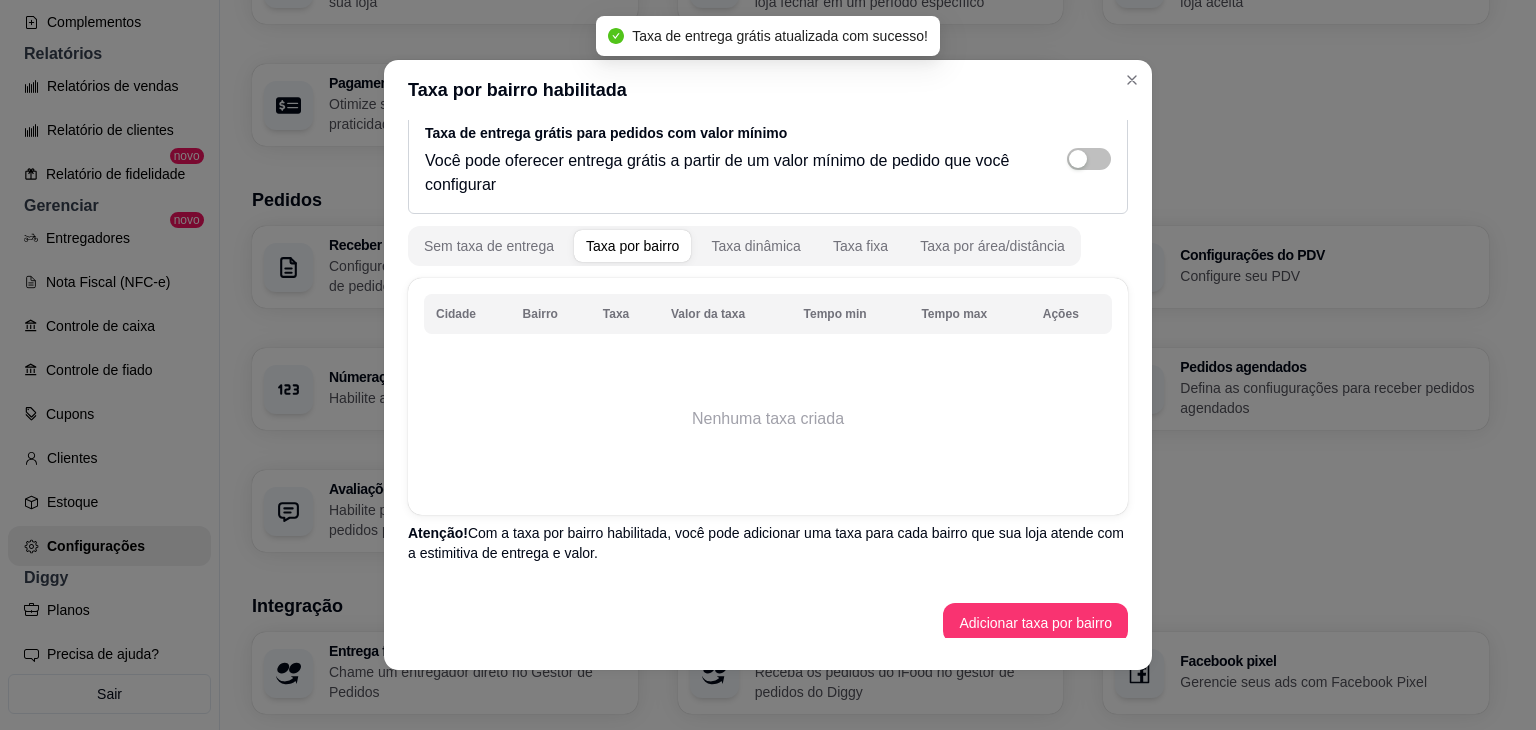 scroll, scrollTop: 36, scrollLeft: 0, axis: vertical 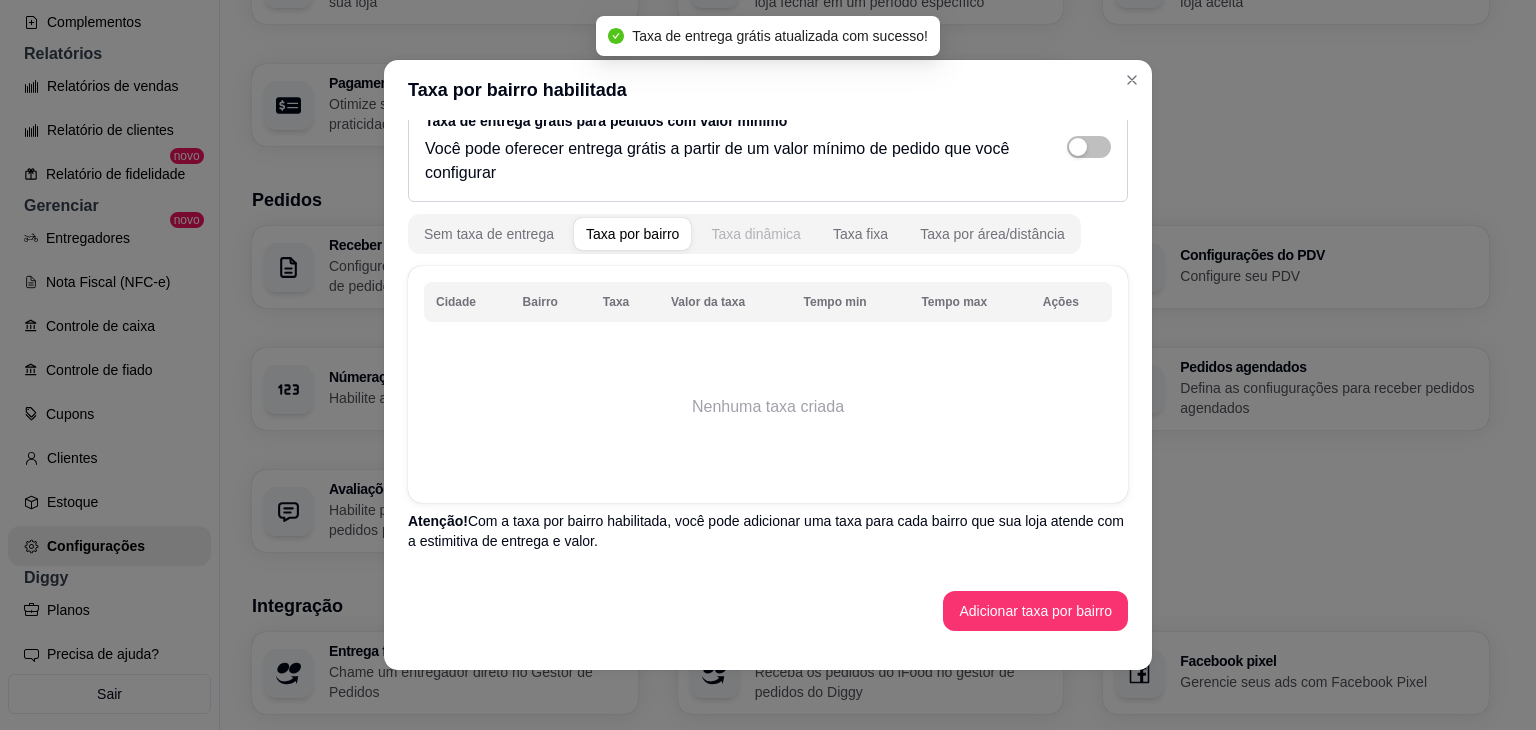 click on "Taxa dinâmica" at bounding box center [756, 234] 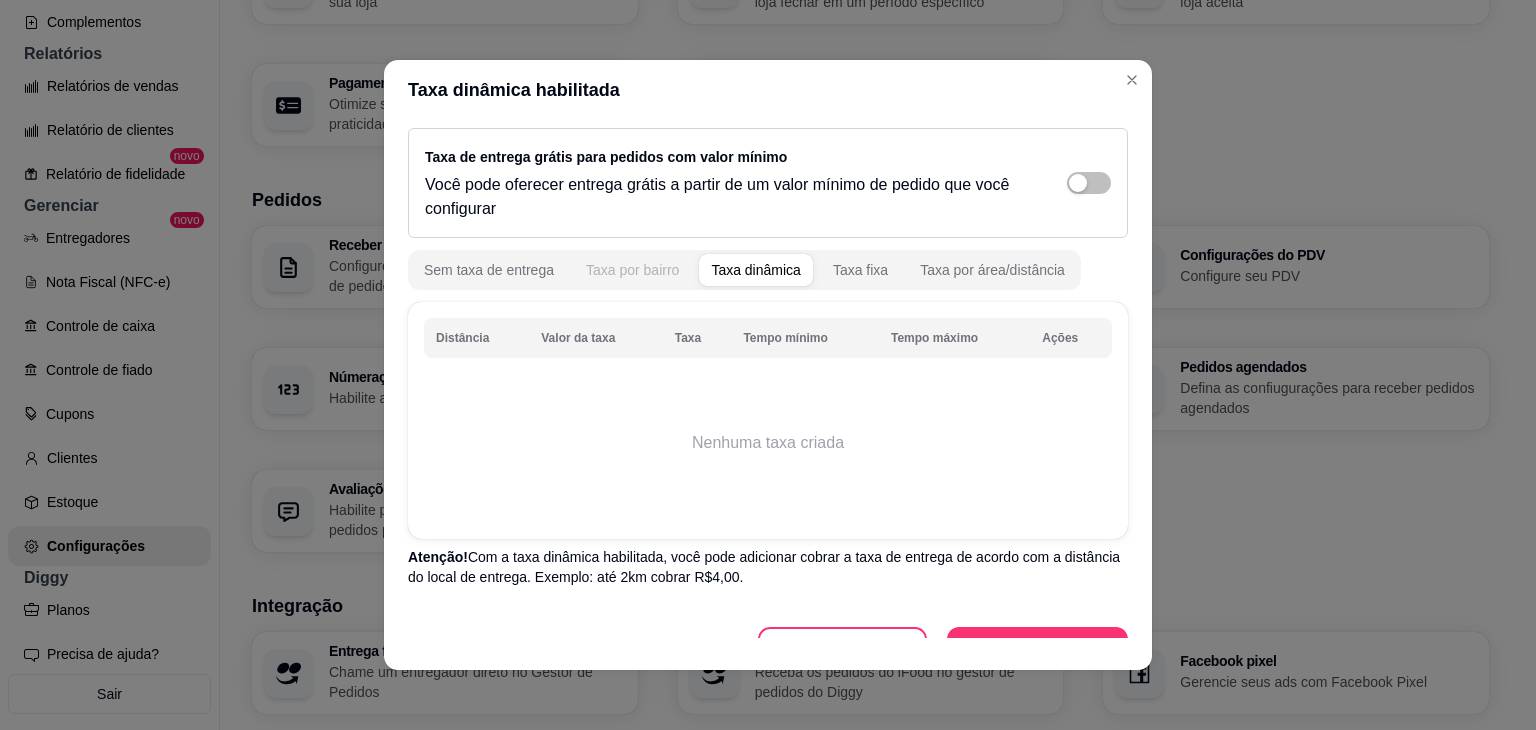 click on "Taxa por bairro" at bounding box center (632, 270) 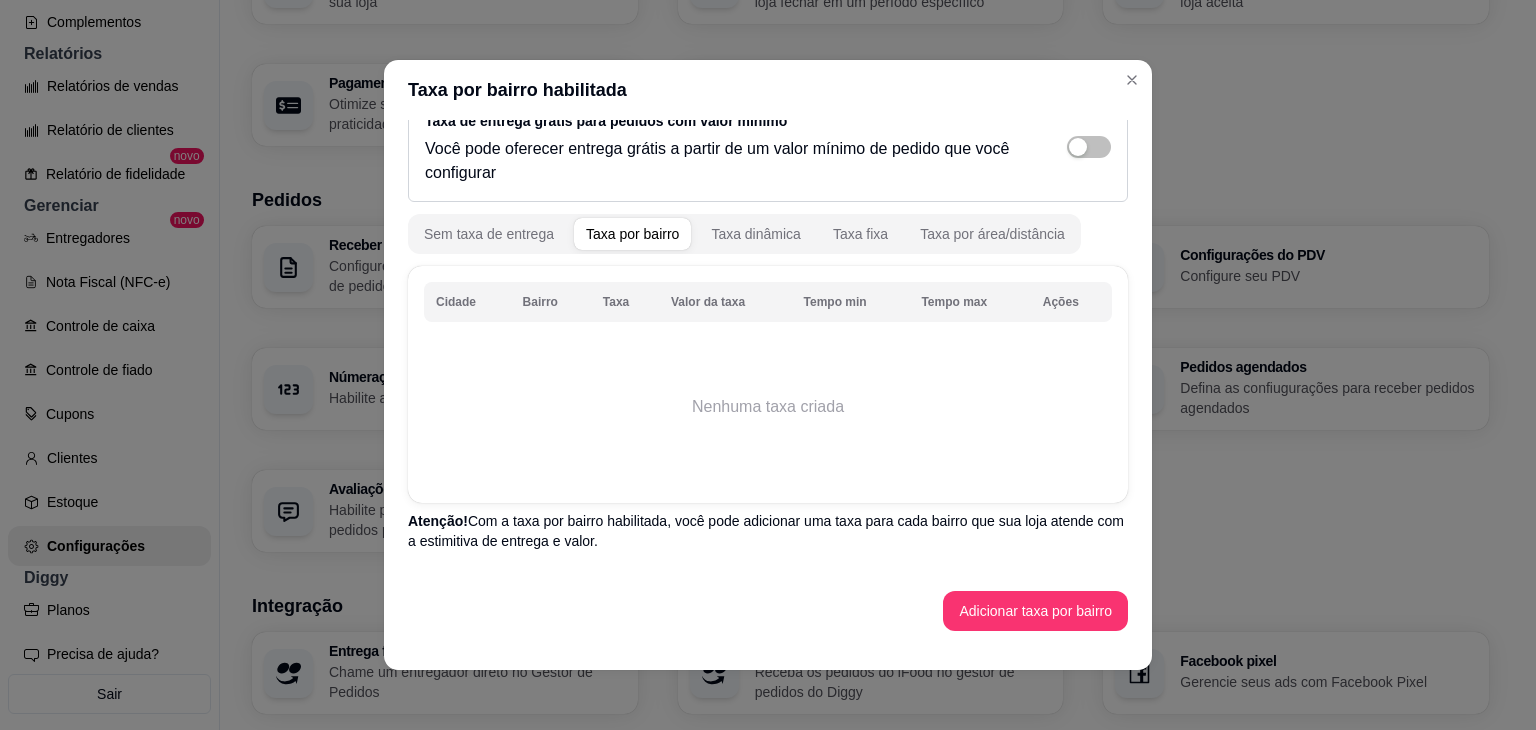scroll, scrollTop: 36, scrollLeft: 0, axis: vertical 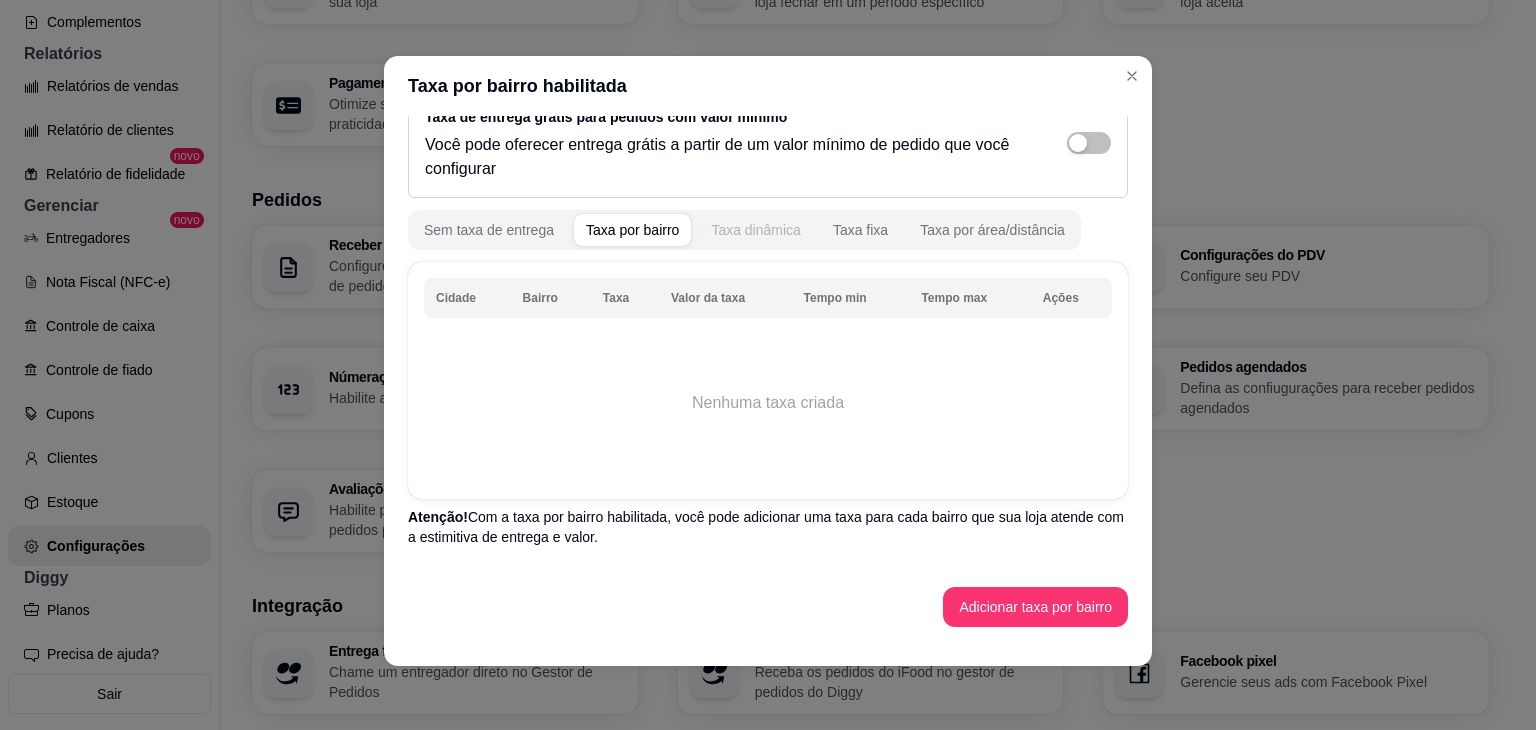 click on "Taxa dinâmica" at bounding box center (756, 230) 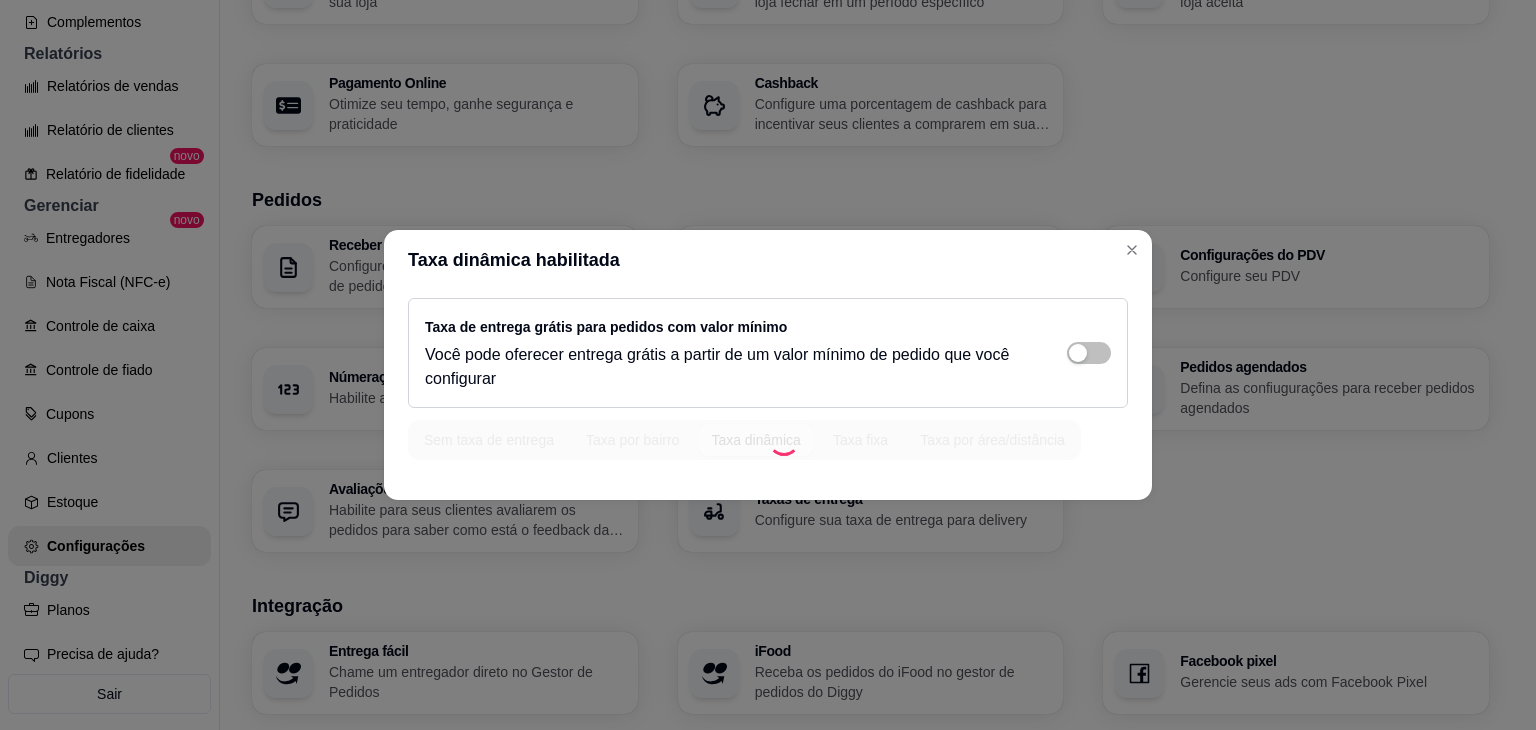 scroll, scrollTop: 0, scrollLeft: 0, axis: both 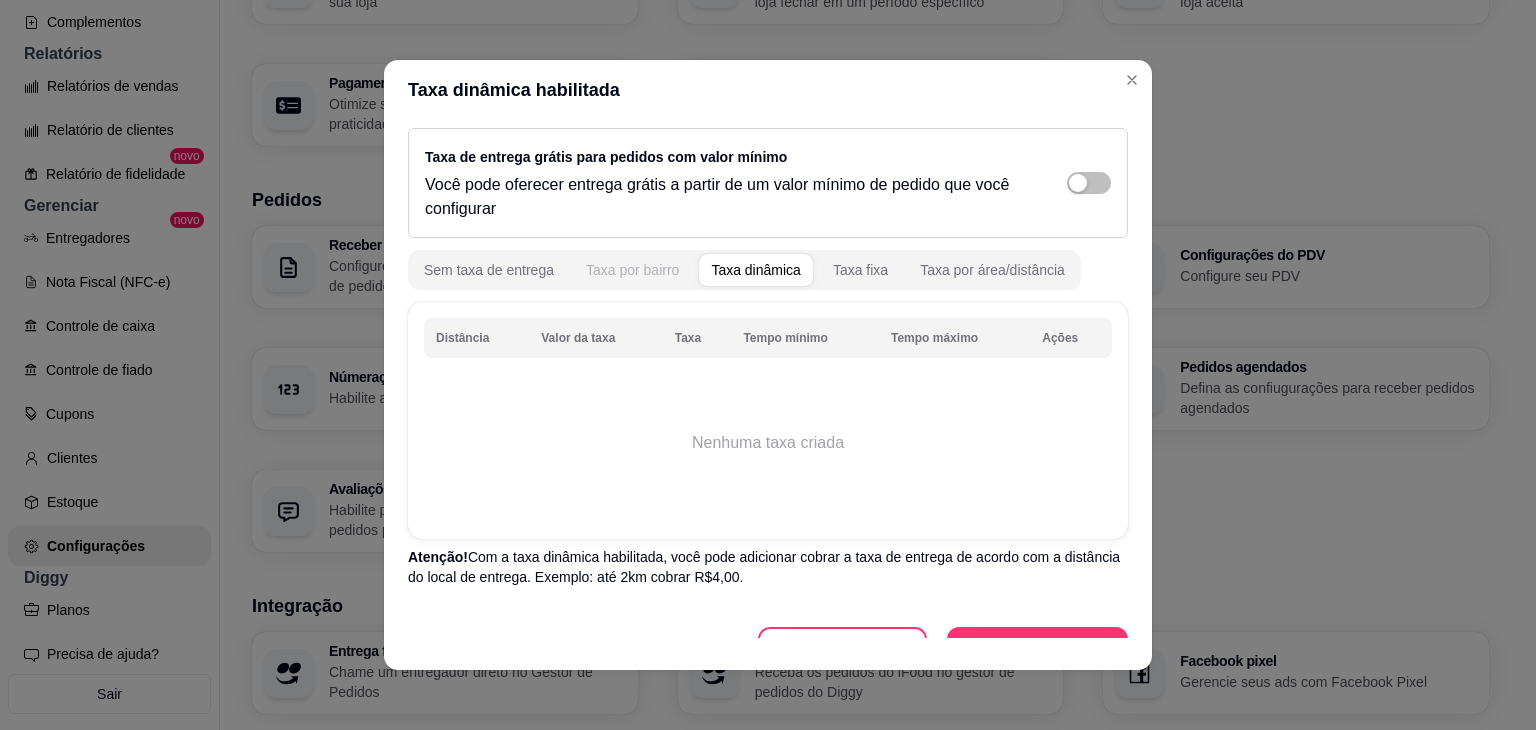 click on "Taxa por bairro" at bounding box center [632, 270] 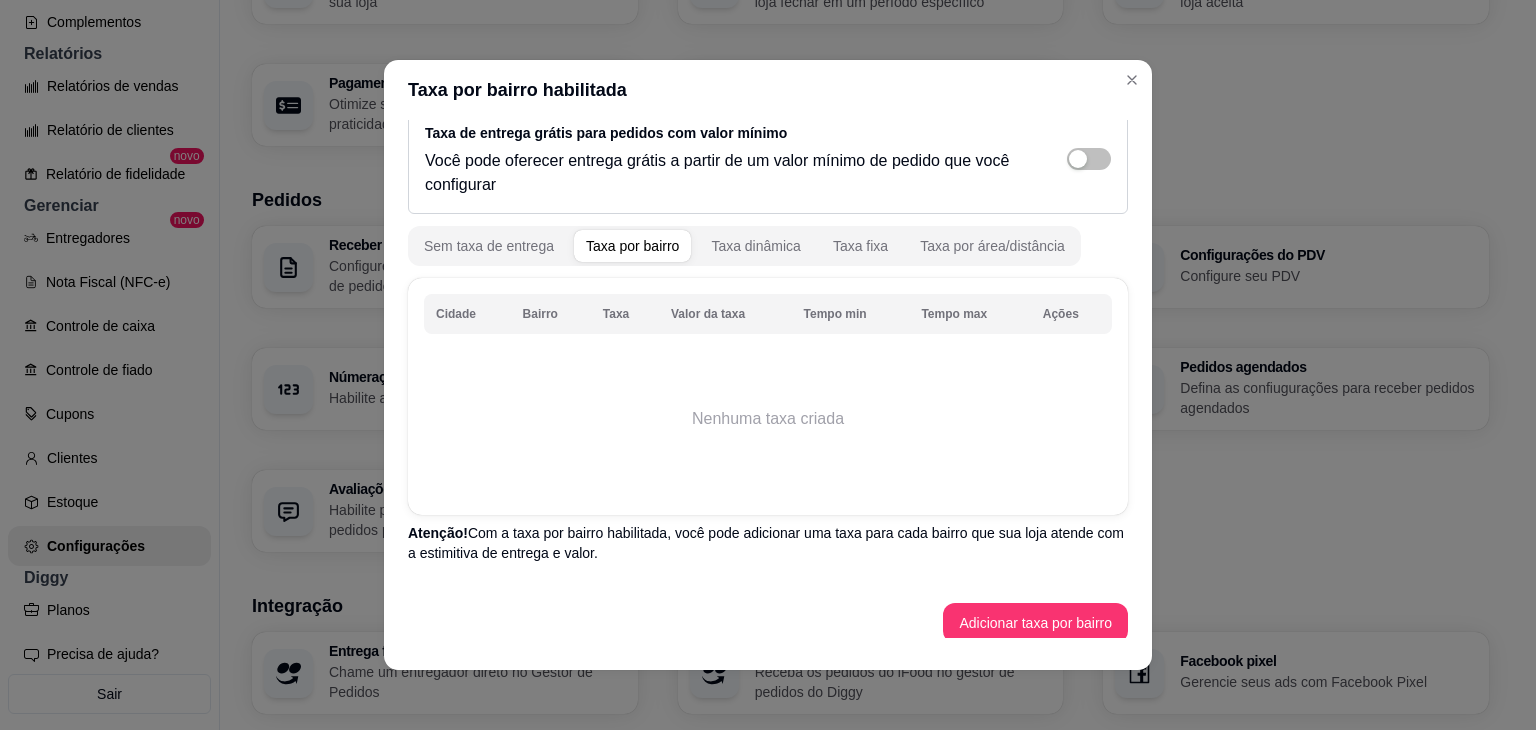 scroll, scrollTop: 36, scrollLeft: 0, axis: vertical 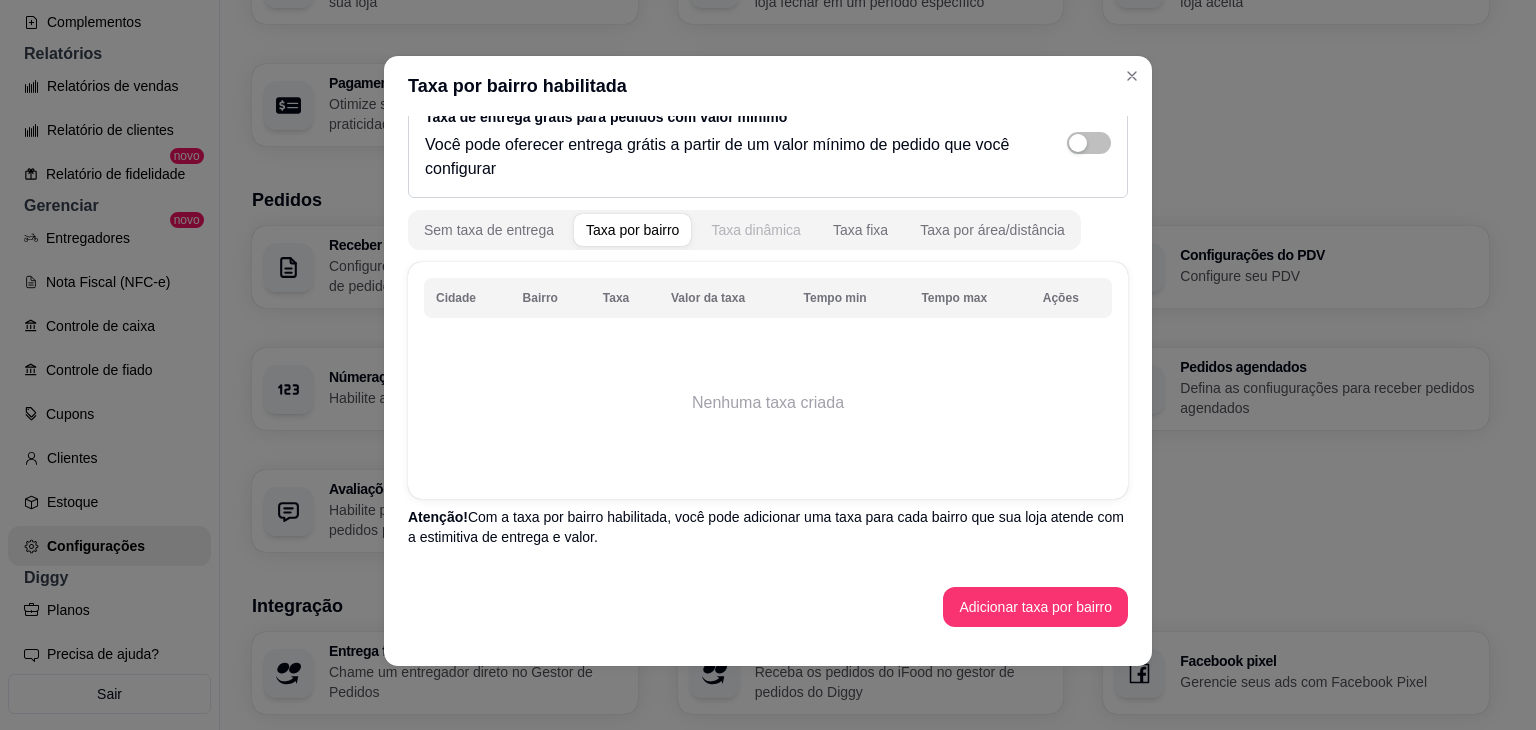 click on "Taxa dinâmica" at bounding box center (756, 230) 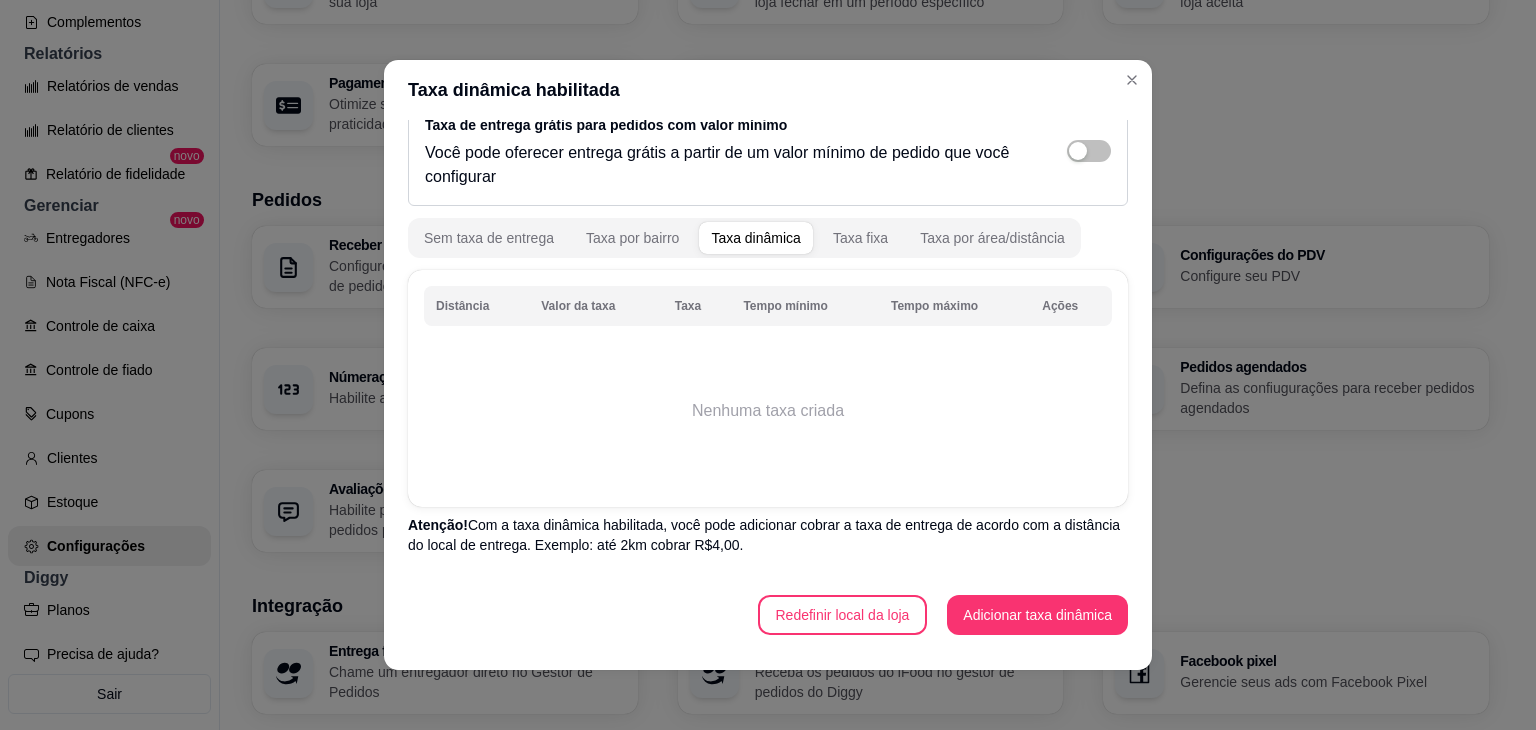 scroll, scrollTop: 36, scrollLeft: 0, axis: vertical 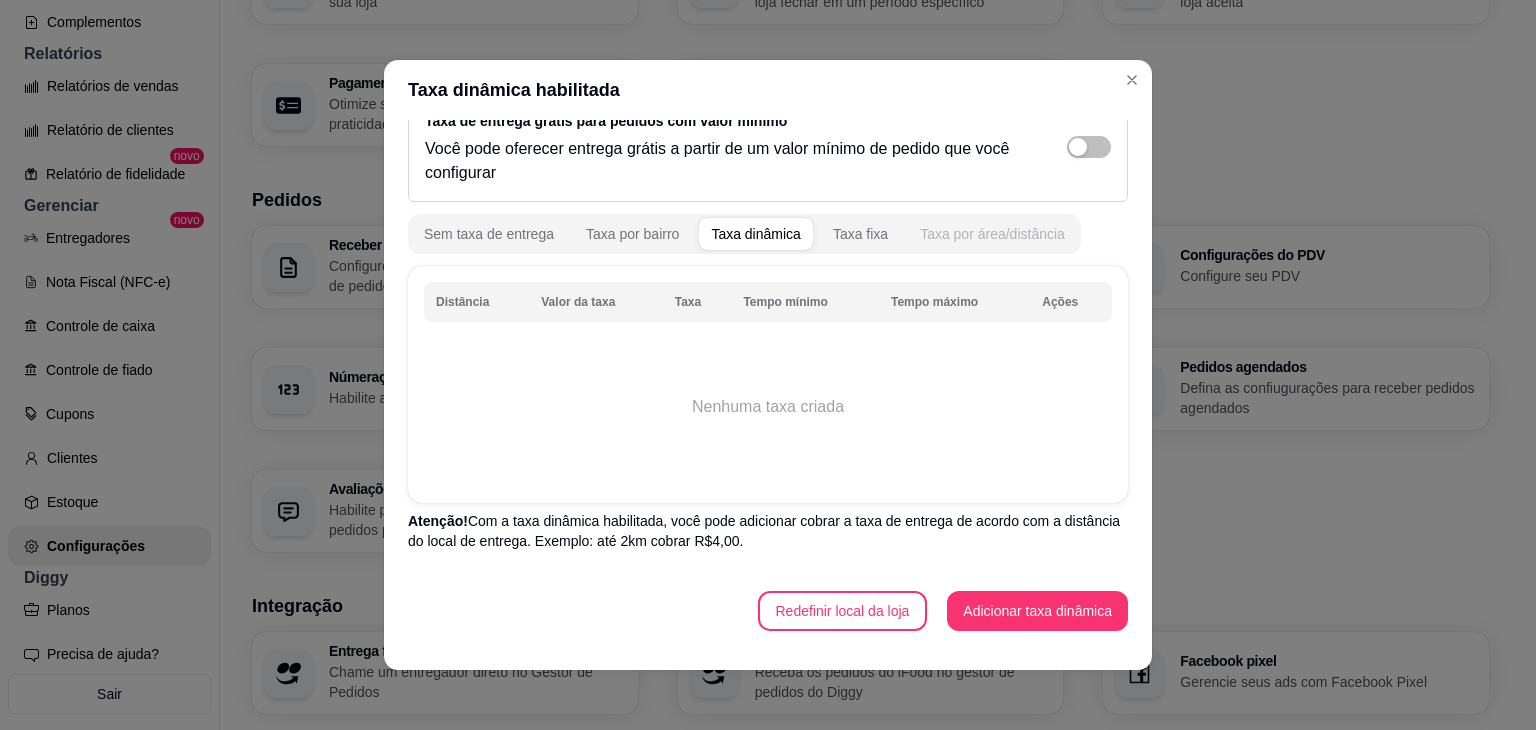 click on "Taxa por área/distância" at bounding box center (992, 234) 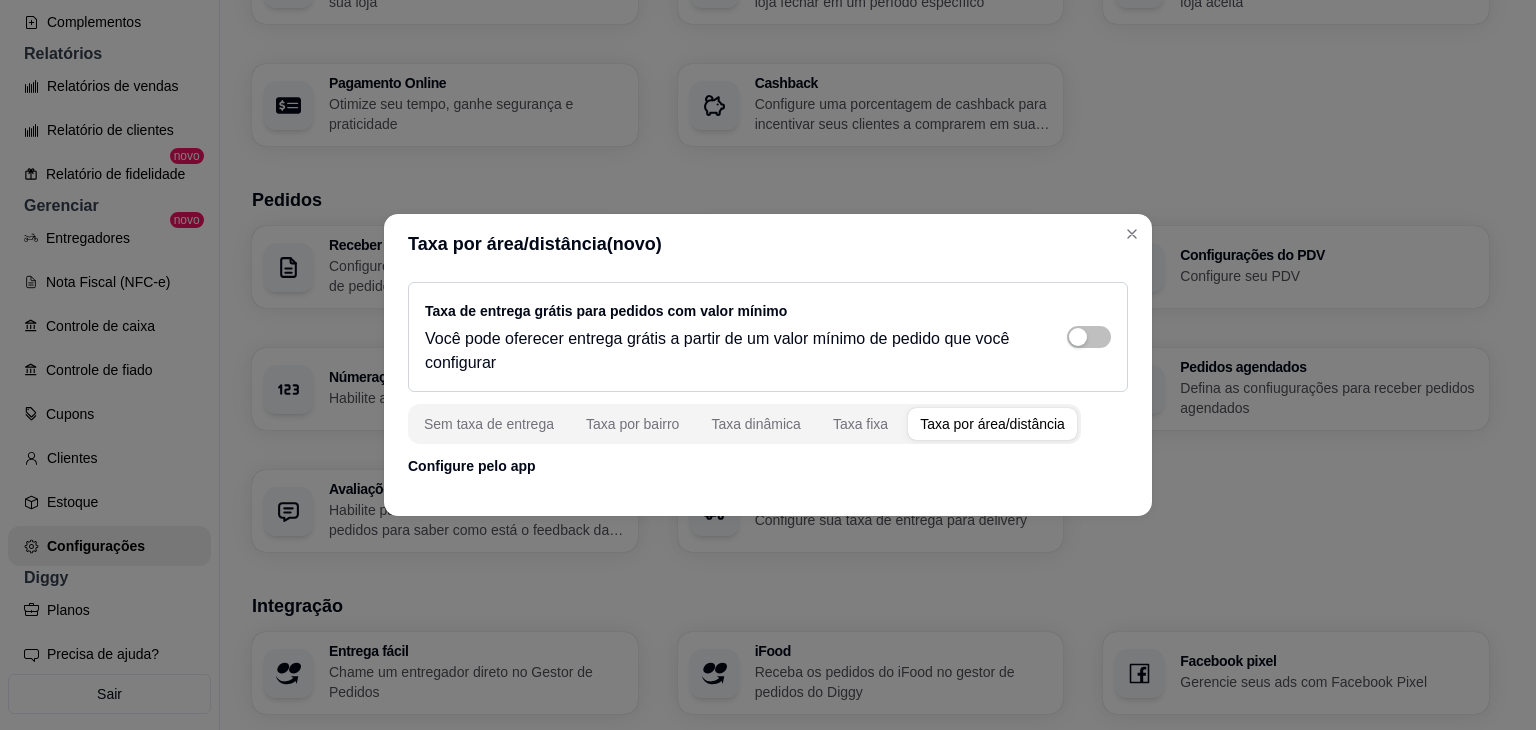click on "Taxa fixa" at bounding box center (860, 424) 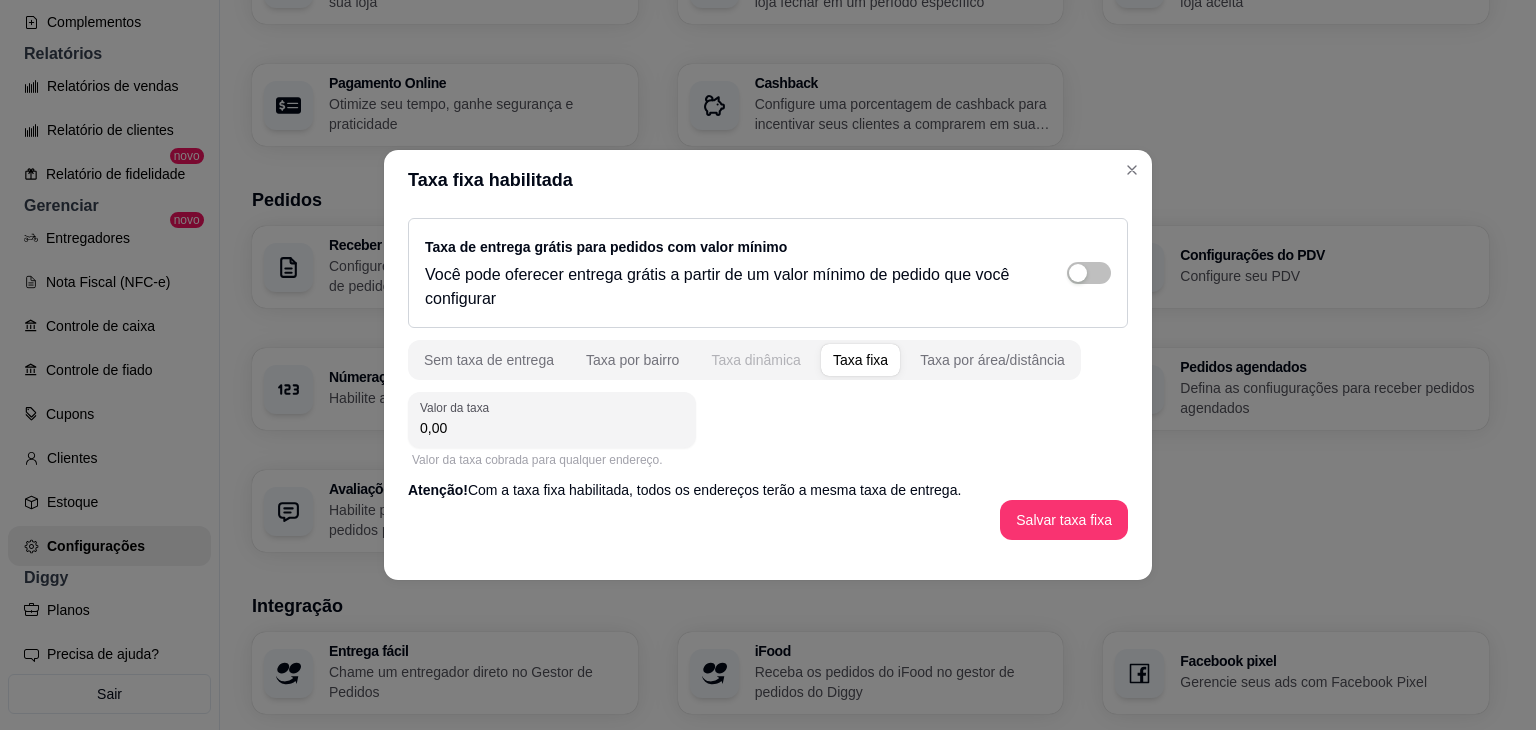 click on "Taxa dinâmica" at bounding box center [756, 360] 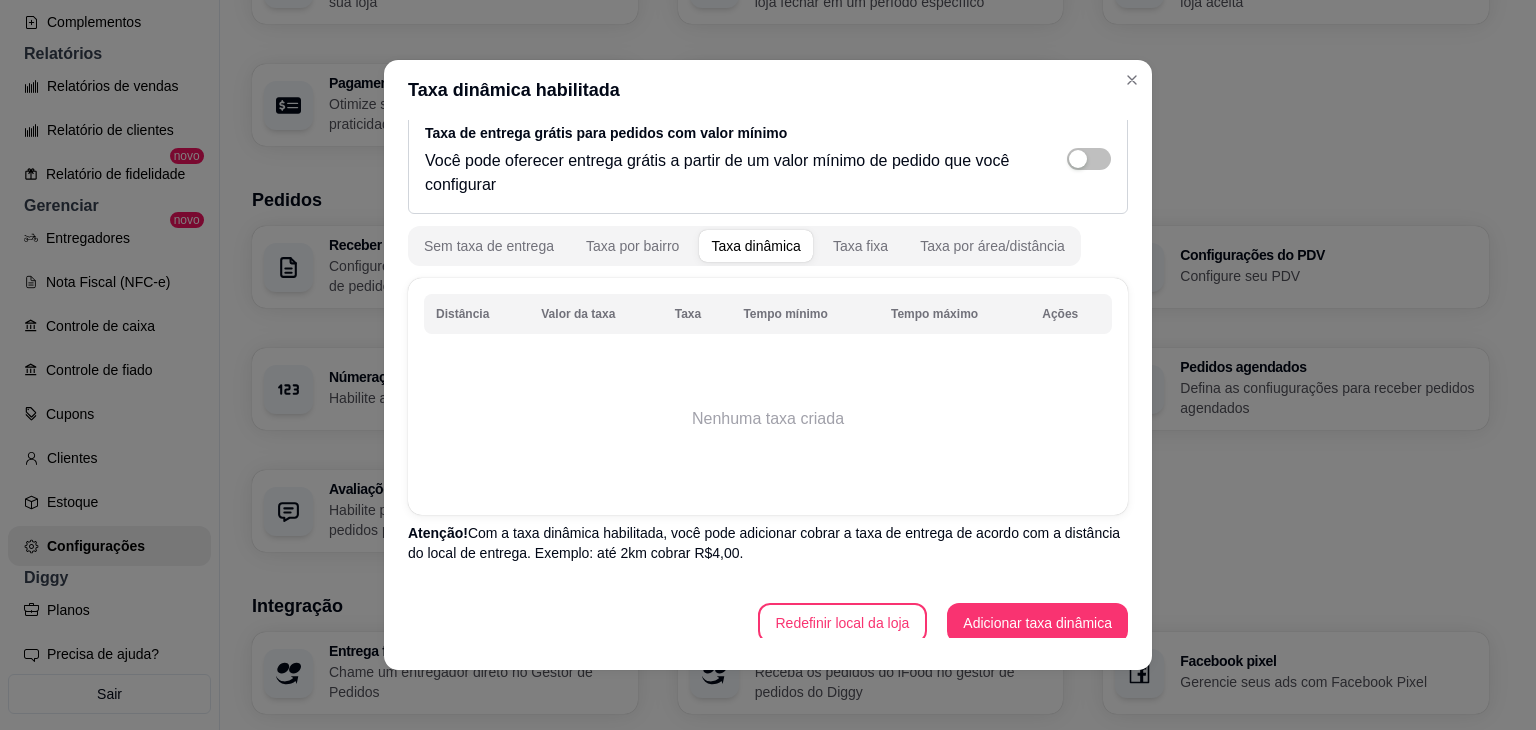 scroll, scrollTop: 36, scrollLeft: 0, axis: vertical 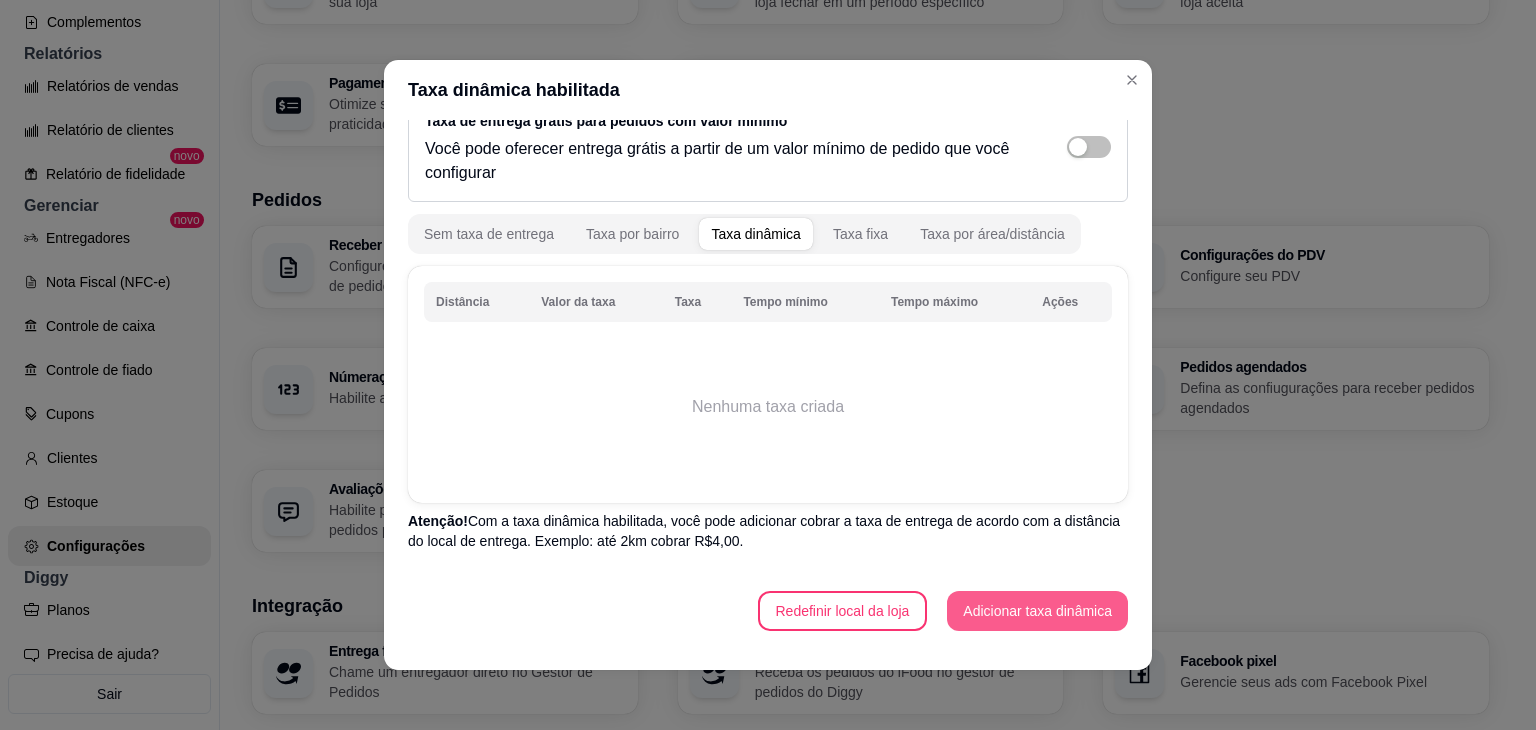 click on "Adicionar taxa dinâmica" at bounding box center [1037, 611] 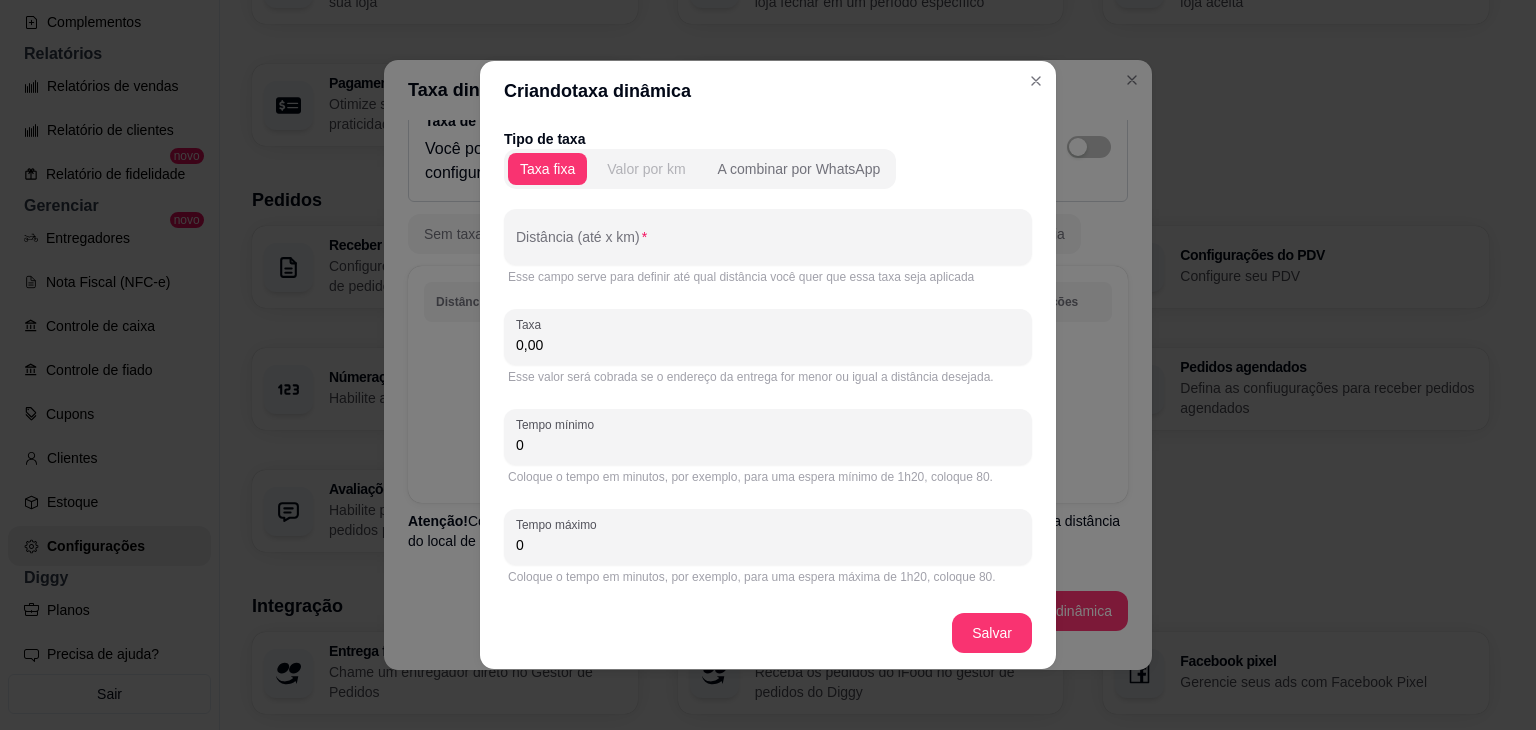 click on "Valor por km" at bounding box center [646, 169] 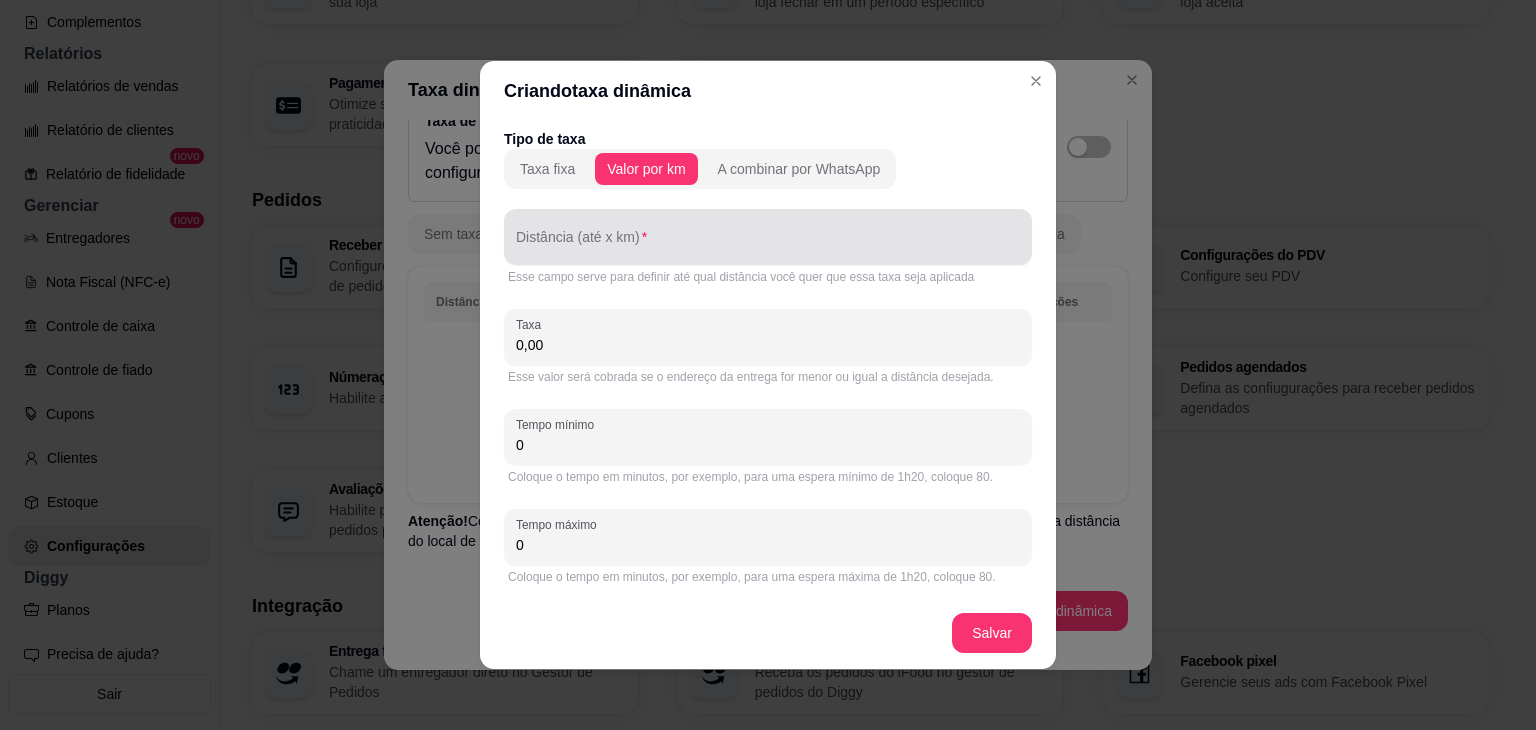 click on "Distância (até x km)" at bounding box center [768, 245] 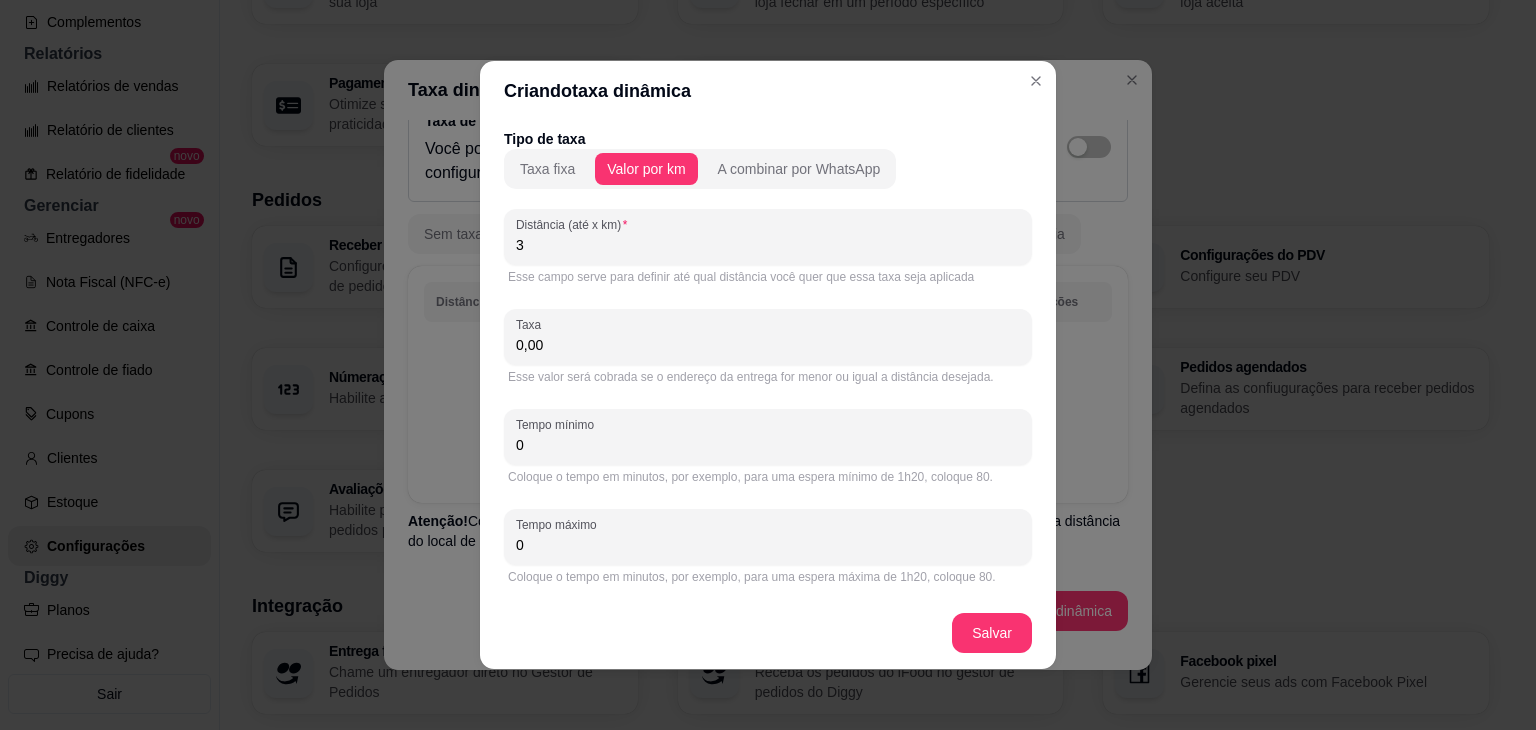 drag, startPoint x: 573, startPoint y: 342, endPoint x: 490, endPoint y: 343, distance: 83.00603 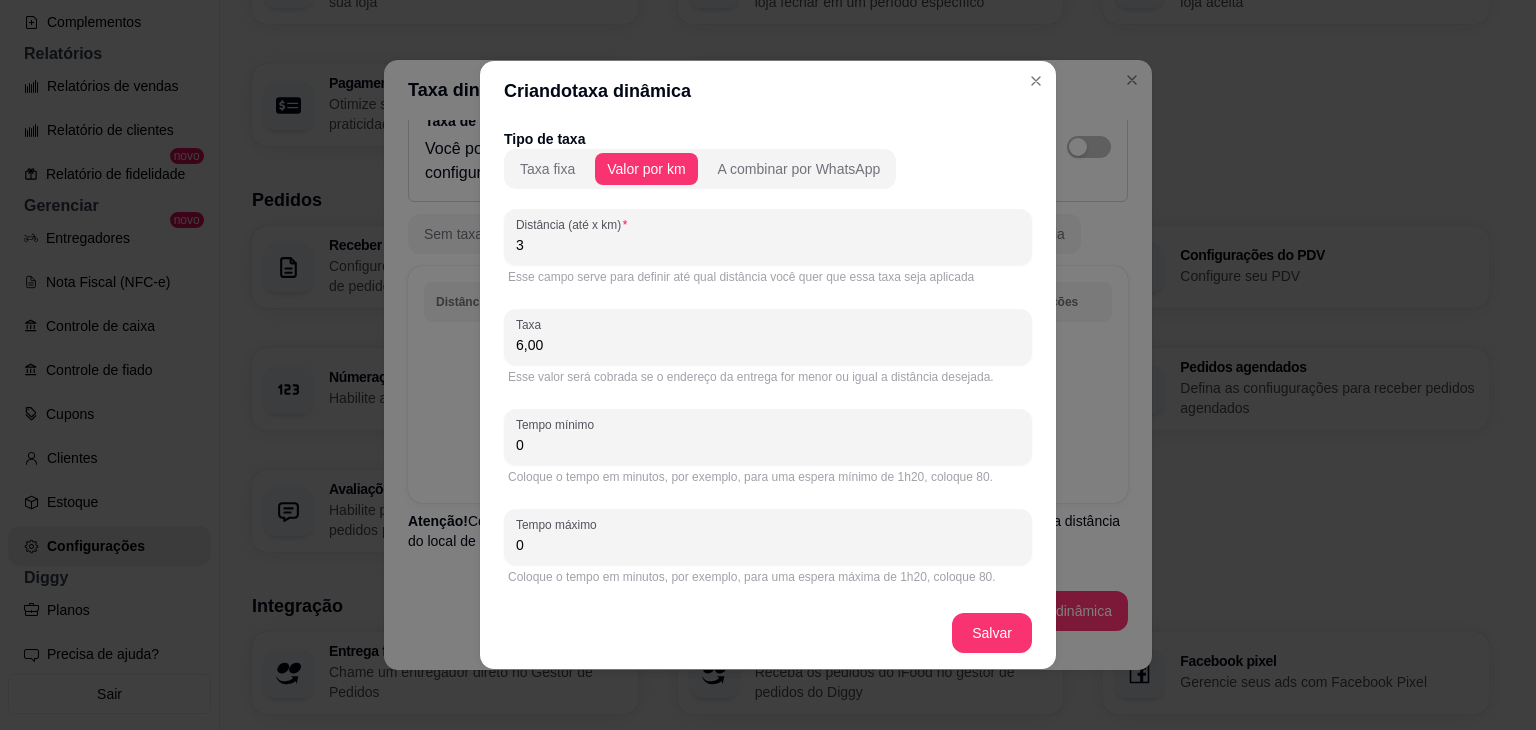 scroll, scrollTop: 3, scrollLeft: 0, axis: vertical 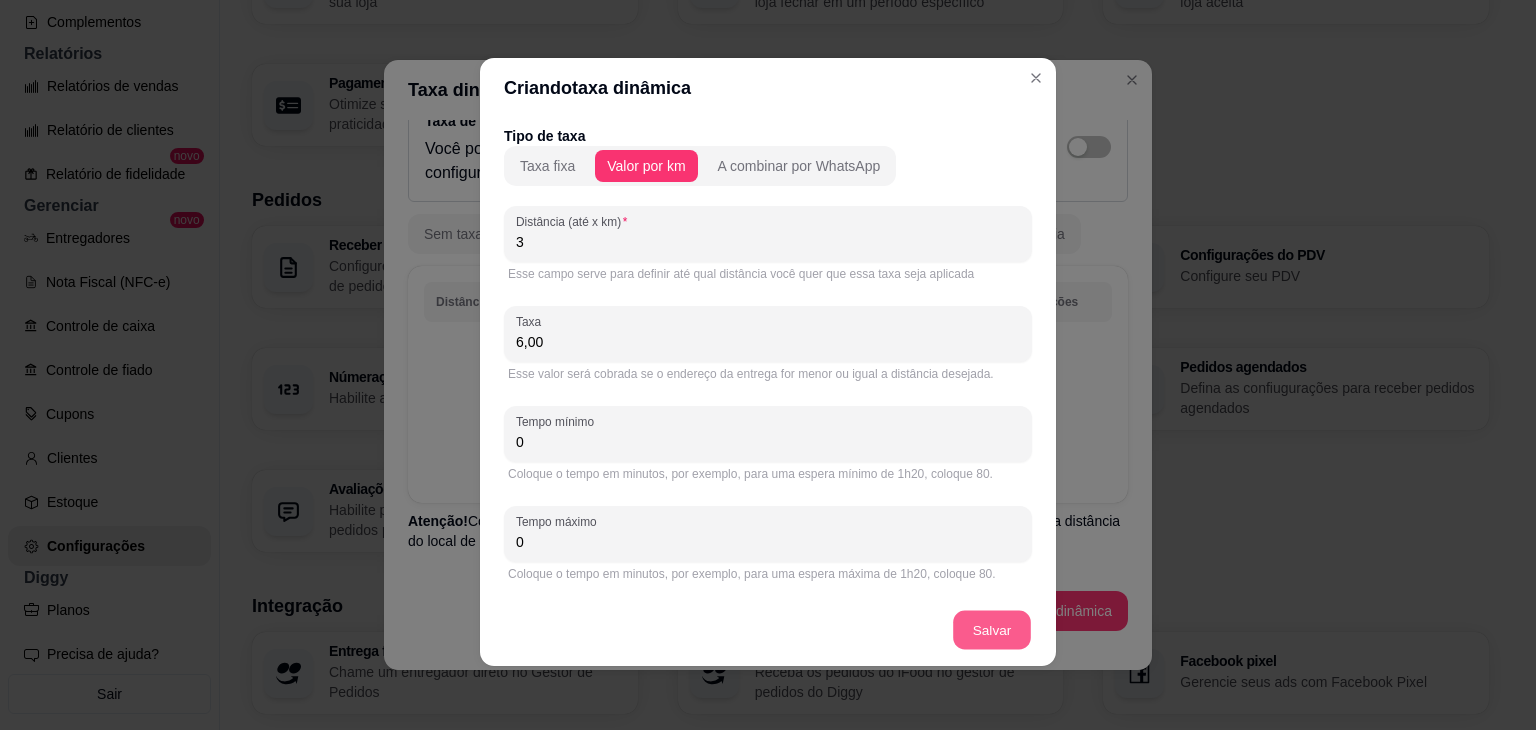 click on "Criando  taxa dinâmica Tipo de taxa Taxa fixa Valor por km A combinar por WhatsApp Distância (até x km) 3 Esse campo serve para definir até qual distância você quer que essa taxa seja aplicada Taxa 6,00 Esse valor será cobrada se o endereço da entrega for menor ou igual a distância desejada. Tempo mínimo 0 Coloque o tempo em minutos, por exemplo, para uma espera mínimo de 1h20, coloque 80. Tempo máximo 0 Coloque o tempo em minutos, por exemplo, para uma espera máxima de 1h20, coloque 80. [GEOGRAPHIC_DATA]" at bounding box center [768, 362] 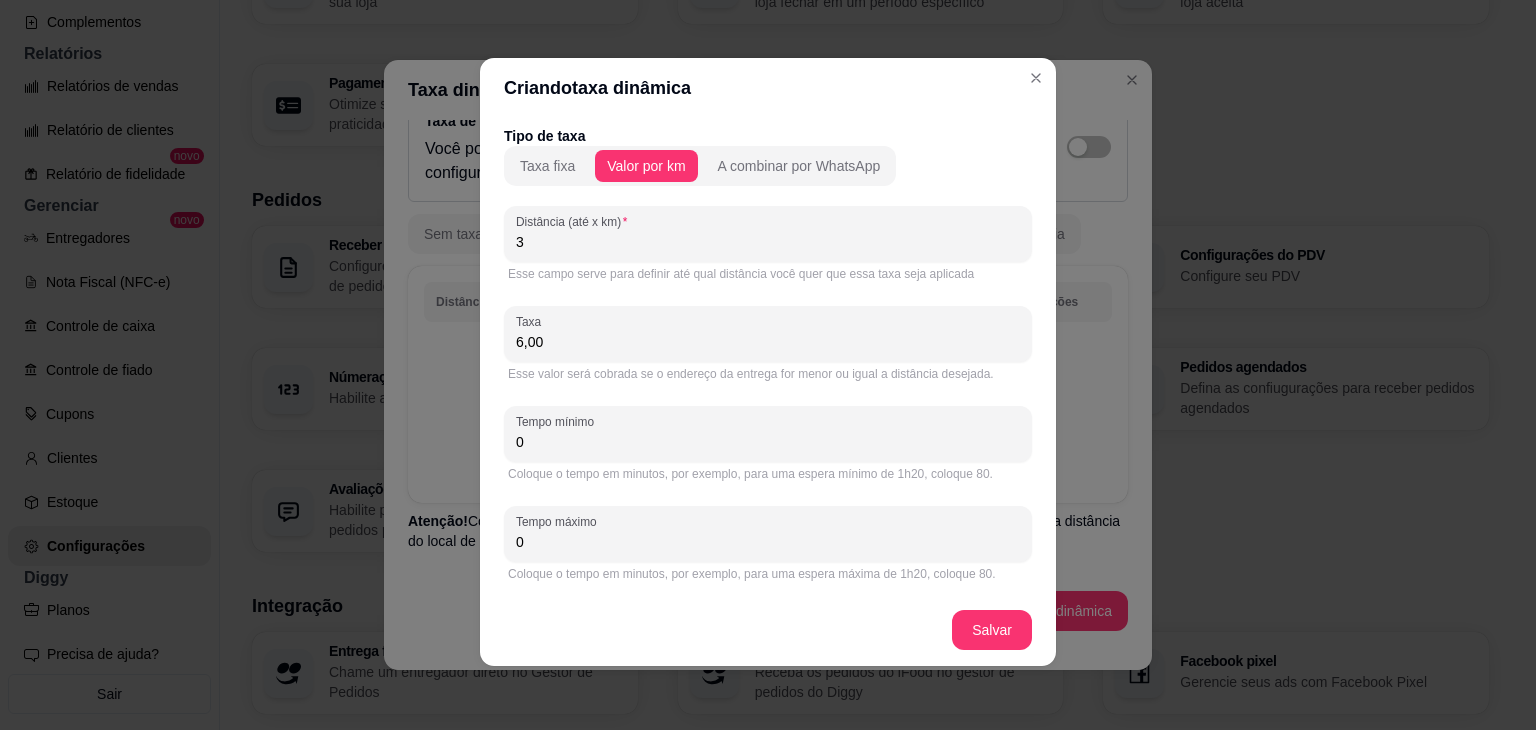 click on "Taxa fixa Valor por km A combinar por WhatsApp" at bounding box center (700, 166) 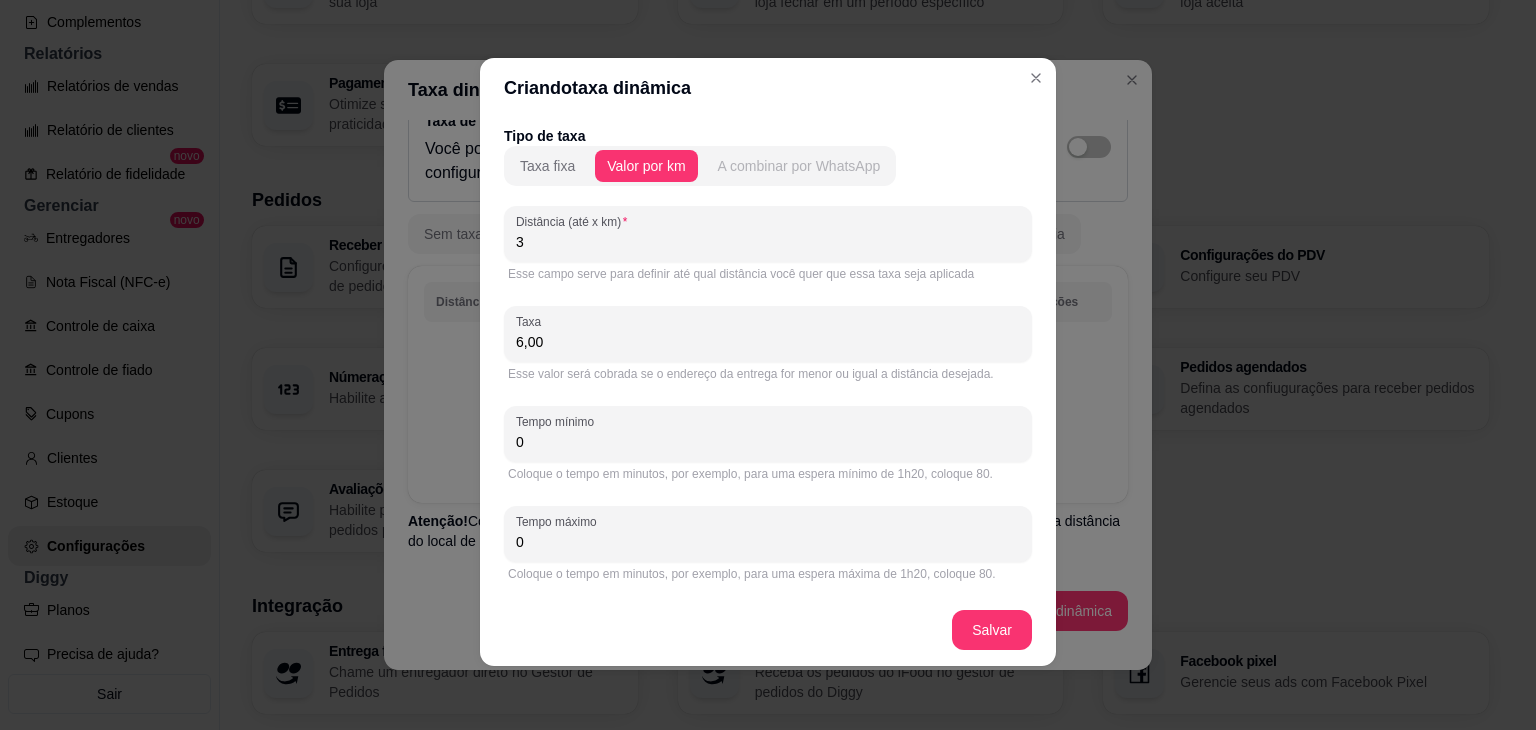 click on "A combinar por WhatsApp" at bounding box center (799, 166) 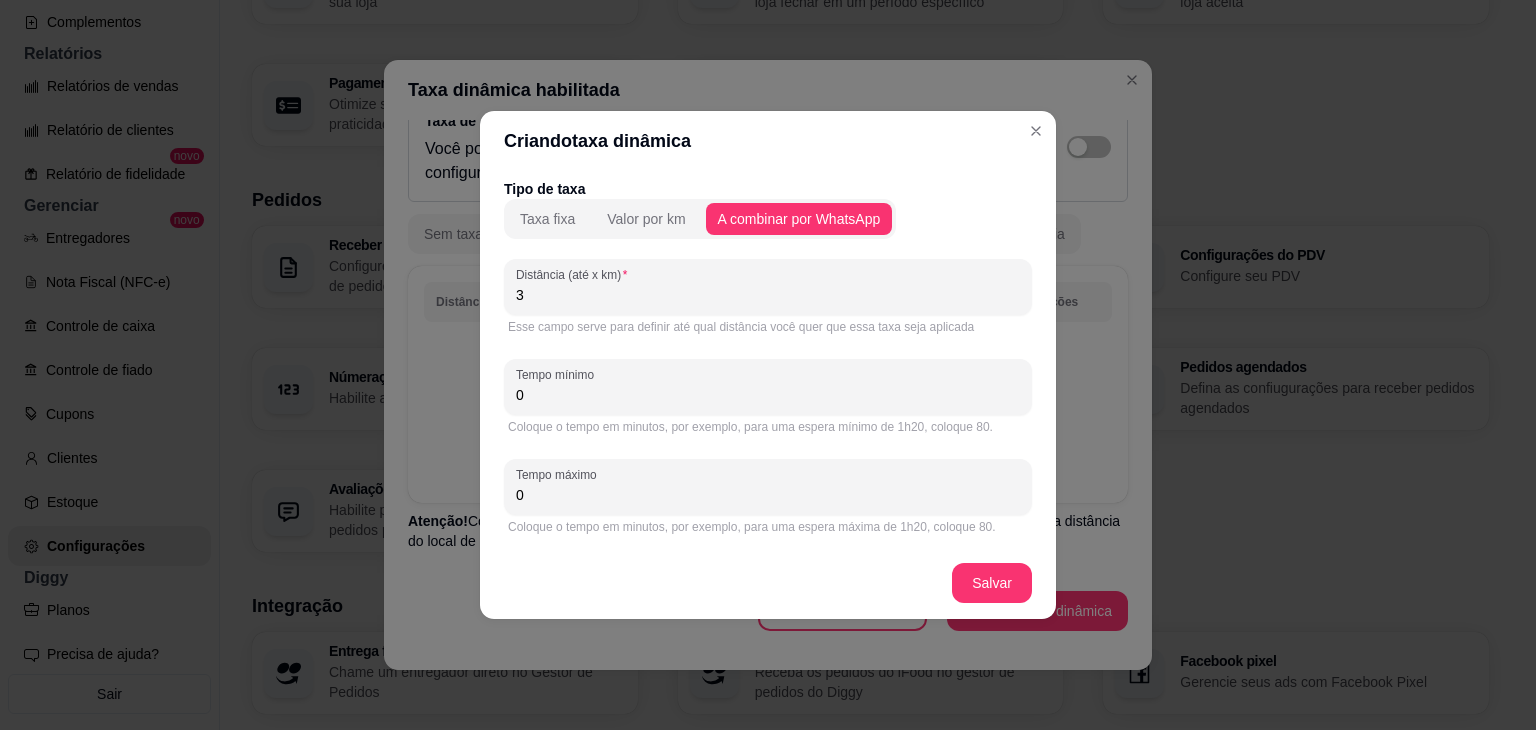 drag, startPoint x: 558, startPoint y: 396, endPoint x: 501, endPoint y: 377, distance: 60.083275 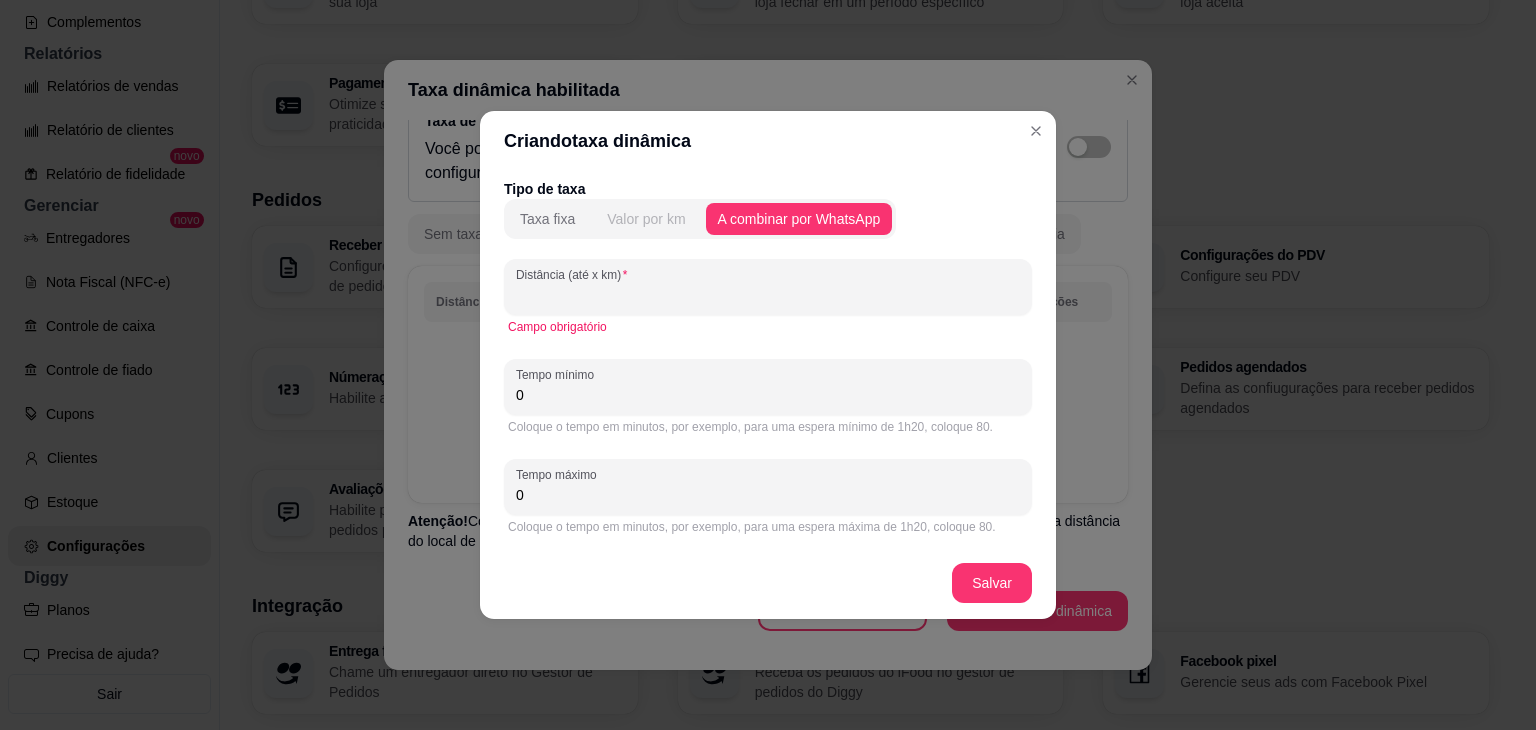 click on "Valor por km" at bounding box center [646, 219] 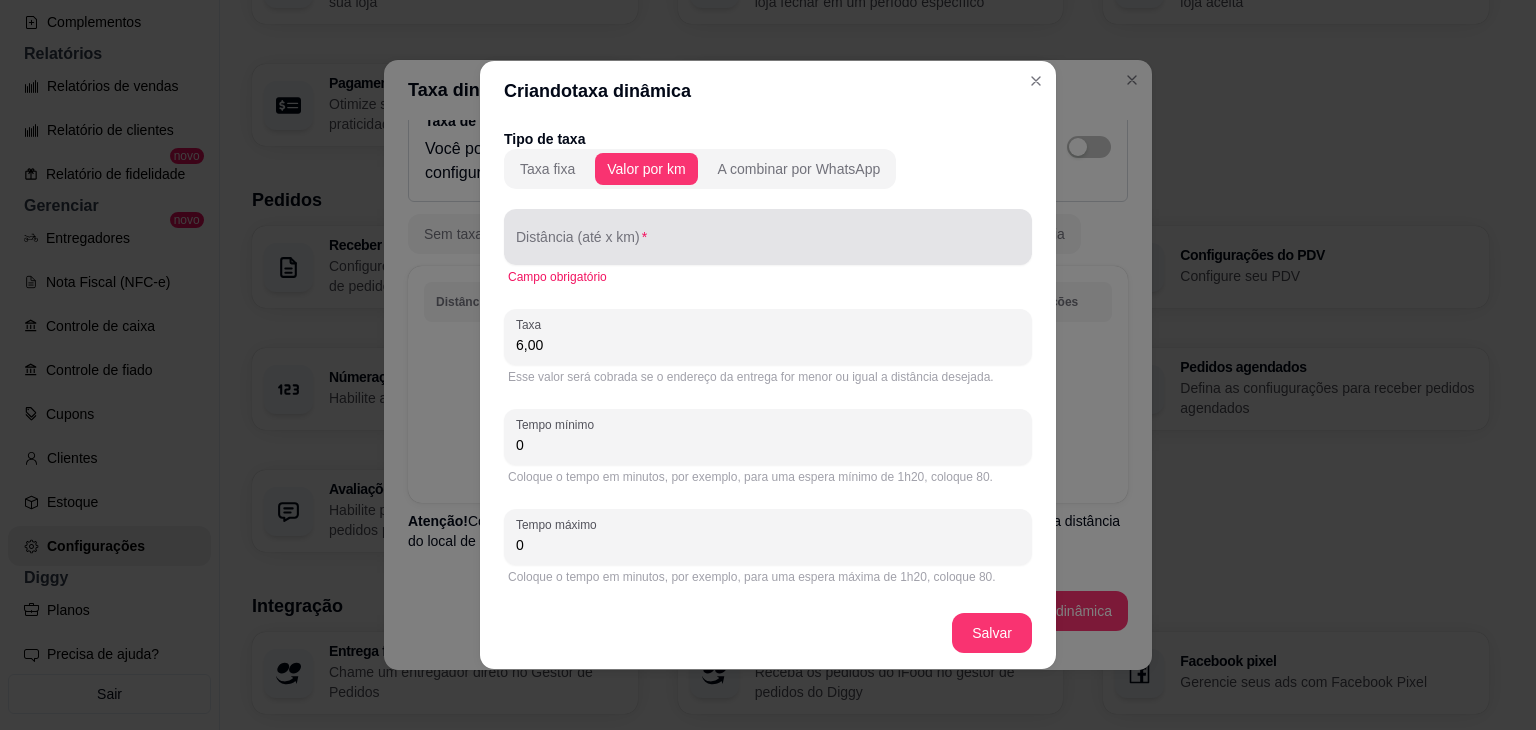 click on "Tipo de taxa Taxa fixa Valor por km A combinar por WhatsApp Distância (até x km) Campo obrigatório Taxa 6,00 Esse valor será cobrada se o endereço da entrega for menor ou igual a distância desejada. Tempo mínimo 0 Coloque o tempo em minutos, por exemplo, para uma espera mínimo de 1h20, coloque 80. Tempo máximo 0 Coloque o tempo em minutos, por exemplo, para uma espera máxima de 1h20, coloque 80." at bounding box center [768, 359] 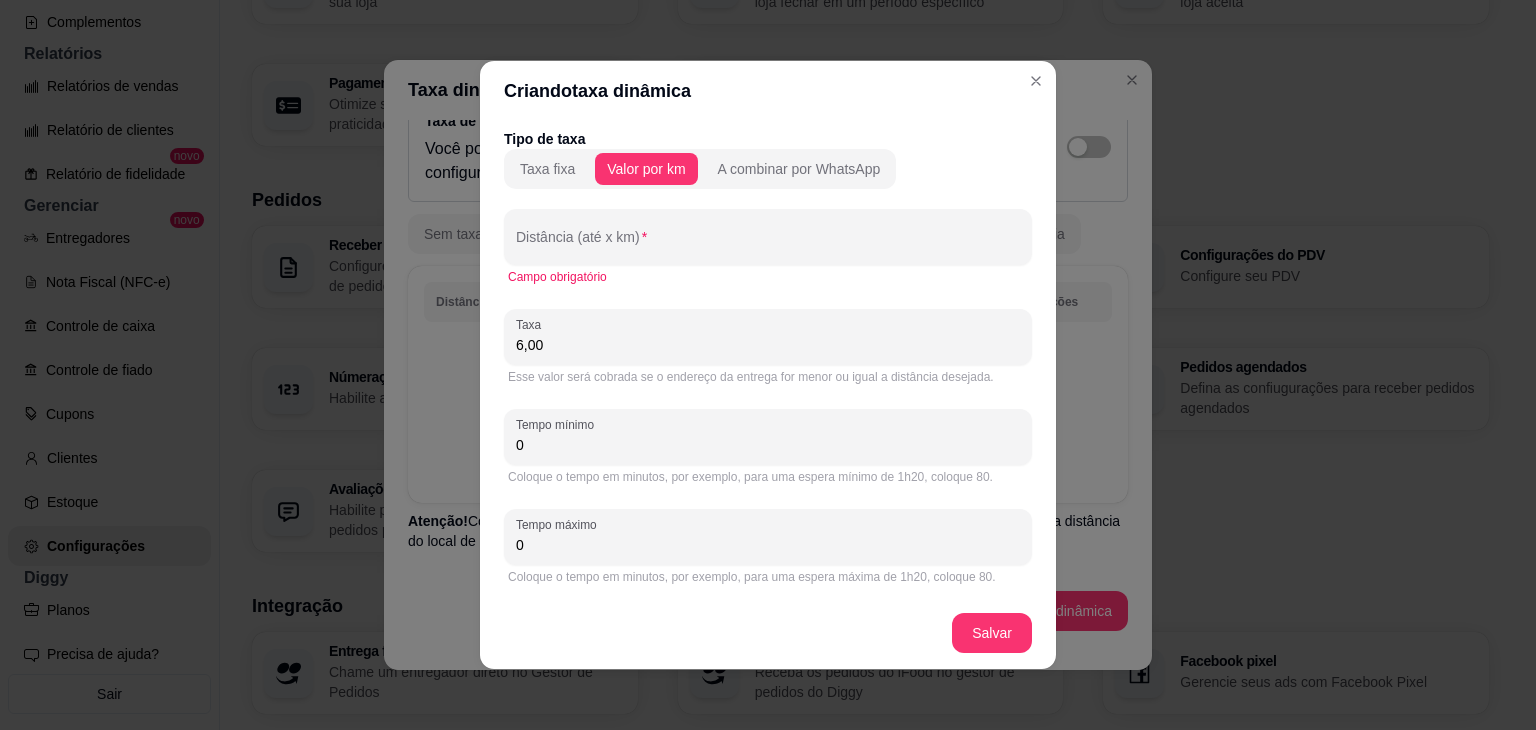 click on "A combinar por WhatsApp" at bounding box center [799, 169] 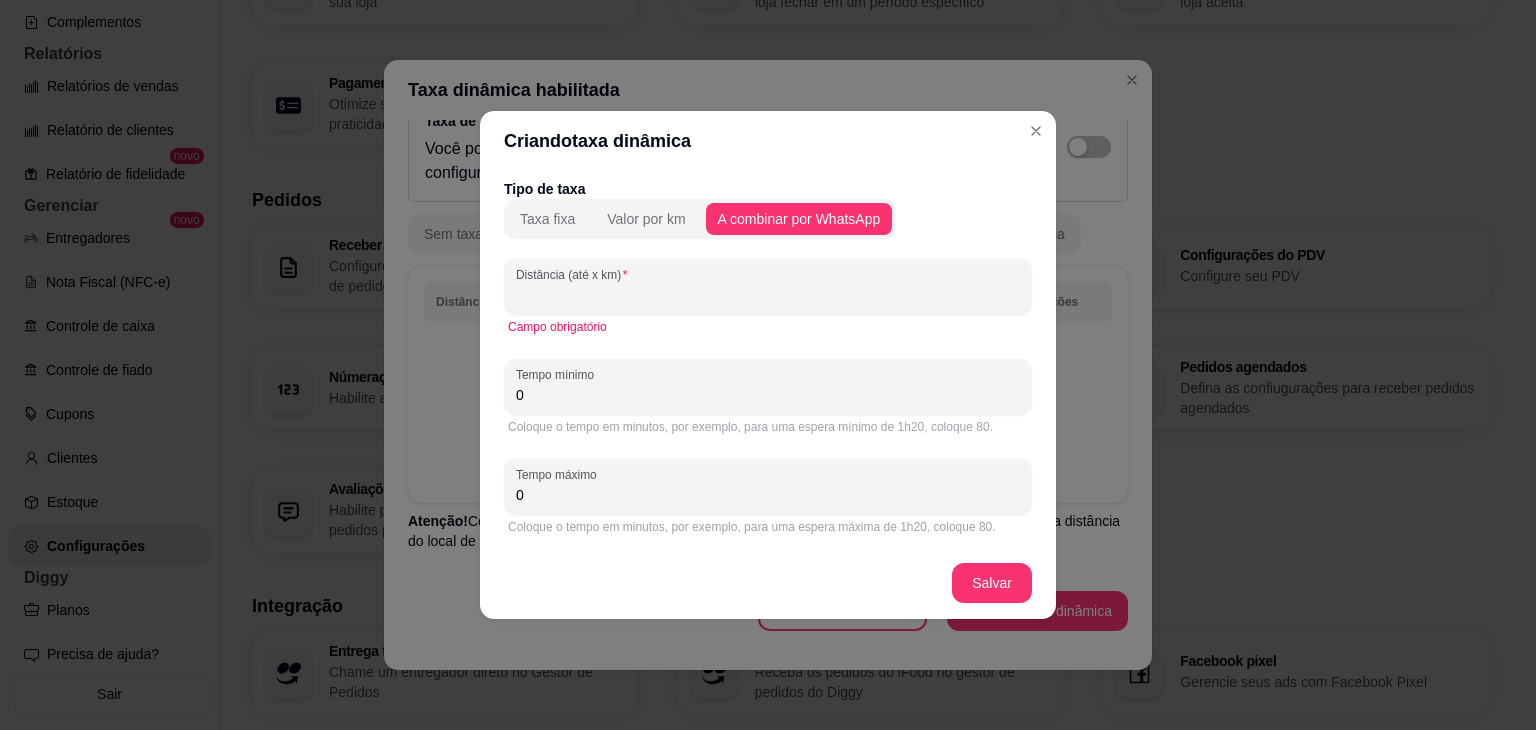 click on "Distância (até x km)" at bounding box center [768, 295] 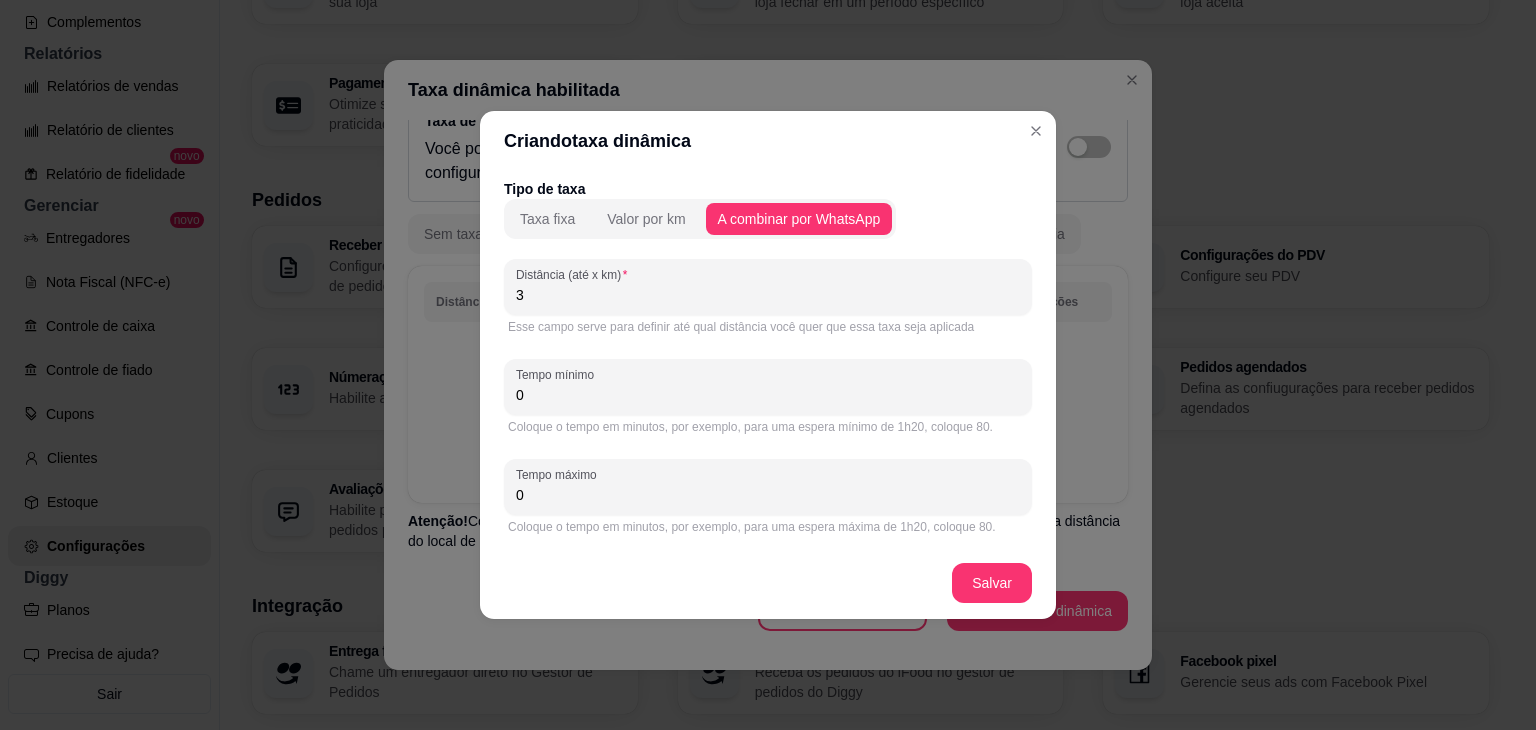 click on "0" at bounding box center [768, 395] 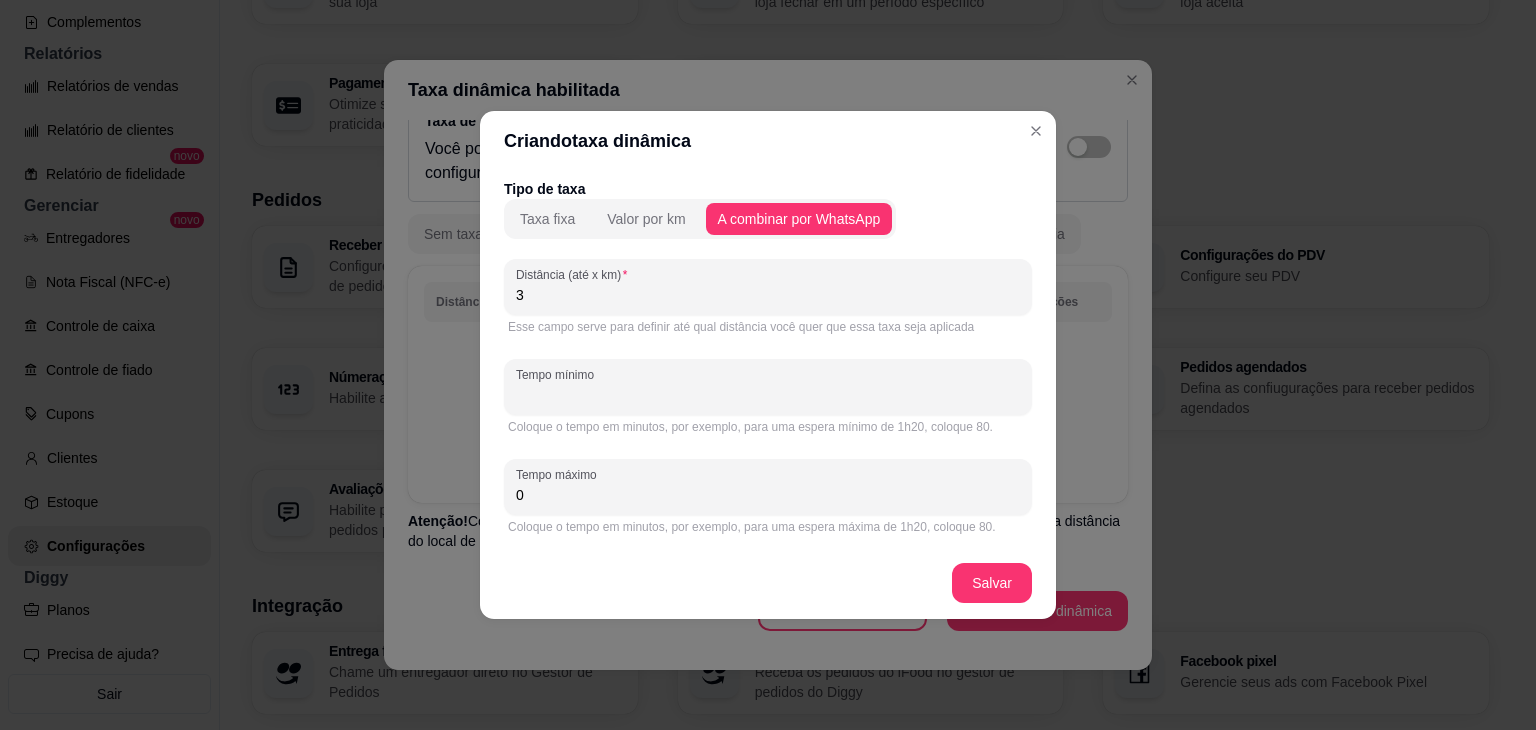 click on "Tempo mínimo" at bounding box center [768, 395] 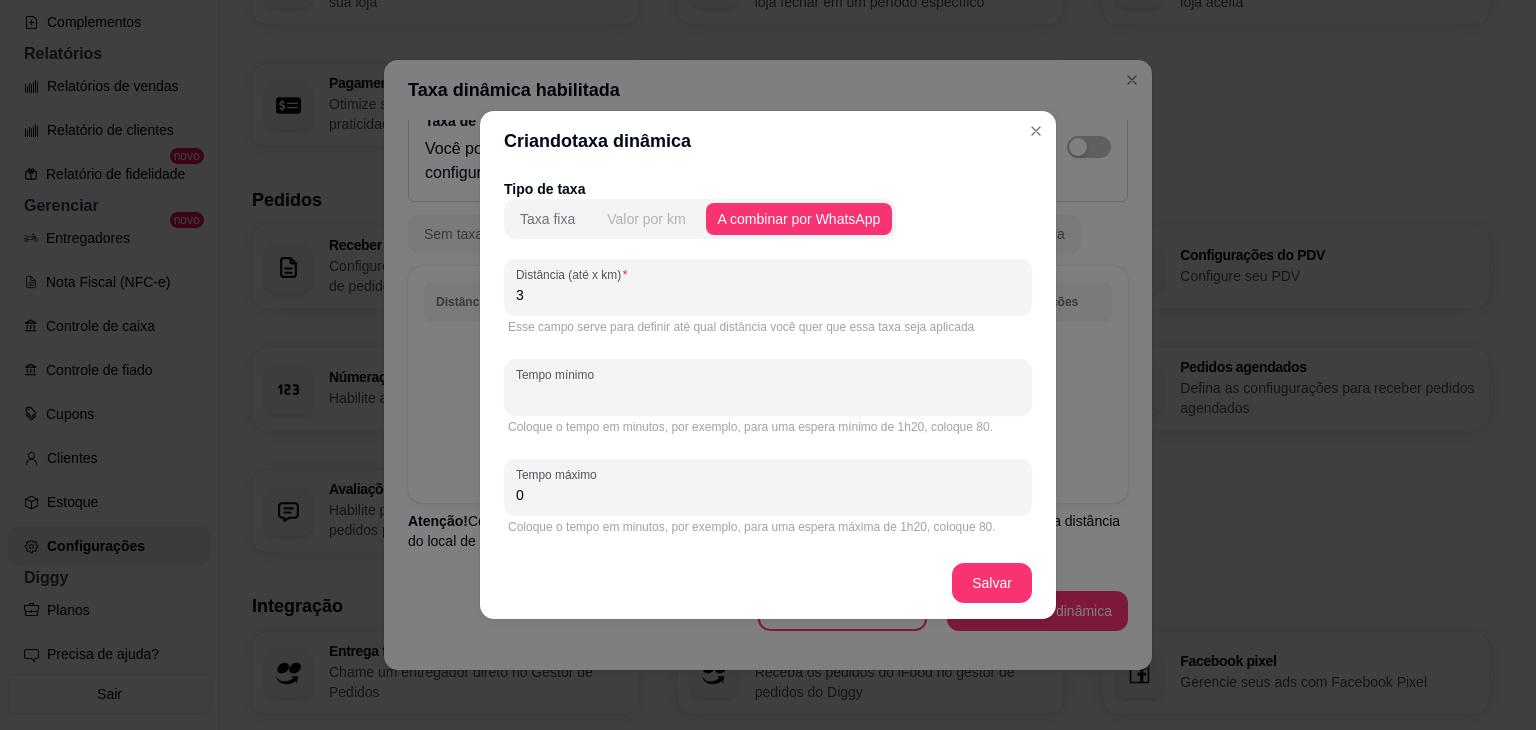 click on "Taxa fixa Valor por km A combinar por WhatsApp" at bounding box center (700, 219) 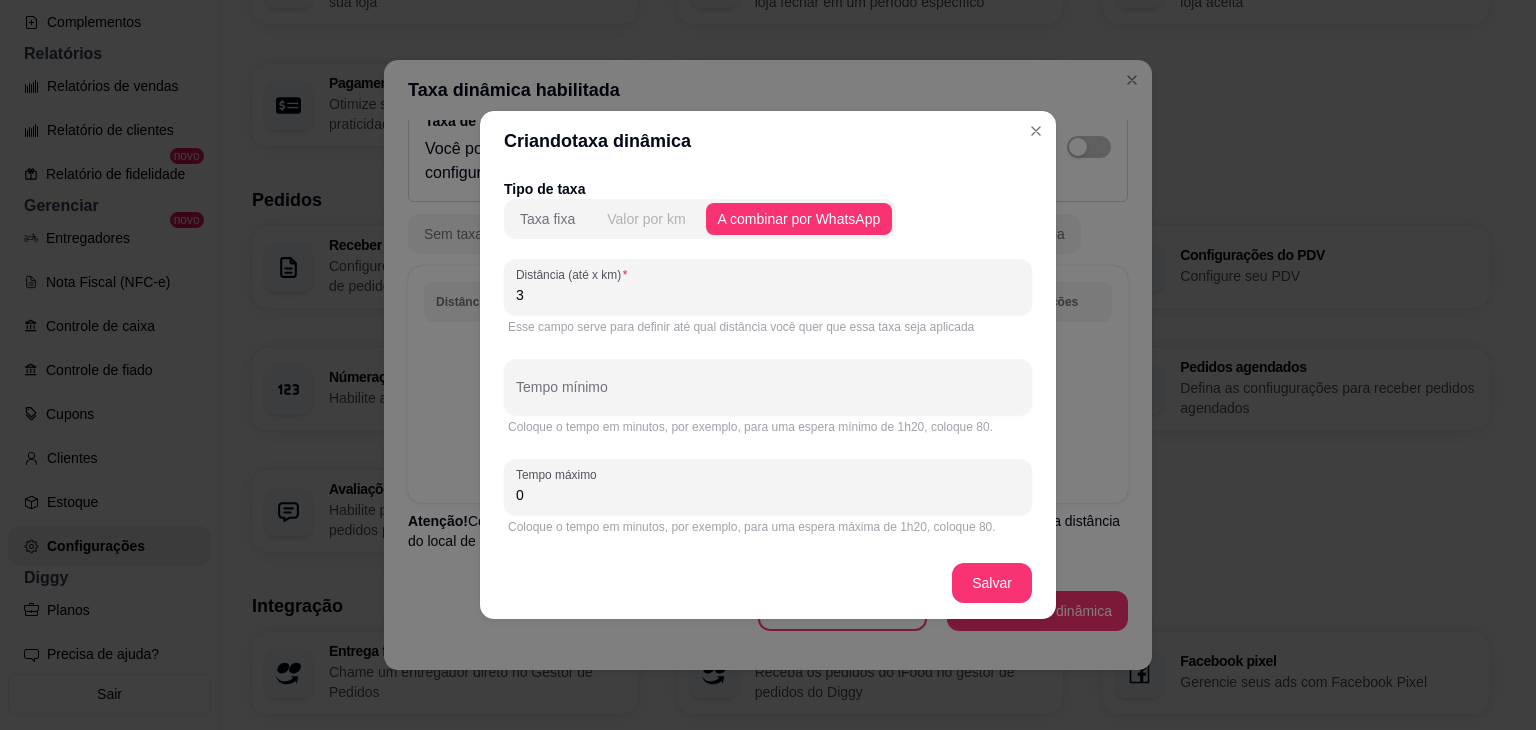 click on "Valor por km" at bounding box center [646, 219] 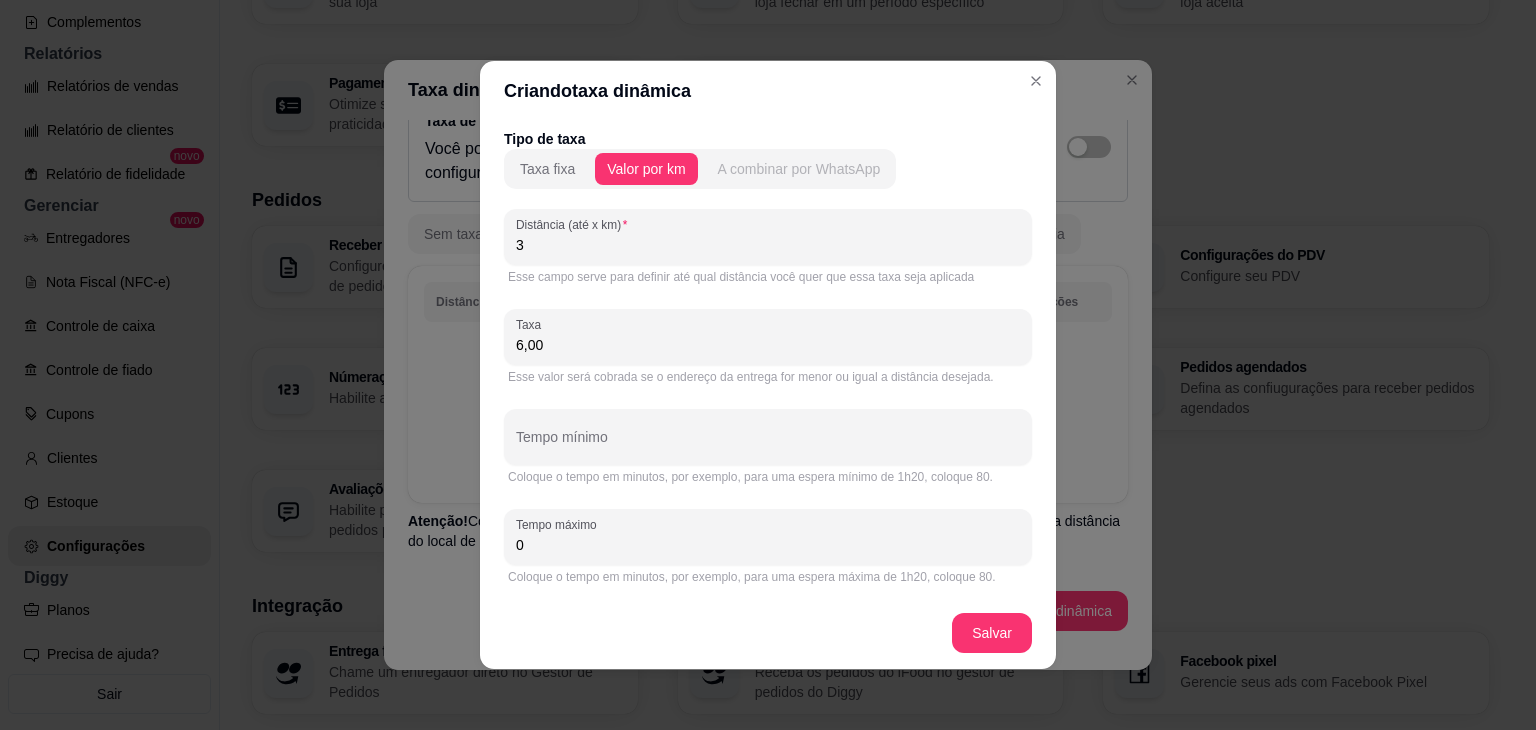 click on "A combinar por WhatsApp" at bounding box center [799, 169] 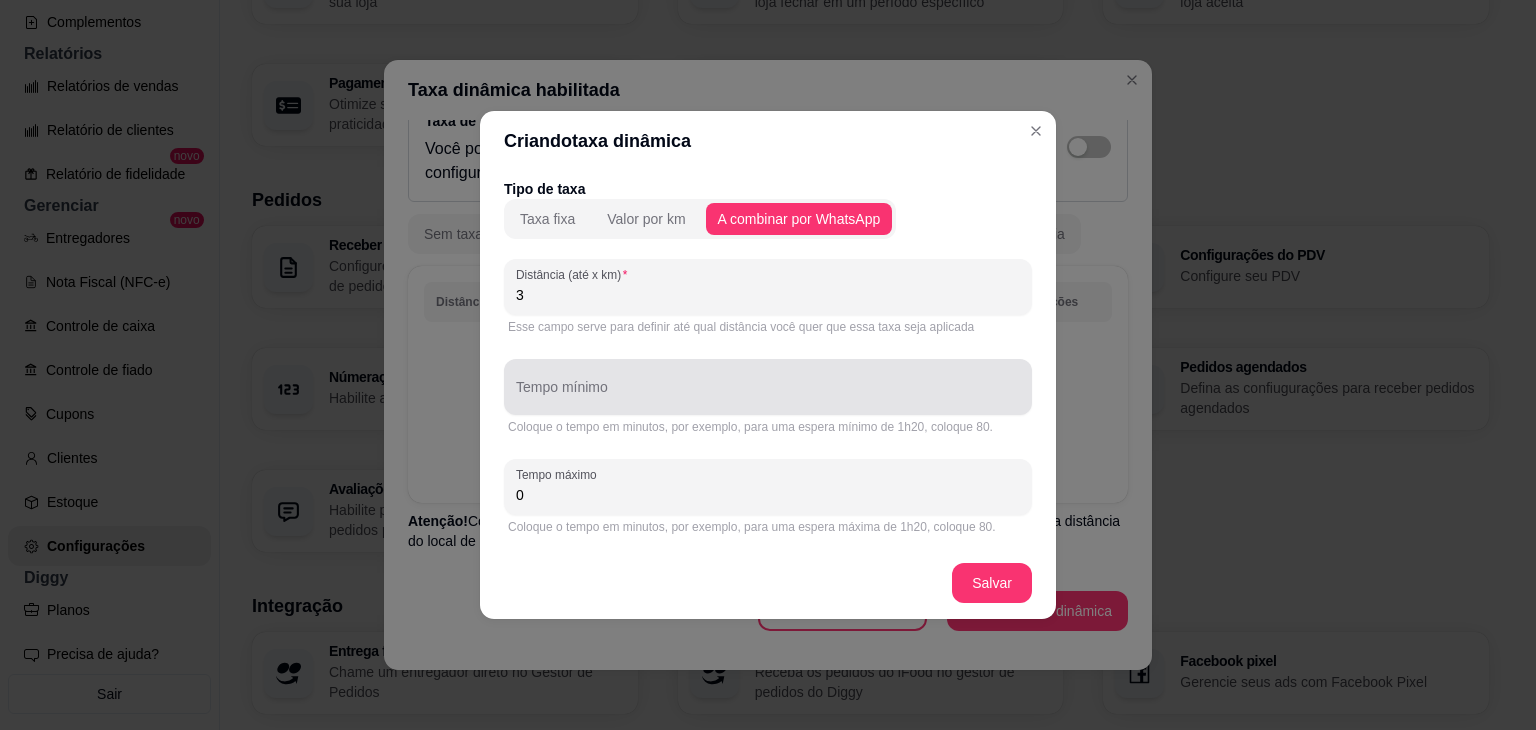 click on "Tempo mínimo" at bounding box center [768, 395] 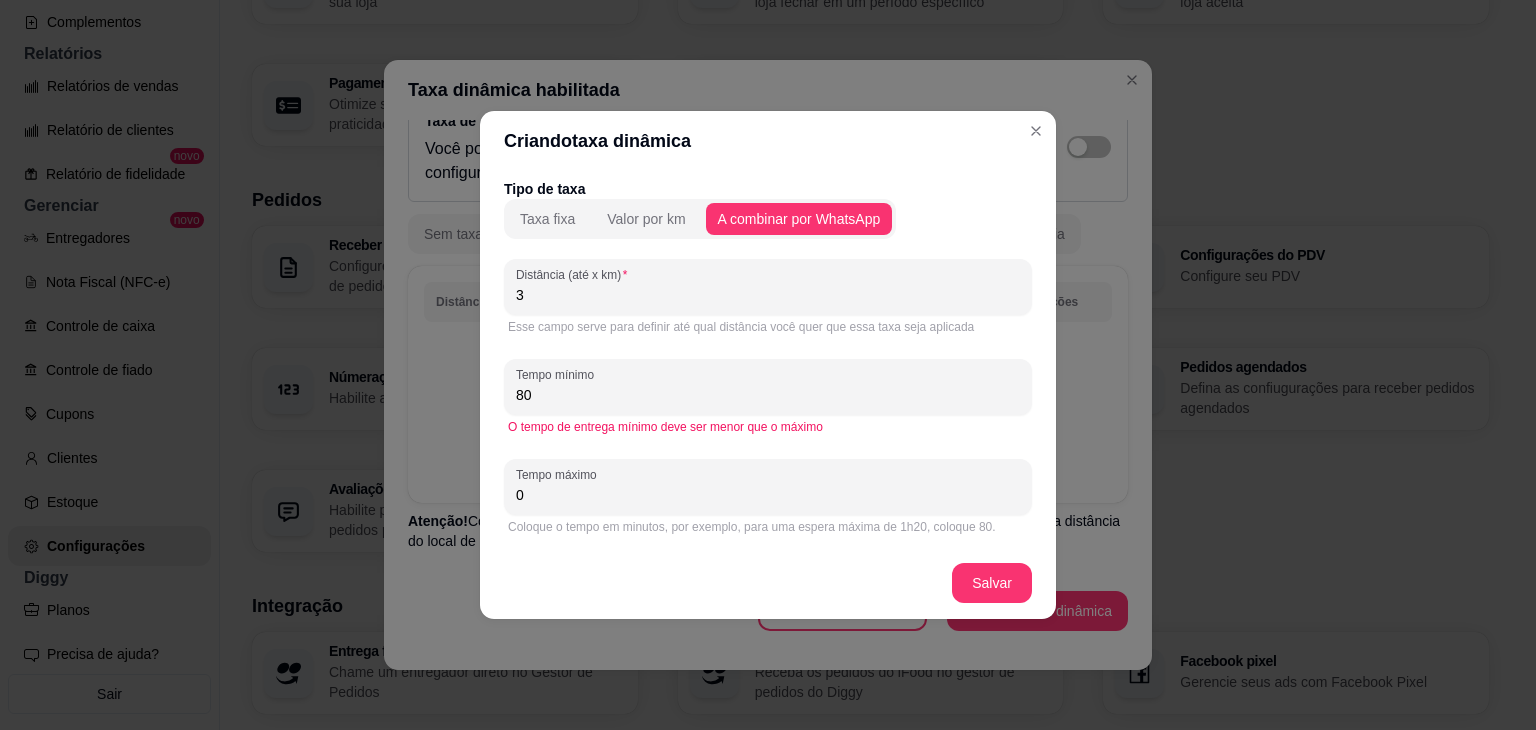 drag, startPoint x: 584, startPoint y: 489, endPoint x: 441, endPoint y: 509, distance: 144.39183 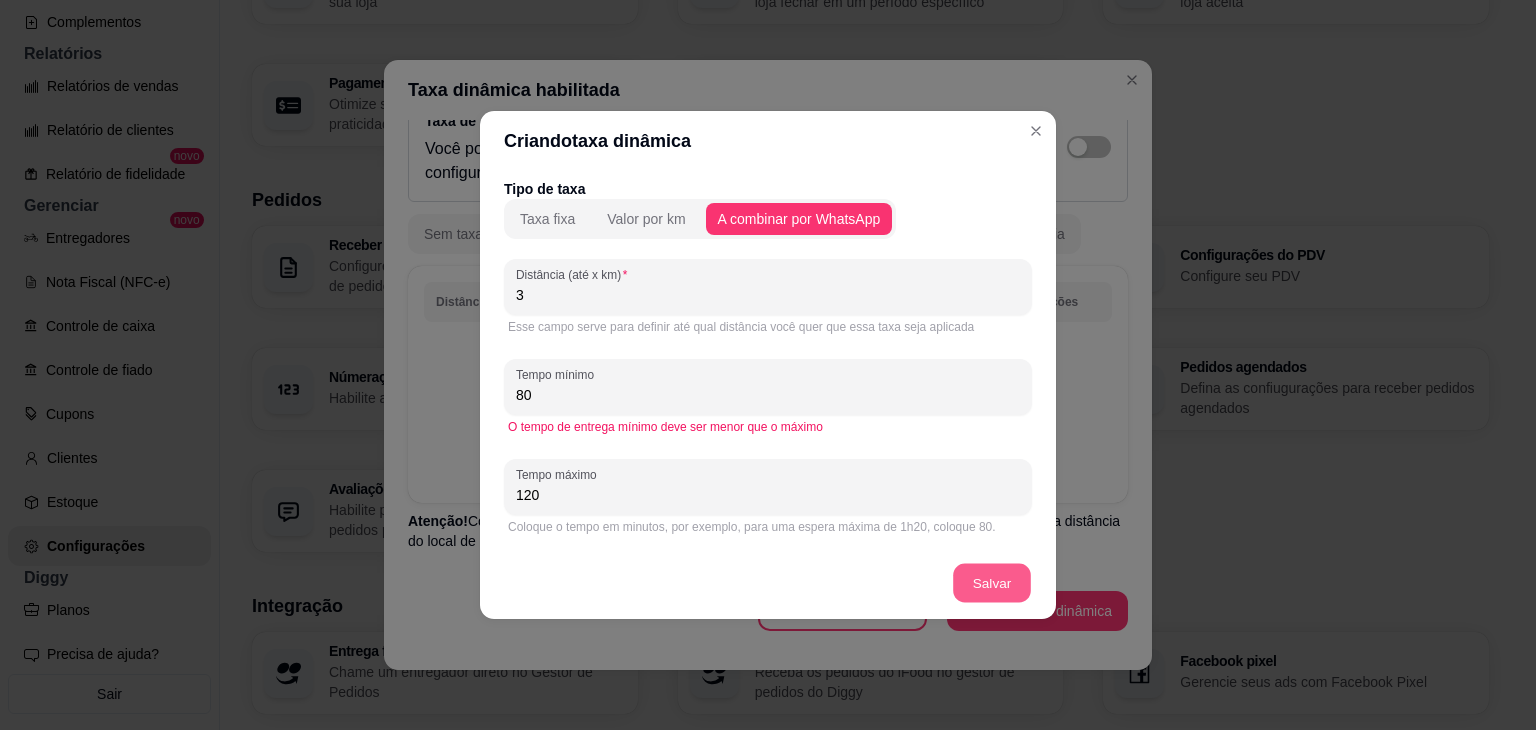 click on "Salvar" at bounding box center [992, 583] 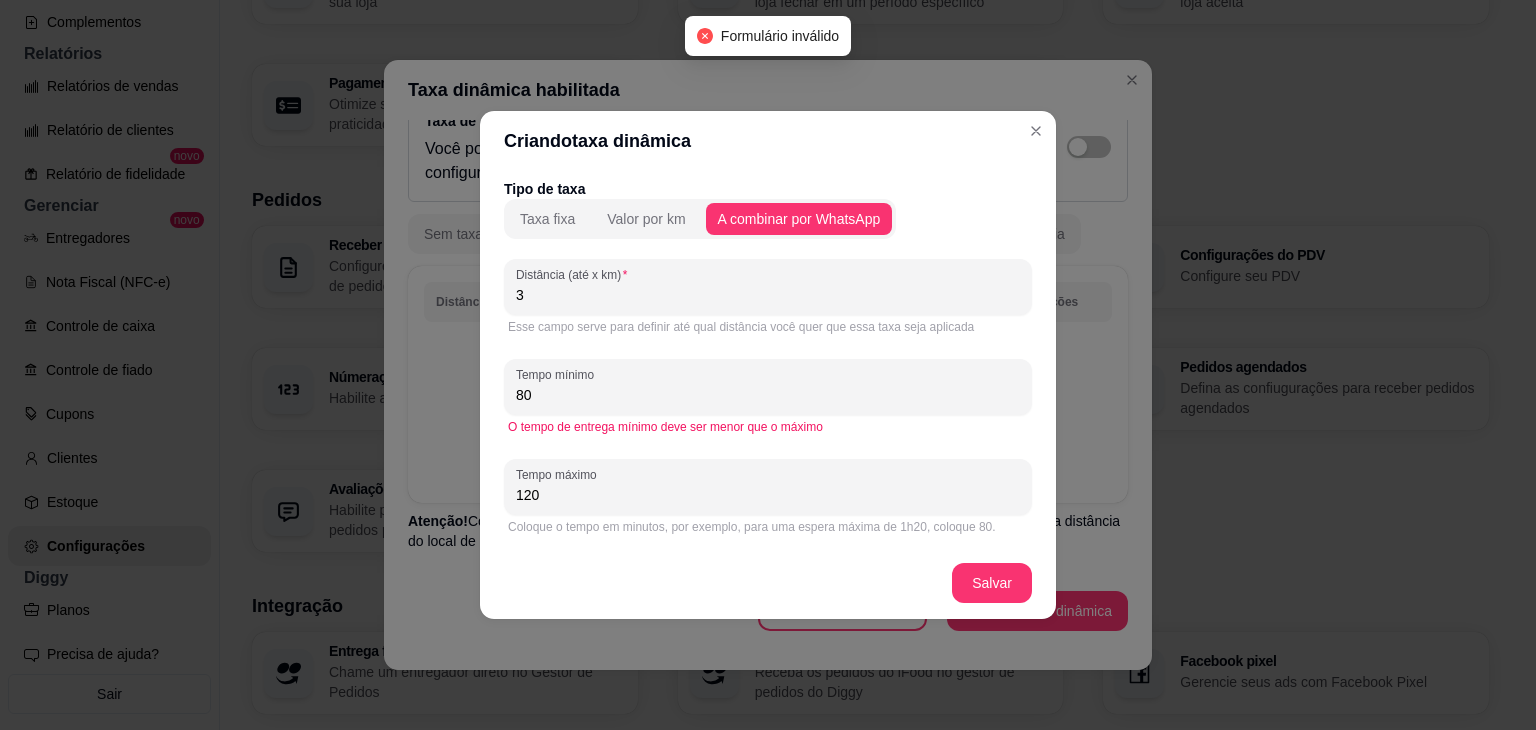 click on "O tempo de entrega mínimo deve ser menor que o máximo" at bounding box center [768, 427] 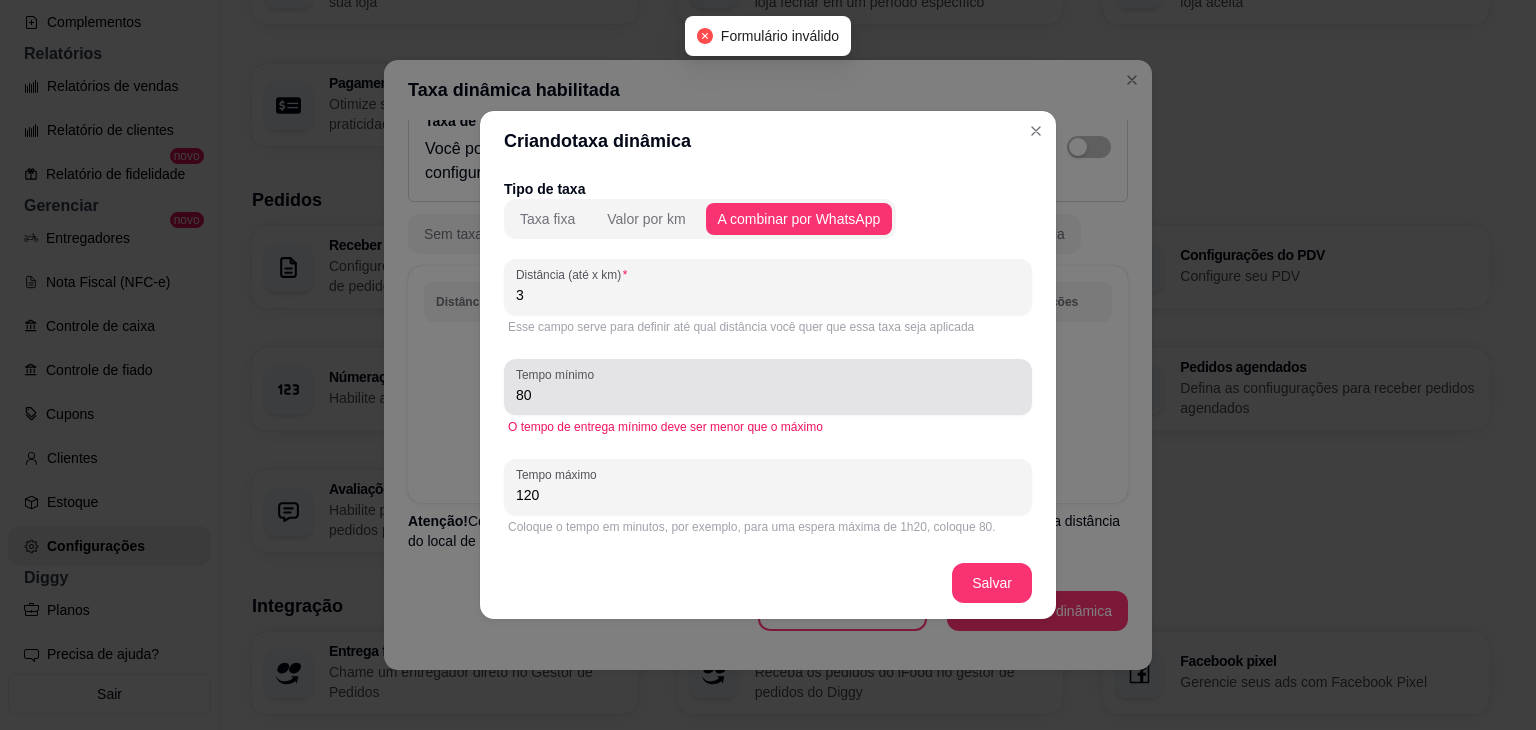 click on "80" at bounding box center (768, 395) 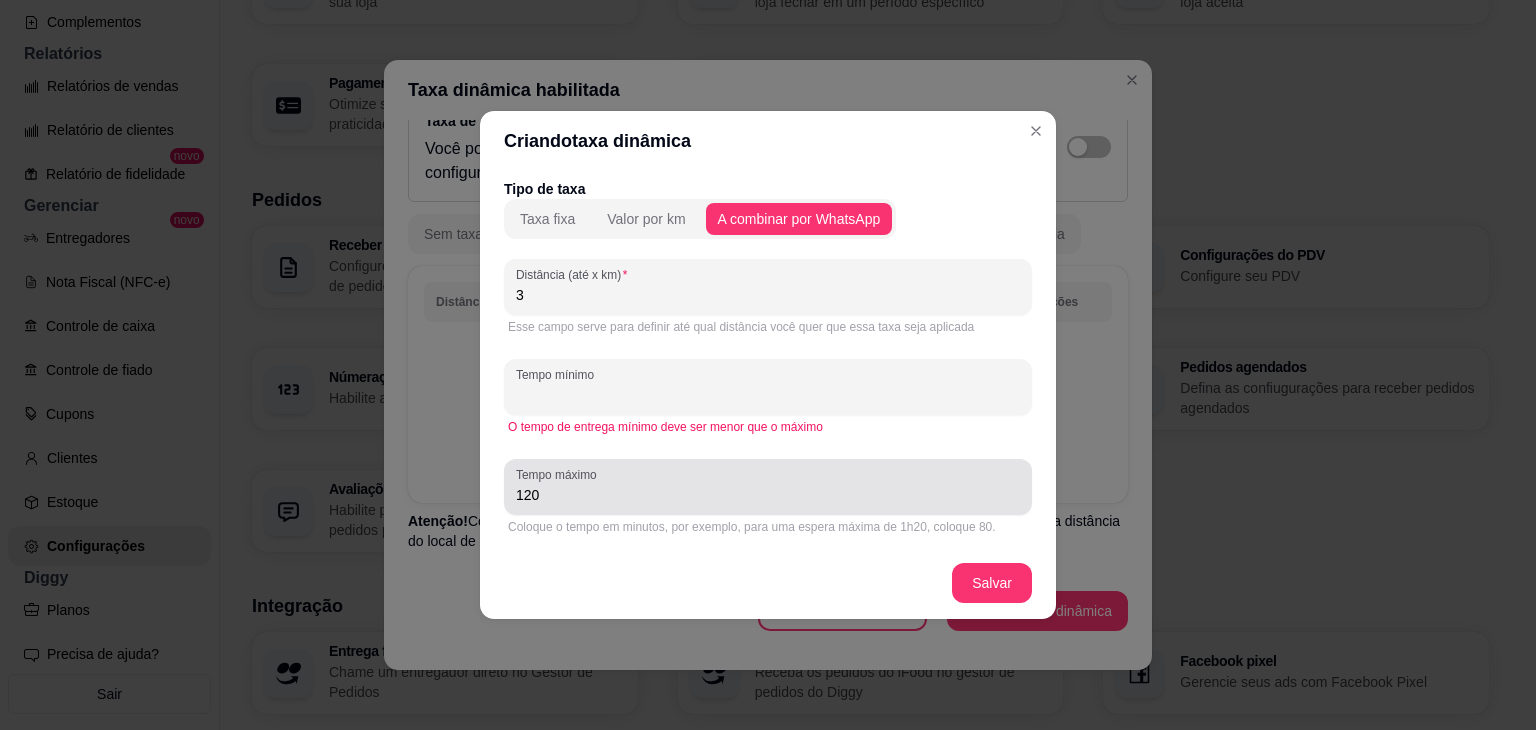 click on "120" at bounding box center [768, 495] 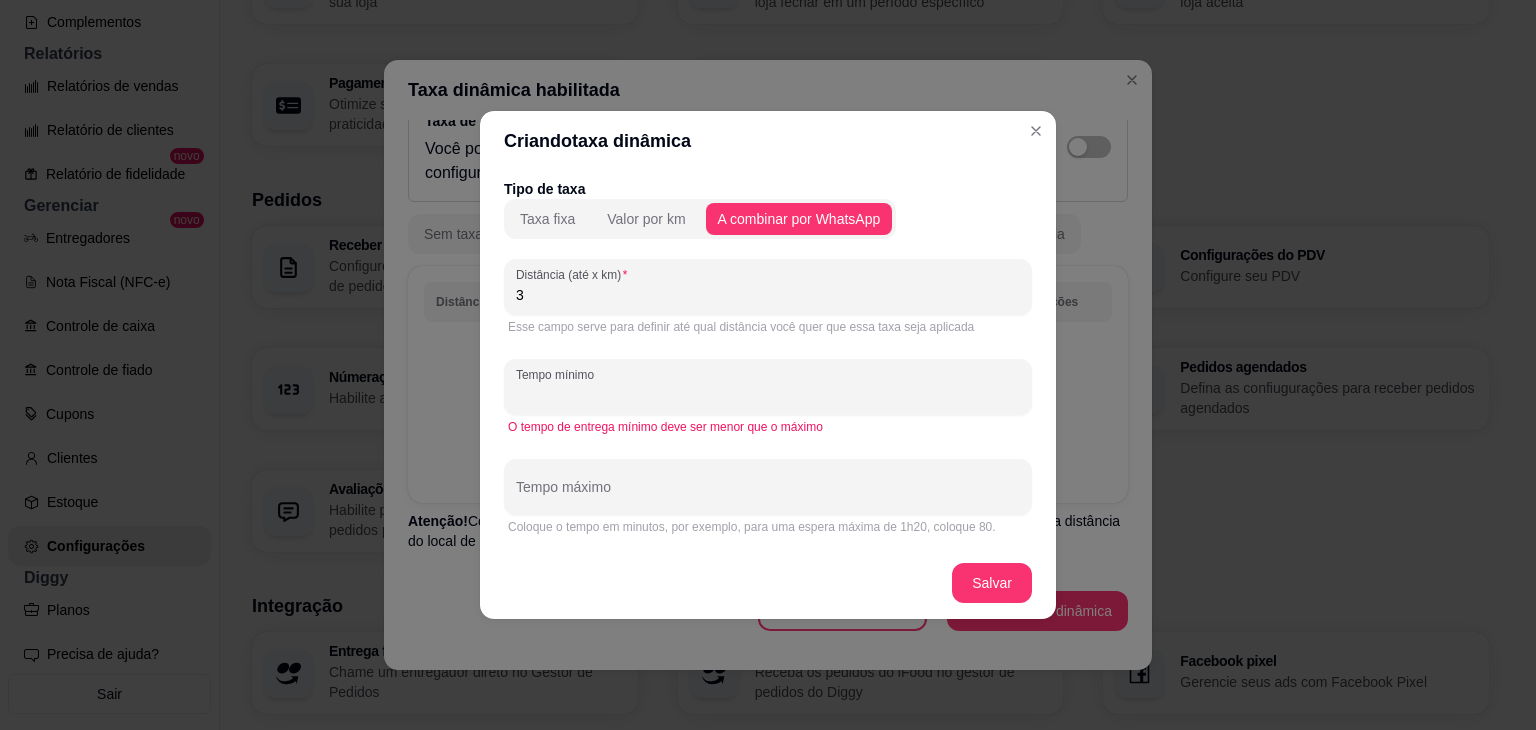 click on "Tempo mínimo" at bounding box center (768, 395) 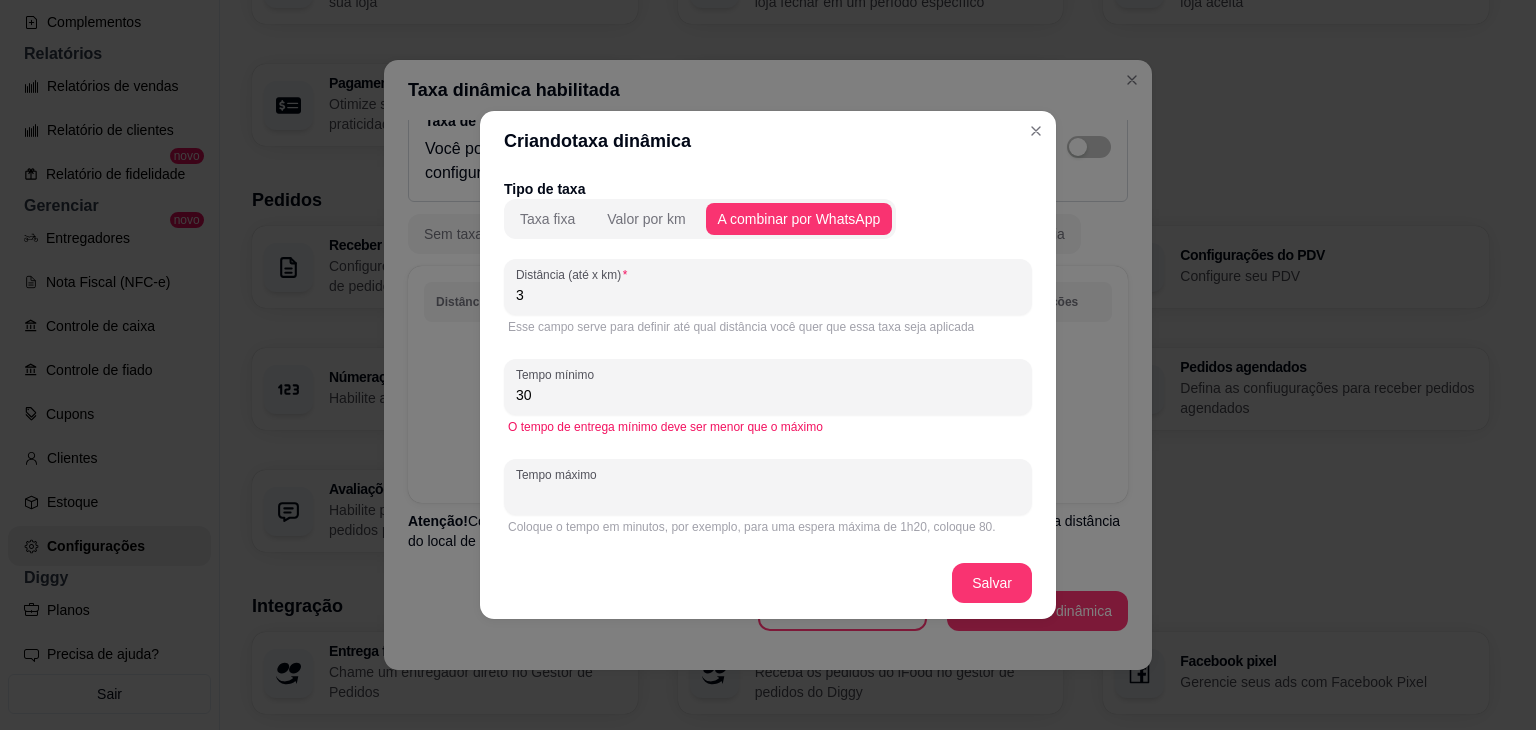 click on "Tempo máximo" at bounding box center (768, 495) 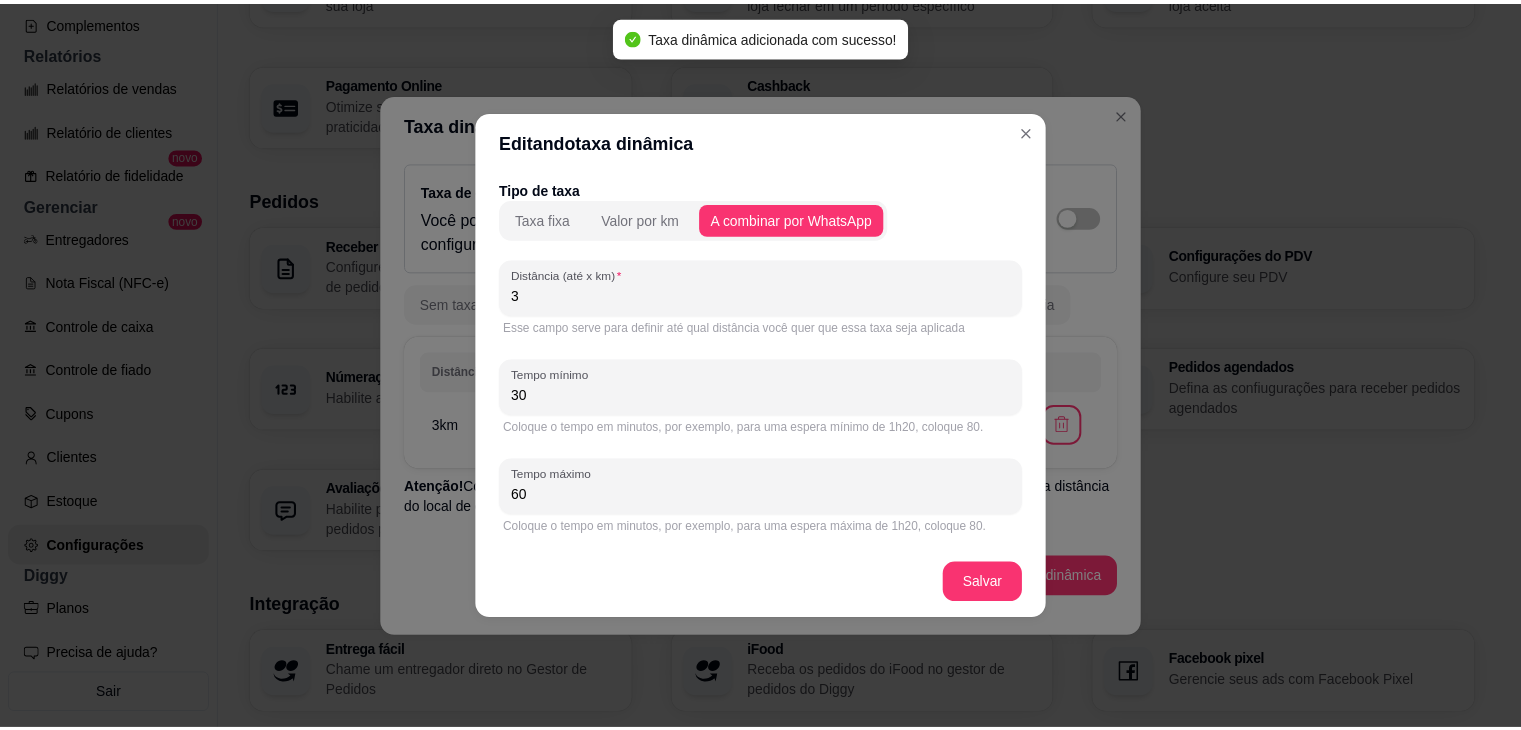scroll, scrollTop: 0, scrollLeft: 0, axis: both 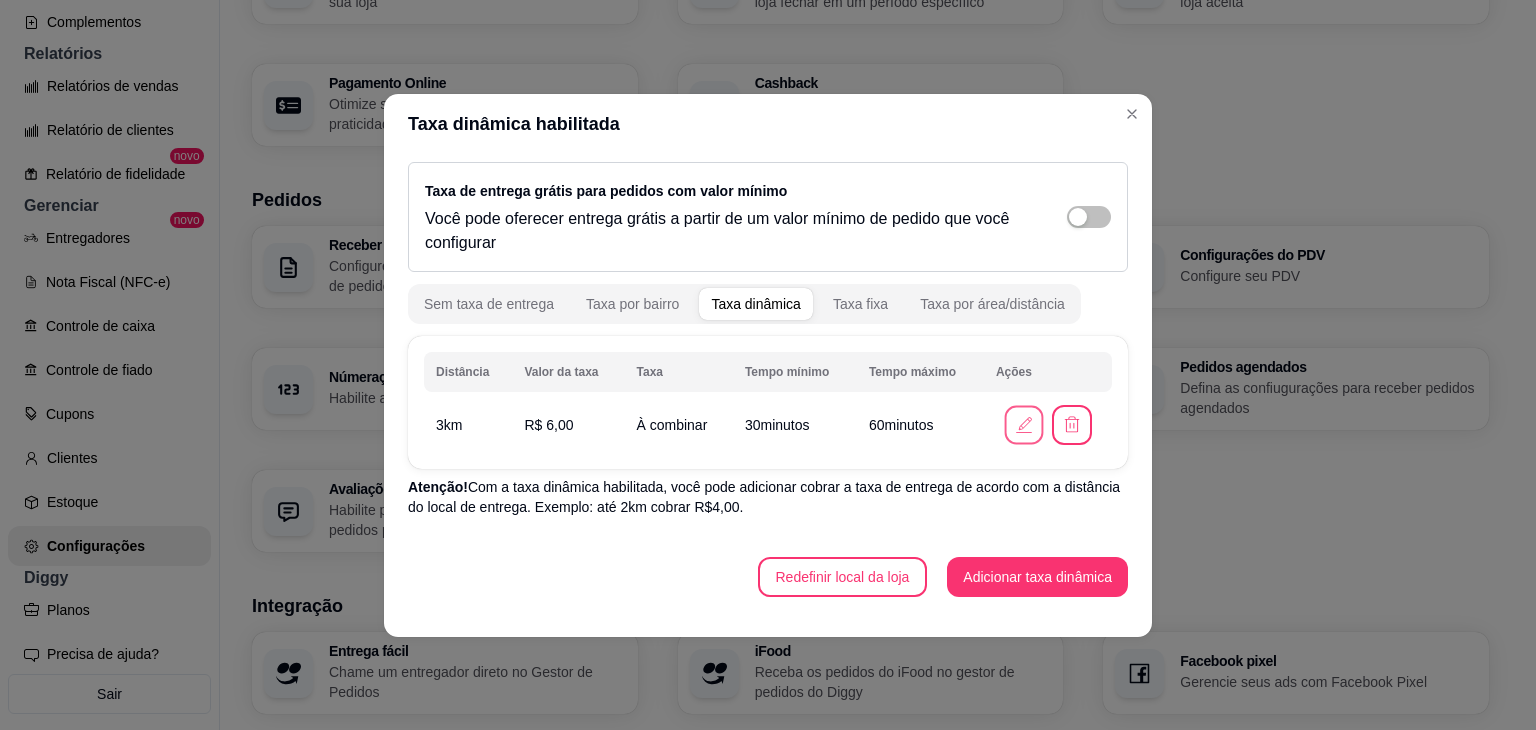 click 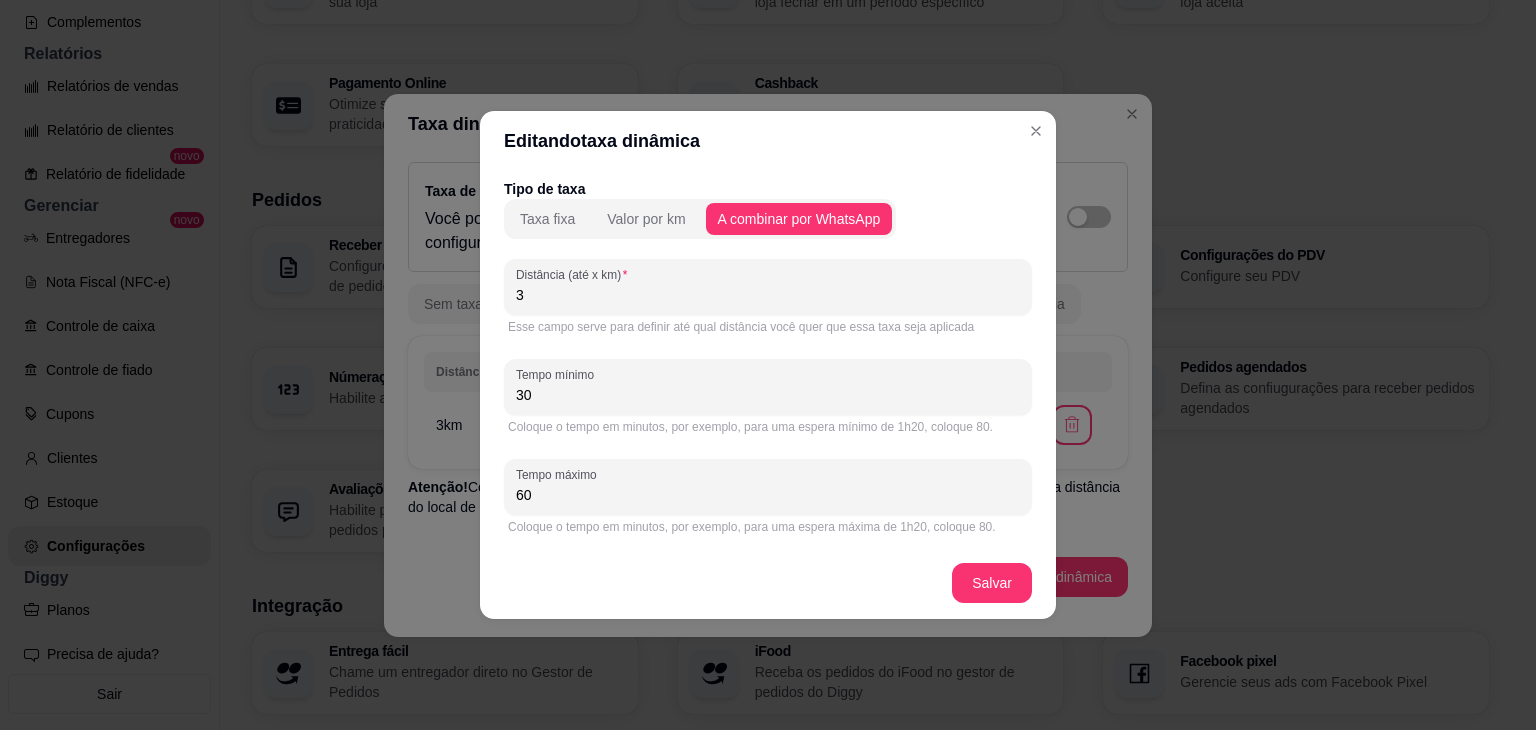 drag, startPoint x: 646, startPoint y: 190, endPoint x: 646, endPoint y: 203, distance: 13 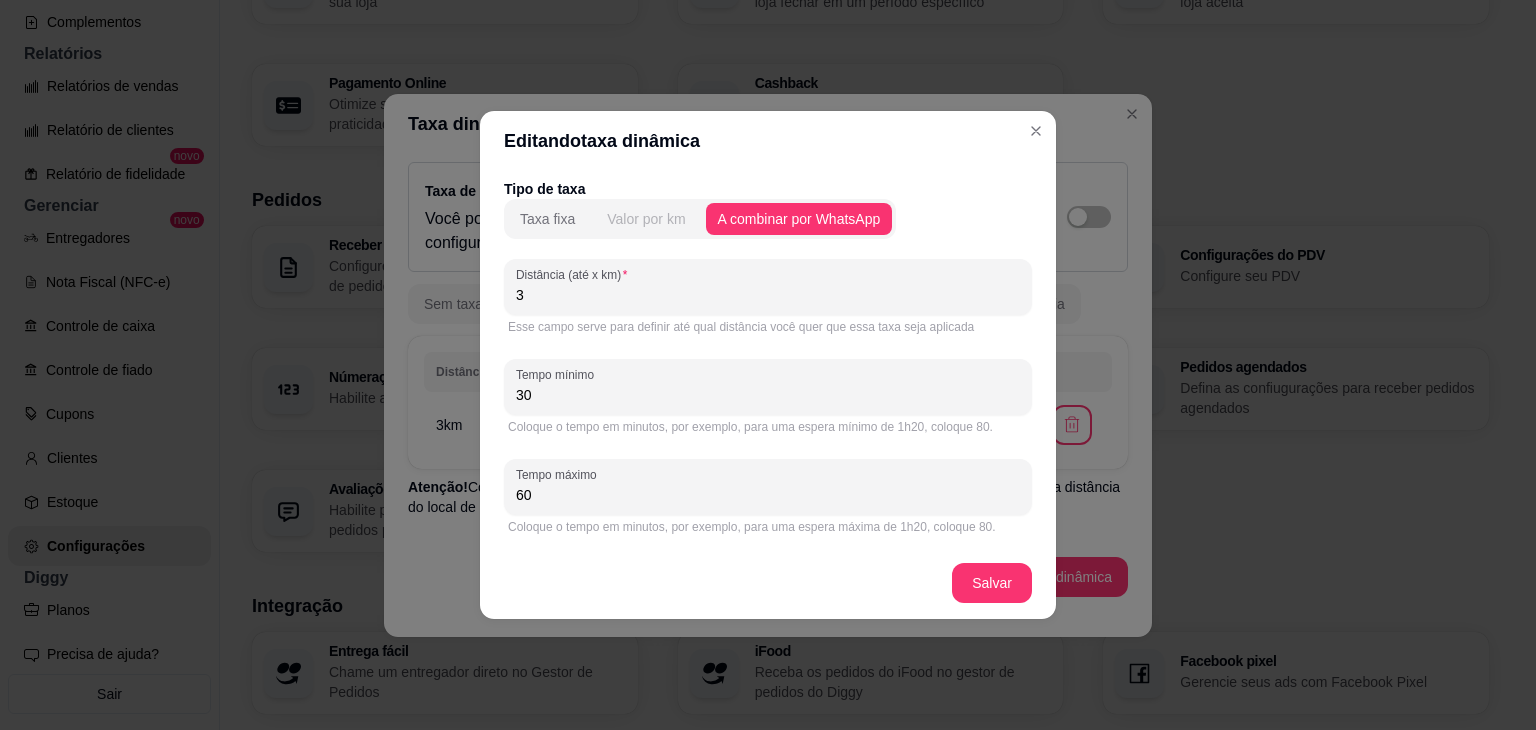 click on "Valor por km" at bounding box center (646, 219) 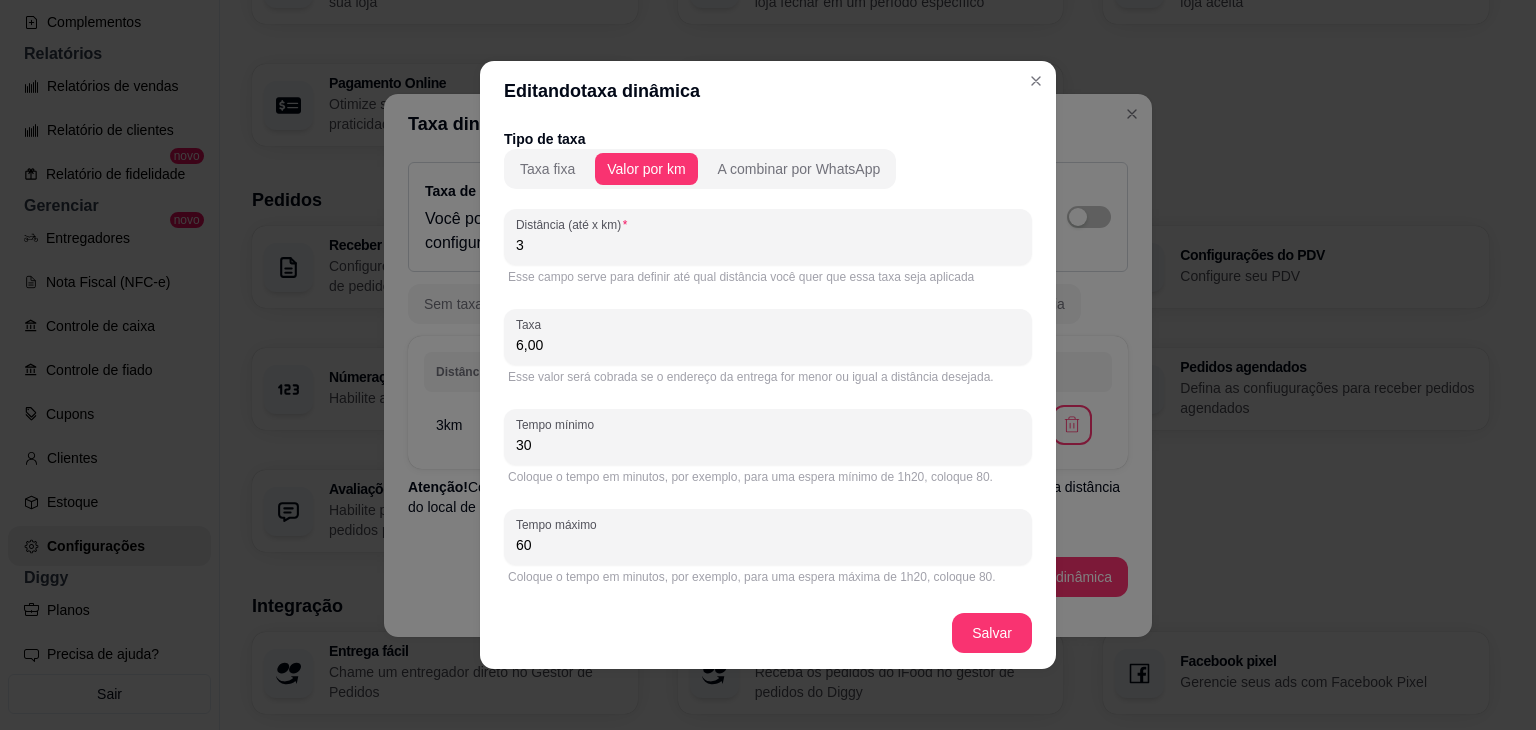 drag, startPoint x: 577, startPoint y: 340, endPoint x: 517, endPoint y: 225, distance: 129.71121 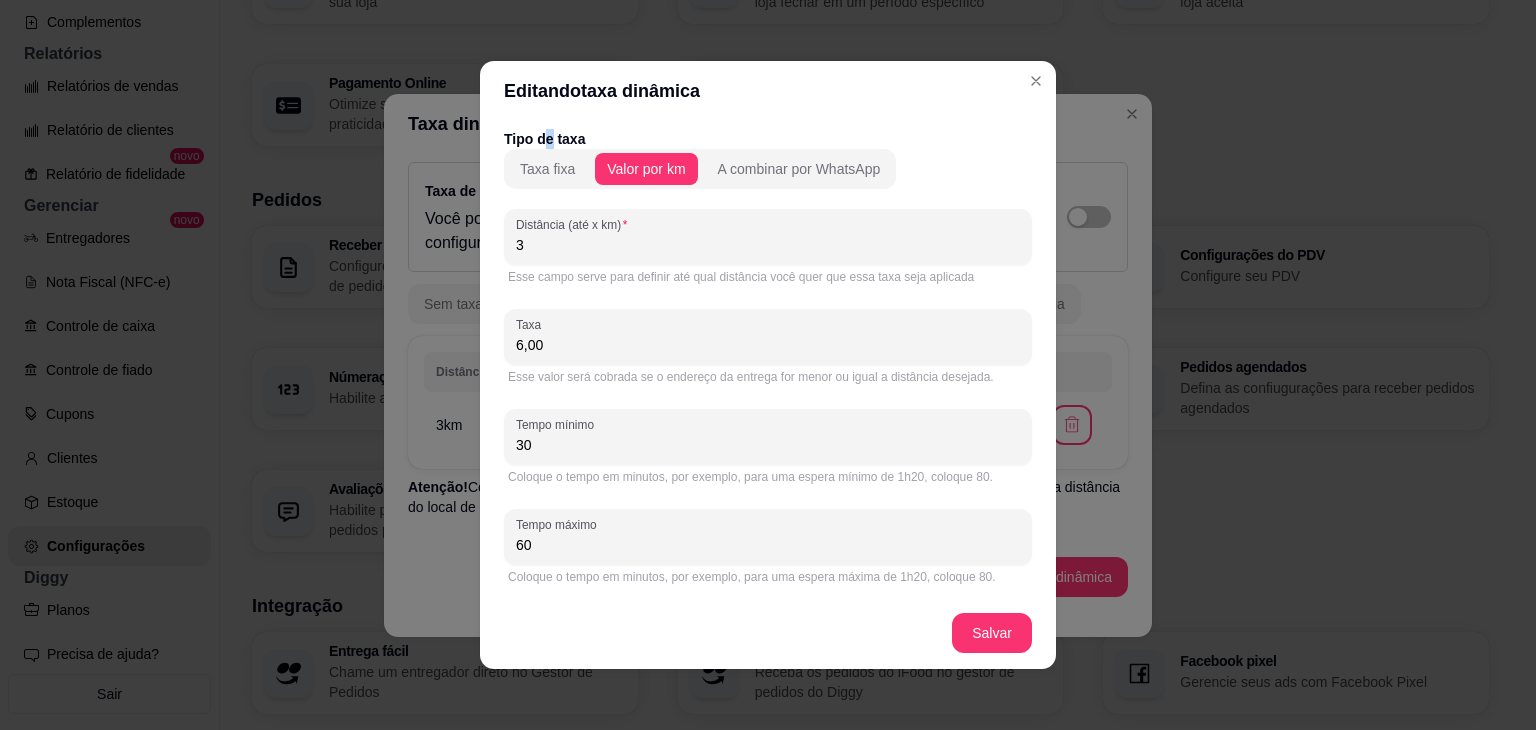 drag, startPoint x: 540, startPoint y: 136, endPoint x: 544, endPoint y: 157, distance: 21.377558 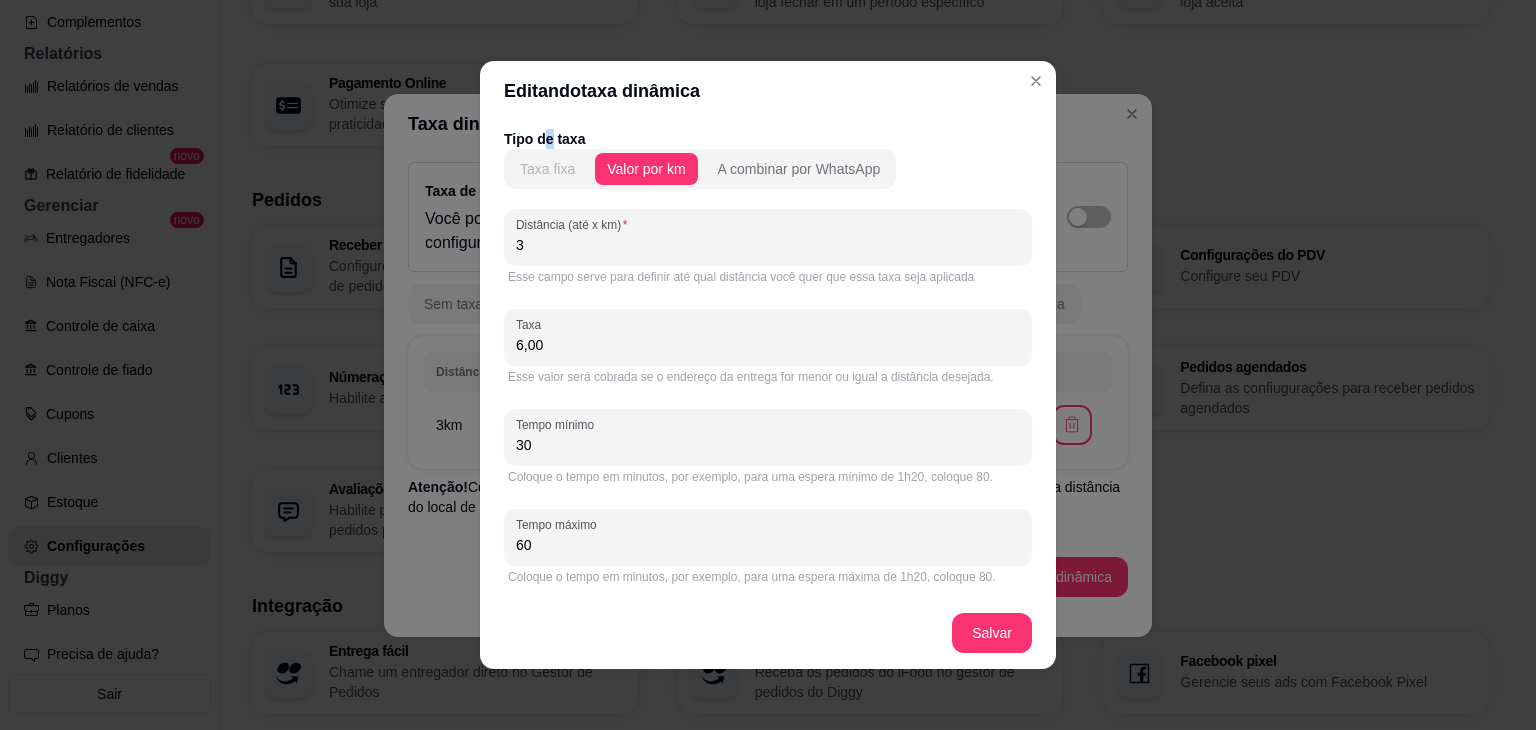 click on "Taxa fixa" at bounding box center [547, 169] 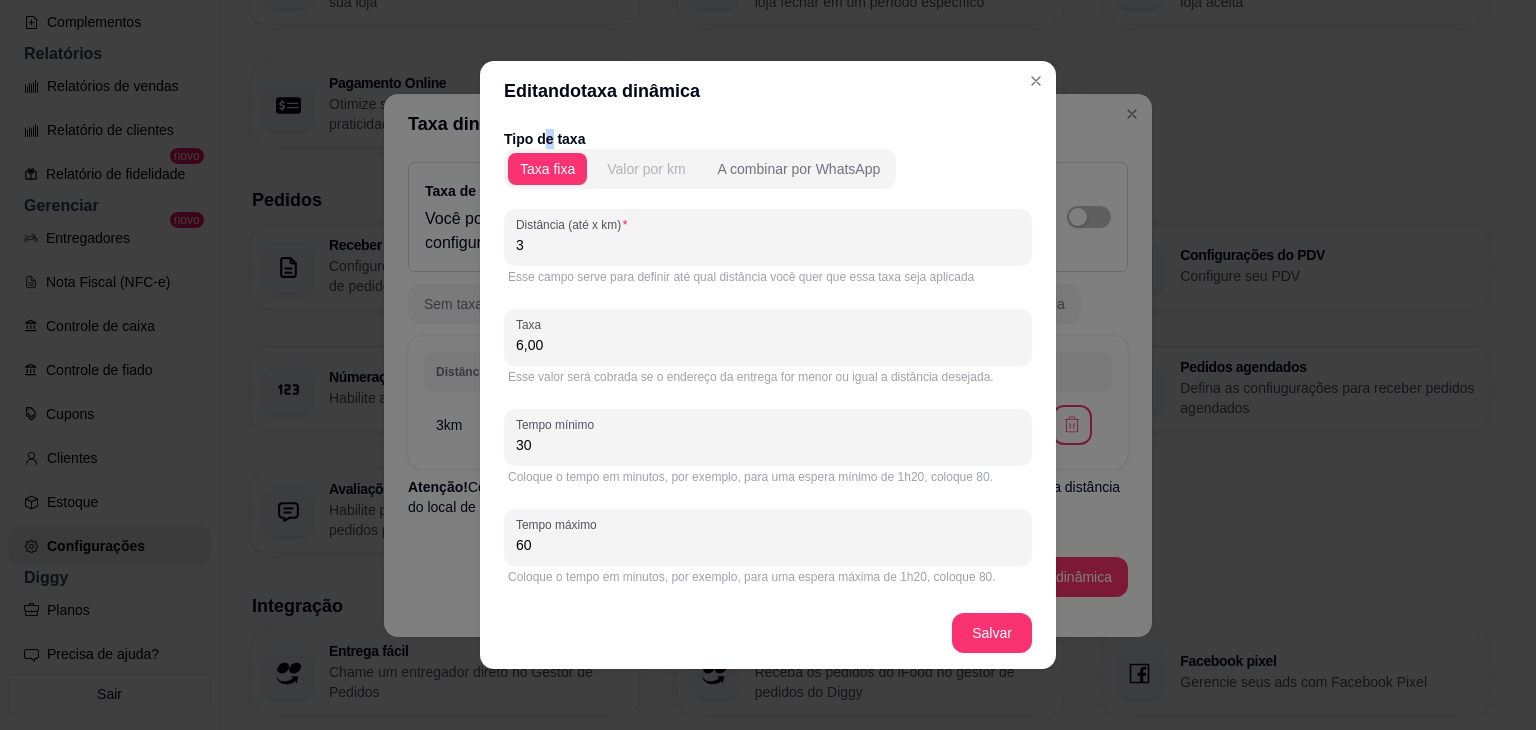click on "Valor por km" at bounding box center (646, 169) 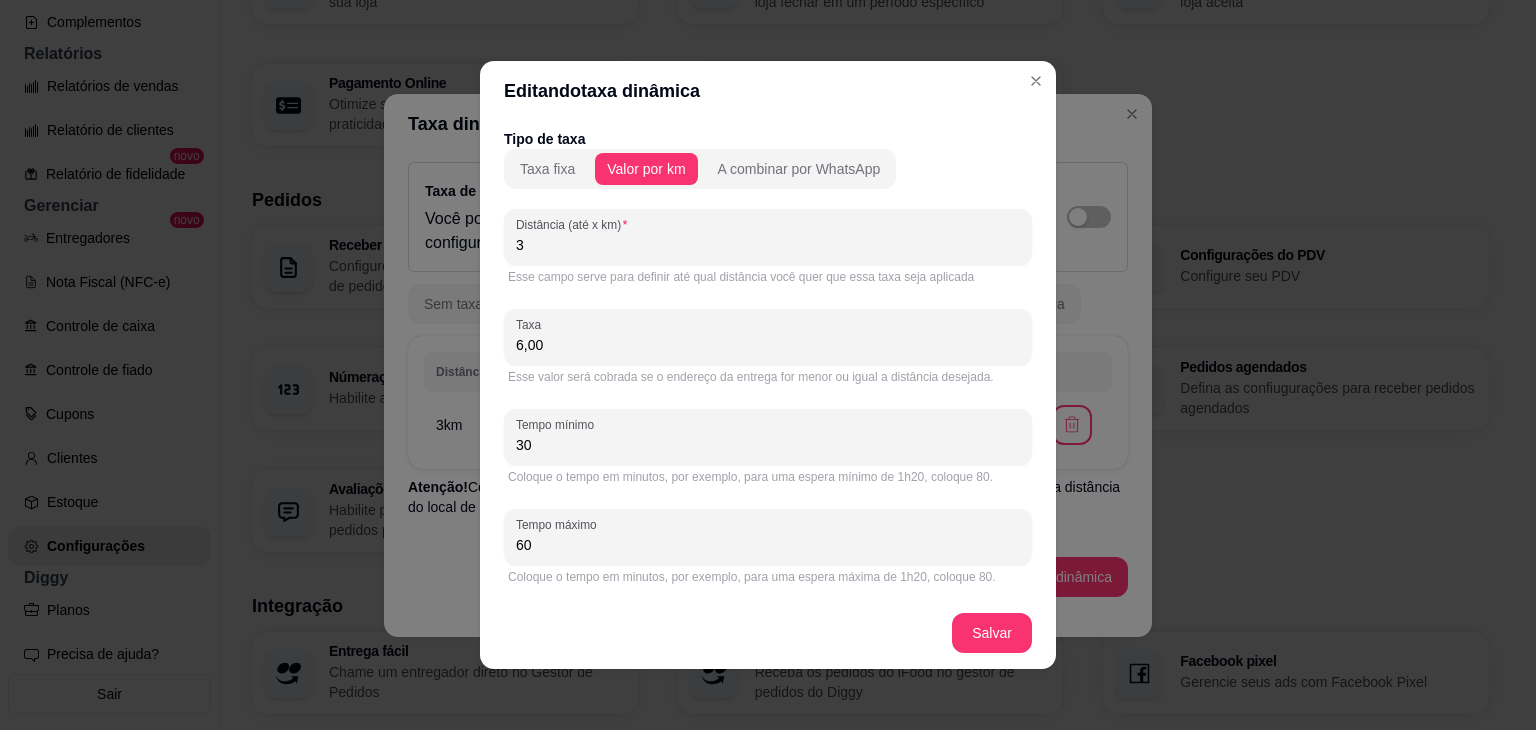 drag, startPoint x: 584, startPoint y: 257, endPoint x: 482, endPoint y: 245, distance: 102.70345 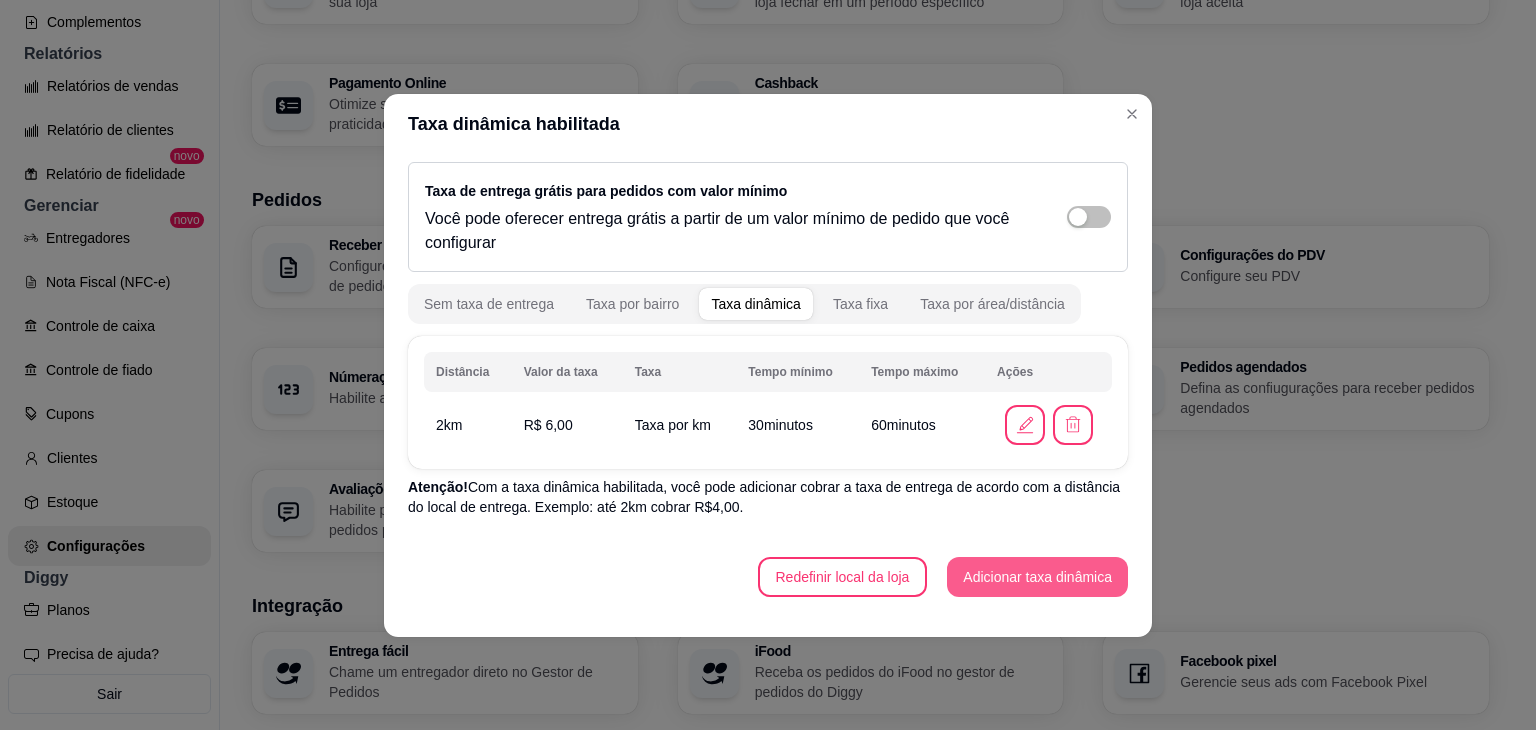 click on "Adicionar taxa dinâmica" at bounding box center [1037, 577] 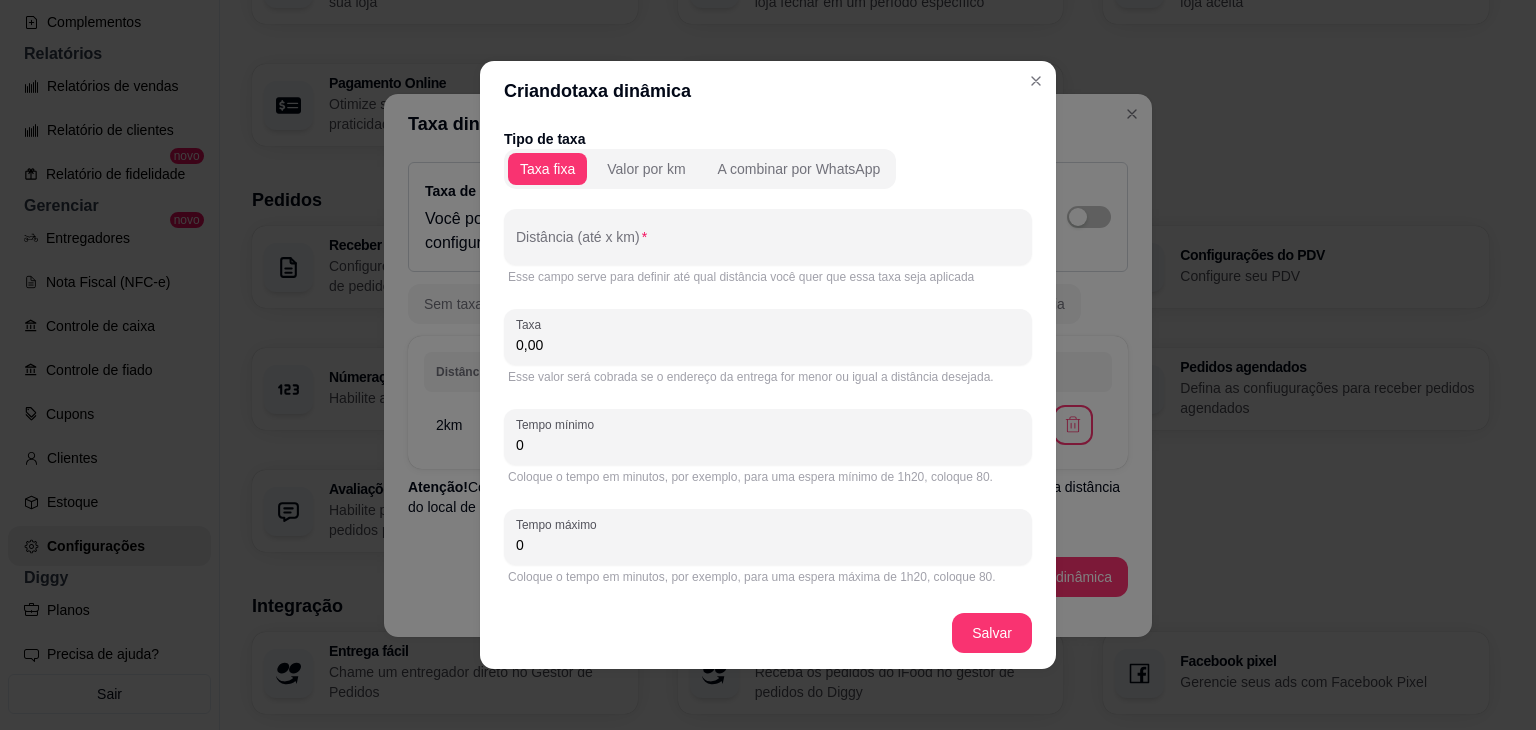 click on "Taxa fixa Valor por km A combinar por WhatsApp" at bounding box center [700, 169] 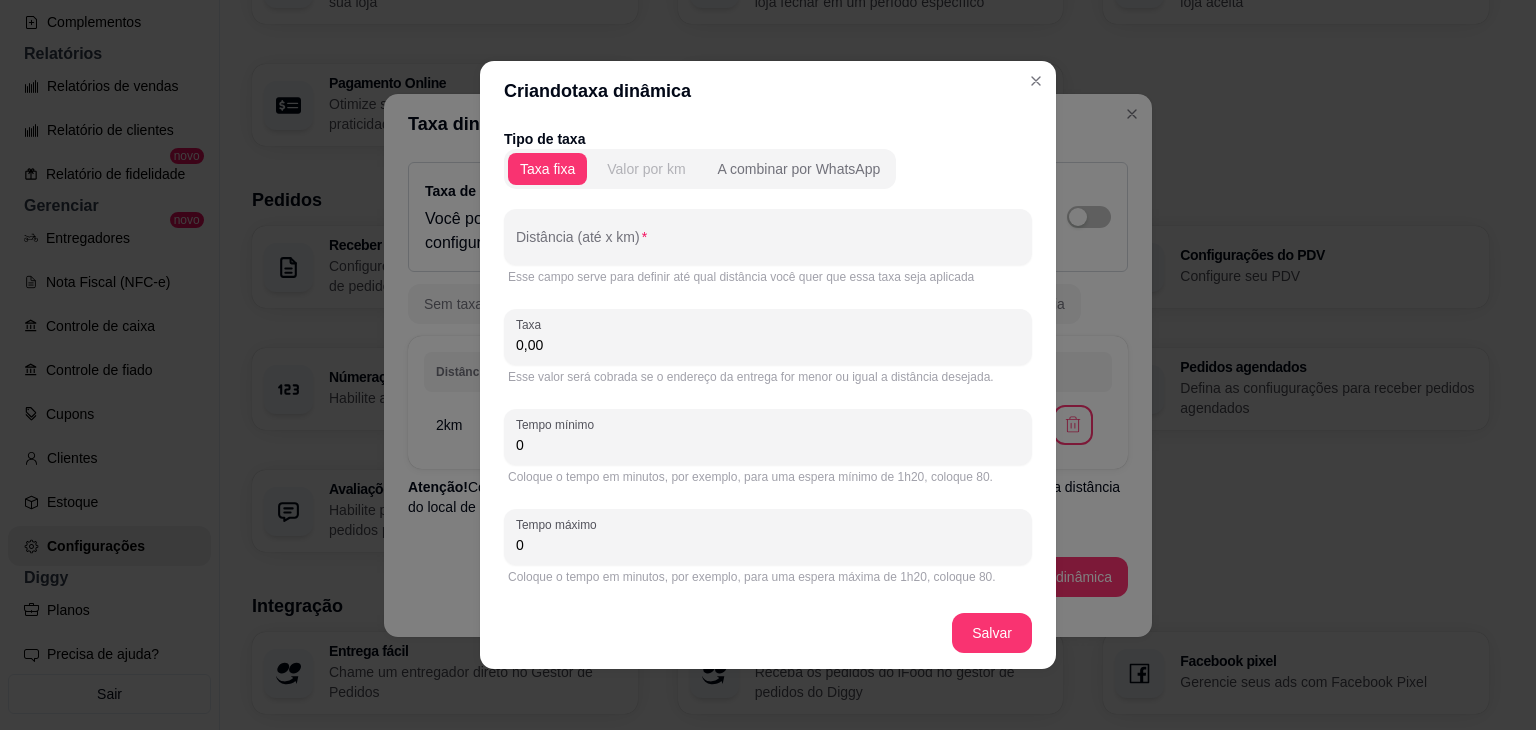 click on "Valor por km" at bounding box center [646, 169] 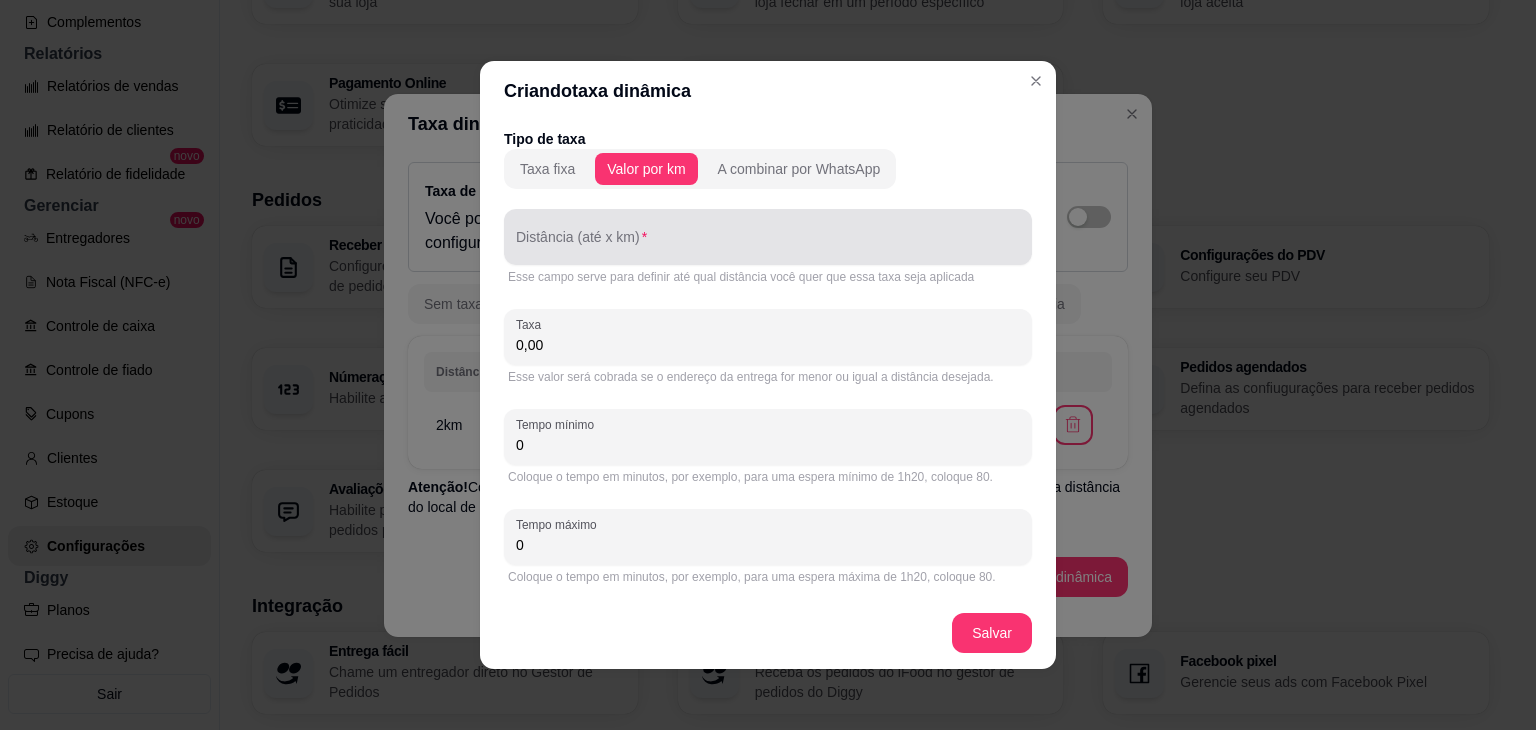 click on "Distância (até x km)" at bounding box center (768, 245) 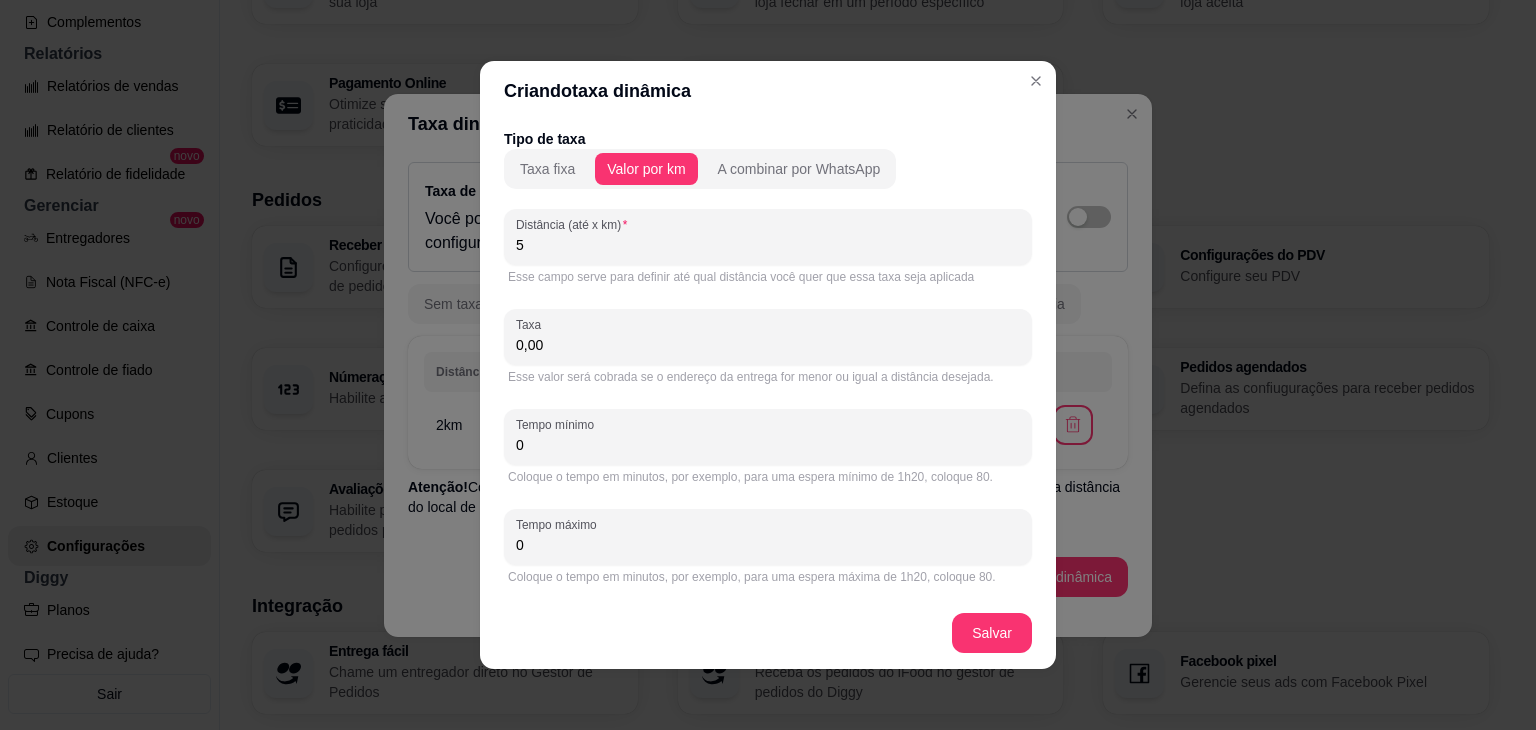 click on "0,00" at bounding box center [768, 345] 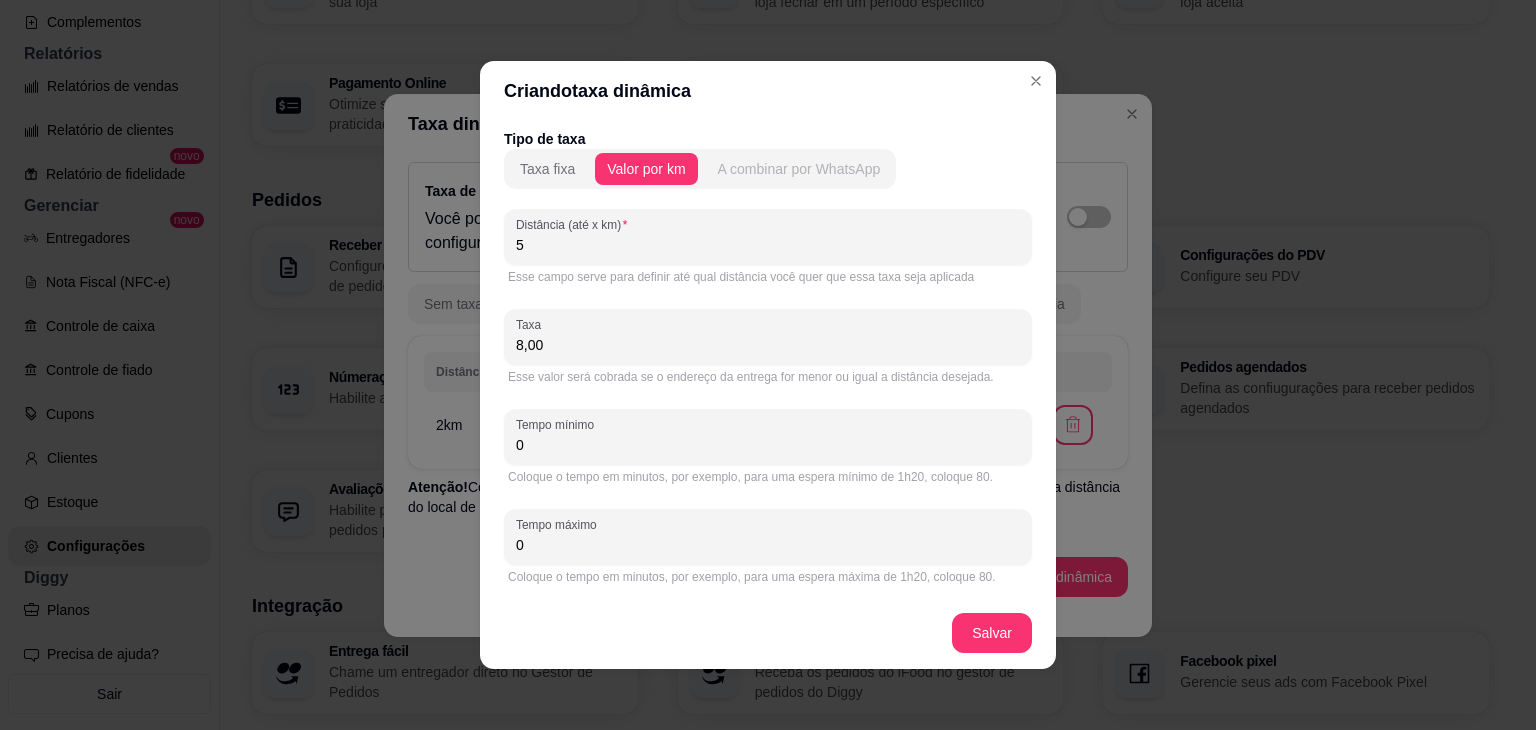 click on "A combinar por WhatsApp" at bounding box center (799, 169) 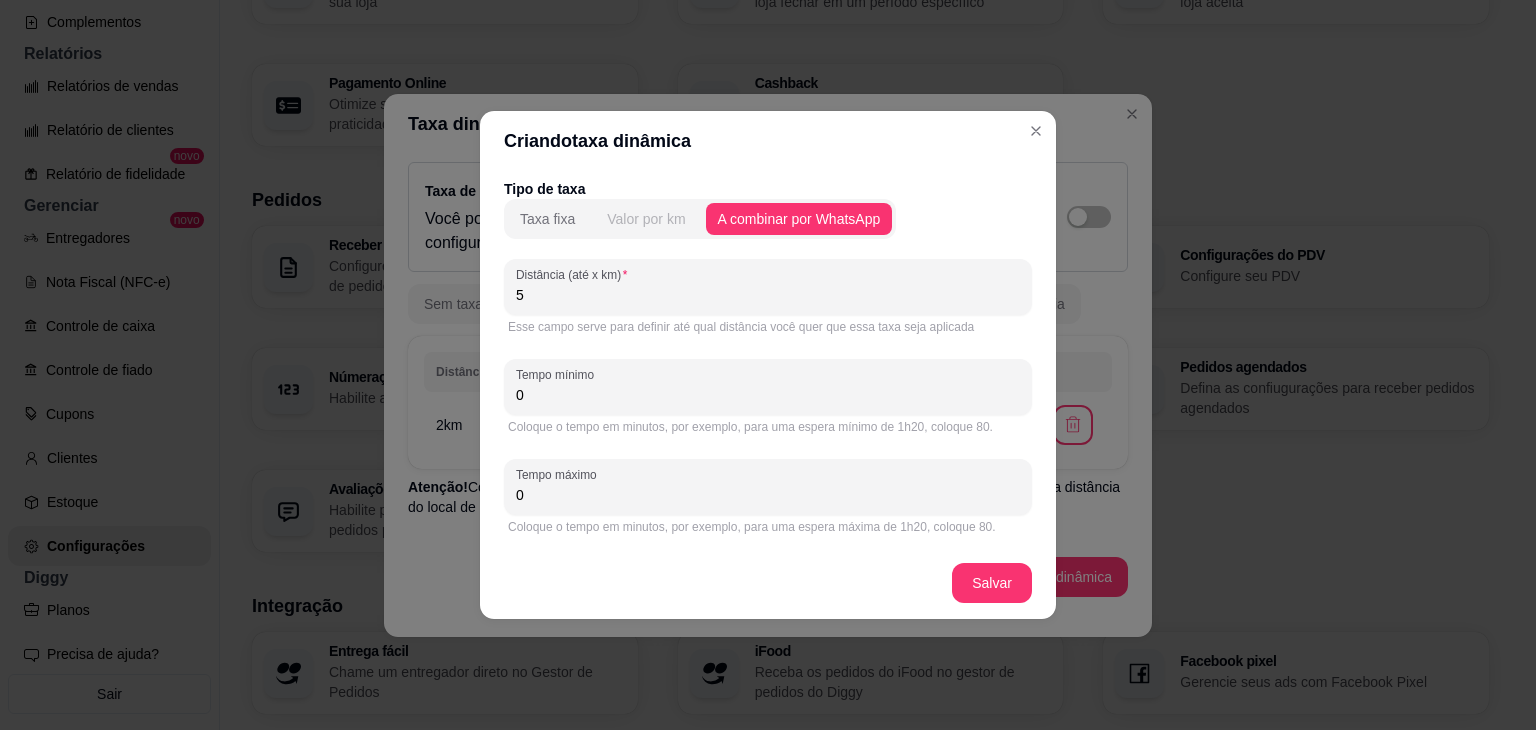 click on "Valor por km" at bounding box center [646, 219] 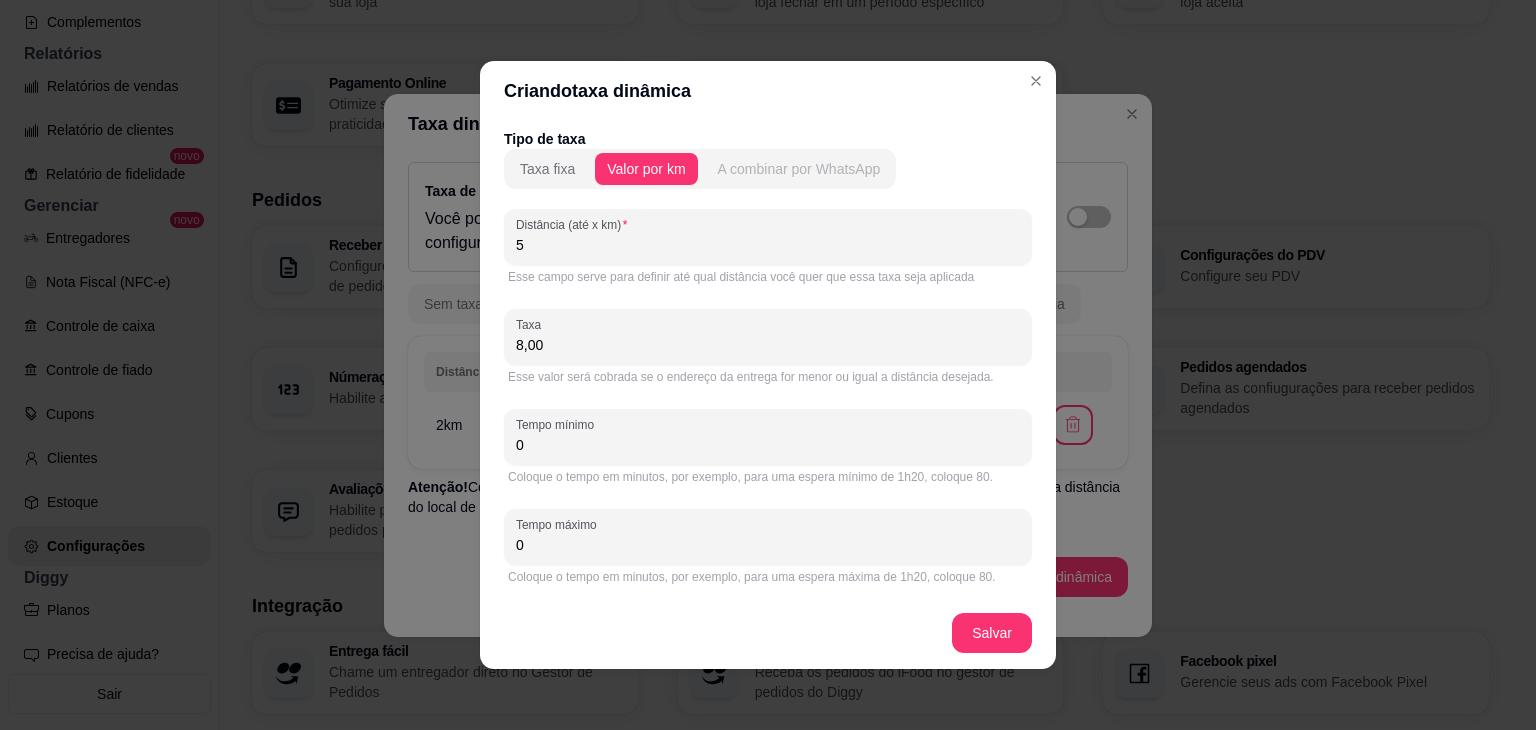 click on "A combinar por WhatsApp" at bounding box center (799, 169) 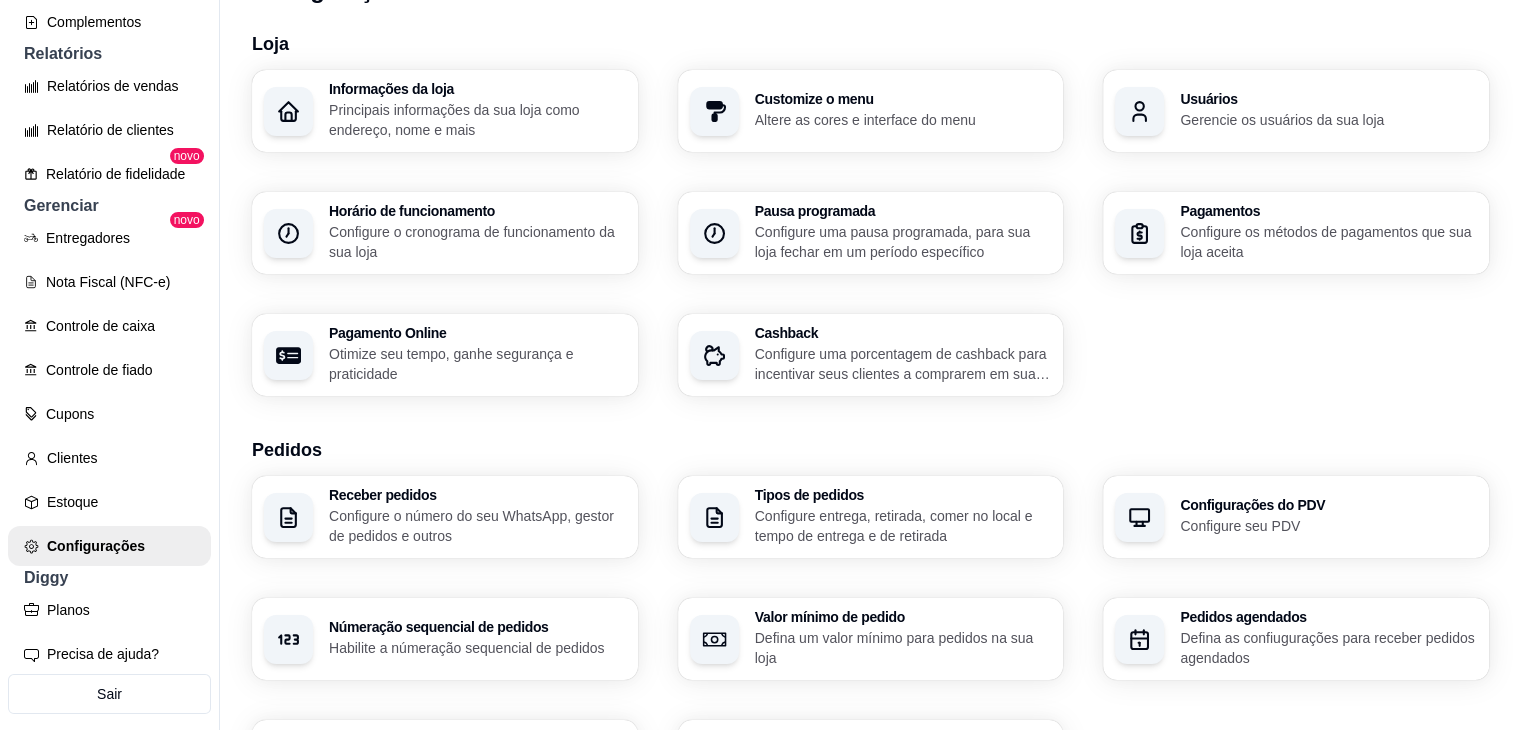 scroll, scrollTop: 0, scrollLeft: 0, axis: both 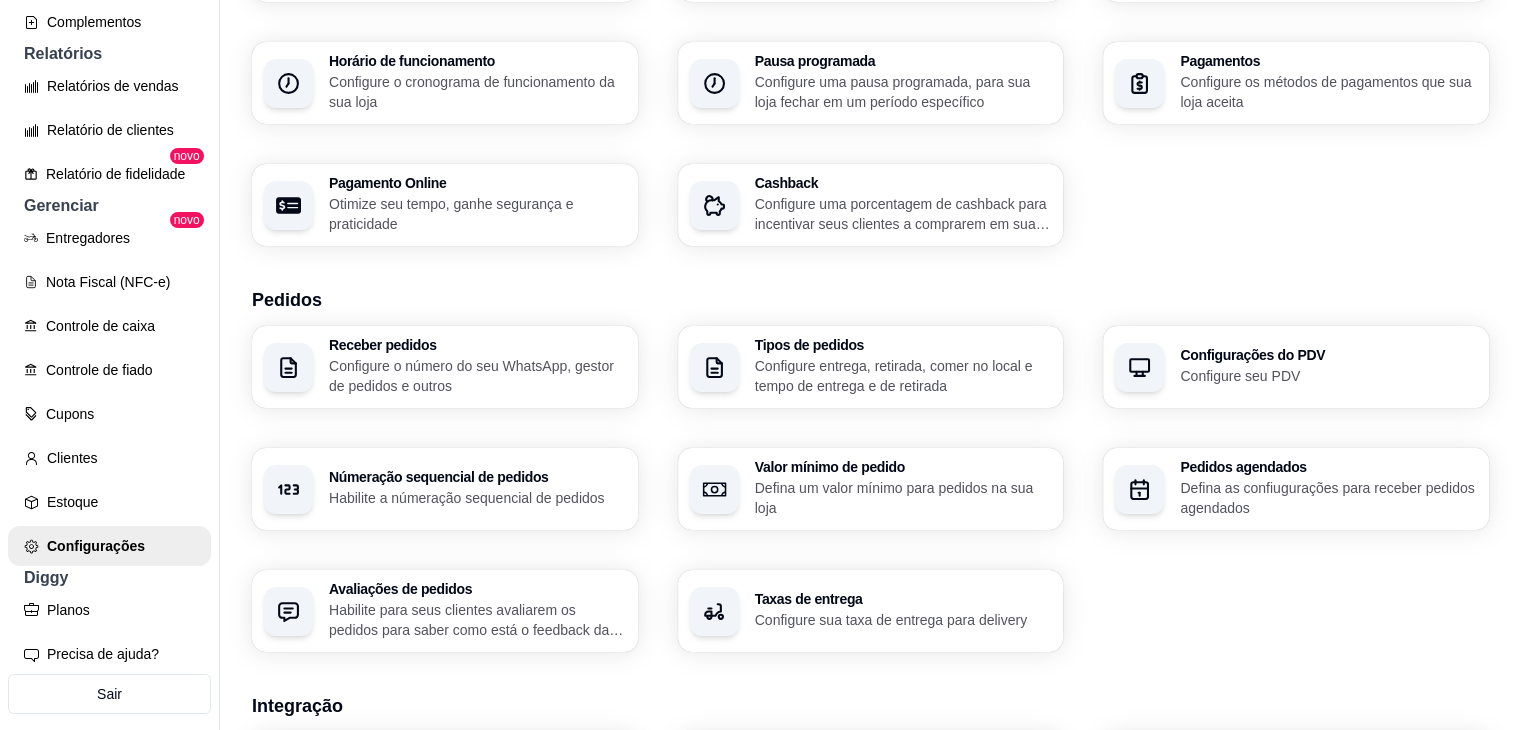 click on "Taxas de entrega" at bounding box center (903, 599) 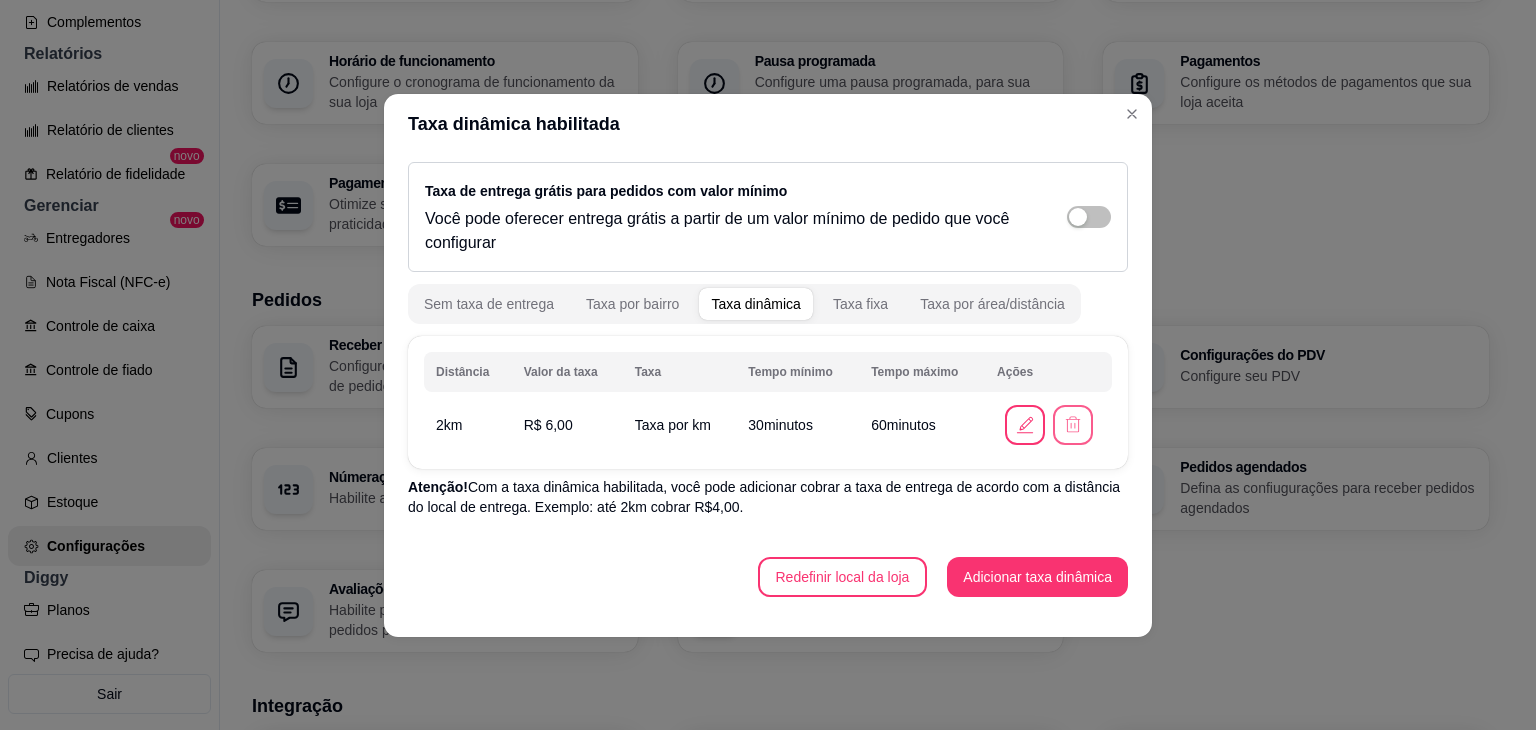 click at bounding box center (1073, 425) 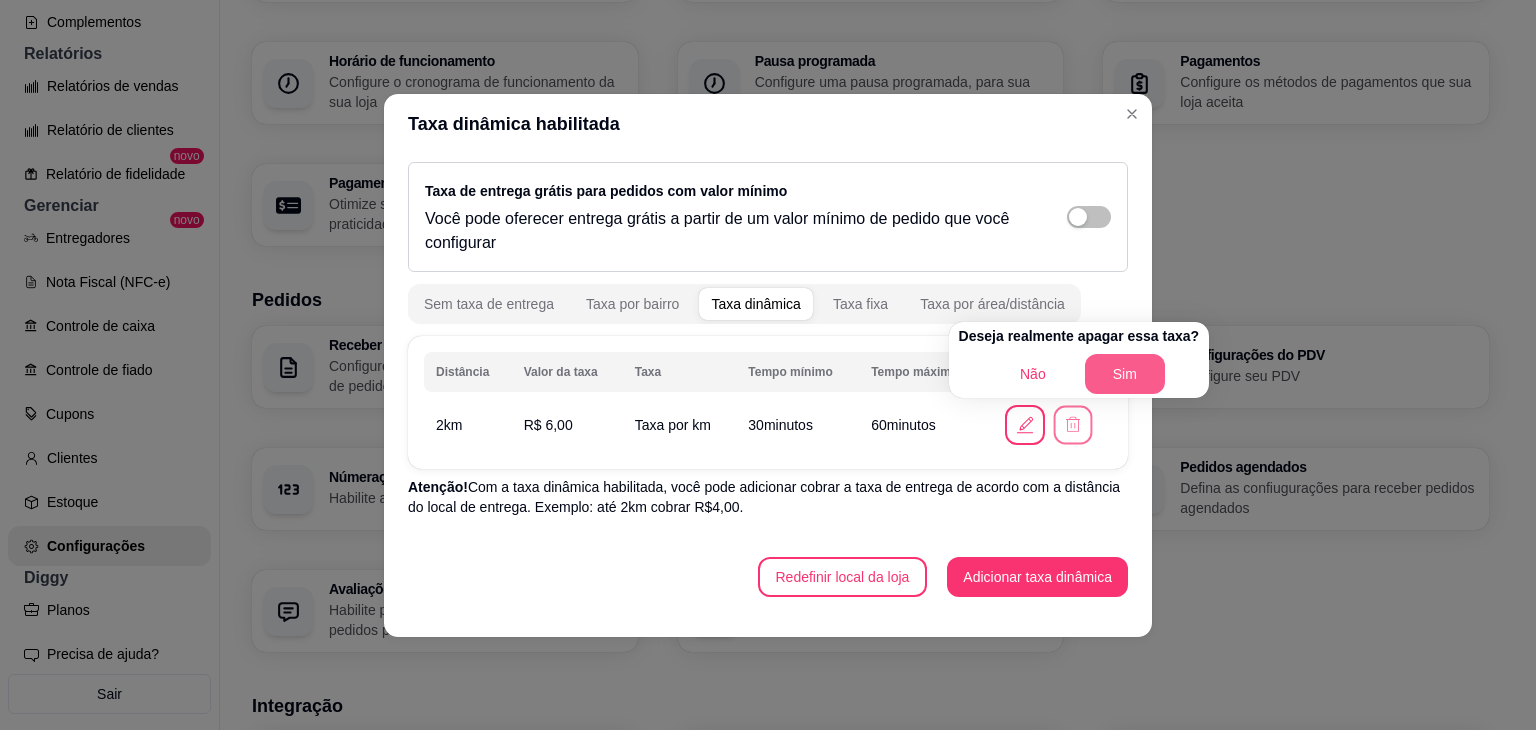 click on "Sim" at bounding box center (1125, 374) 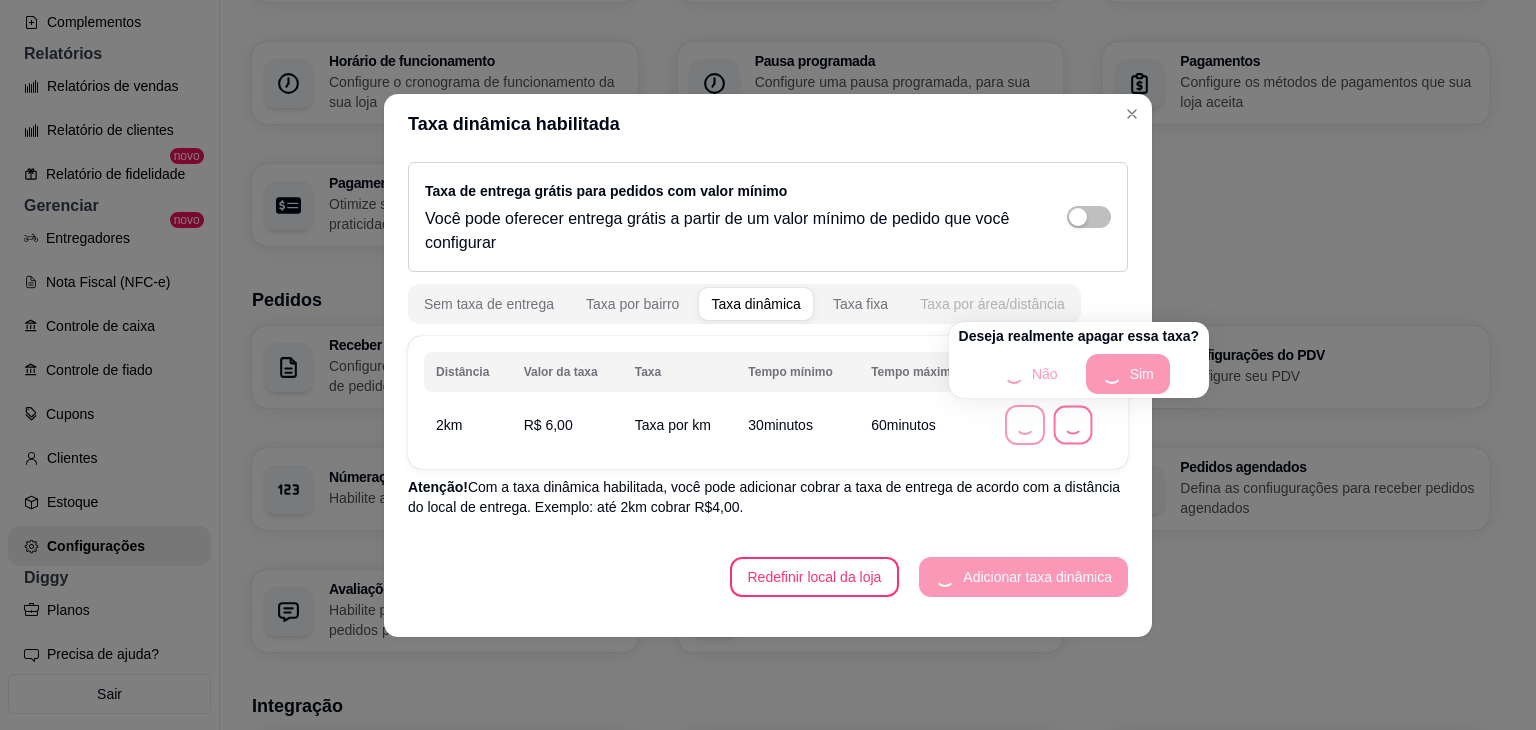 click on "Taxa por área/distância" at bounding box center [992, 304] 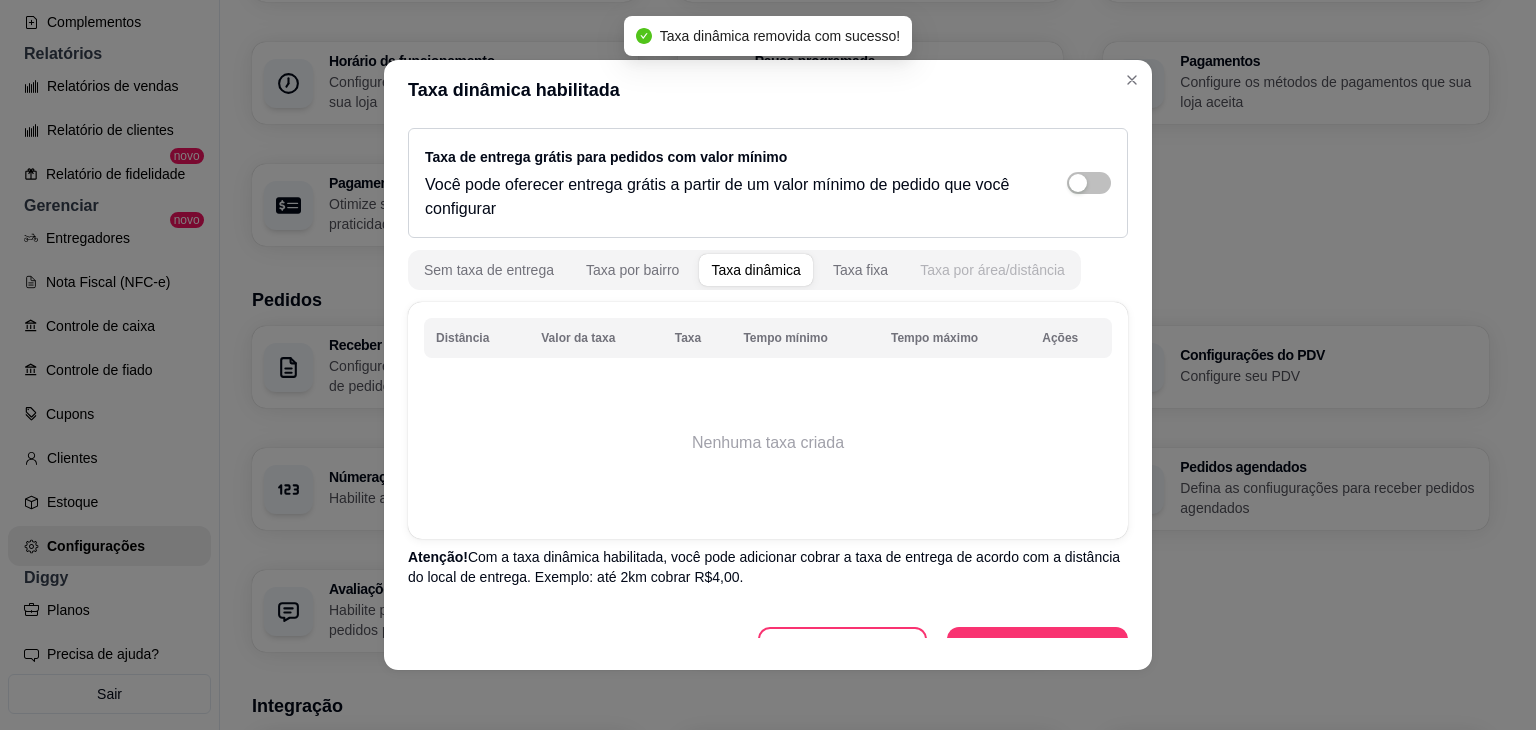 click on "Sem taxa de entrega Taxa por bairro Taxa dinâmica Taxa fixa Taxa por área/distância" at bounding box center [744, 270] 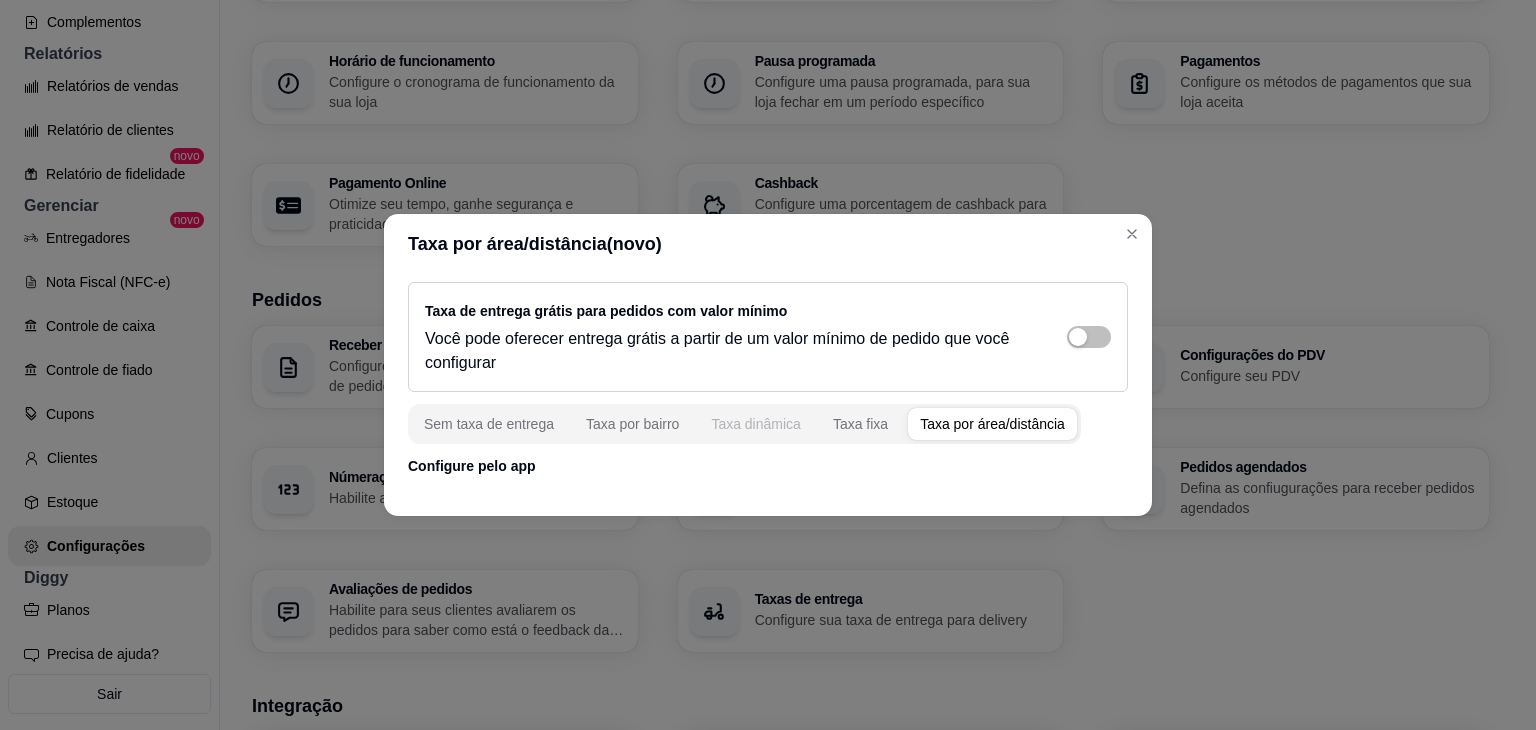 click on "Sem taxa de entrega Taxa por bairro Taxa dinâmica Taxa fixa Taxa por área/distância" at bounding box center (744, 424) 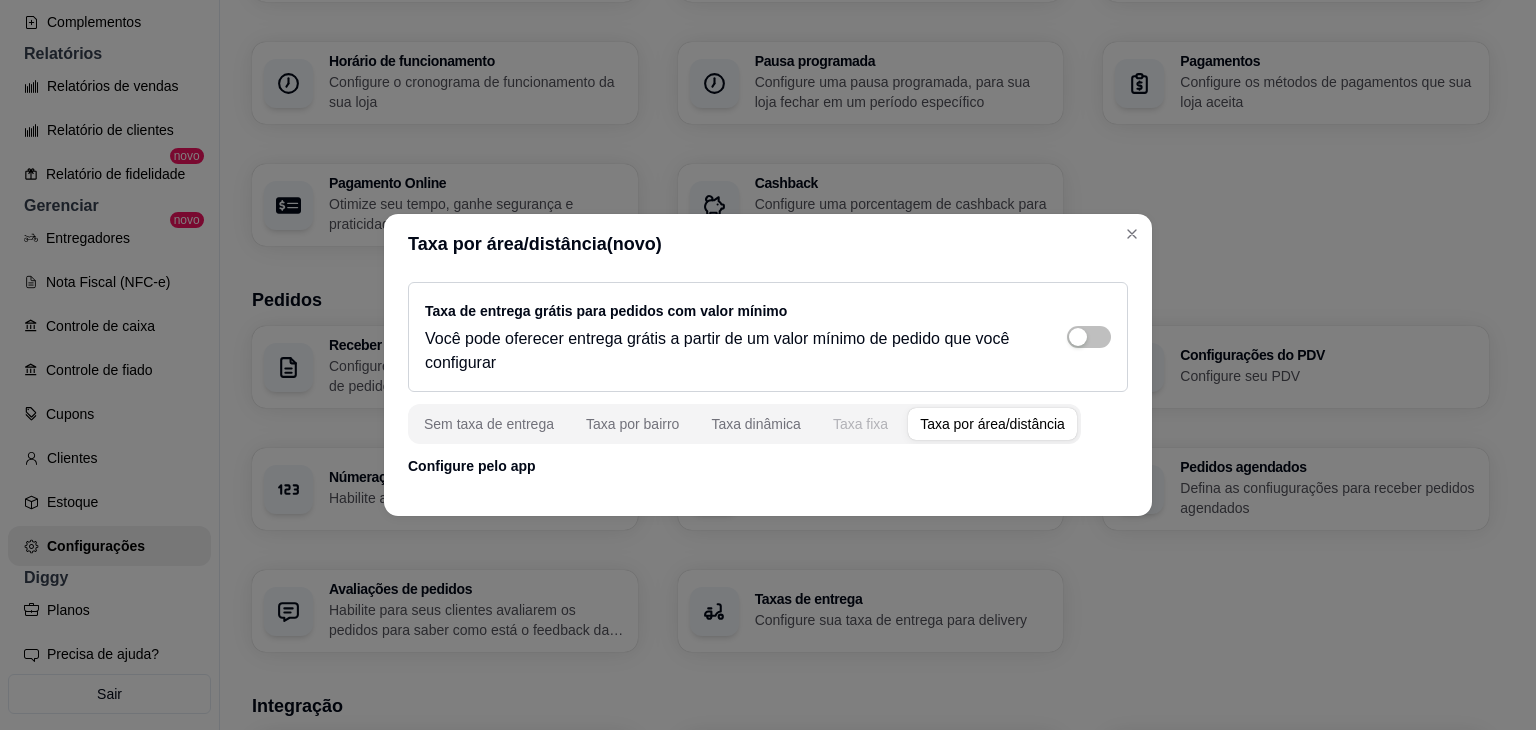 click on "Taxa fixa" at bounding box center (860, 424) 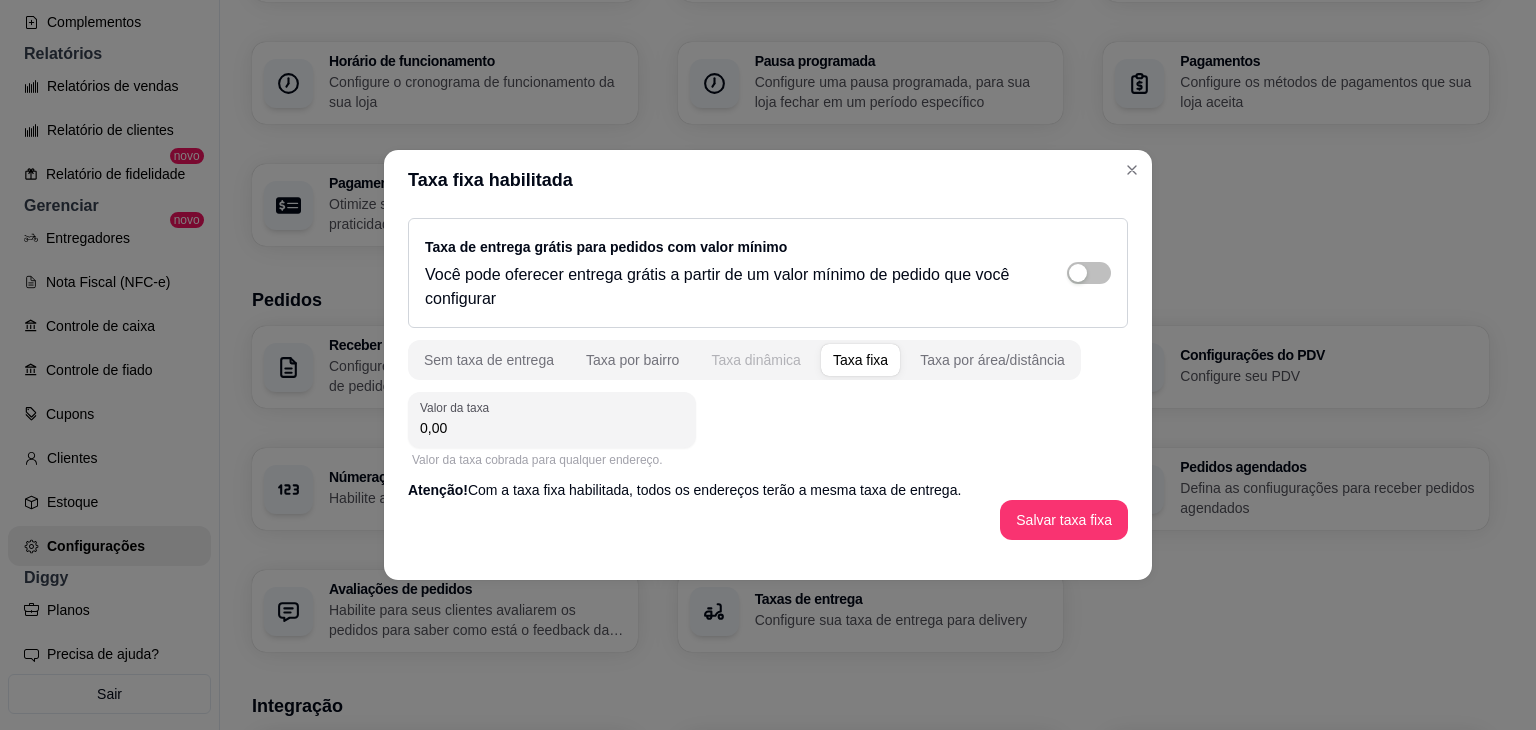 click on "Taxa dinâmica" at bounding box center (756, 360) 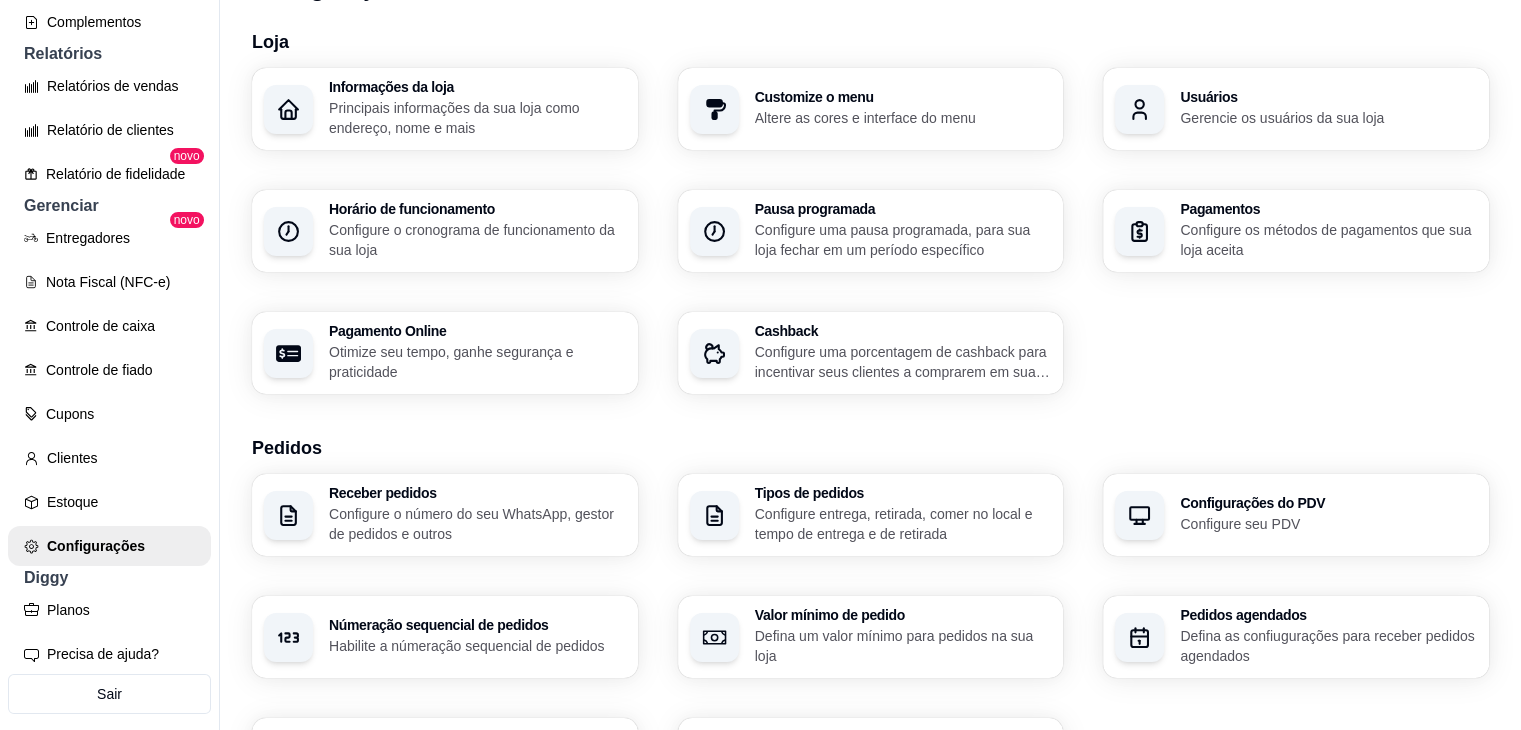 scroll, scrollTop: 100, scrollLeft: 0, axis: vertical 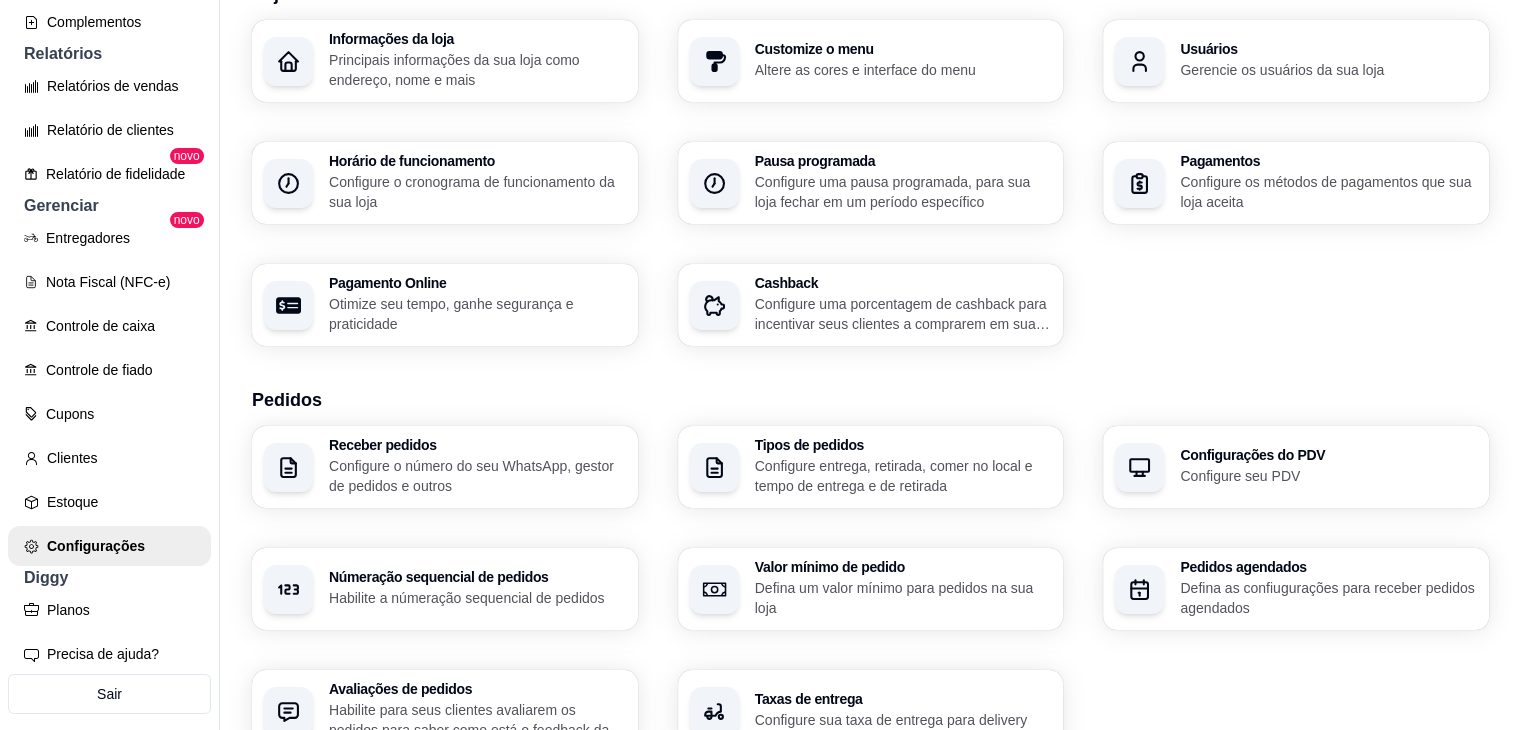 click 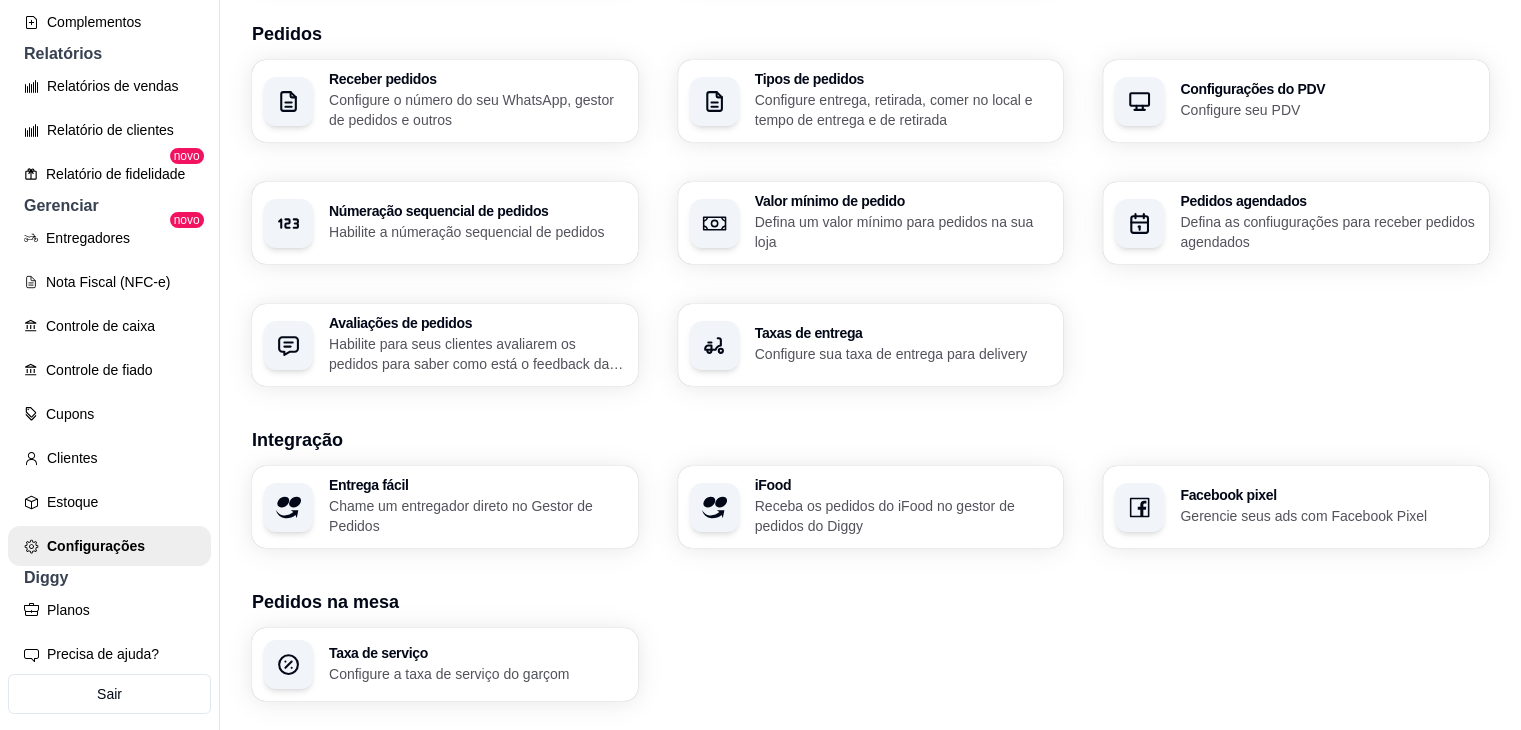 scroll, scrollTop: 500, scrollLeft: 0, axis: vertical 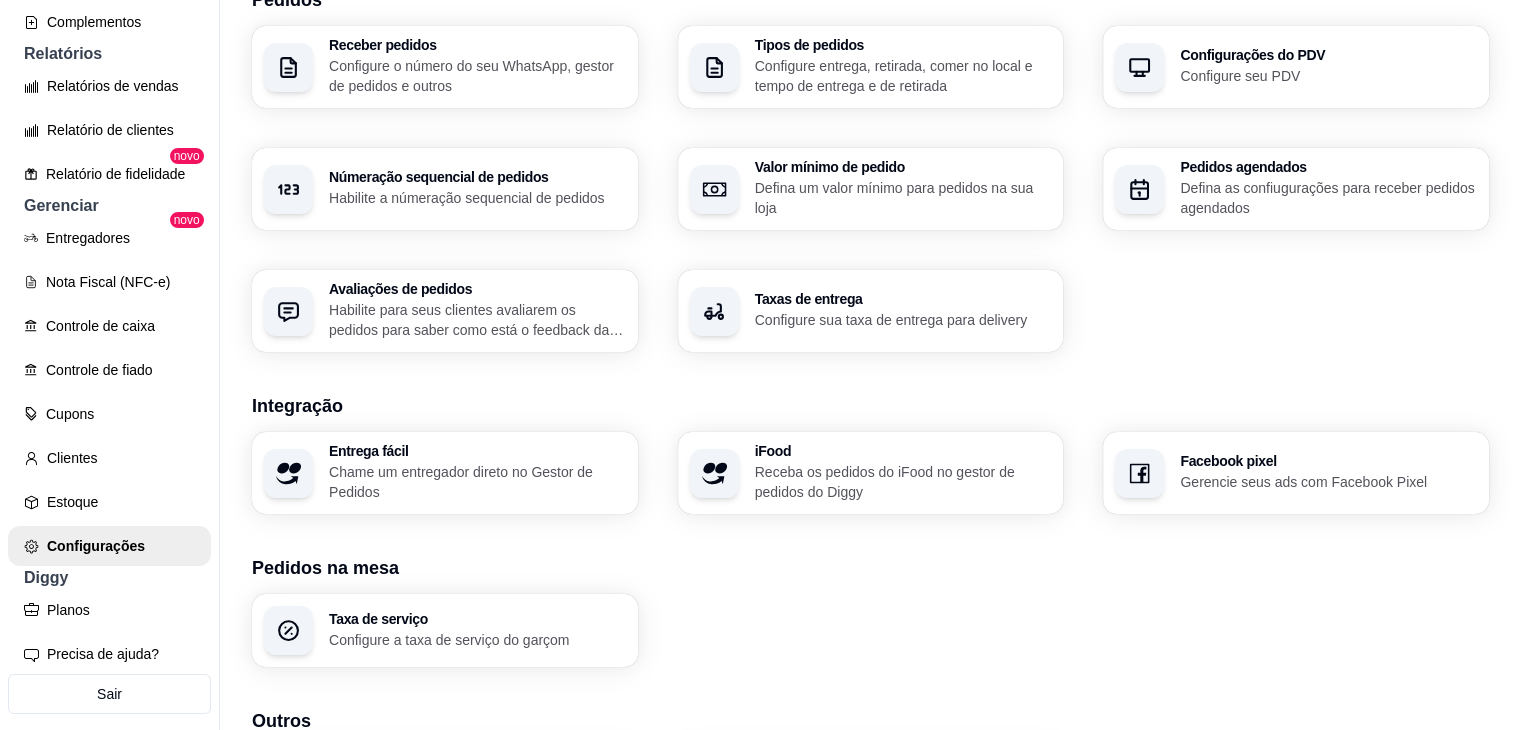 click on "Receba os pedidos do iFood no gestor de pedidos do Diggy" at bounding box center [903, 482] 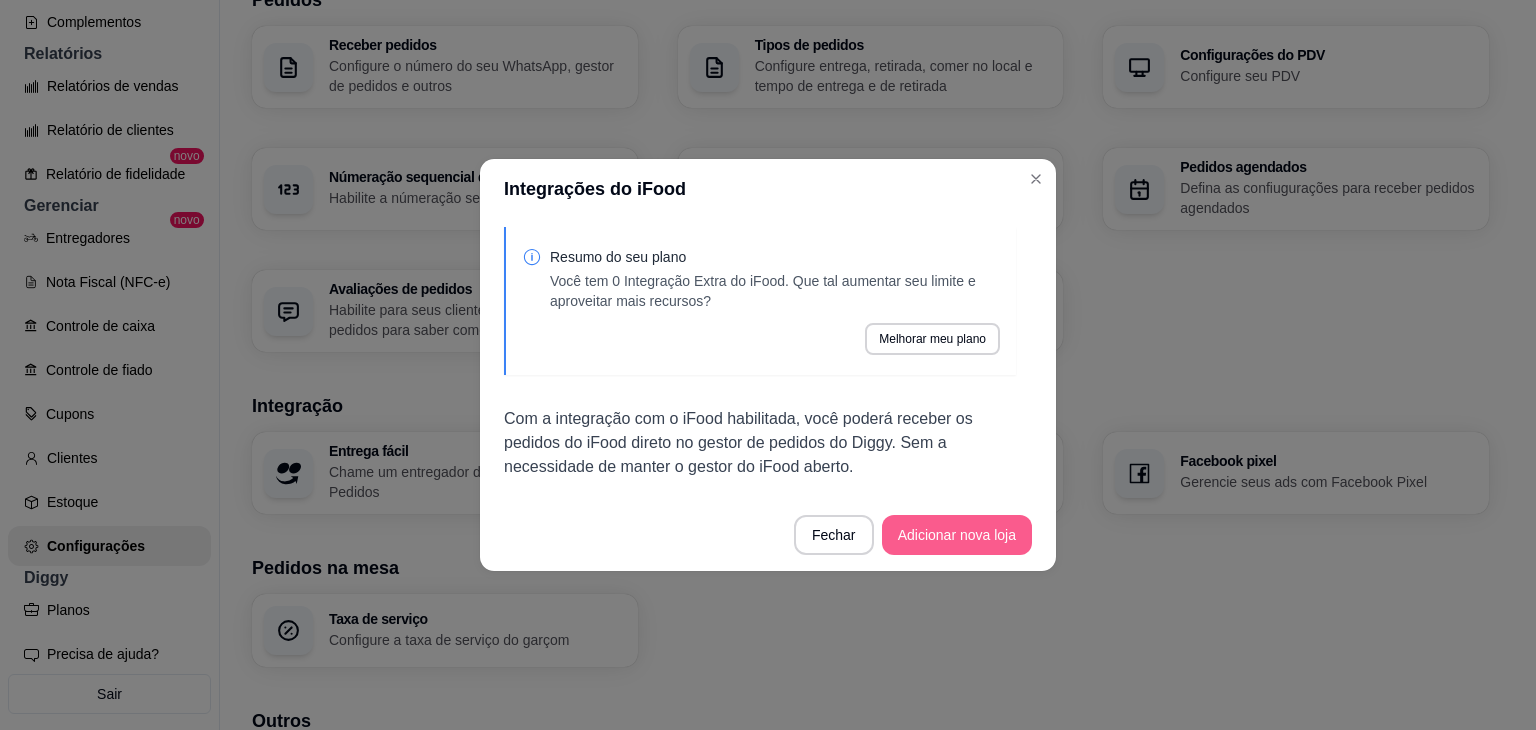 click on "Adicionar nova loja" at bounding box center [957, 535] 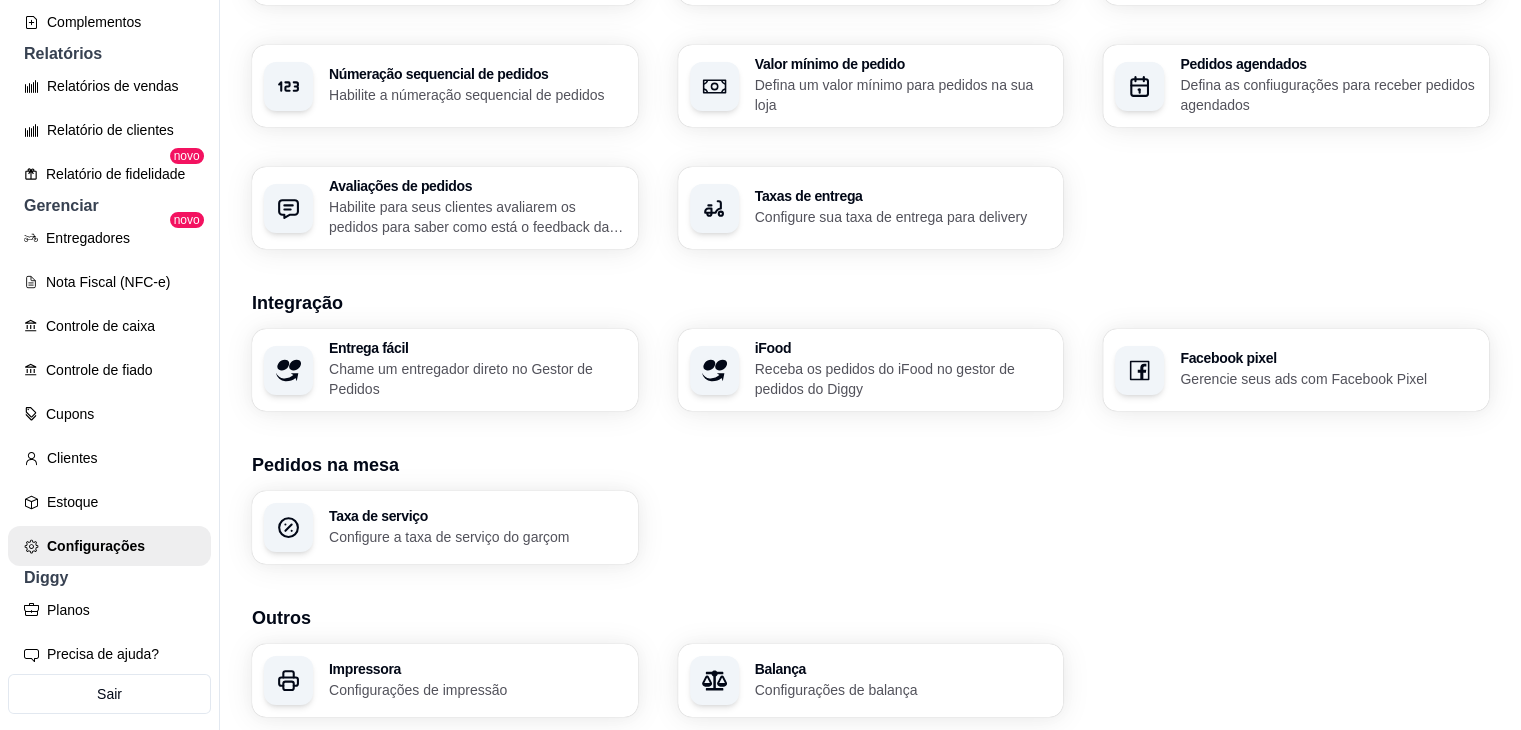 scroll, scrollTop: 685, scrollLeft: 0, axis: vertical 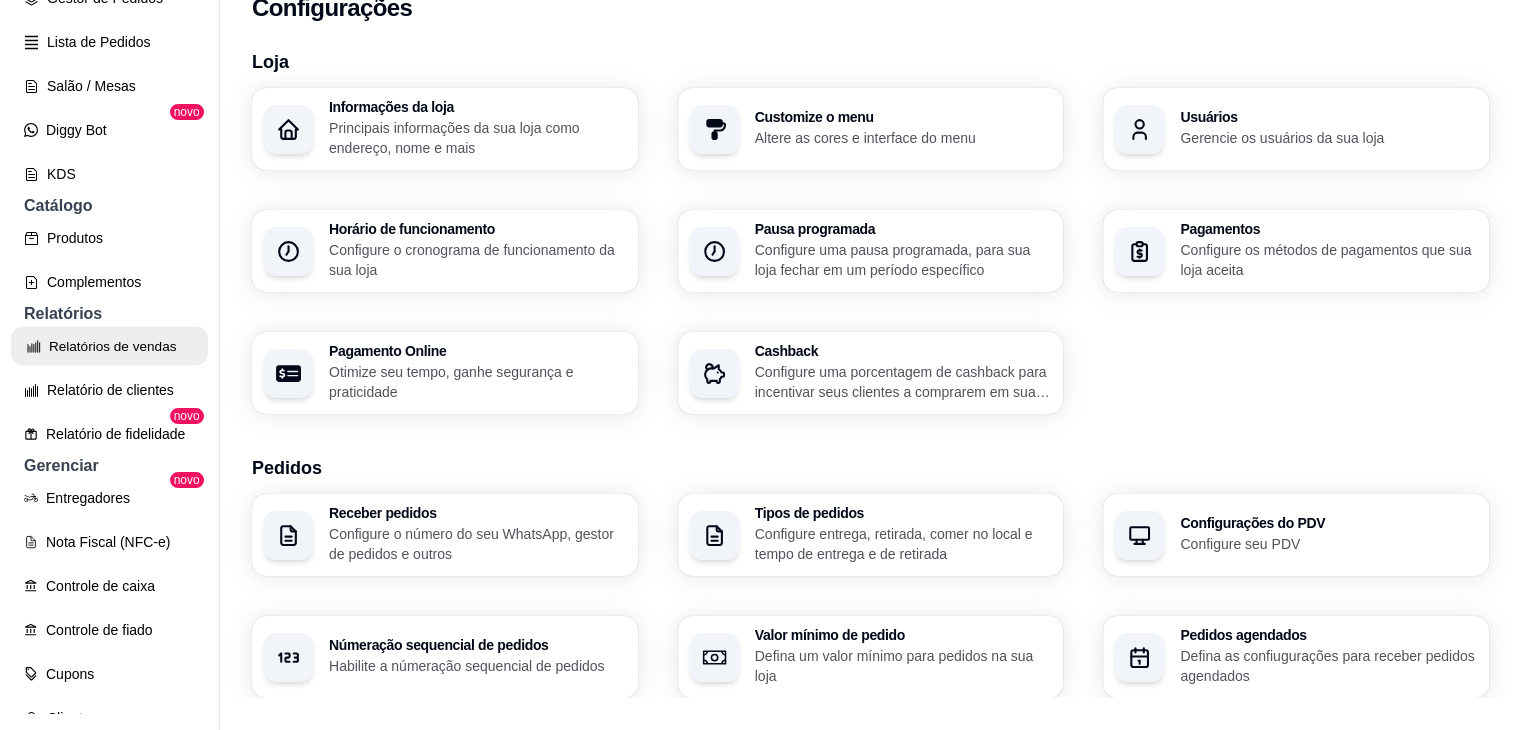 click on "Relatórios de vendas" at bounding box center (109, 346) 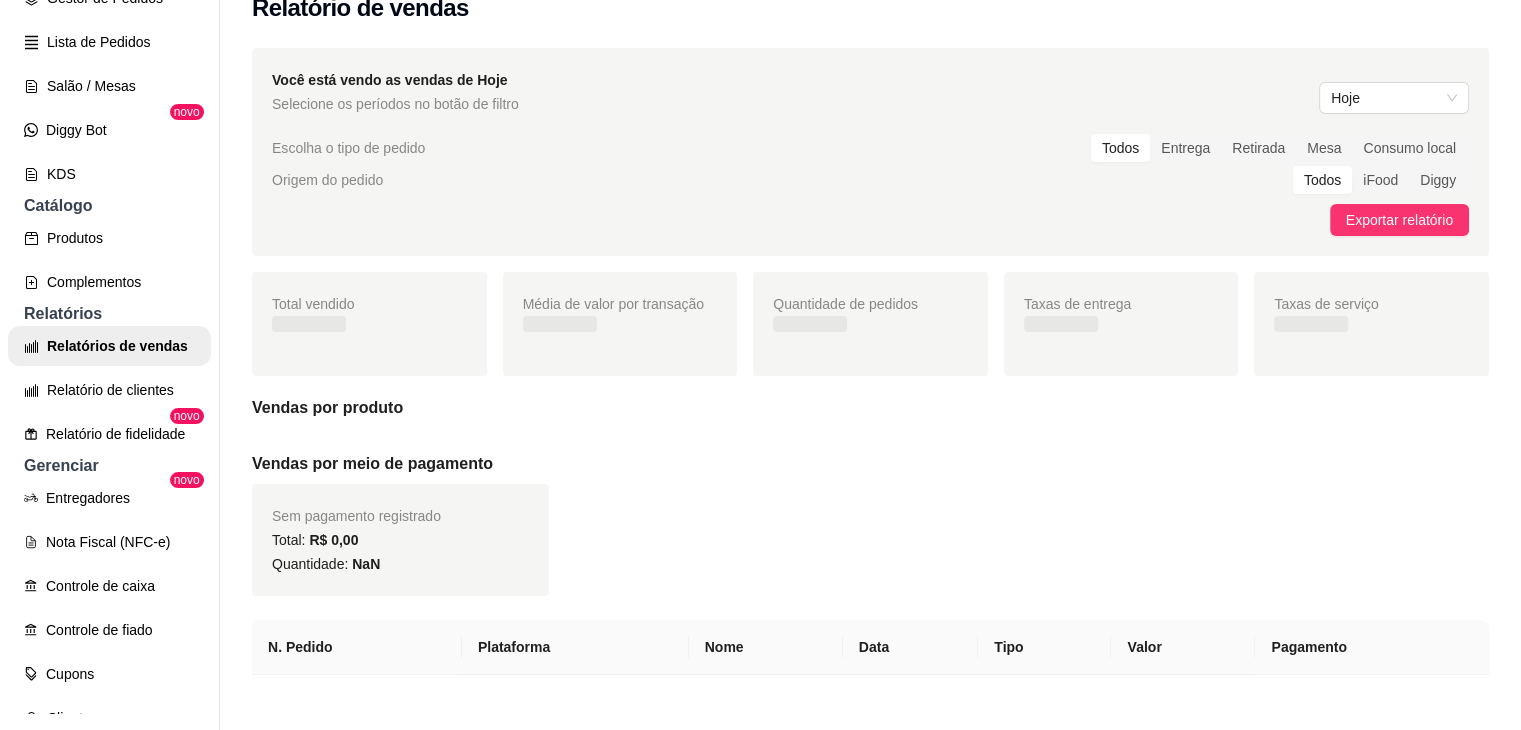 scroll, scrollTop: 0, scrollLeft: 0, axis: both 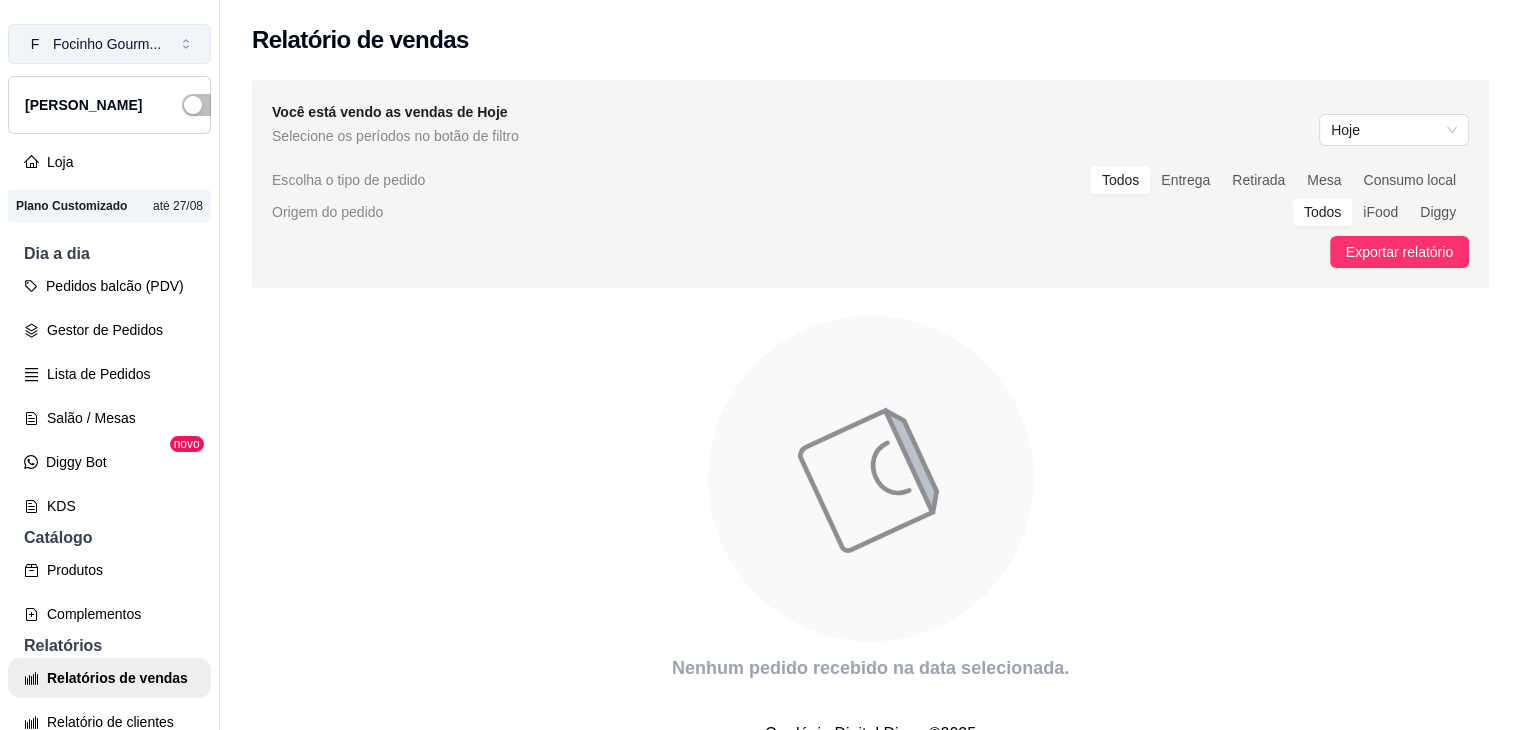 click on "Focinho Gourm ..." at bounding box center [107, 44] 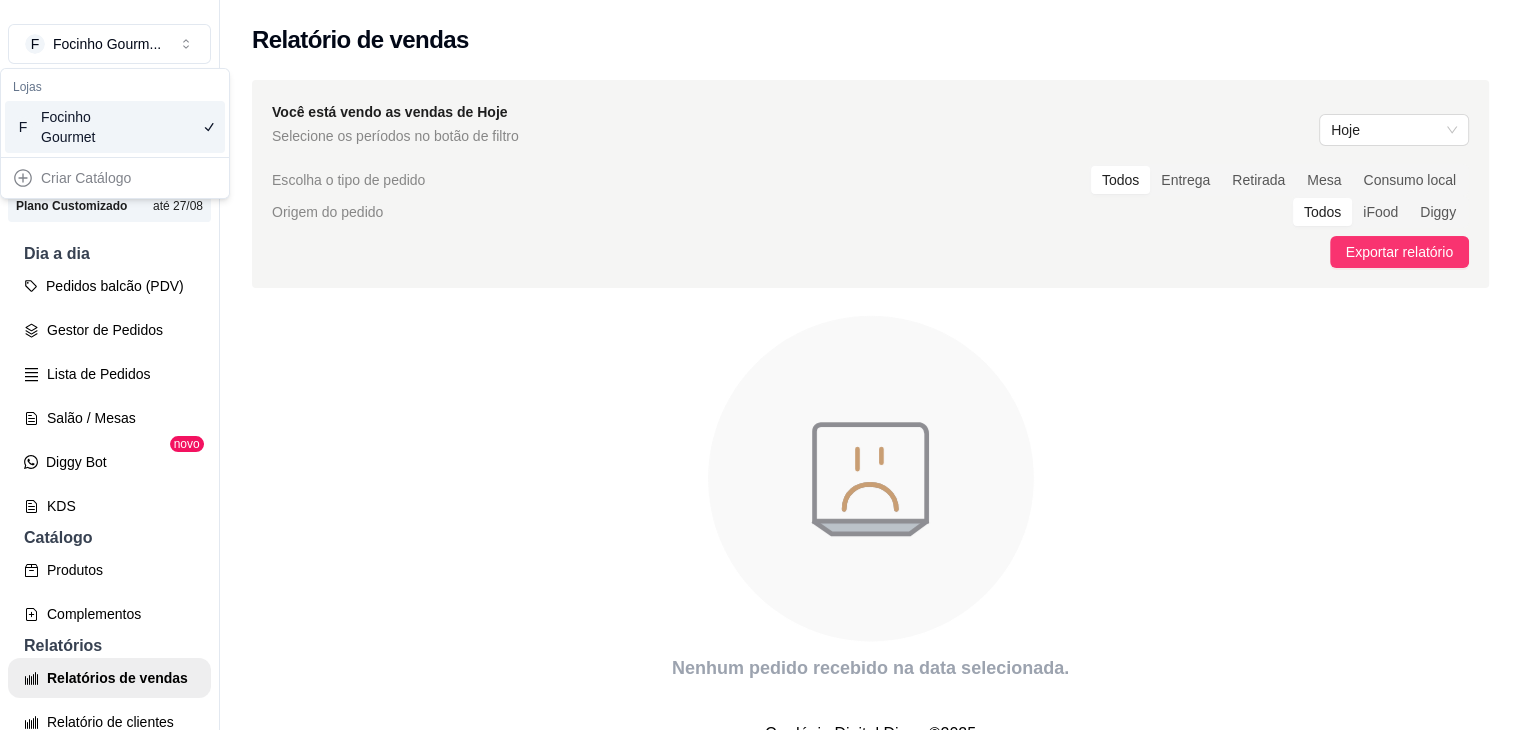 click on "Plano Customizado" at bounding box center [71, 206] 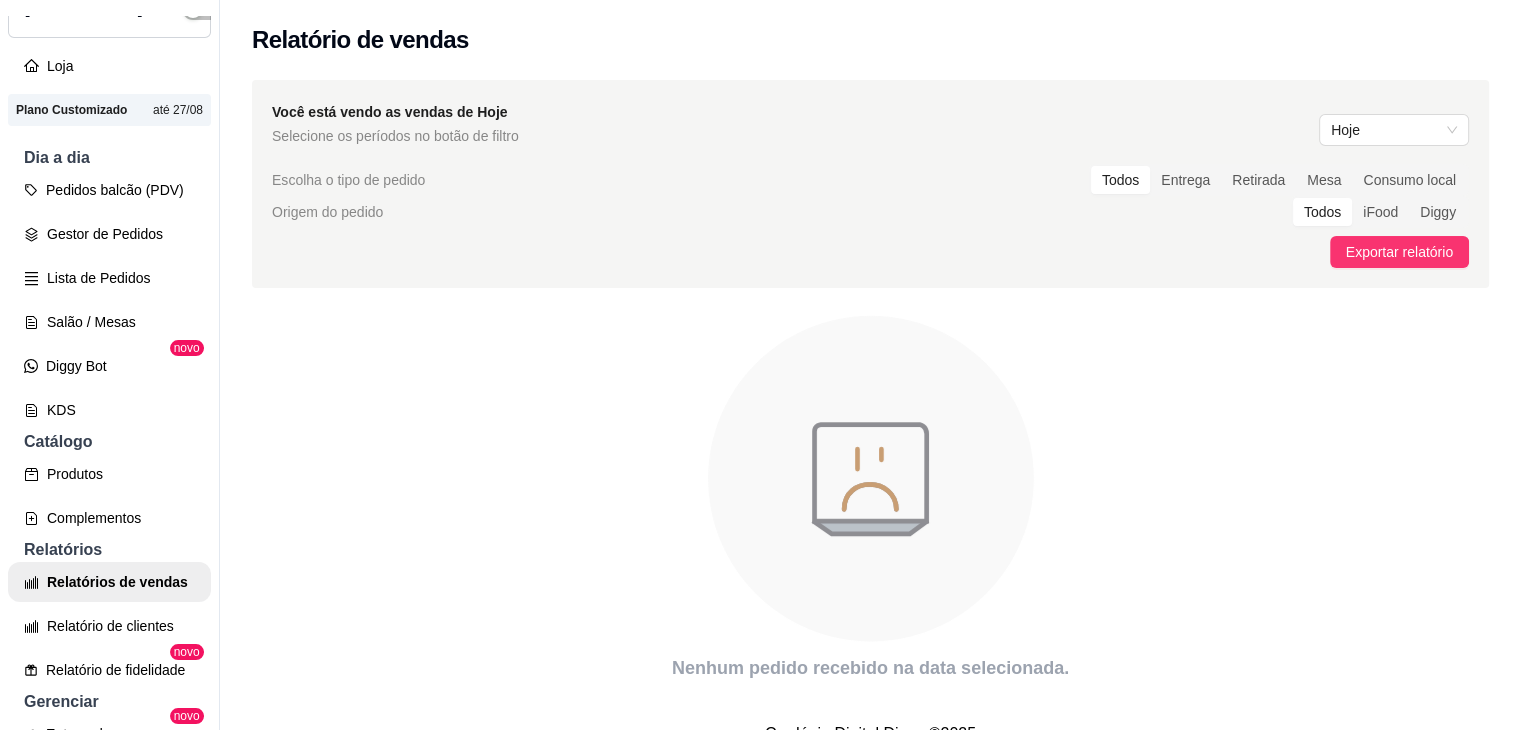 scroll, scrollTop: 0, scrollLeft: 0, axis: both 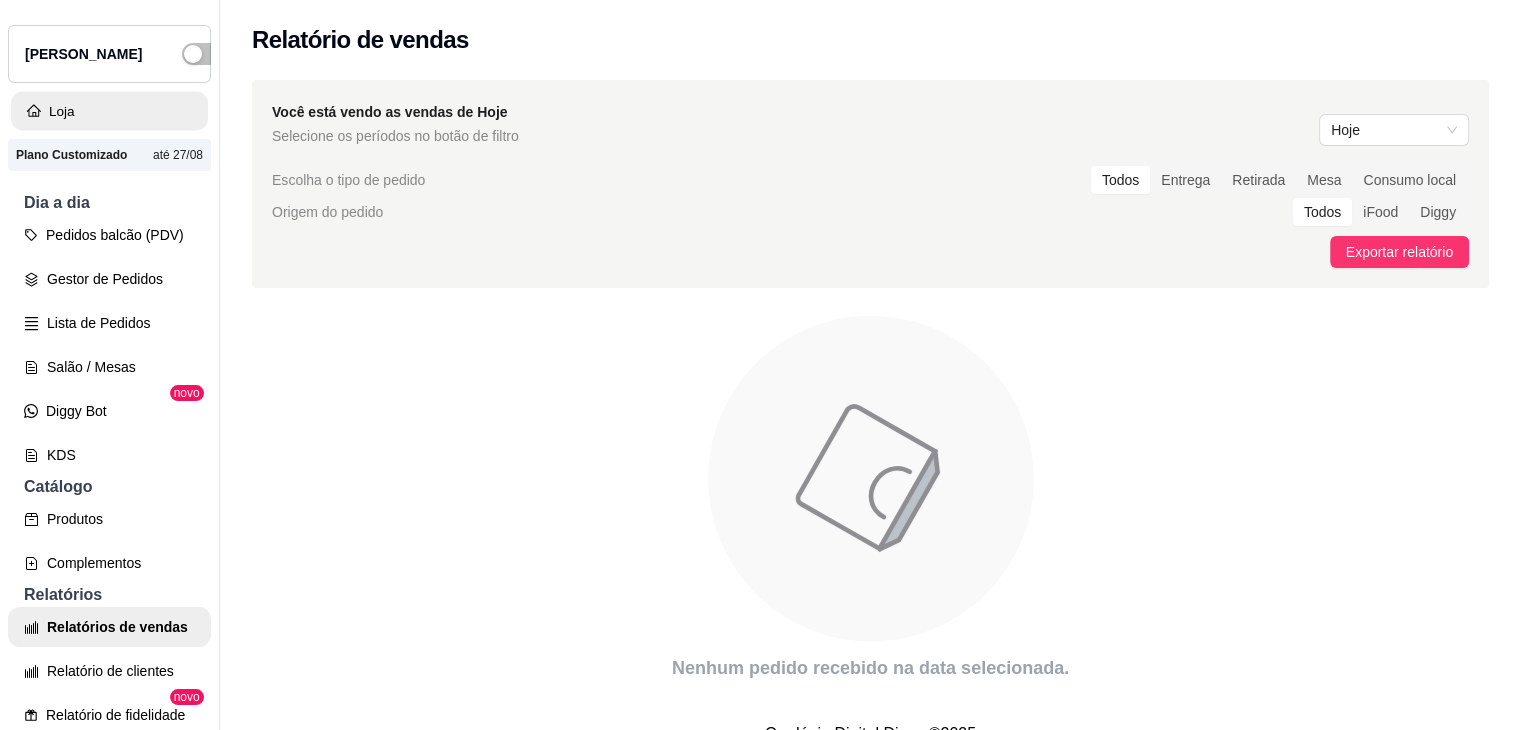 click on "Loja" at bounding box center [109, 111] 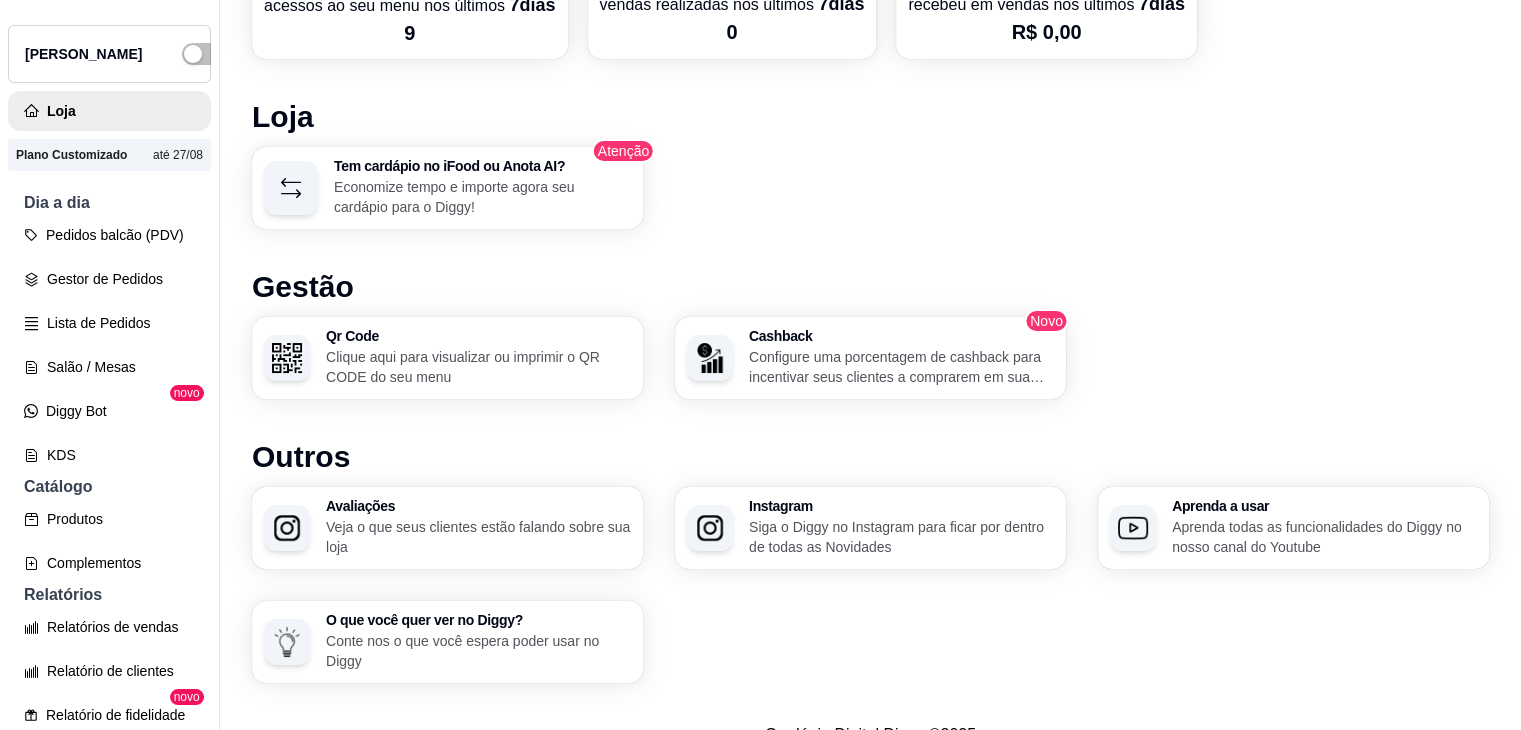scroll, scrollTop: 1068, scrollLeft: 0, axis: vertical 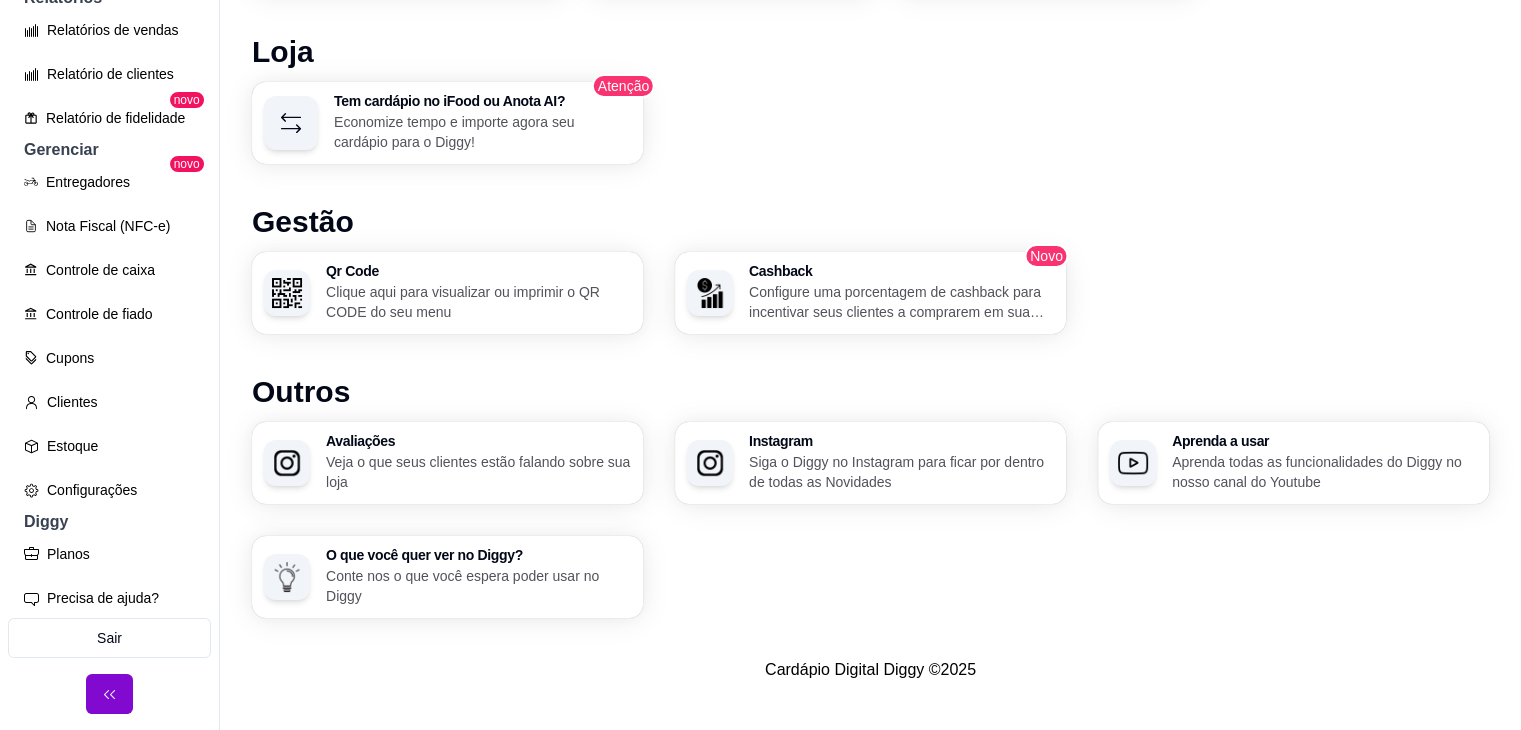 click on "Configurações" at bounding box center [109, 490] 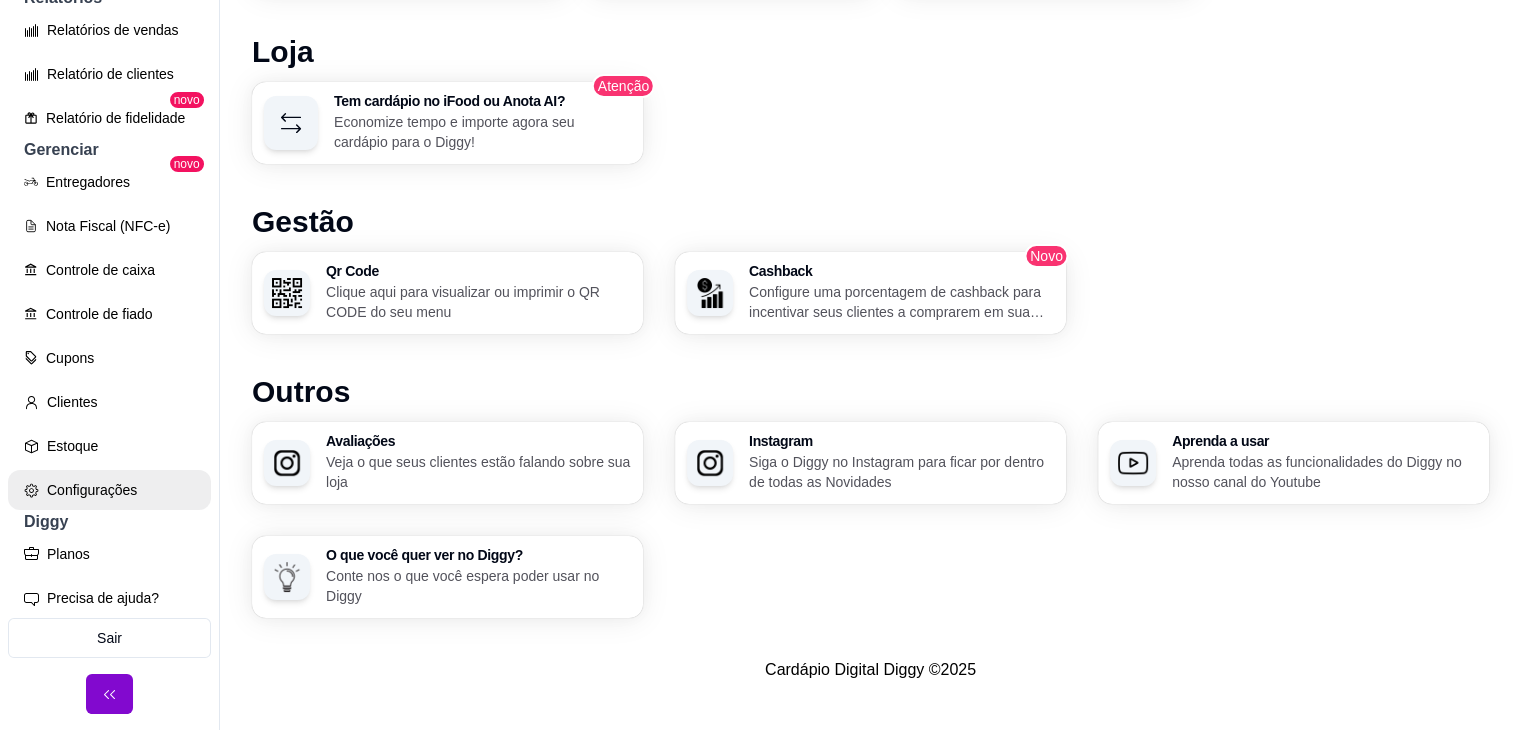 scroll, scrollTop: 0, scrollLeft: 0, axis: both 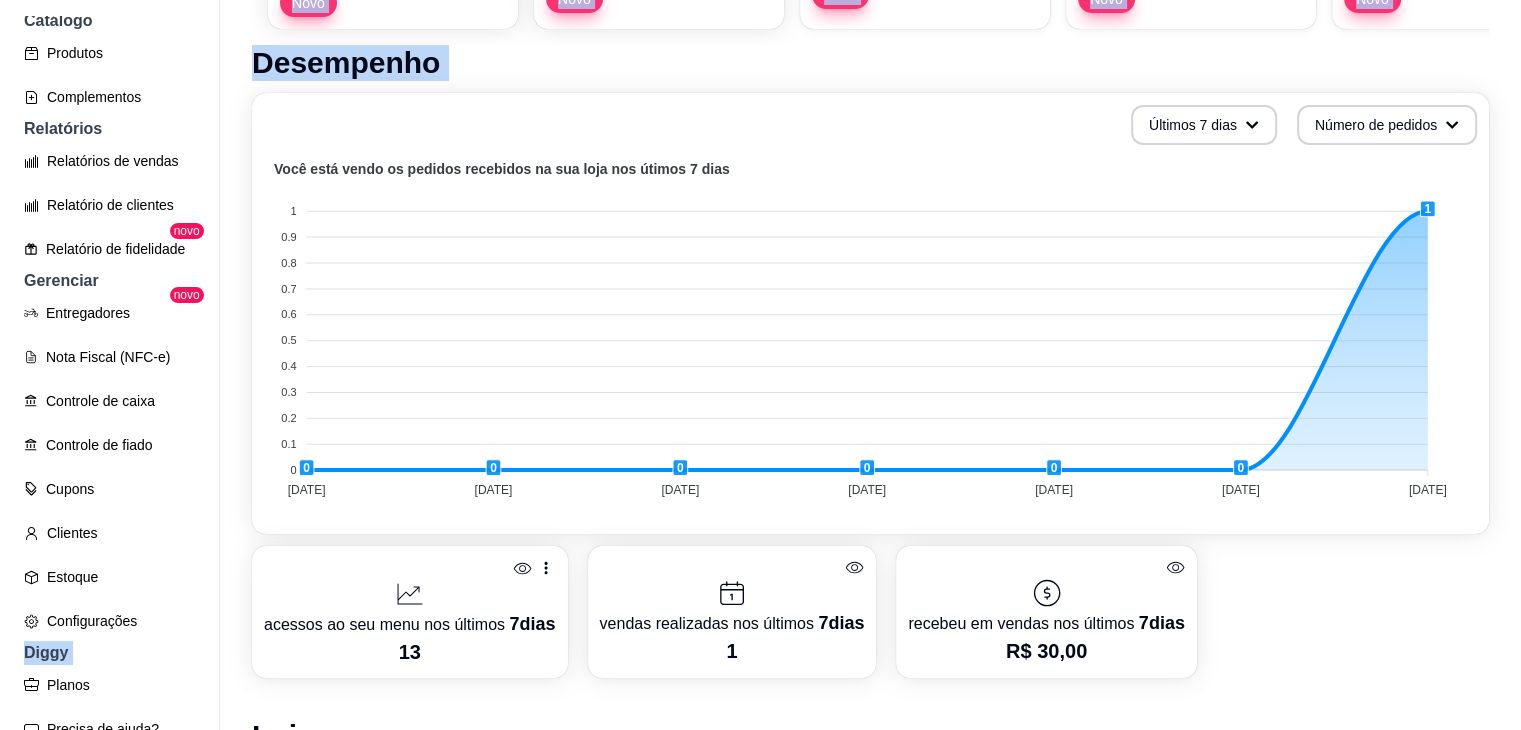 drag, startPoint x: 223, startPoint y: 498, endPoint x: 186, endPoint y: 500, distance: 37.054016 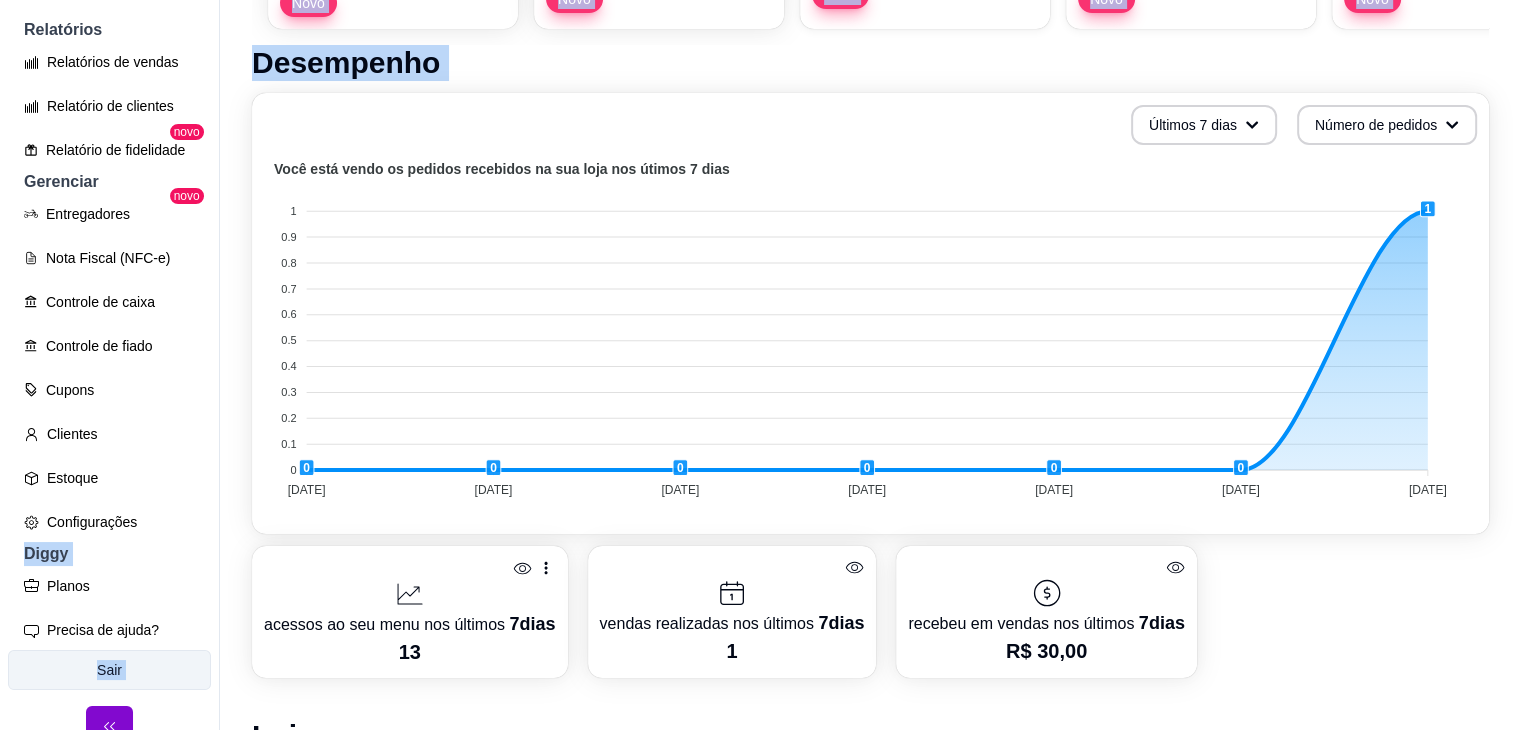 click on "Sair" at bounding box center (109, 670) 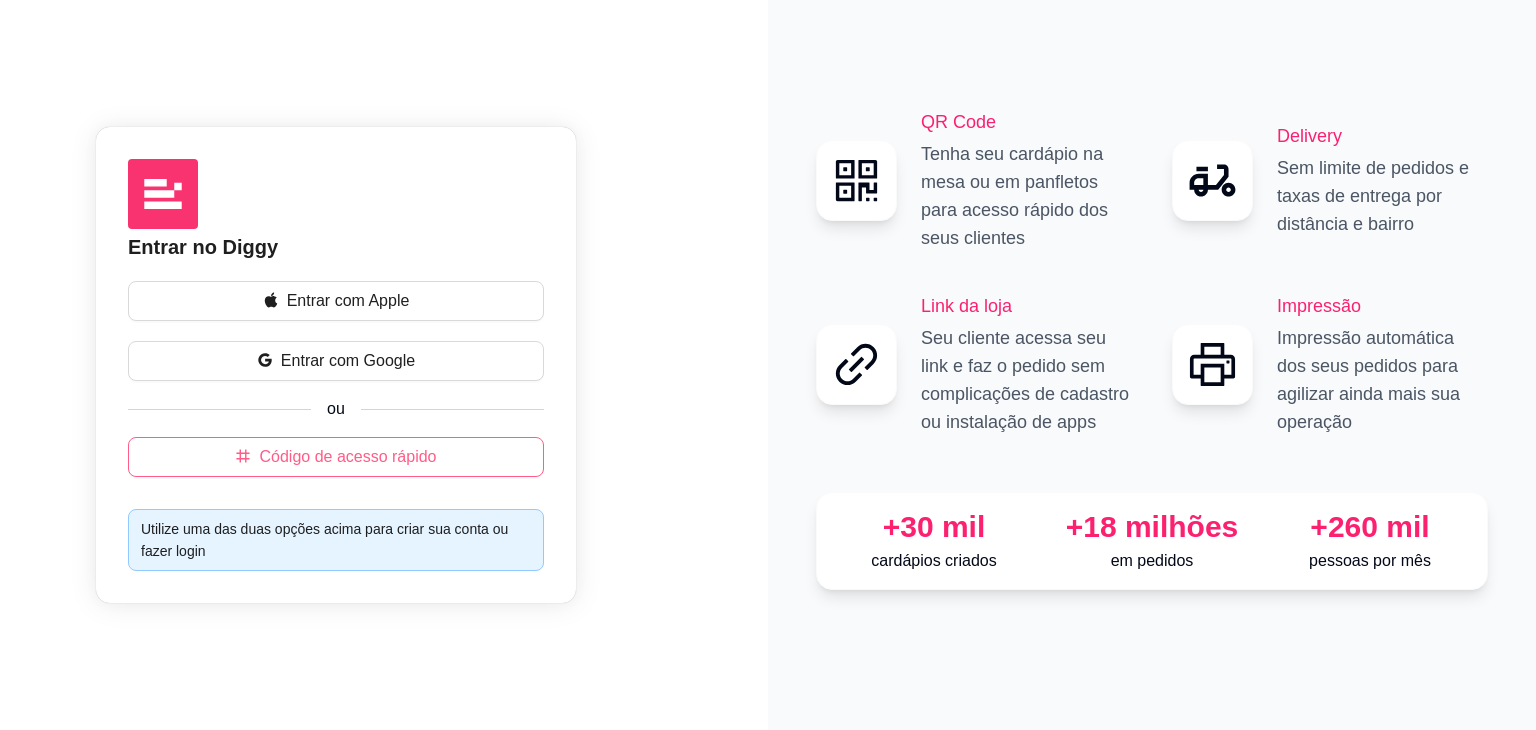 click on "Código de acesso rápido" at bounding box center (347, 457) 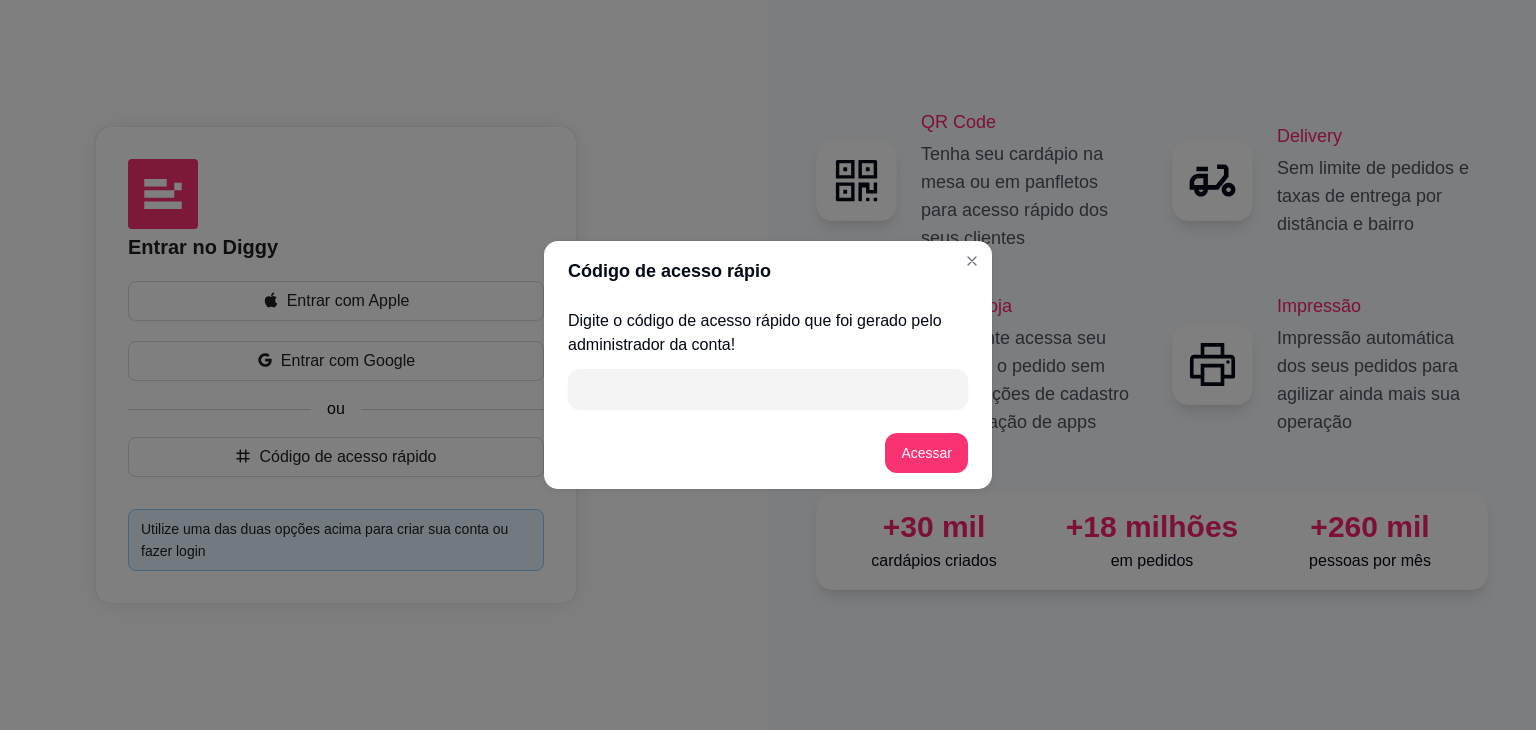 click at bounding box center [768, 389] 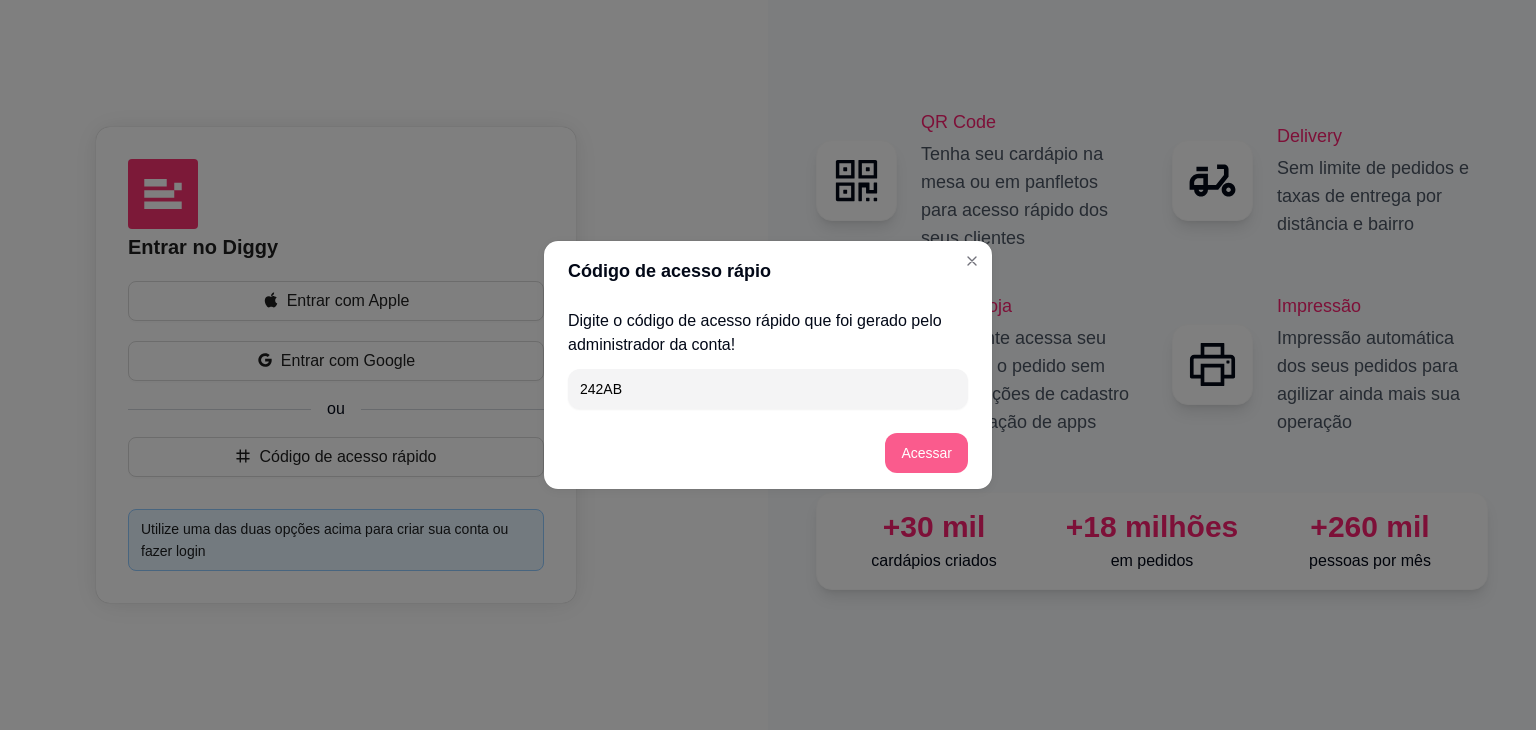 type on "242AB" 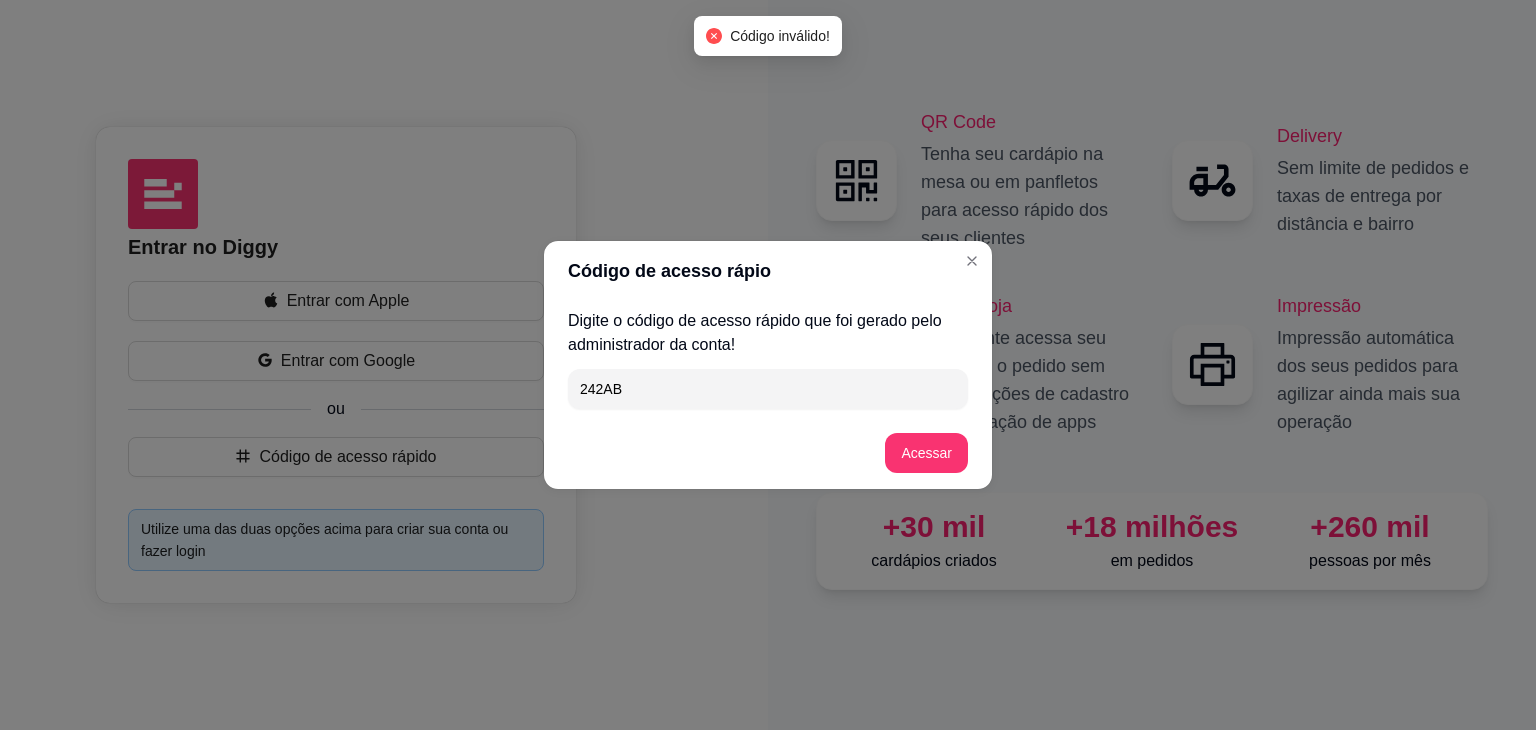 click on "242AB" at bounding box center [768, 389] 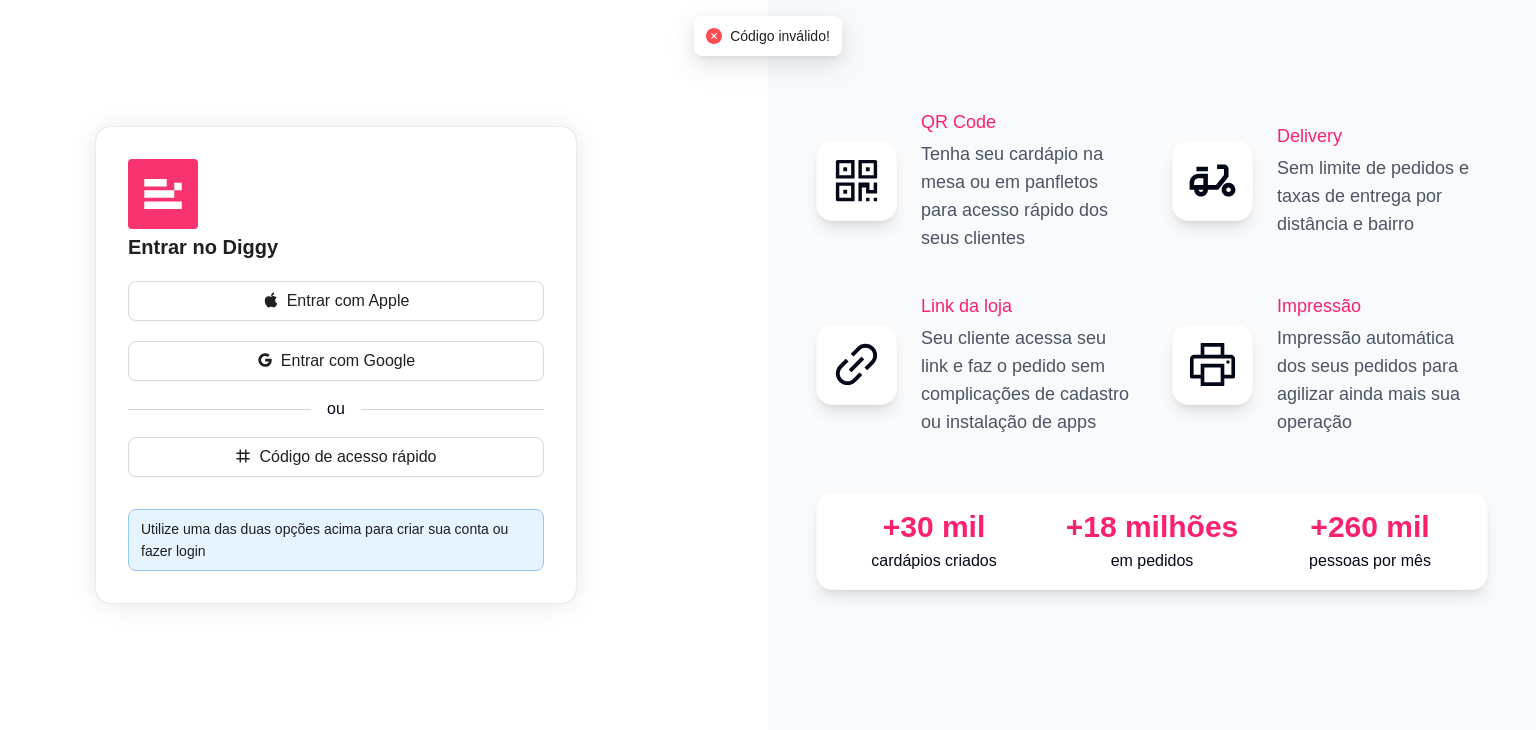click 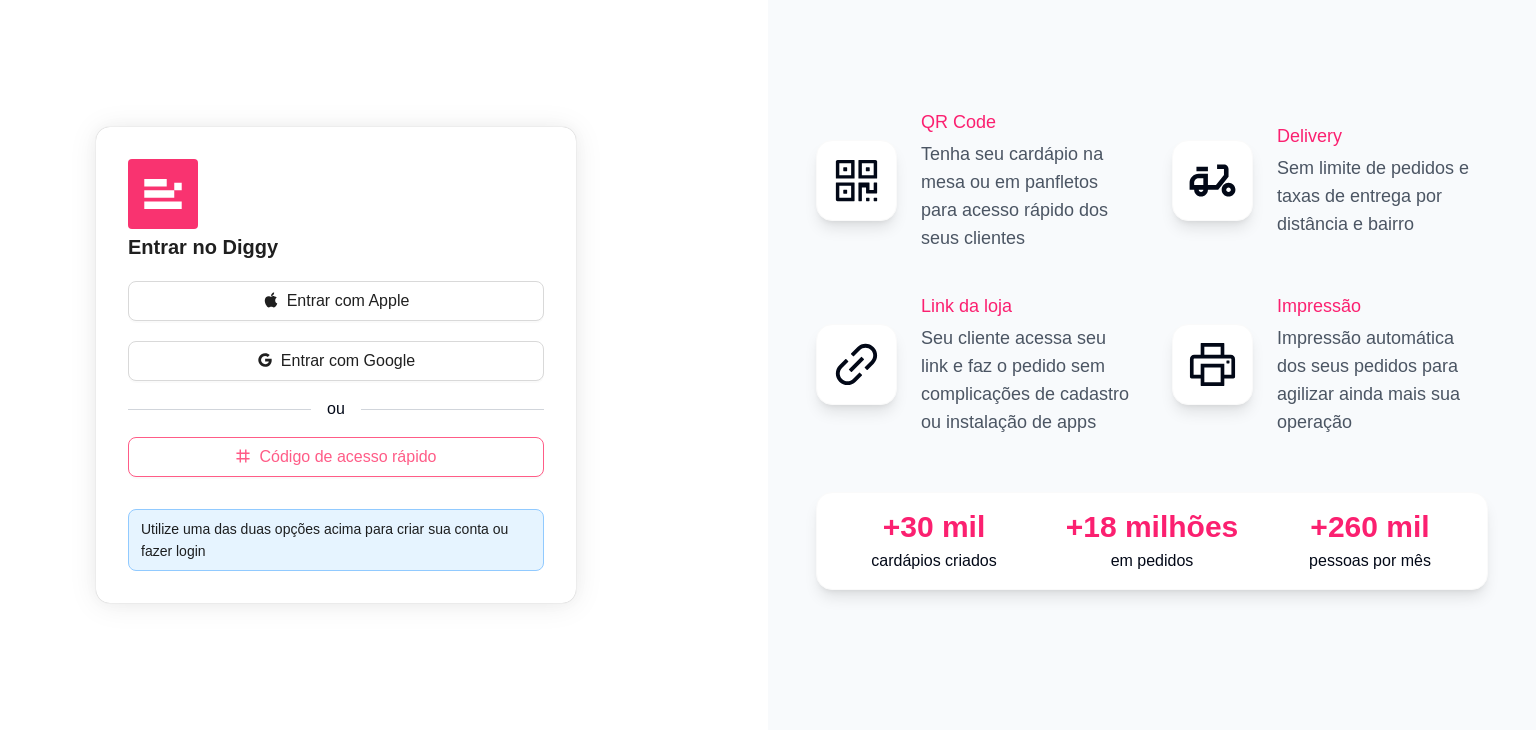 click on "Código de acesso rápido" at bounding box center [347, 457] 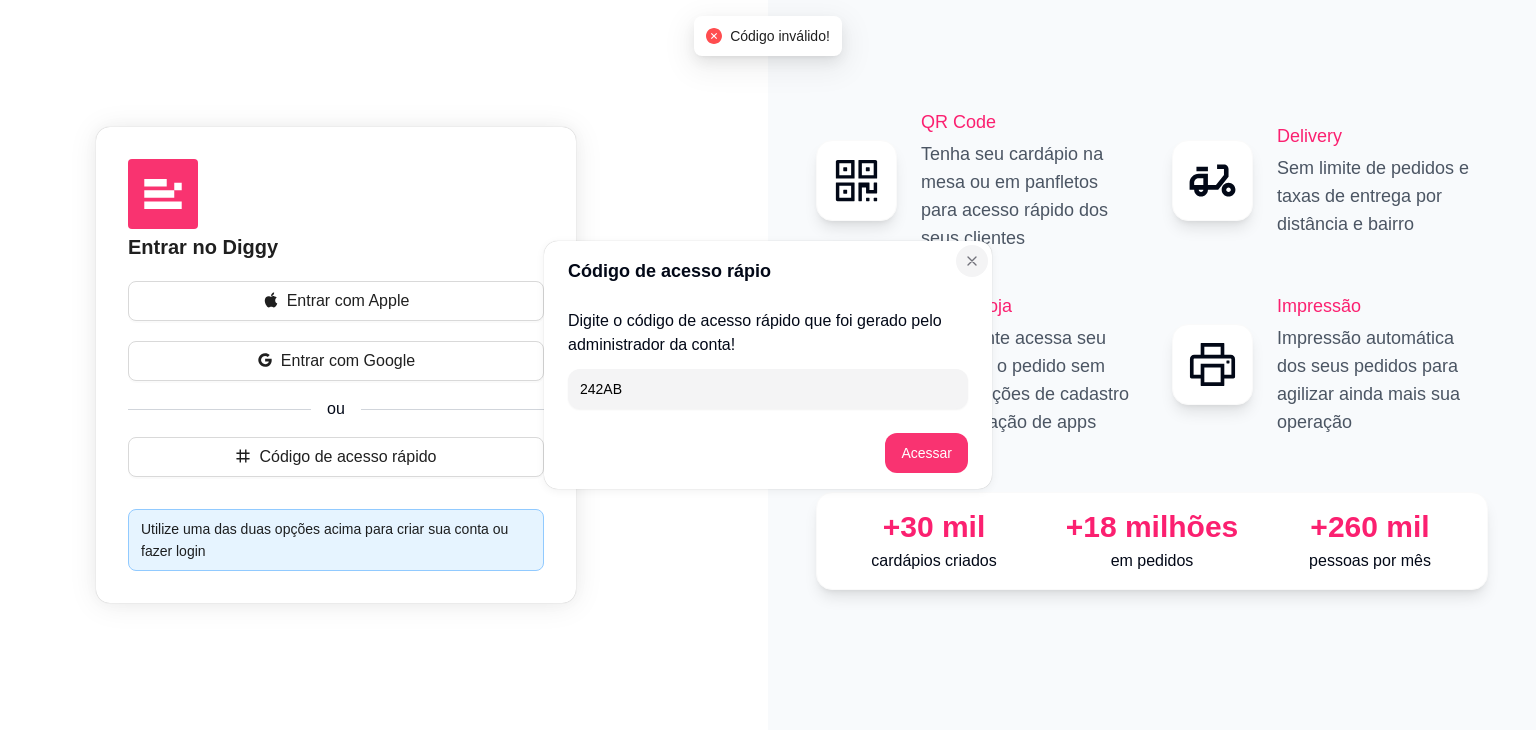 click at bounding box center (972, 261) 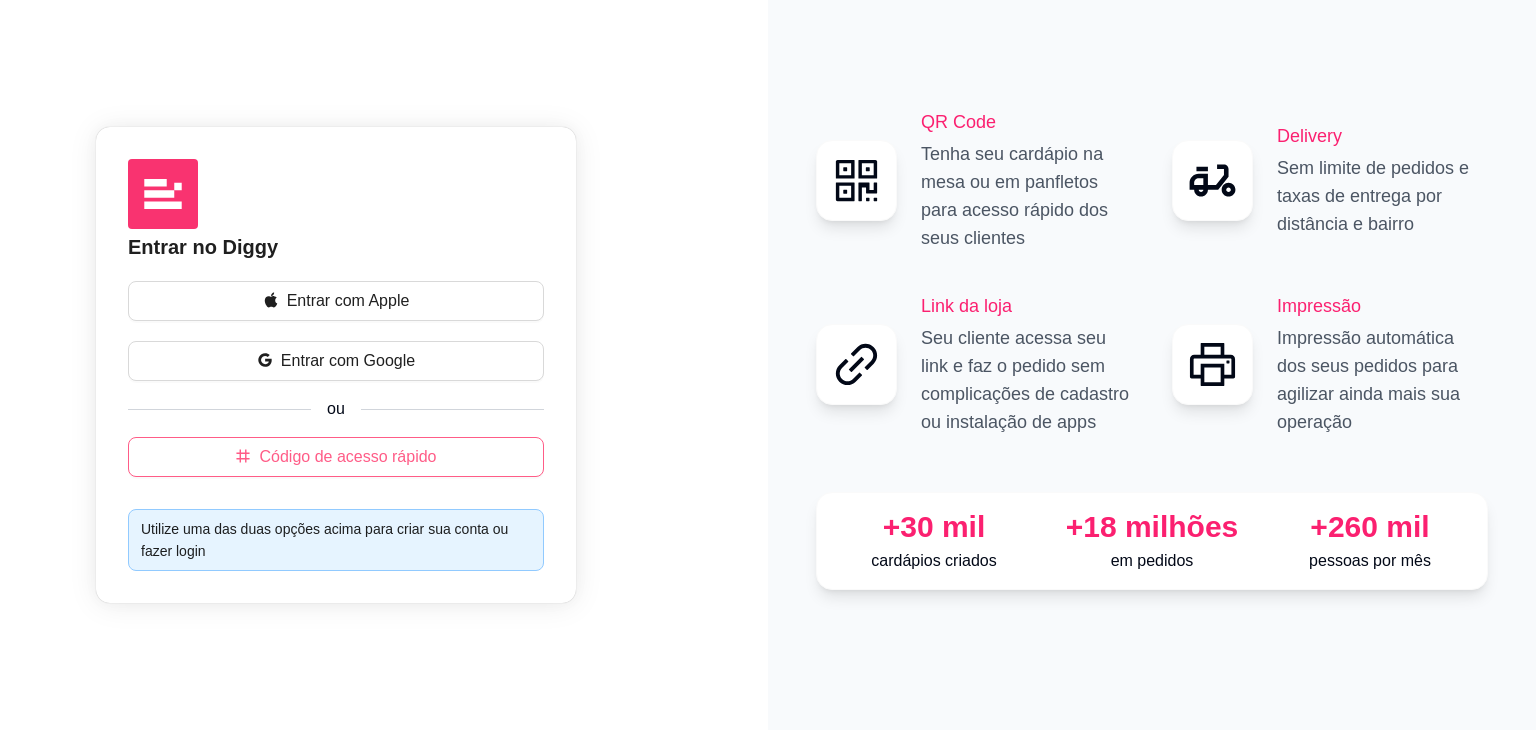 click on "Código de acesso rápido" at bounding box center [347, 457] 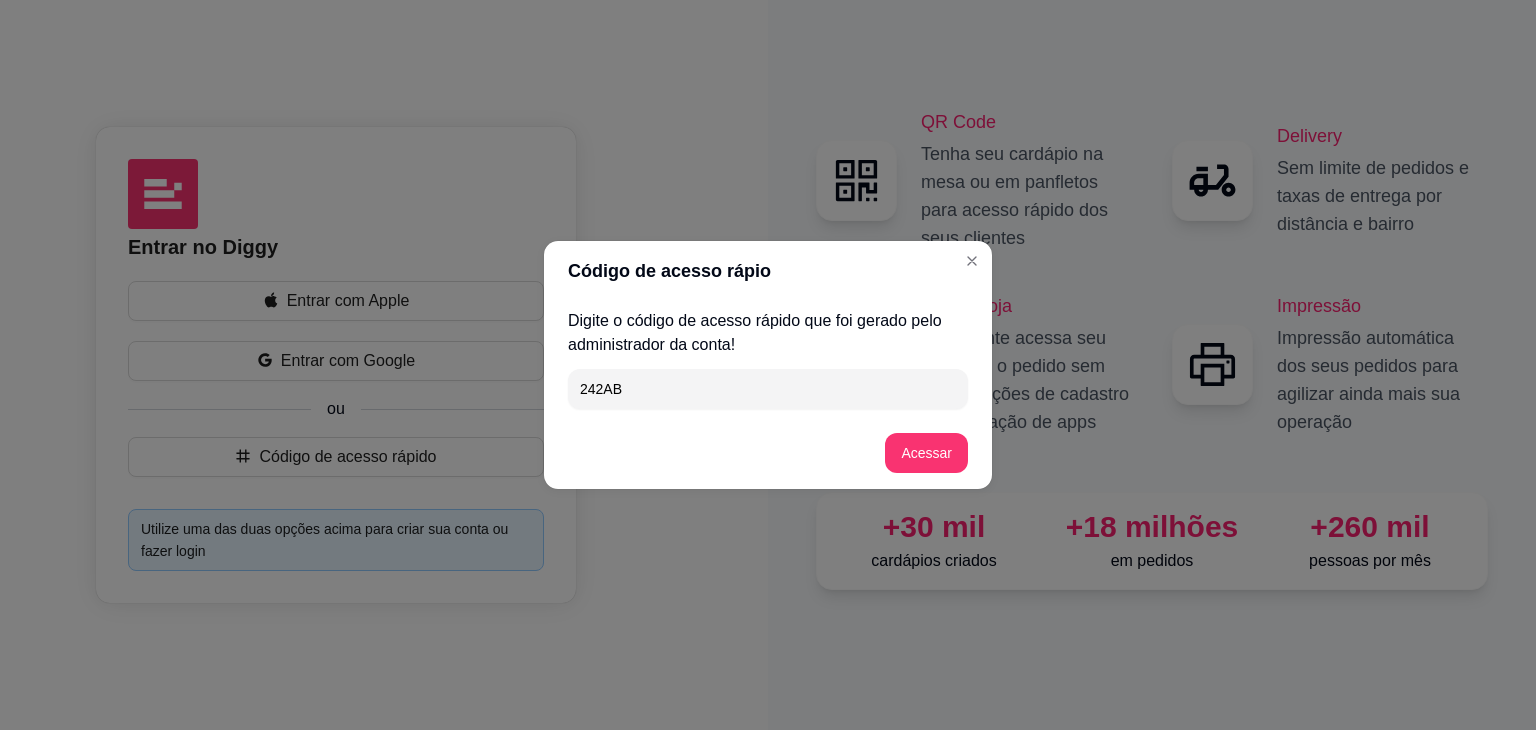 drag, startPoint x: 688, startPoint y: 377, endPoint x: 544, endPoint y: 399, distance: 145.67087 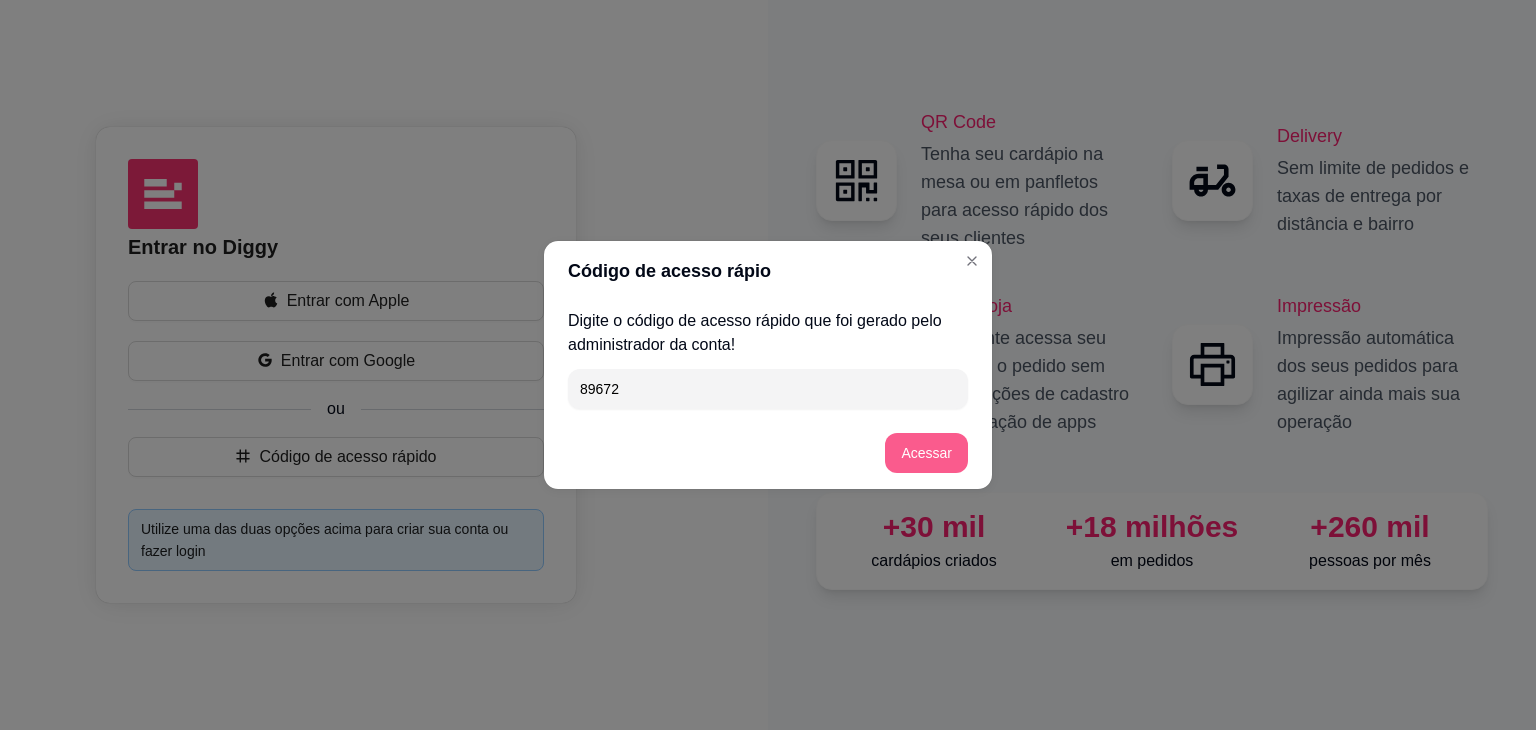 type on "89672" 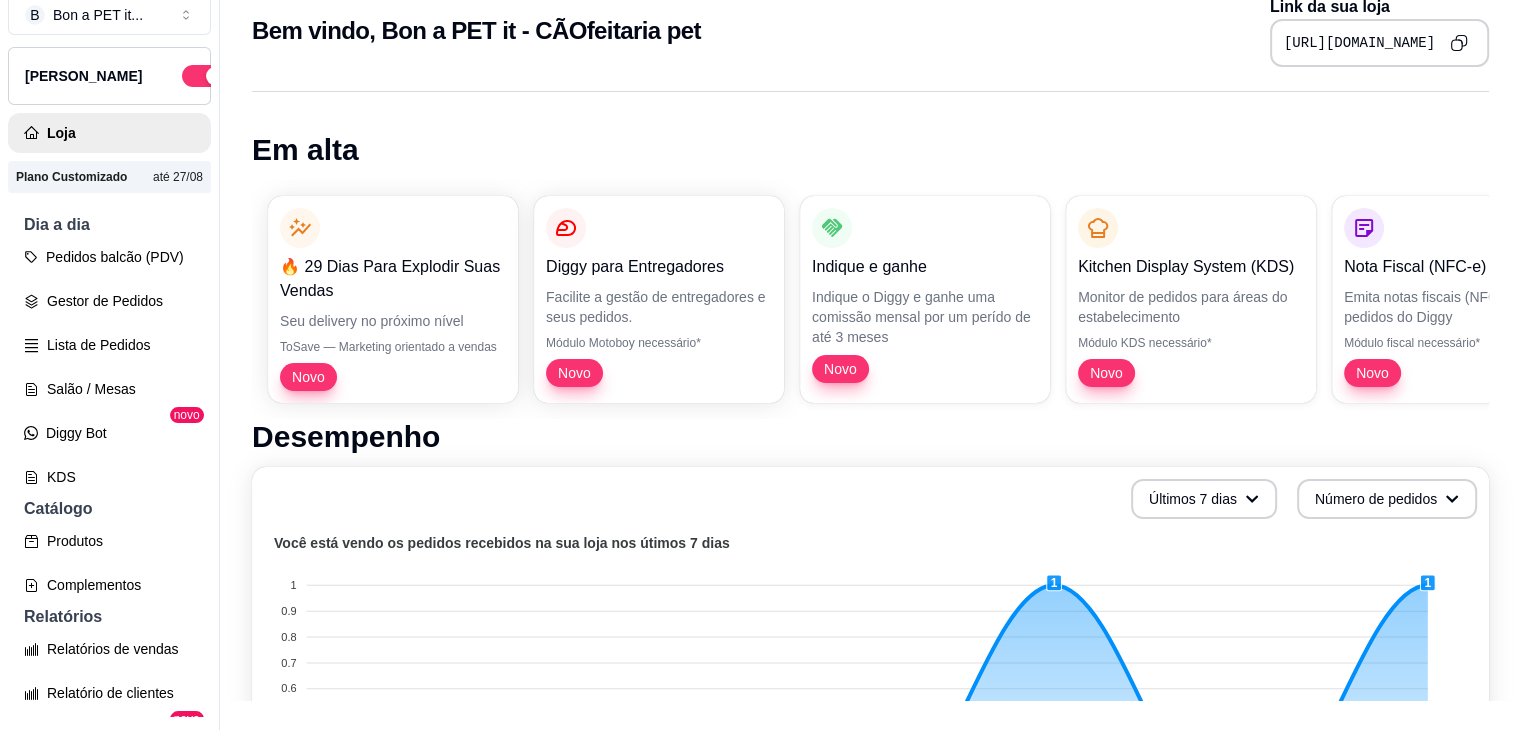 scroll, scrollTop: 32, scrollLeft: 0, axis: vertical 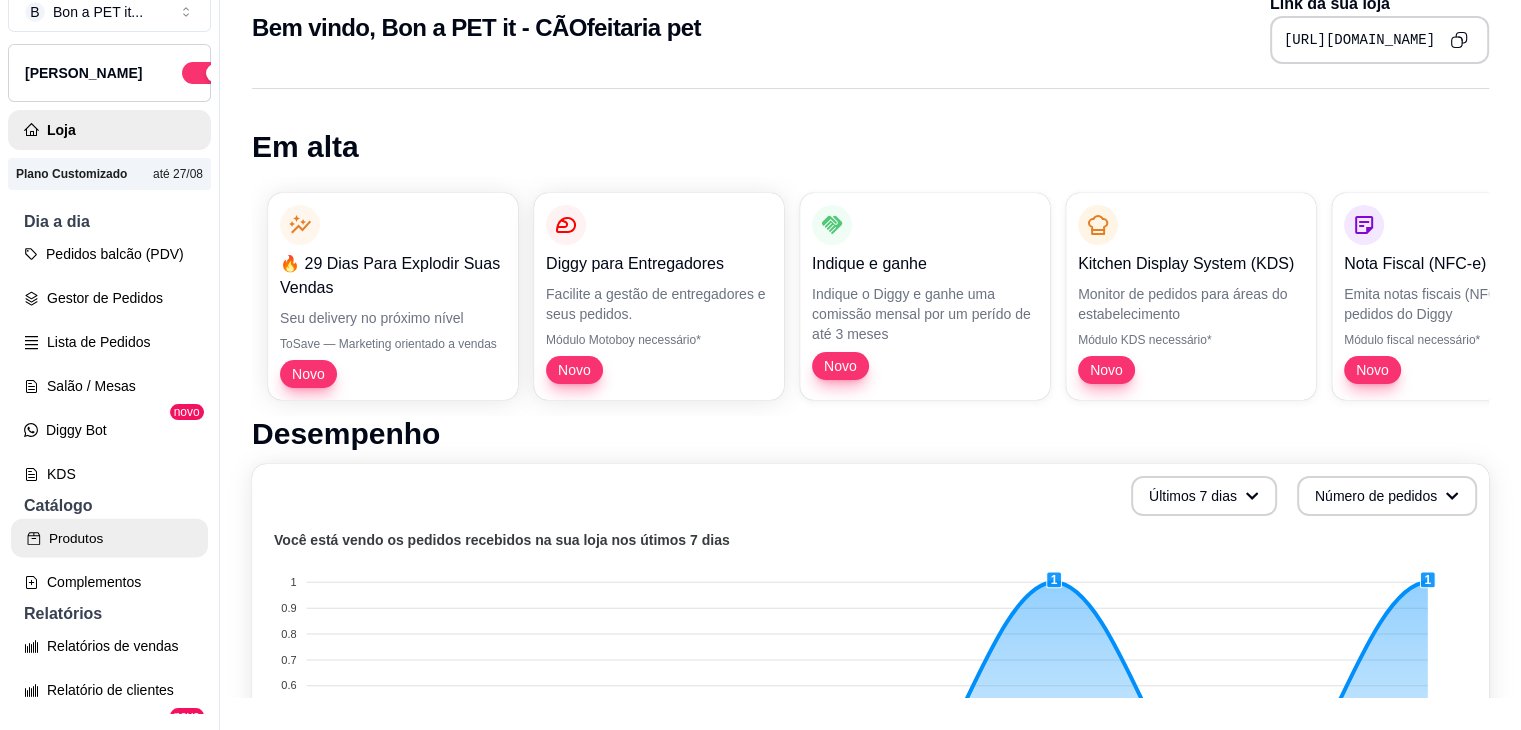 click on "Produtos" at bounding box center [109, 538] 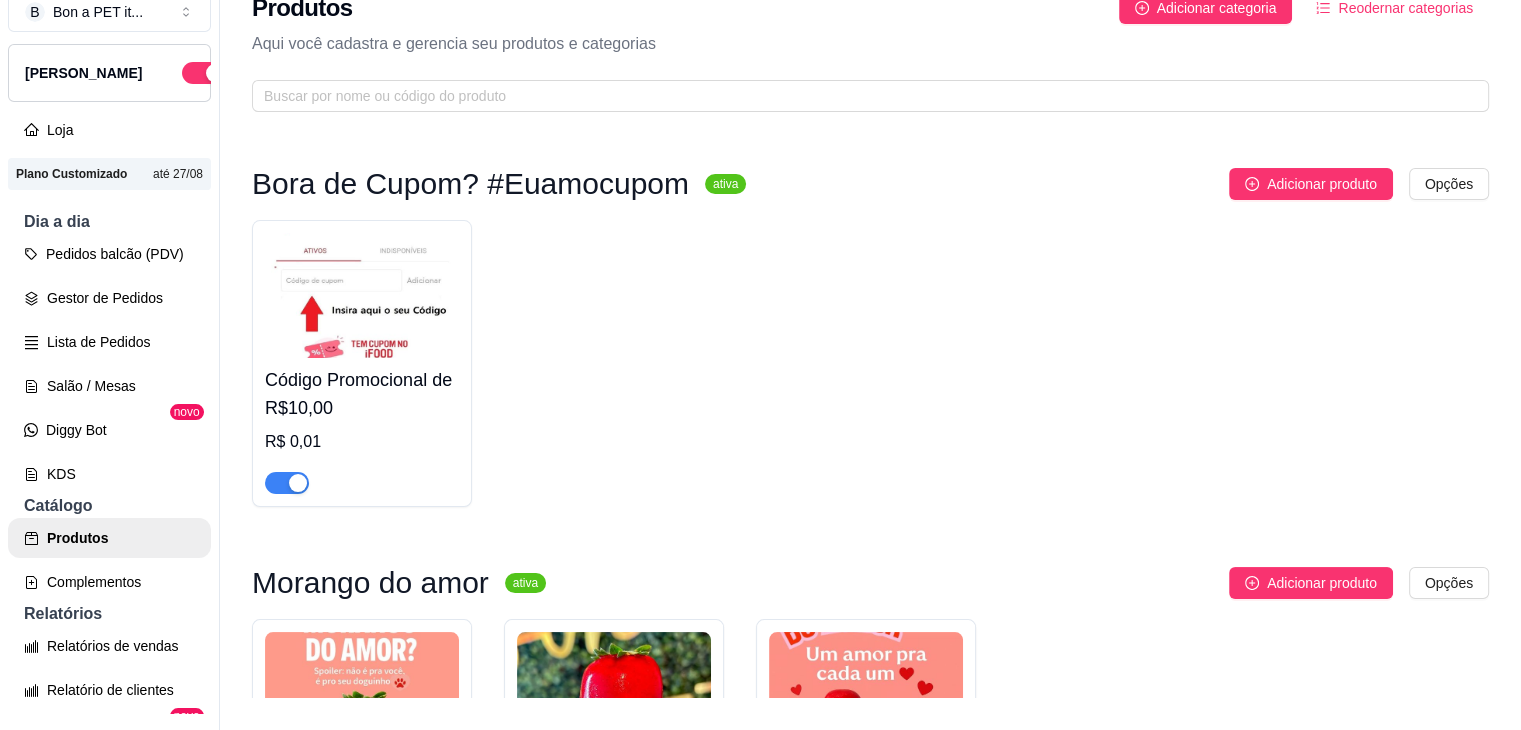scroll, scrollTop: 0, scrollLeft: 0, axis: both 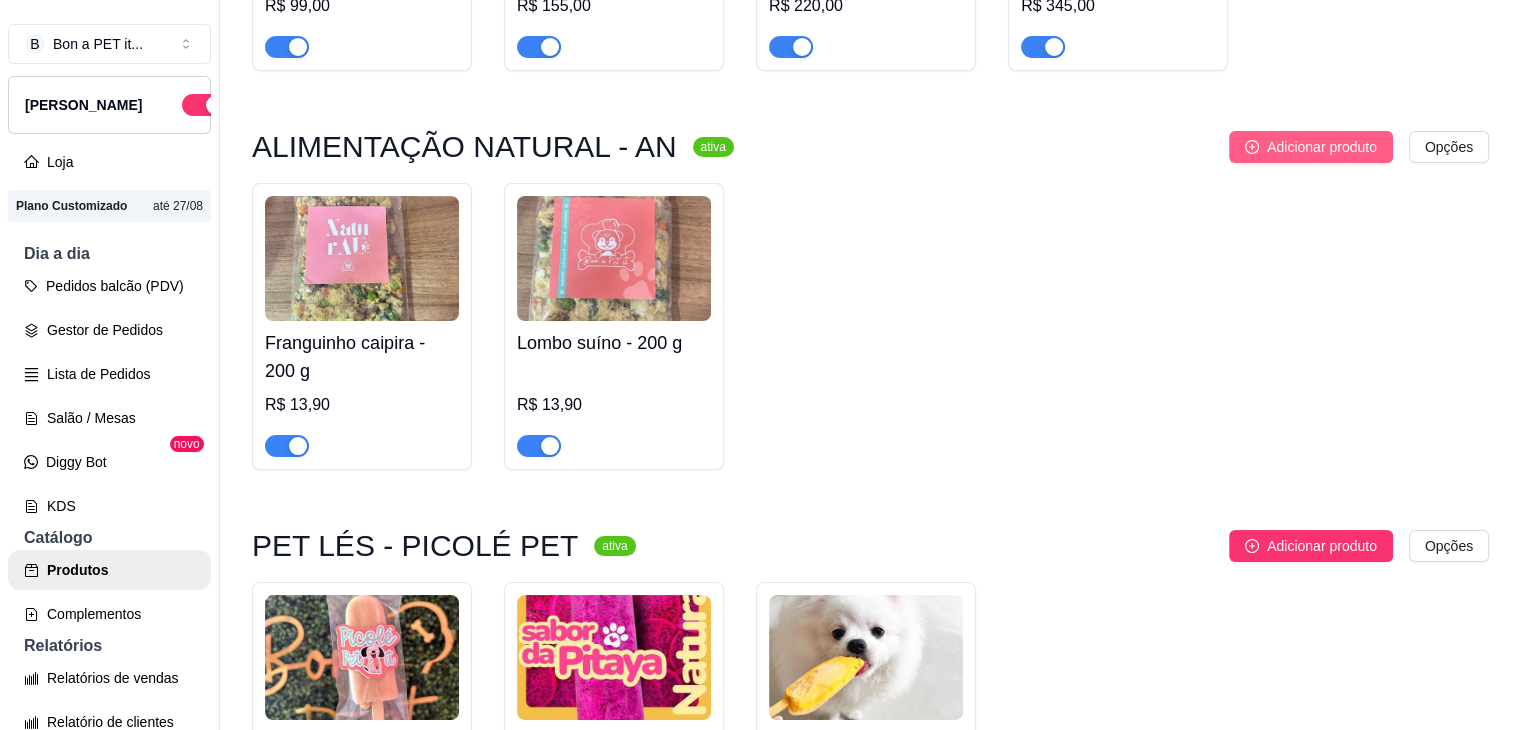 click on "Adicionar produto" at bounding box center [1322, 147] 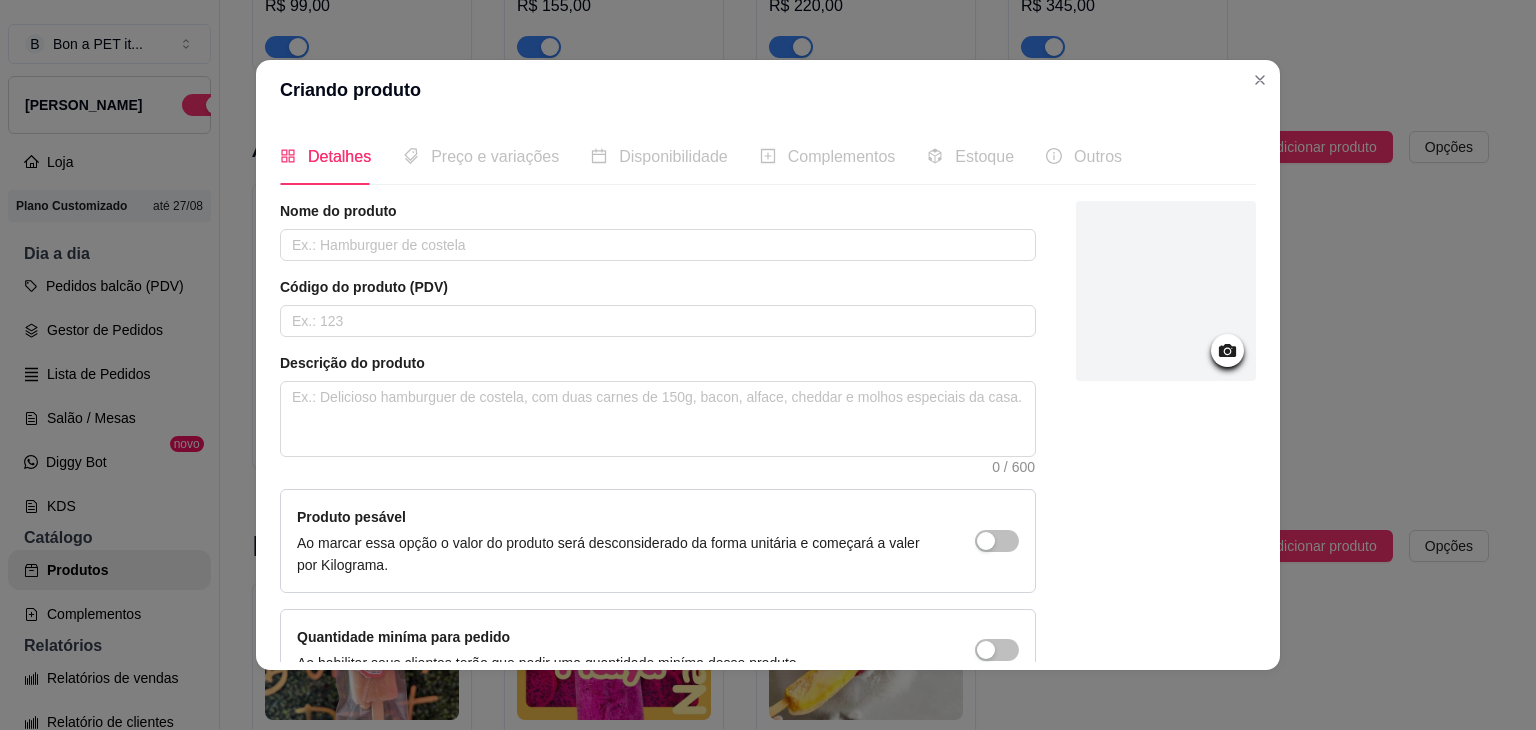 click 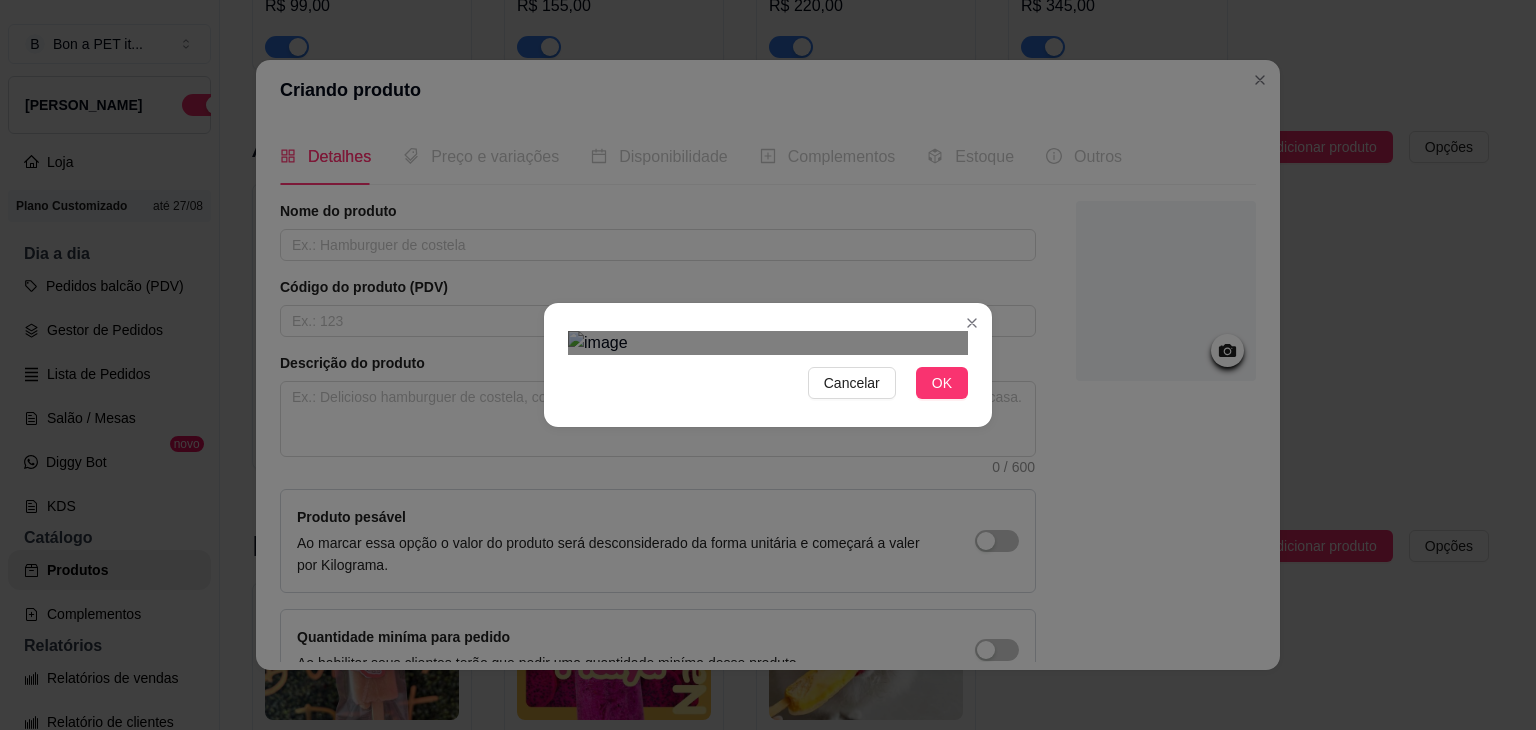 click at bounding box center (769, 608) 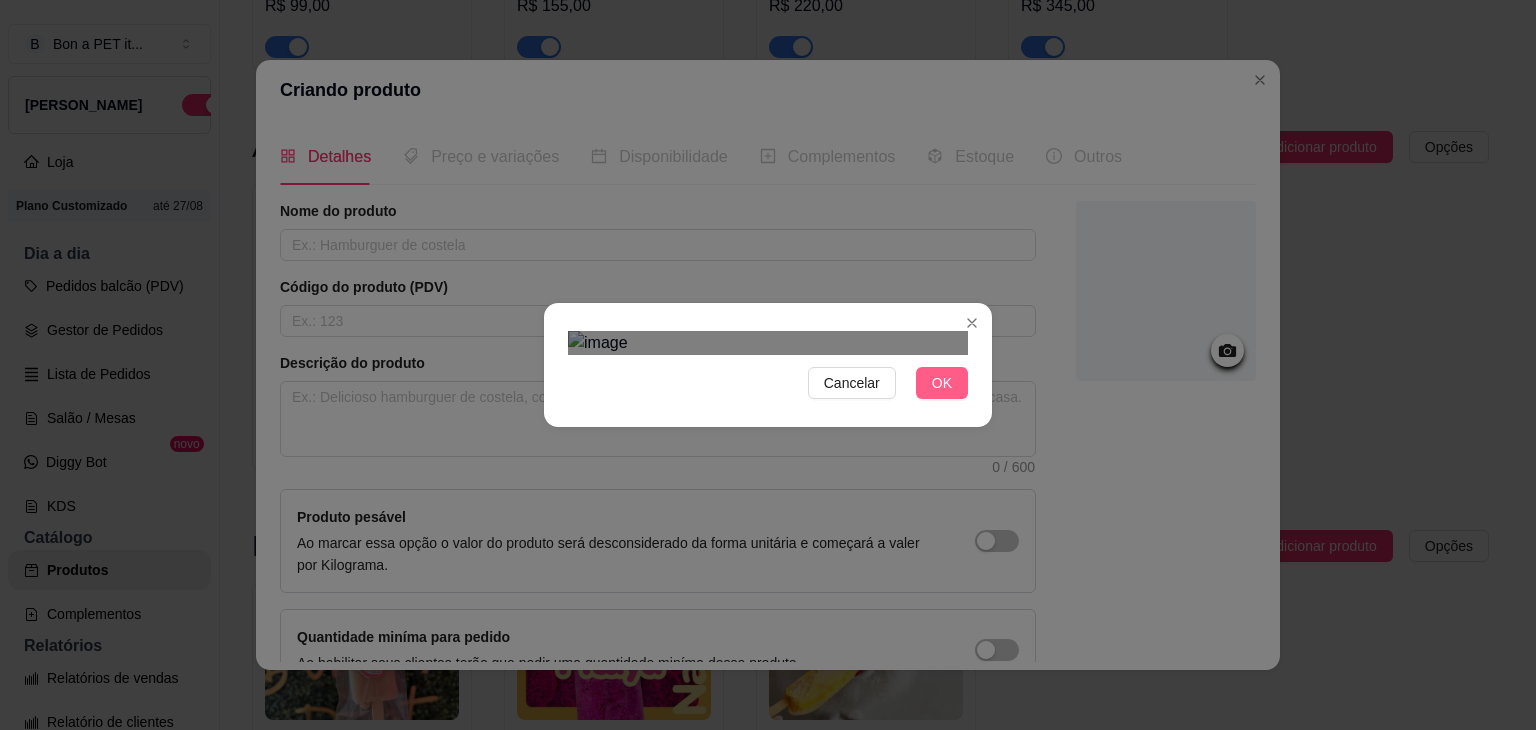 click on "OK" at bounding box center [942, 383] 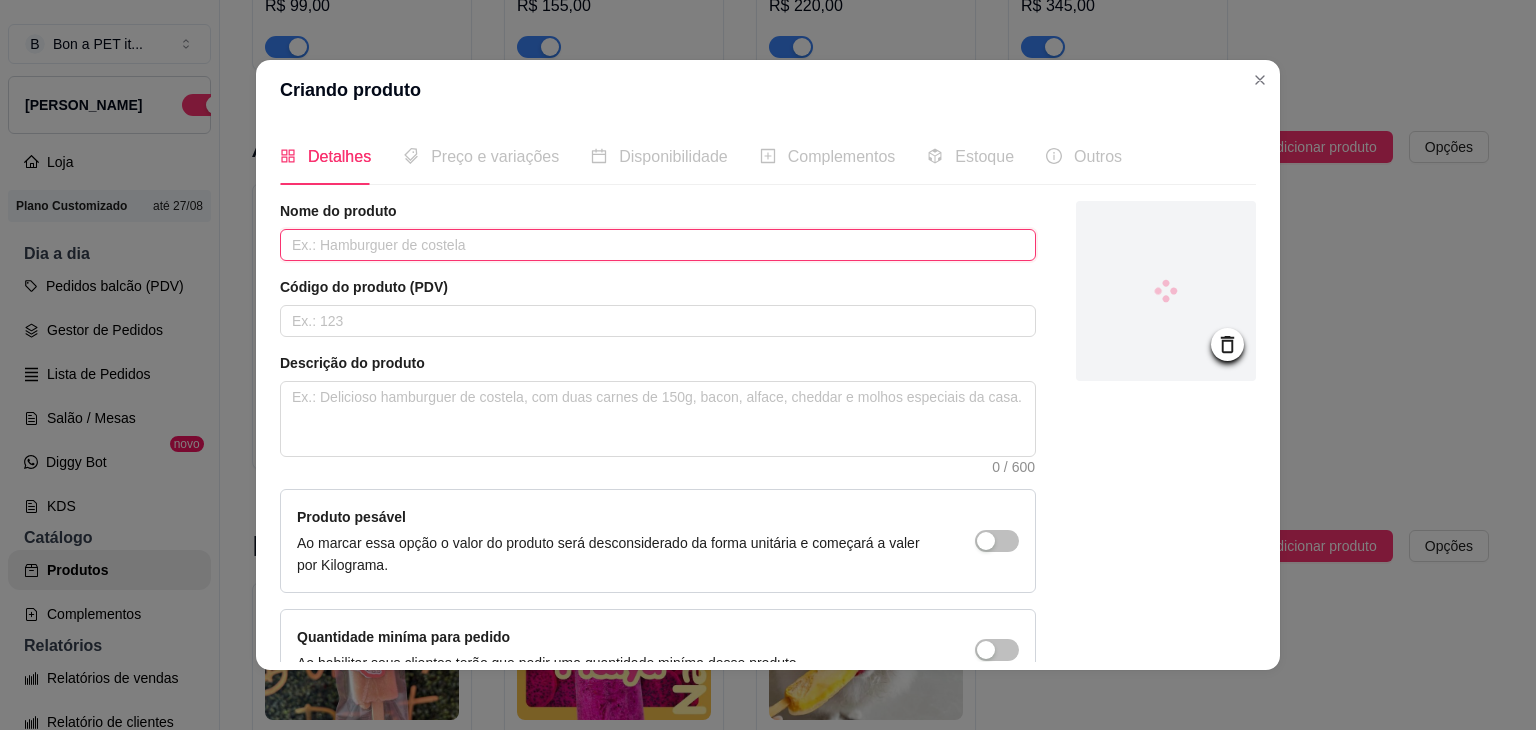 click at bounding box center [658, 245] 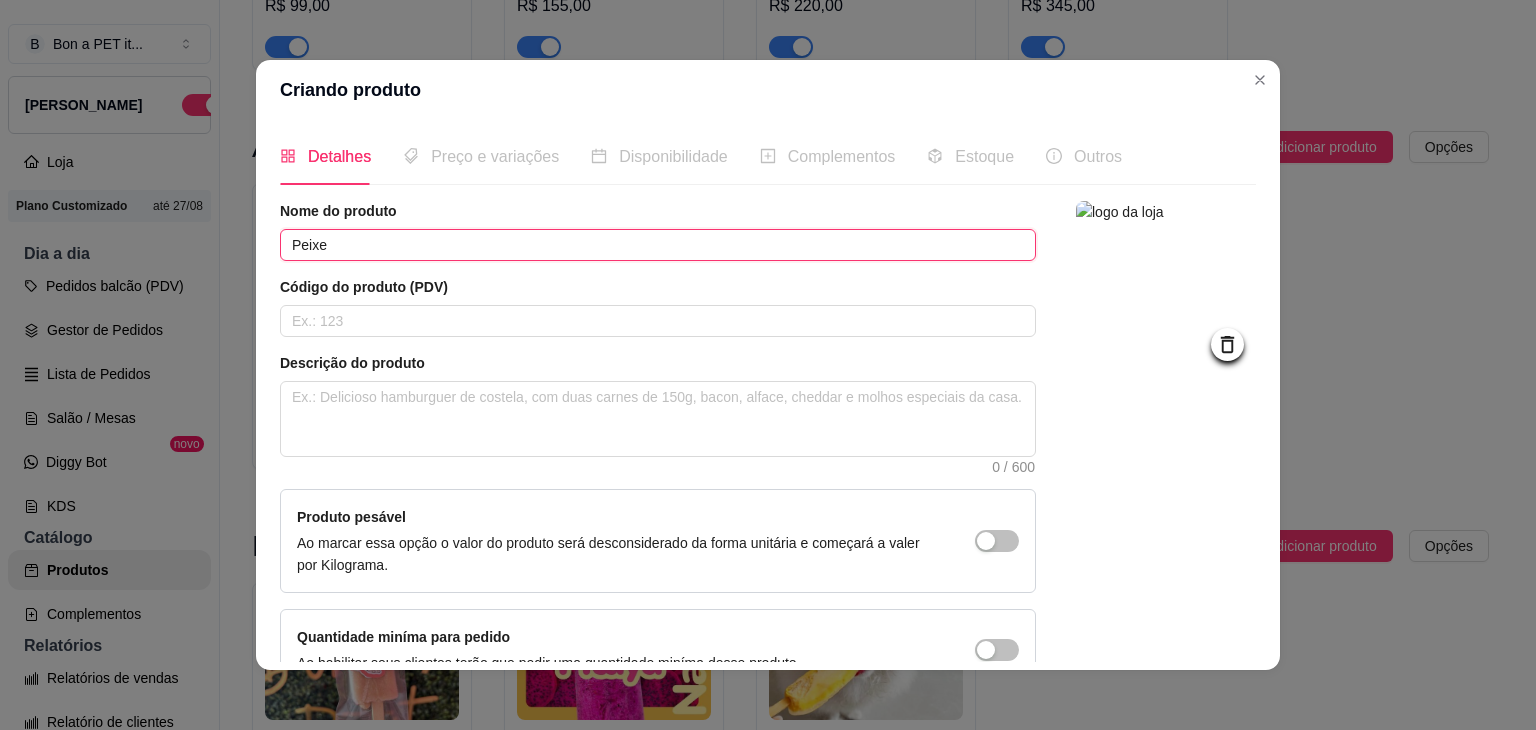 type on "Peixe" 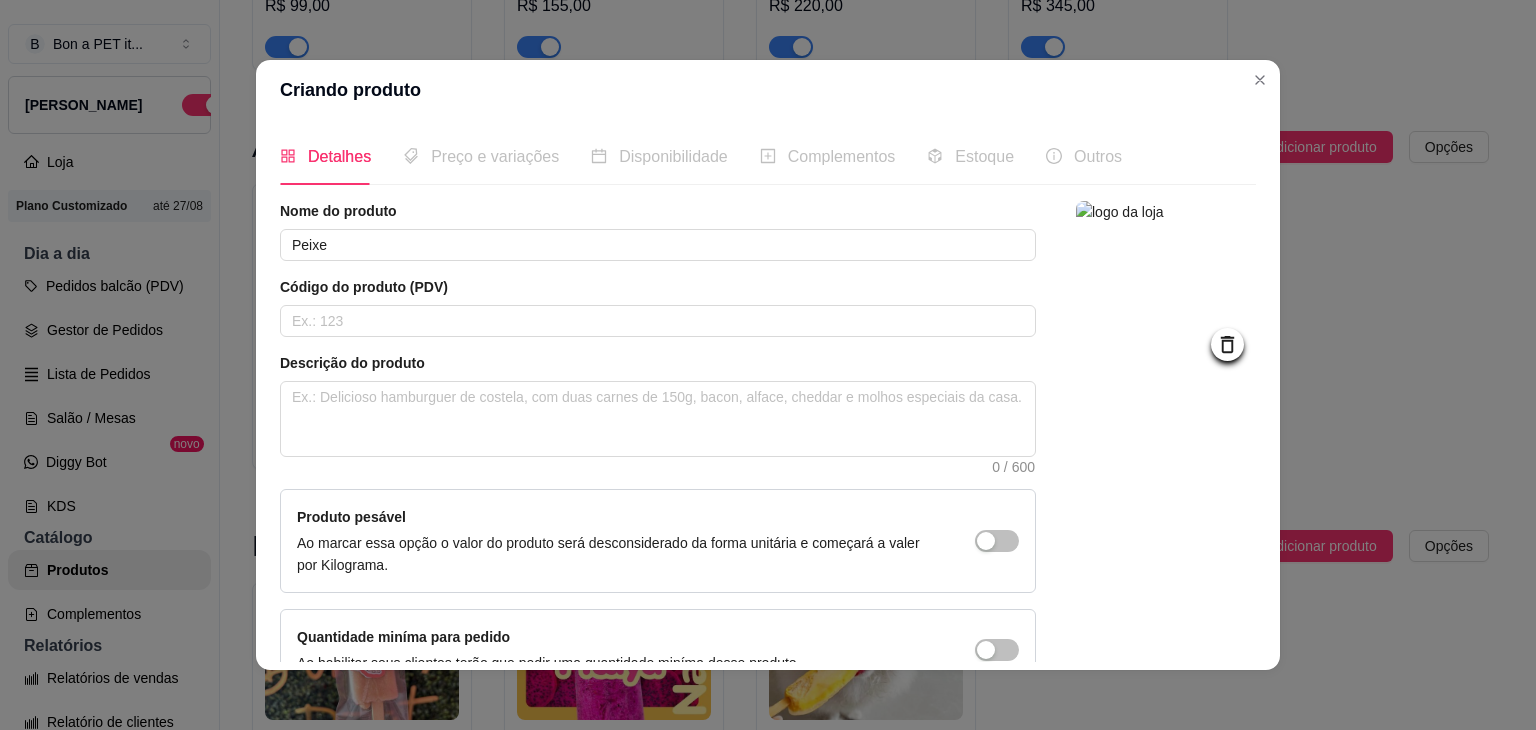 click on "Descrição do produto 0 / 600" at bounding box center (658, 413) 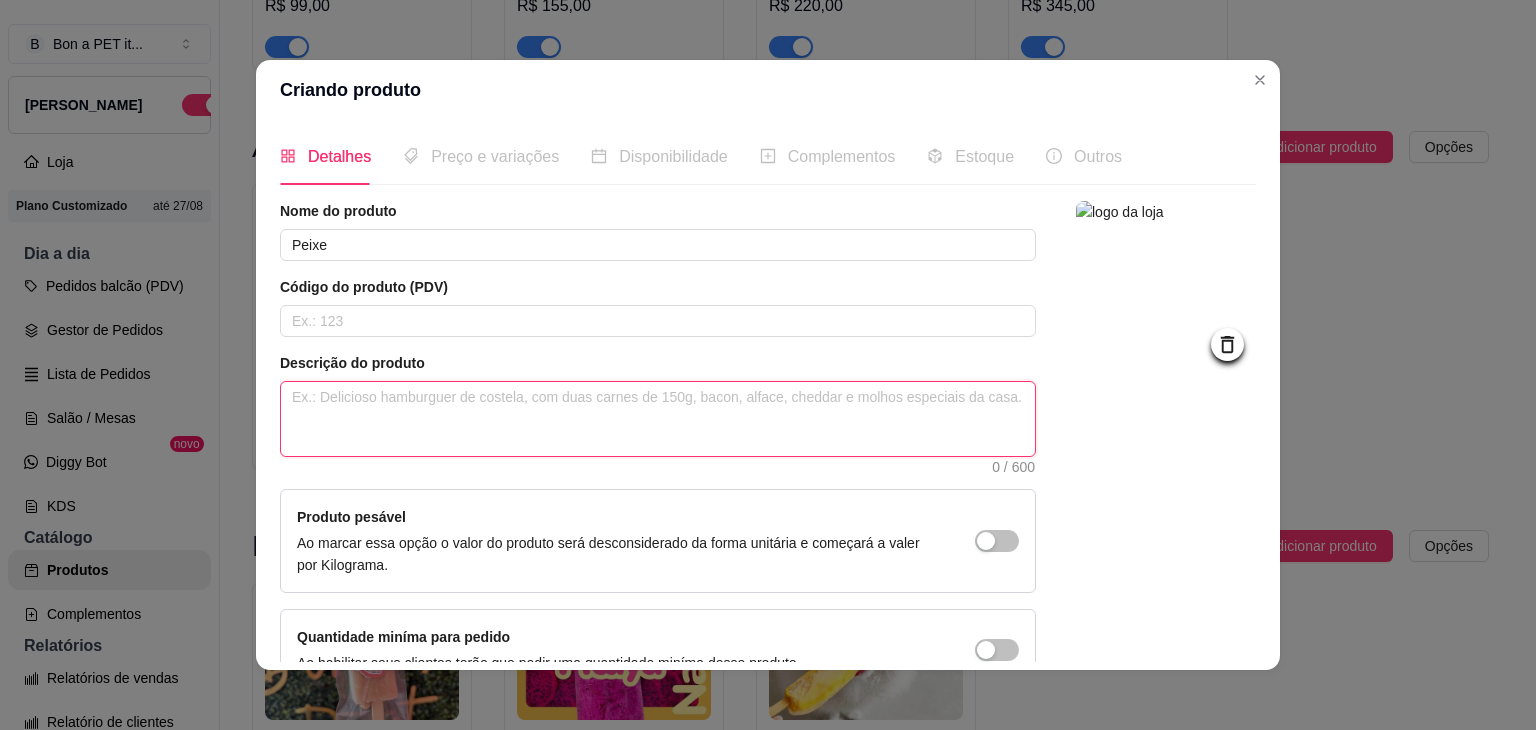 click at bounding box center [658, 419] 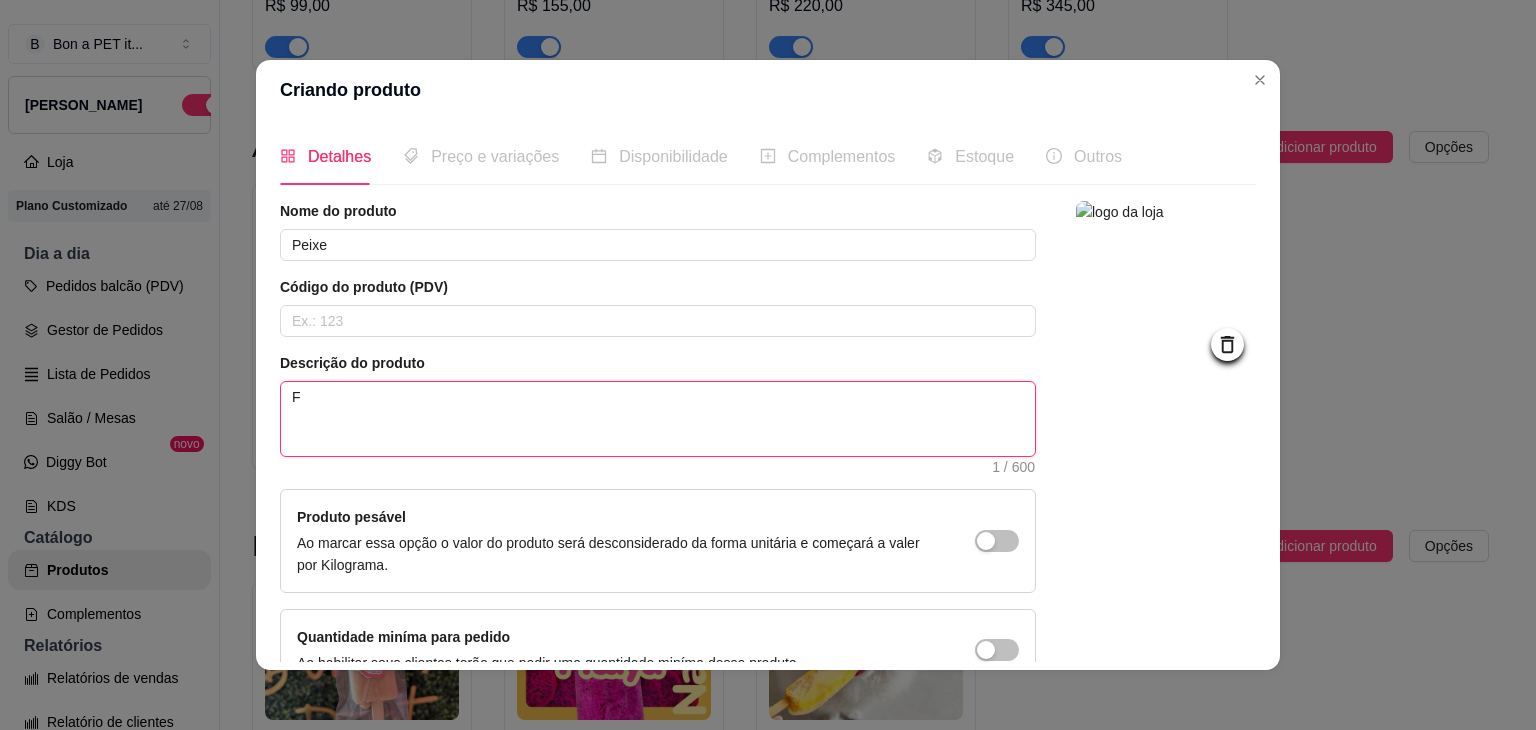 type on "Fe" 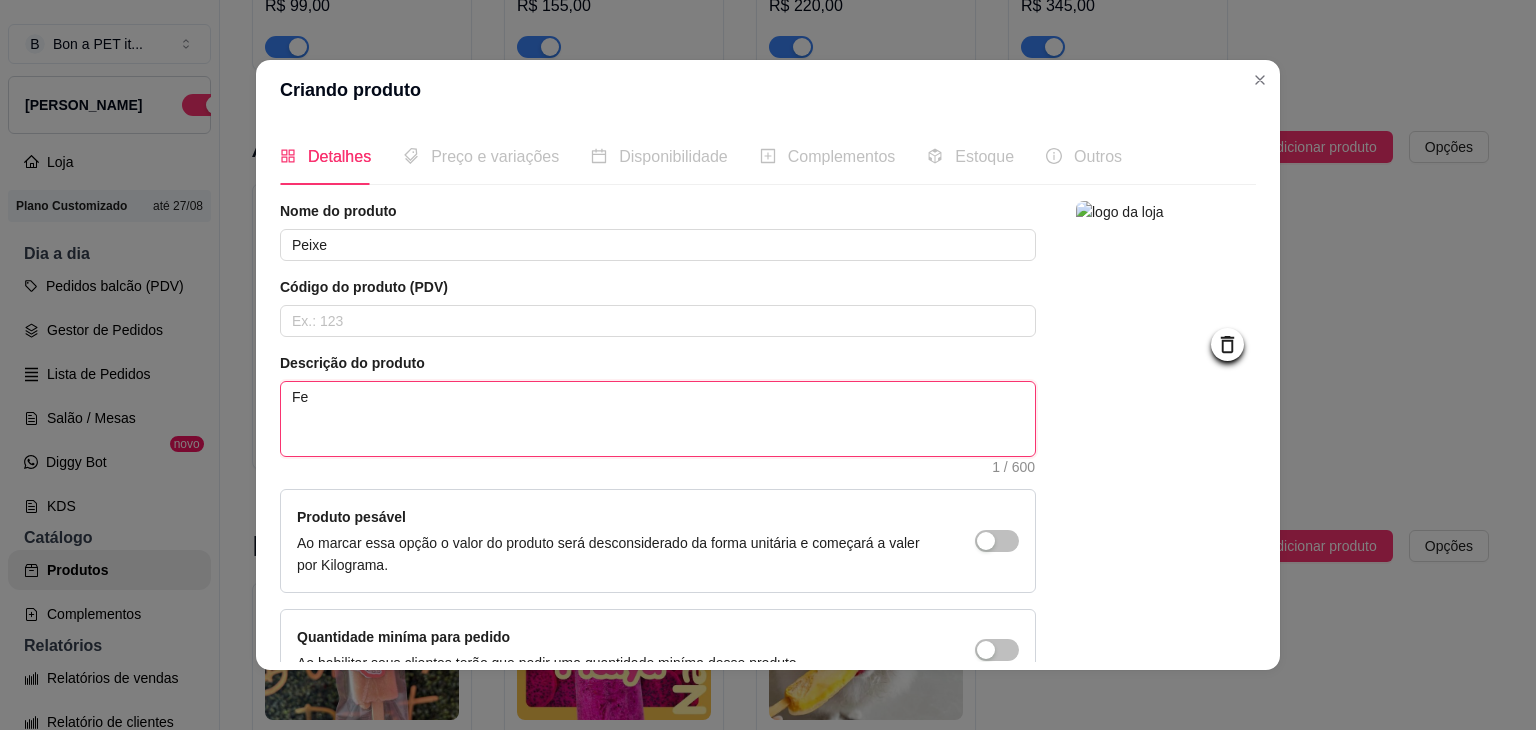 type on "Fei" 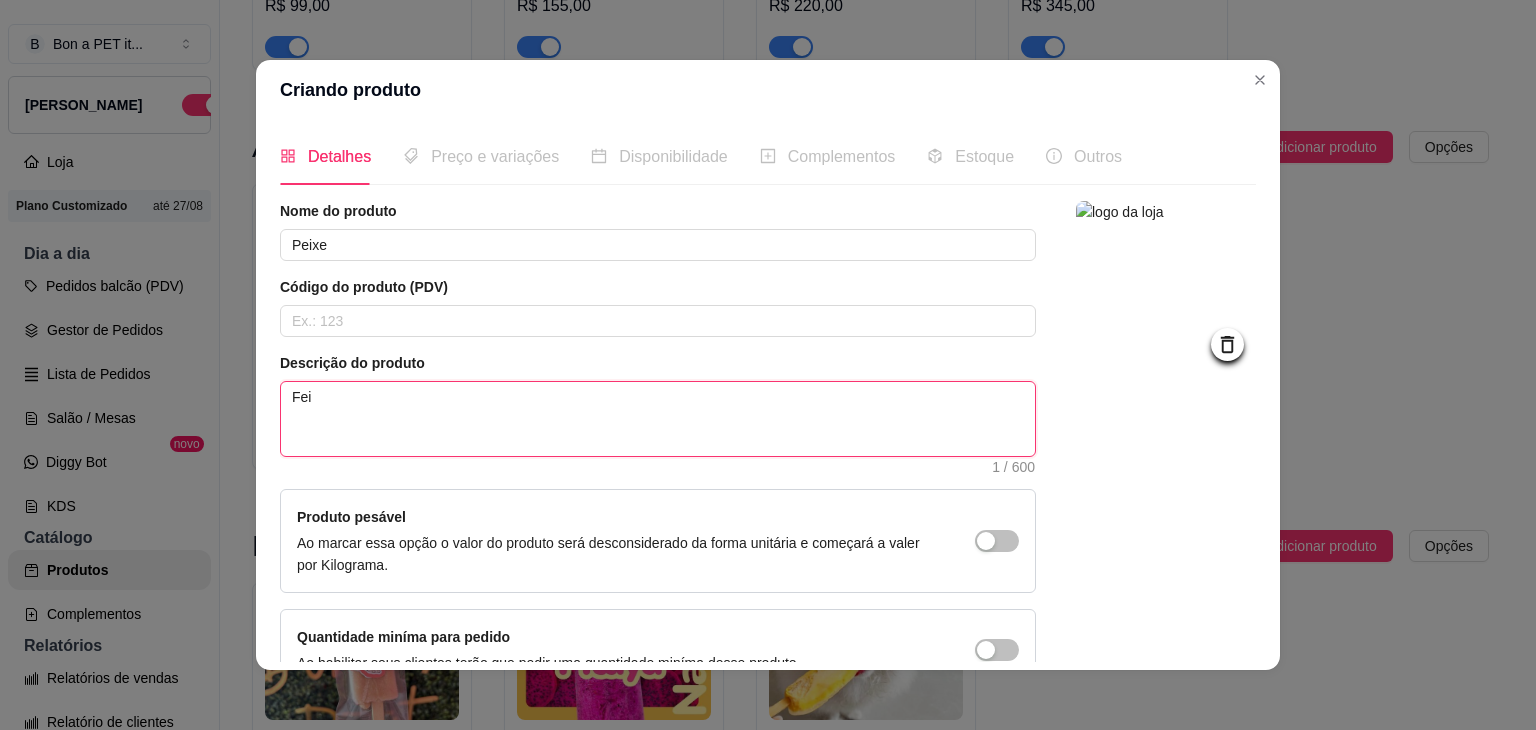 type on "Feit" 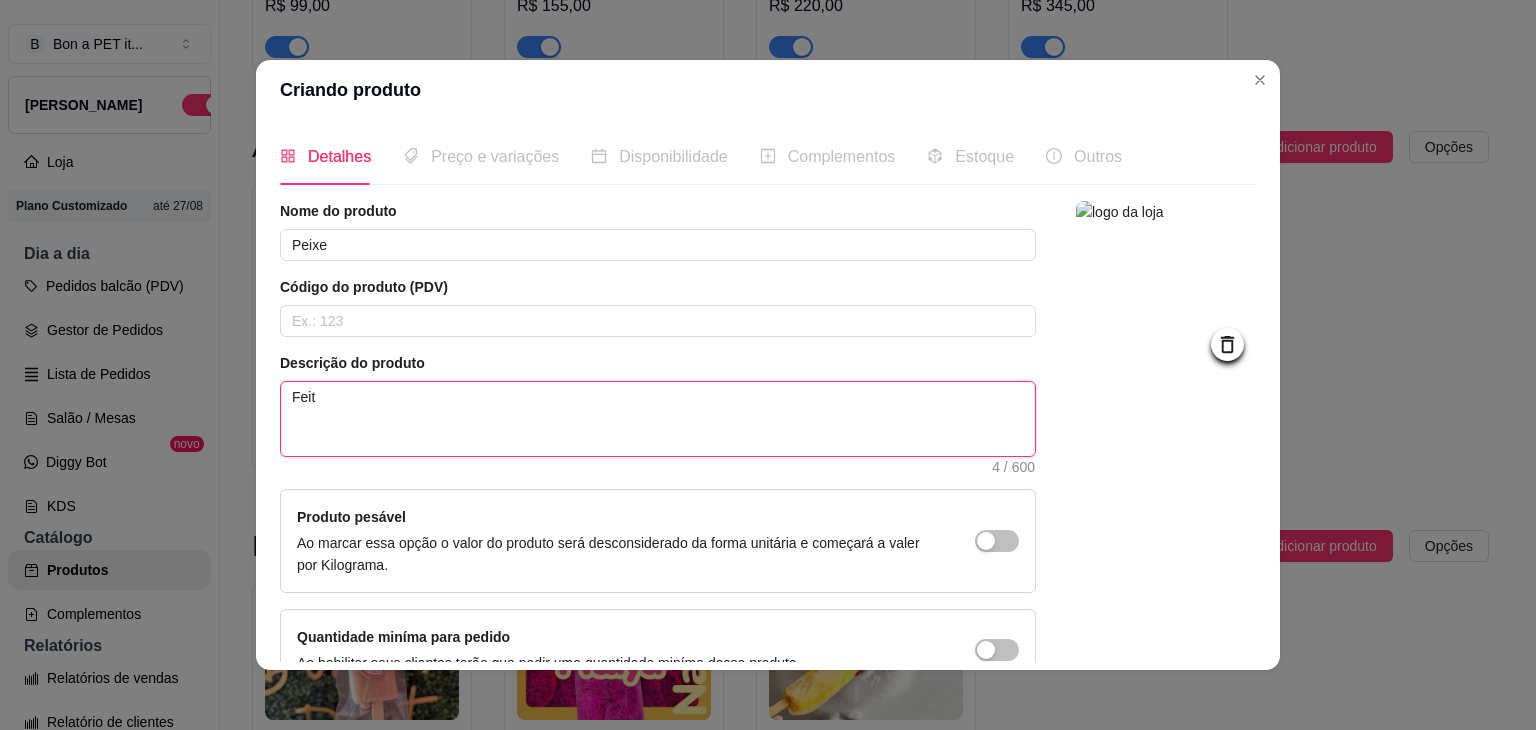 type on "Feito" 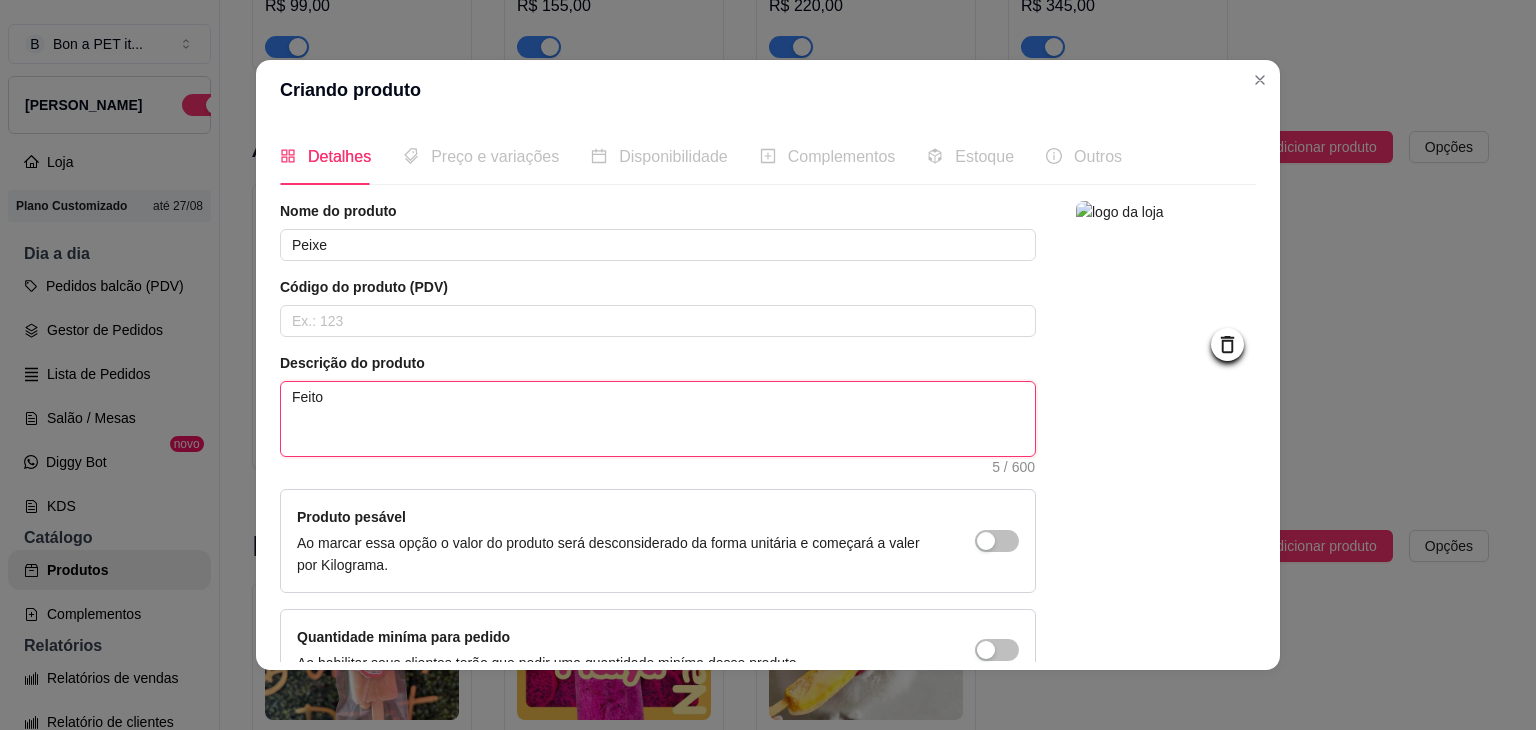 type on "Feit" 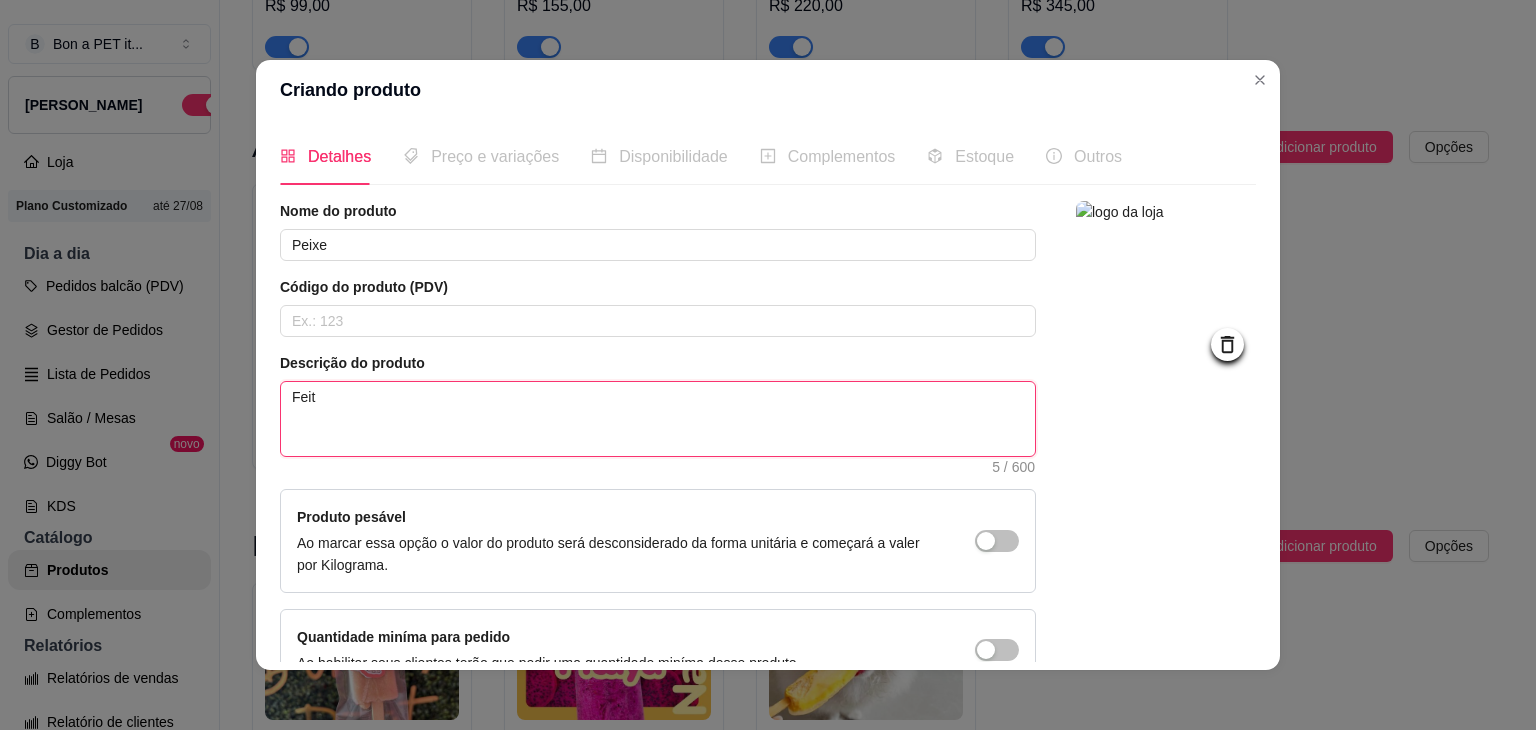 type on "Feita" 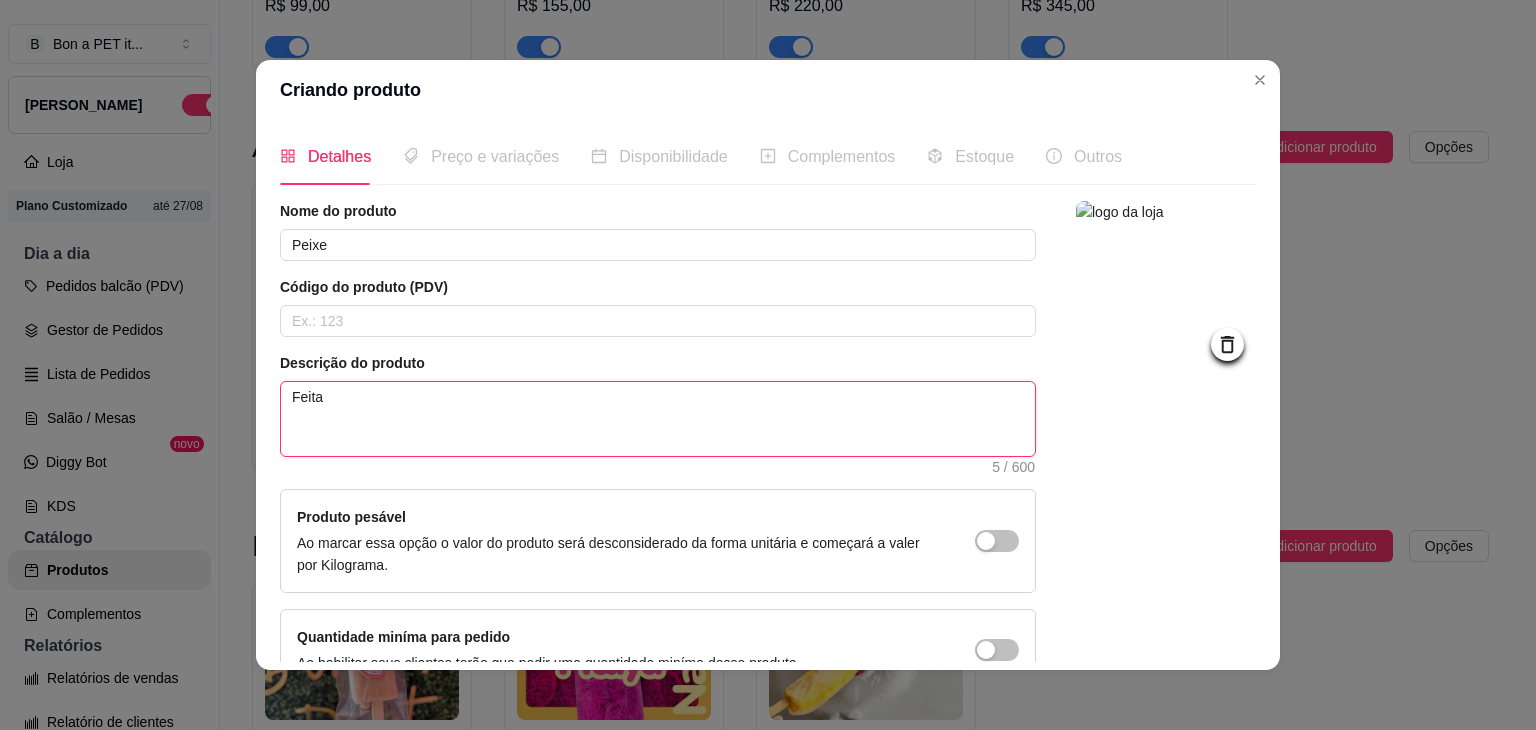 type on "Feita" 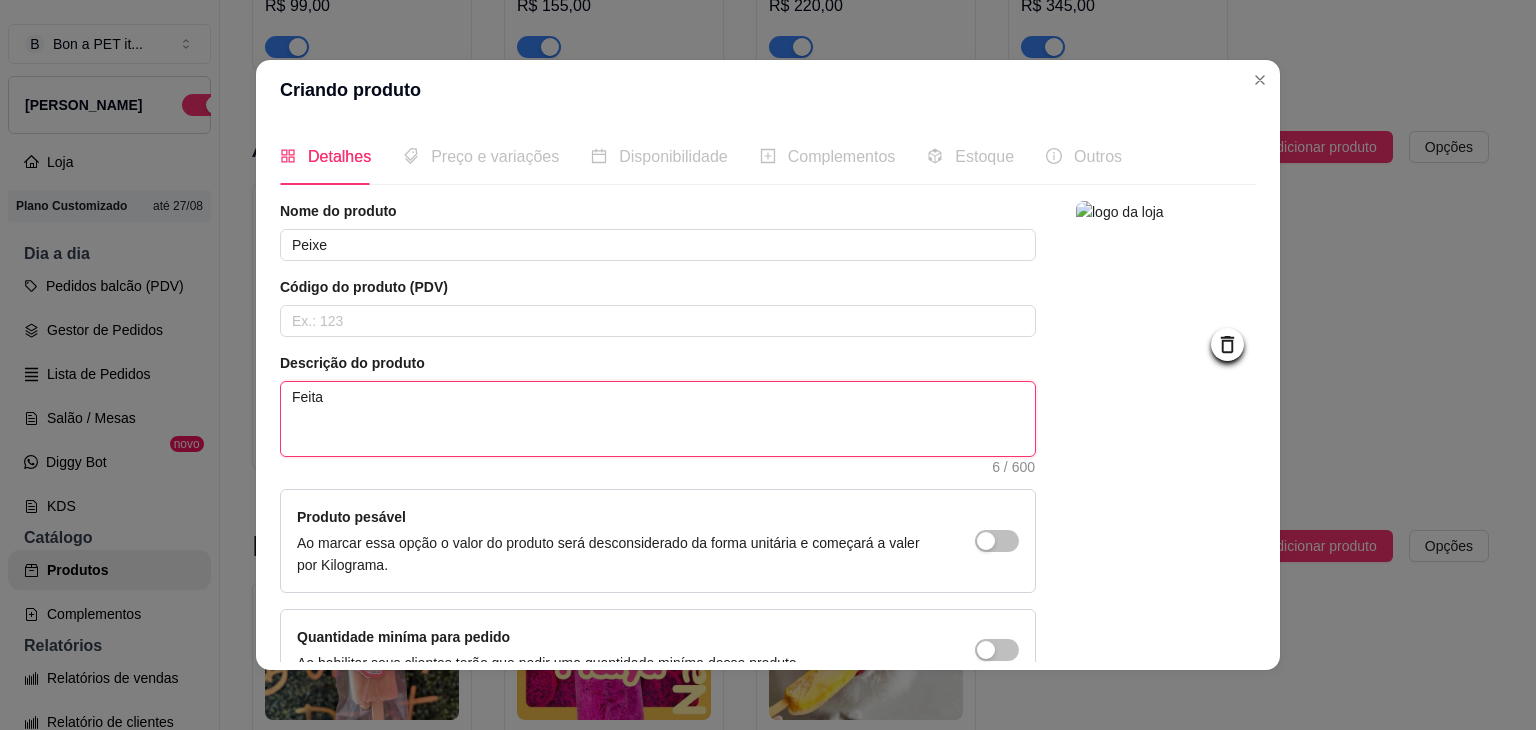 type on "Feita c" 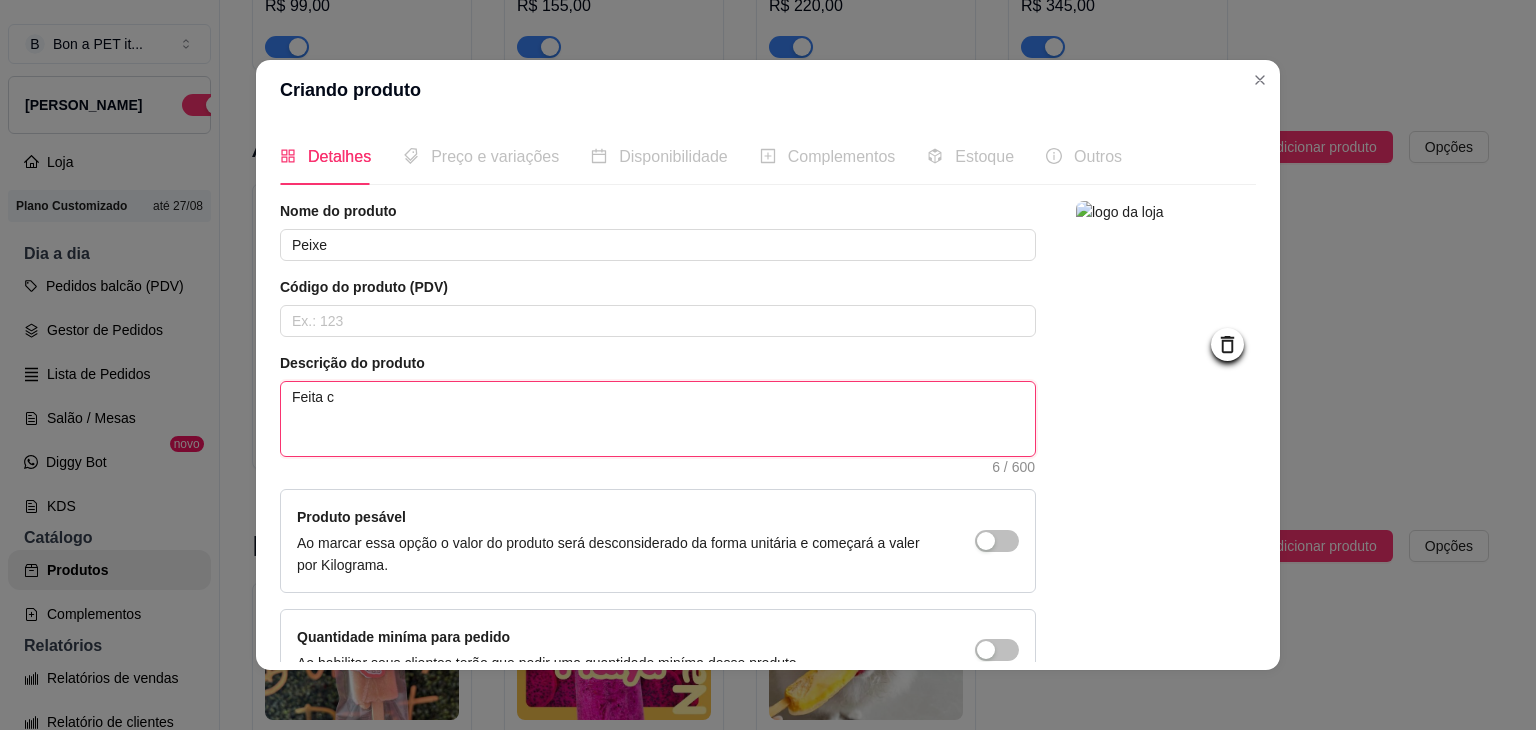 type on "Feita co" 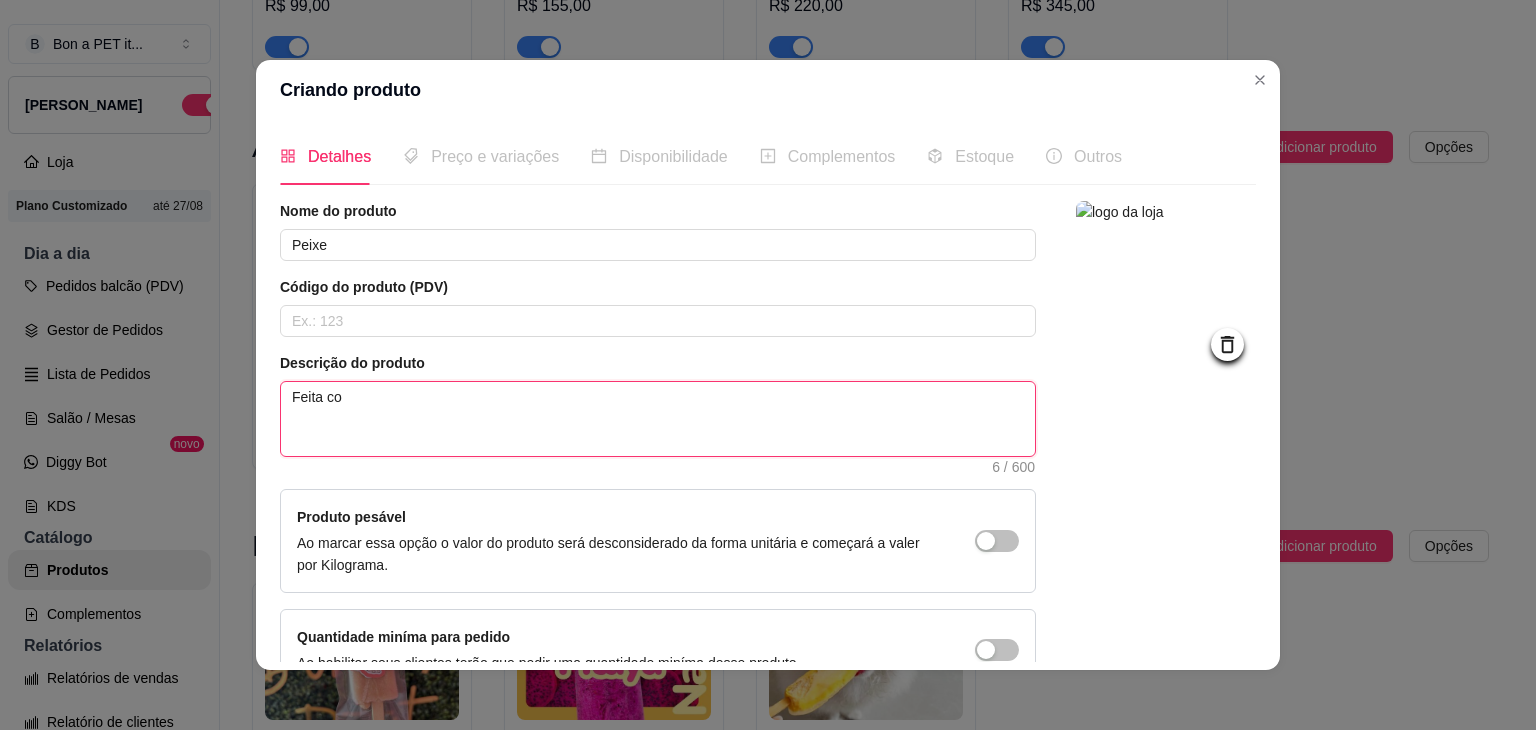 type on "Feita com" 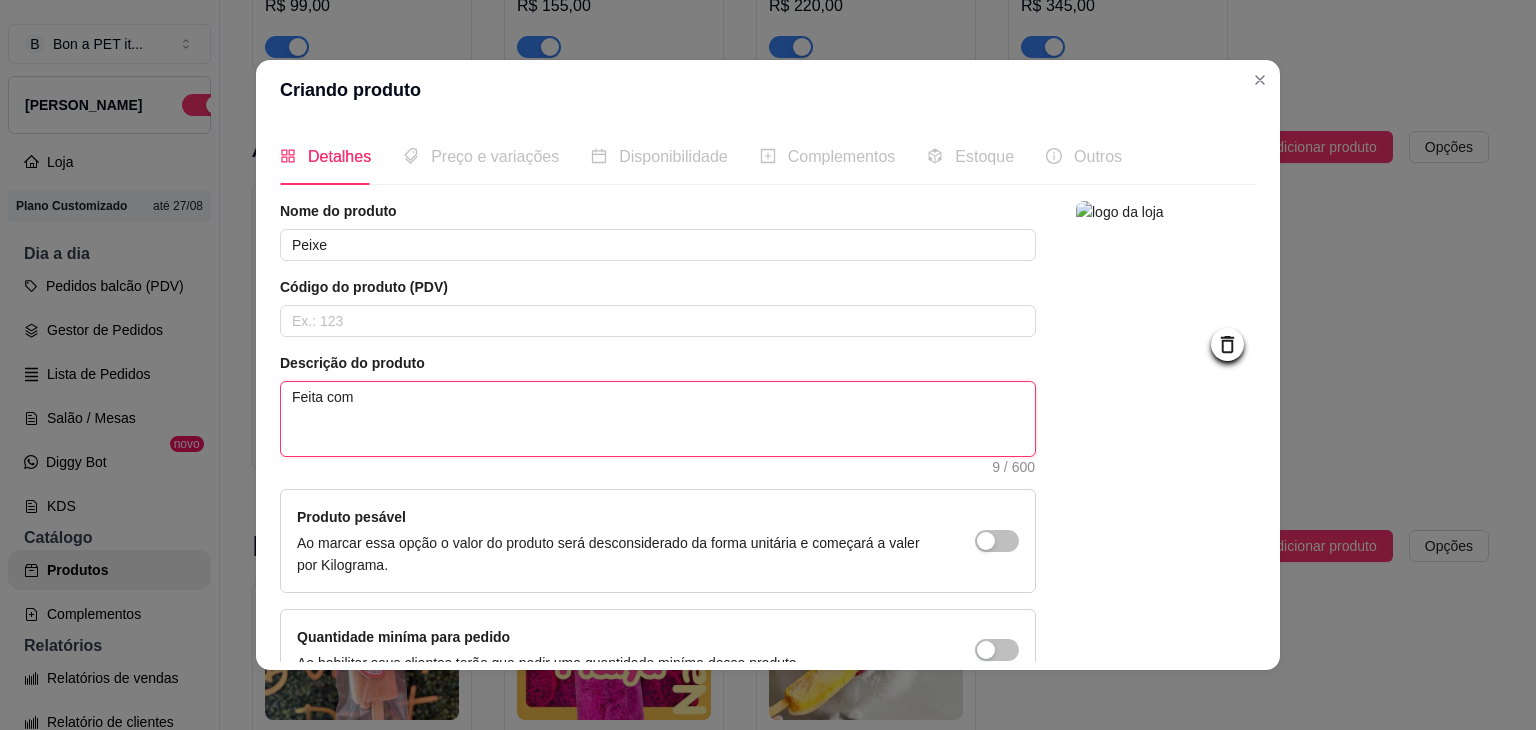 type on "Feita com" 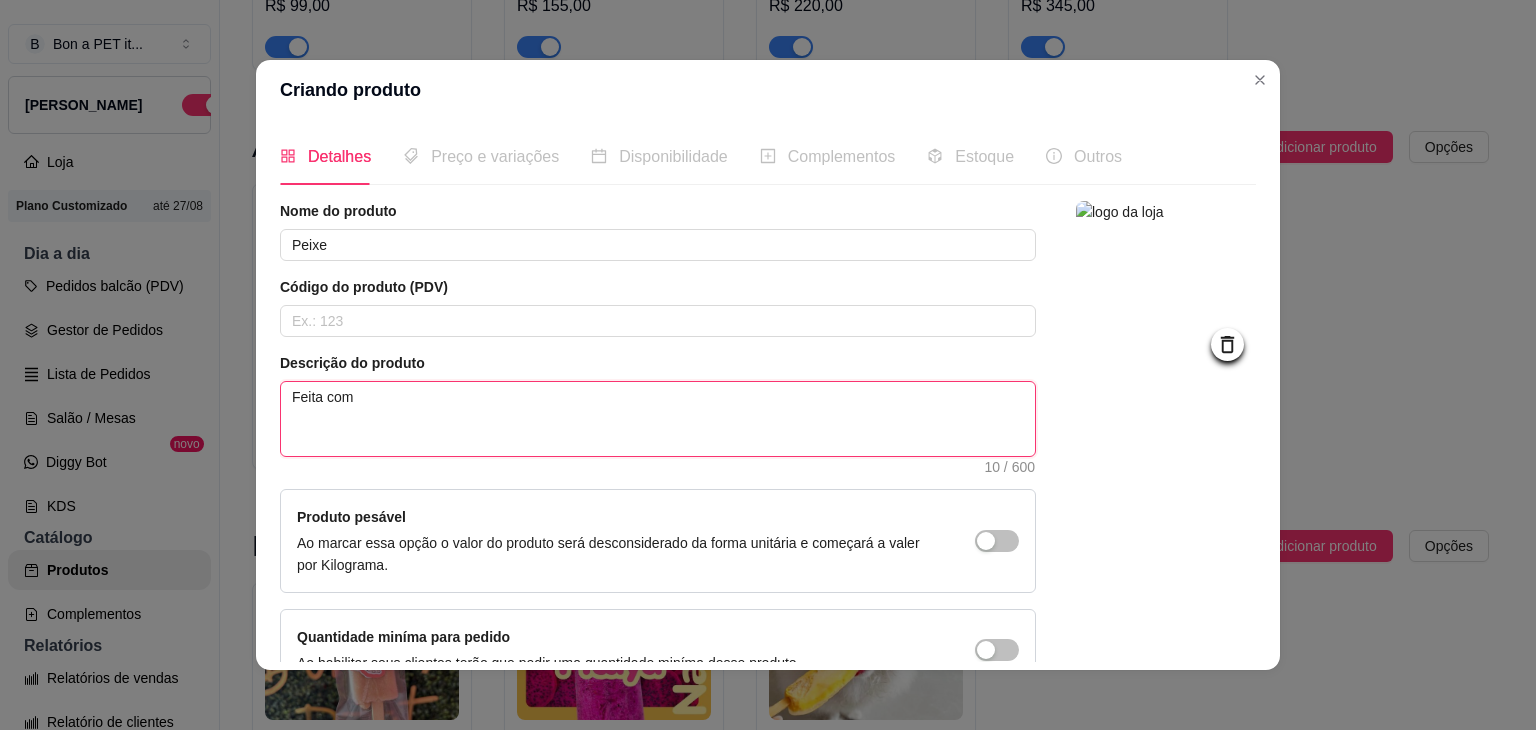 type on "Feita com p" 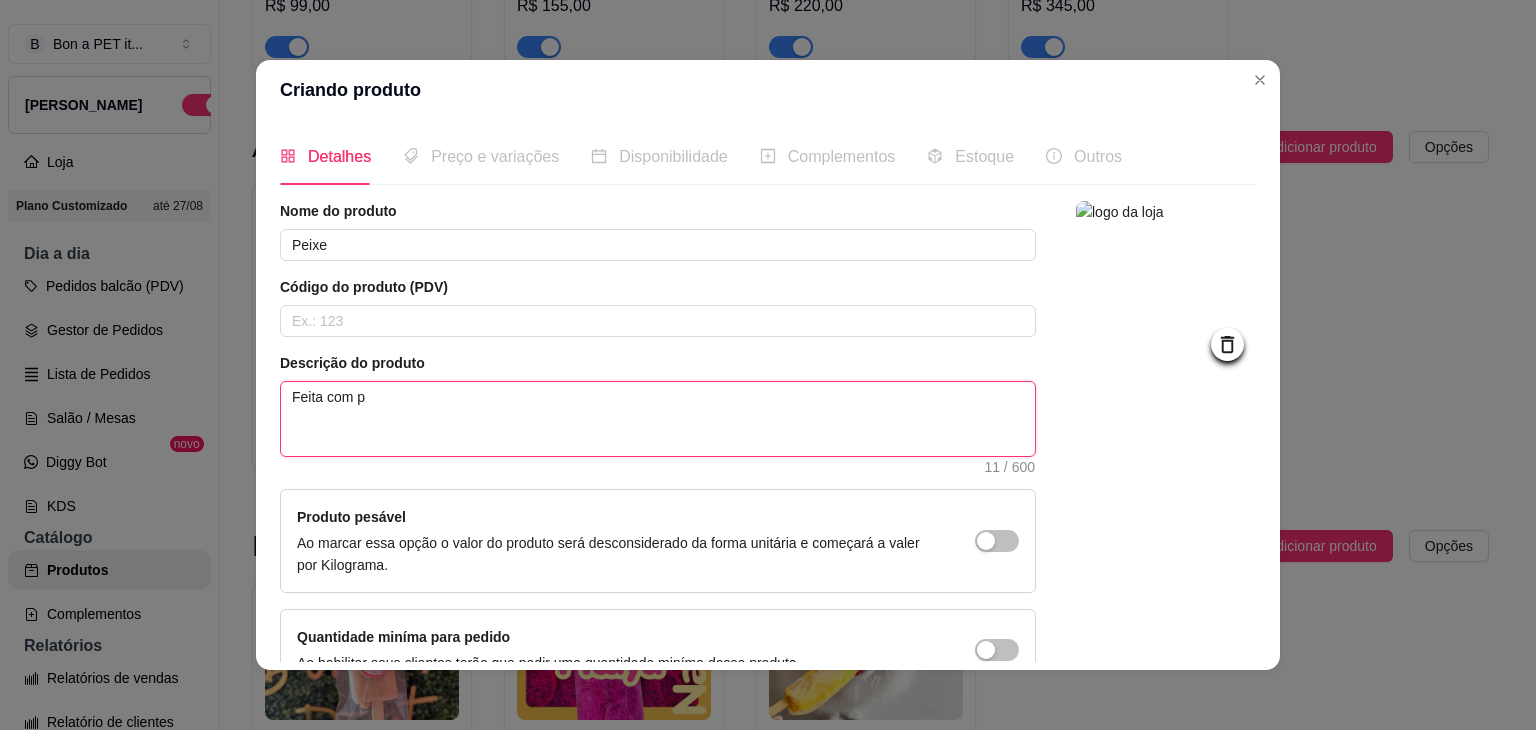 type on "Feita com" 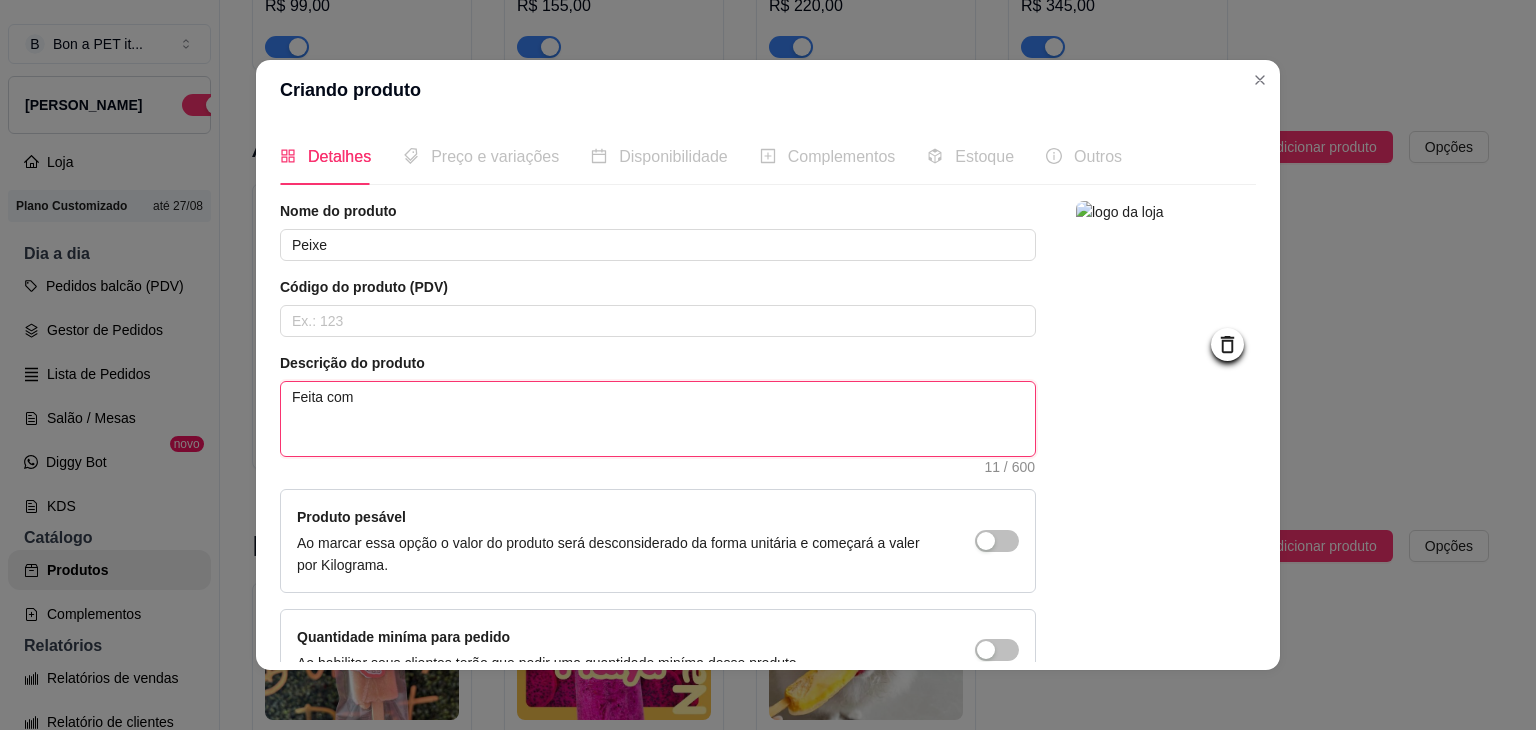 type on "Feita com f" 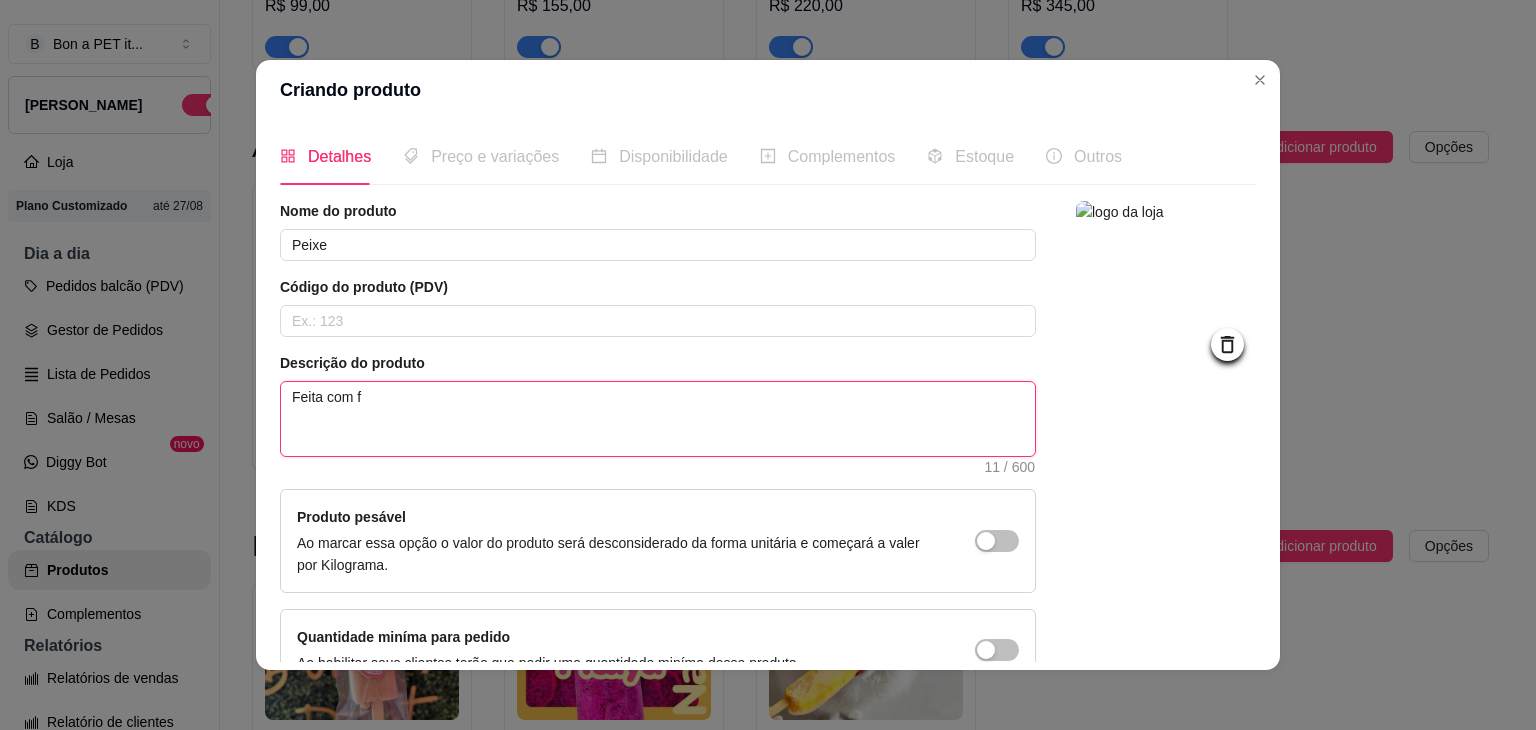 type on "Feita com fi" 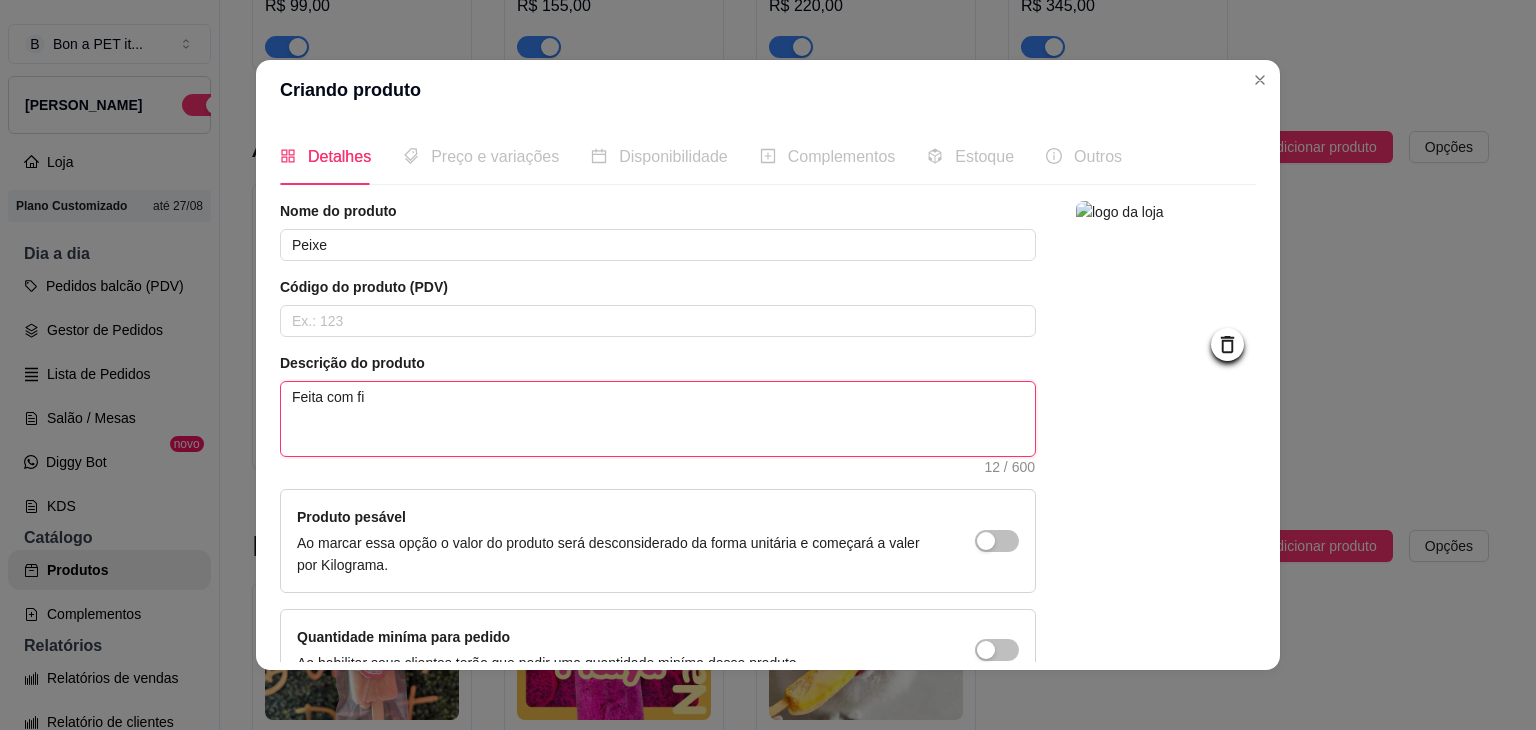 type on "Feita com fil" 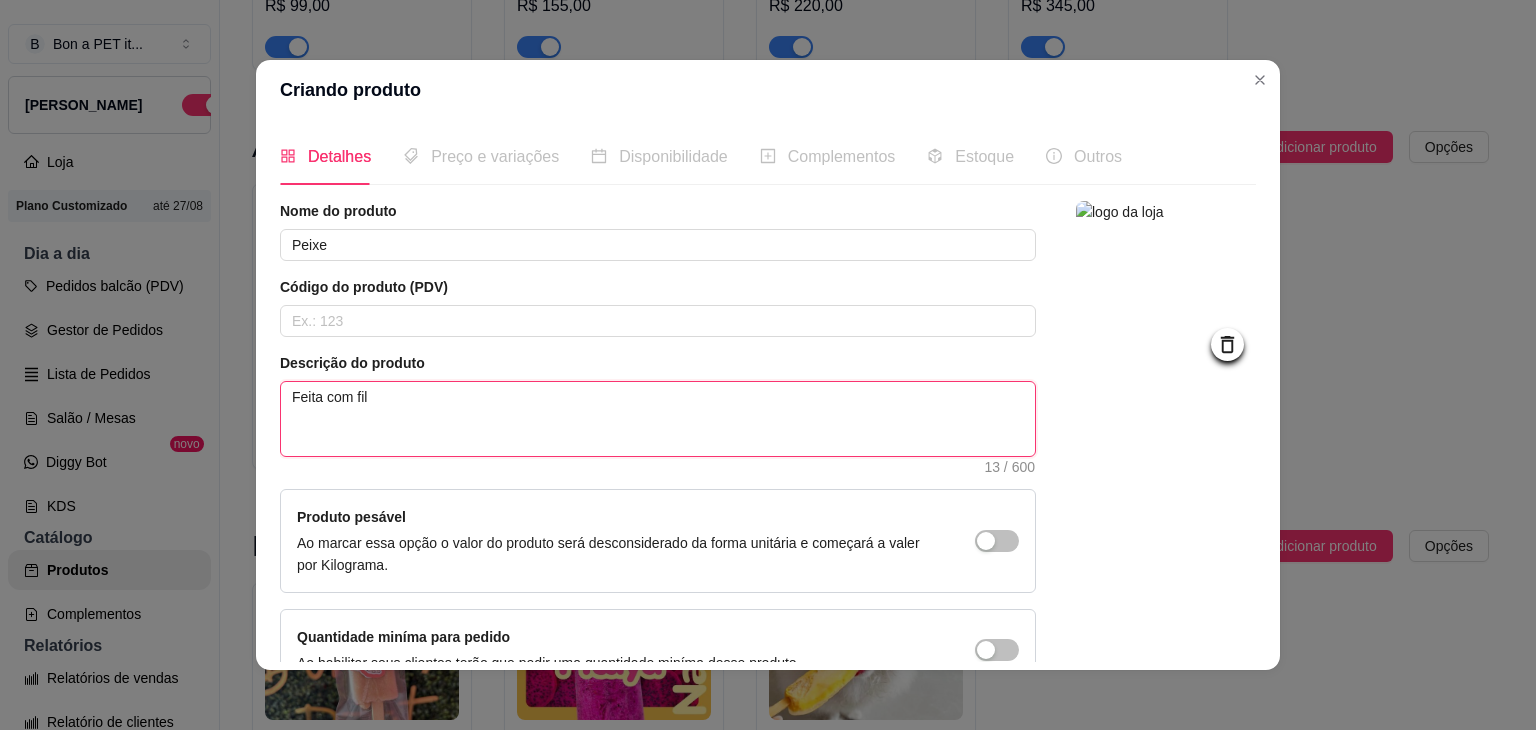 type on "Feita com filé" 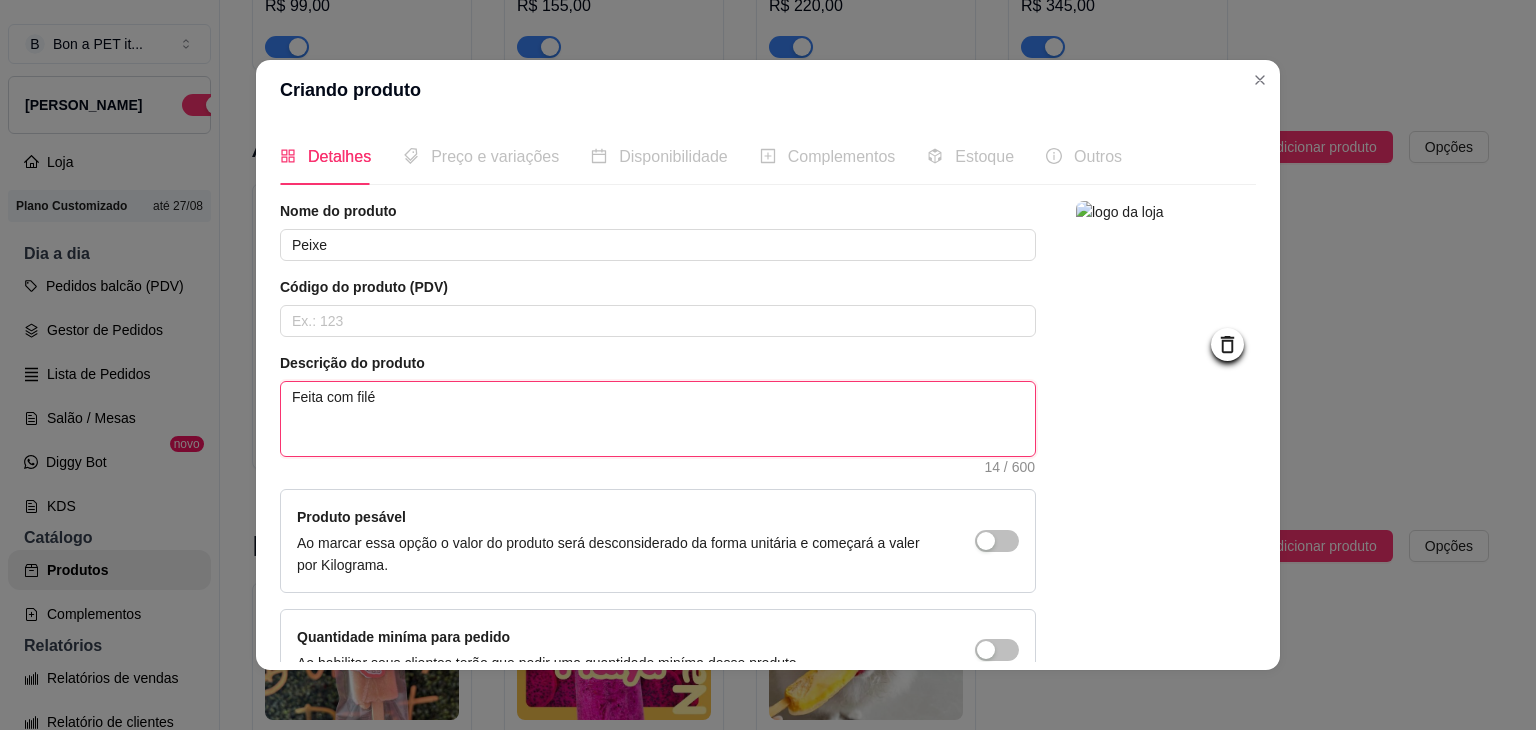 type on "Feita com filé" 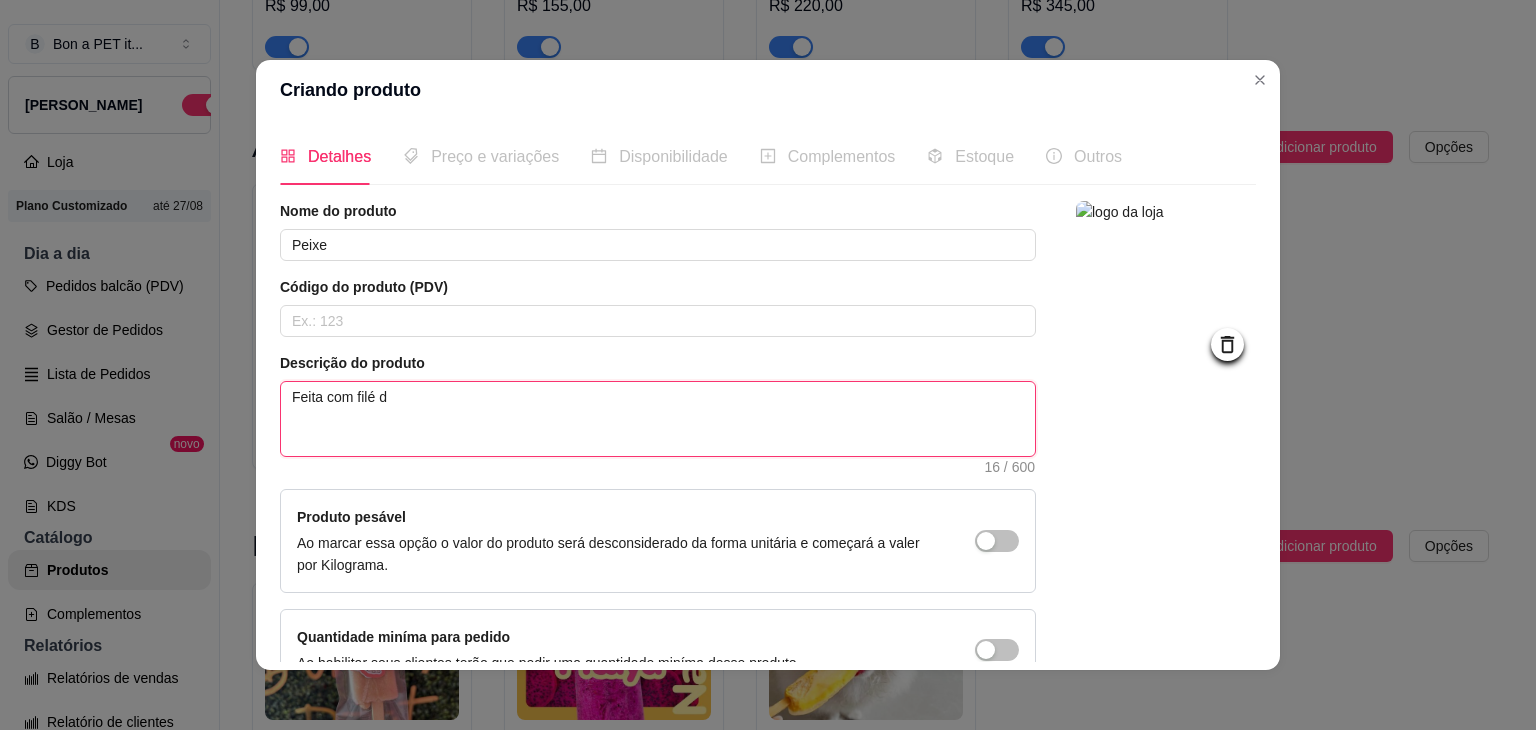 type on "Feita com filé de" 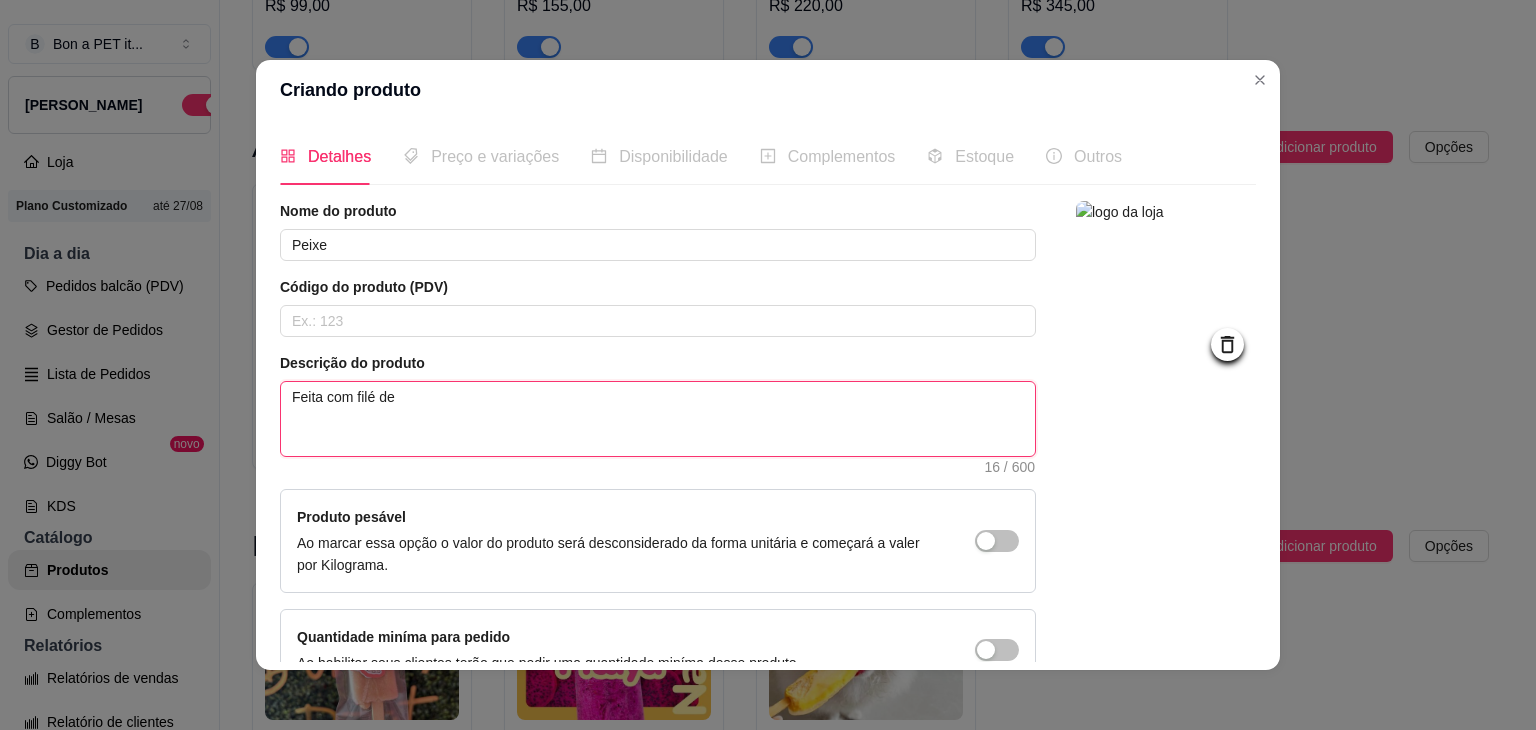 type on "Feita com filé de" 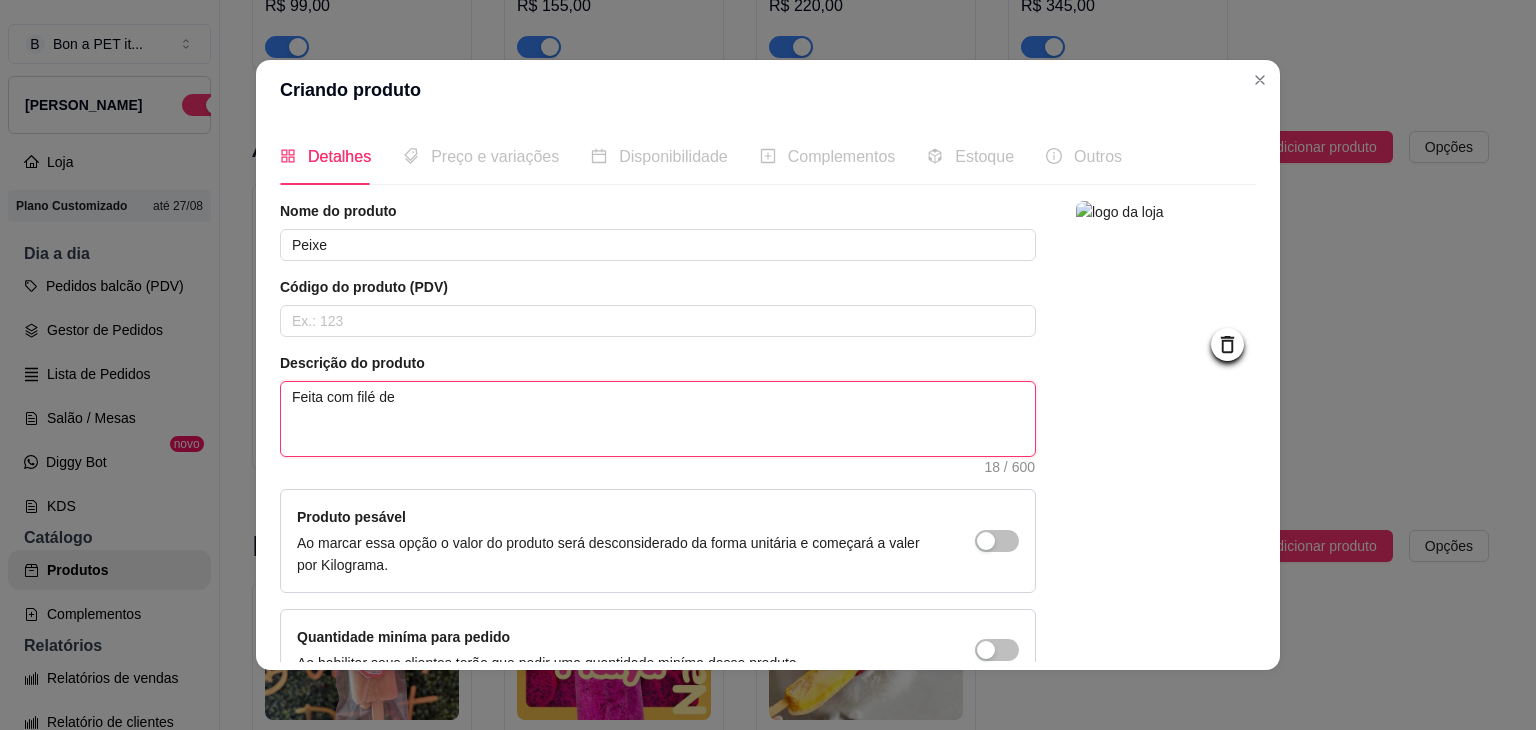 type on "Feita com filé de p" 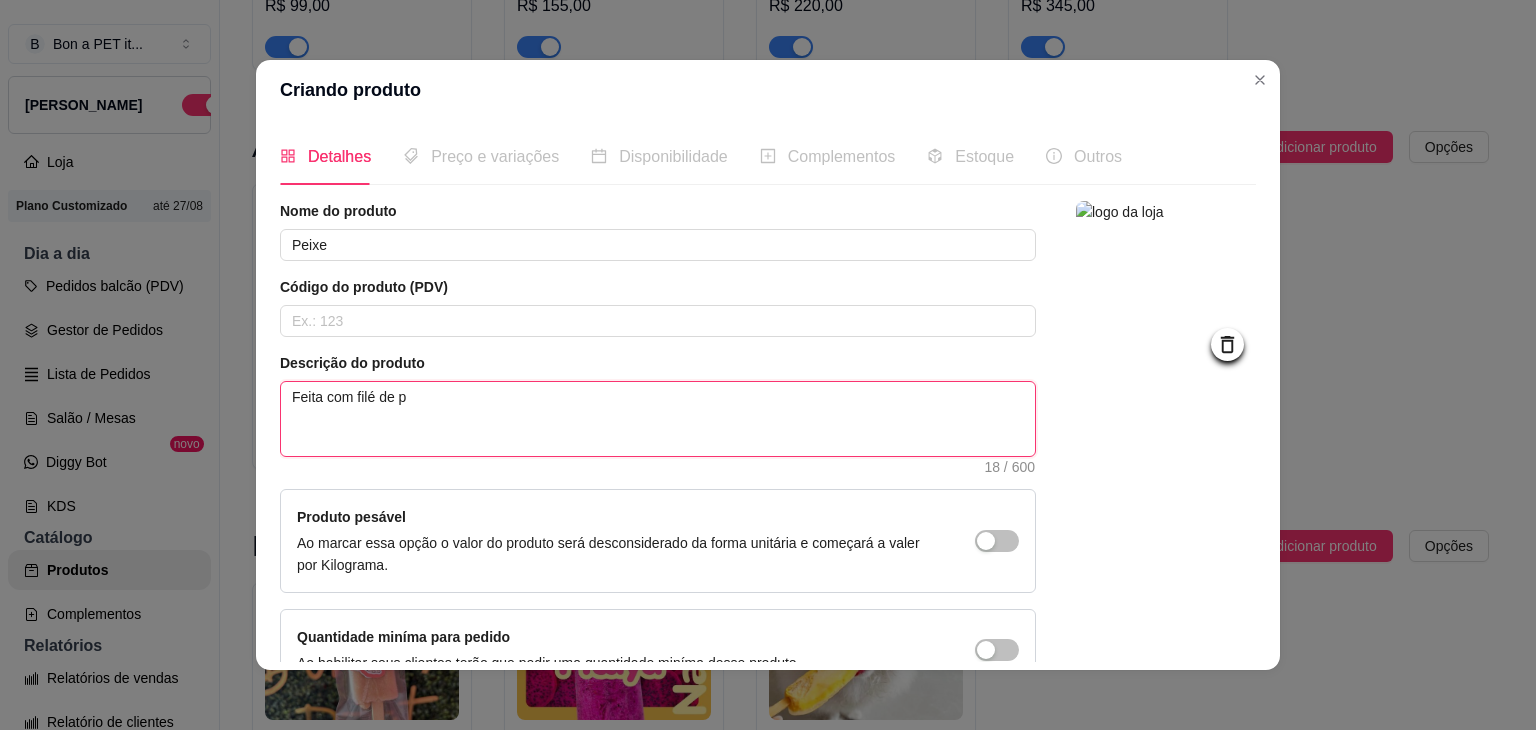 type on "Feita com filé de pe" 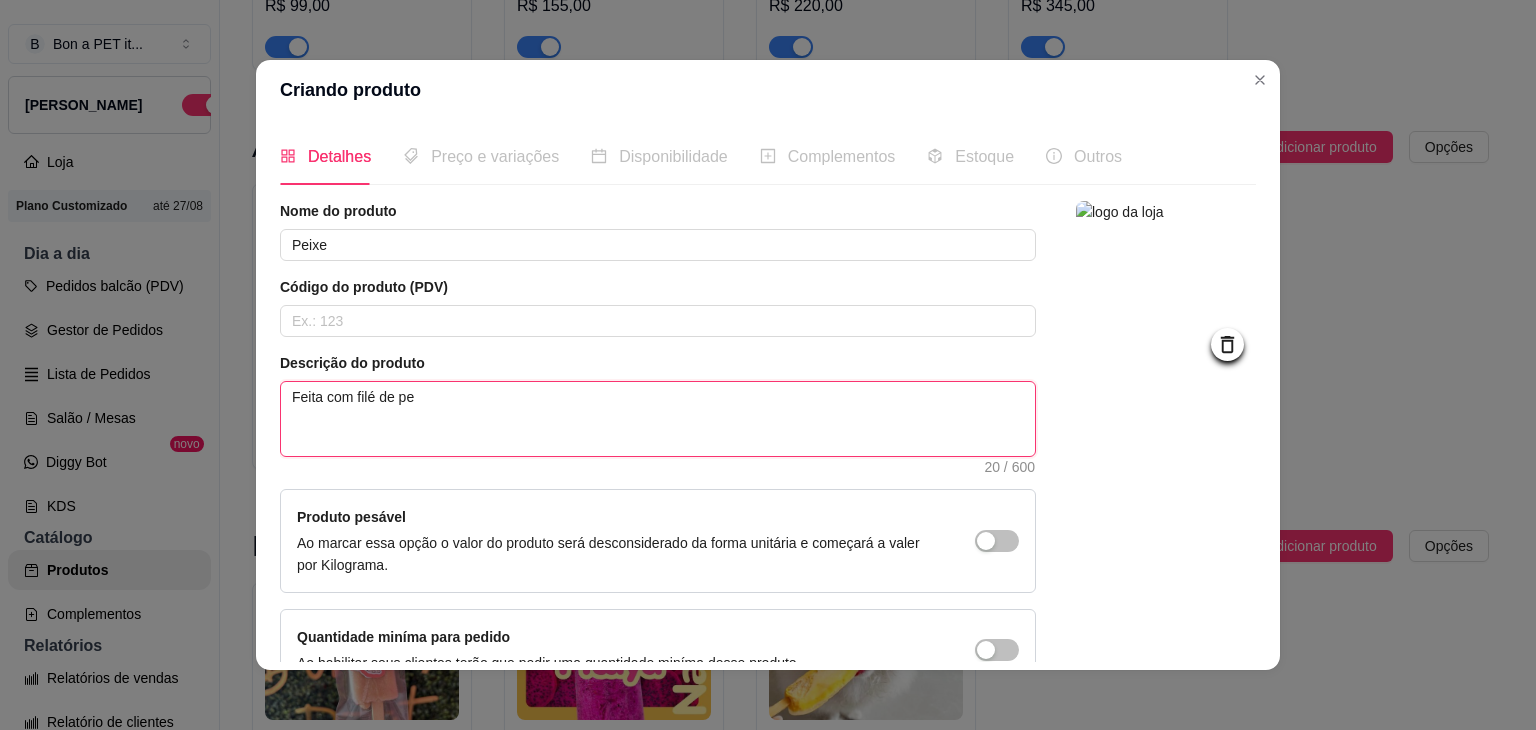 type on "Feita com filé de pei" 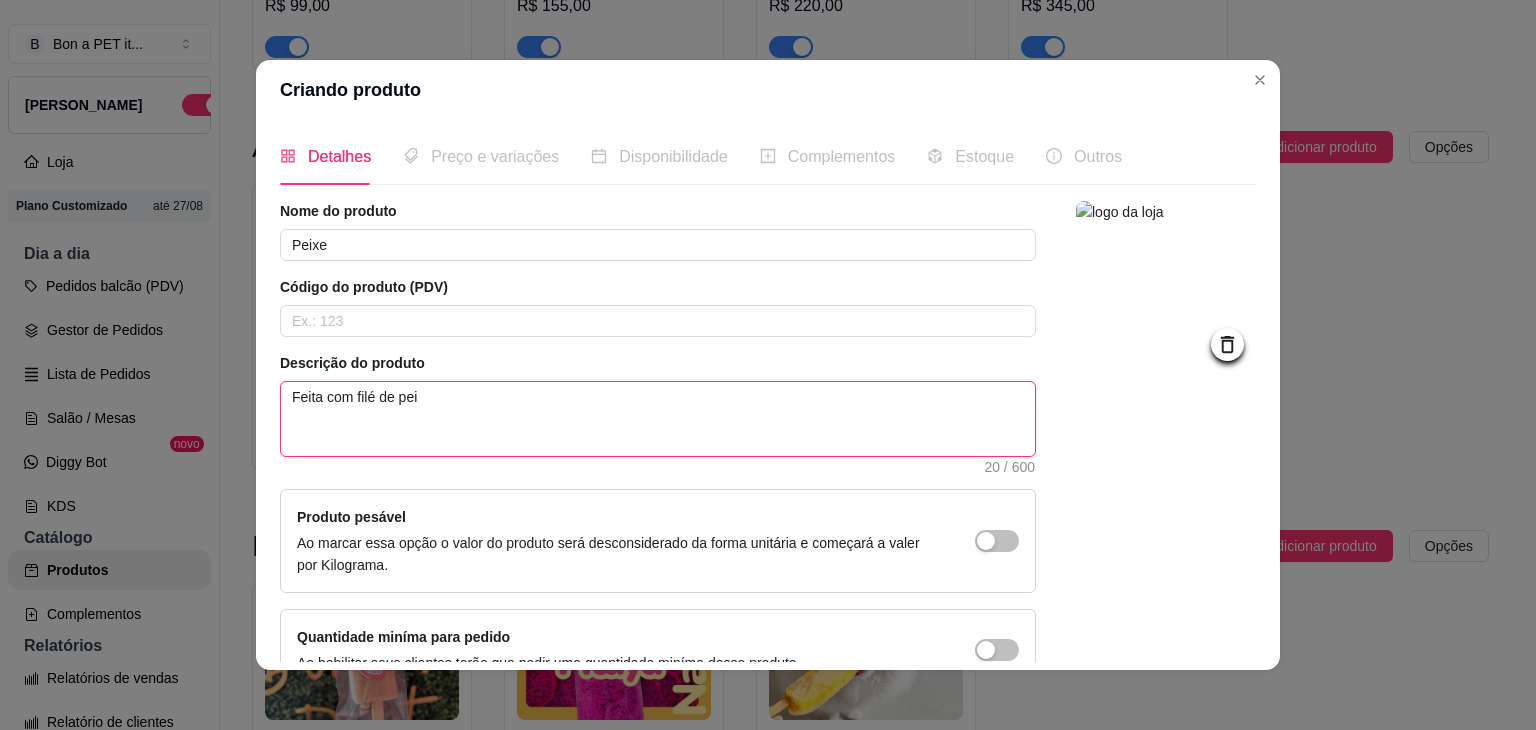 type on "Feita com filé de peix" 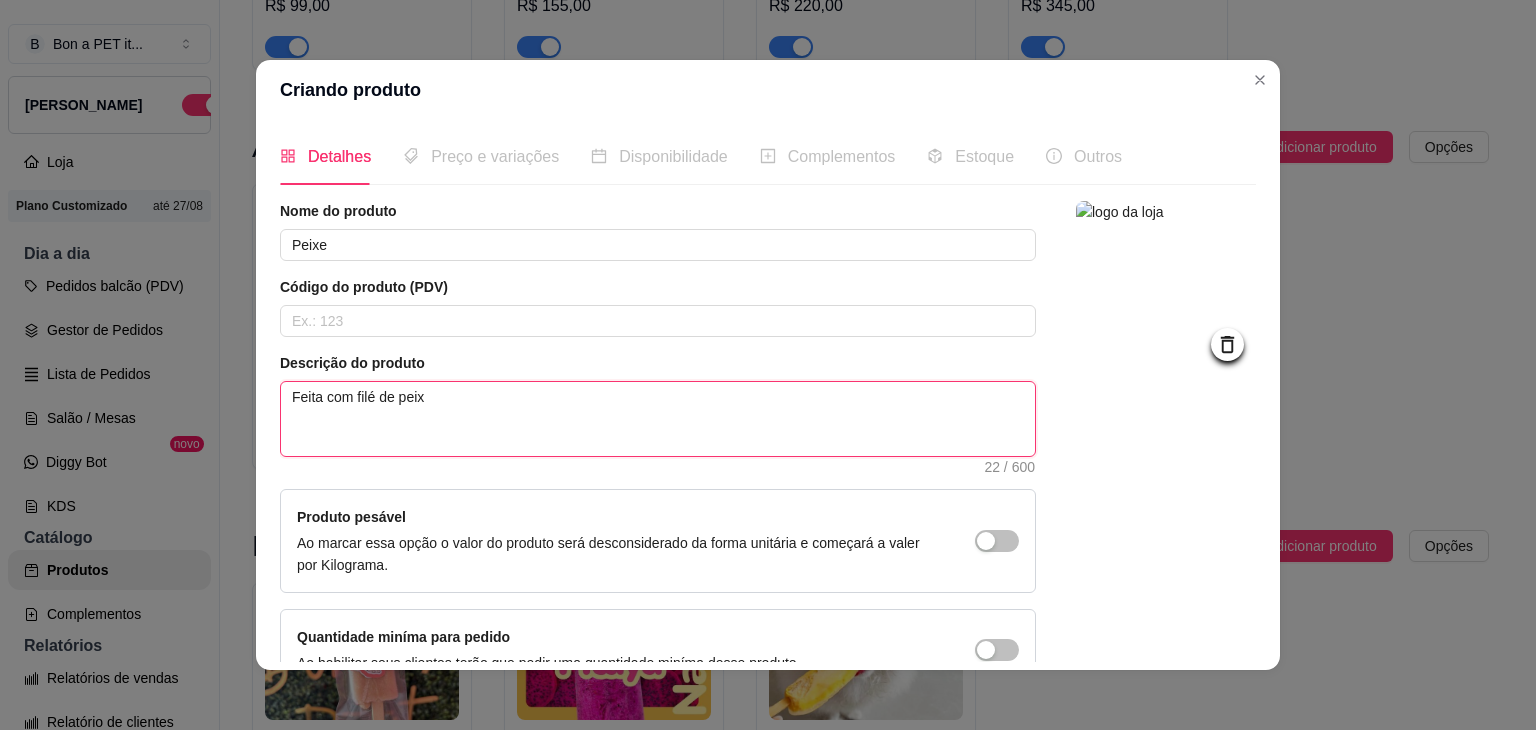 type on "Feita com filé de peixe" 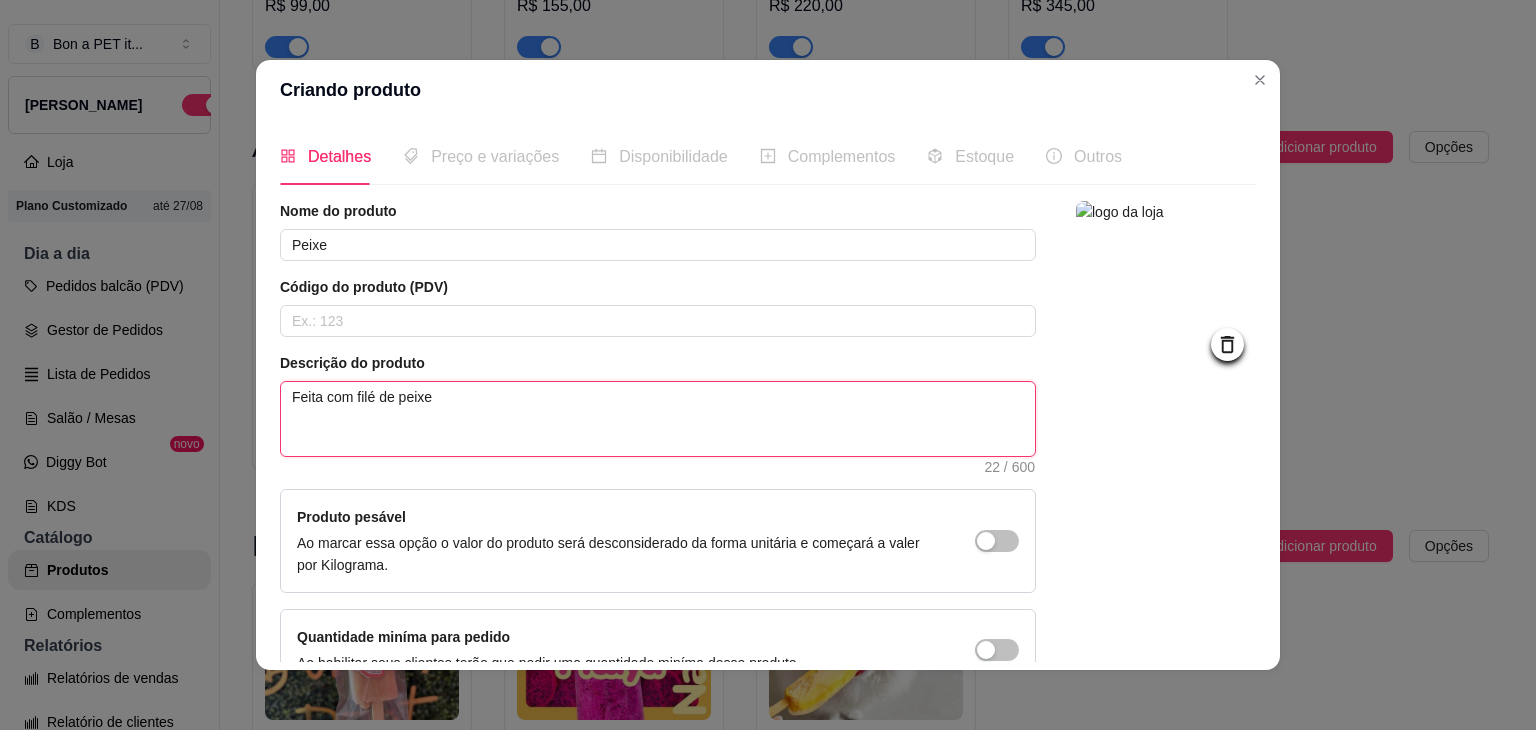 type on "Feita com filé de peixe," 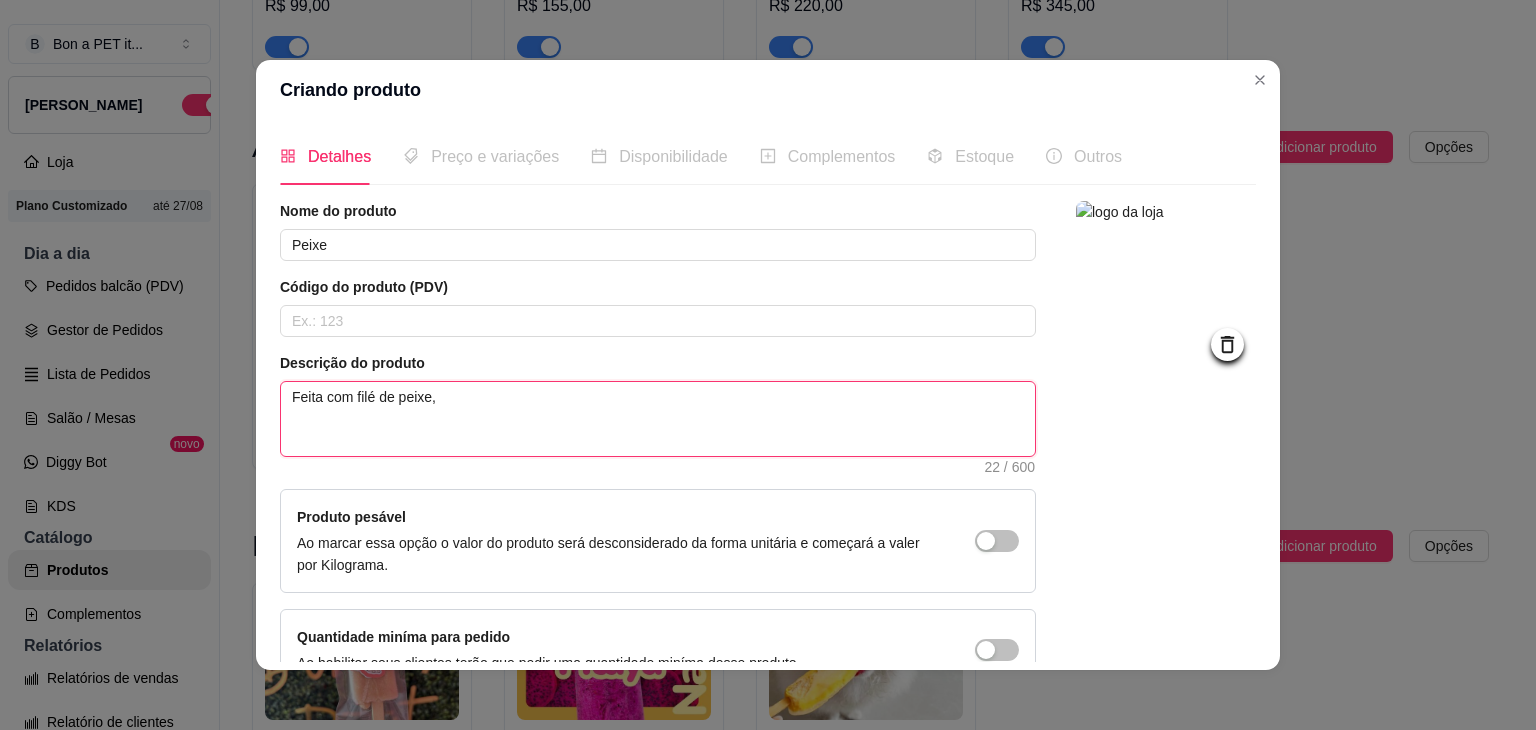 type 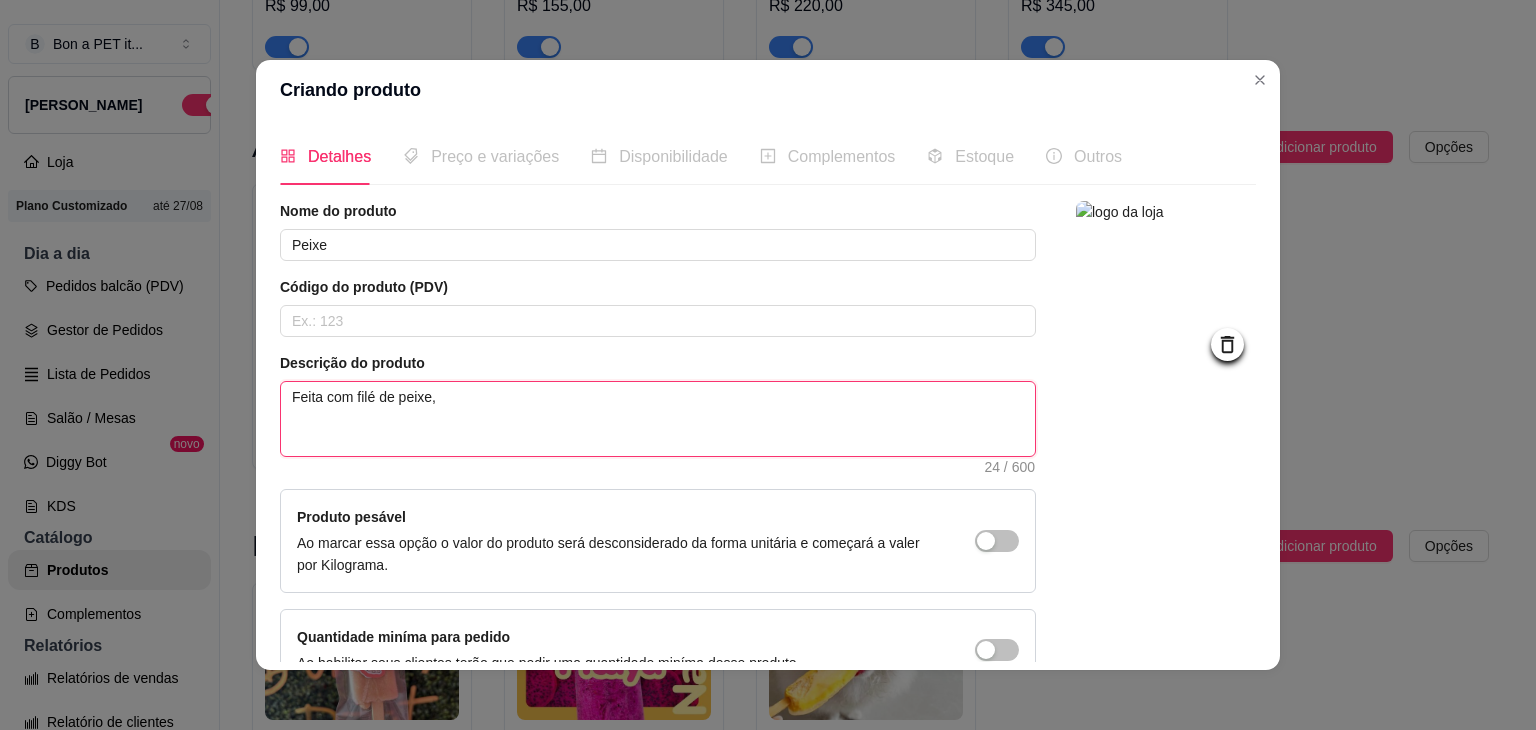 type on "Feita com filé de peixe," 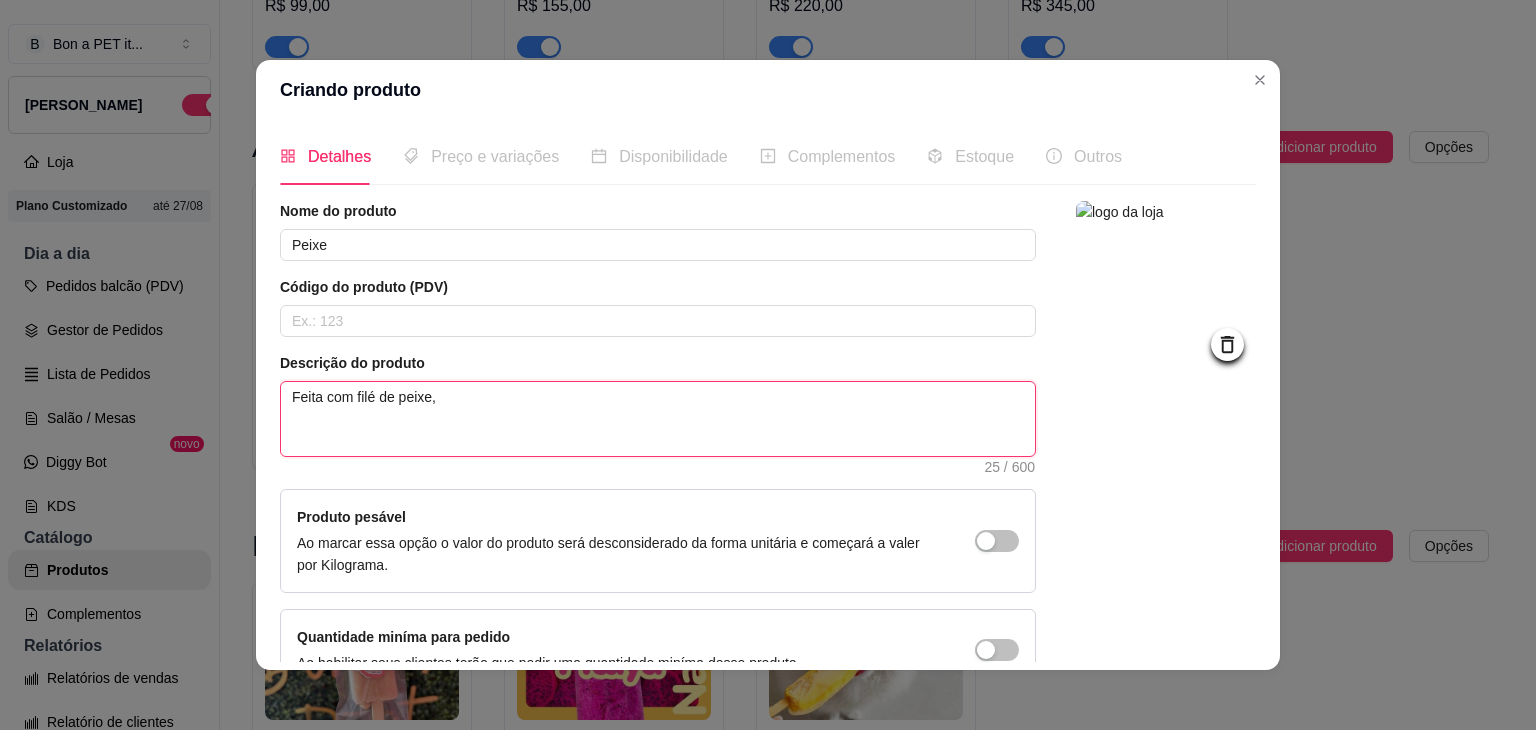type on "Feita com filé de peixe, b" 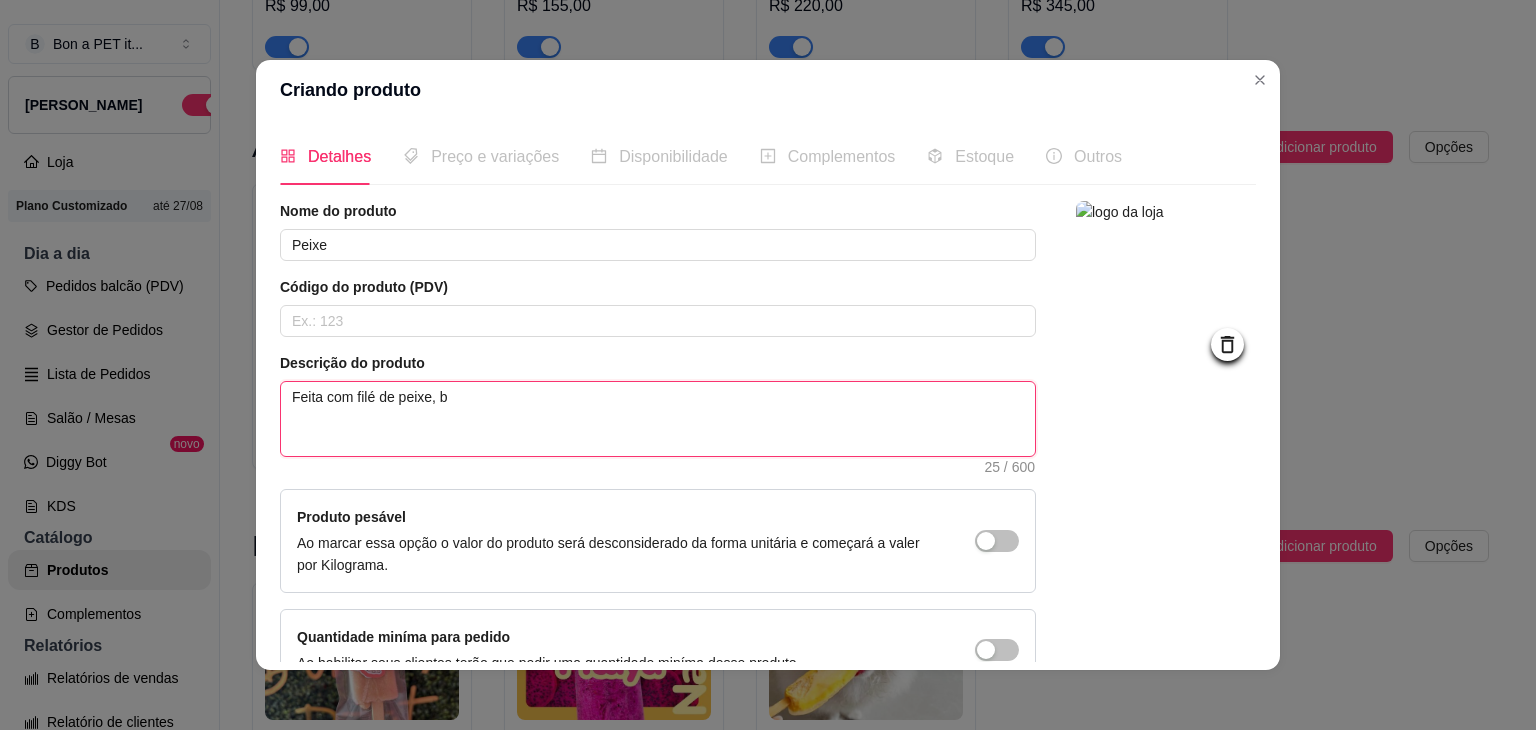 type on "Feita com filé de peixe, ba" 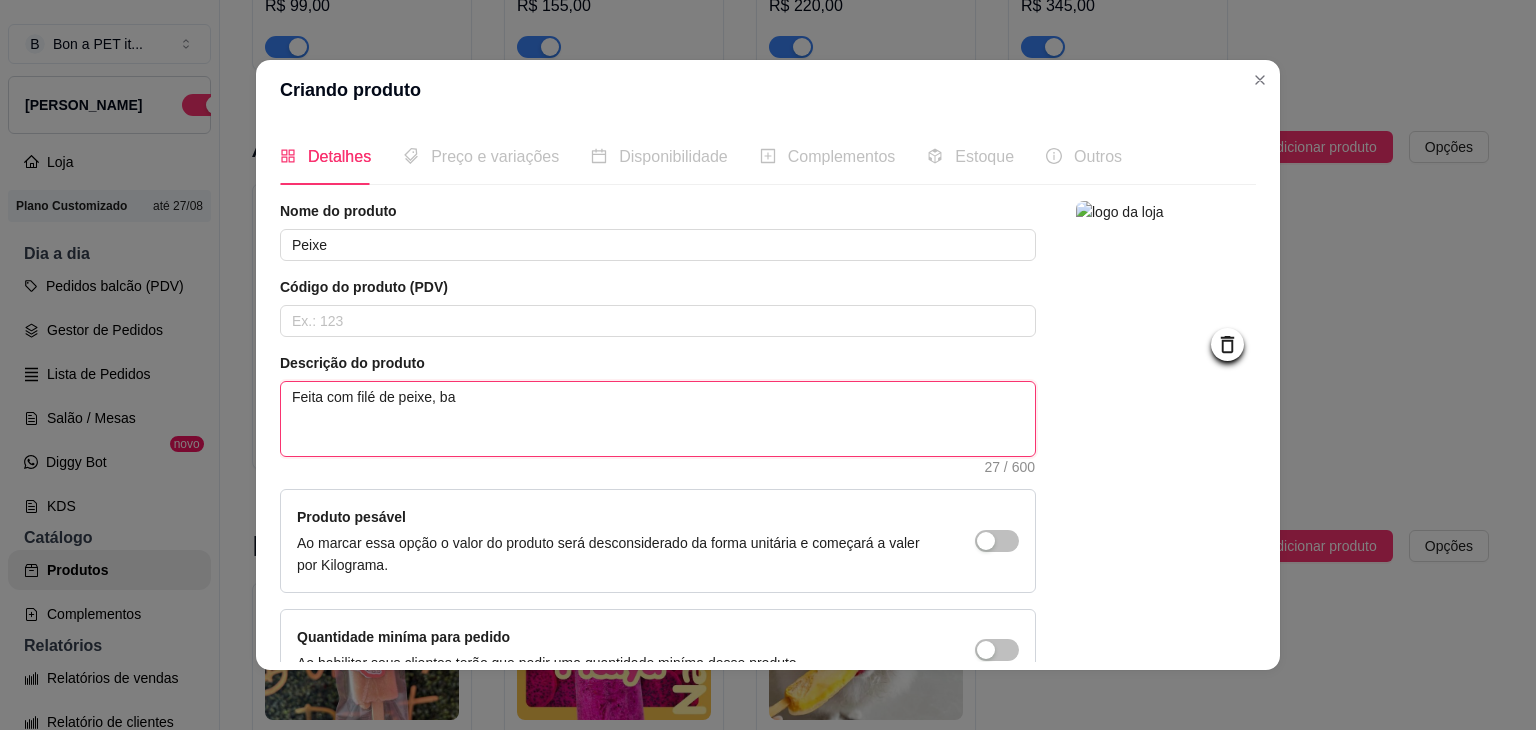type on "Feita com filé de peixe, bat" 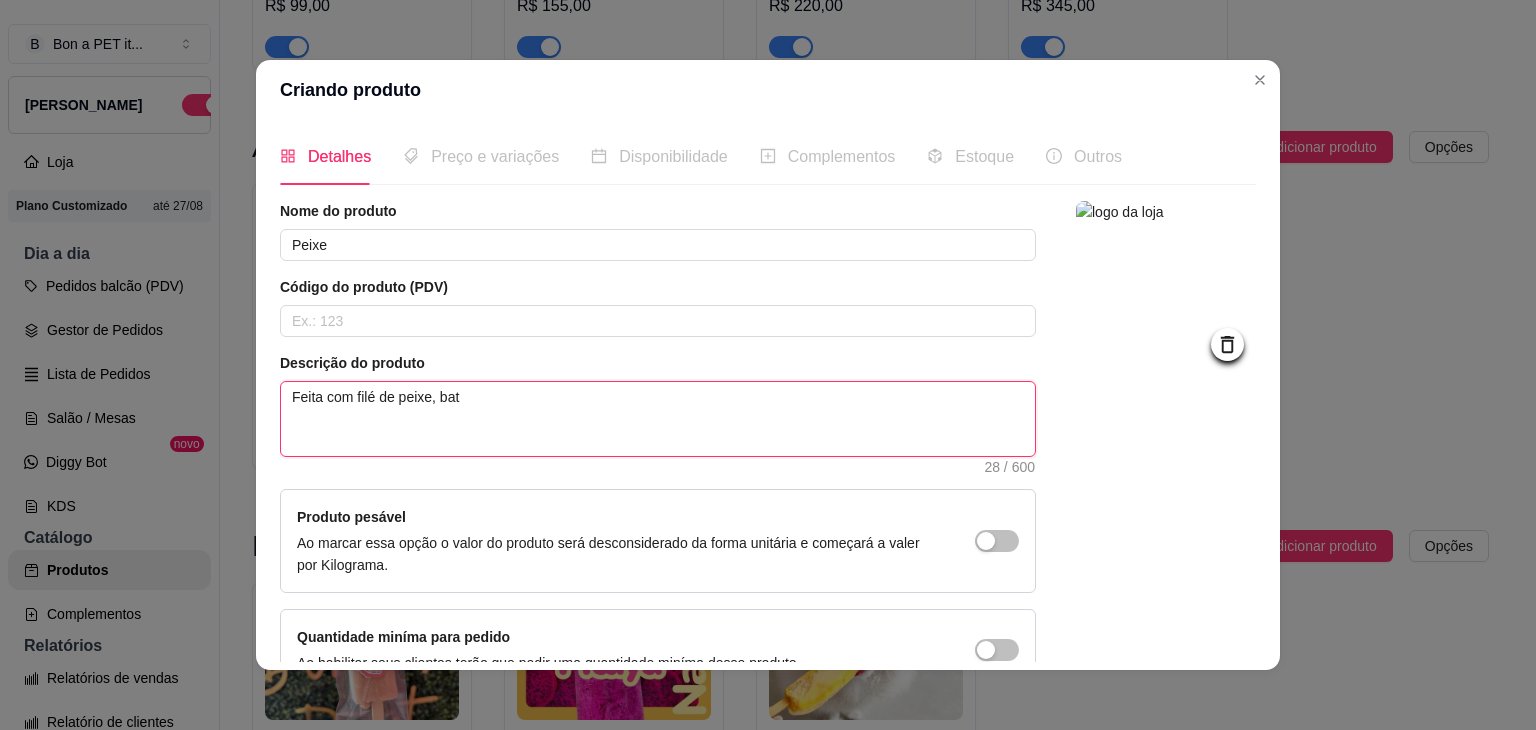 type on "Feita com filé de peixe, bata" 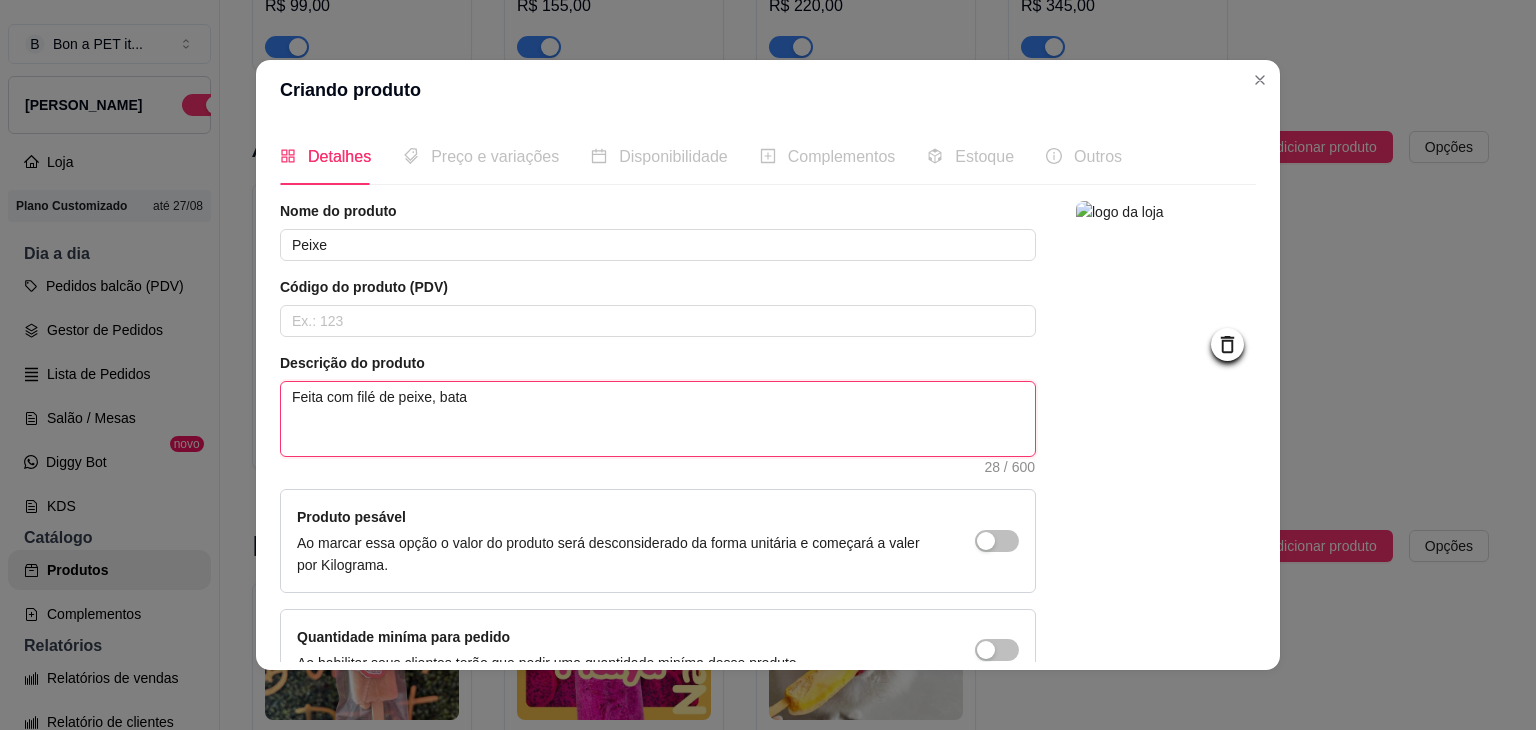 type on "Feita com filé de peixe, batat" 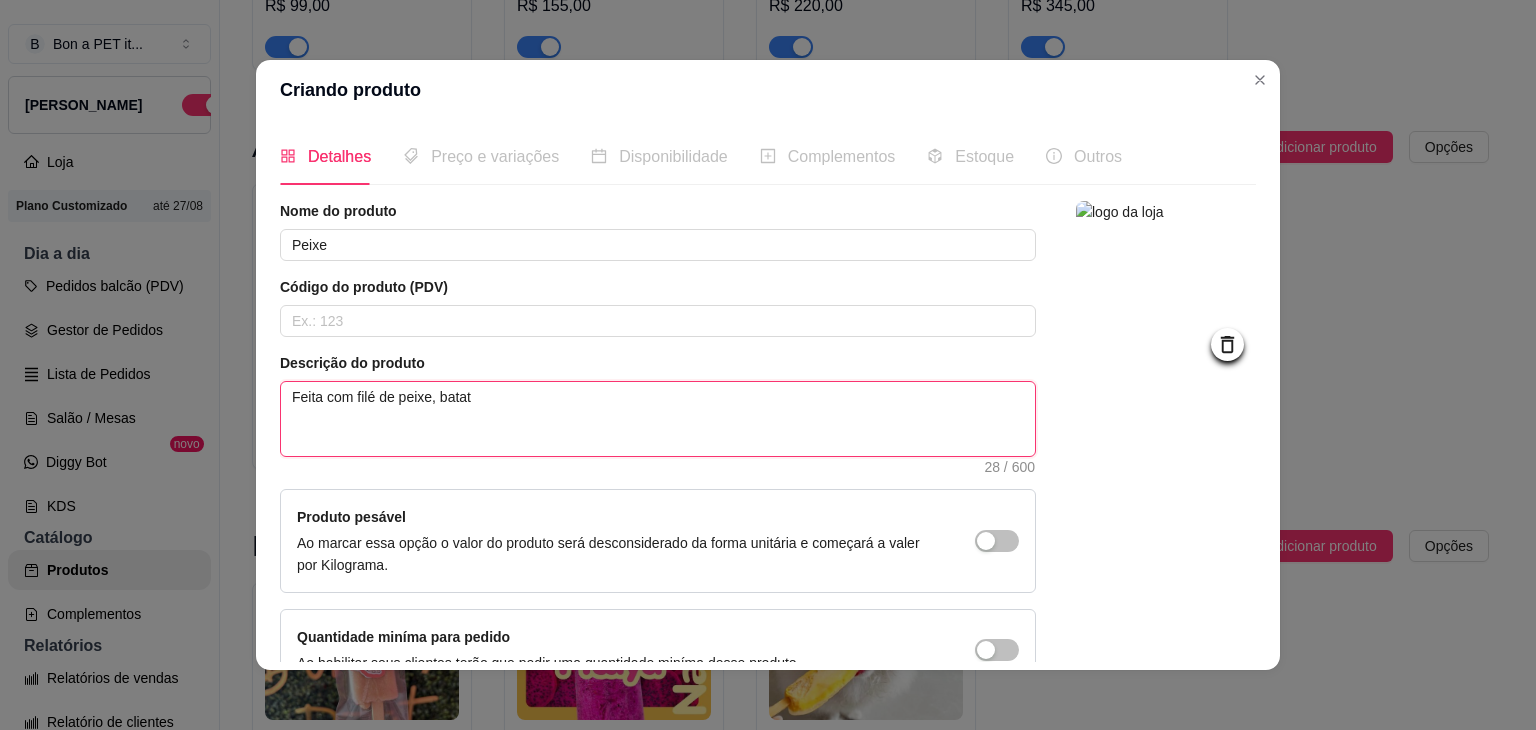type 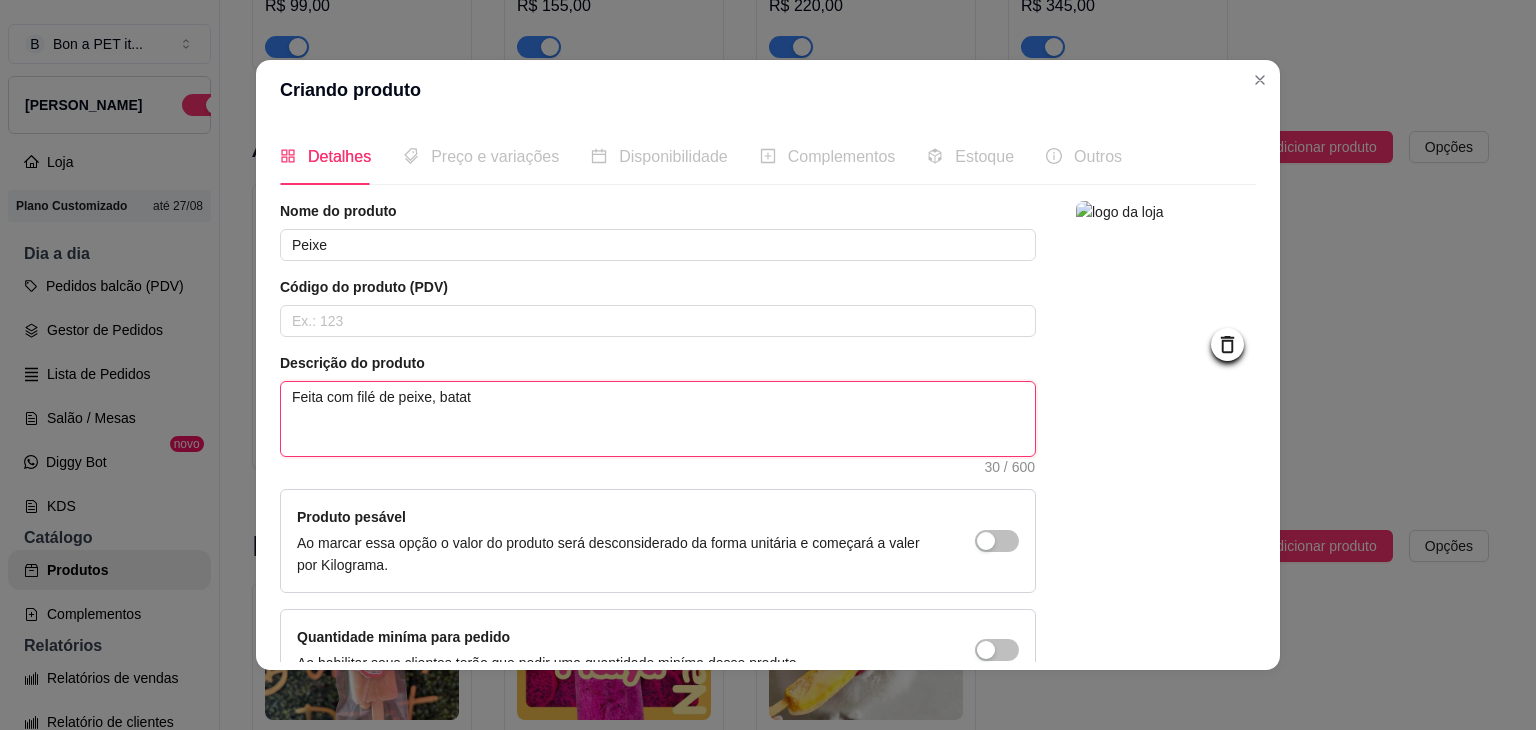 type on "Feita com filé de peixe, batata" 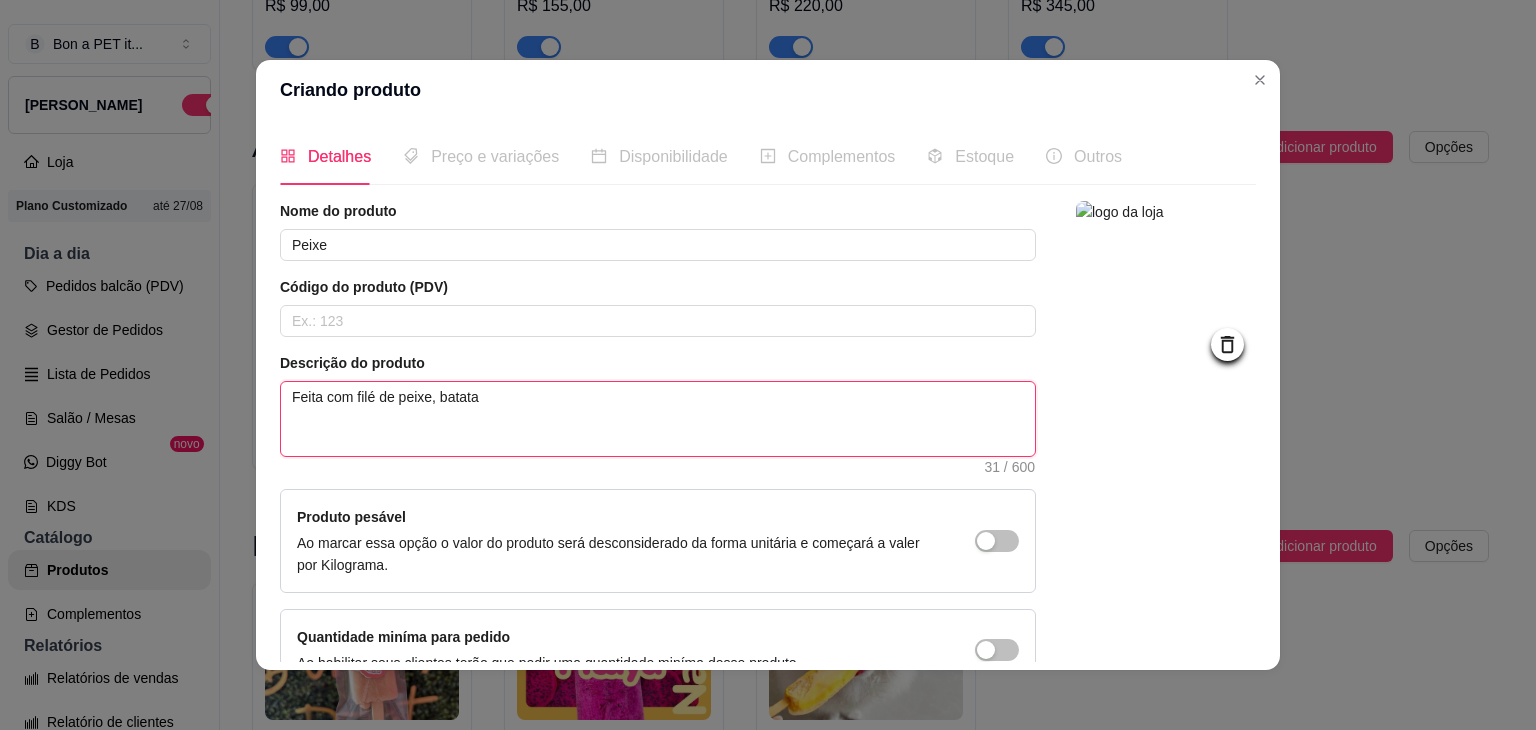 type on "Feita com filé de peixe, batata," 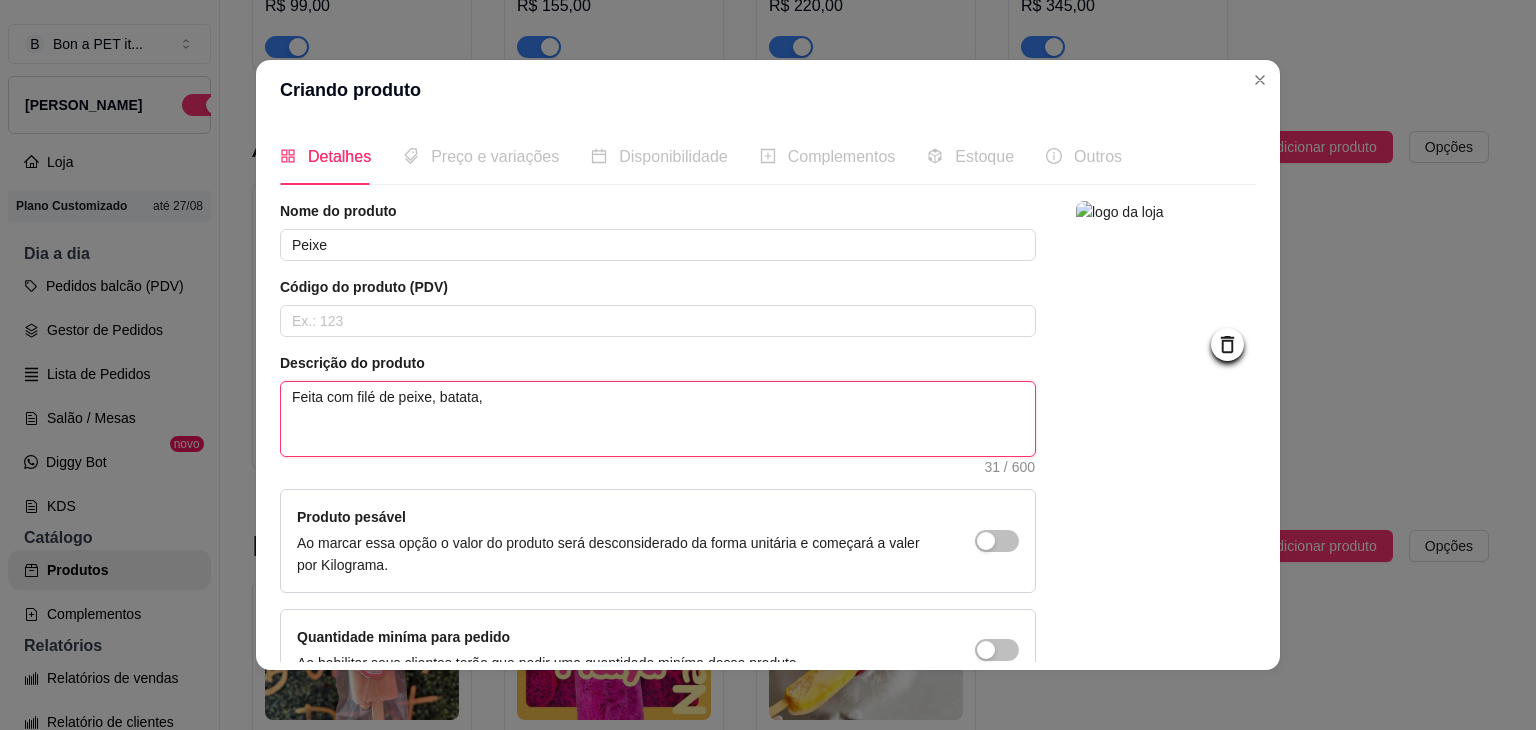 type on "Feita com filé de peixe, batata," 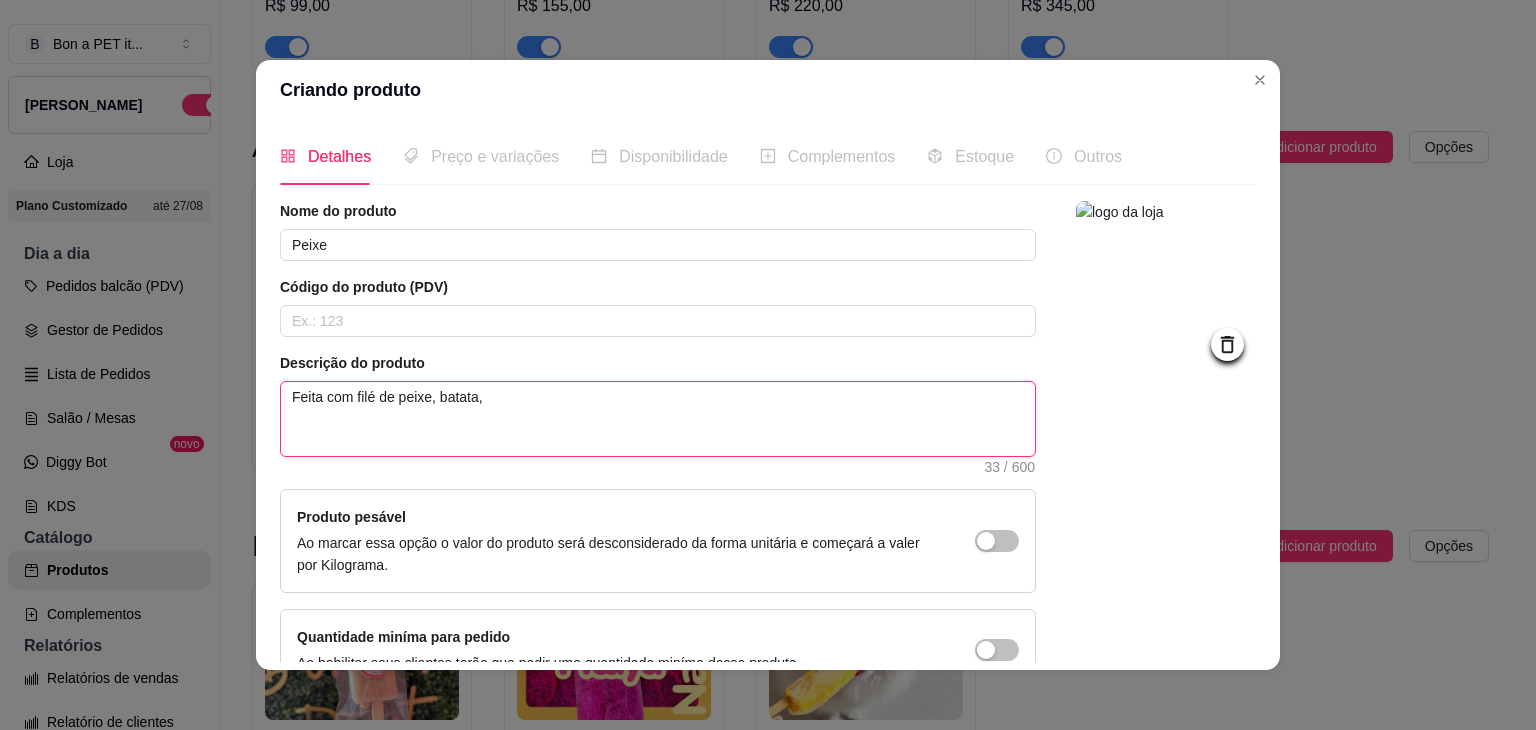 type on "Feita com filé de peixe, batata, c" 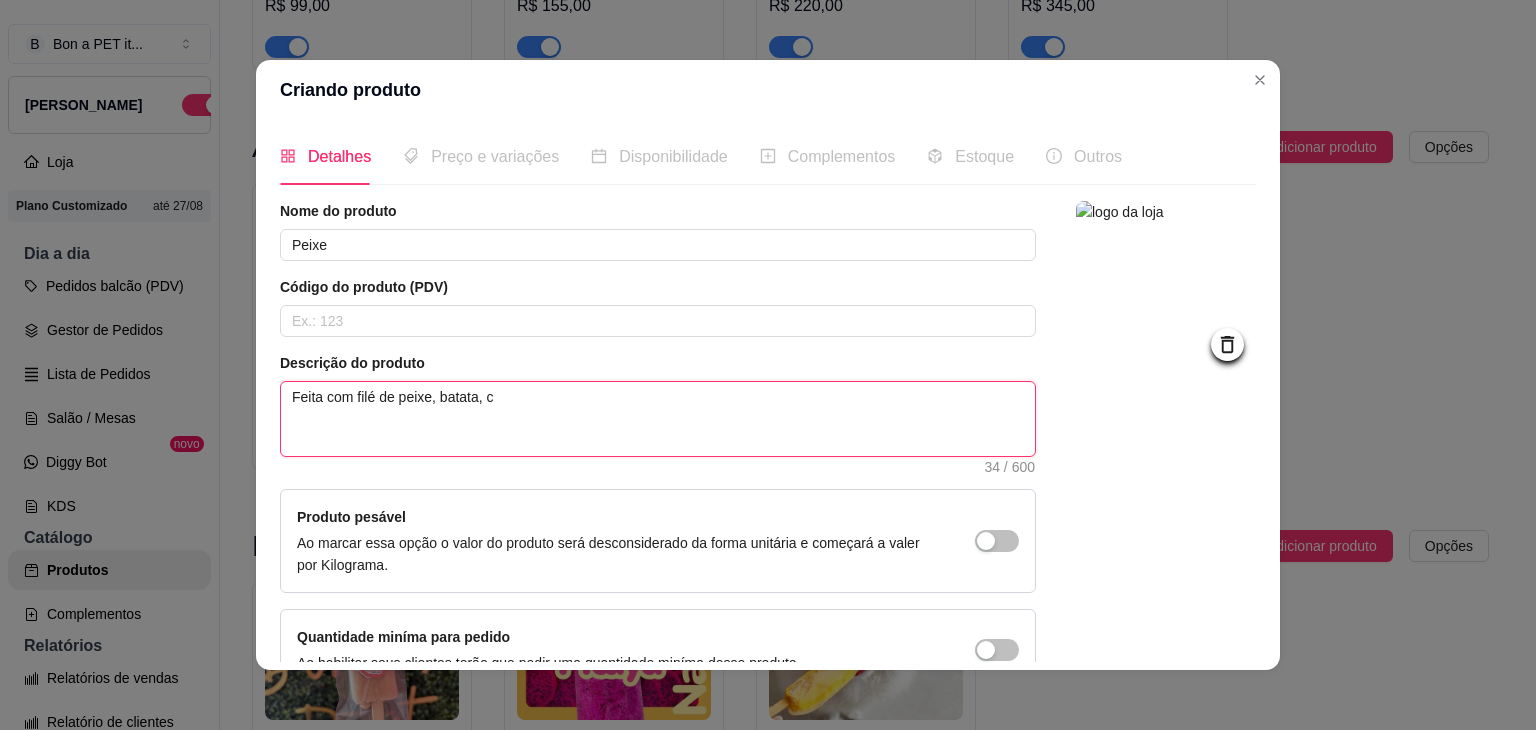 type on "Feita com filé de peixe, batata, ce" 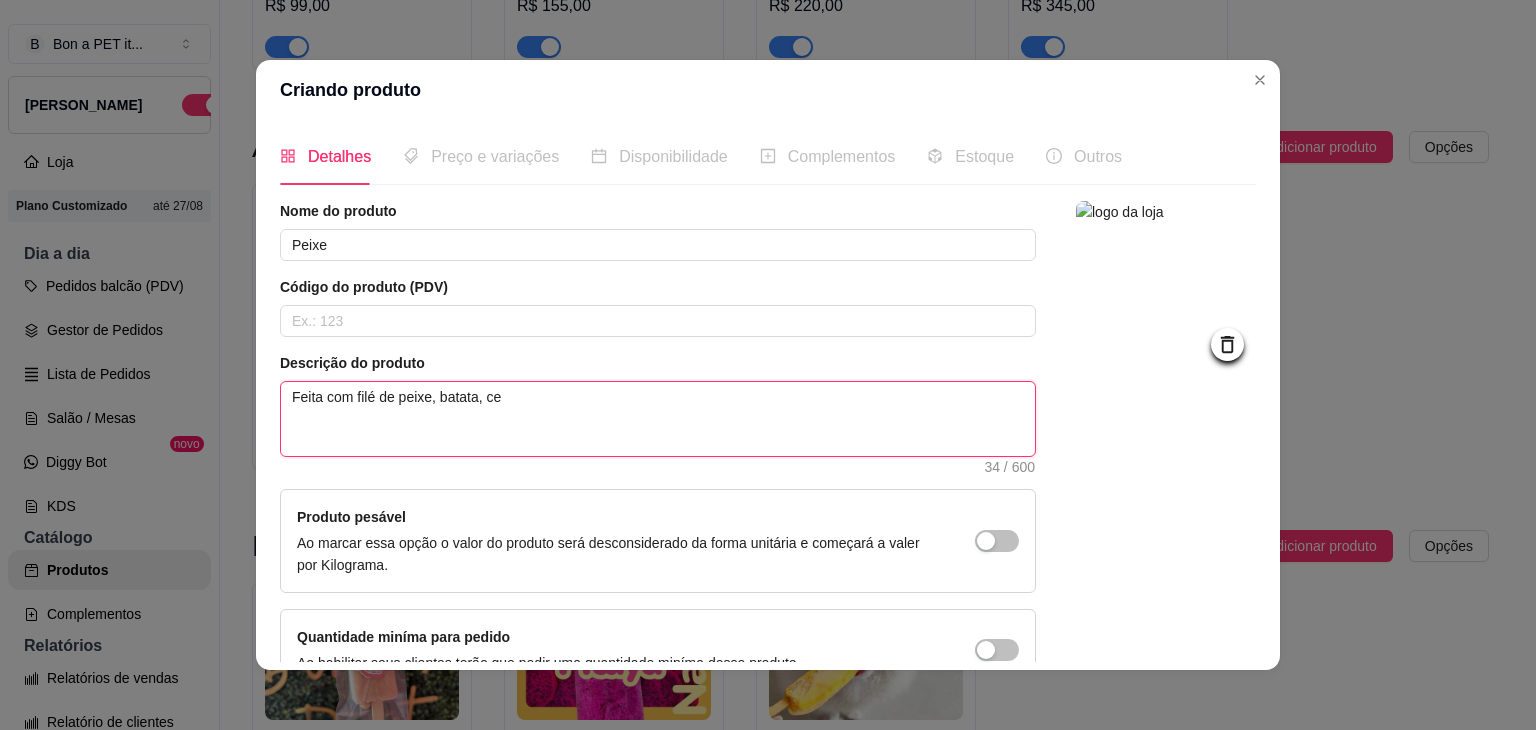 type on "Feita com filé de peixe, batata, cen" 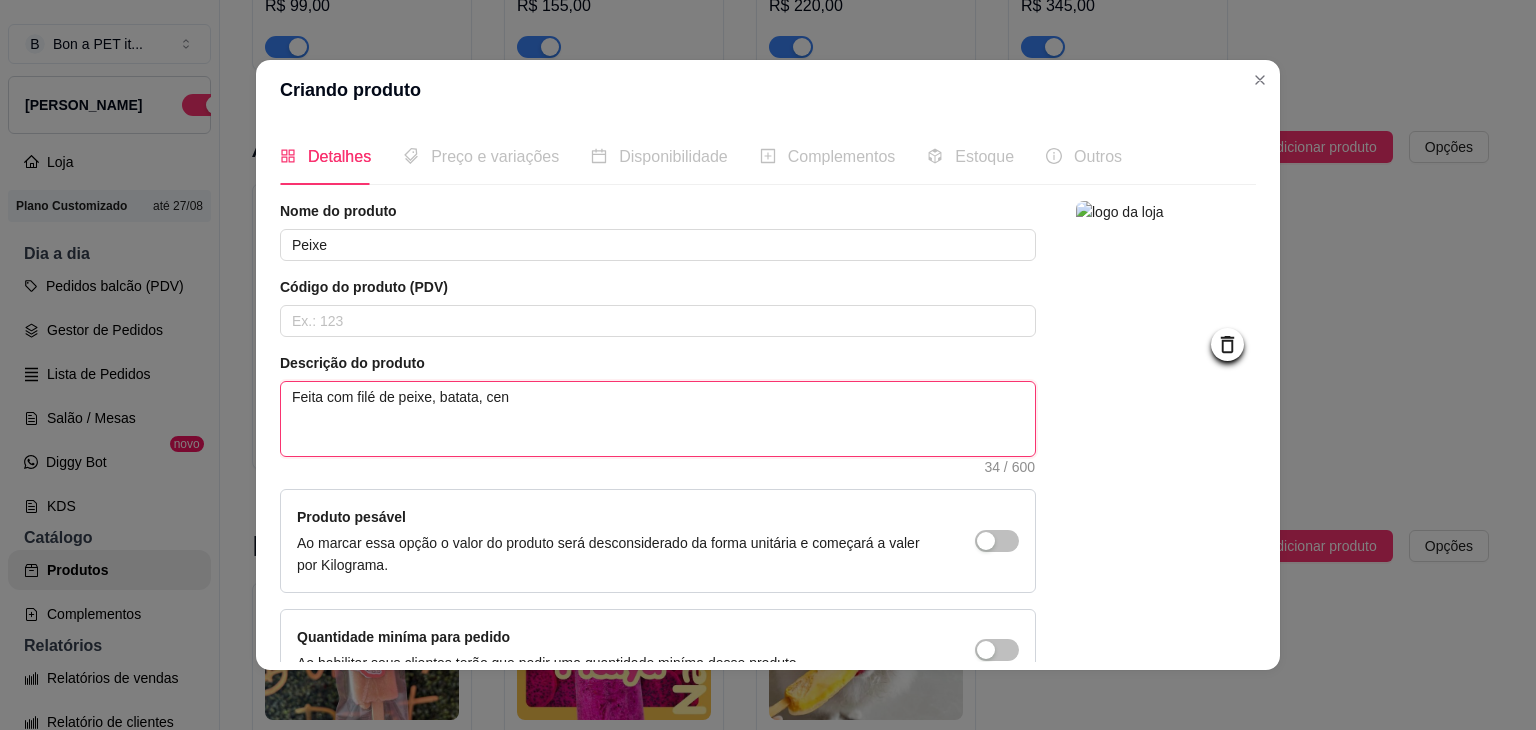 type on "Feita com filé de peixe, batata, ceno" 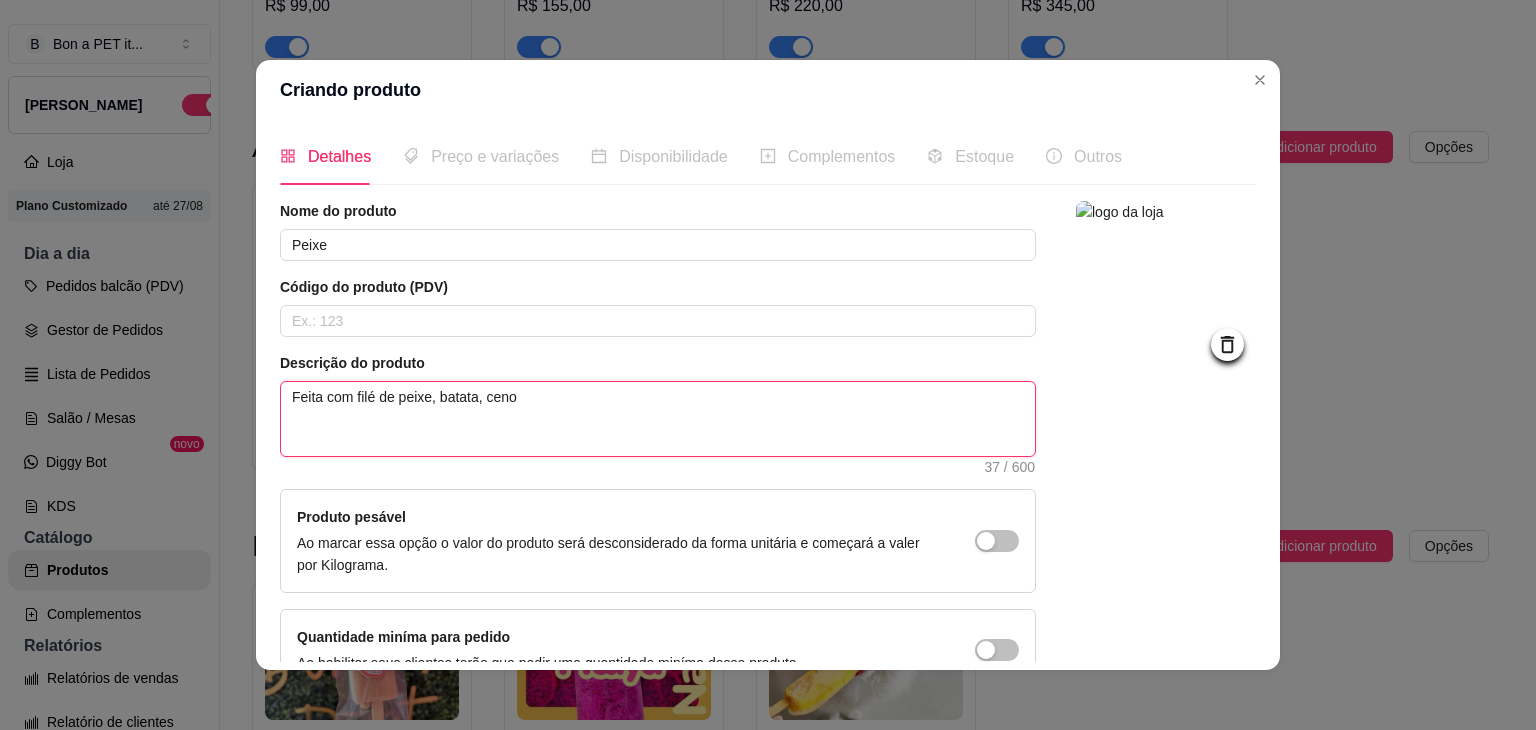 type on "Feita com filé de peixe, batata, cenou" 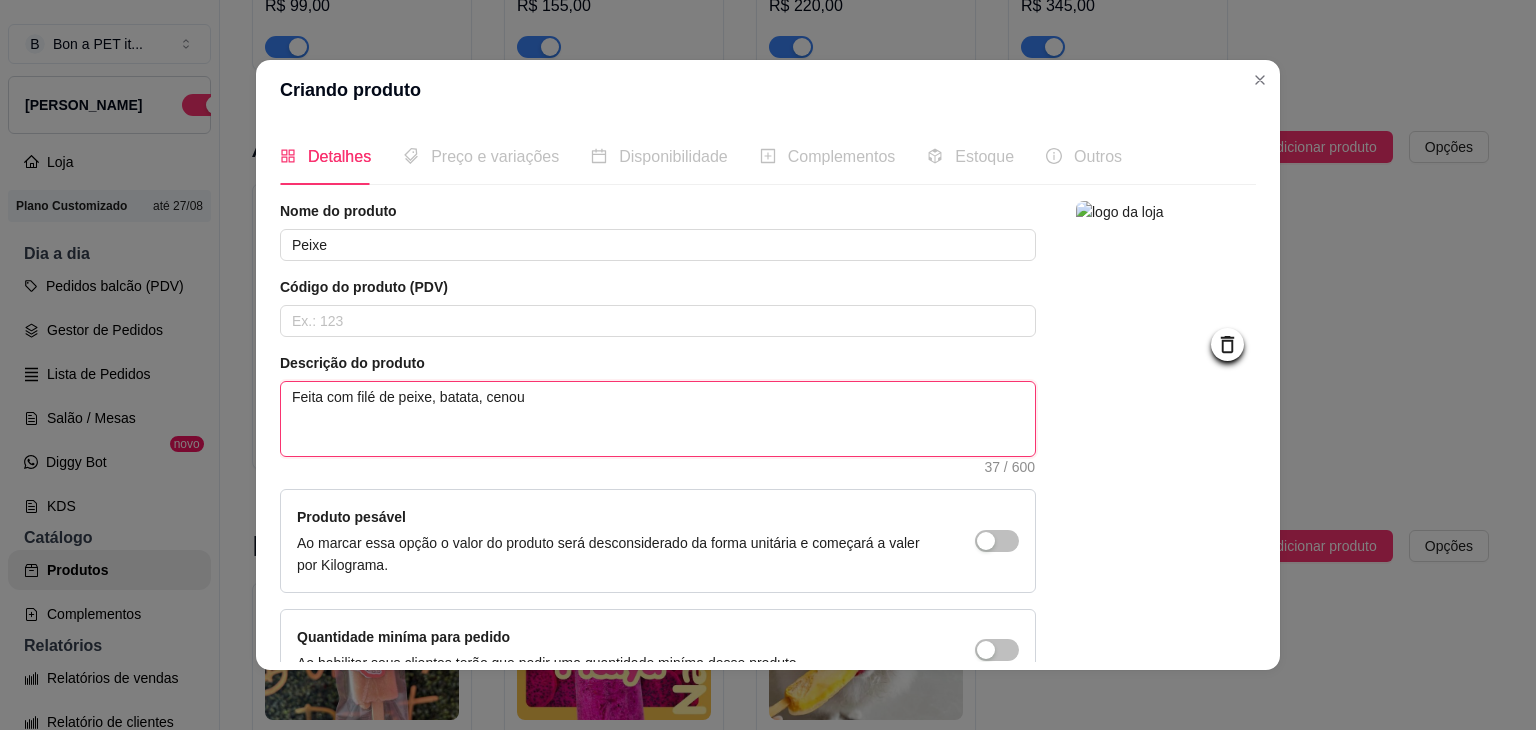 type on "Feita com filé de peixe, batata, cenour" 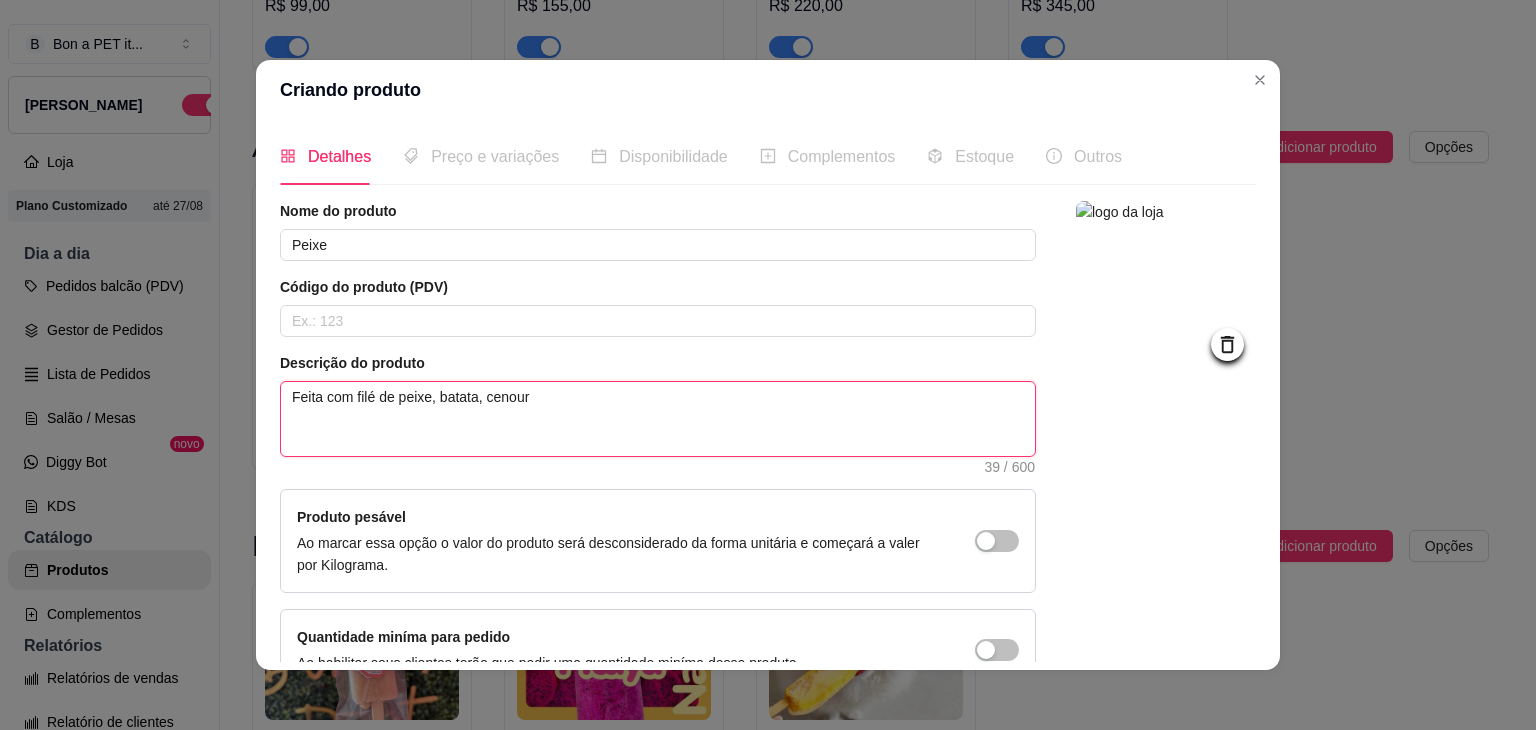 type on "Feita com filé de peixe, batata, cenoura" 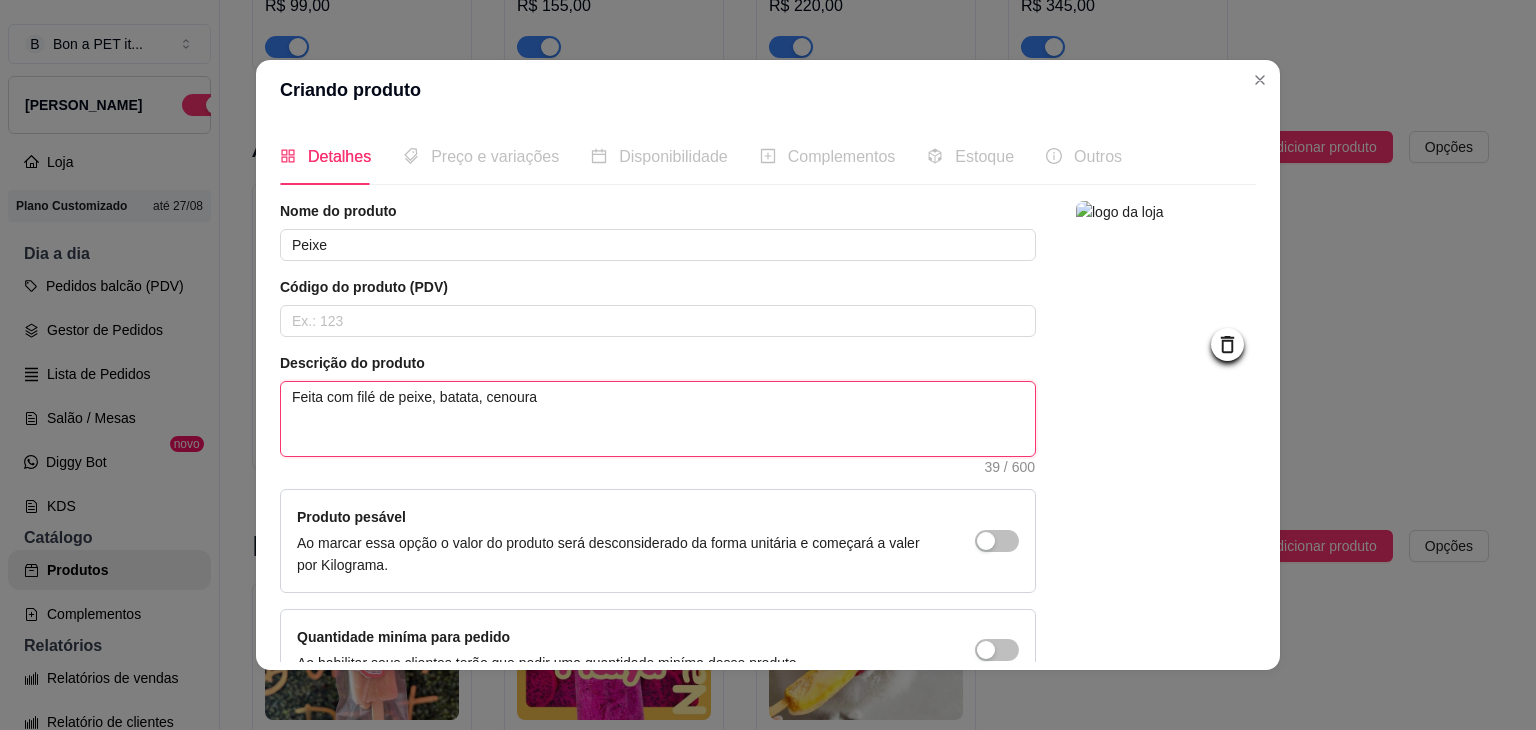 type on "Feita com filé de peixe, batata, cenoura," 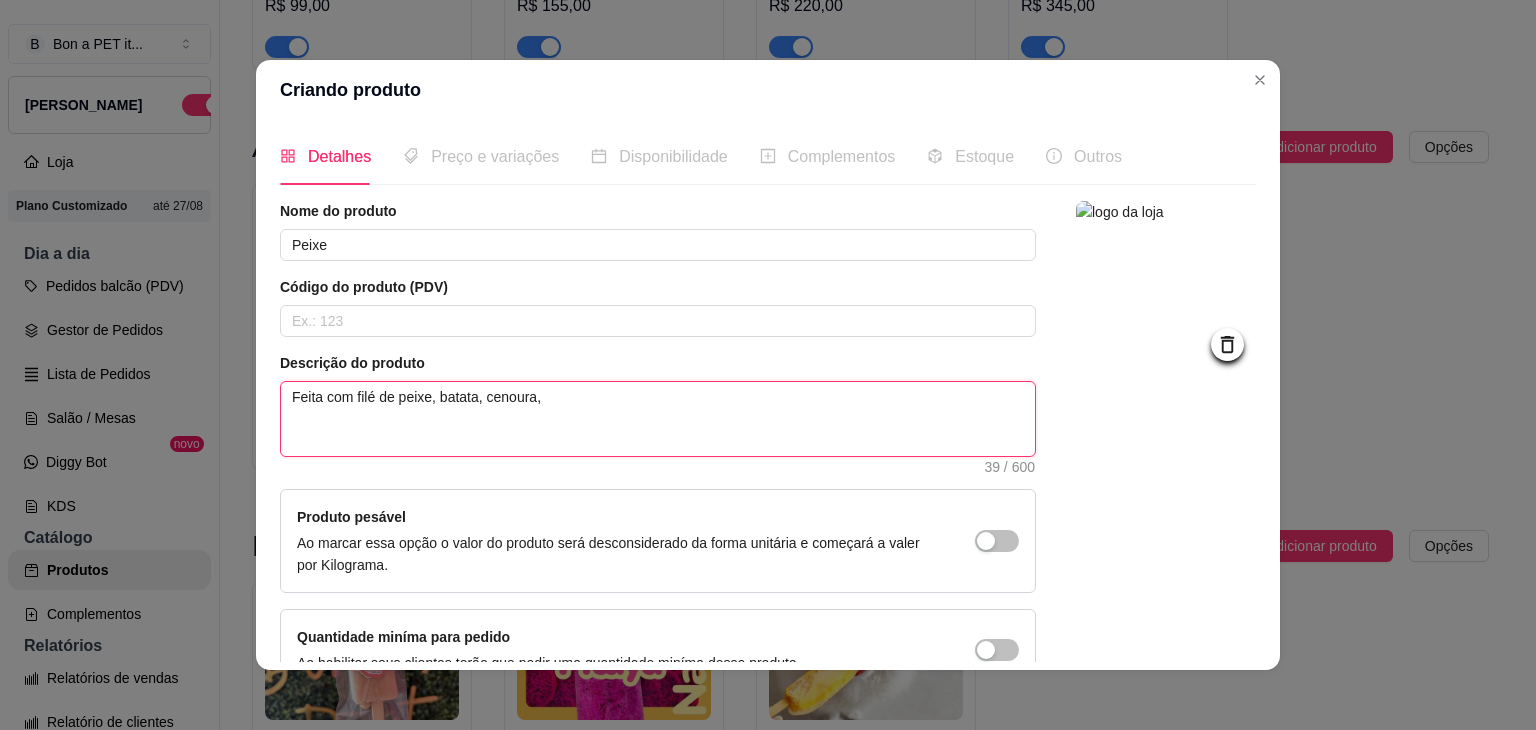 type 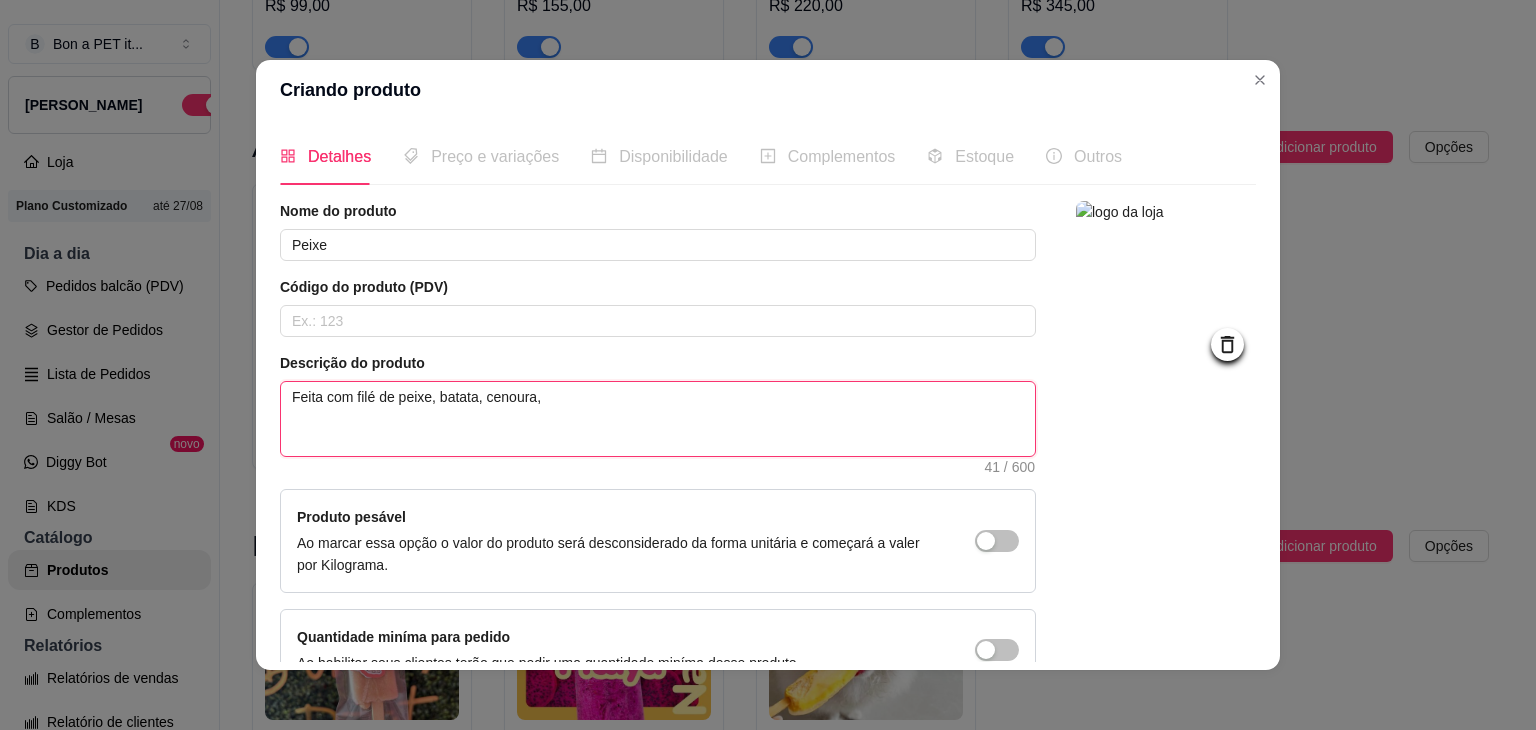 type on "Feita com filé de peixe, batata, cenoura," 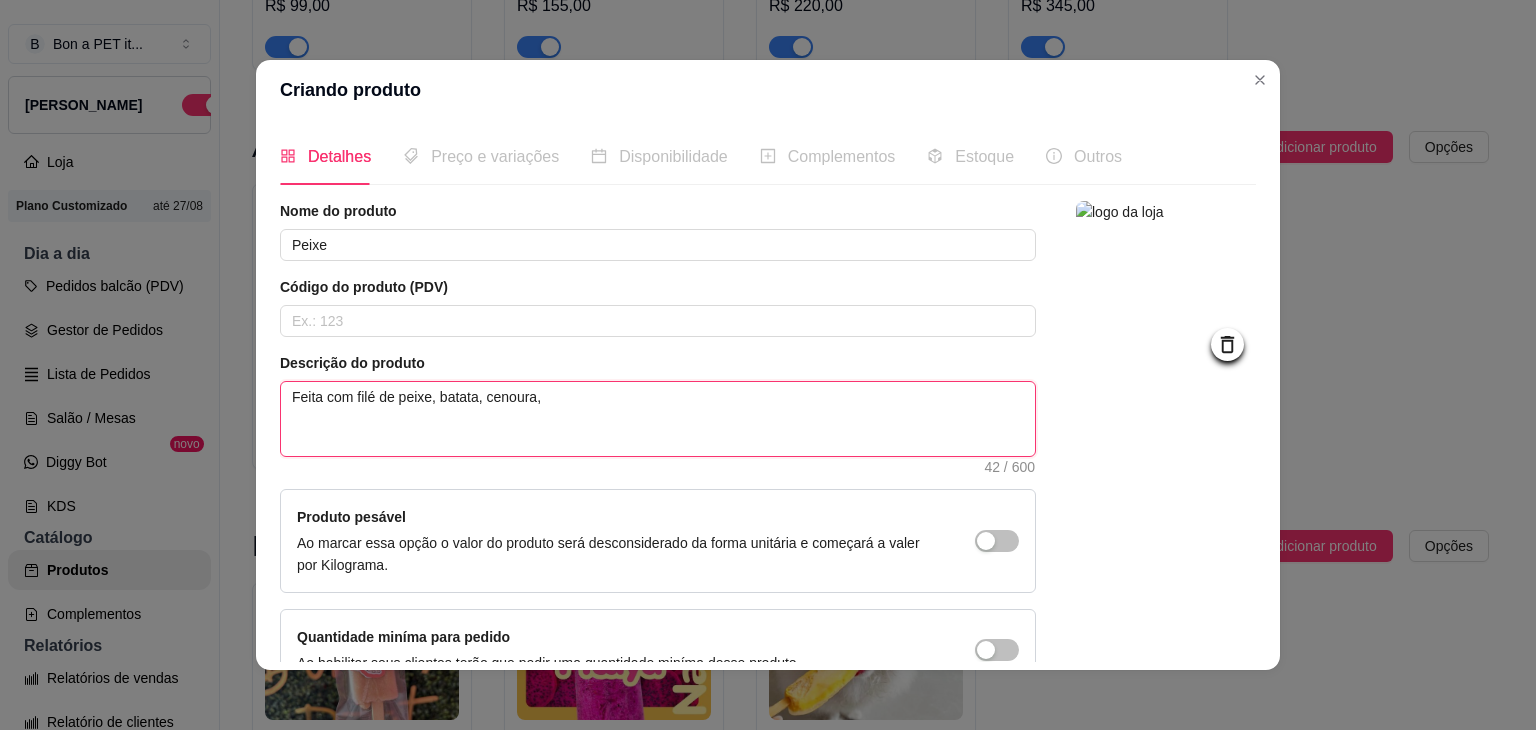 type on "Feita com filé de peixe, batata, cenoura, a" 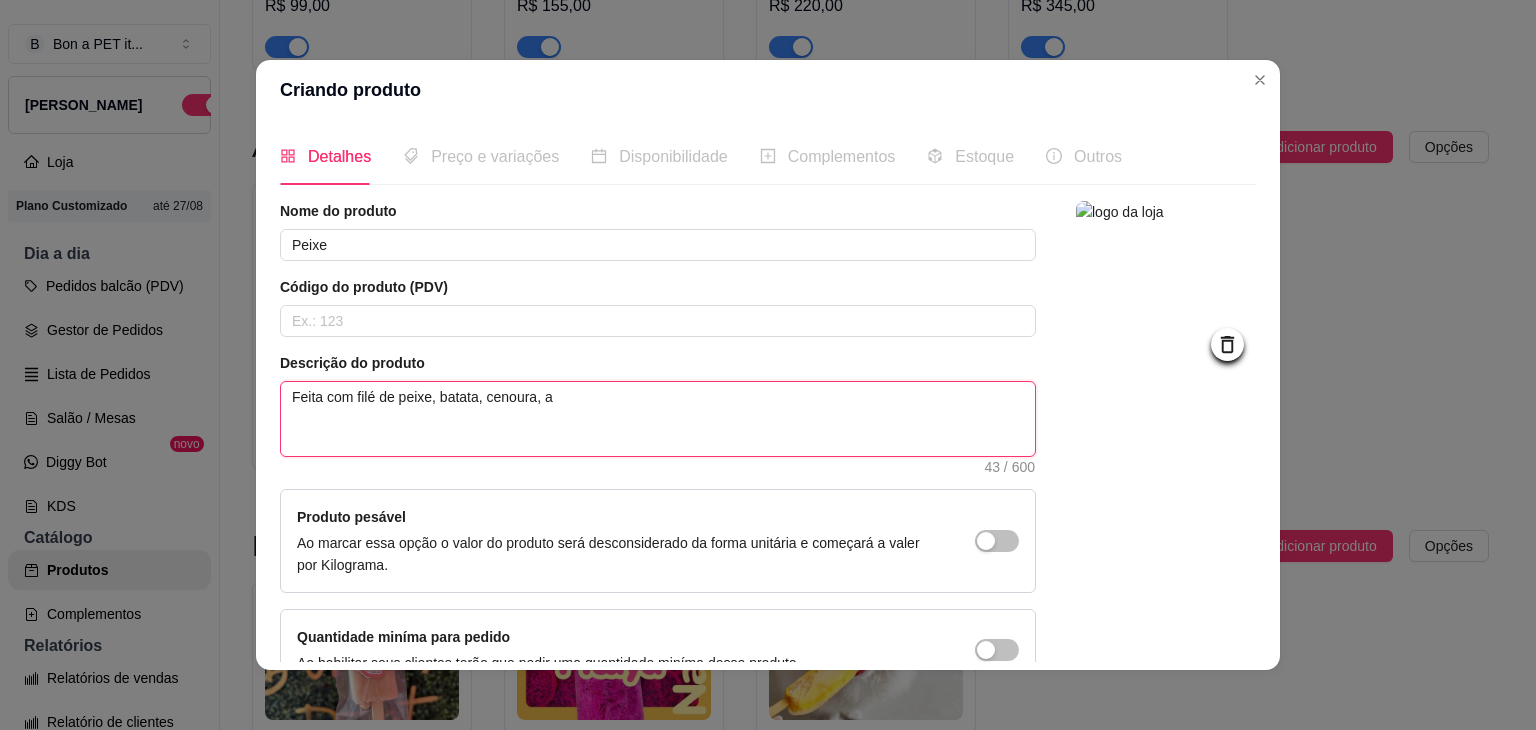 type on "Feita com filé de peixe, batata, cenoura," 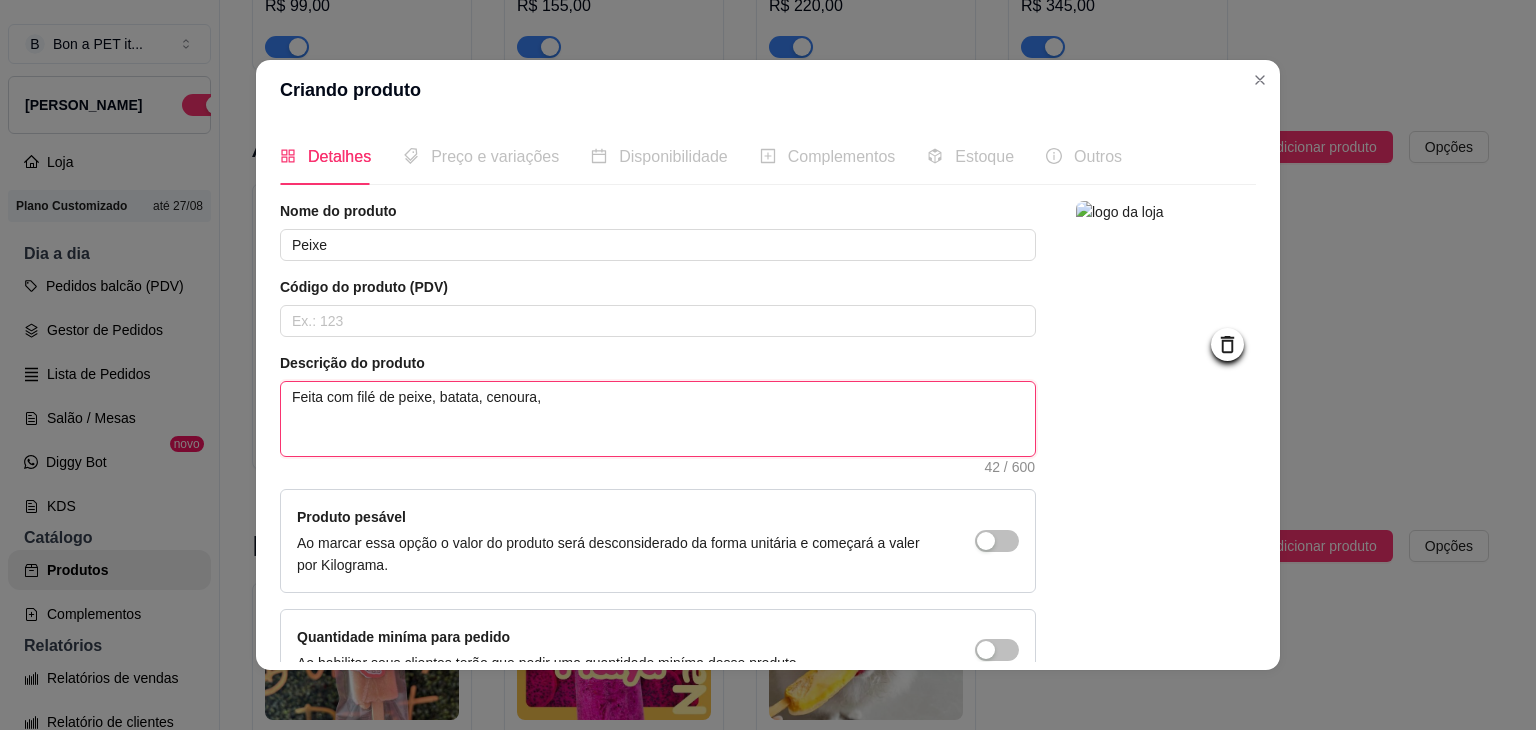 type on "Feita com filé de peixe, batata, cenoura, v" 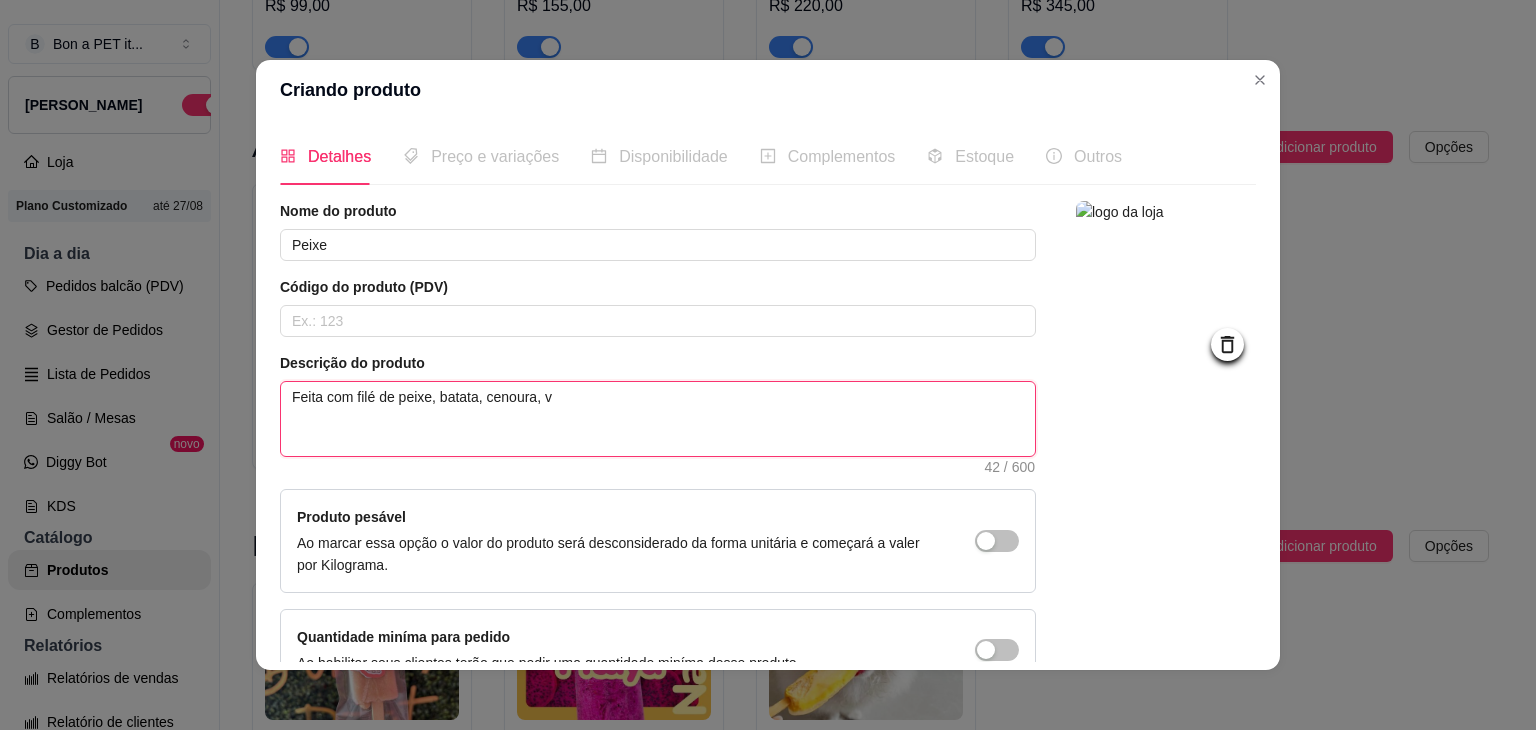 type 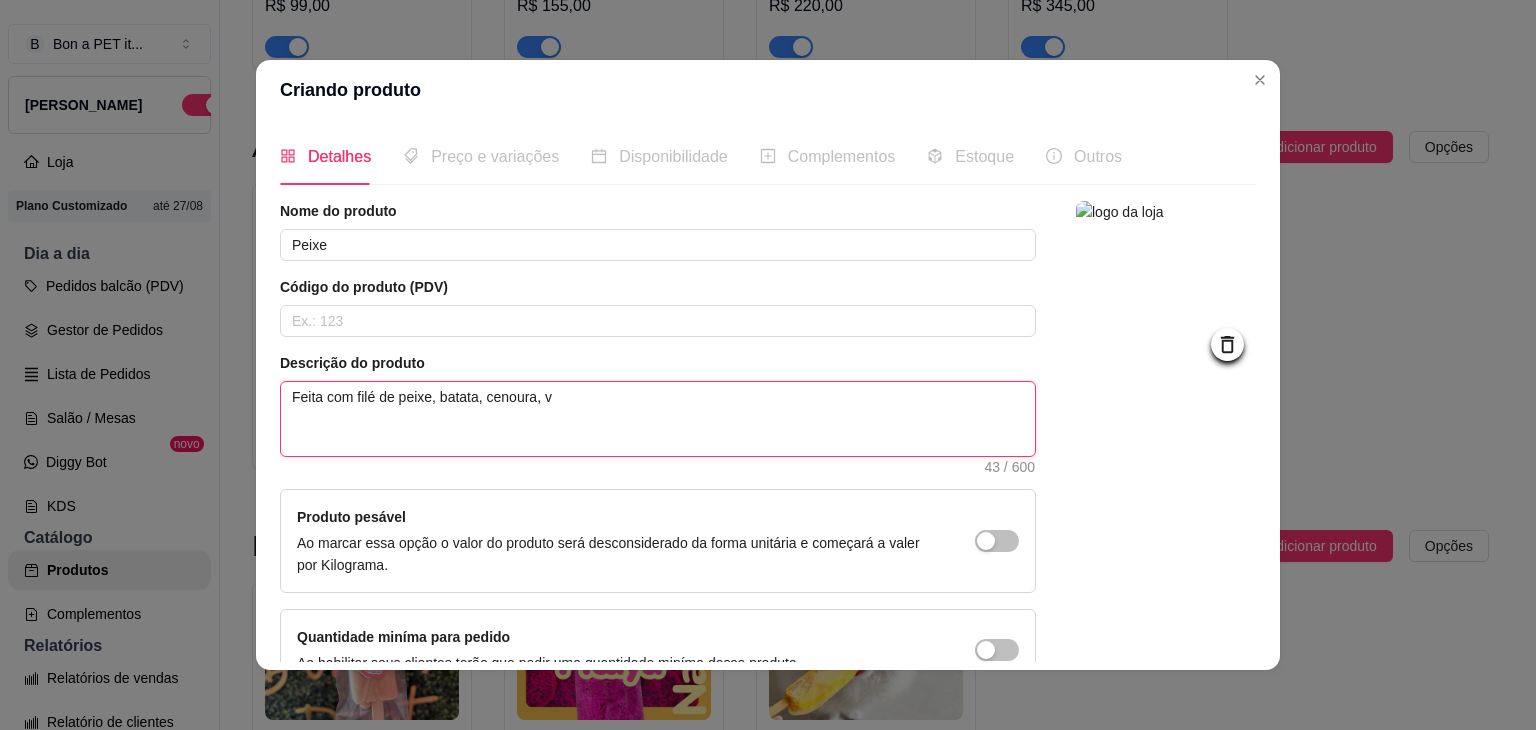 type on "Feita com filé de peixe, batata, cenoura, va" 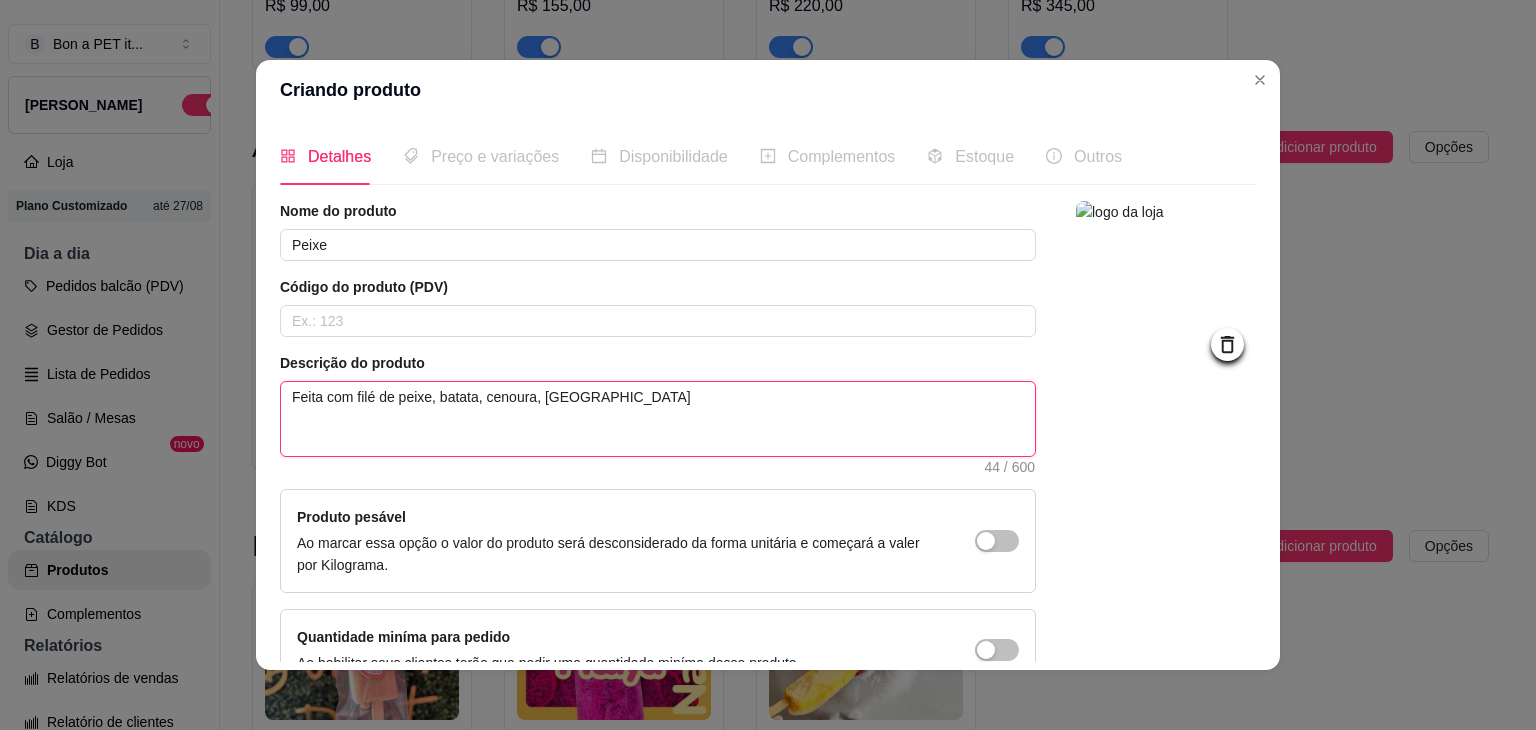 type on "Feita com filé de peixe, batata, cenoura, vag" 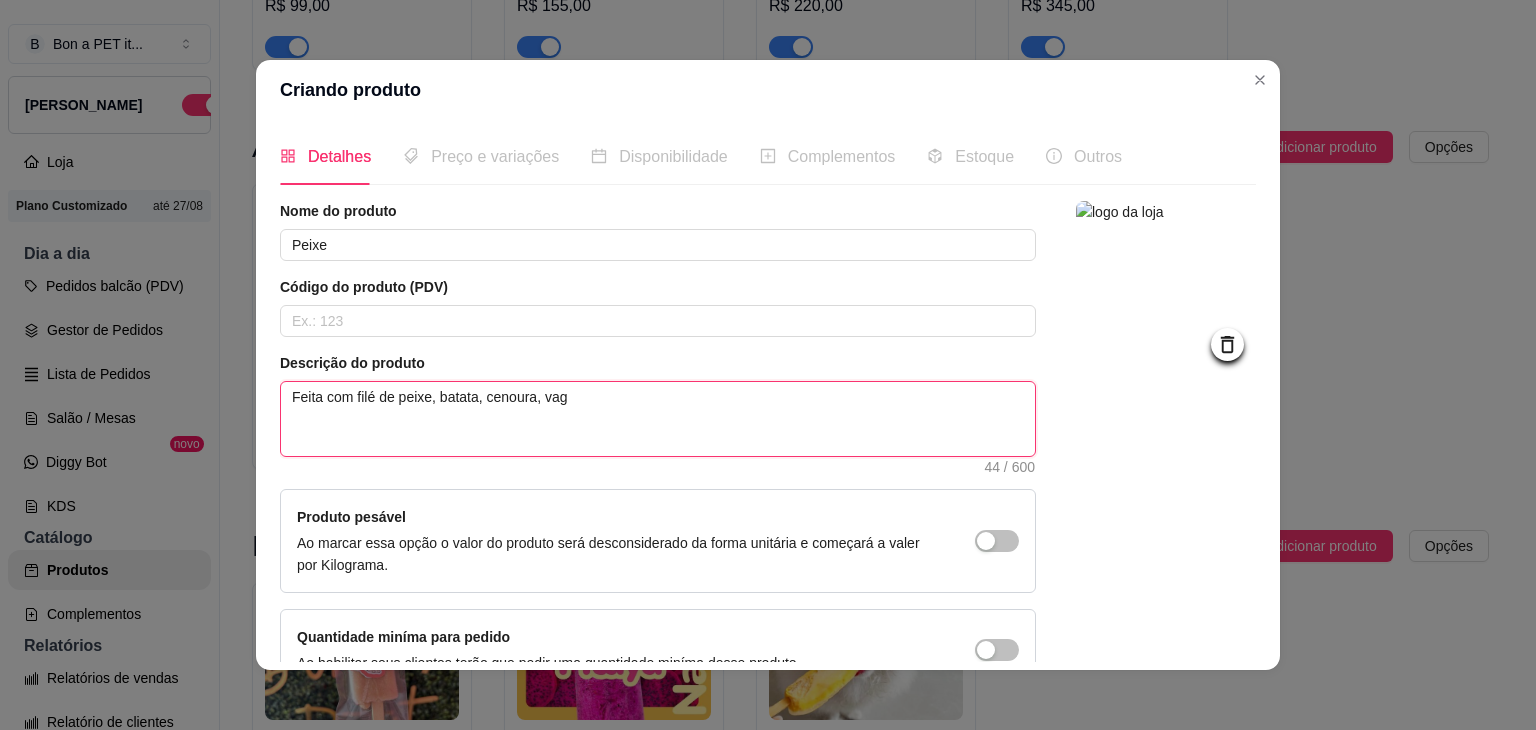 type on "Feita com filé de peixe, batata, cenoura, vage" 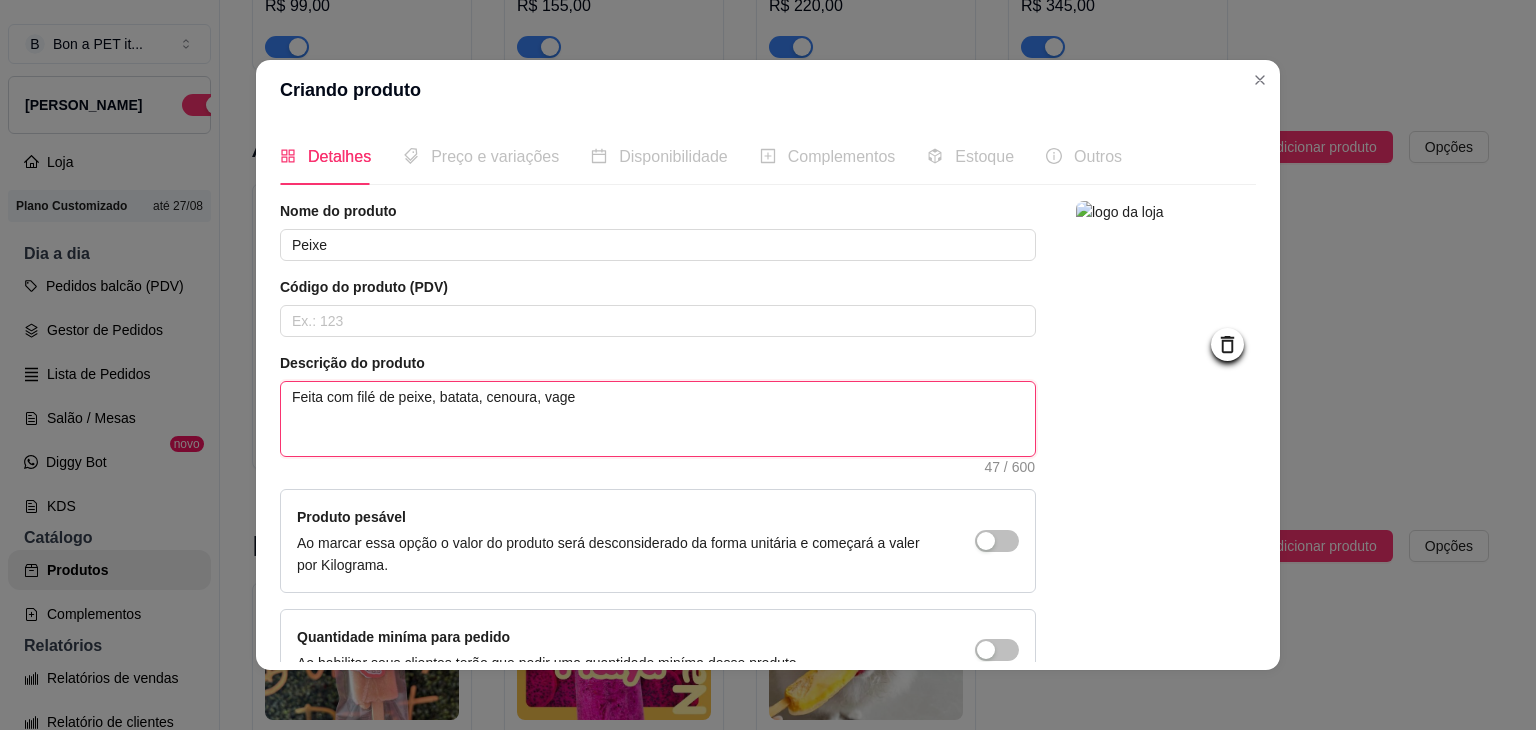 type on "Feita com filé de peixe, batata, cenoura, vagem" 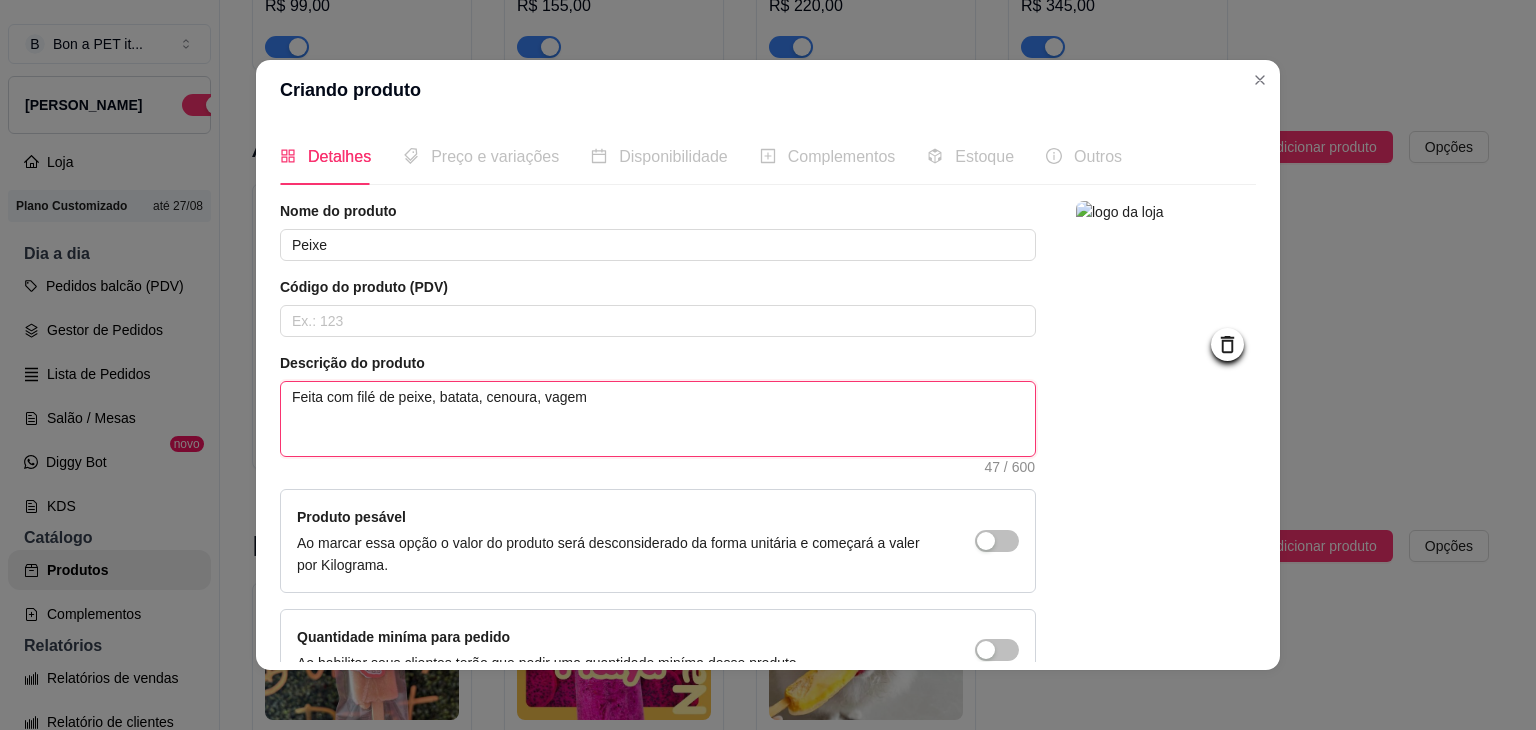 type on "Feita com filé de peixe, batata, cenoura, vagem," 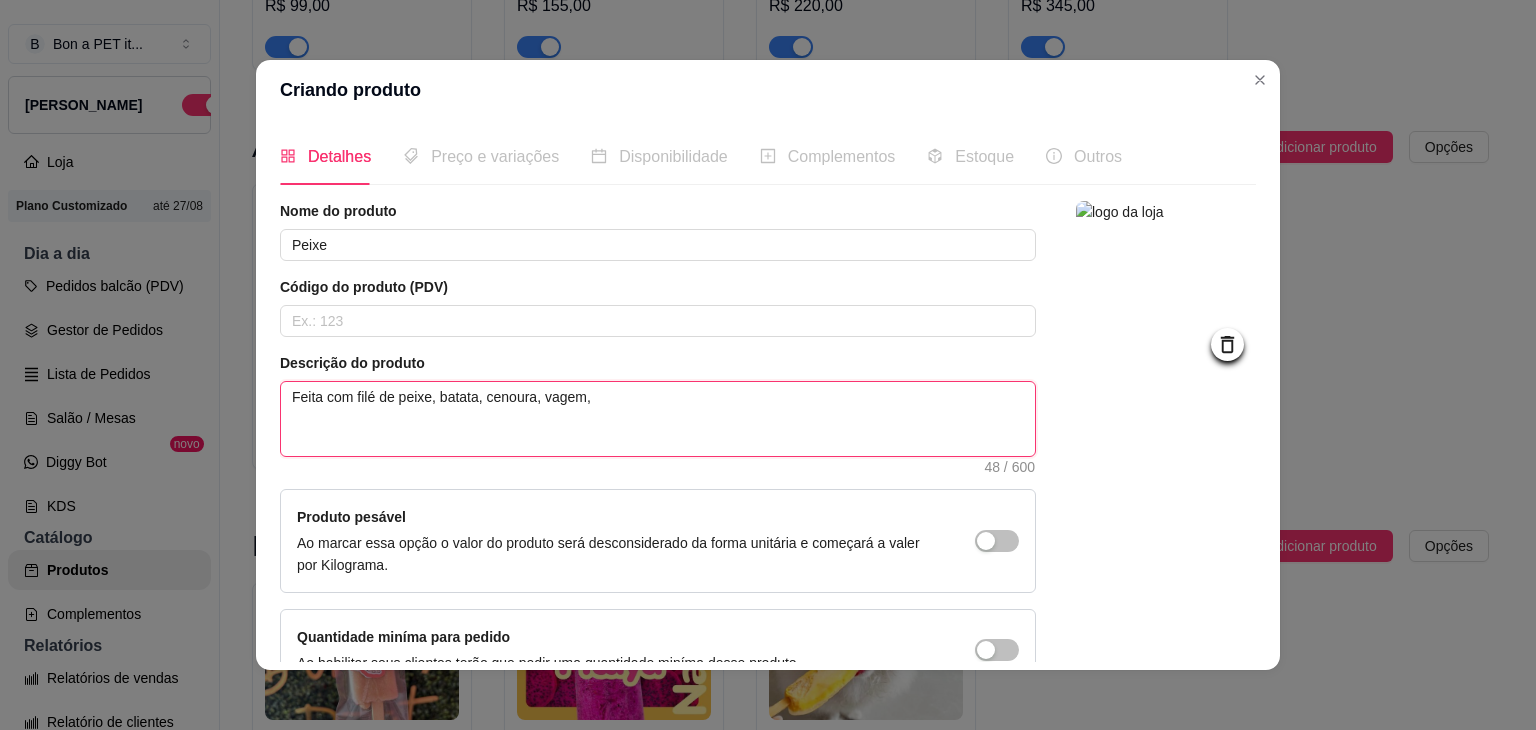 type on "Feita com filé de peixe, batata, cenoura, vagem," 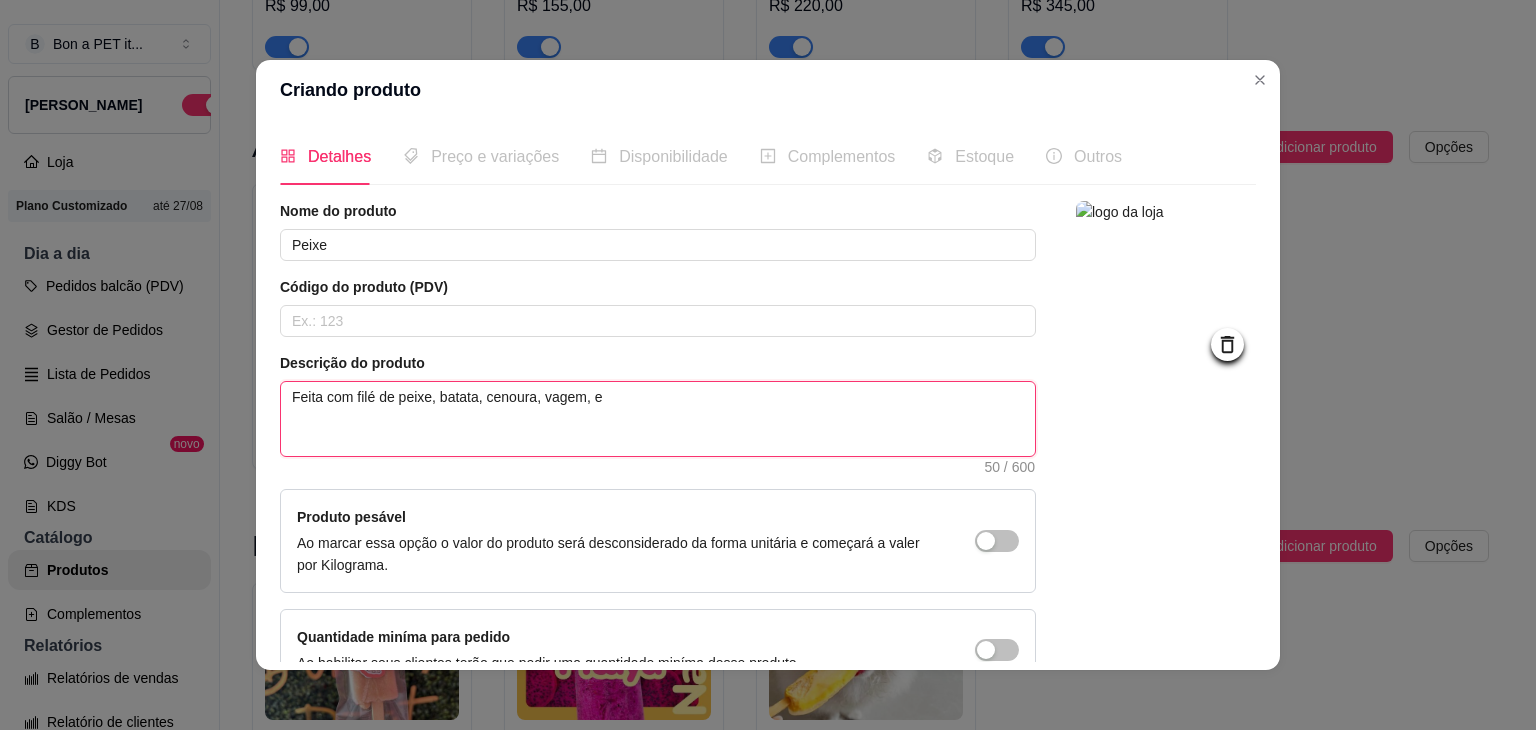 type on "Feita com filé de peixe, batata, cenoura, vagem, er" 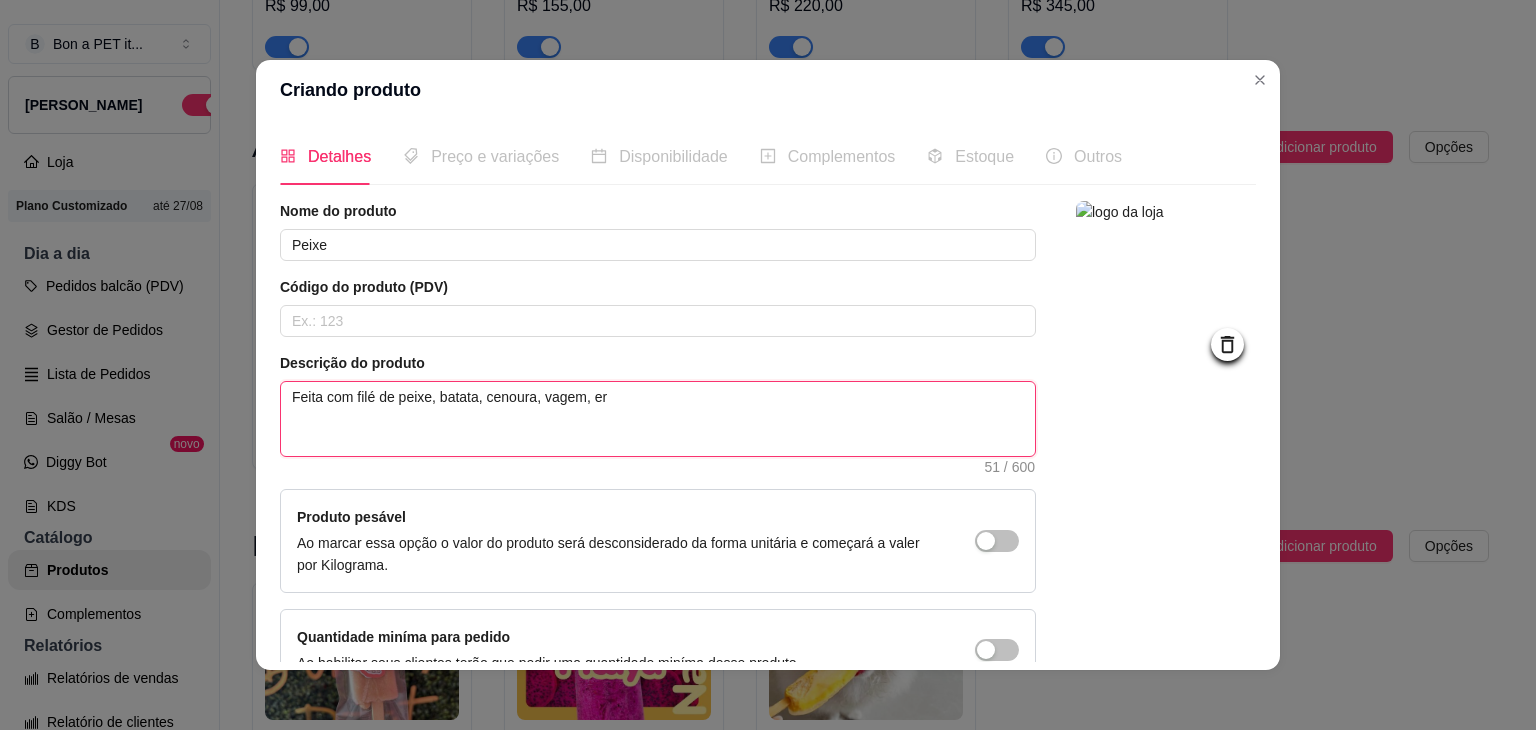 type on "Feita com filé de peixe, batata, cenoura, vagem, erv" 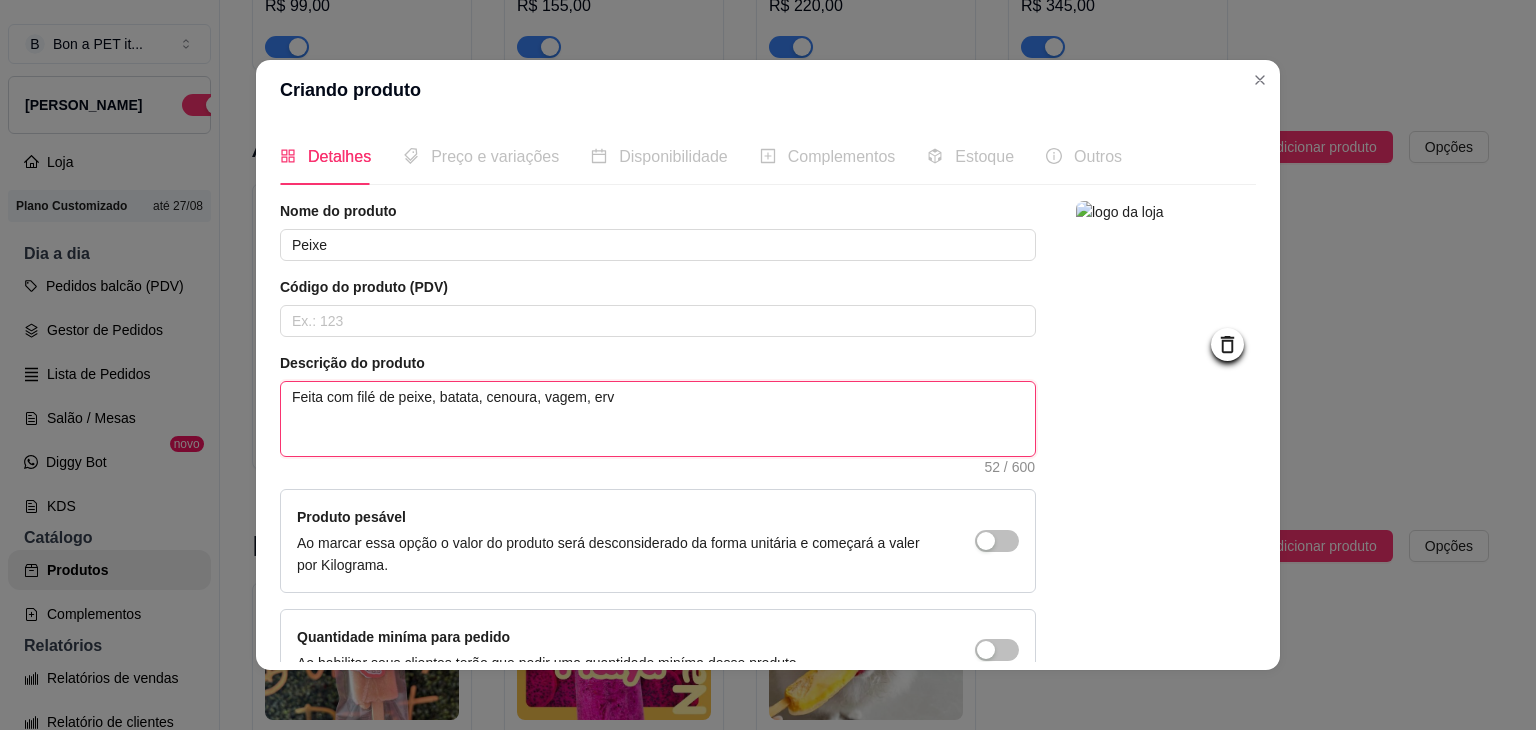 type on "Feita com filé de peixe, batata, cenoura, vagem, ervi" 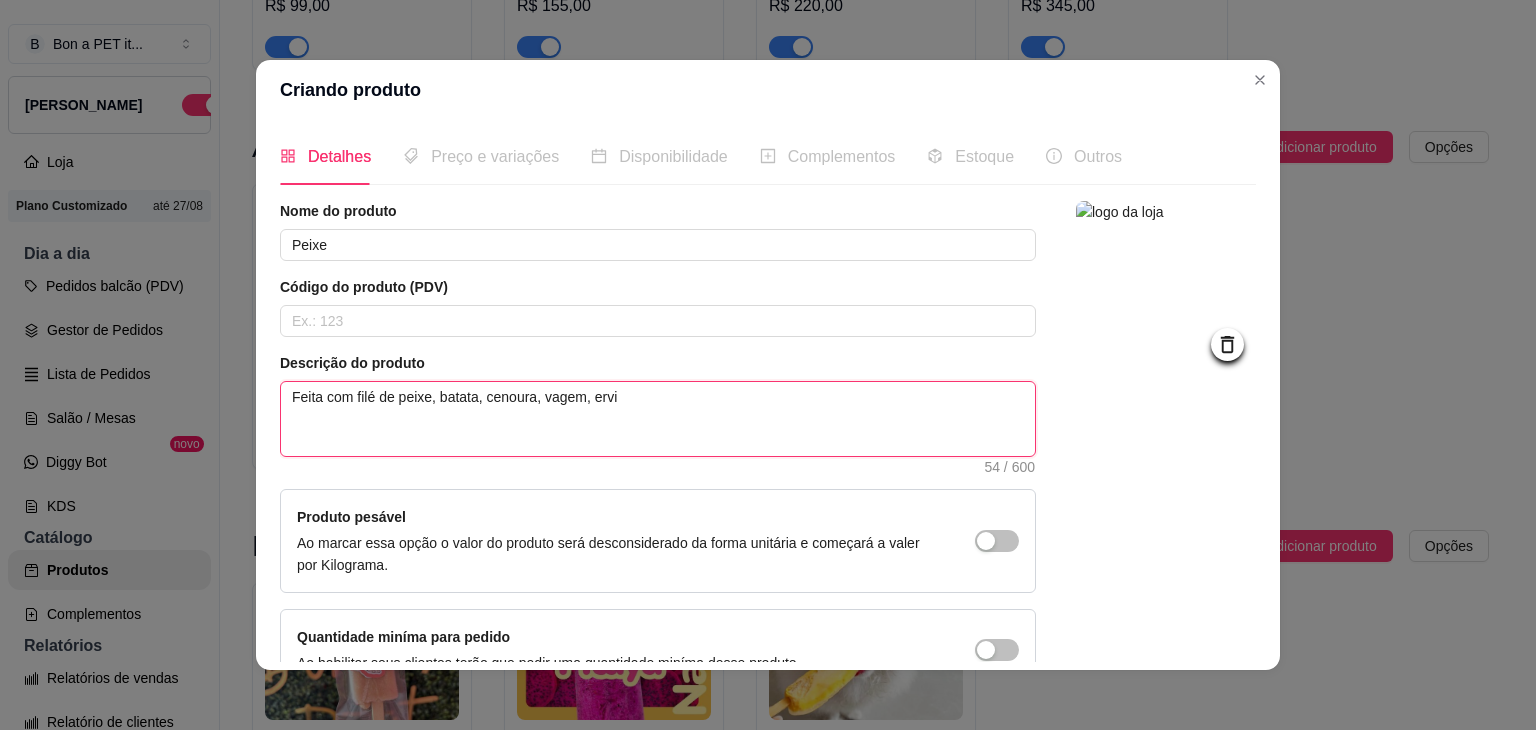type on "Feita com filé de peixe, batata, cenoura, vagem, ervil" 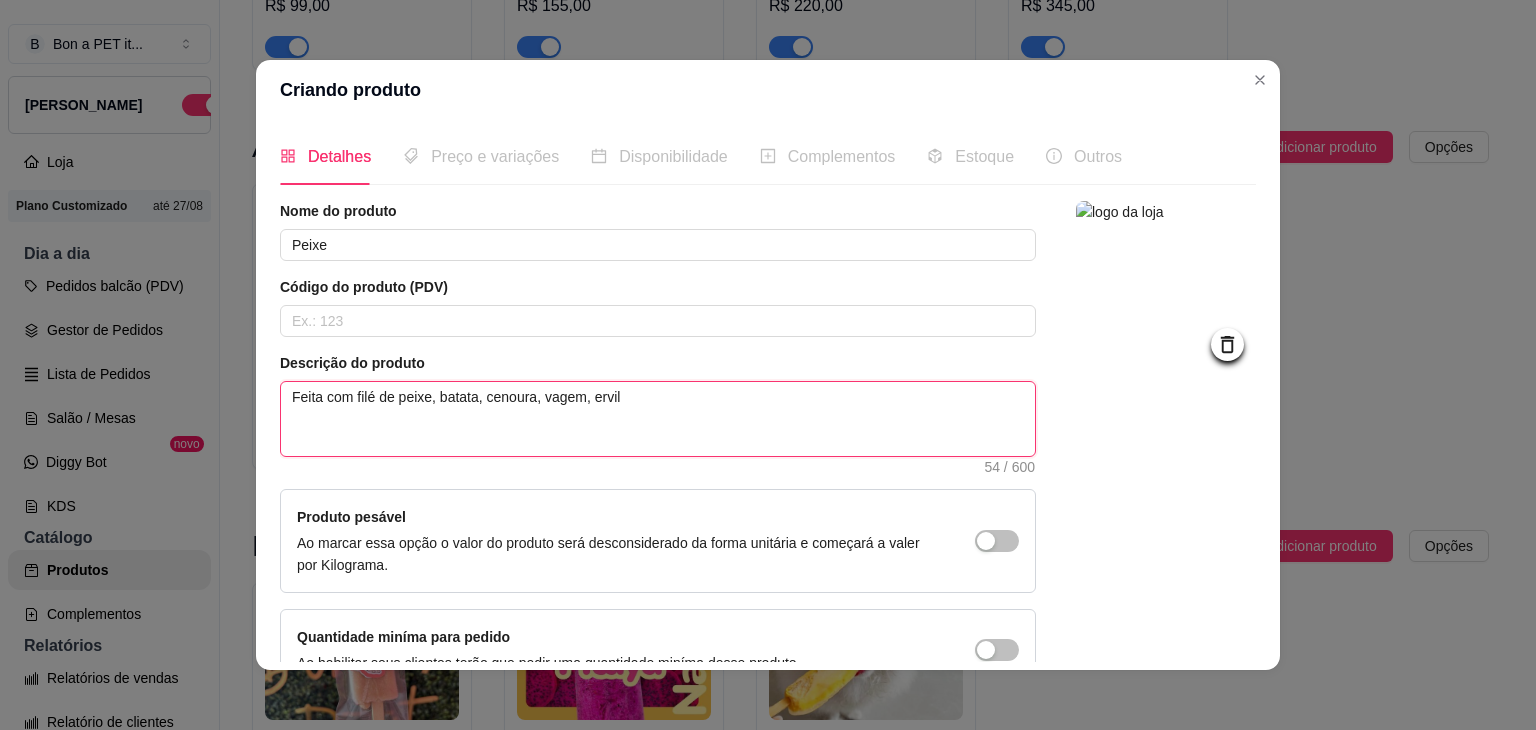 type on "Feita com filé de peixe, batata, cenoura, vagem, ervilh" 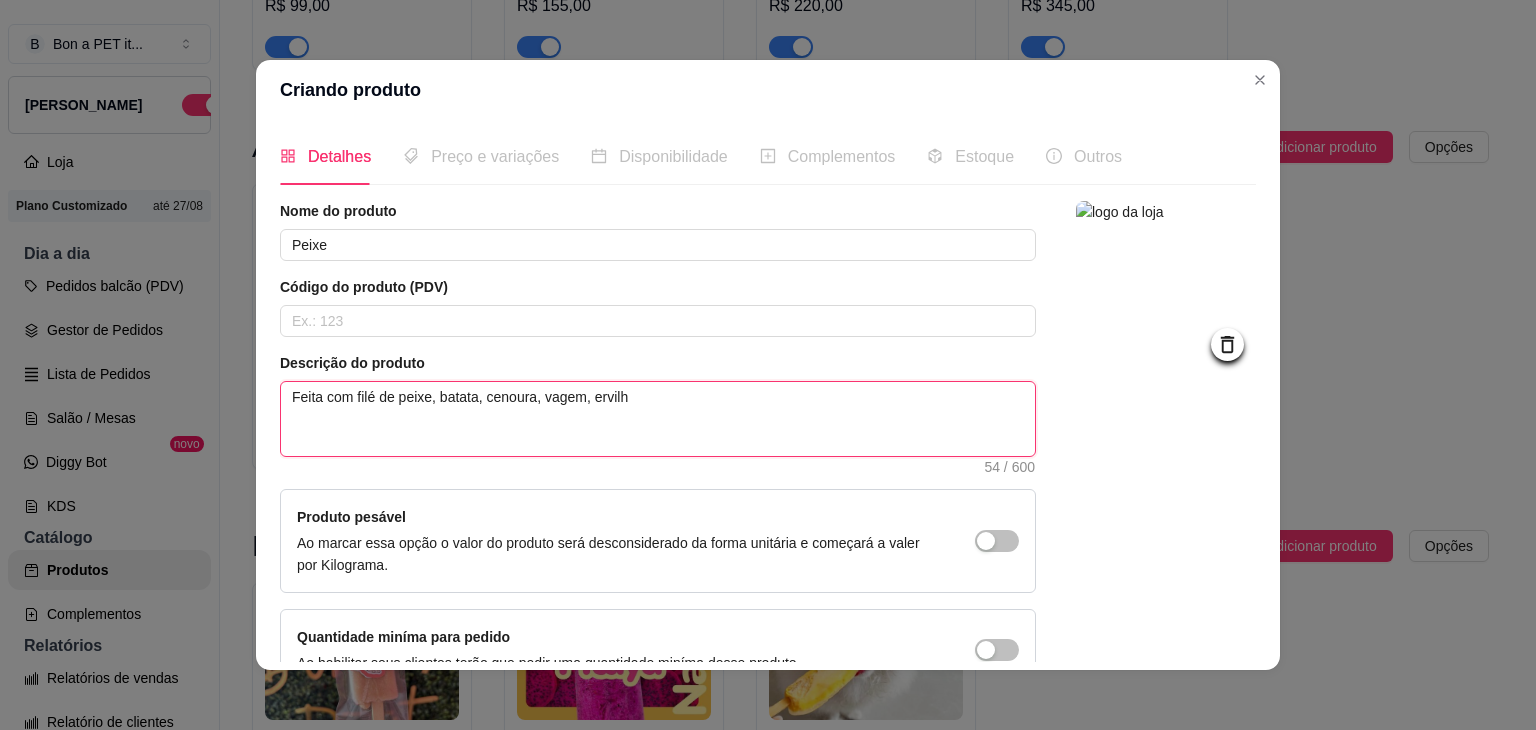 type 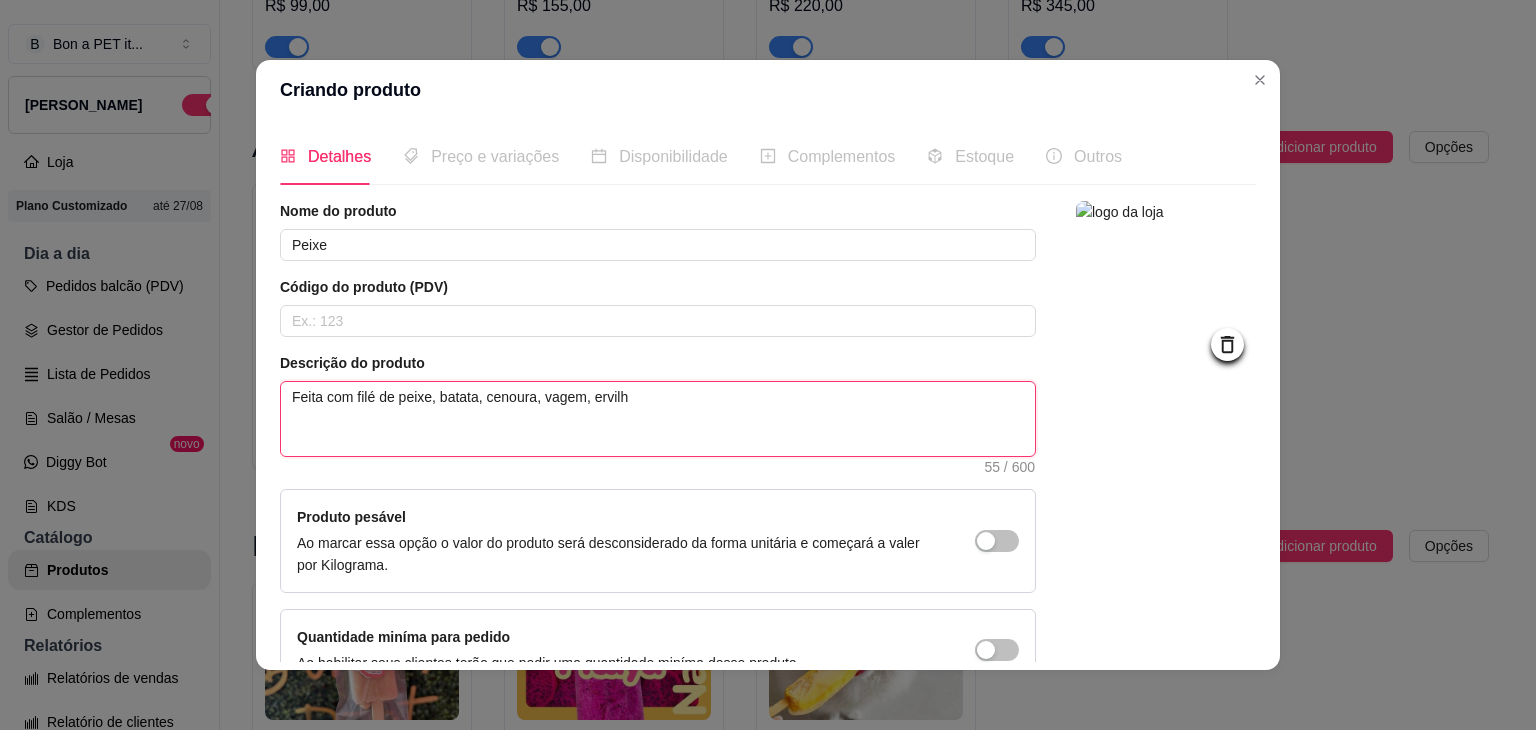 type on "Feita com filé de peixe, batata, cenoura, vagem, ervilha" 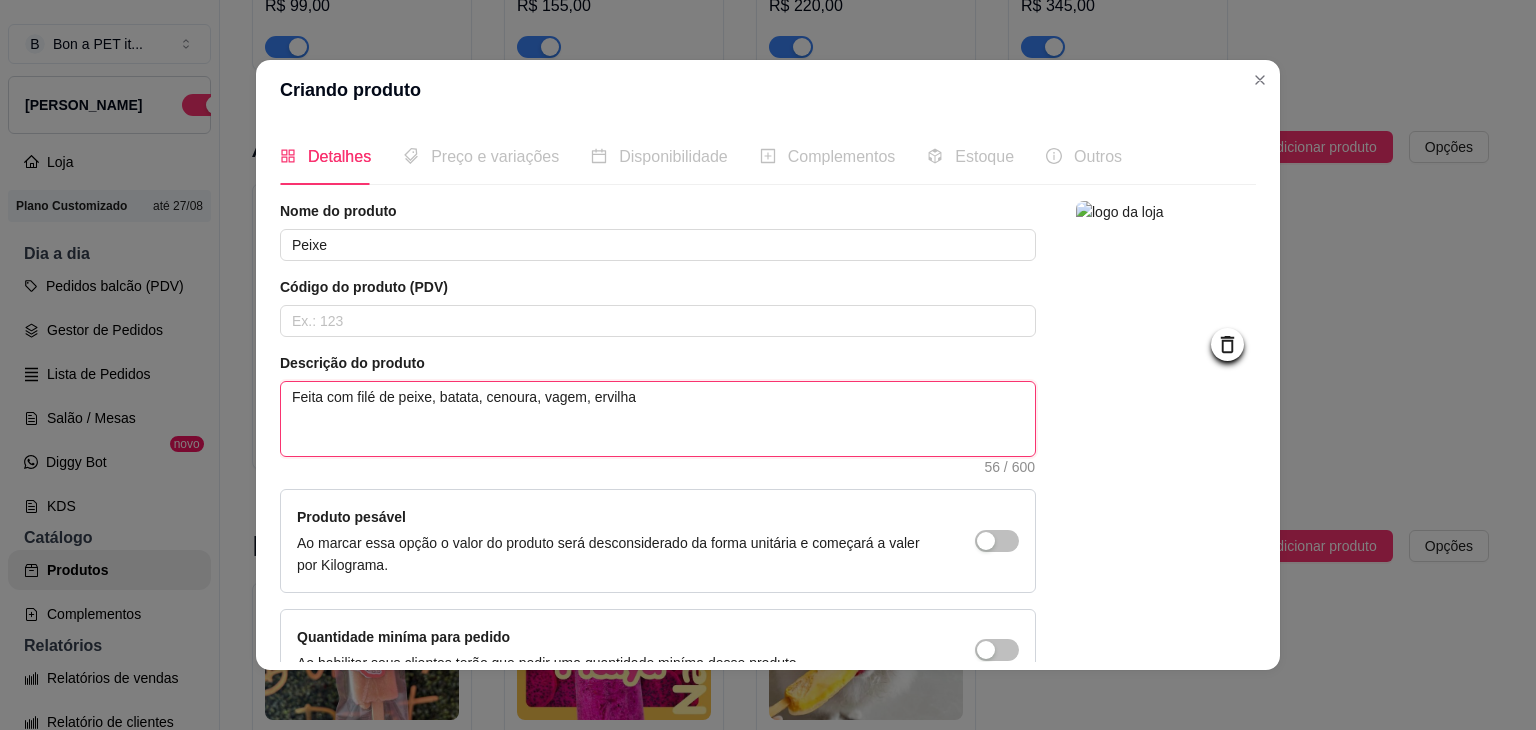 type on "Feita com filé de peixe, batata, cenoura, vagem, ervilha," 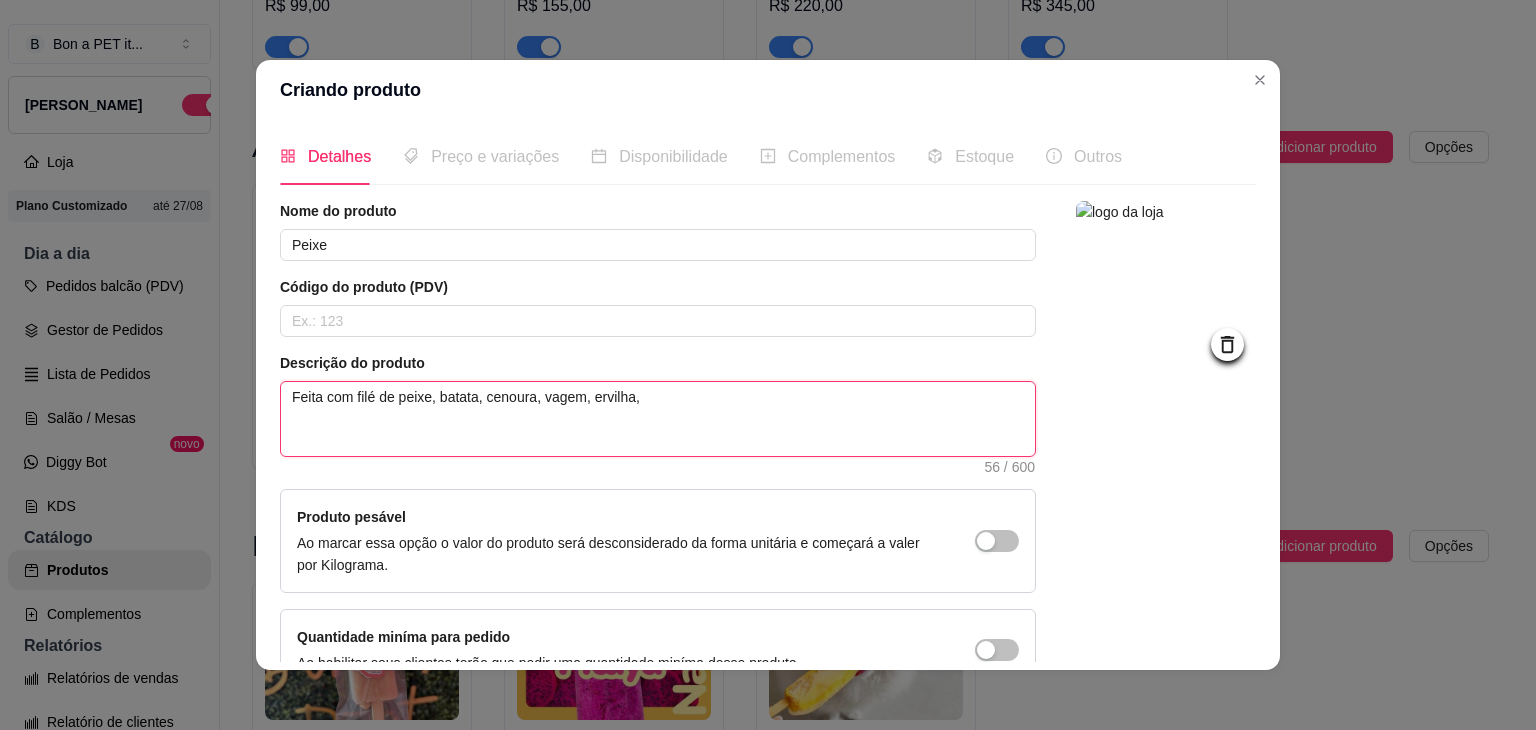 type on "Feita com filé de peixe, batata, cenoura, vagem, ervilha," 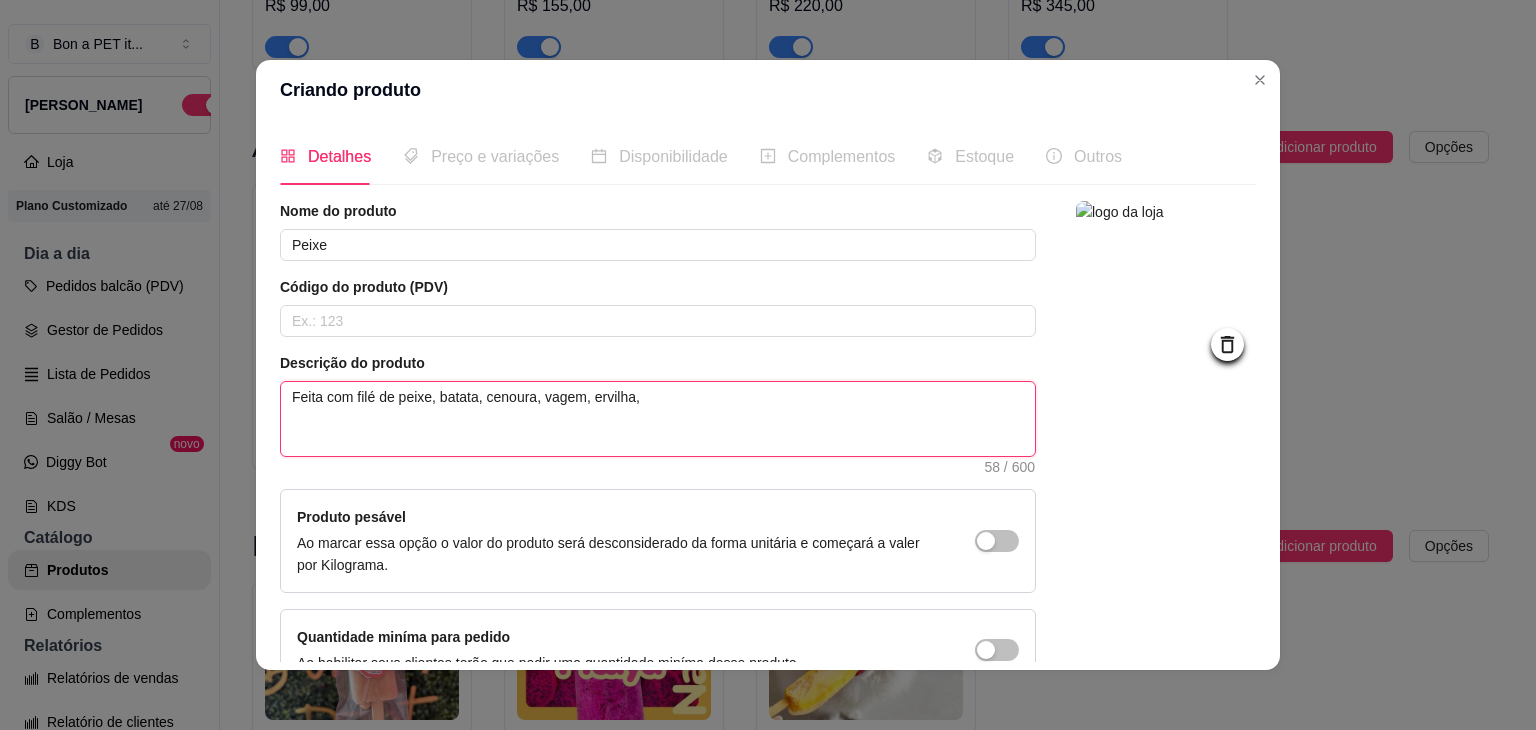 type on "Feita com filé de peixe, batata, cenoura, vagem, ervilha, b" 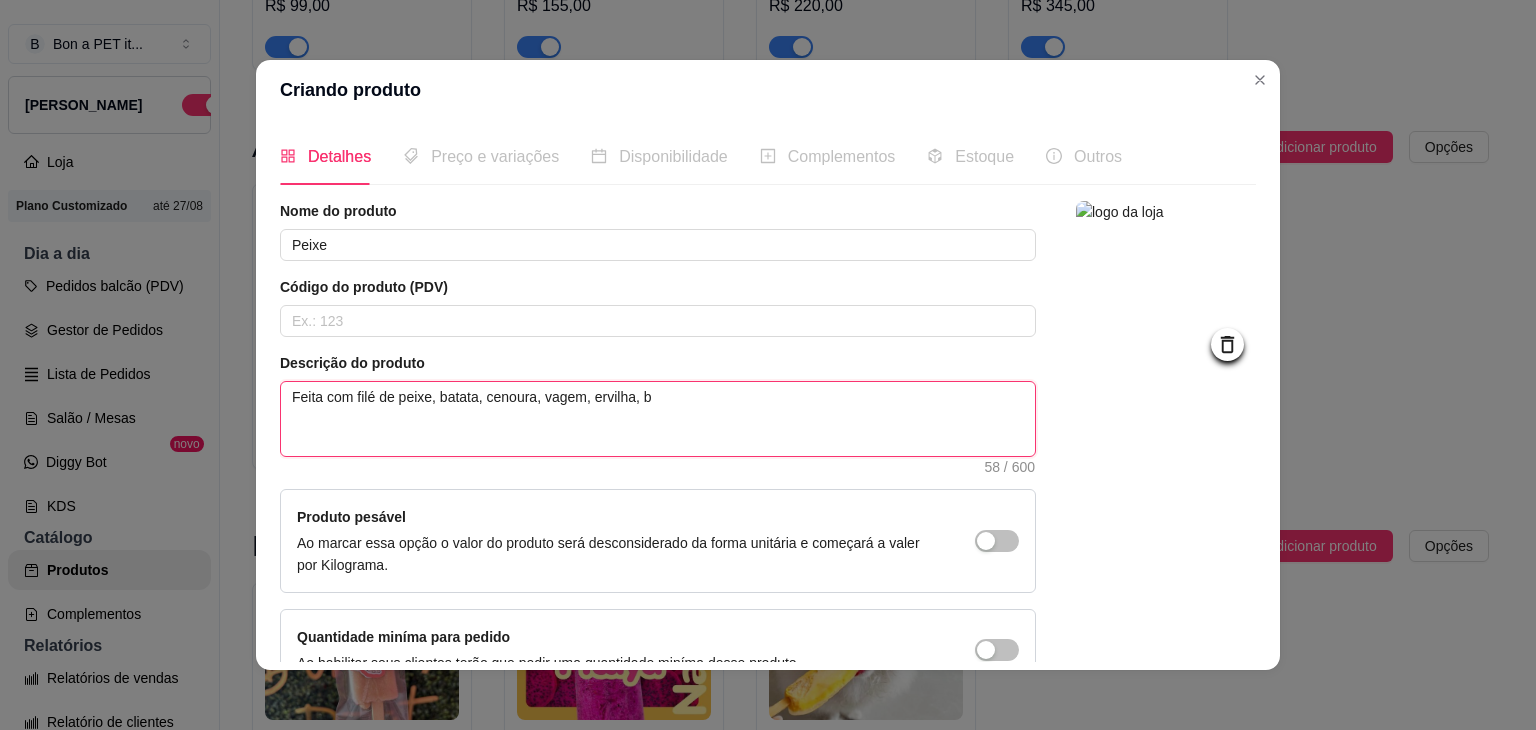 type on "Feita com filé de peixe, batata, cenoura, vagem, ervilha, ba" 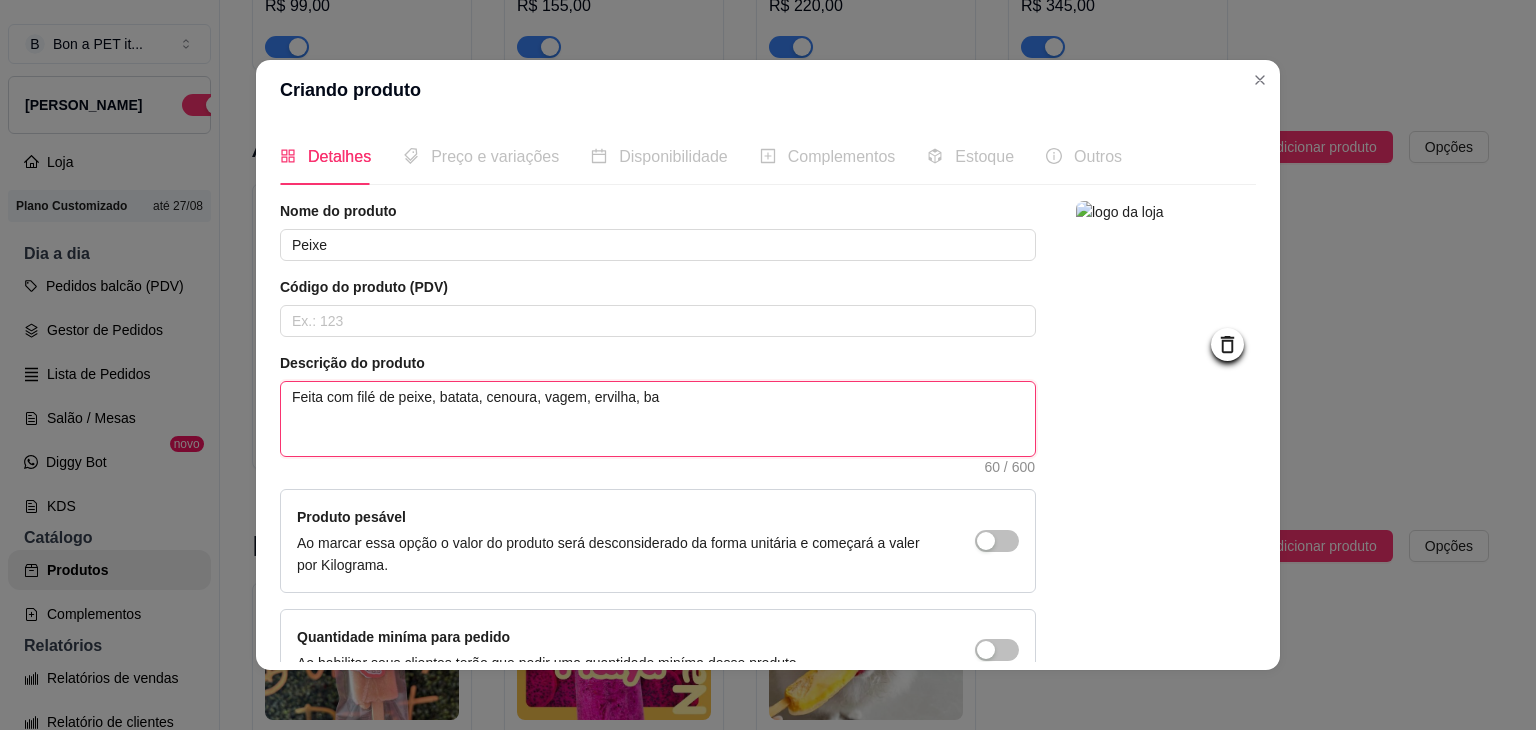 type on "Feita com filé de peixe, batata, cenoura, vagem, ervilha, bat" 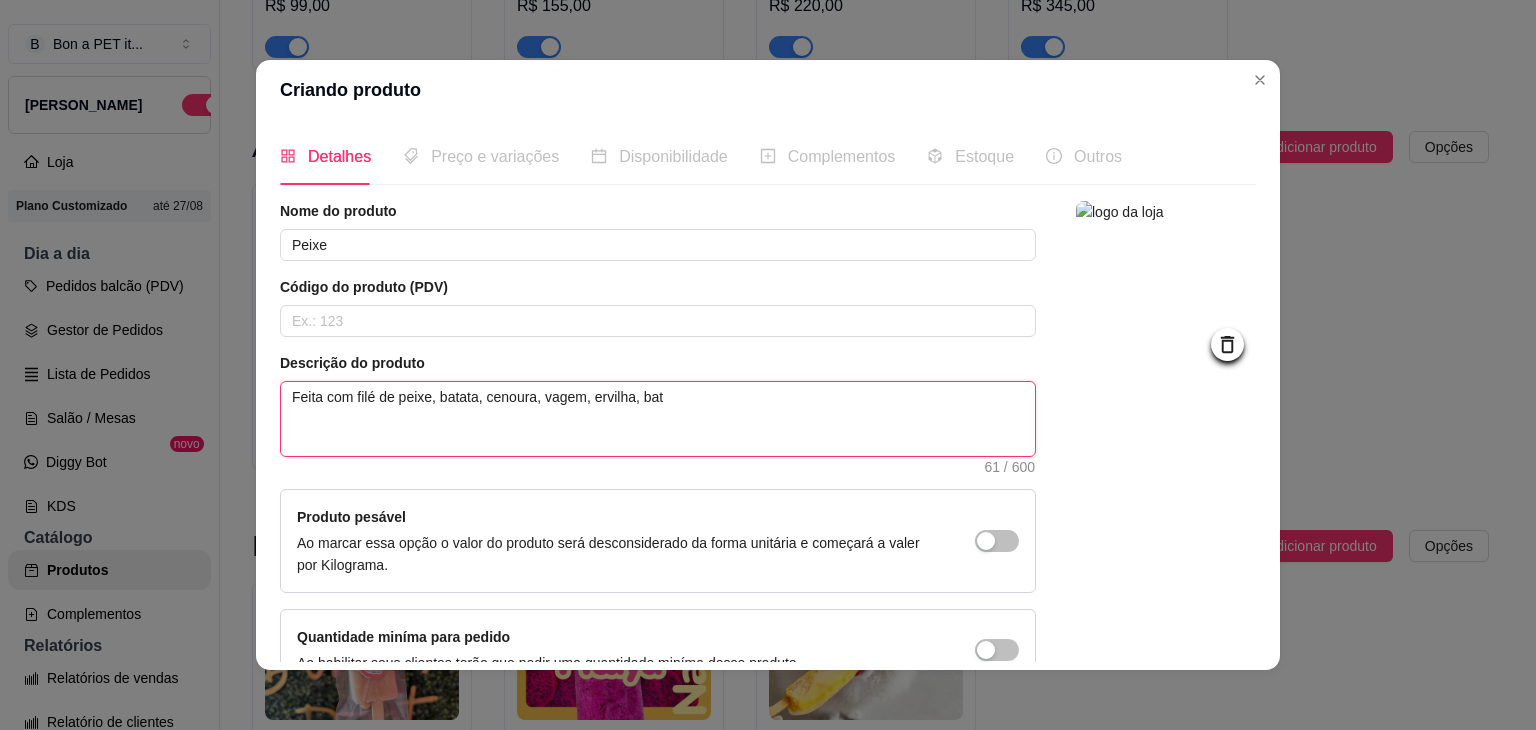 type on "Feita com filé de peixe, batata, cenoura, vagem, ervilha, bata" 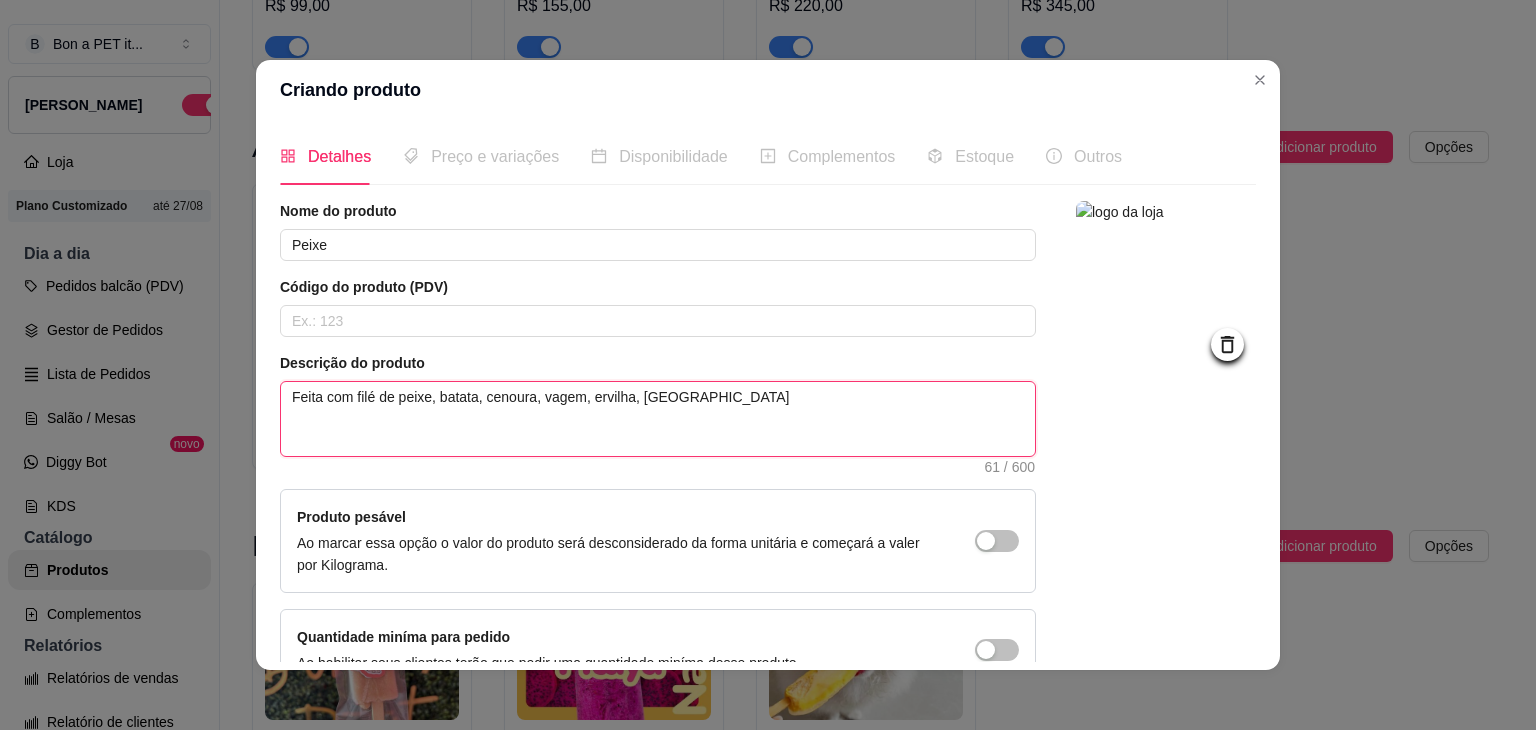 type 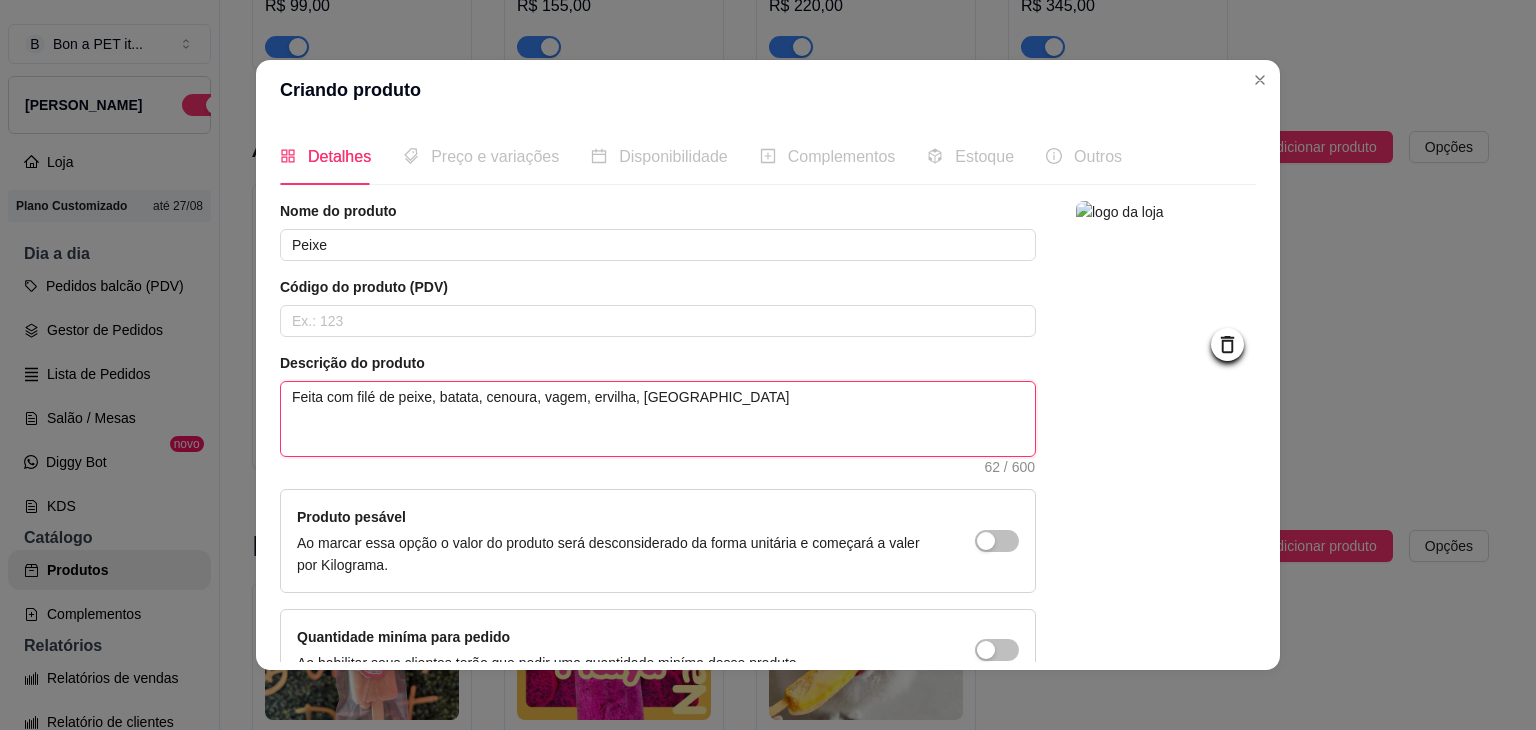 type on "Feita com filé de peixe, batata, cenoura, vagem, ervilha, batat" 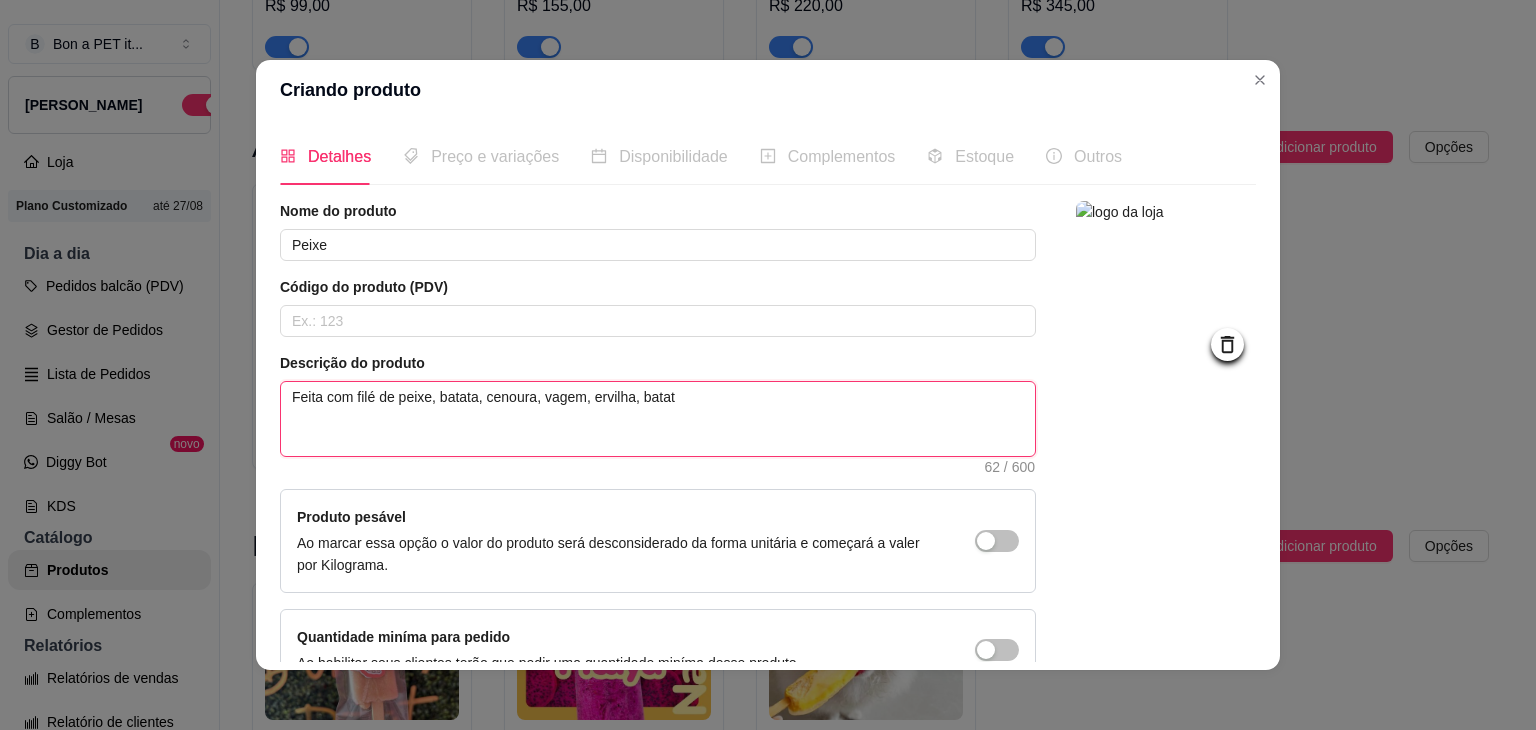 type on "Feita com filé de peixe, batata, cenoura, vagem, ervilha, batata" 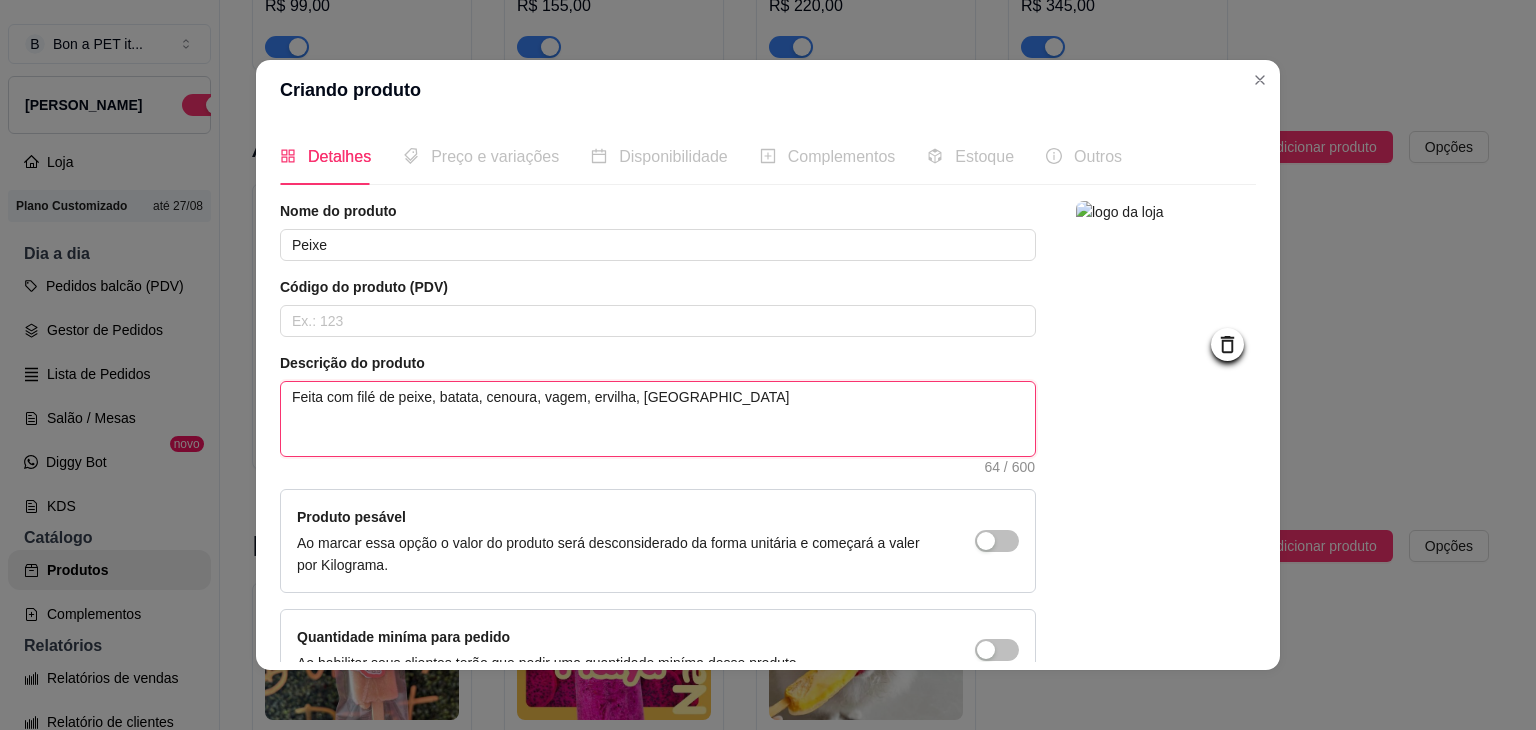 type on "Feita com filé de peixe, batata, cenoura, vagem, ervilha, batata" 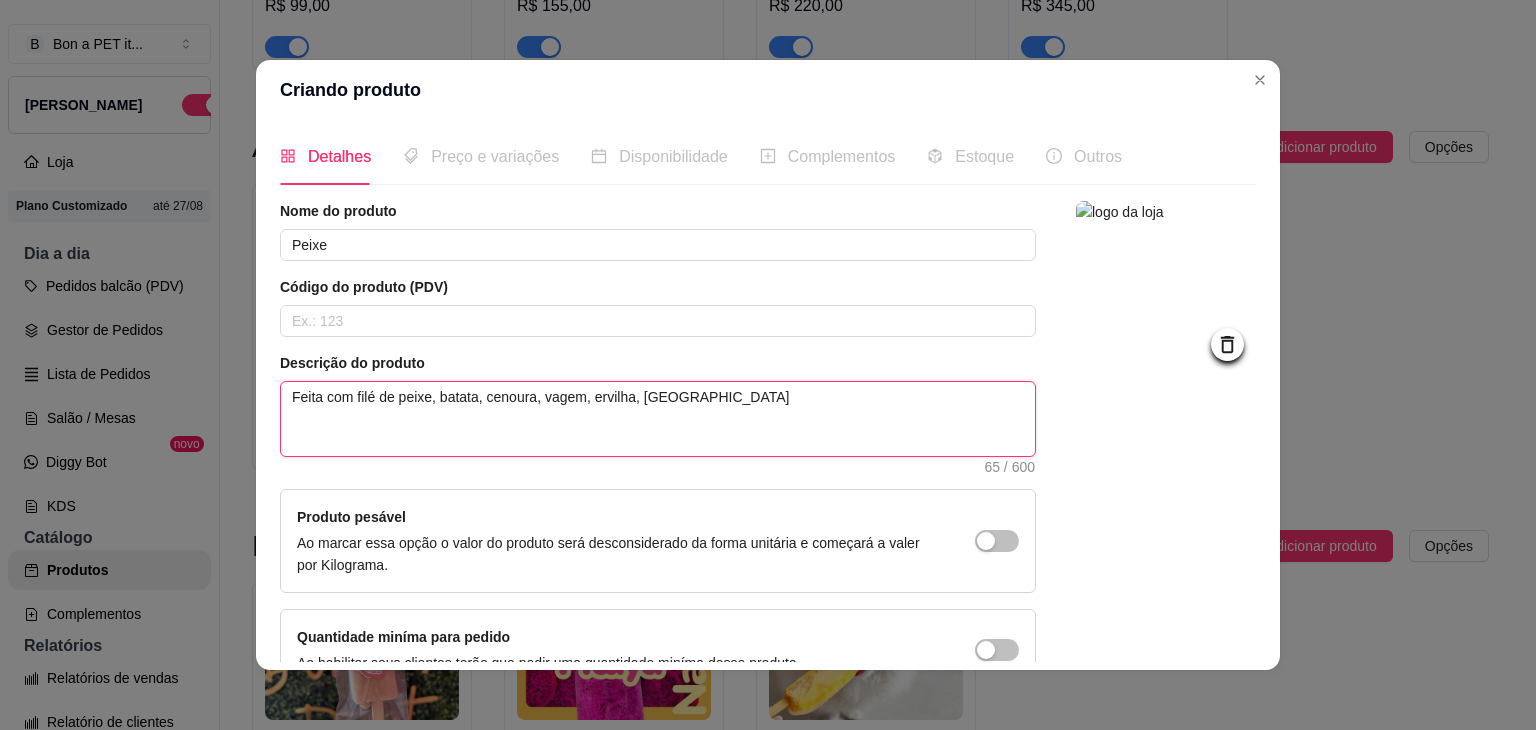 type on "Feita com filé de peixe, batata, cenoura, vagem, ervilha, batata d" 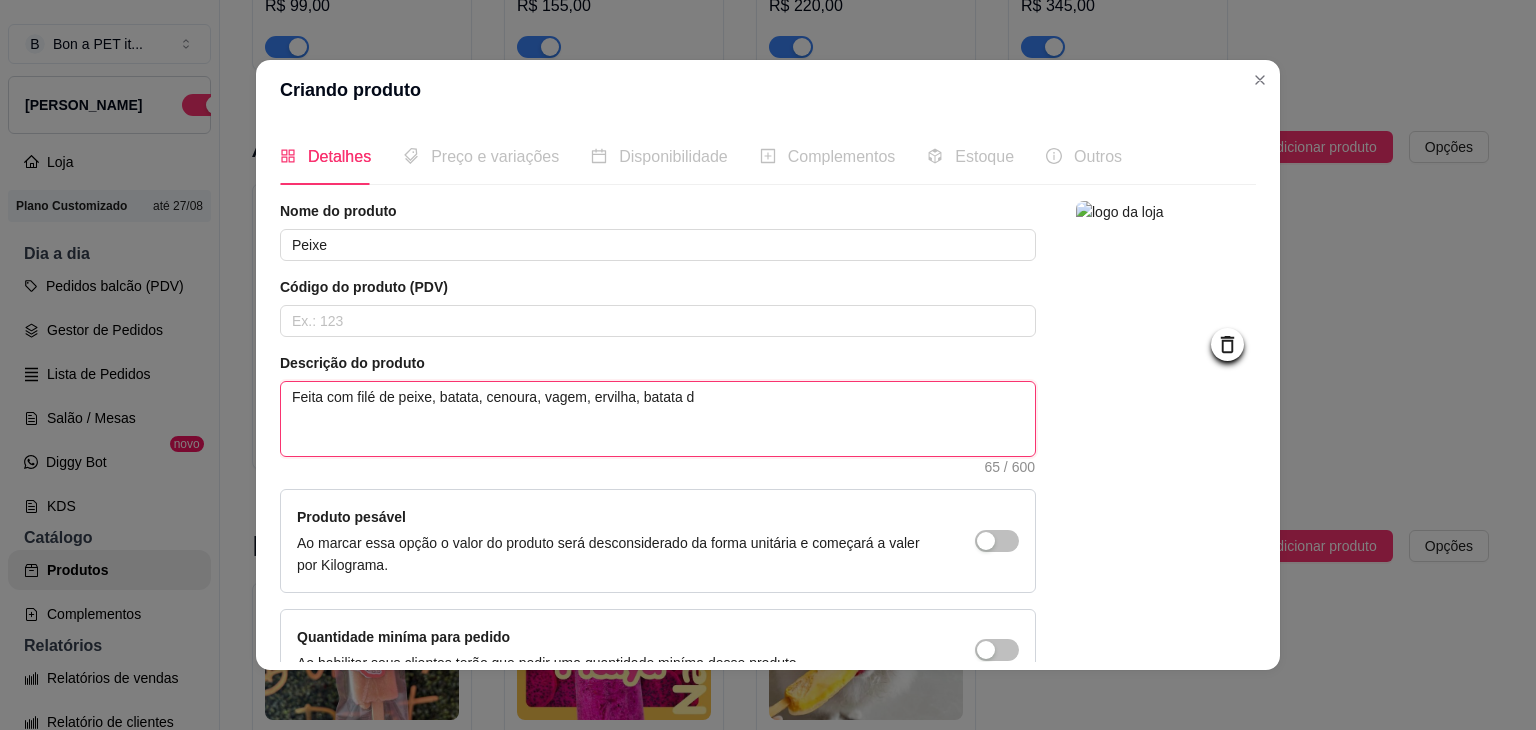 type on "Feita com filé de peixe, batata, cenoura, vagem, ervilha, batata do" 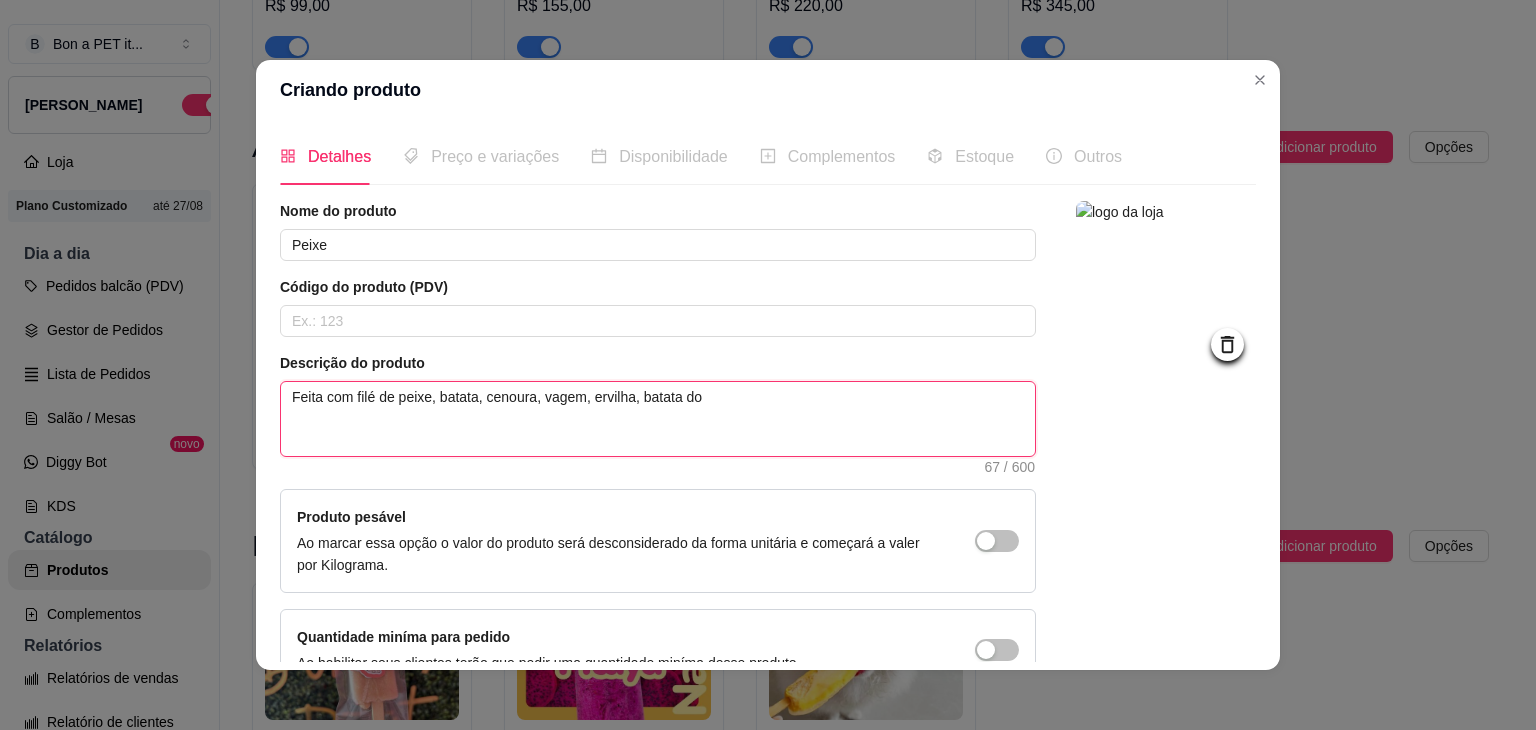 type on "Feita com filé de peixe, batata, cenoura, vagem, ervilha, batata doc" 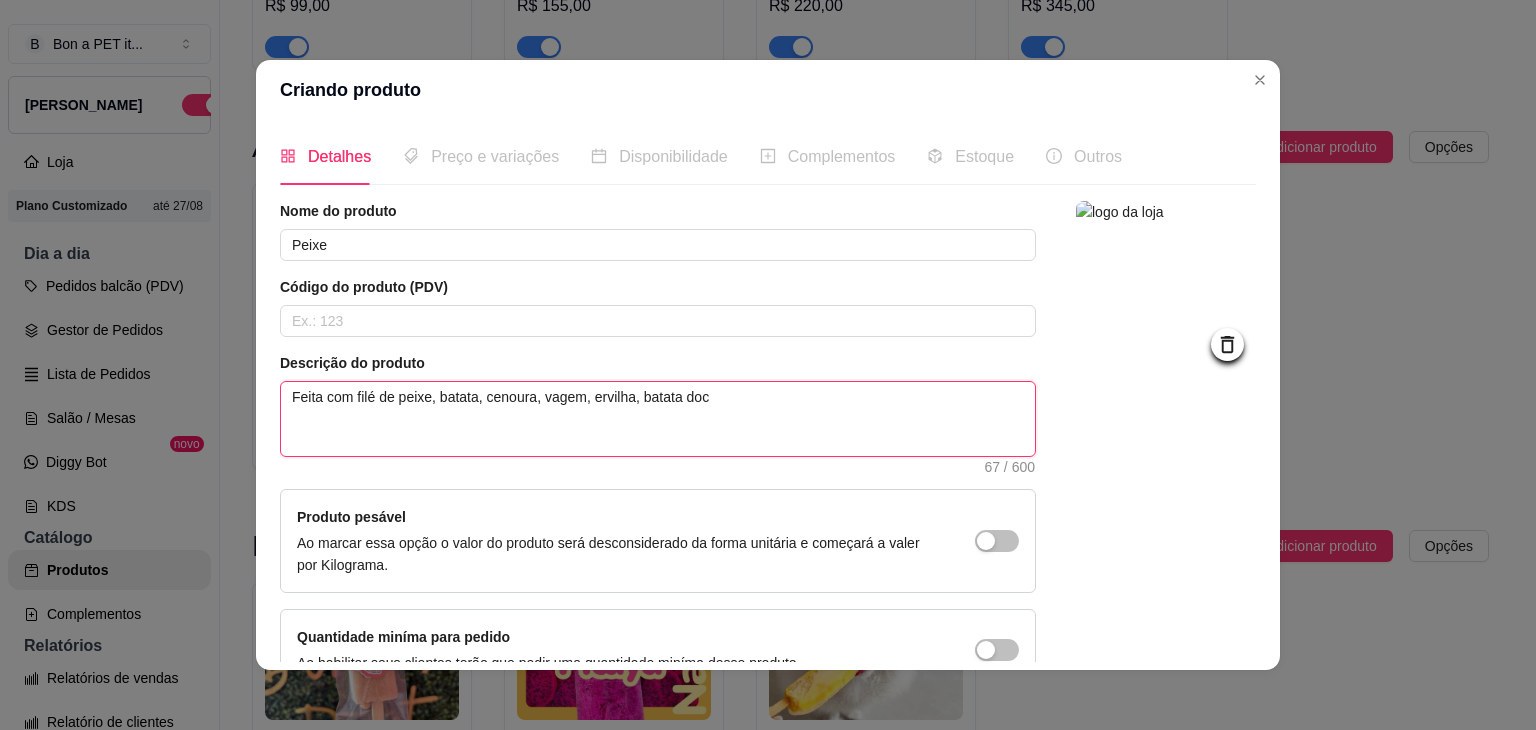 type on "Feita com filé de peixe, batata, cenoura, vagem, ervilha, batata doce" 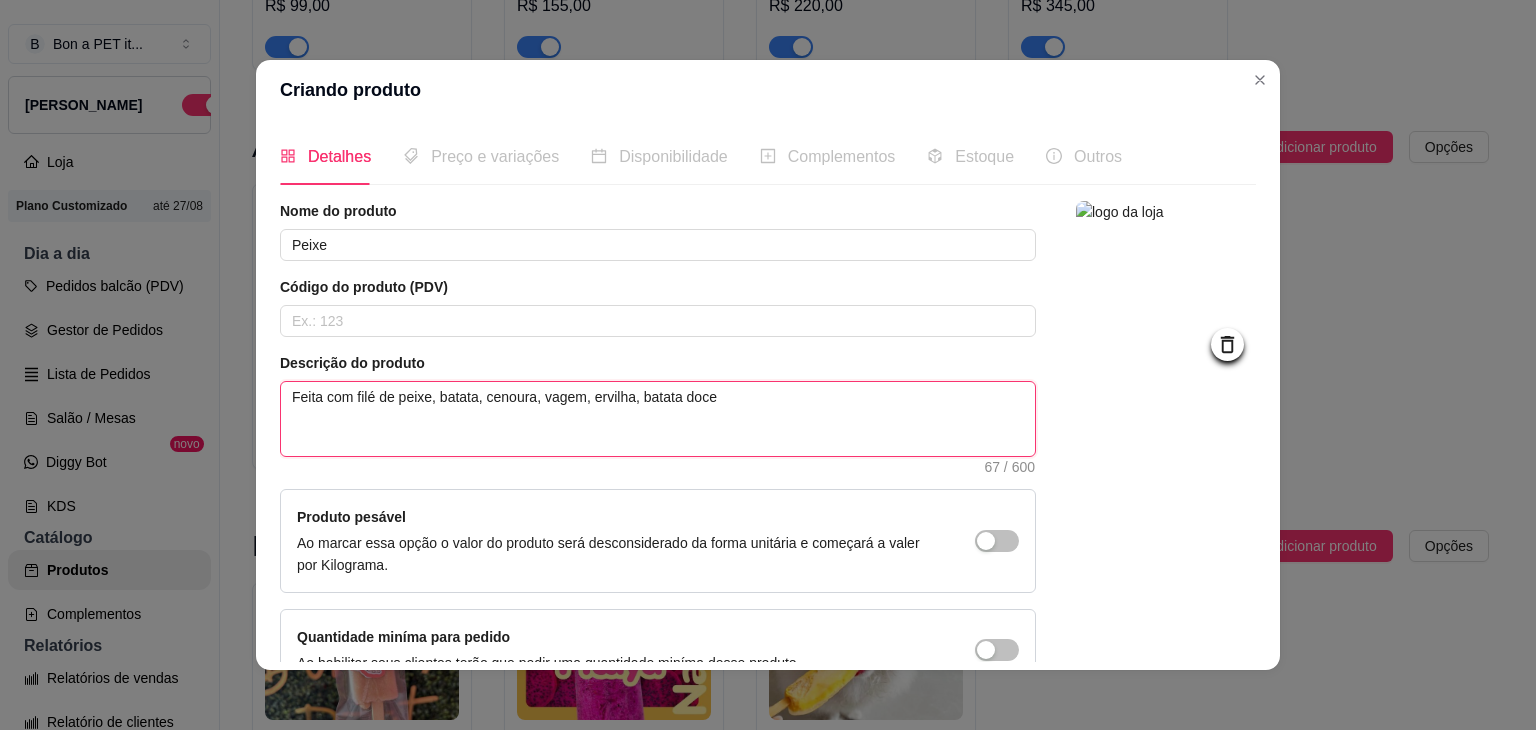 type on "Feita com filé de peixe, batata, cenoura, vagem, ervilha, batata doce," 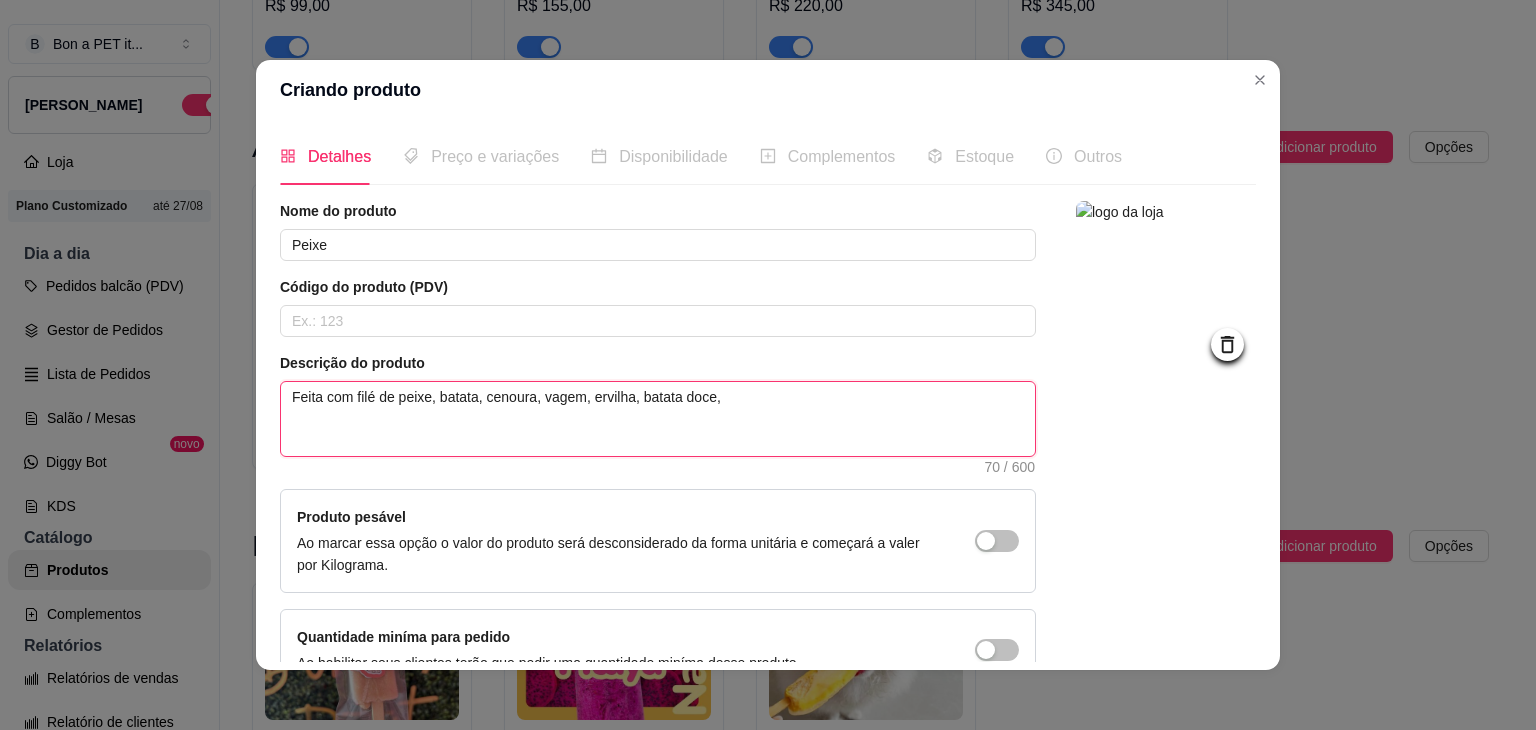 type on "Feita com filé de peixe, batata, cenoura, vagem, ervilha, batata doce," 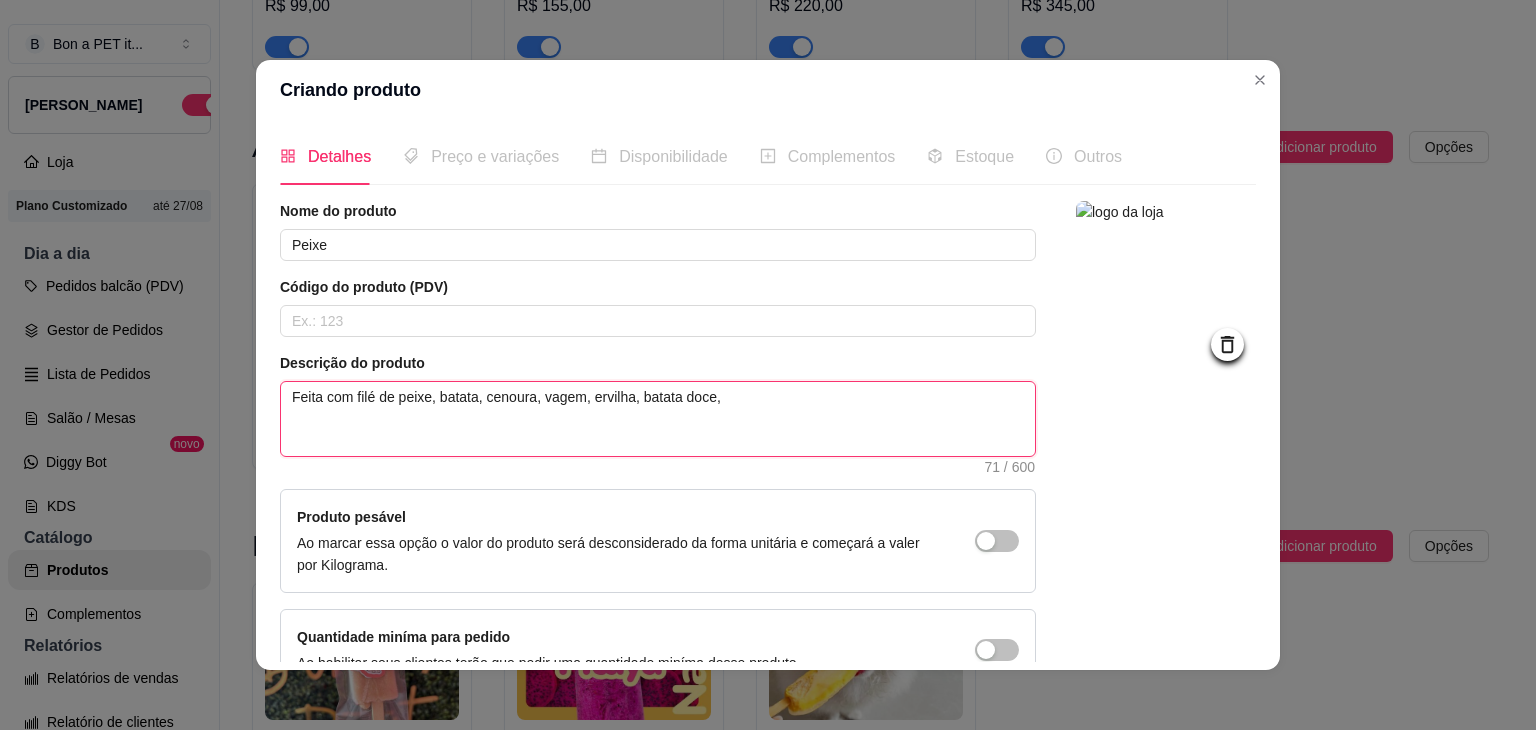 type on "Feita com filé de peixe, batata, cenoura, vagem, ervilha, batata doce, i" 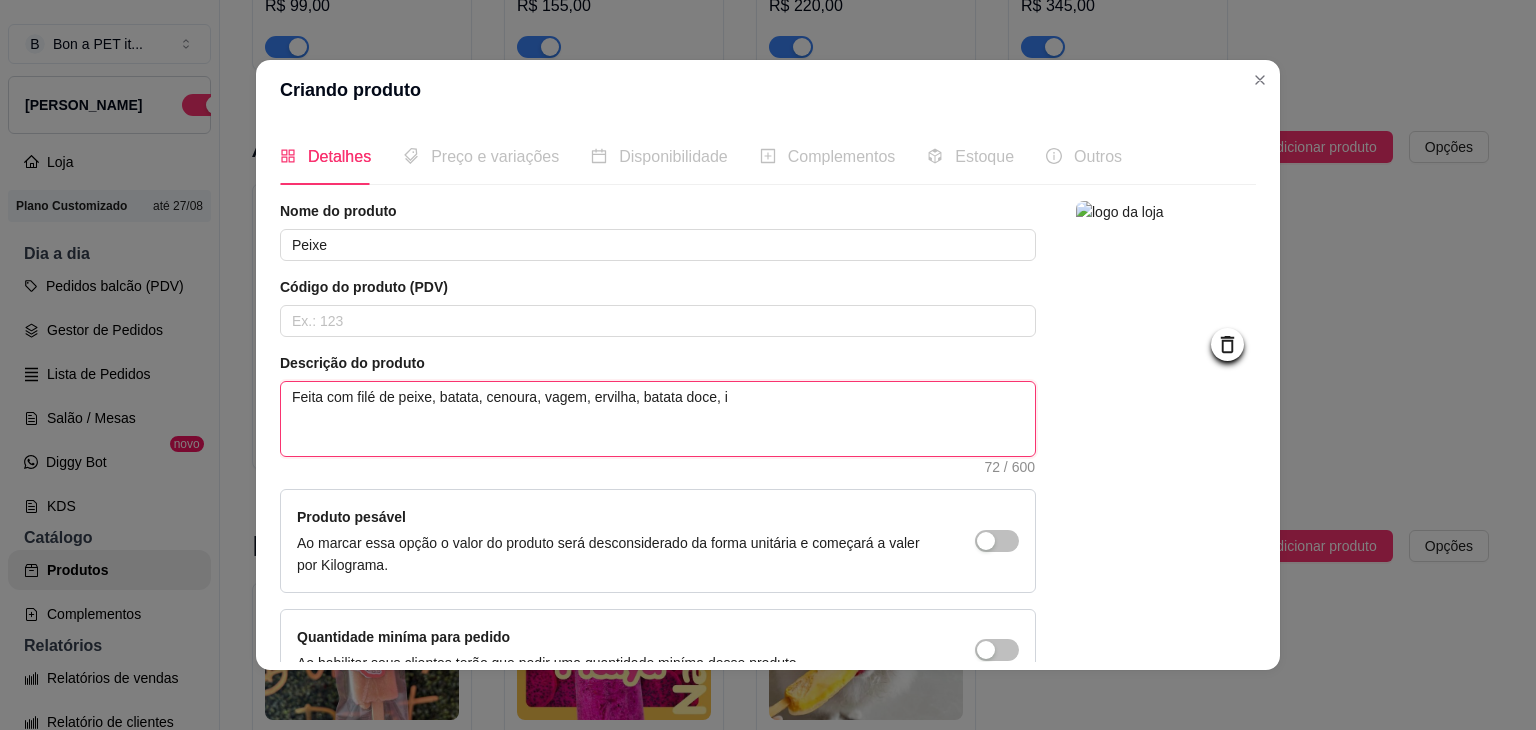 type on "Feita com filé de peixe, batata, cenoura, vagem, ervilha, batata doce, io" 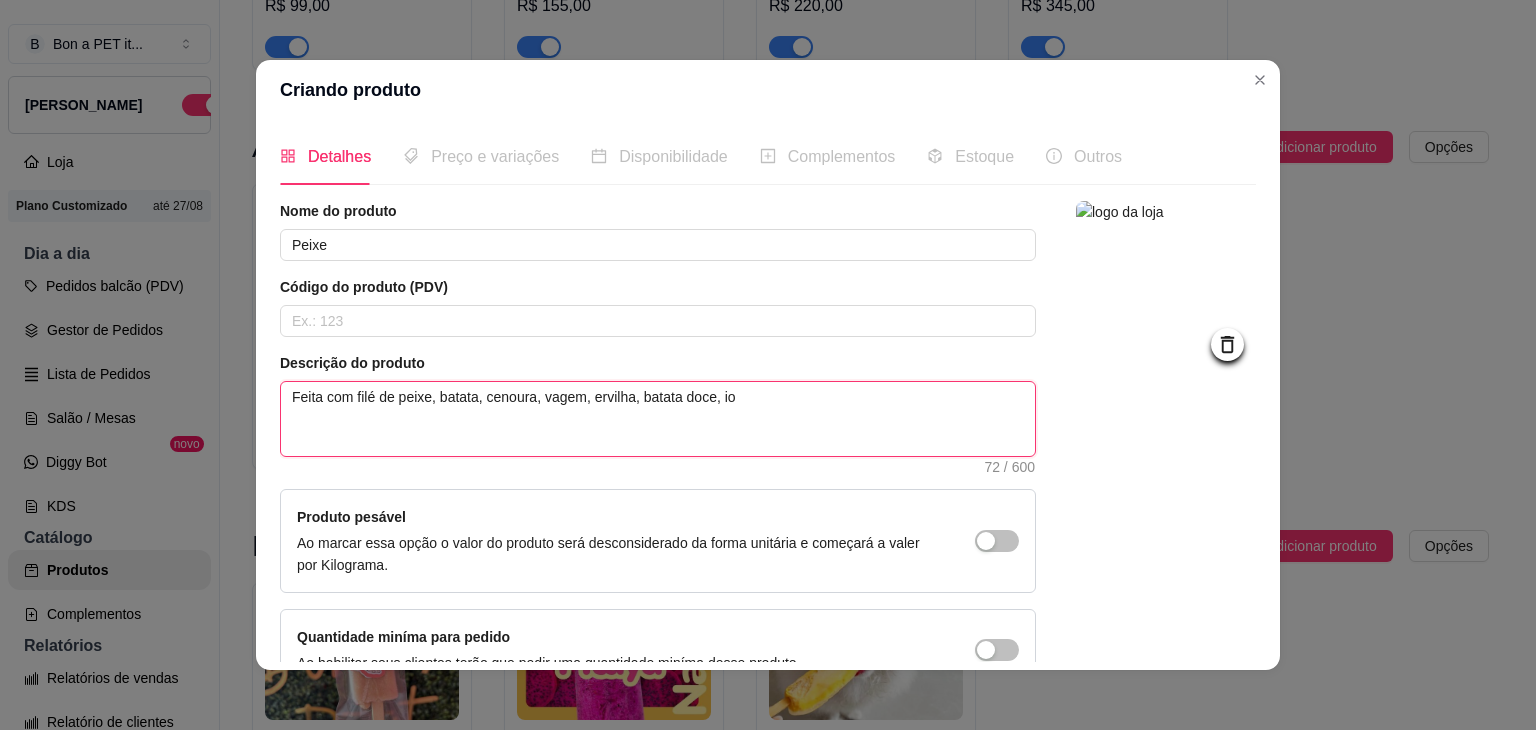 type on "Feita com filé de peixe, batata, cenoura, vagem, ervilha, batata doce, iog" 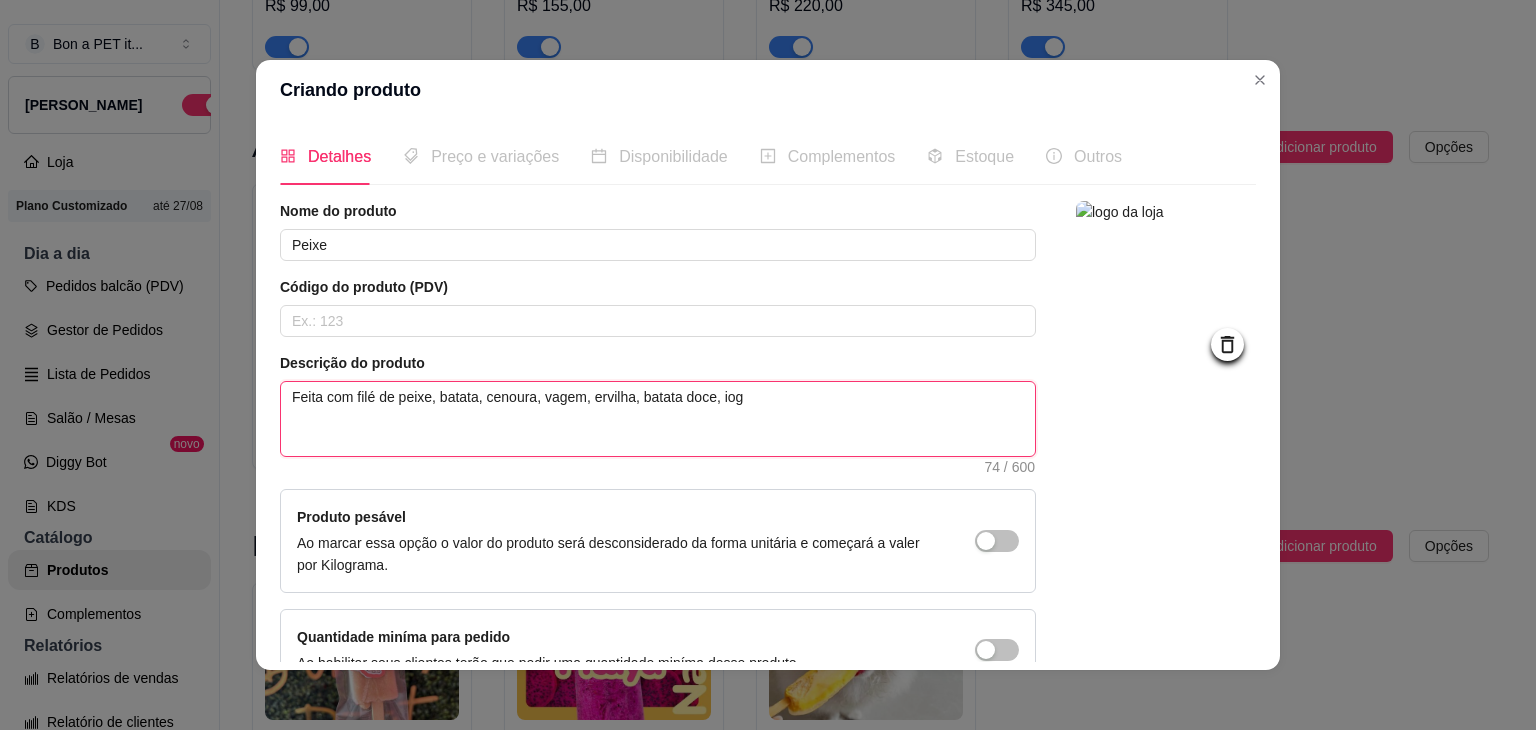 type on "Feita com filé de peixe, batata, cenoura, vagem, ervilha, batata doce, iogu" 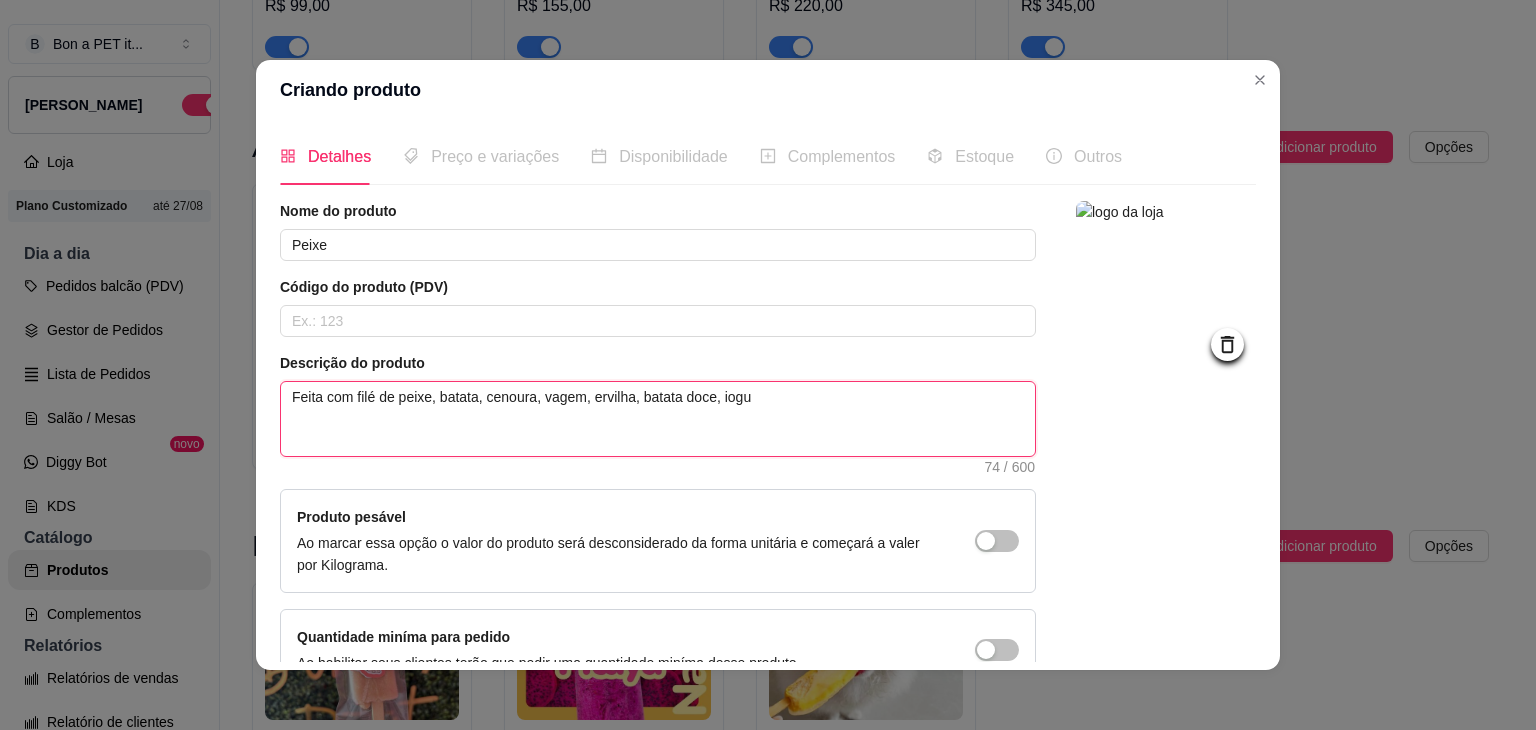 type on "Feita com filé de peixe, batata, cenoura, vagem, ervilha, batata doce, iogur" 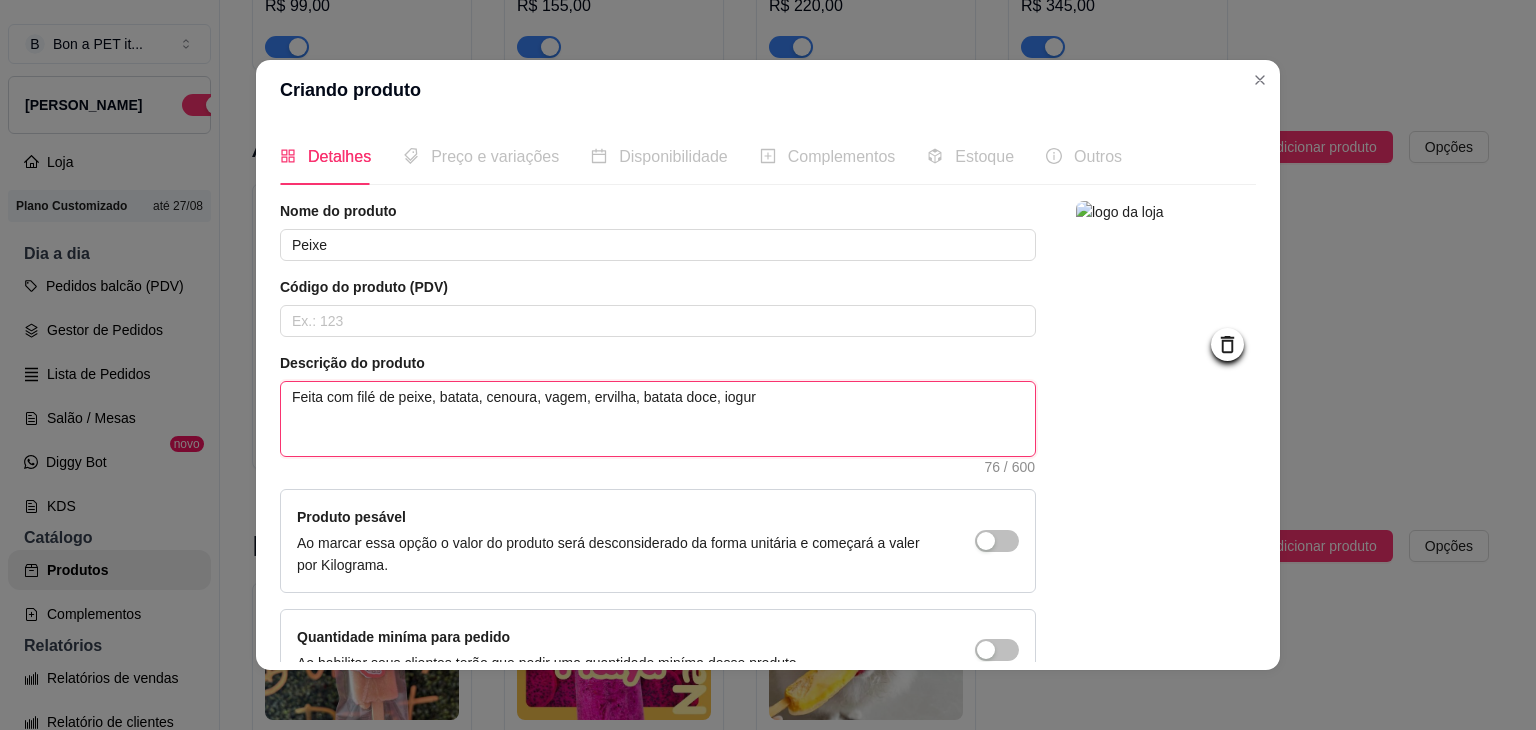 type on "Feita com filé de peixe, batata, cenoura, vagem, ervilha, batata doce, iogurn" 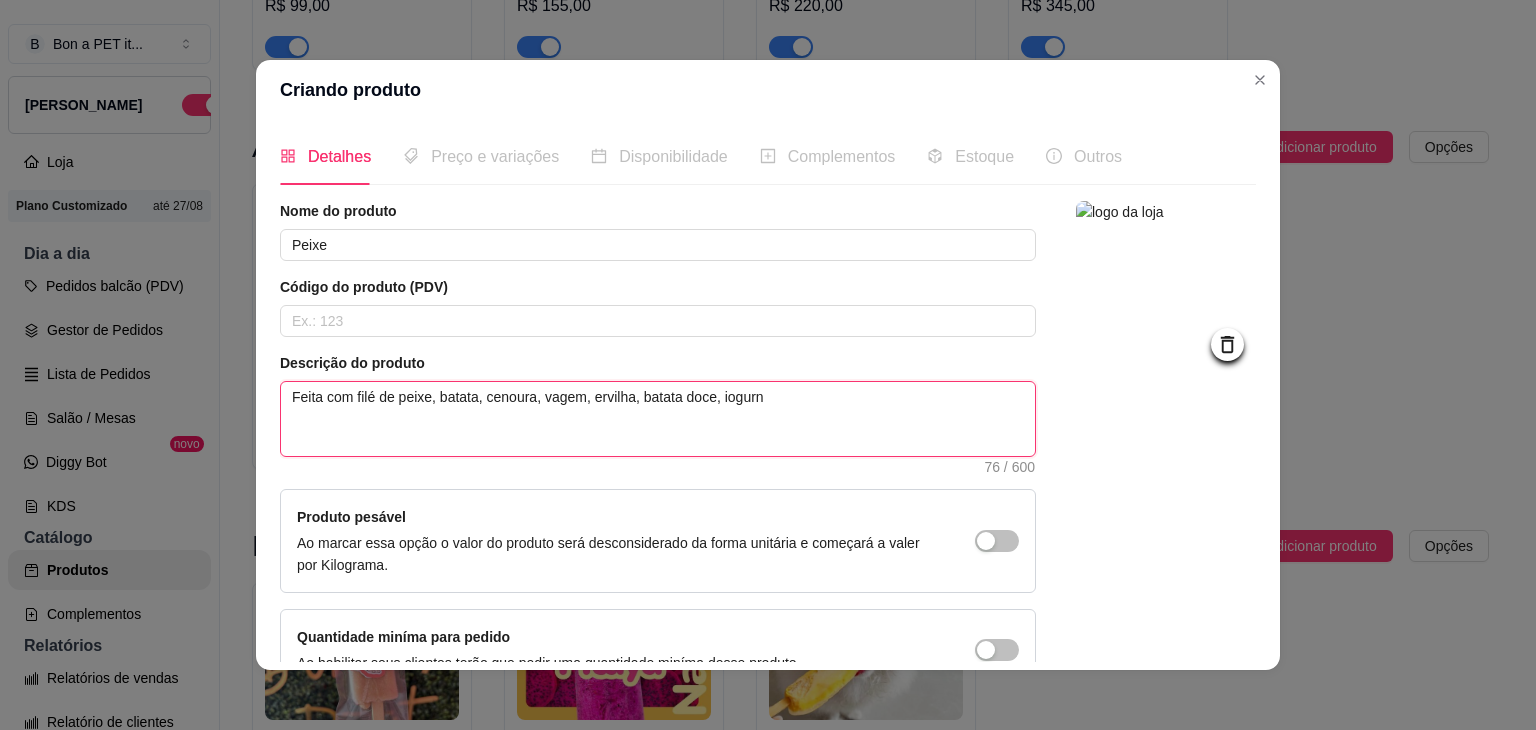 type on "Feita com filé de peixe, batata, cenoura, vagem, ervilha, batata doce, iogur" 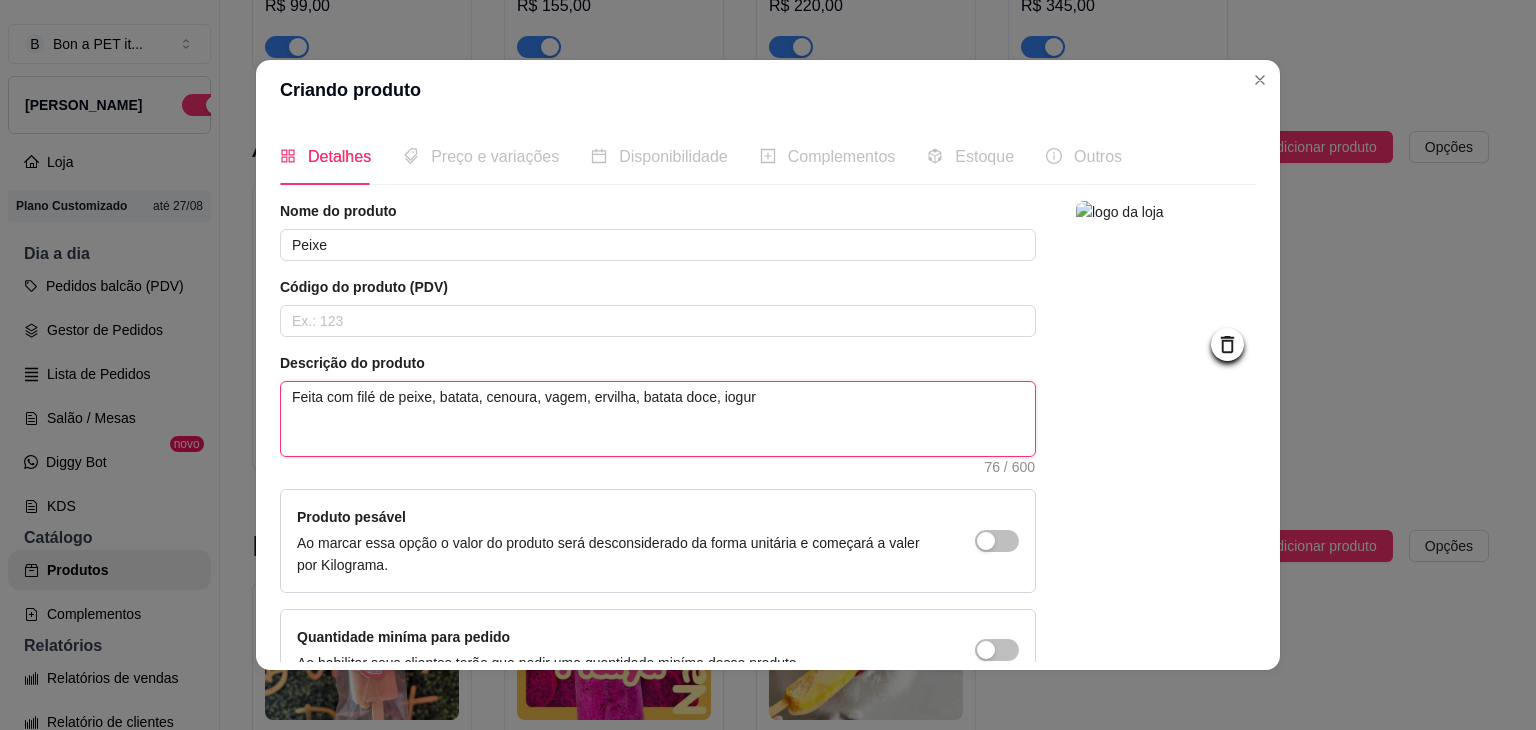 type on "Feita com filé de peixe, batata, cenoura, vagem, ervilha, batata doce, iogurt" 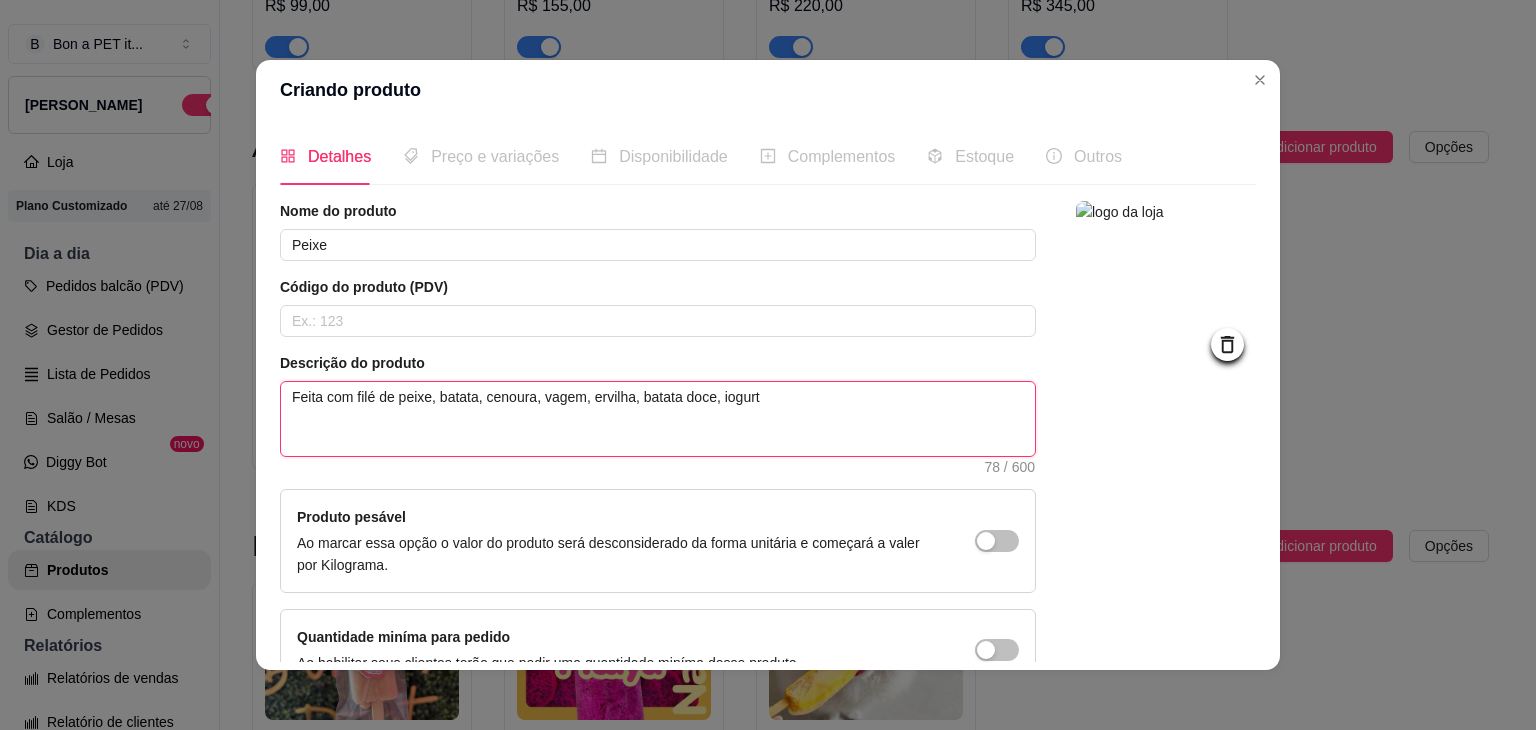 type on "Feita com filé de peixe, batata, cenoura, vagem, ervilha, batata doce, iogurte" 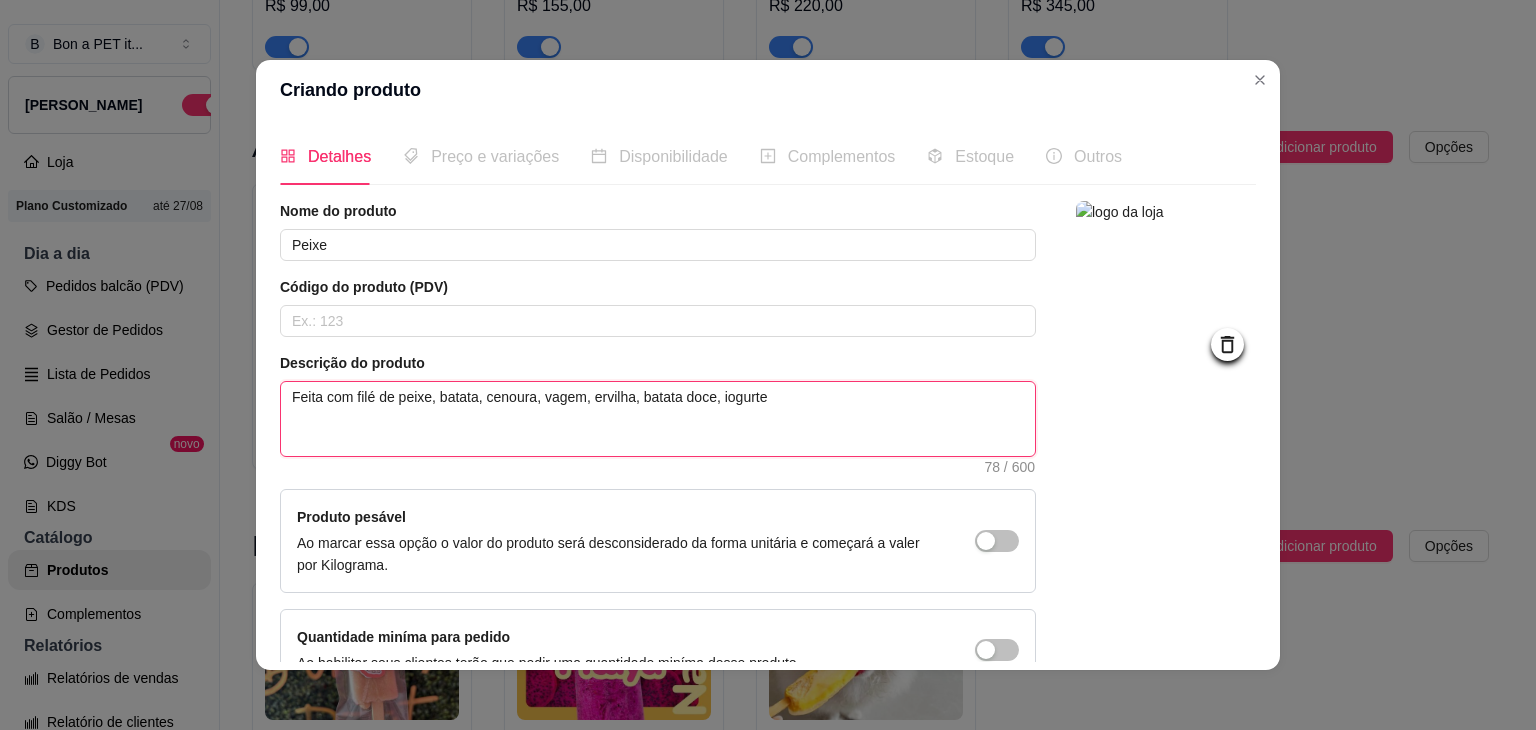 type on "Feita com filé de peixe, batata, cenoura, vagem, ervilha, batata doce, iogurte" 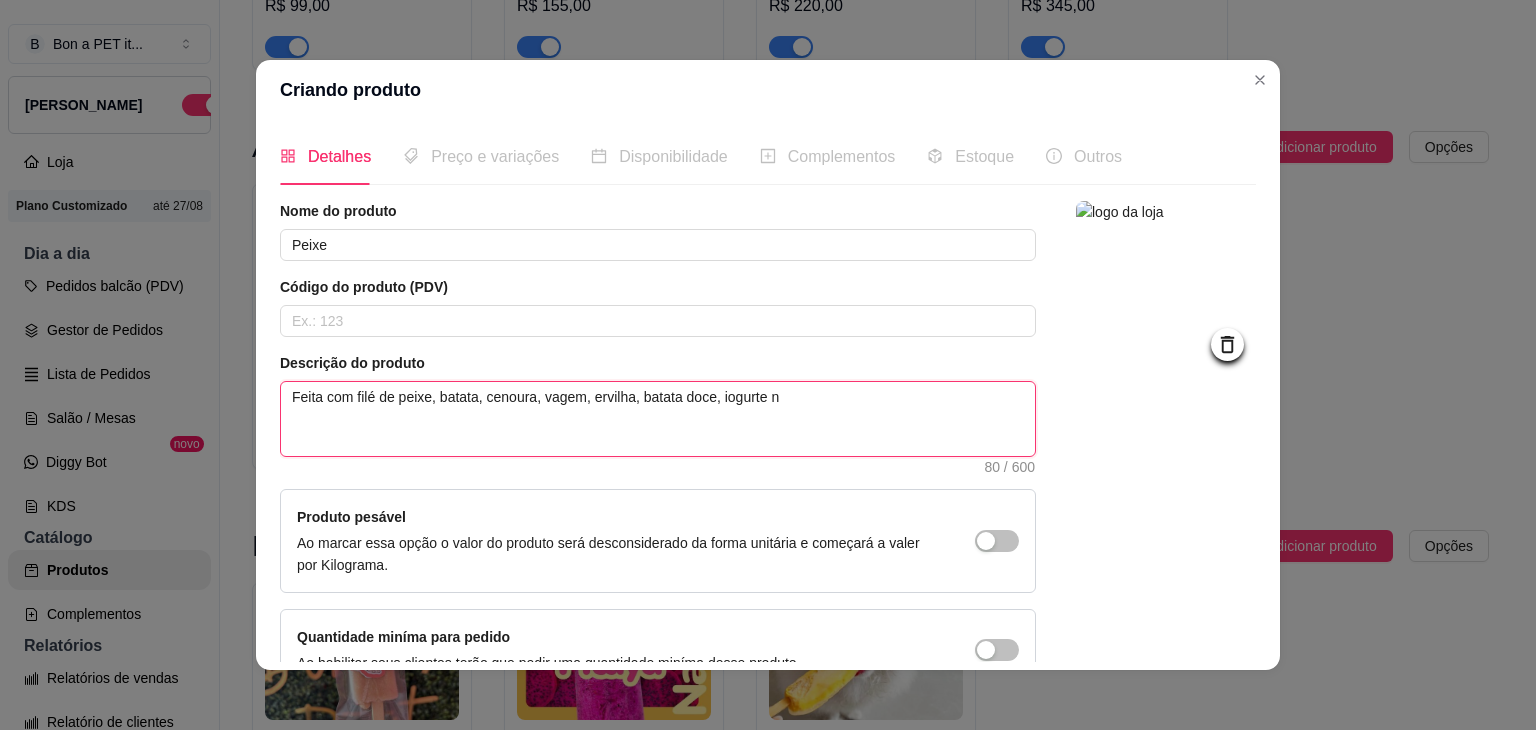 type on "Feita com filé de peixe, batata, cenoura, vagem, ervilha, batata doce, iogurte na" 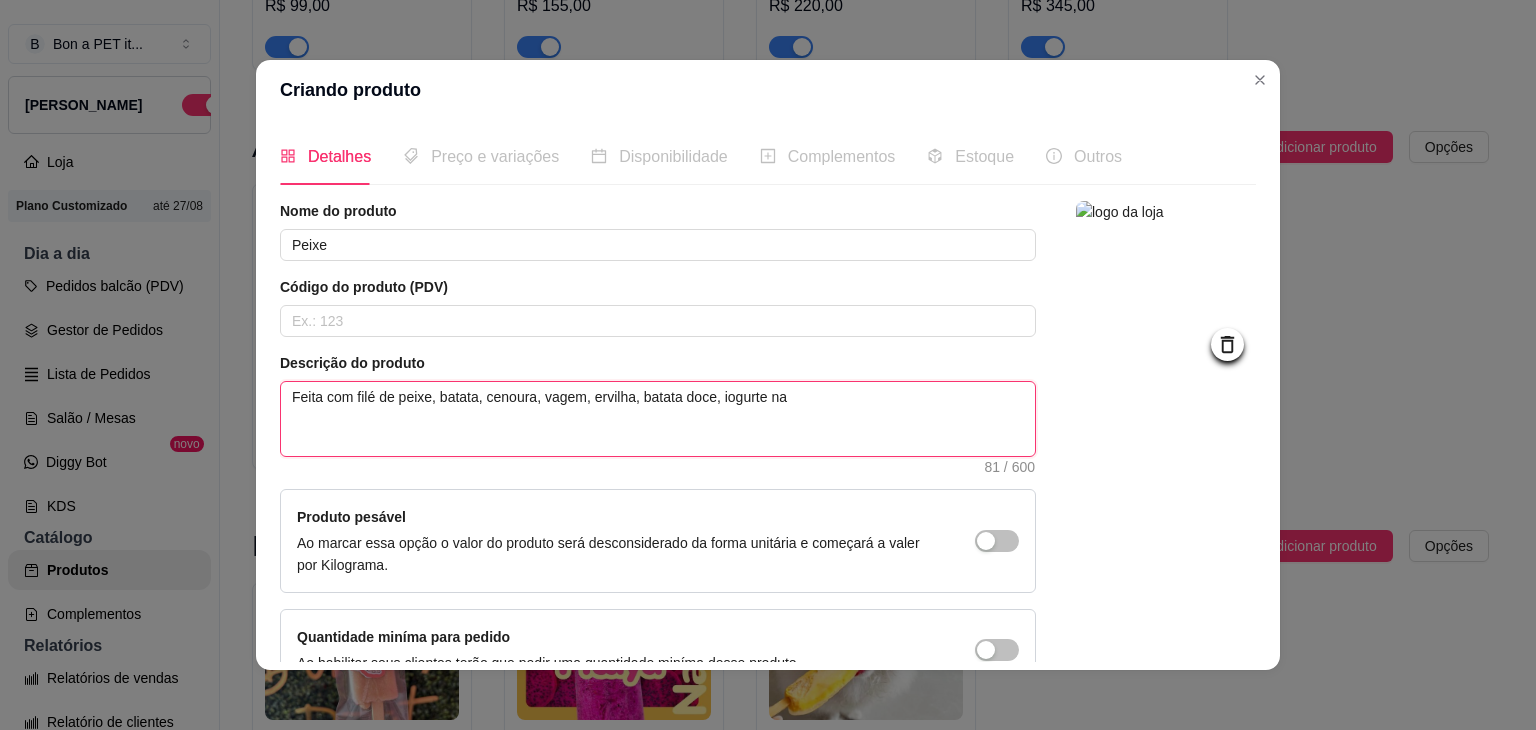 type on "Feita com filé de peixe, batata, cenoura, vagem, ervilha, batata doce, iogurte nat" 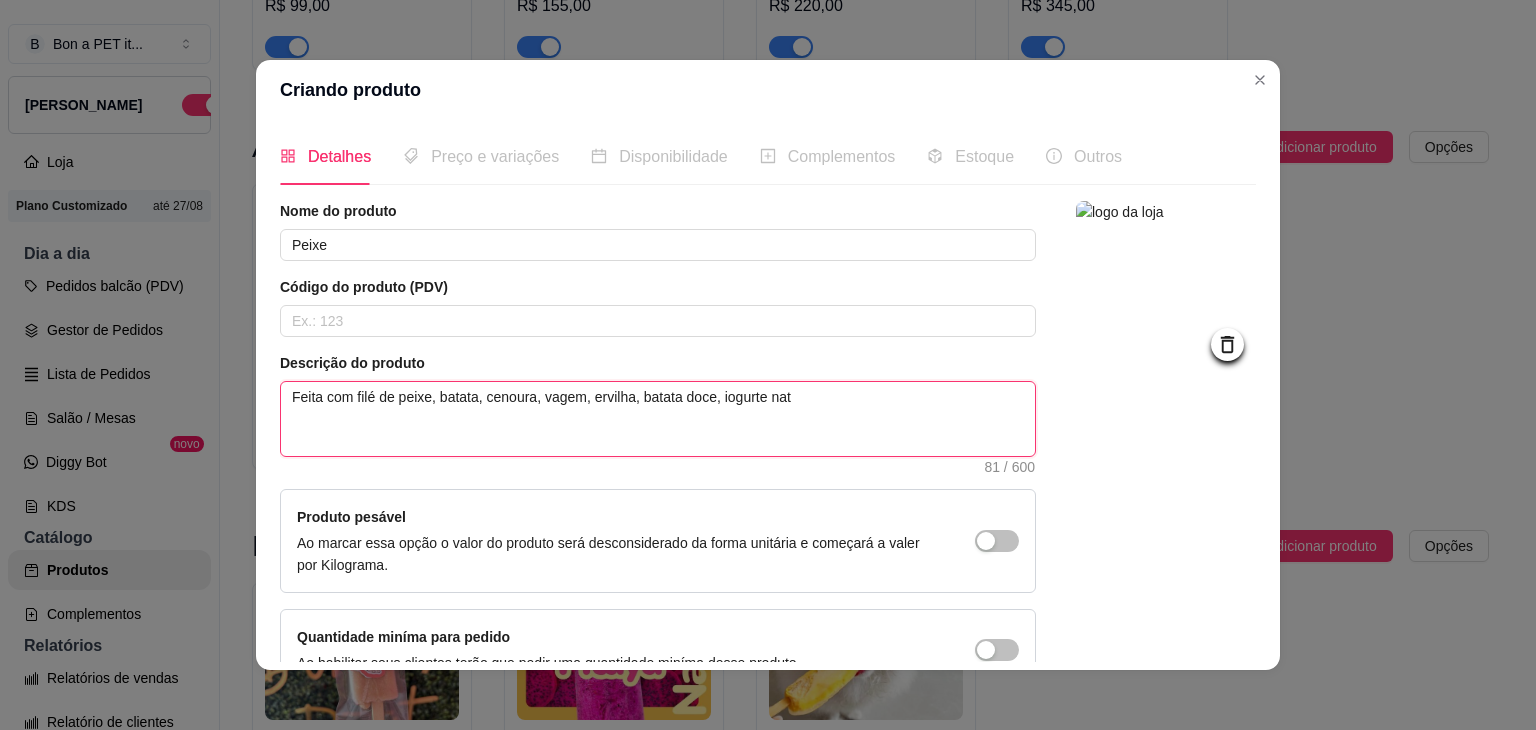 type on "Feita com filé de peixe, batata, cenoura, vagem, ervilha, batata doce, iogurte natu" 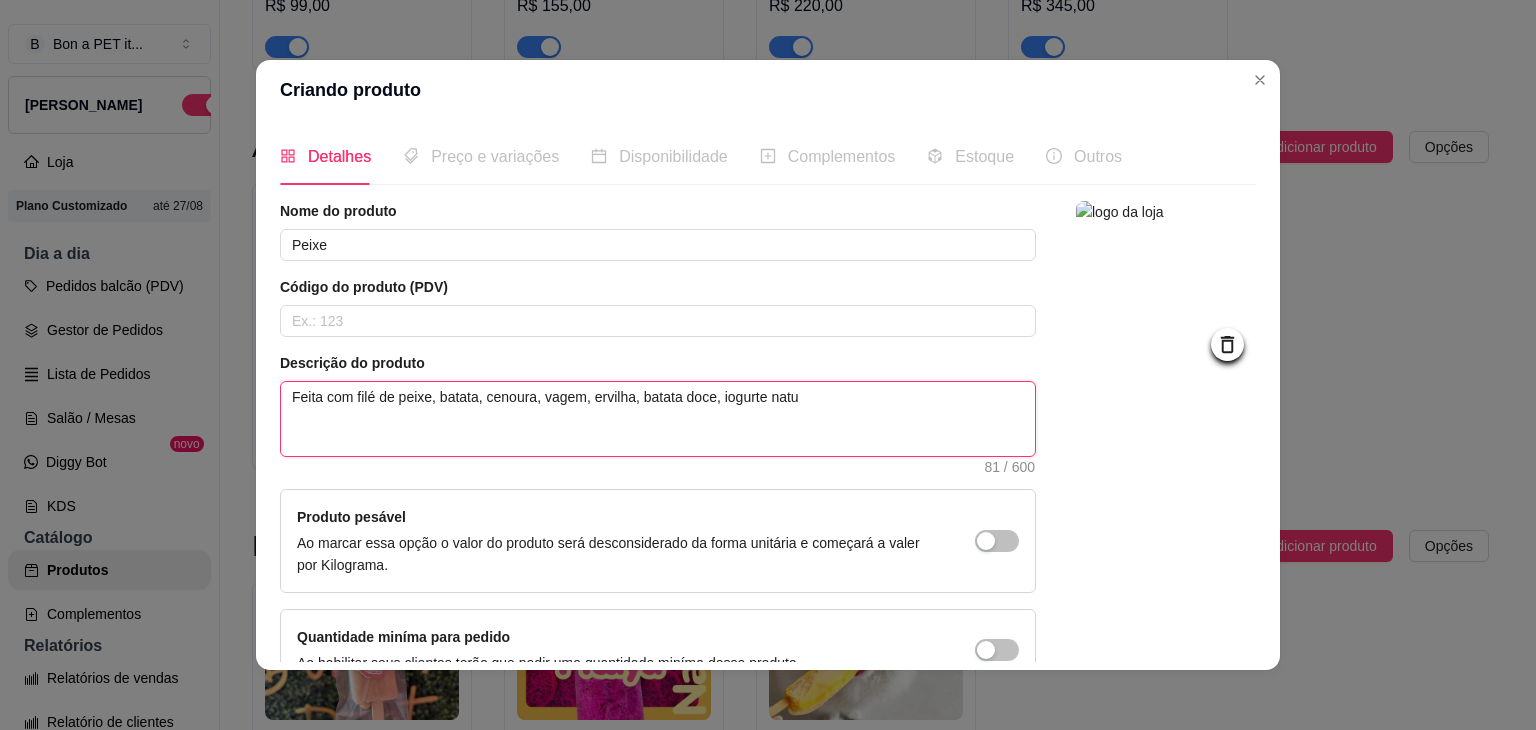 type 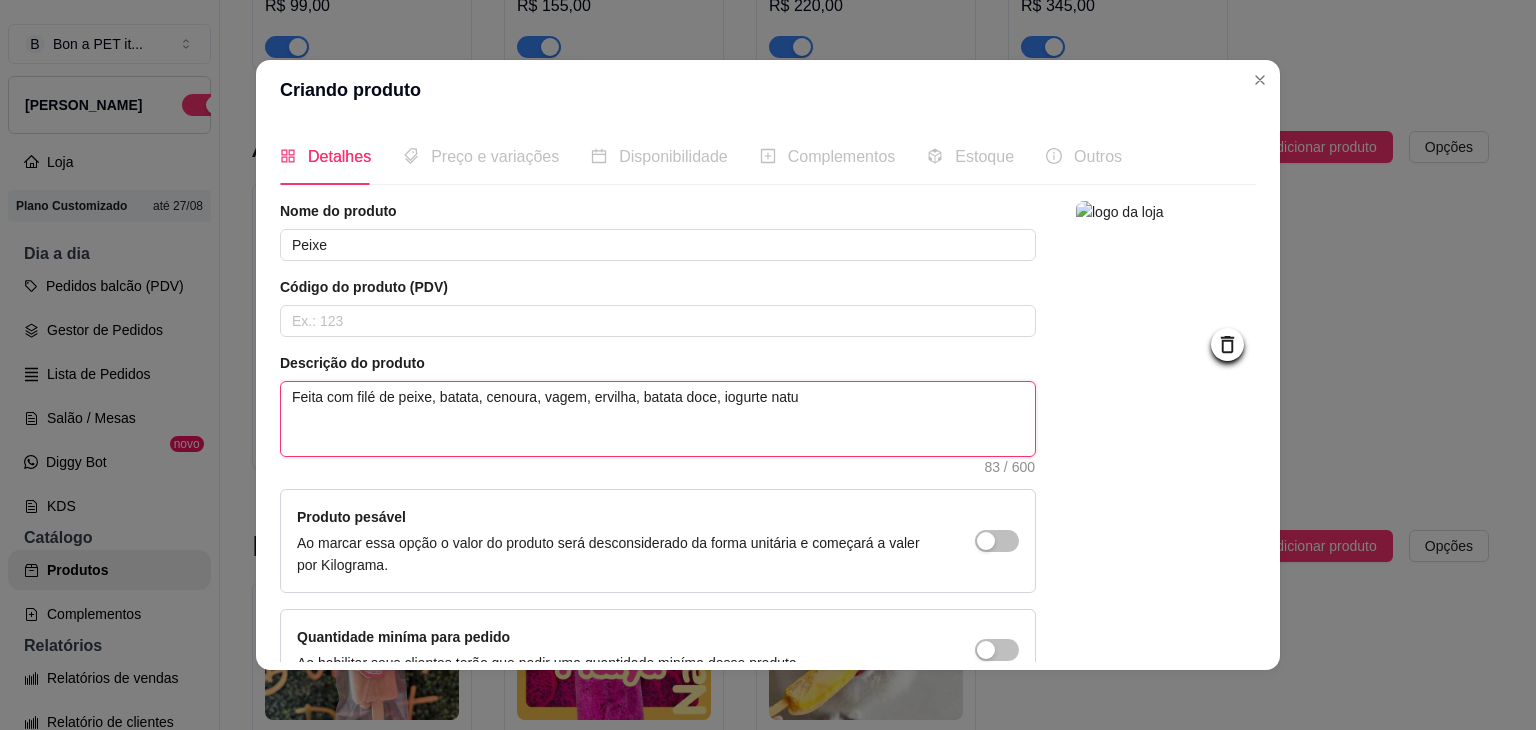 type on "Feita com filé de peixe, batata, cenoura, vagem, ervilha, batata doce, iogurte natur" 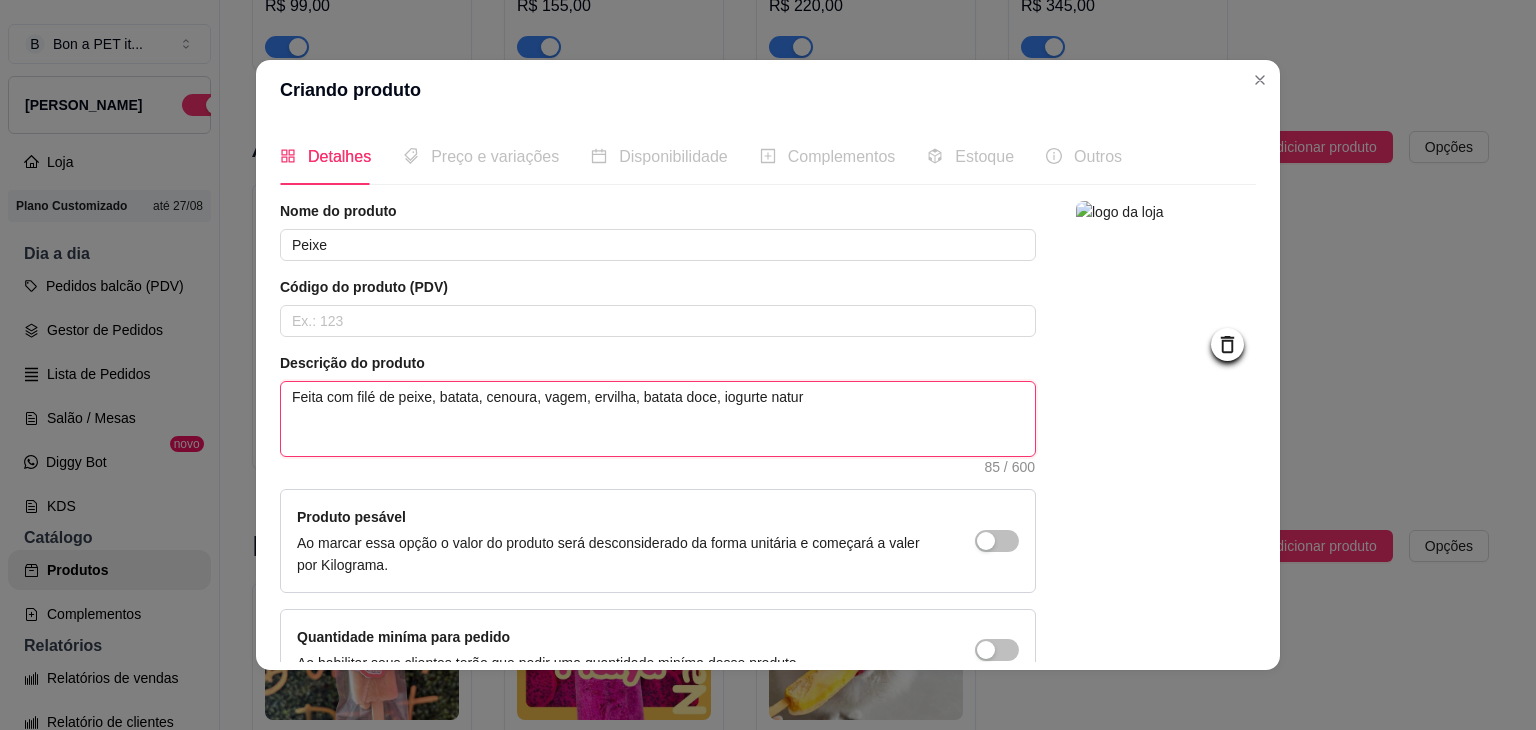 type on "Feita com filé de peixe, batata, cenoura, vagem, ervilha, batata doce, iogurte natura" 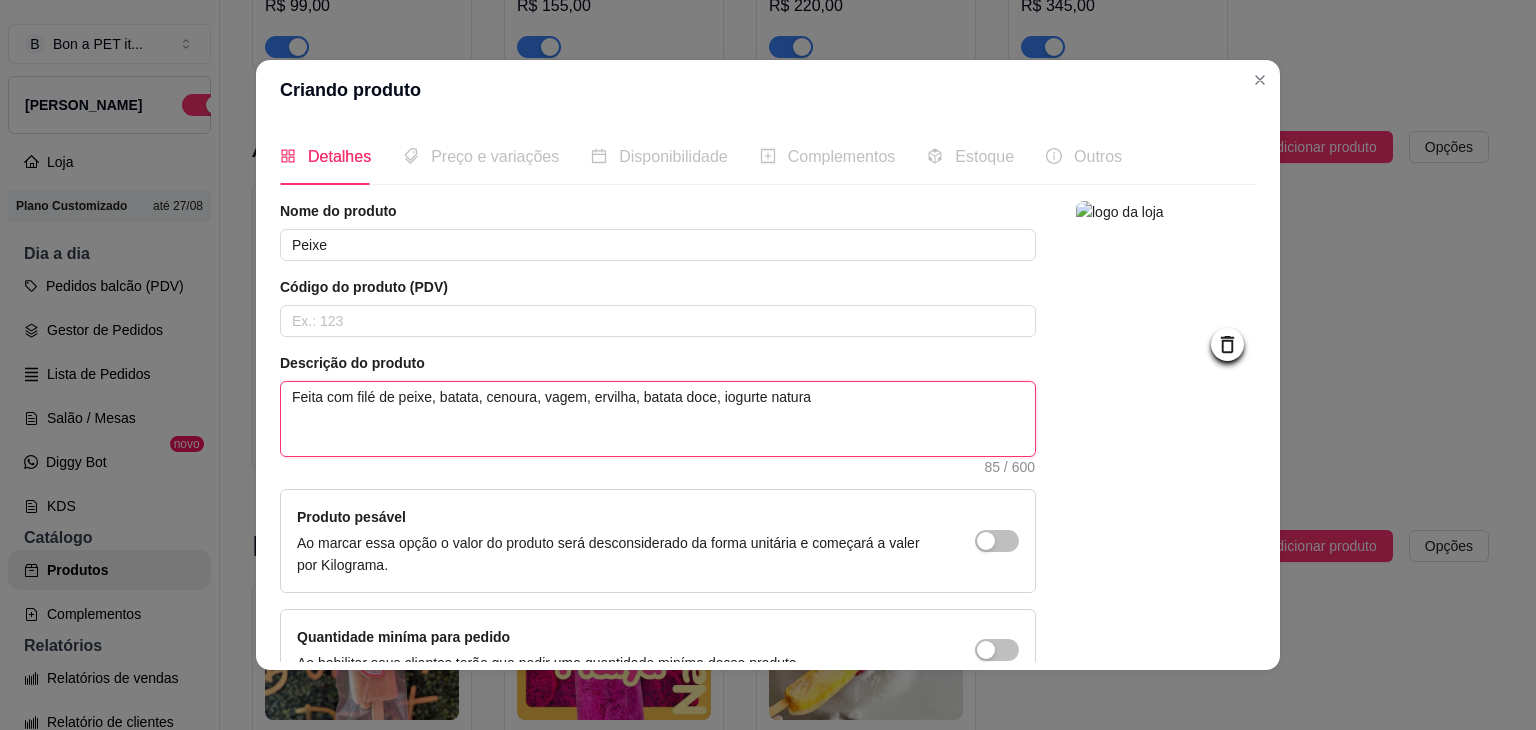 type on "Feita com filé de peixe, batata, cenoura, vagem, ervilha, batata doce, iogurte natural" 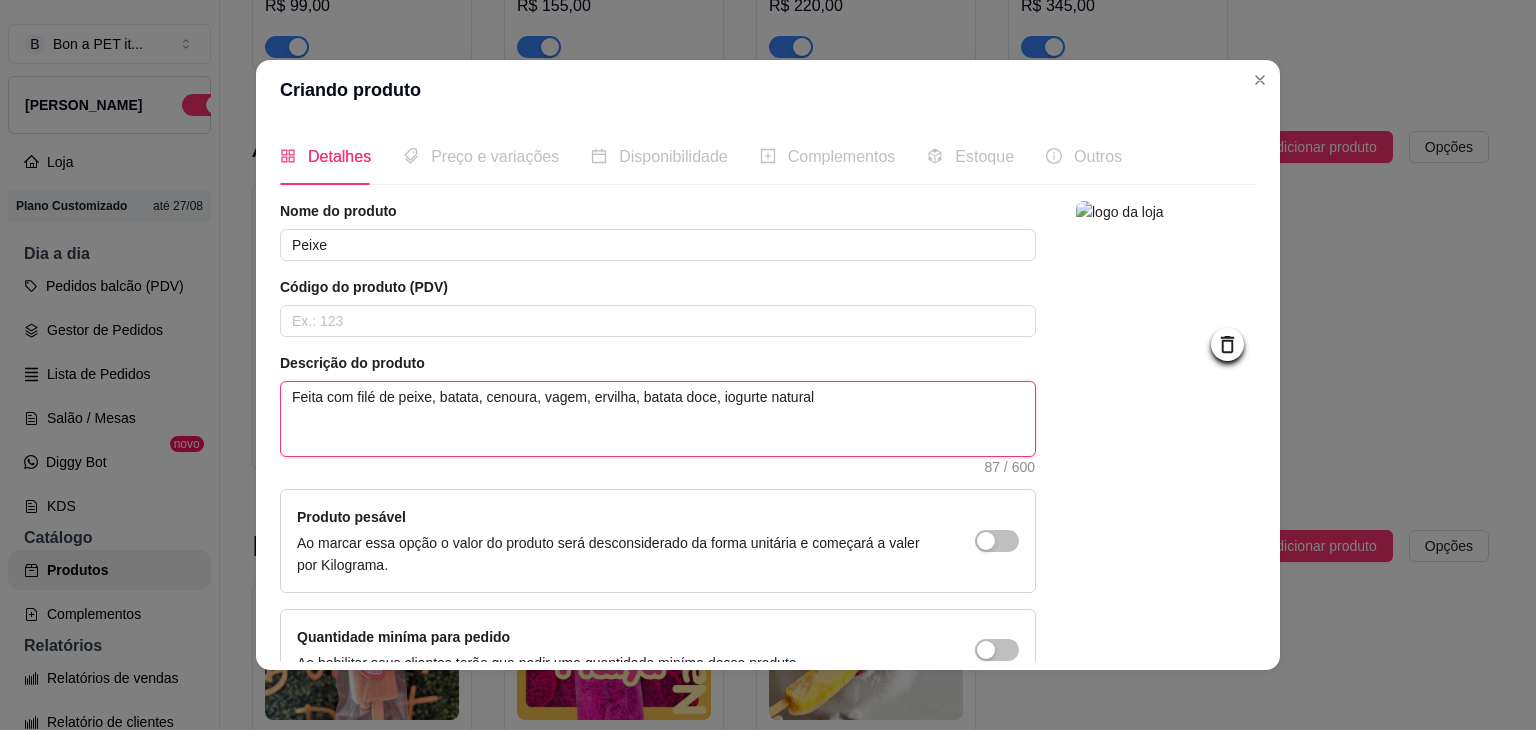 type on "Feita com filé de peixe, batata, cenoura, vagem, ervilha, batata doce, iogurte natural," 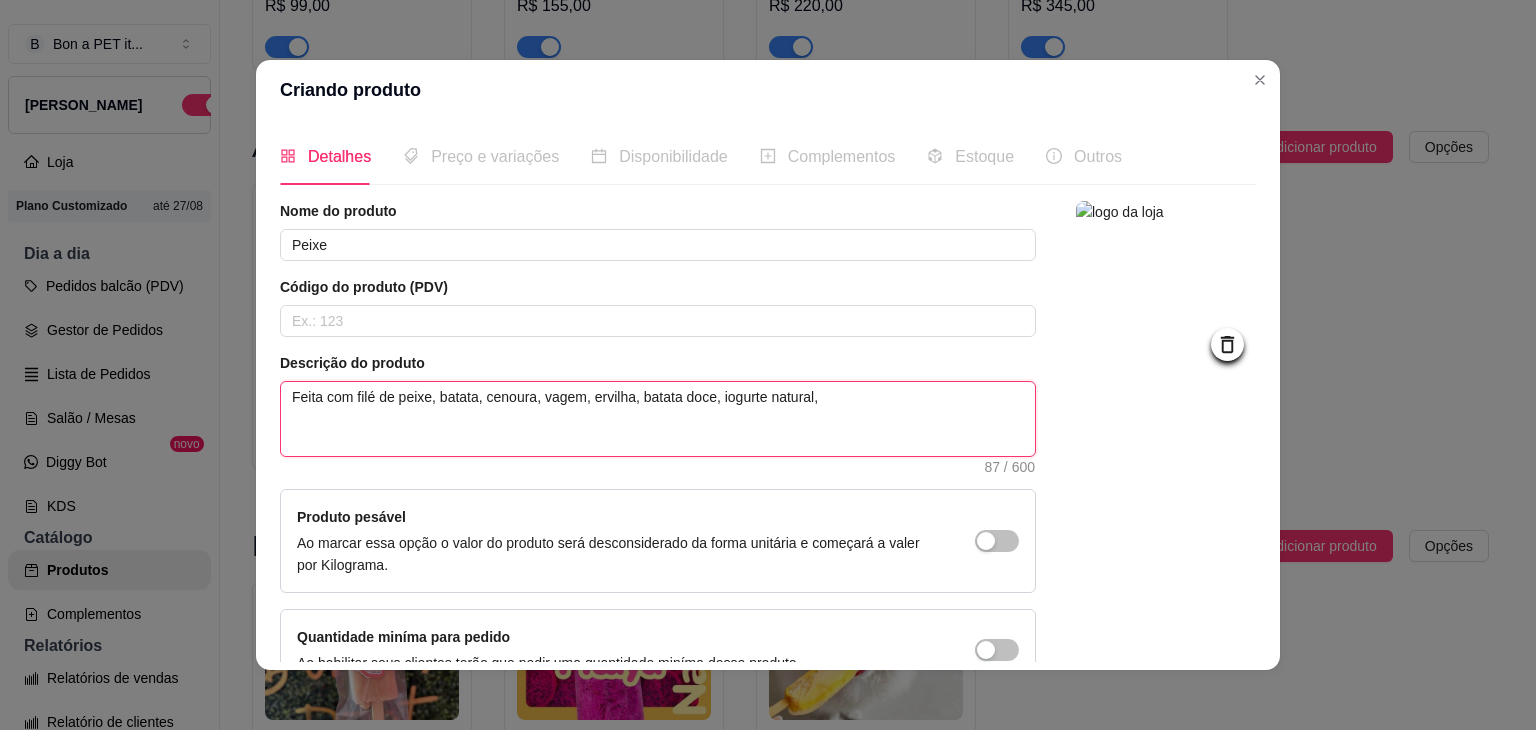 type on "Feita com filé de peixe, batata, cenoura, vagem, ervilha, batata doce, iogurte natural," 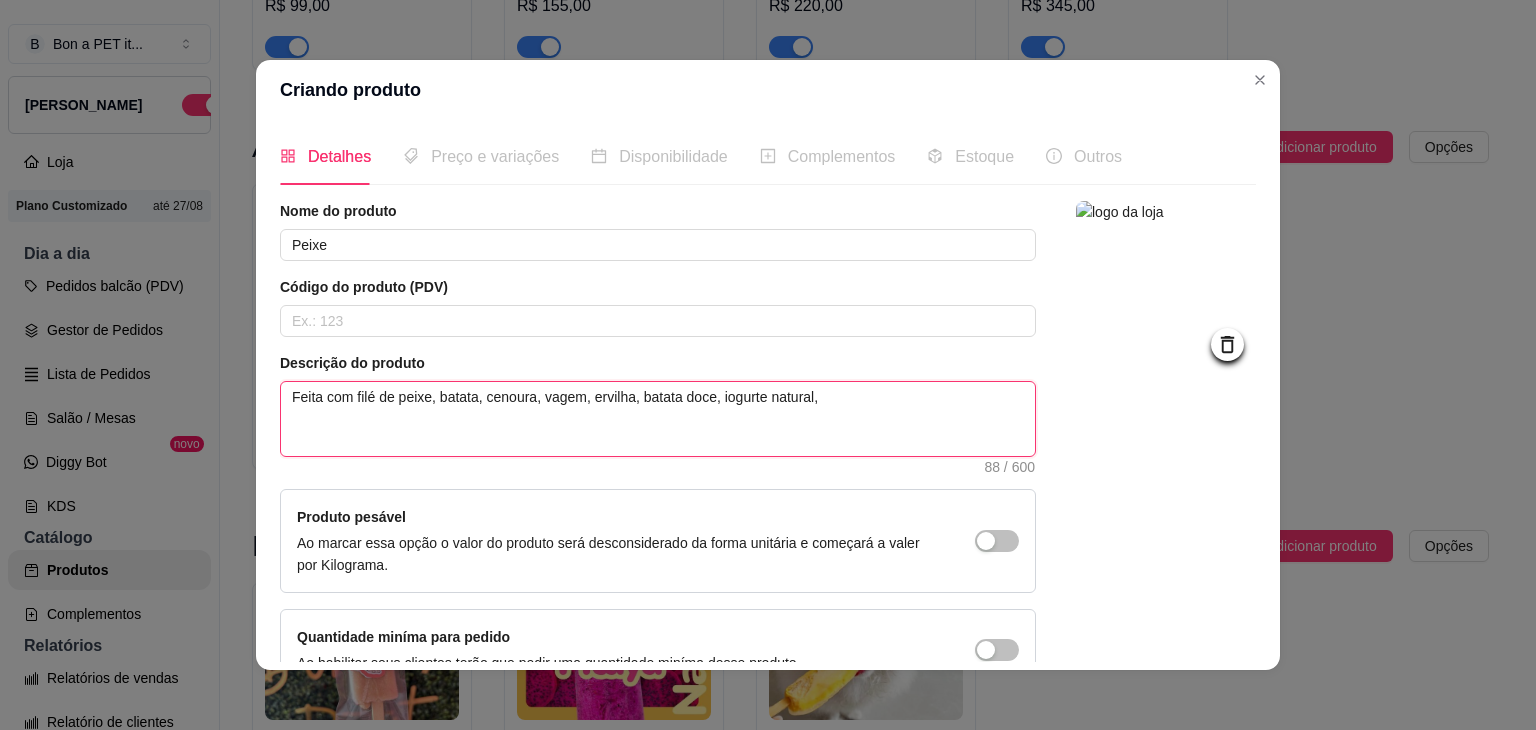 type on "Feita com filé de peixe, batata, cenoura, vagem, ervilha, batata doce, iogurte natural, c" 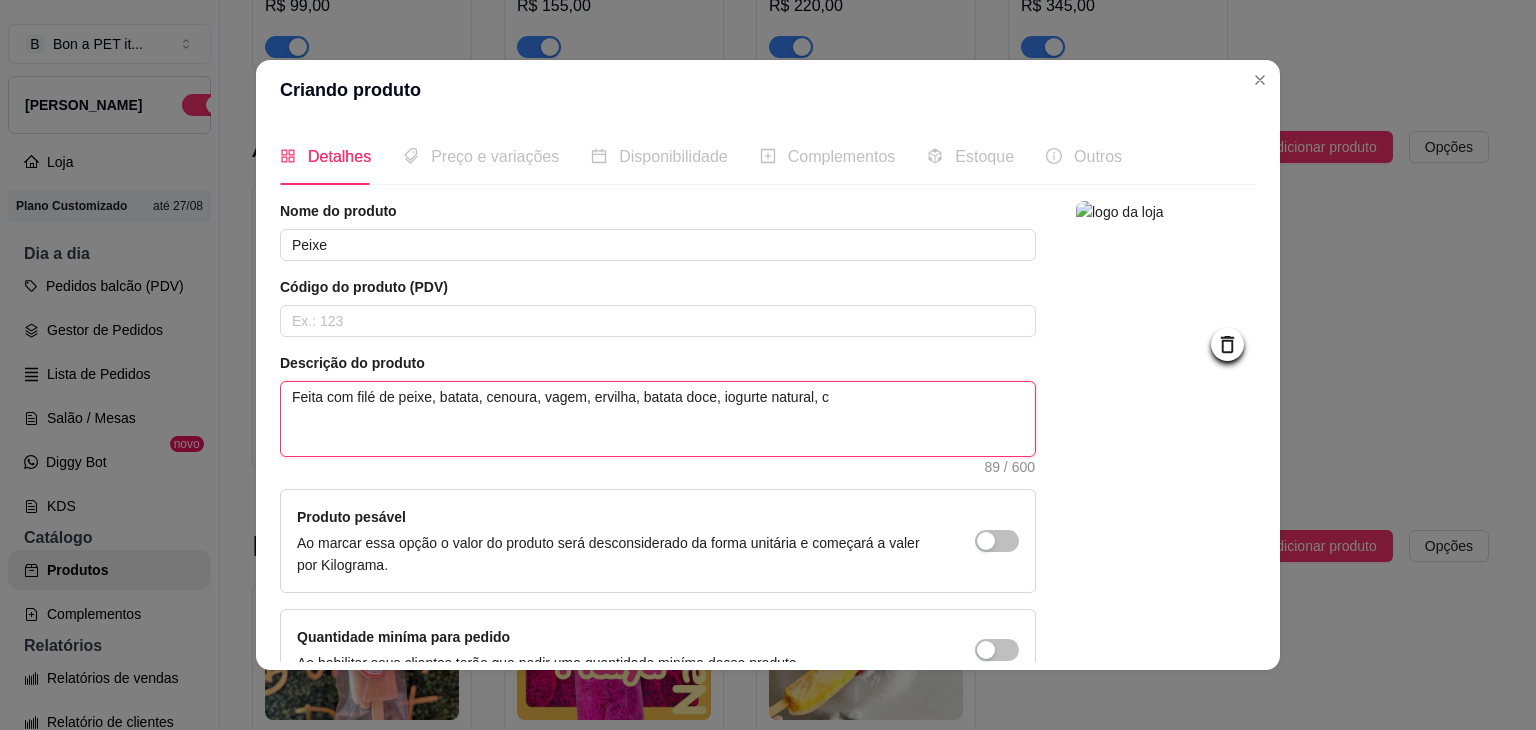 type on "Feita com filé de peixe, batata, cenoura, vagem, ervilha, batata doce, iogurte natural, cú" 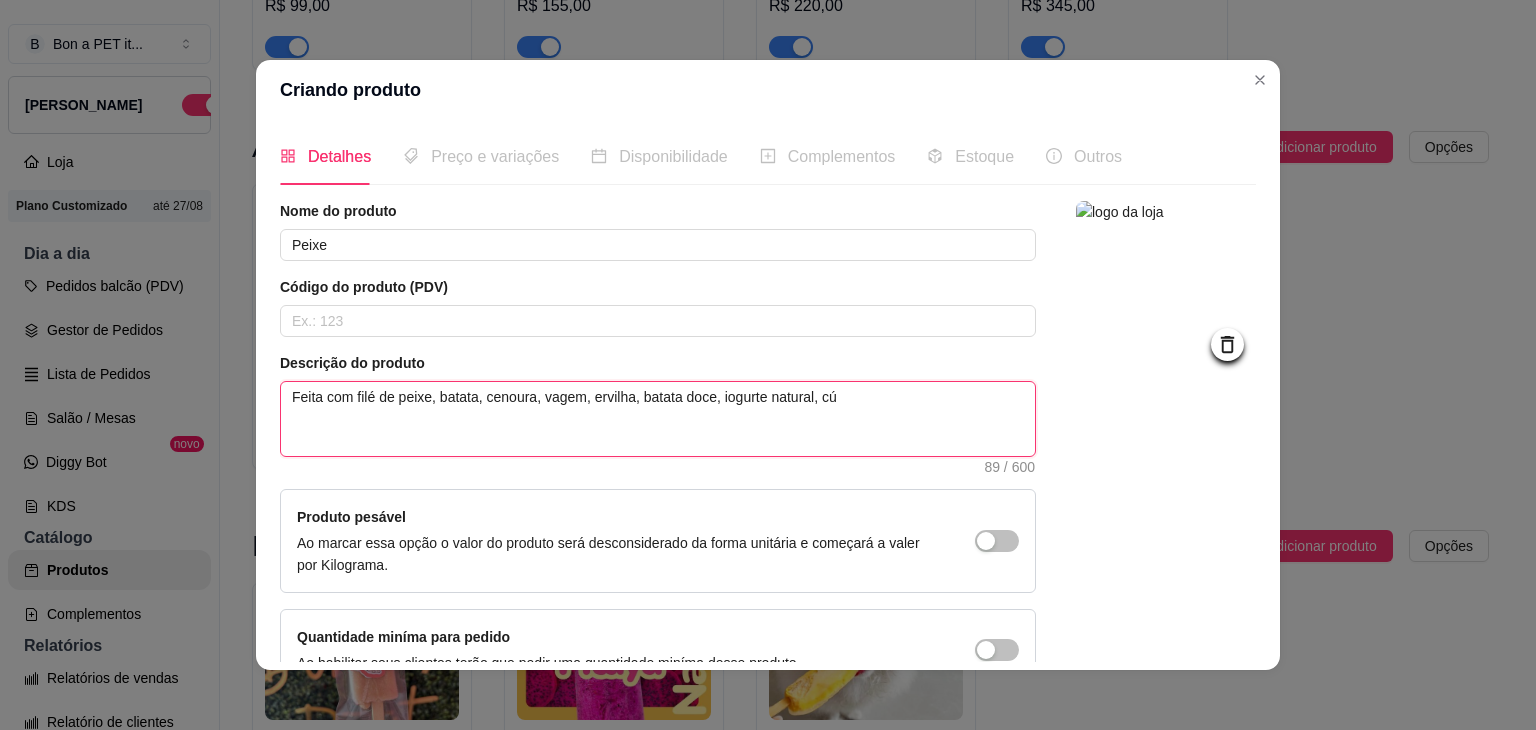 type on "Feita com filé de peixe, batata, cenoura, vagem, ervilha, batata doce, iogurte natural, cúr" 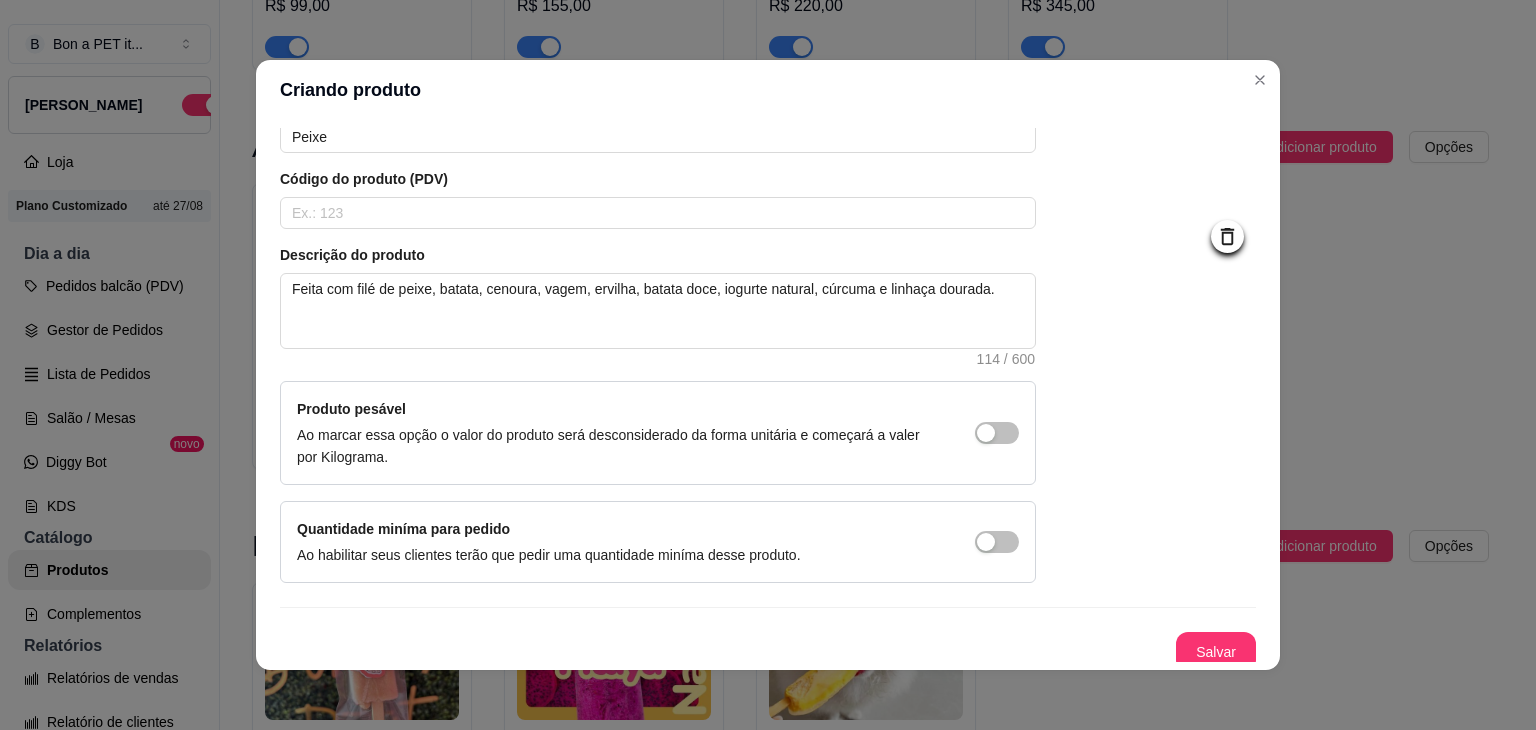 scroll, scrollTop: 116, scrollLeft: 0, axis: vertical 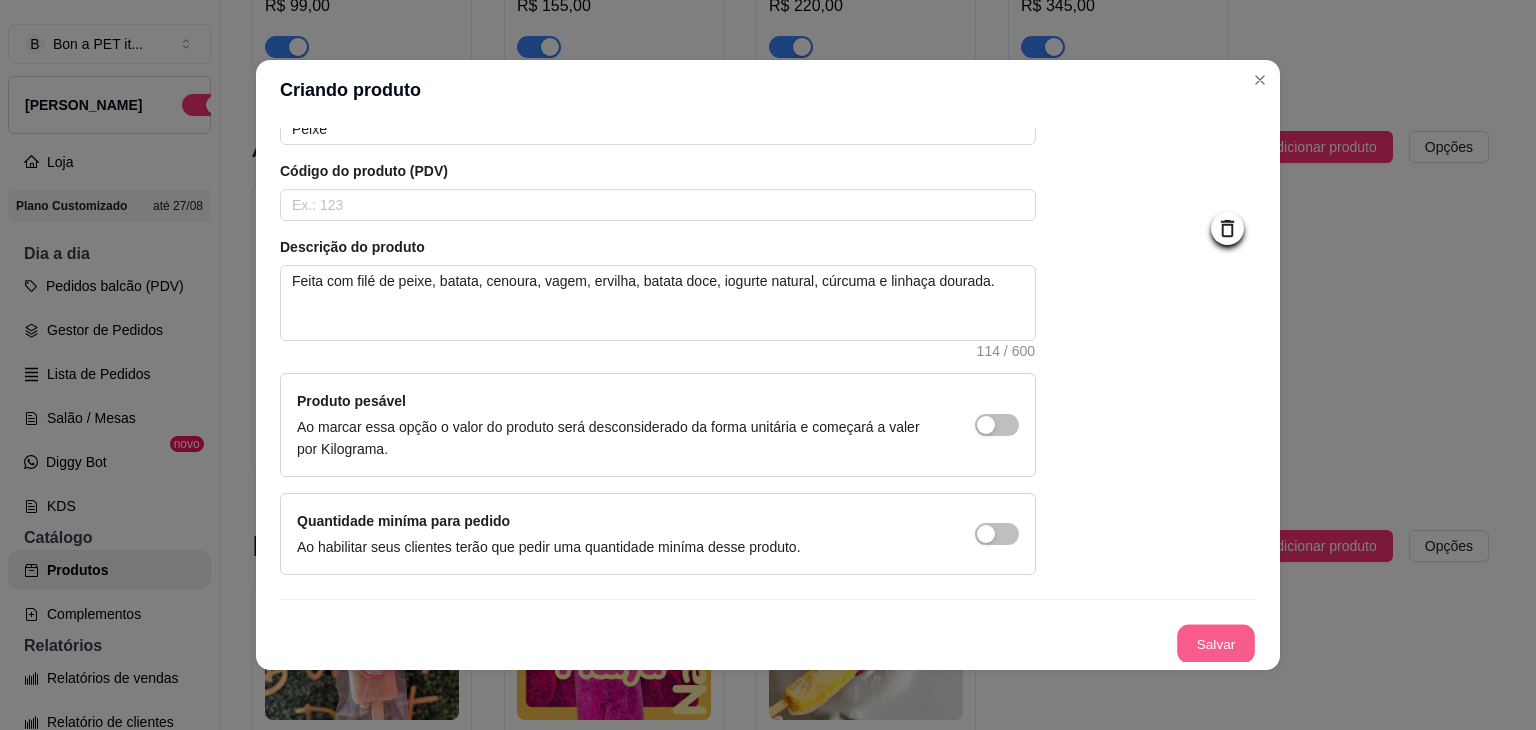 click on "Salvar" at bounding box center (1216, 644) 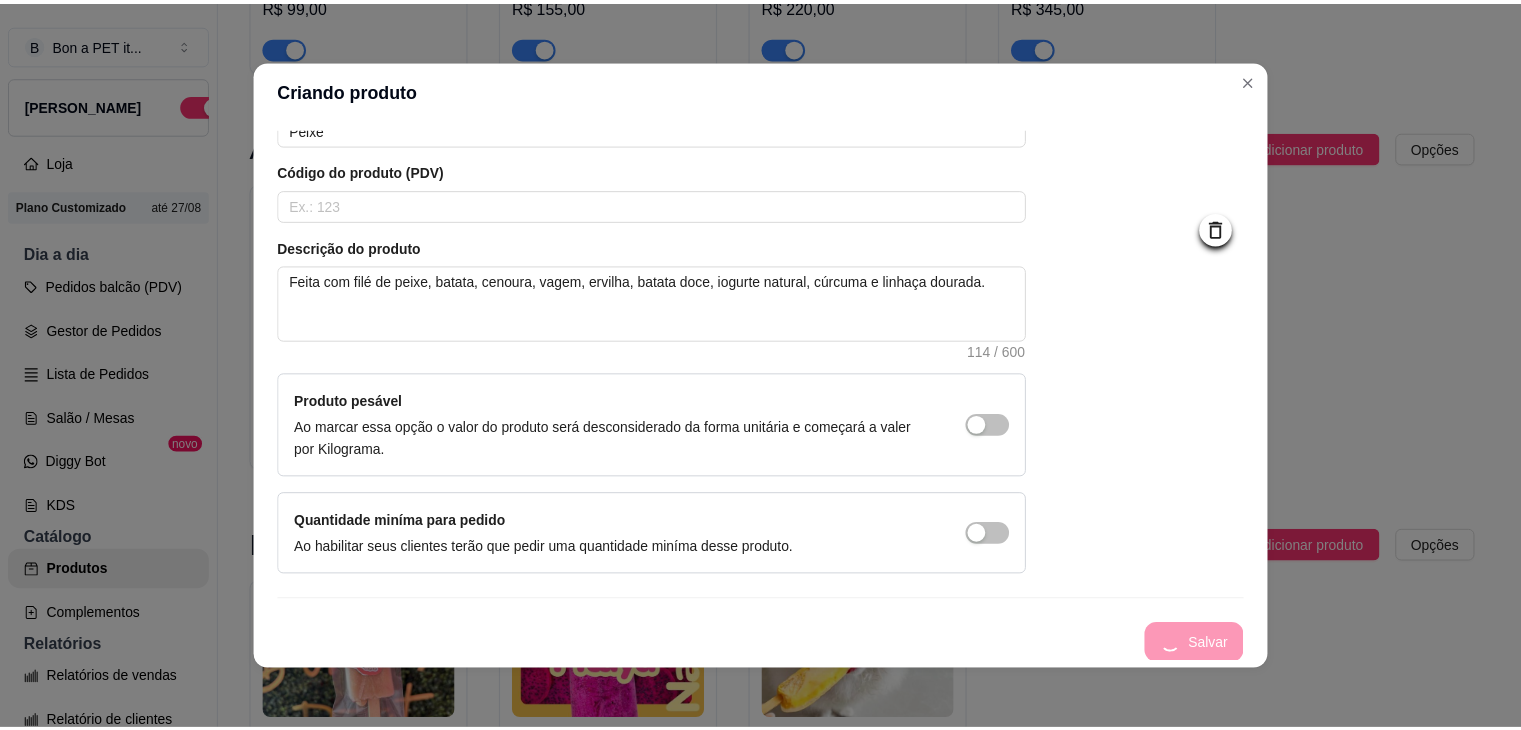 scroll, scrollTop: 0, scrollLeft: 0, axis: both 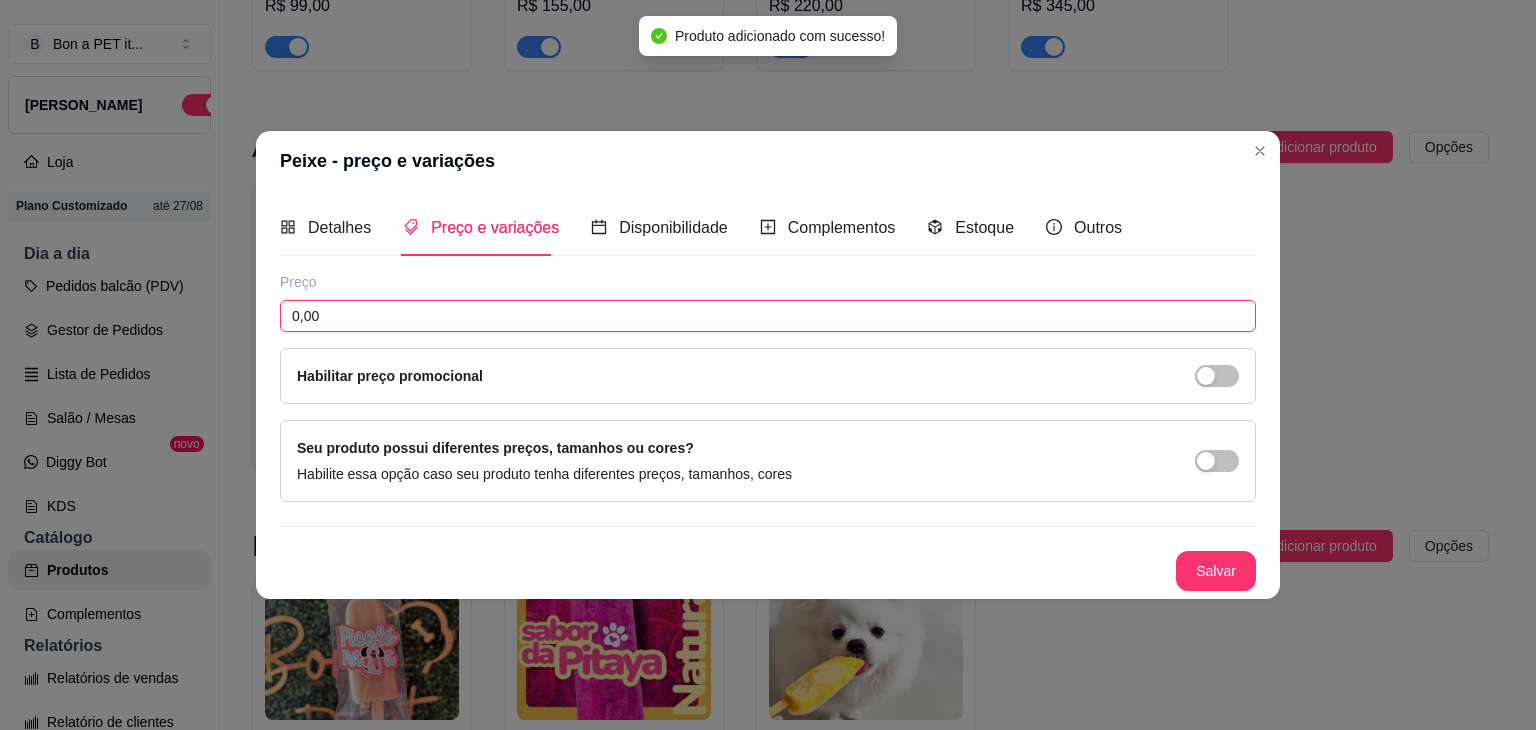 drag, startPoint x: 741, startPoint y: 317, endPoint x: 318, endPoint y: 330, distance: 423.1997 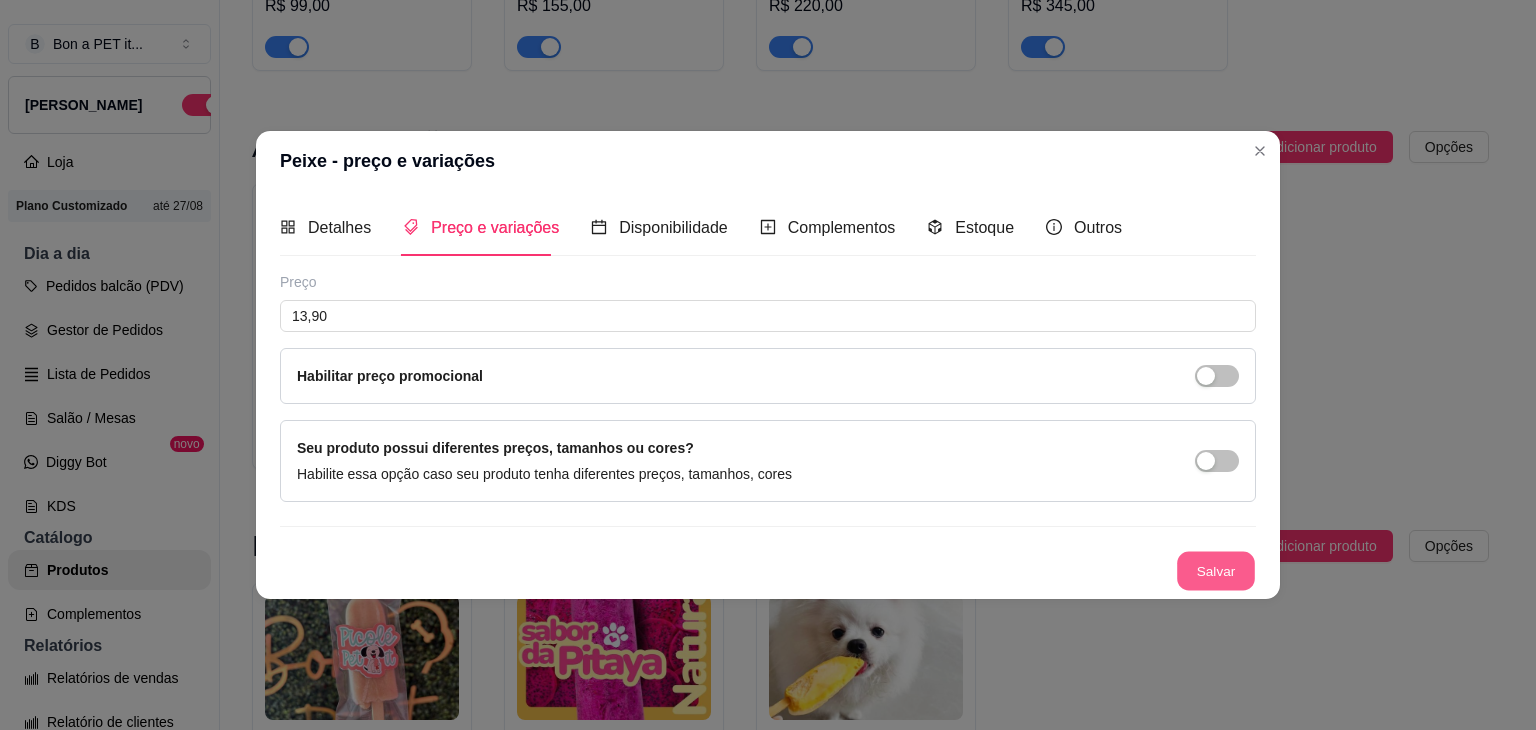 click on "Salvar" at bounding box center (1216, 571) 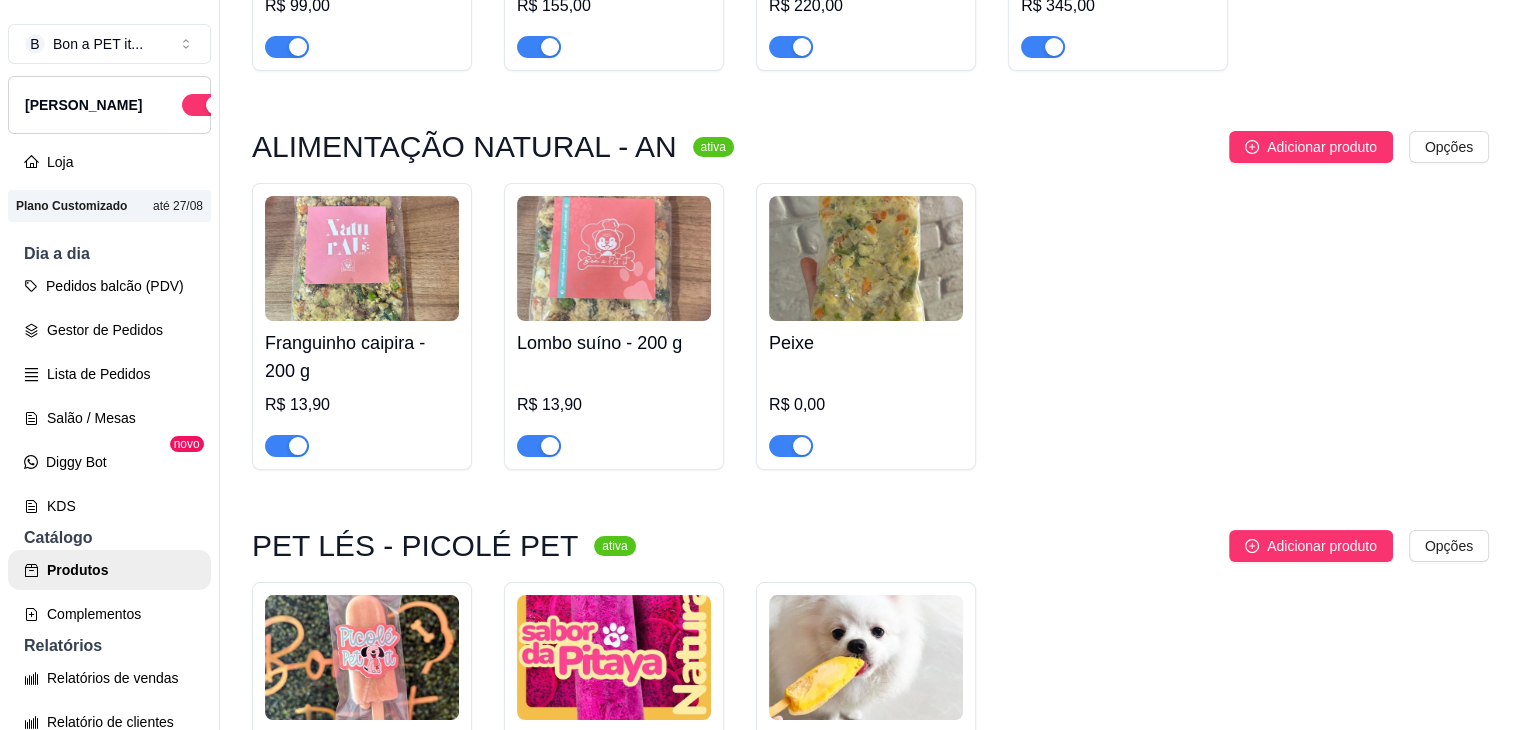 click on "R$ 0,00" at bounding box center [866, 411] 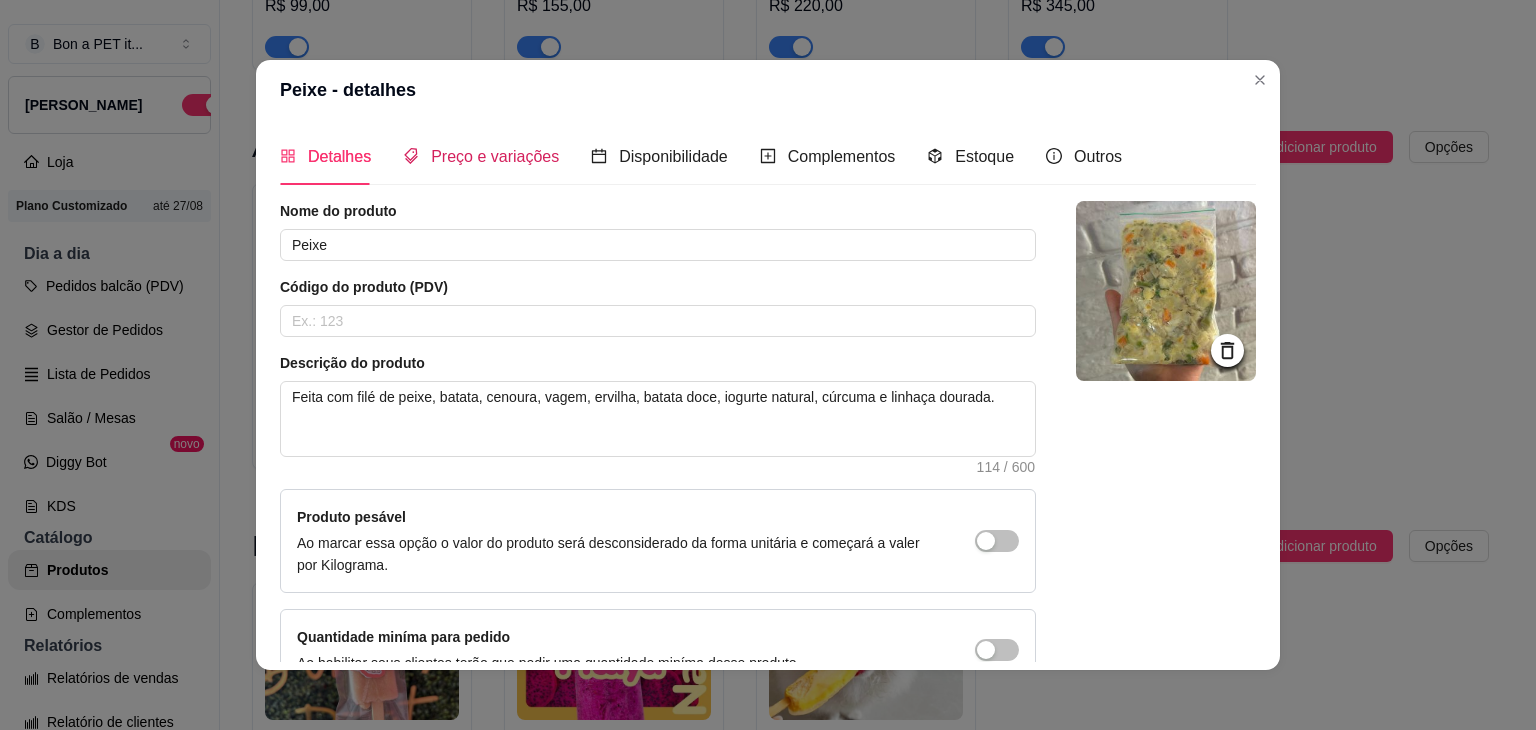 click on "Preço e variações" at bounding box center (495, 156) 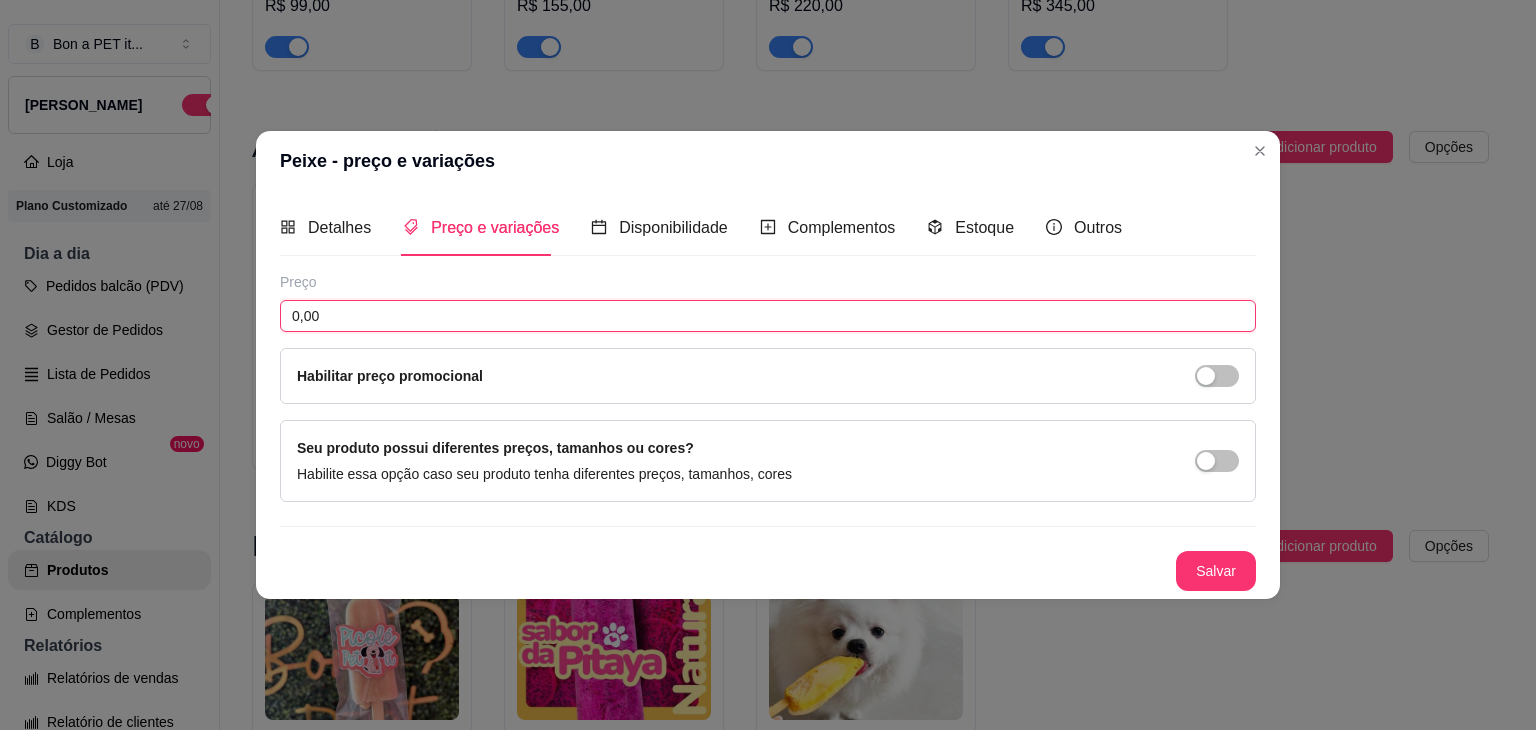 click on "0,00" at bounding box center (768, 316) 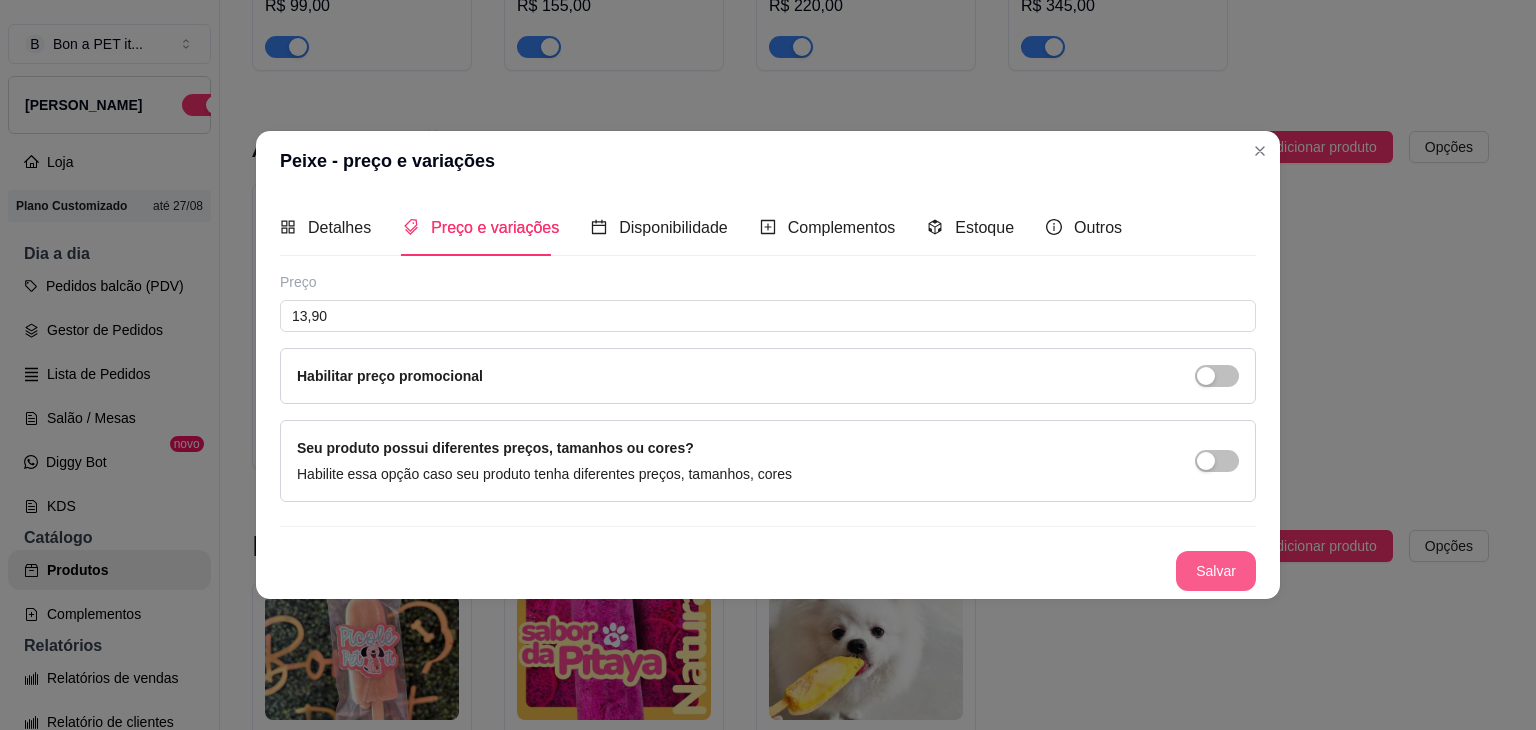 click on "Salvar" at bounding box center [1216, 571] 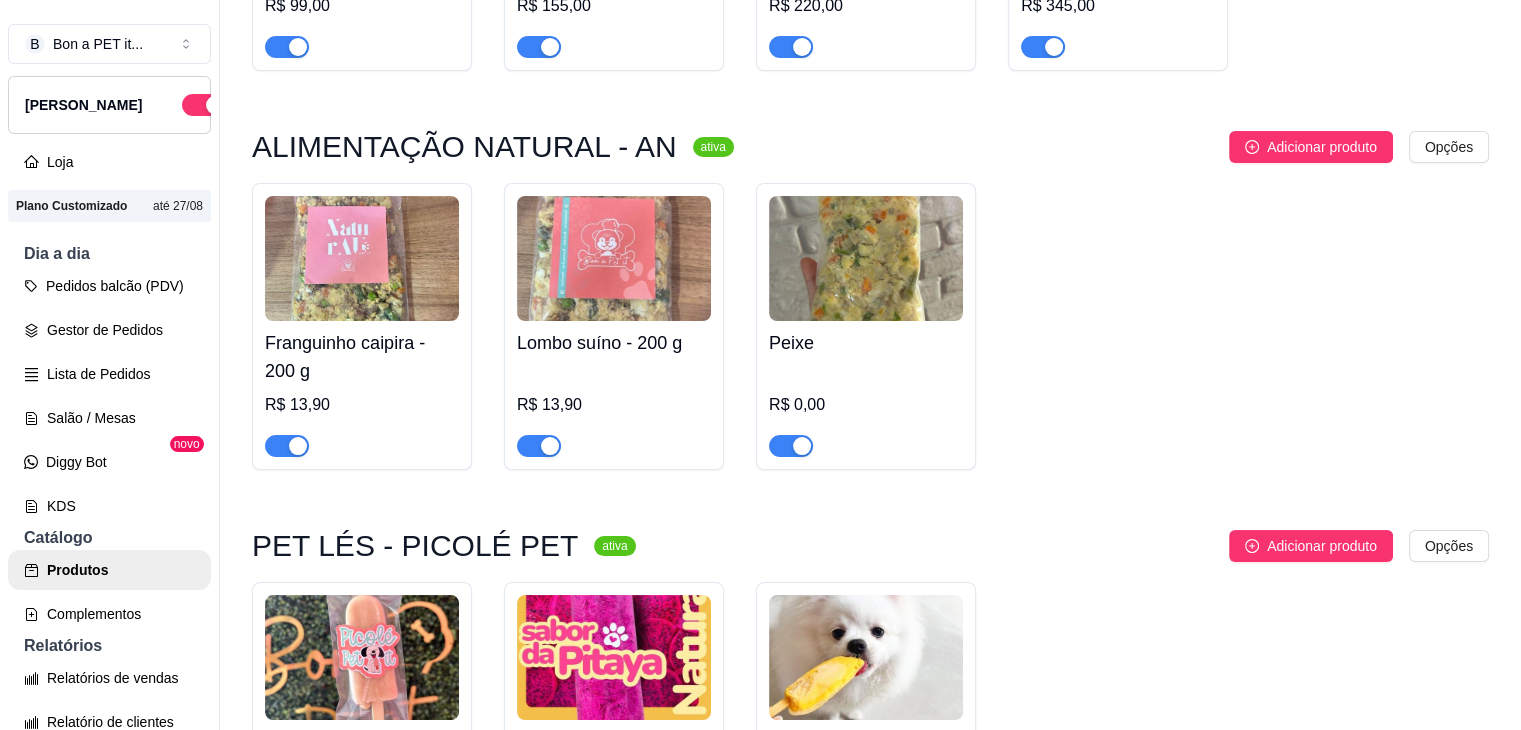 click on "Franguinho caipira - 200 g   R$ 13,90" at bounding box center [362, 389] 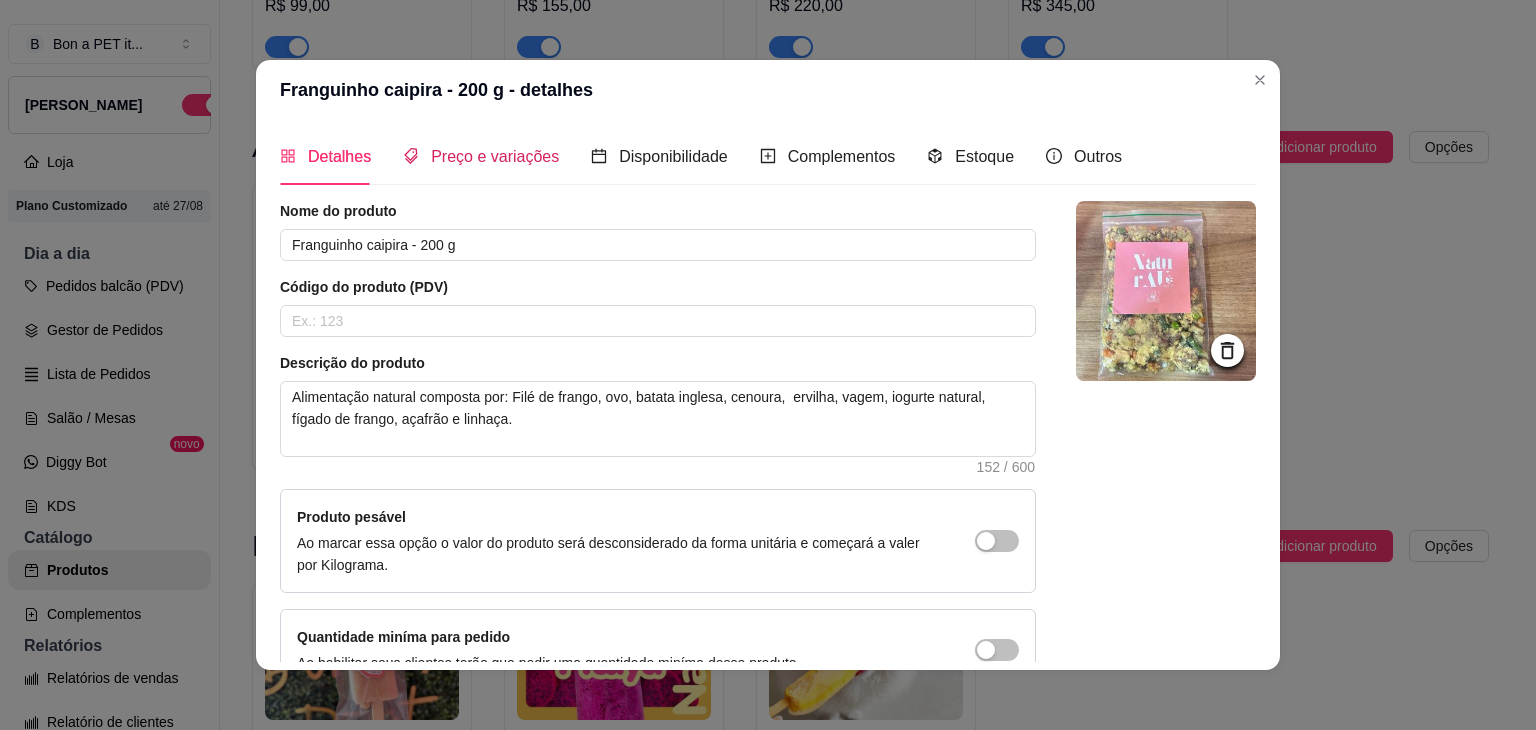 click on "Preço e variações" at bounding box center [495, 156] 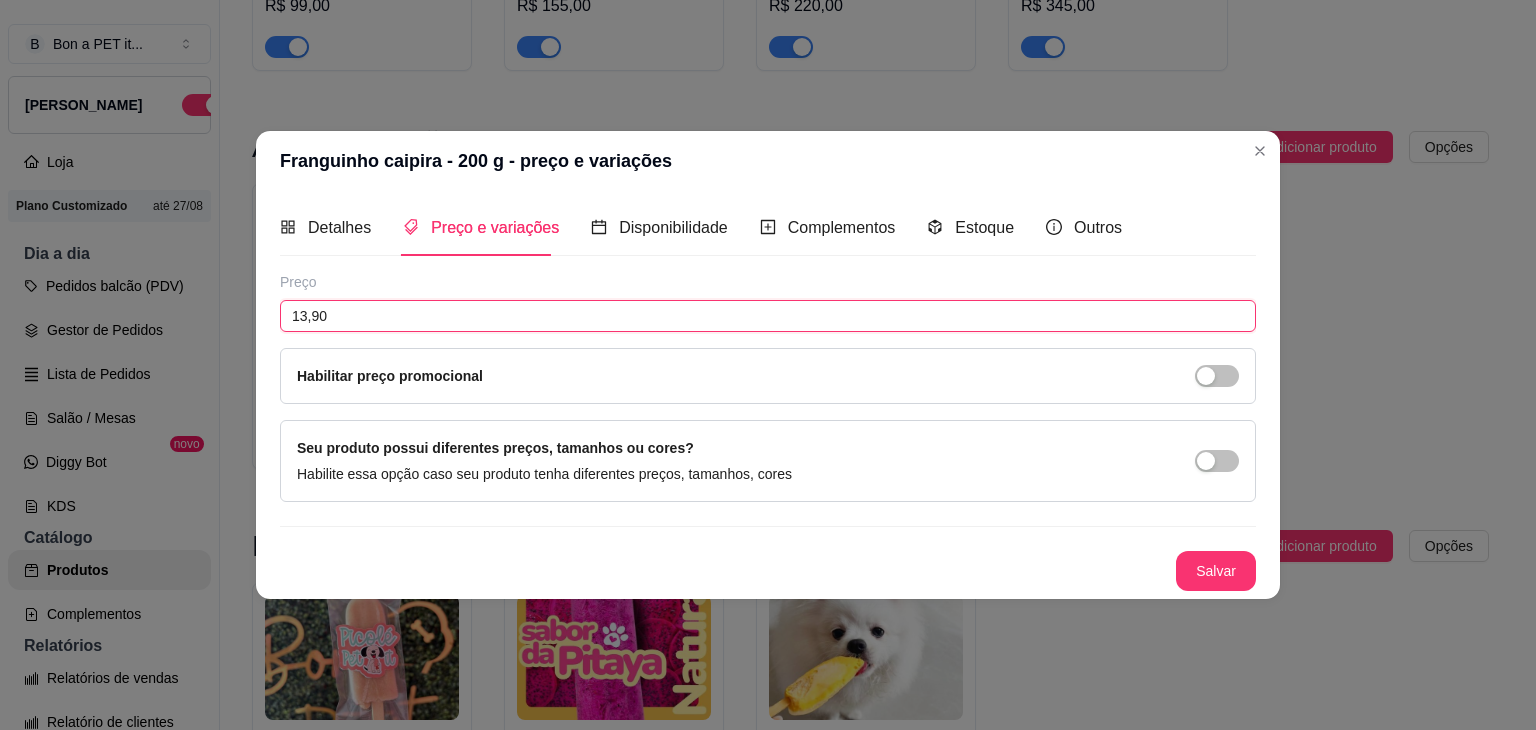 click on "13,90" at bounding box center (768, 316) 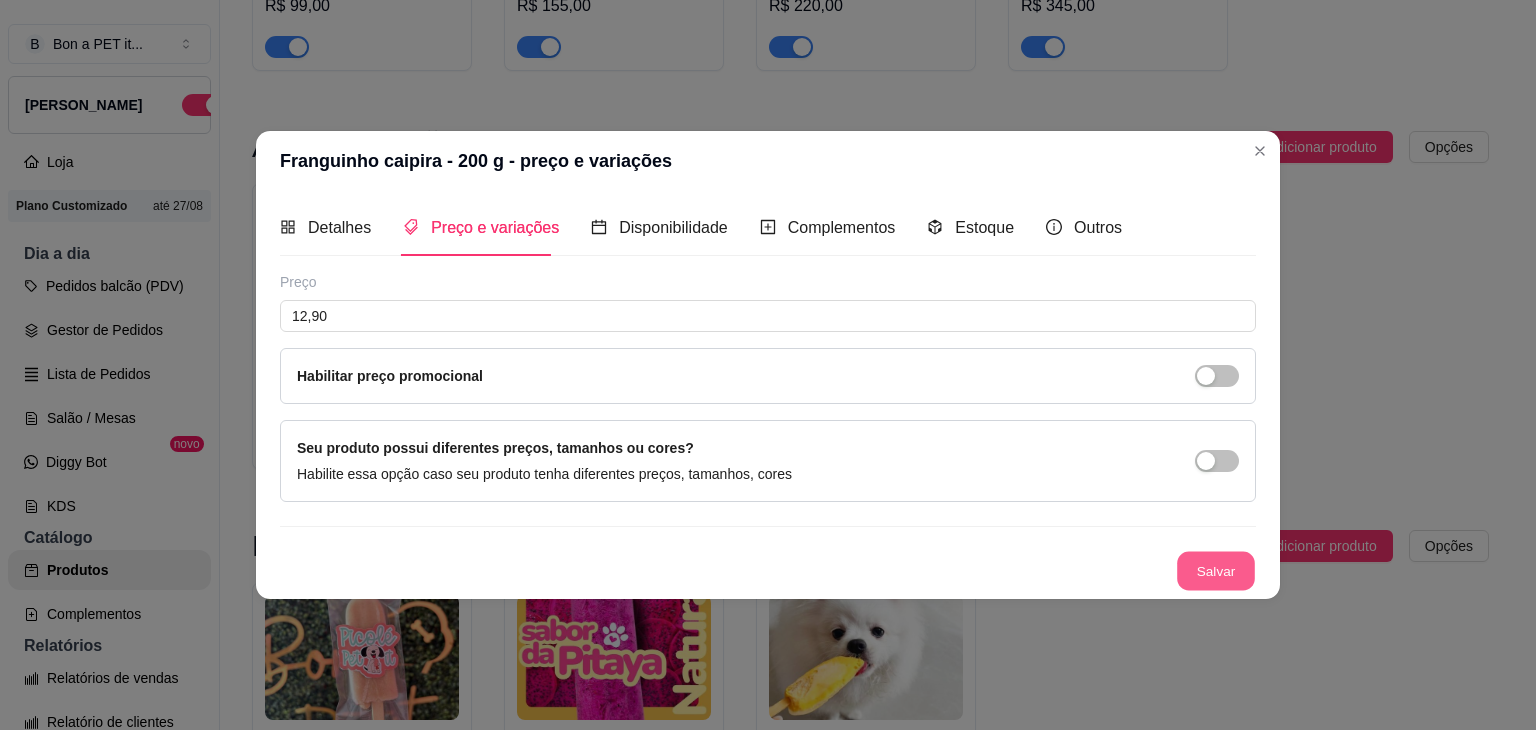 click on "Salvar" at bounding box center [1216, 571] 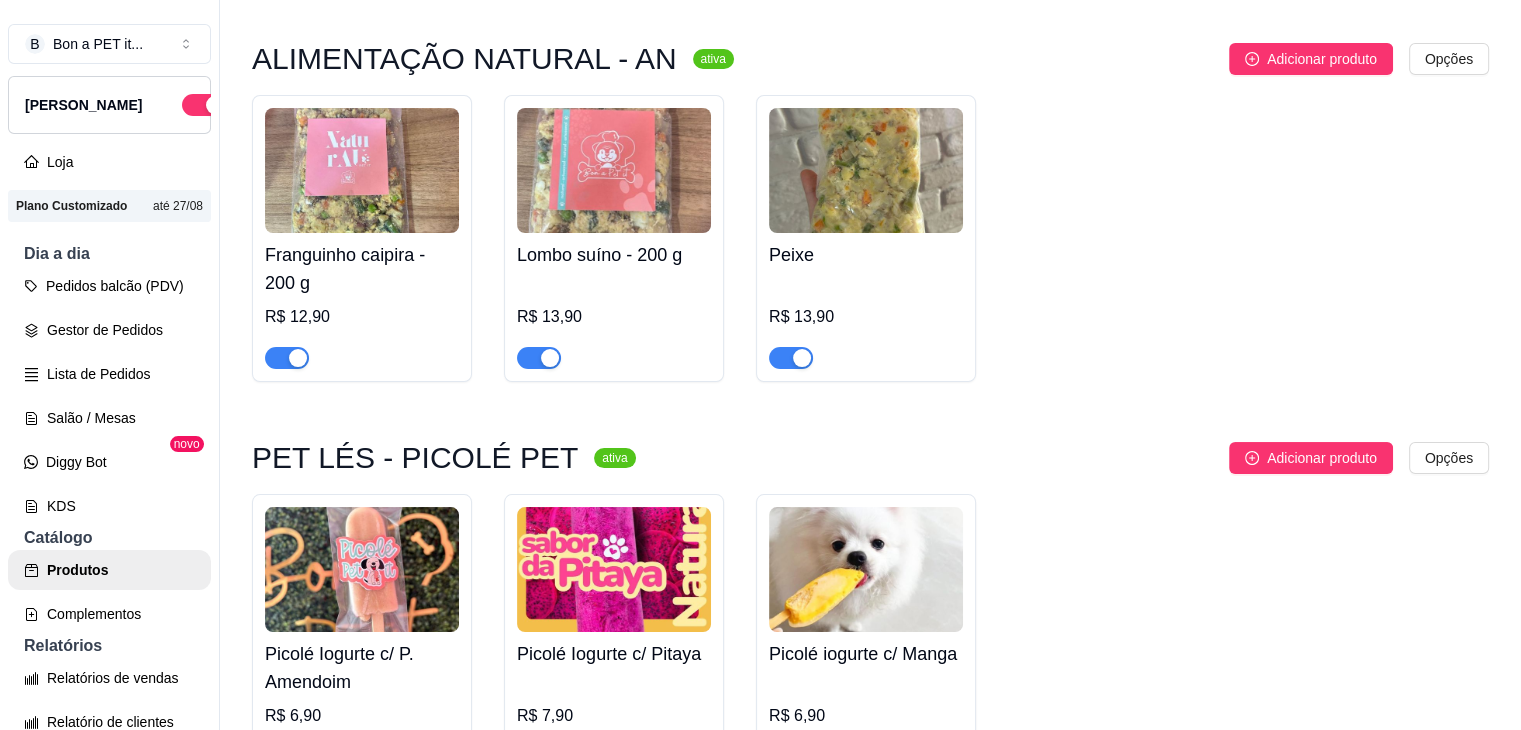 scroll, scrollTop: 2028, scrollLeft: 0, axis: vertical 